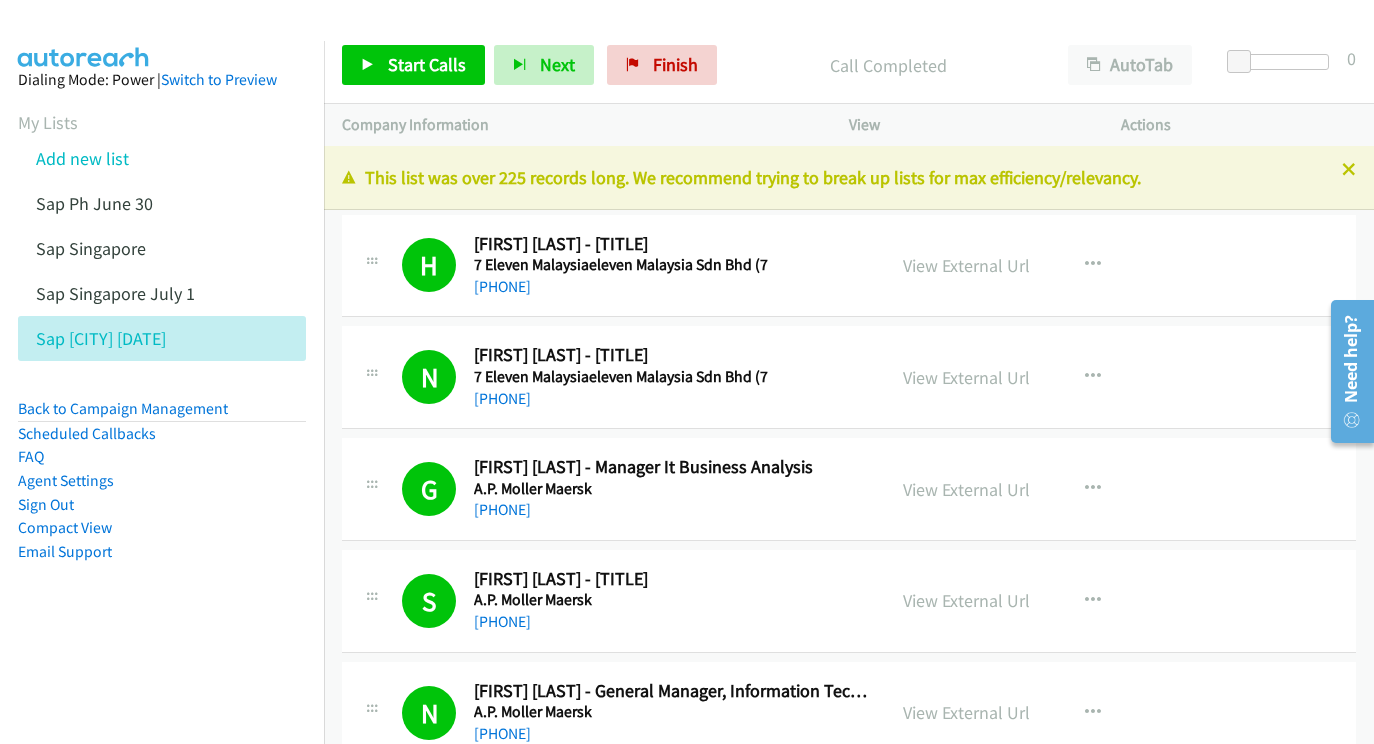 scroll, scrollTop: 0, scrollLeft: 0, axis: both 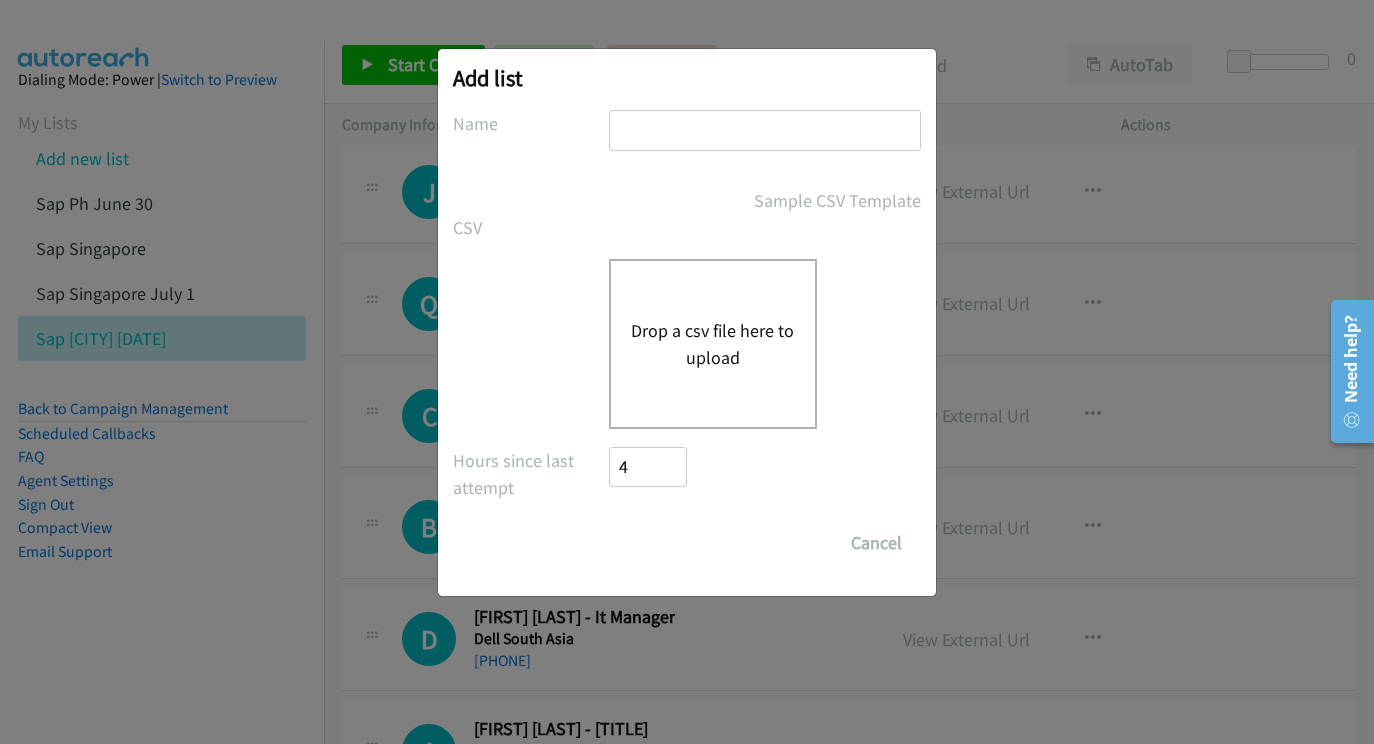 click at bounding box center [765, 130] 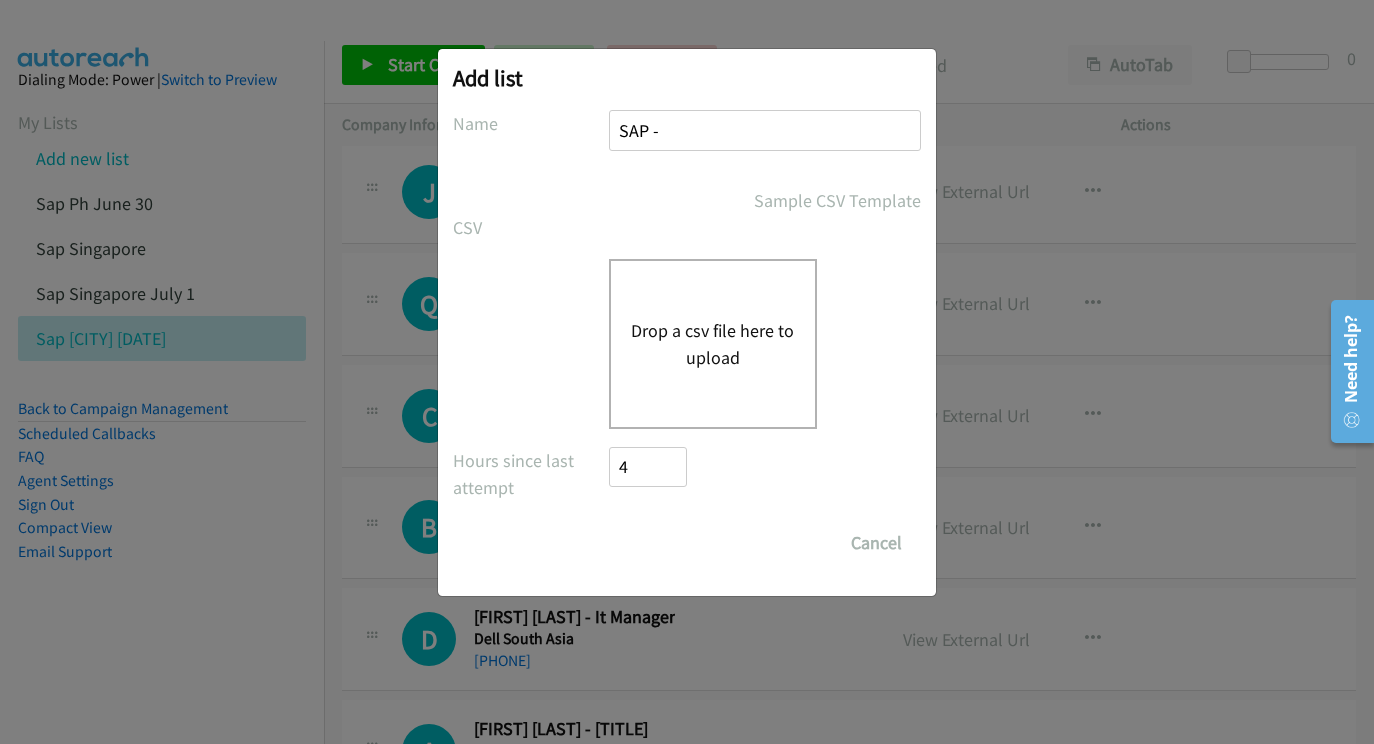 type on "SAP -" 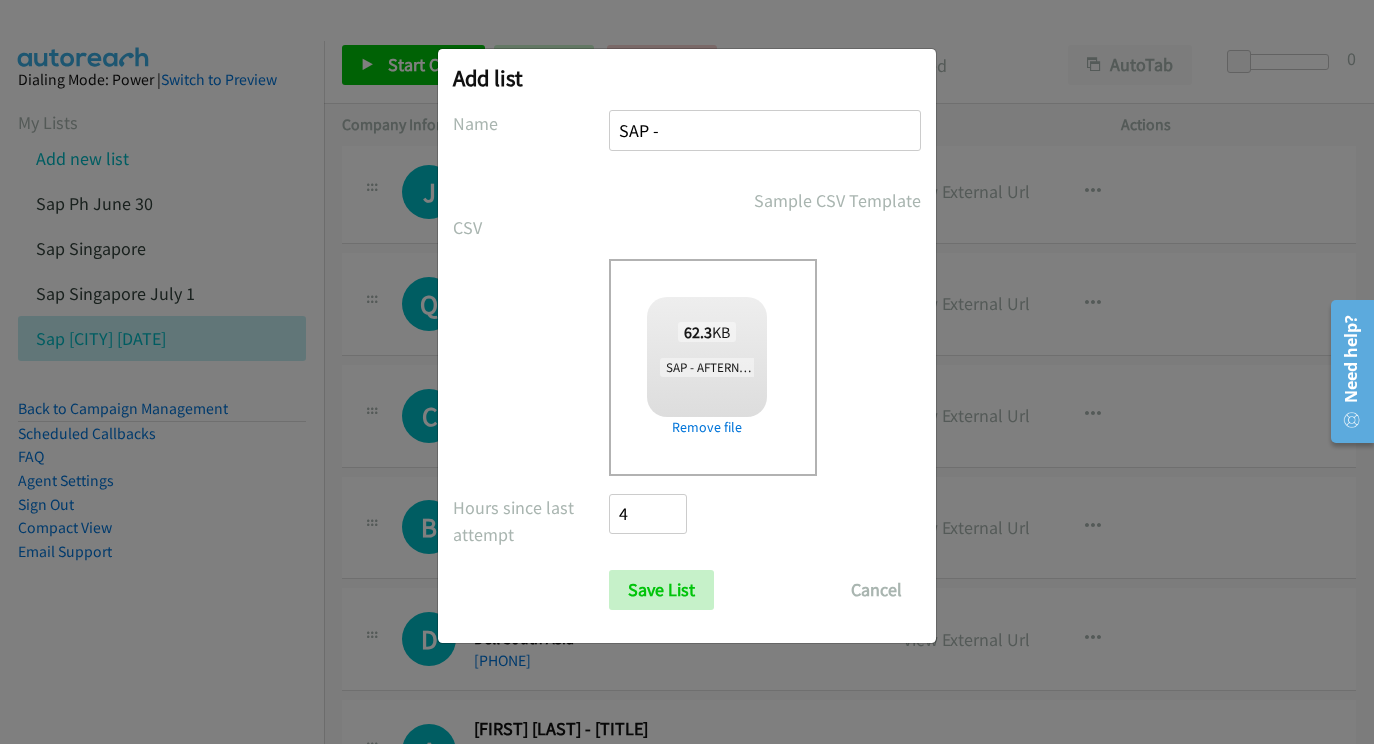 click on "Save List" at bounding box center [661, 590] 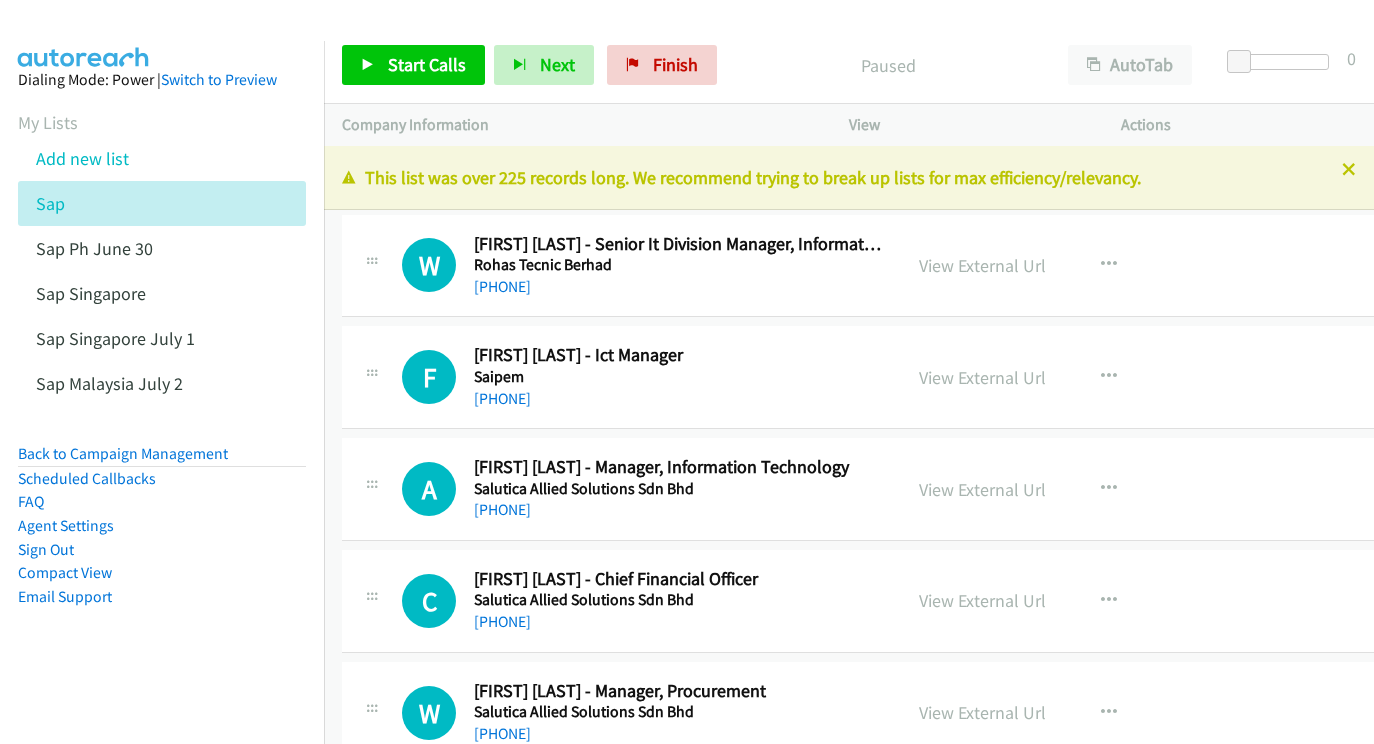 scroll, scrollTop: 0, scrollLeft: 0, axis: both 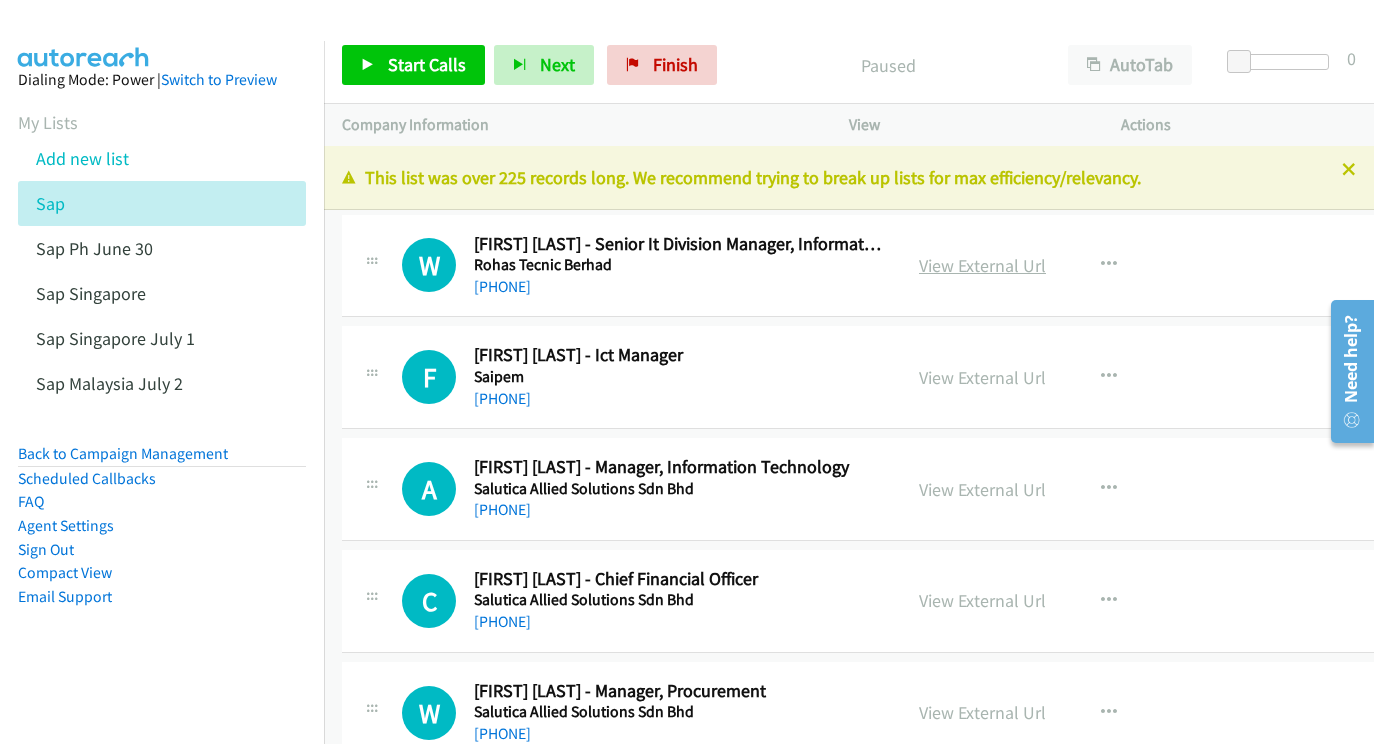 click on "View External Url" at bounding box center [982, 265] 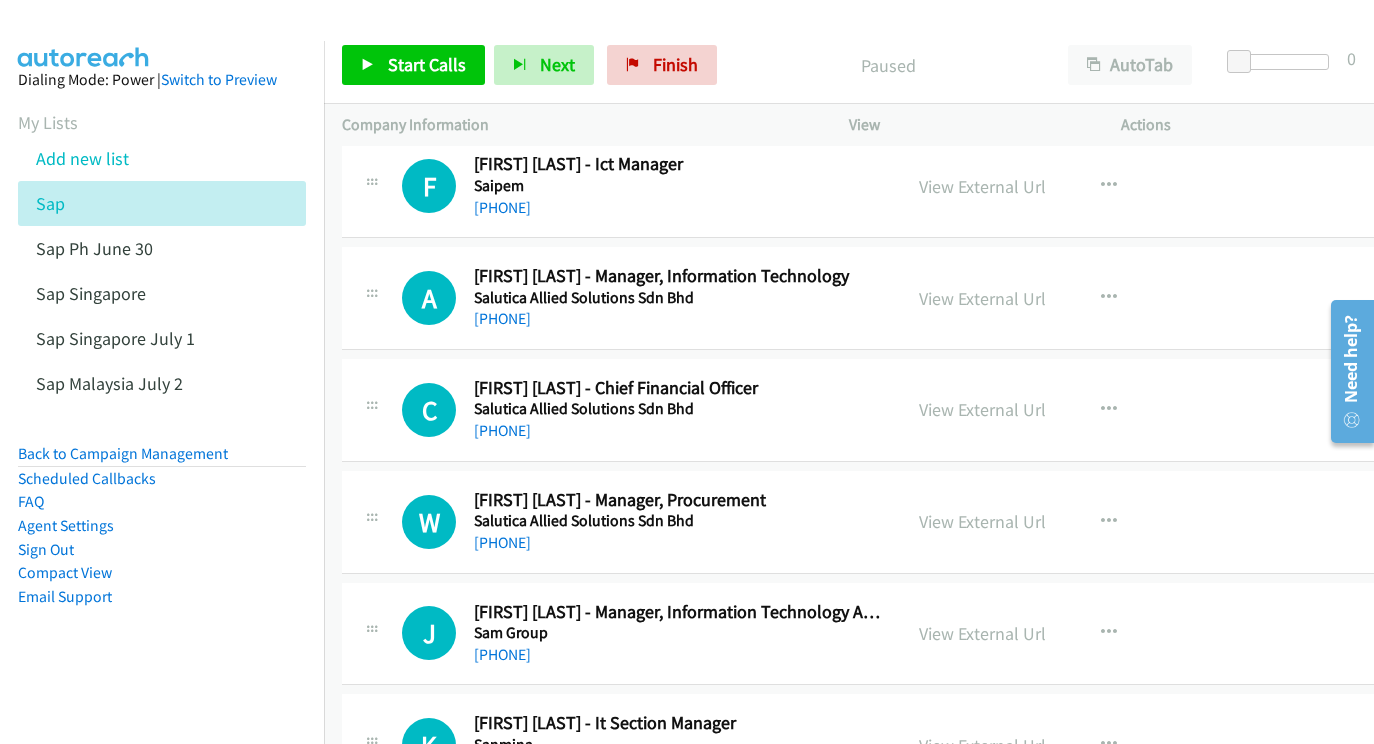 scroll, scrollTop: 199, scrollLeft: 0, axis: vertical 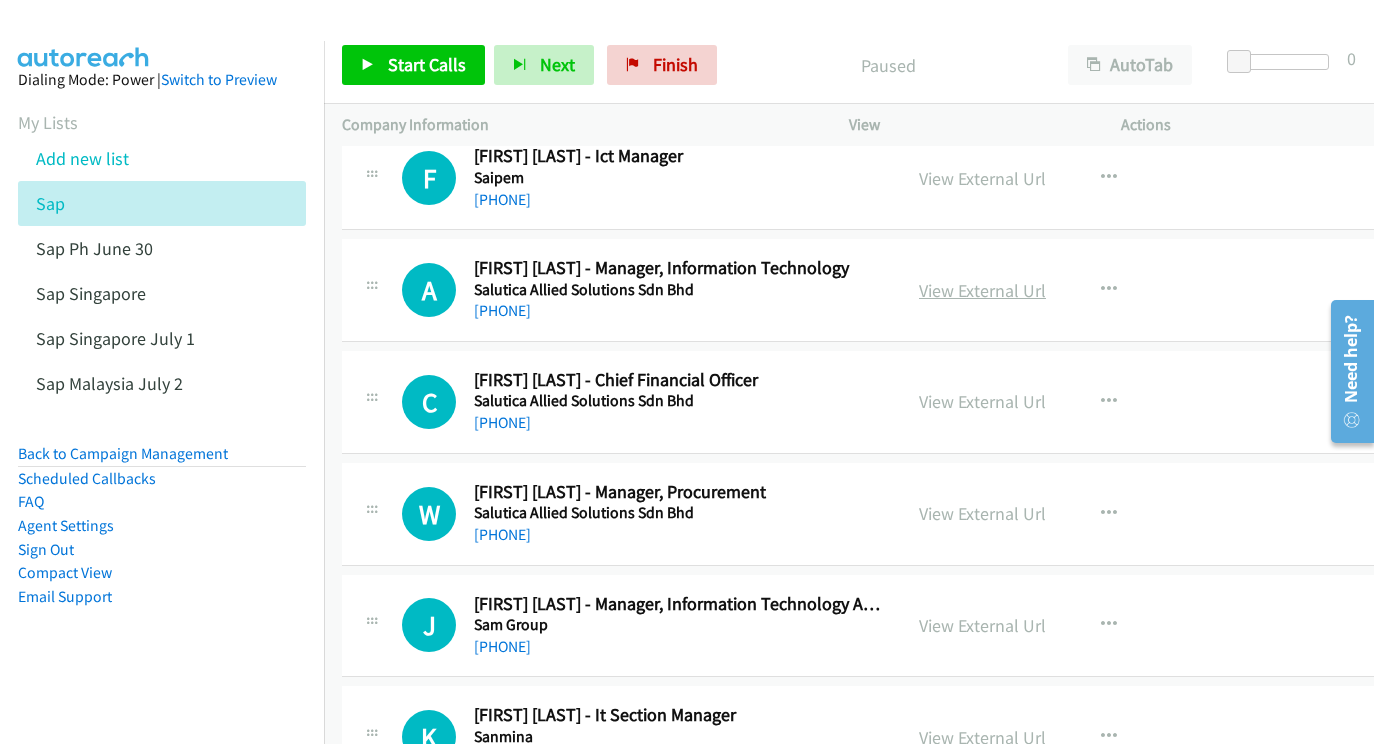 click on "View External Url" at bounding box center (982, 290) 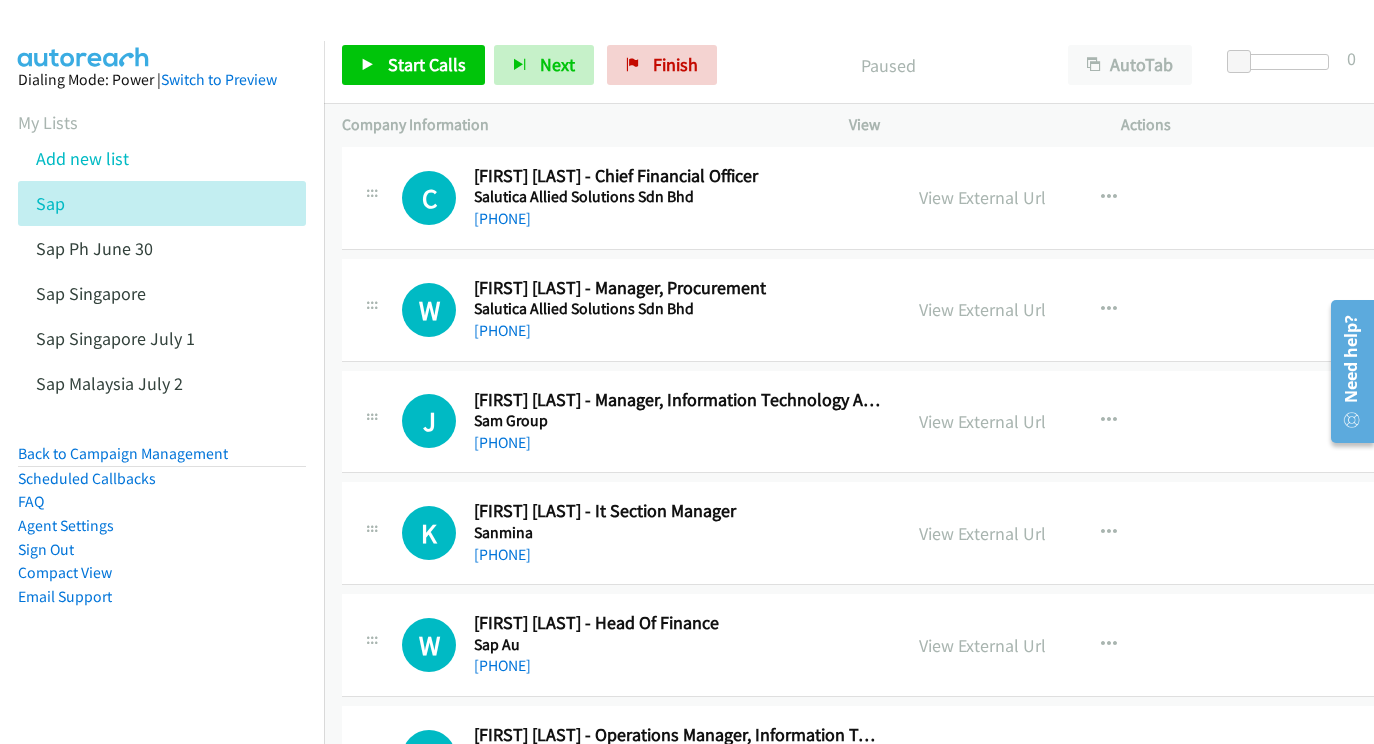 click on "View External Url
View External Url
Schedule/Manage Callback
Start Calls Here
Remove from list
Add to do not call list
Reset Call Status" at bounding box center [1050, 198] 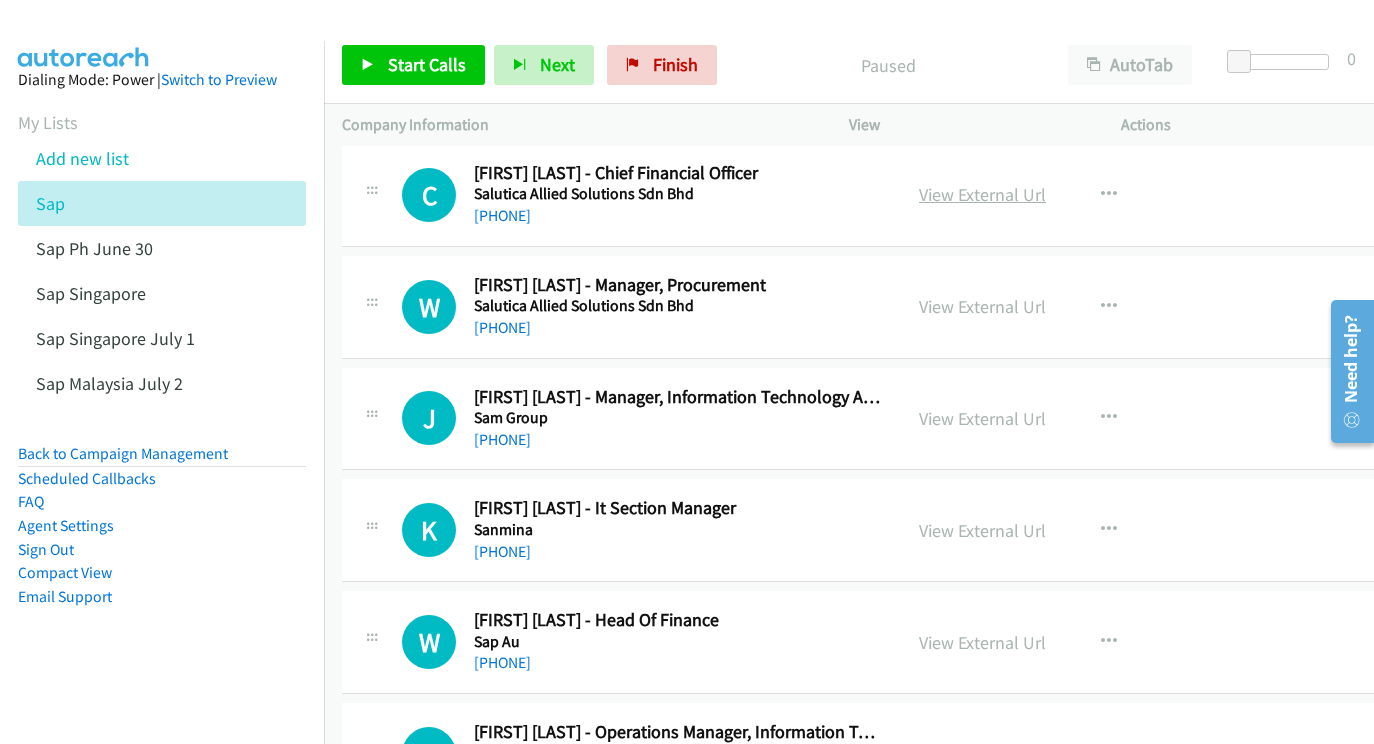 scroll, scrollTop: 407, scrollLeft: 0, axis: vertical 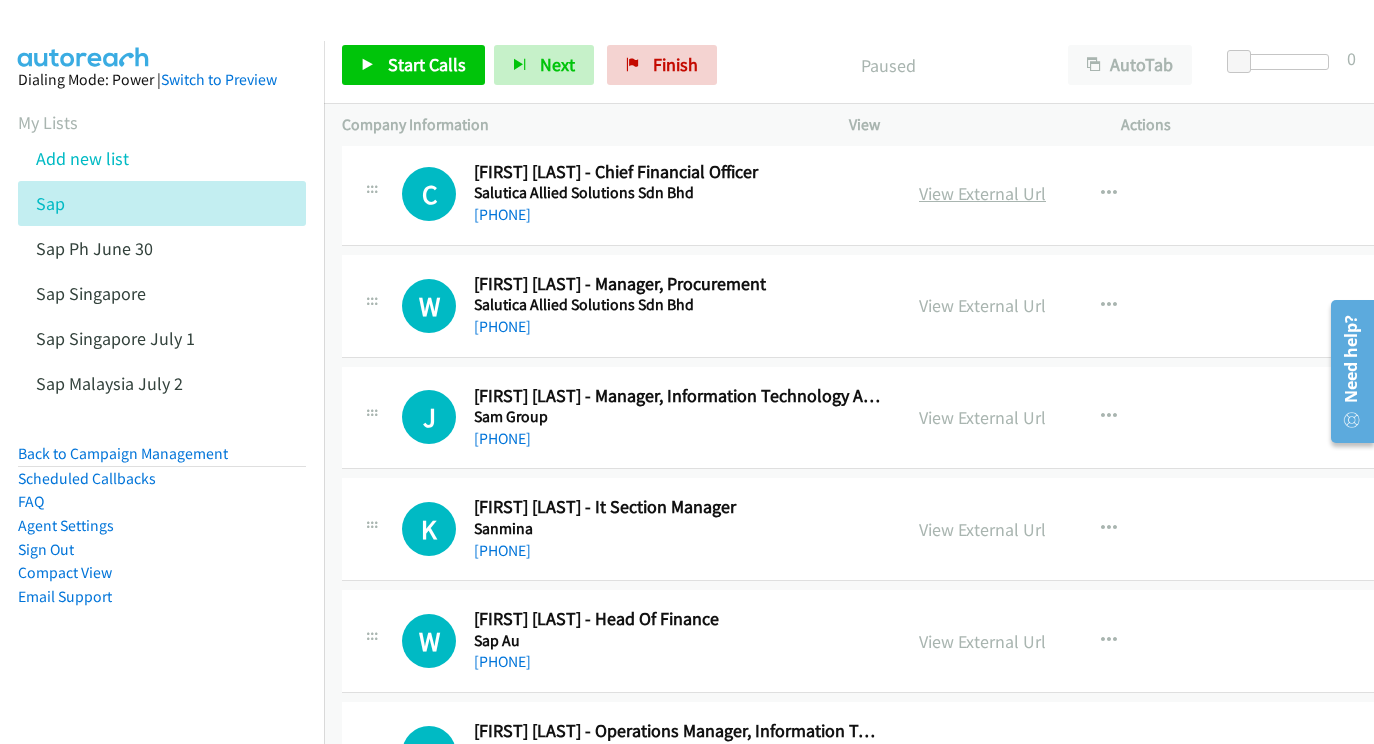 click on "View External Url" at bounding box center [982, 193] 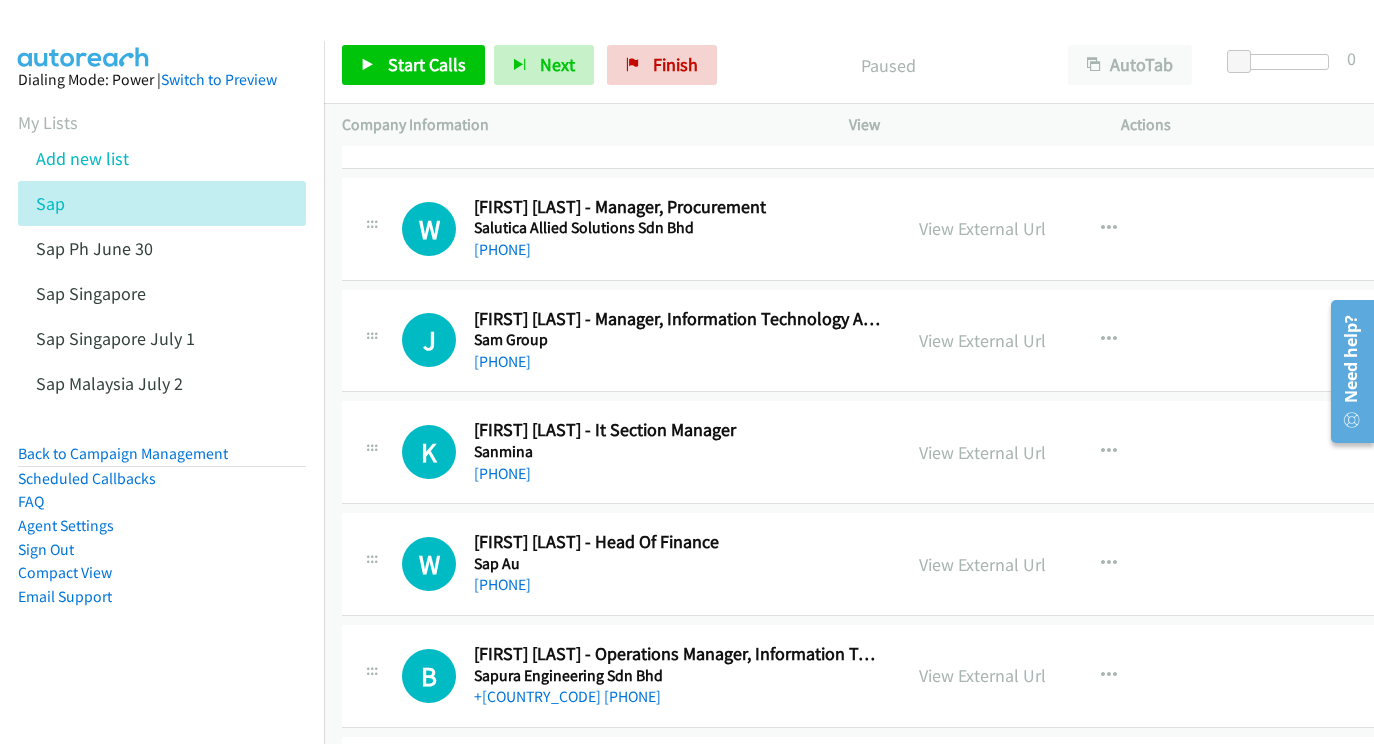 scroll, scrollTop: 501, scrollLeft: 0, axis: vertical 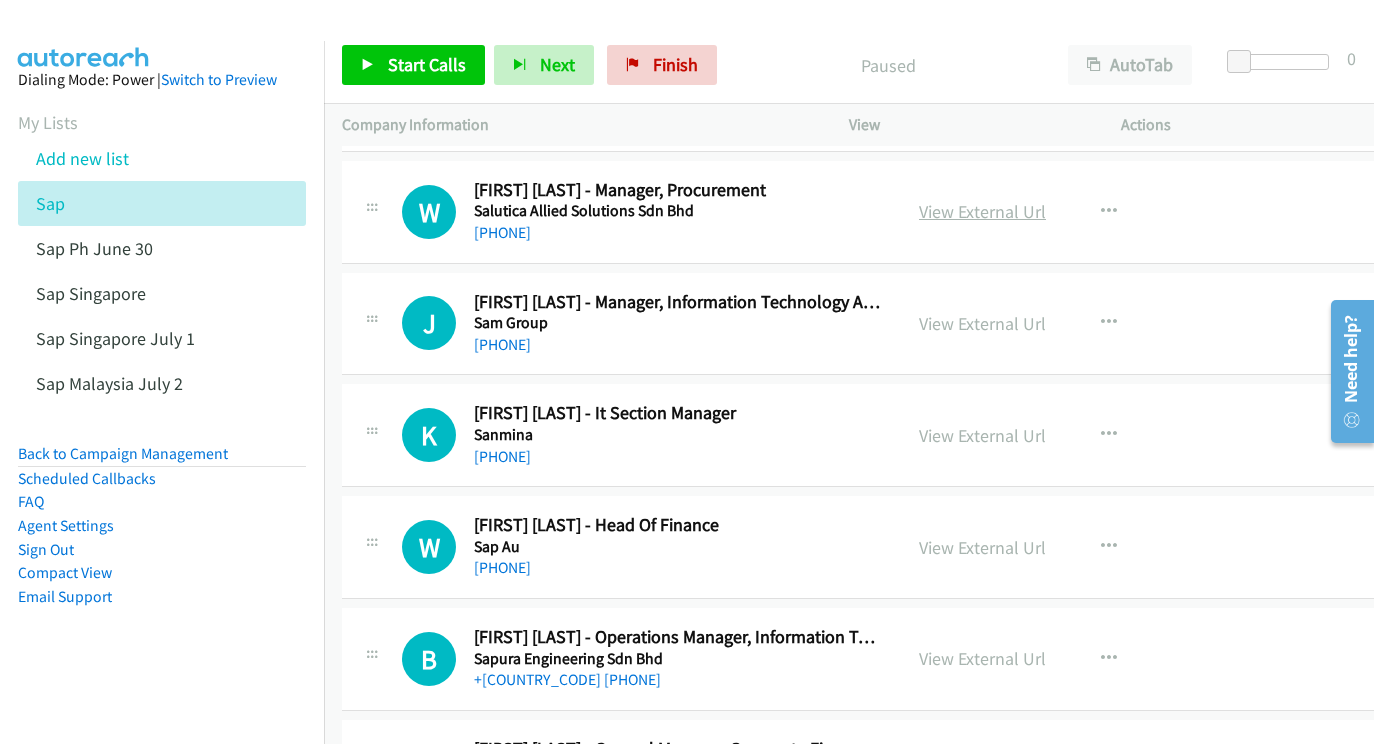 click on "View External Url" at bounding box center (982, 211) 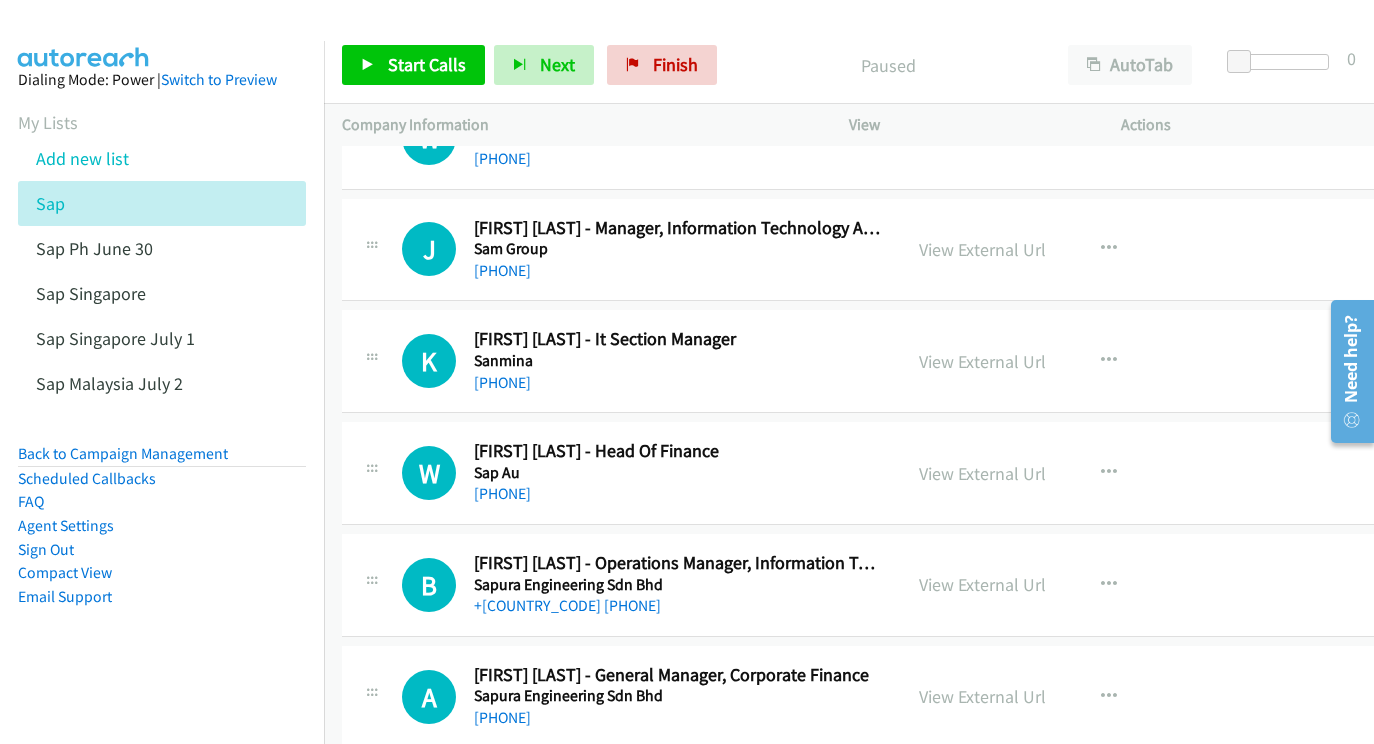 scroll, scrollTop: 588, scrollLeft: 0, axis: vertical 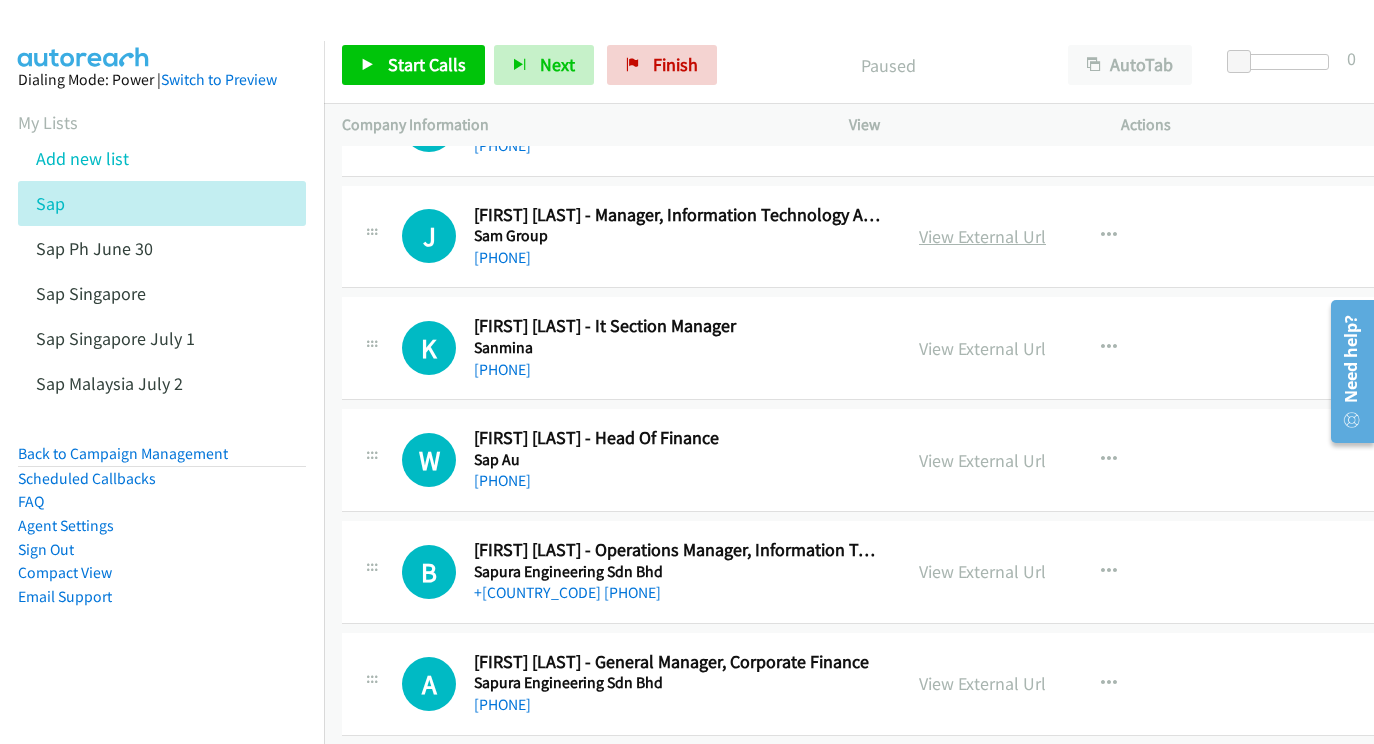 click on "View External Url" at bounding box center [982, 236] 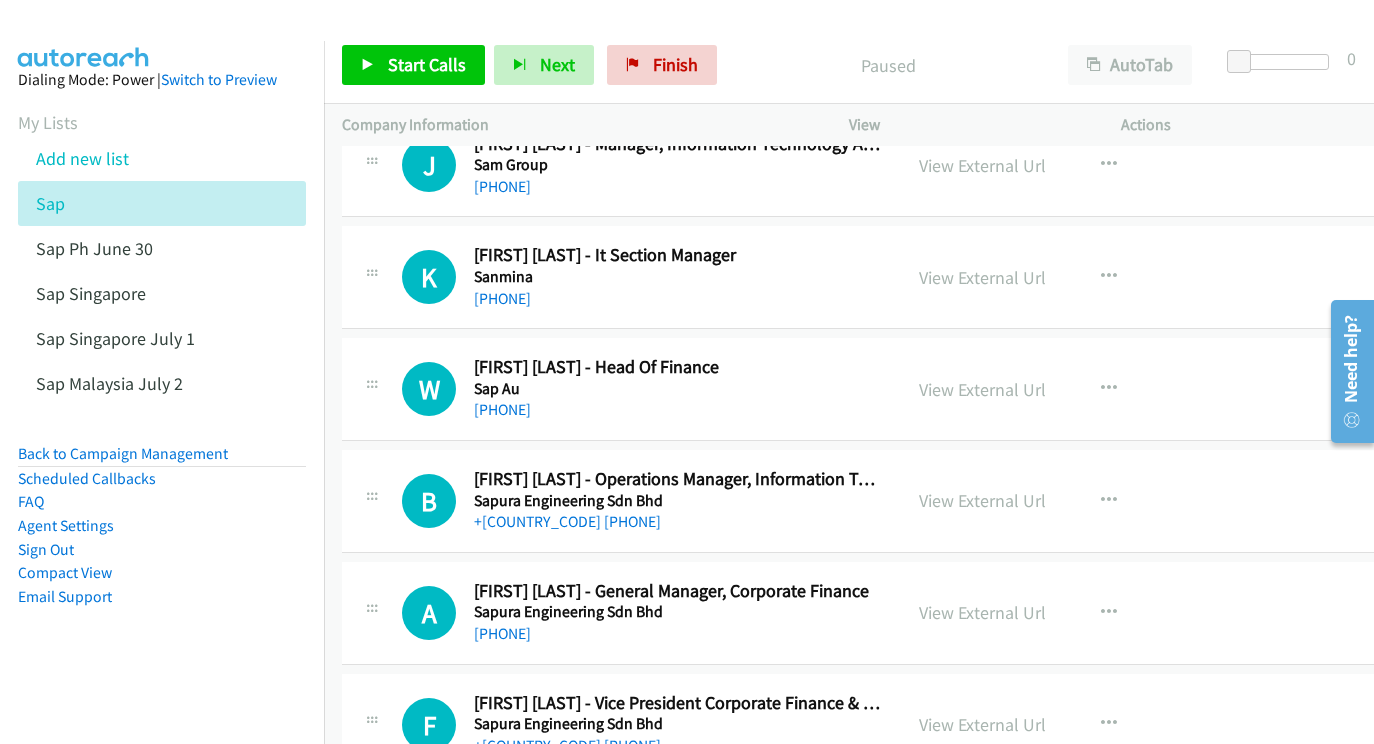 scroll, scrollTop: 673, scrollLeft: 0, axis: vertical 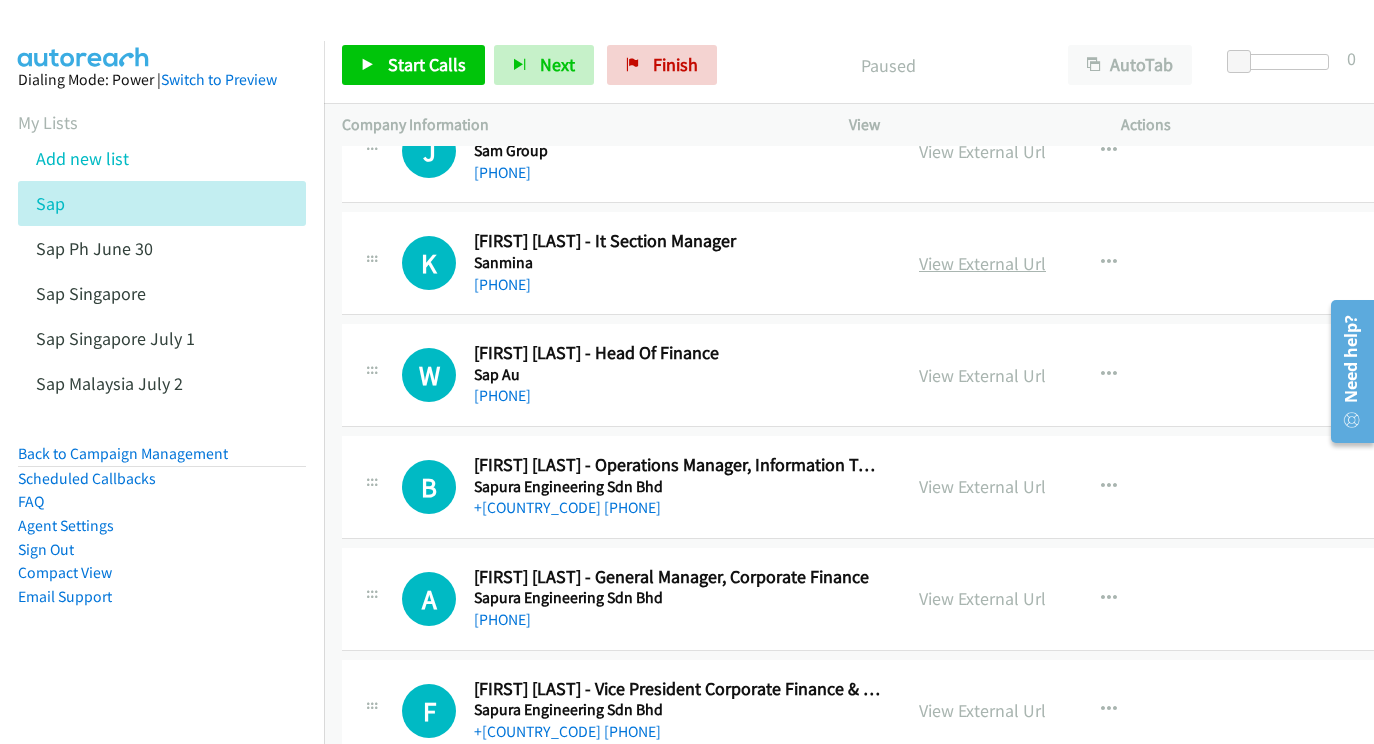 click on "View External Url" at bounding box center [982, 263] 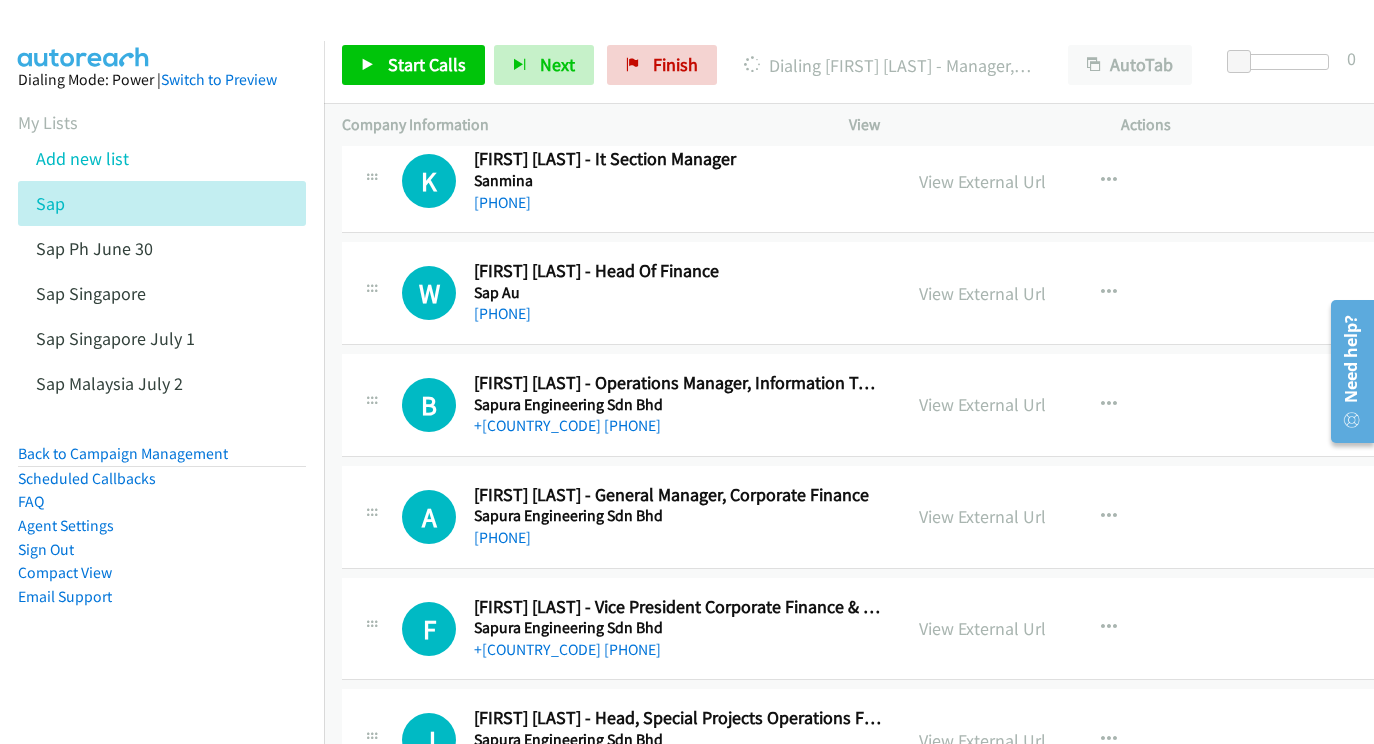 scroll, scrollTop: 802, scrollLeft: 0, axis: vertical 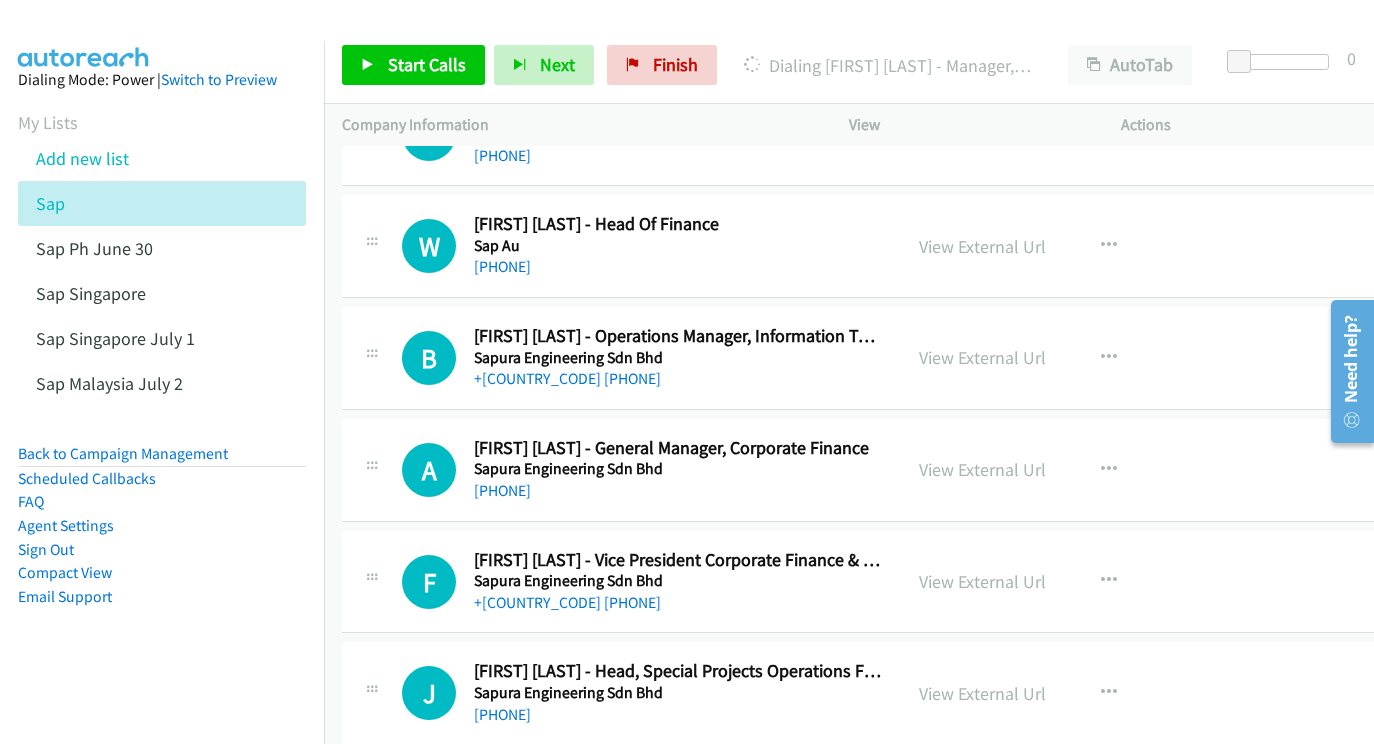 click on "View External Url
View External Url
Schedule/Manage Callback
Start Calls Here
Remove from list
Add to do not call list
Reset Call Status" at bounding box center [1050, 246] 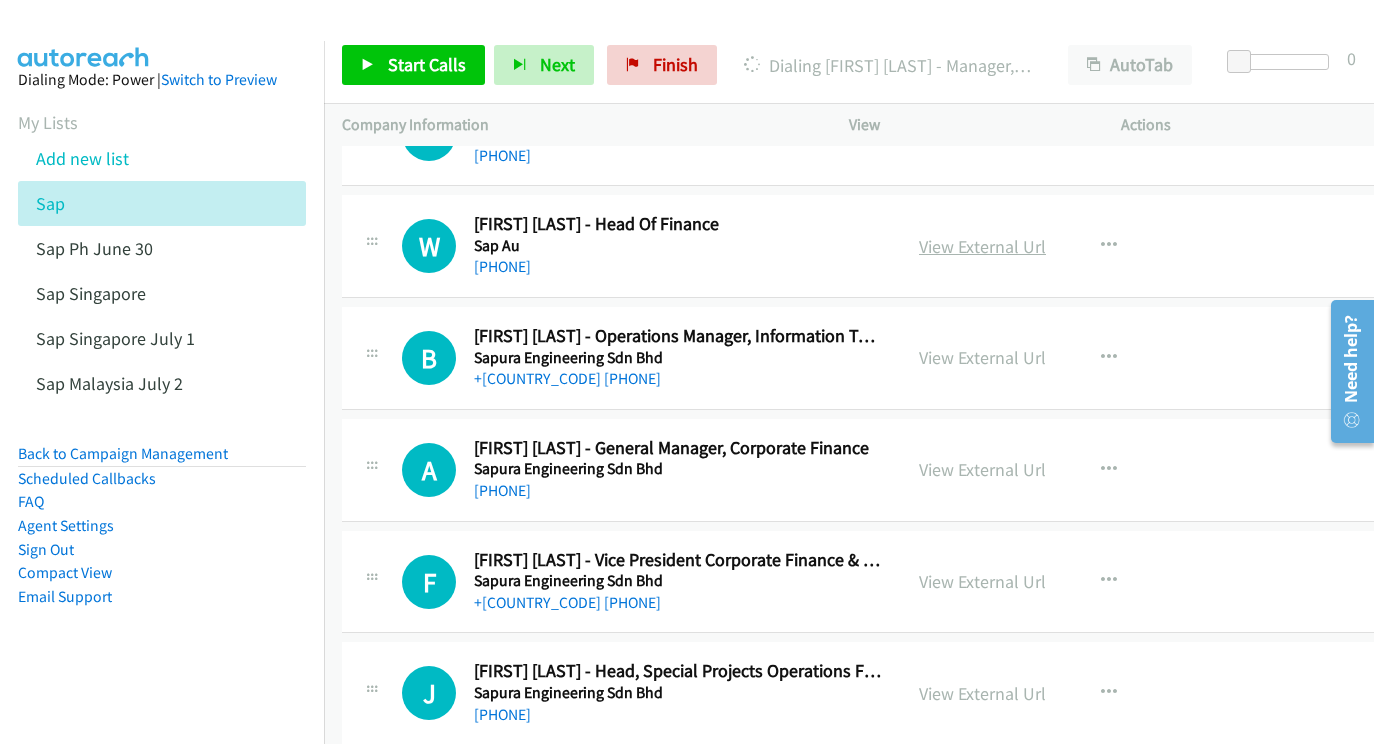 click on "View External Url" at bounding box center (982, 246) 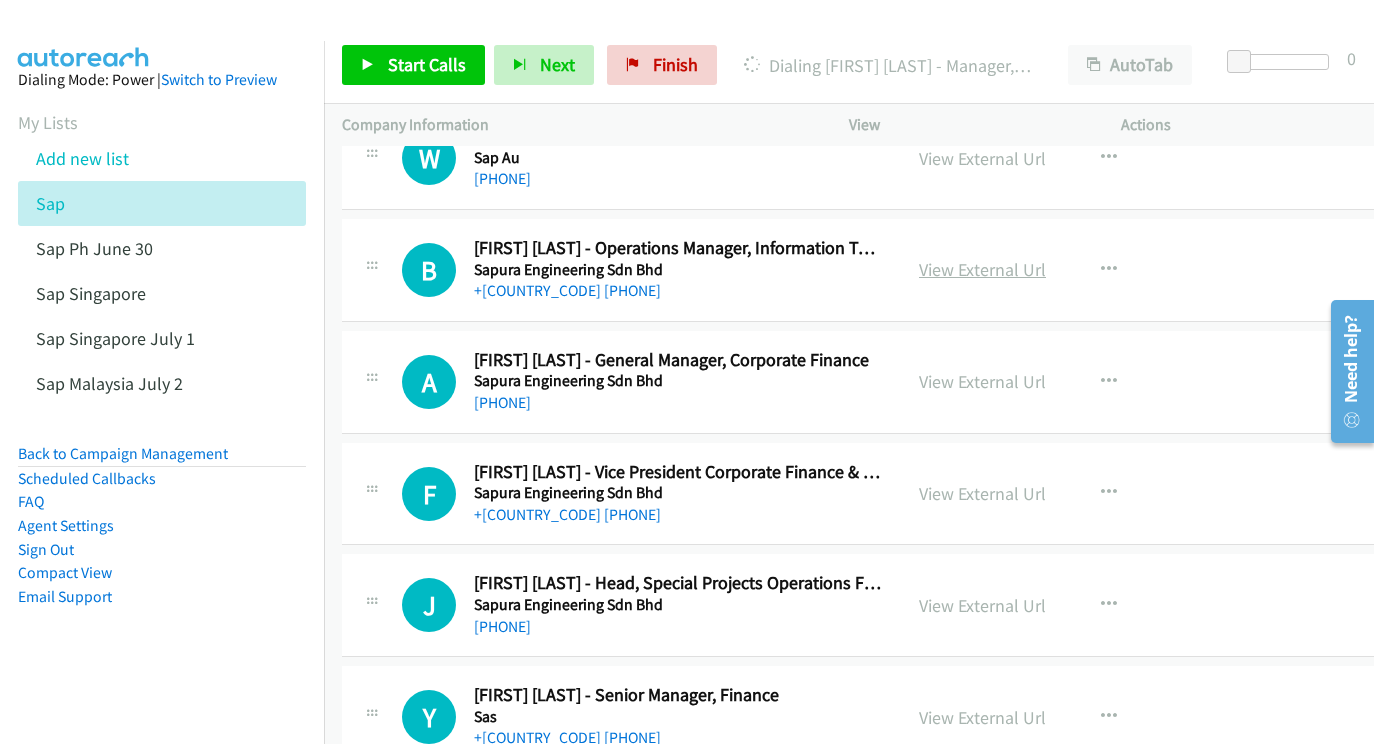 scroll, scrollTop: 893, scrollLeft: 0, axis: vertical 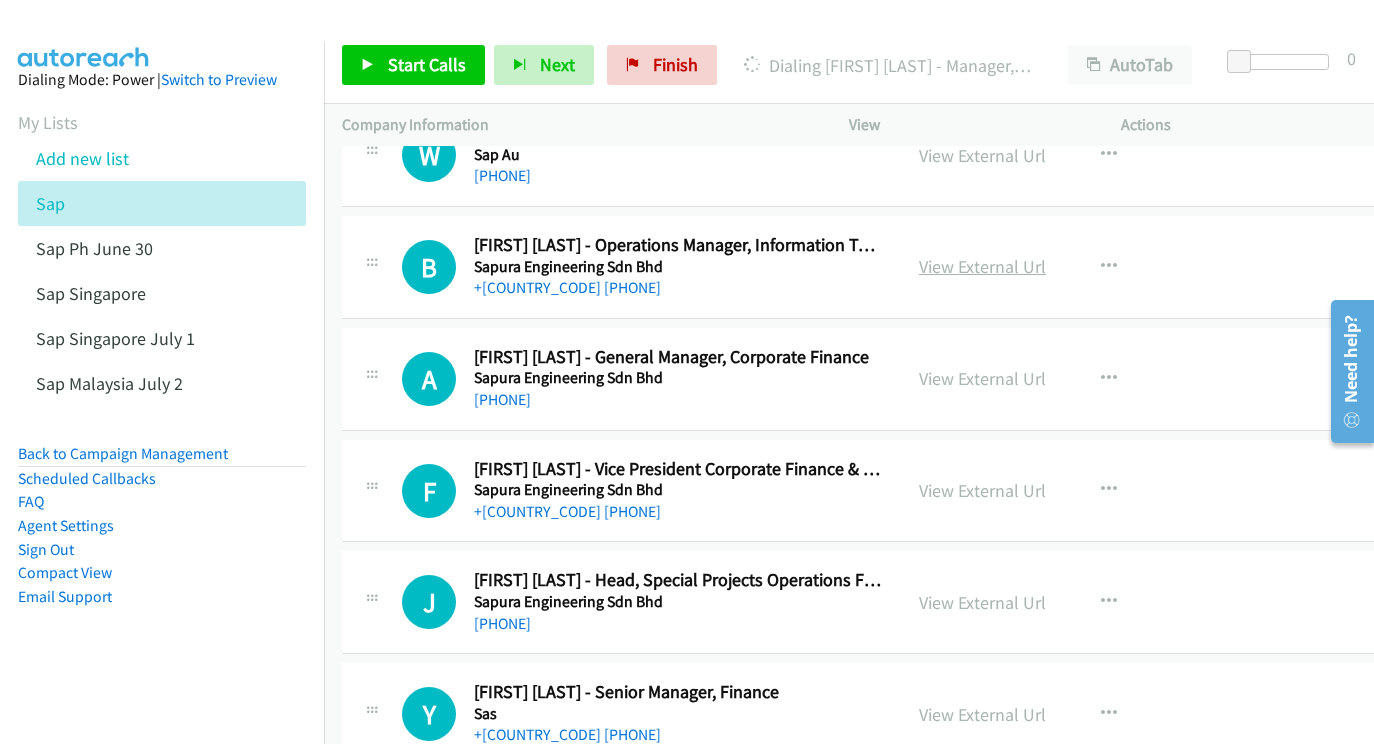 click on "View External Url" at bounding box center [982, 266] 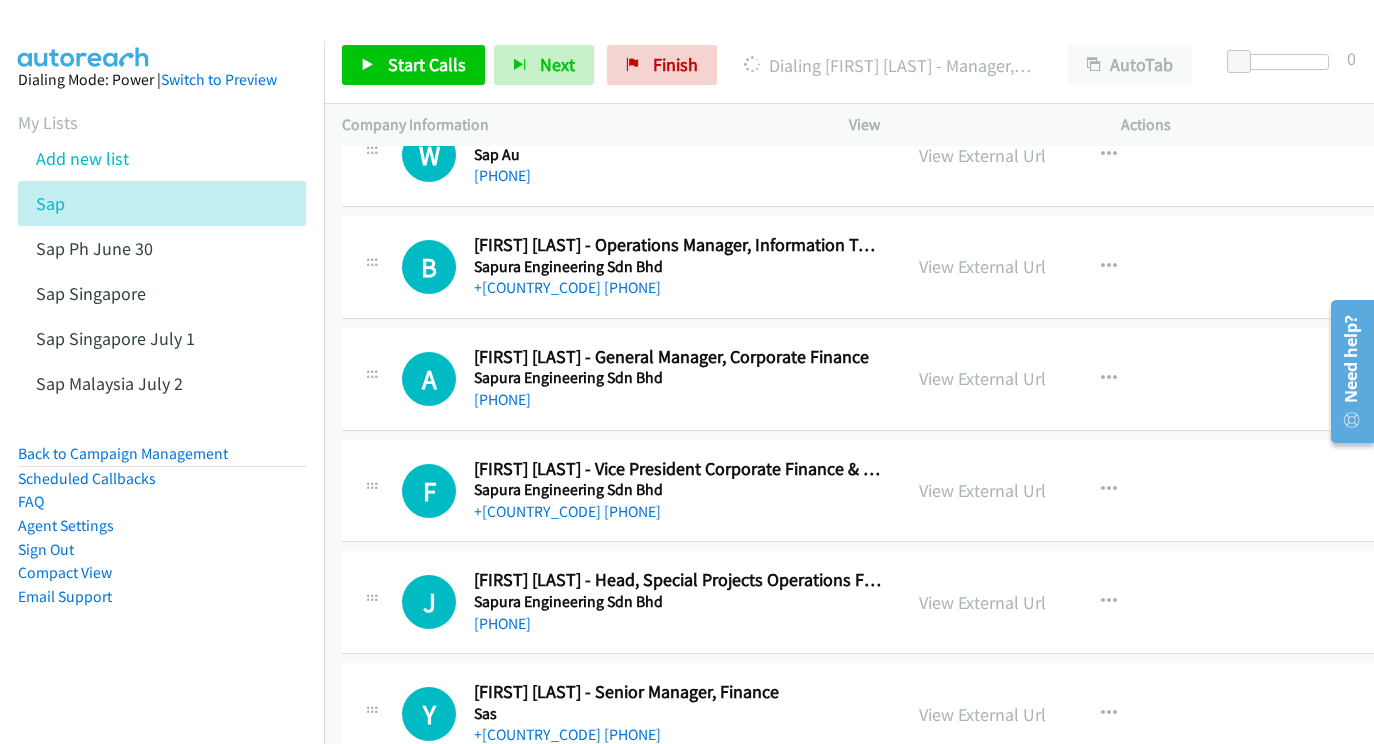 scroll, scrollTop: 977, scrollLeft: 0, axis: vertical 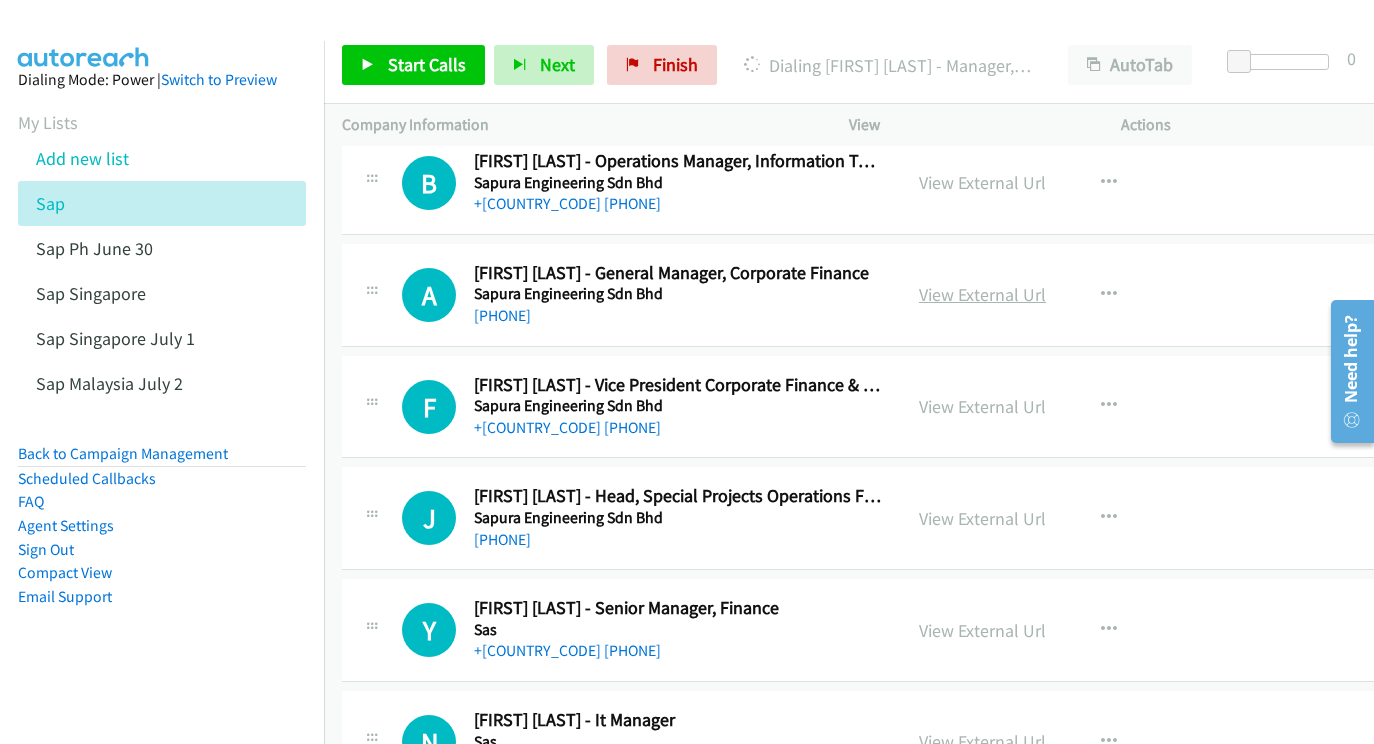 click on "View External Url" at bounding box center (982, 294) 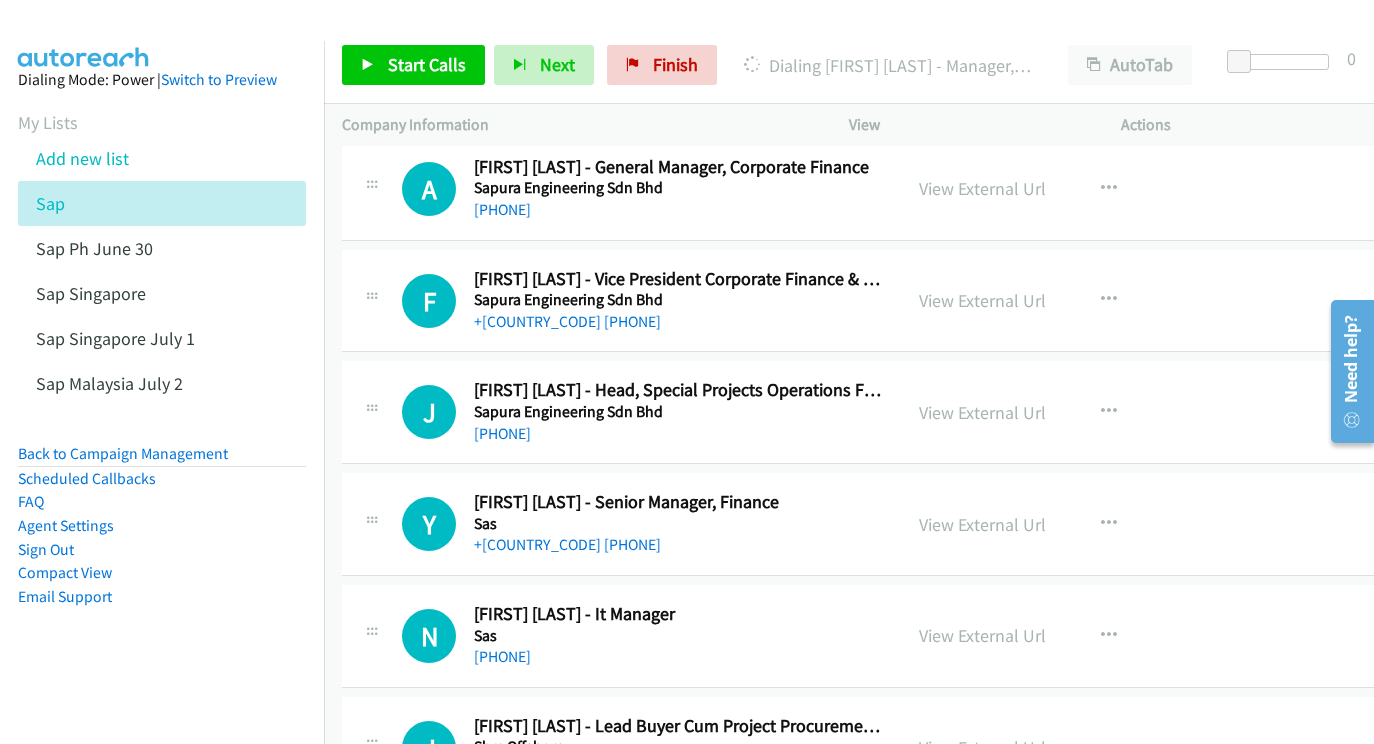 scroll, scrollTop: 1116, scrollLeft: 0, axis: vertical 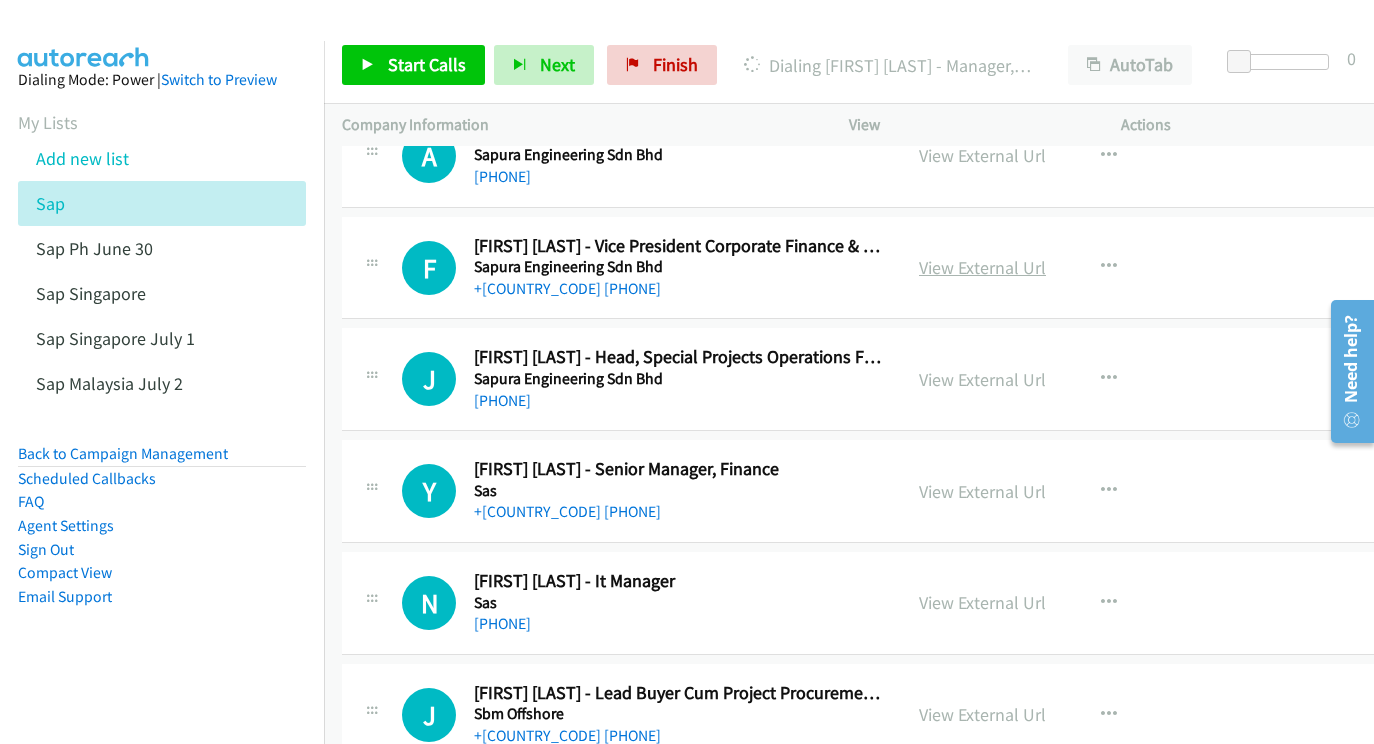 click on "View External Url" at bounding box center (982, 267) 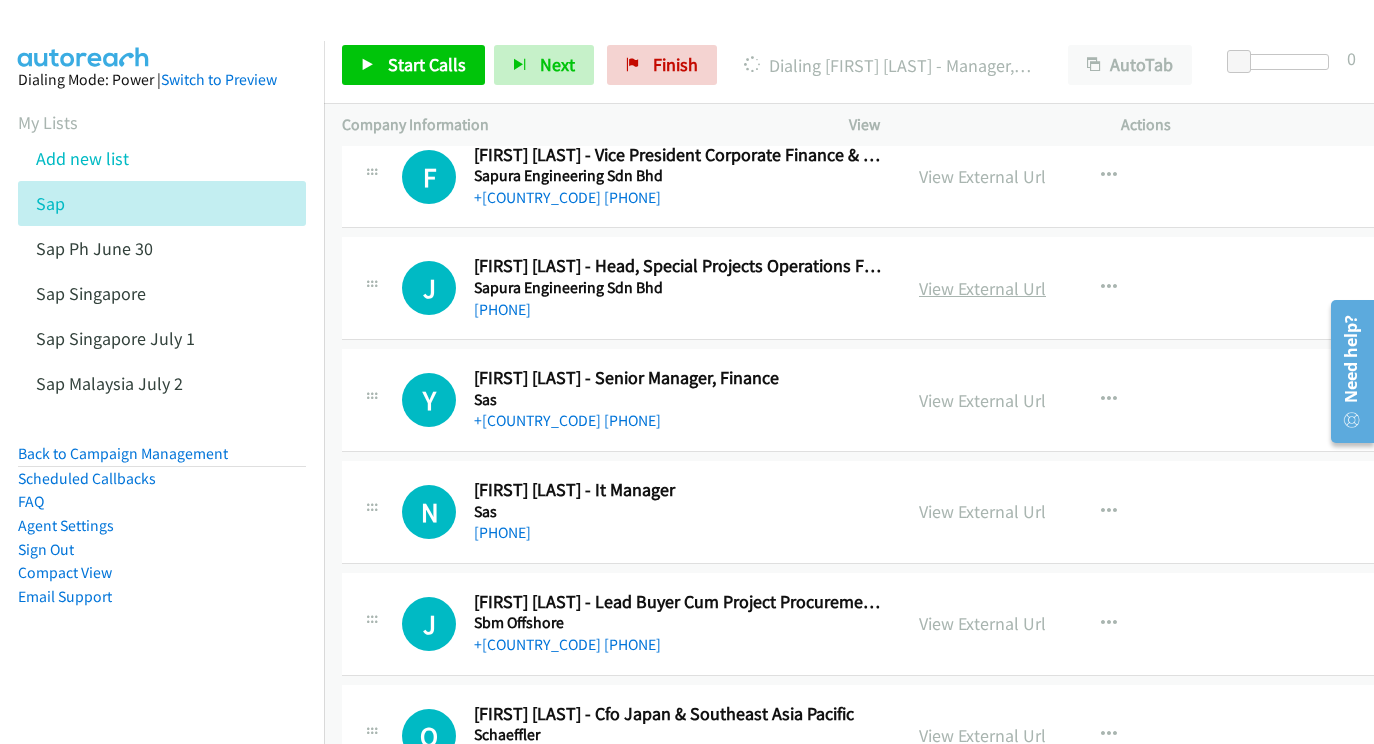 scroll, scrollTop: 1240, scrollLeft: 0, axis: vertical 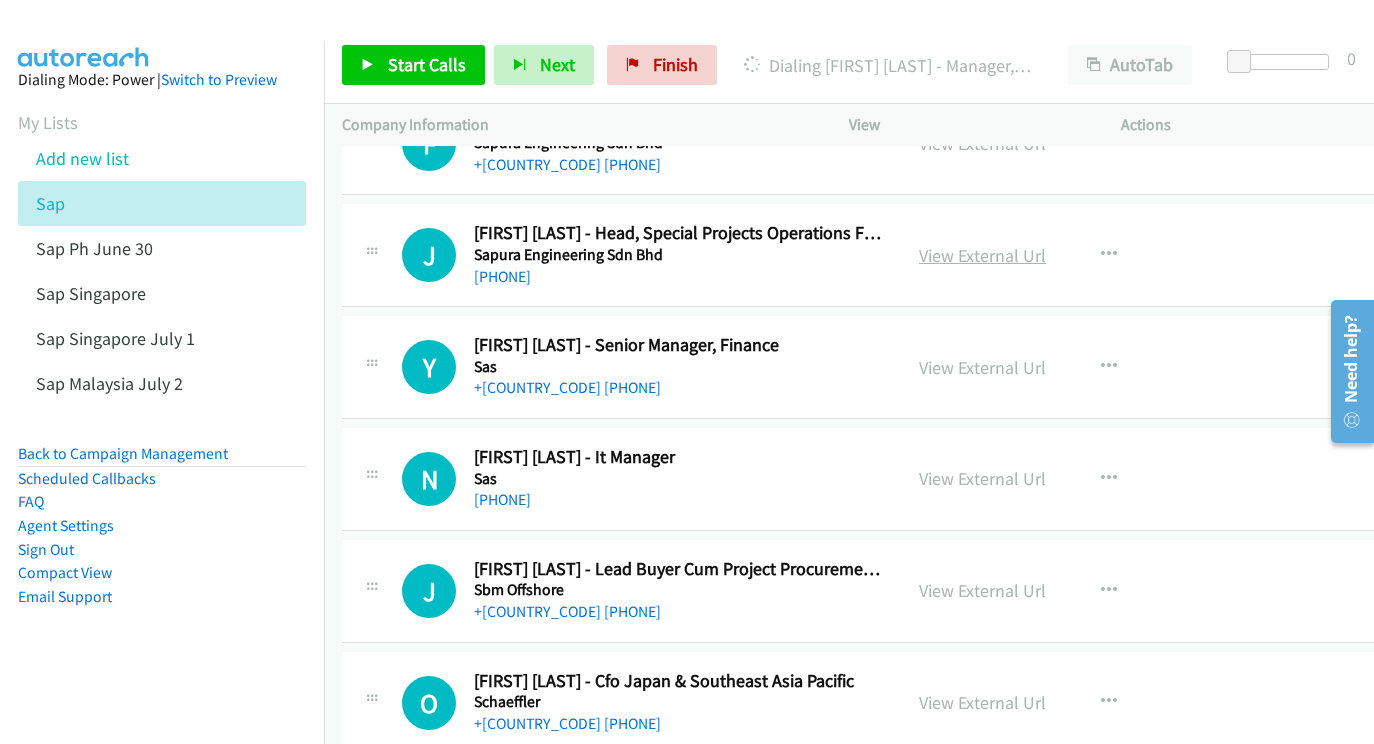 click on "View External Url" at bounding box center [982, 255] 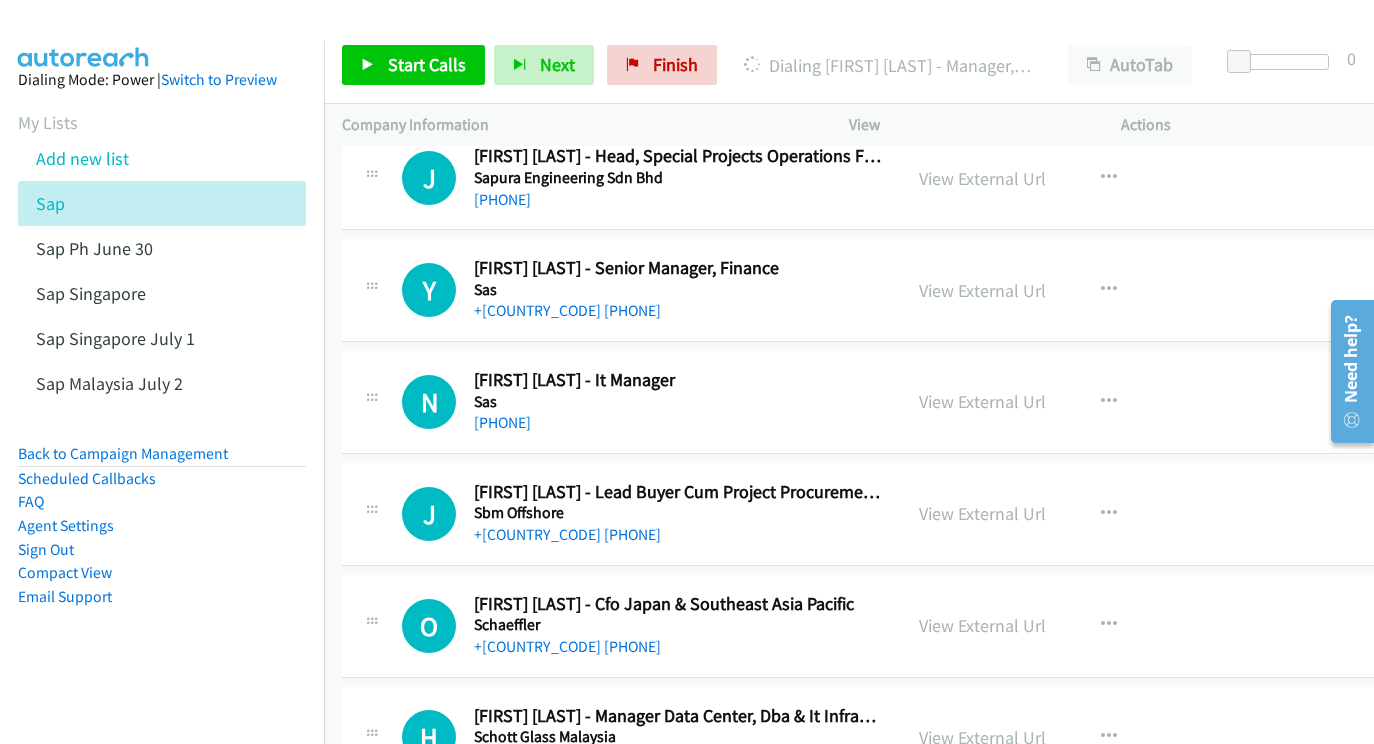 scroll, scrollTop: 1342, scrollLeft: 0, axis: vertical 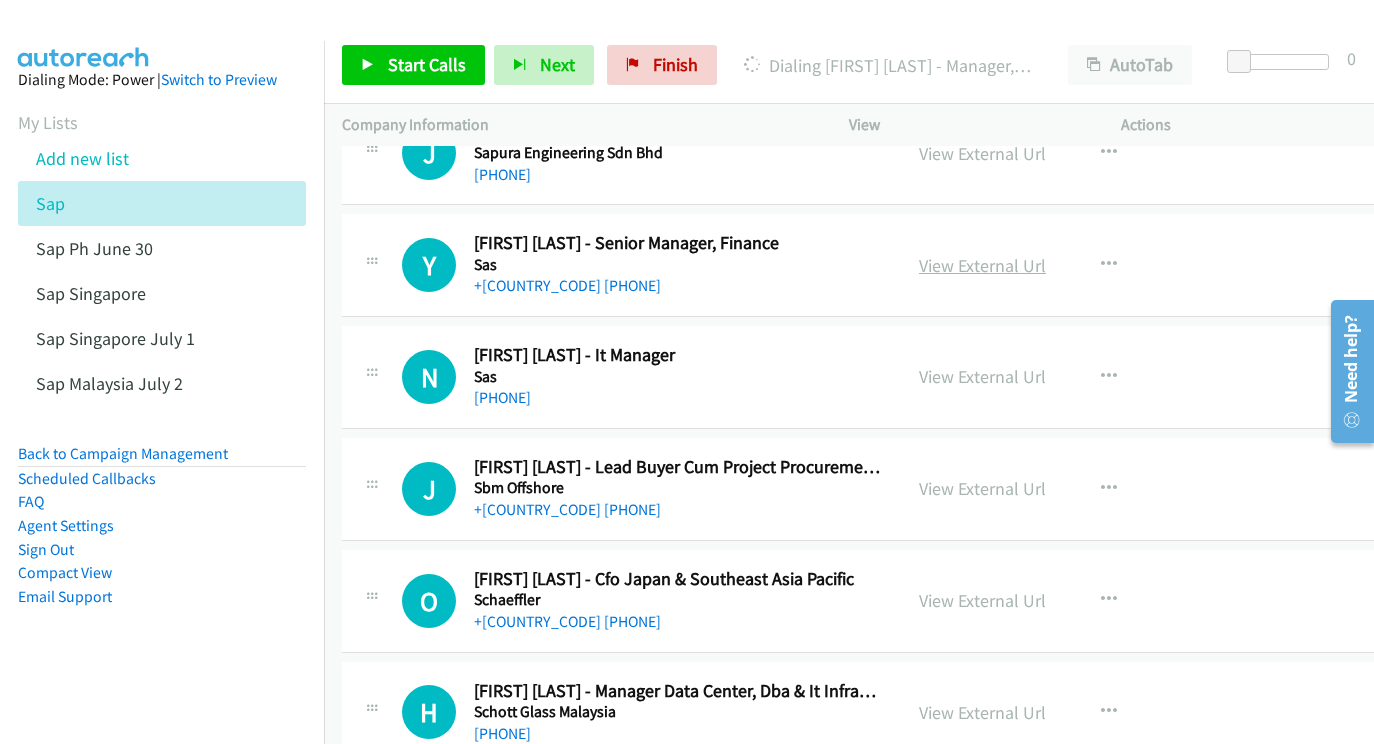 click on "View External Url" at bounding box center (982, 265) 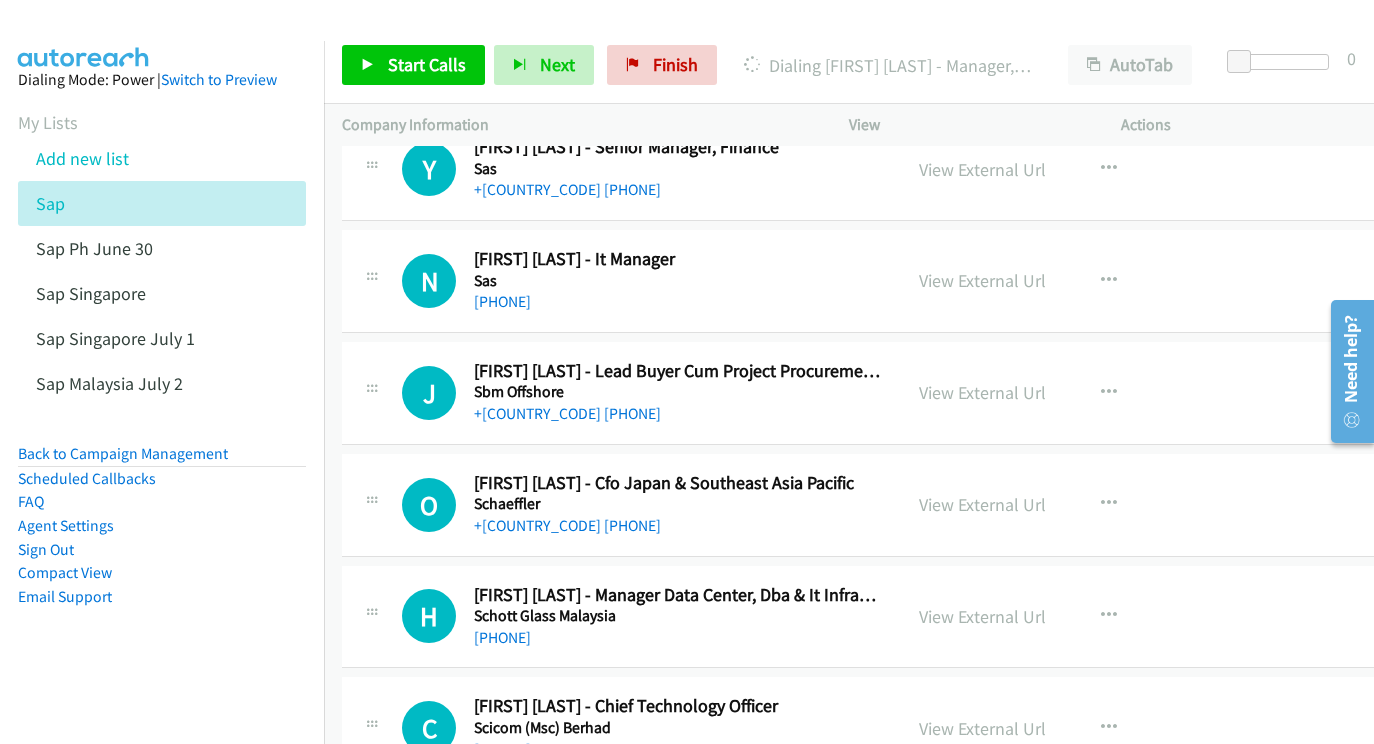 scroll, scrollTop: 1439, scrollLeft: 0, axis: vertical 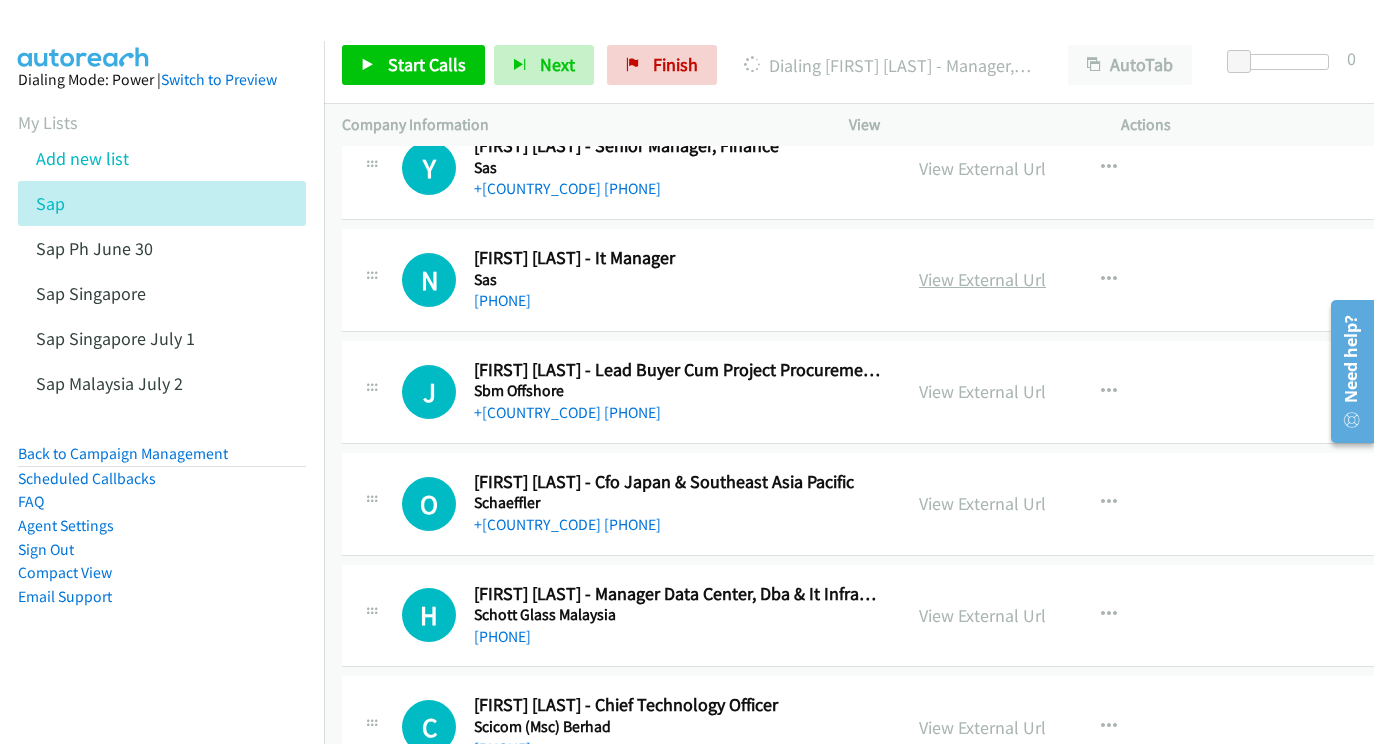 click on "View External Url" at bounding box center (982, 279) 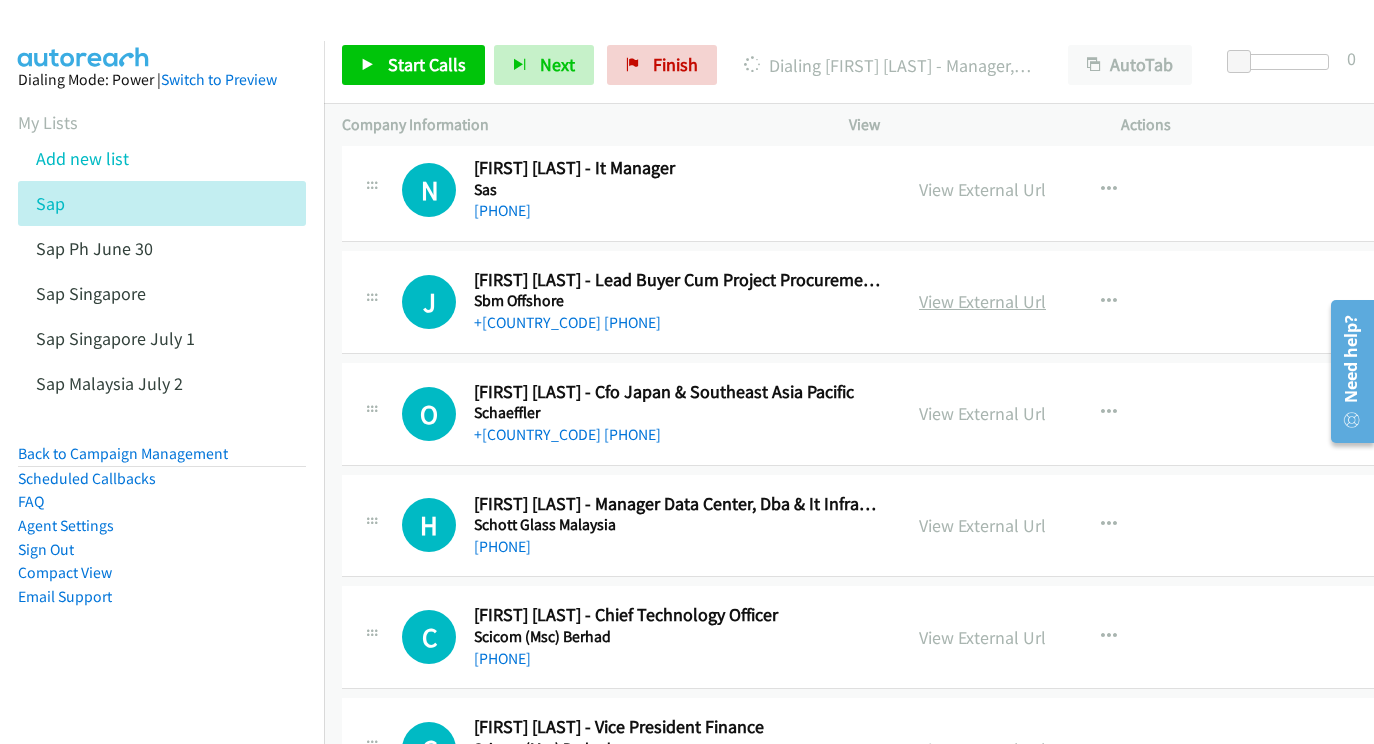 scroll, scrollTop: 1539, scrollLeft: 0, axis: vertical 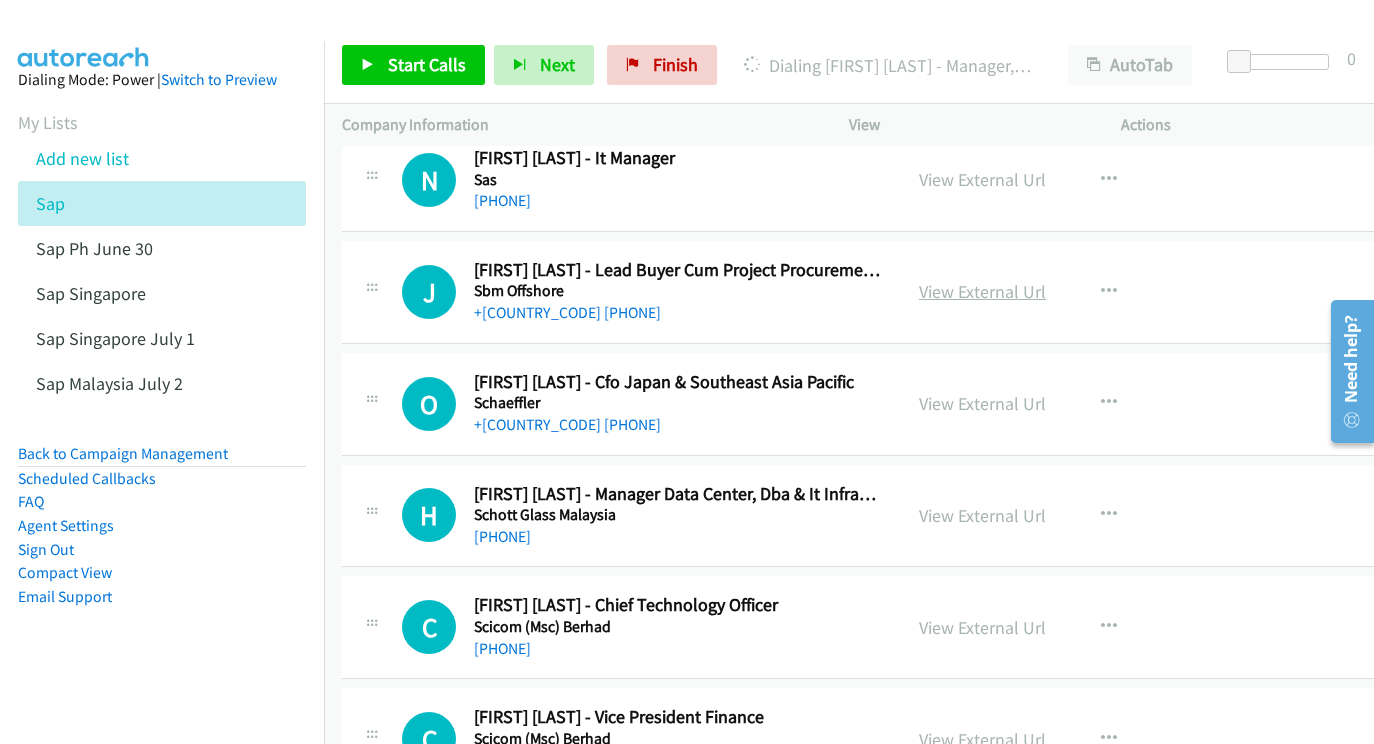 click on "View External Url" at bounding box center (982, 291) 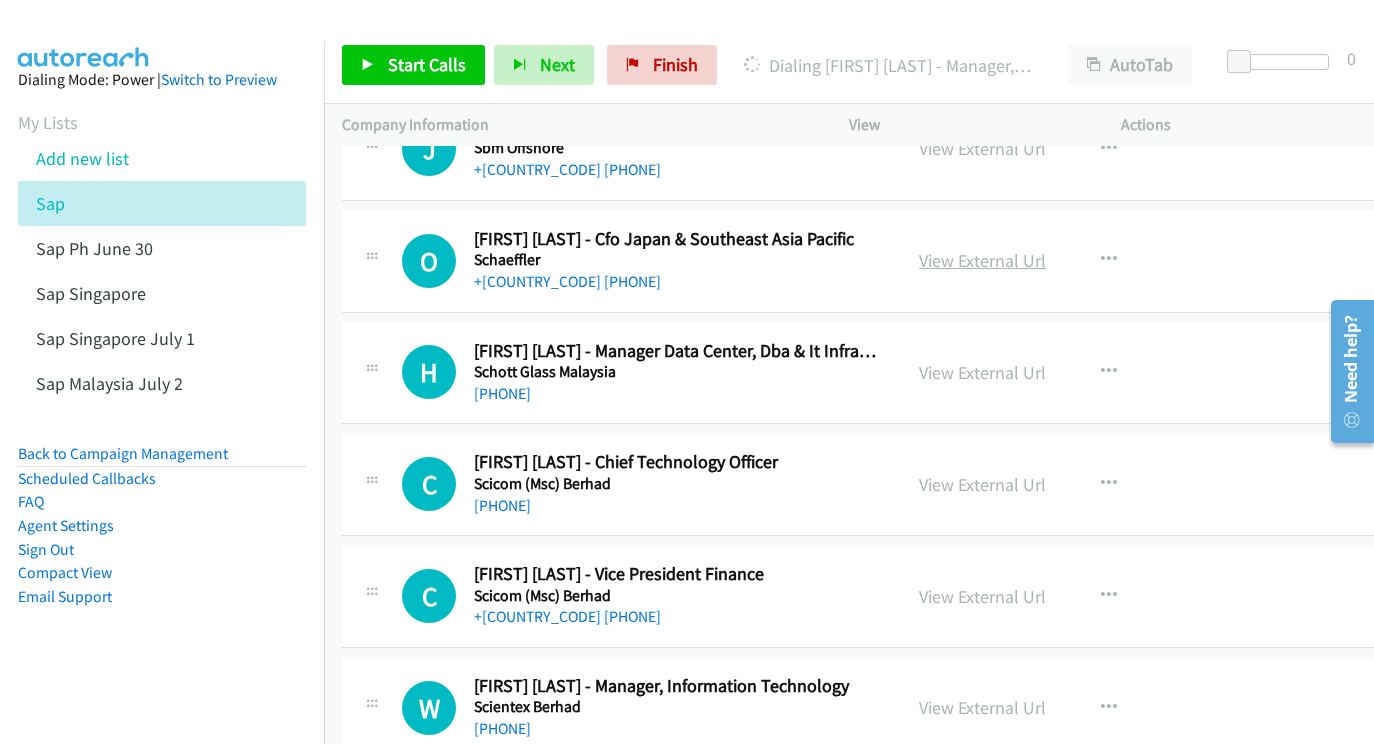 scroll, scrollTop: 1689, scrollLeft: 0, axis: vertical 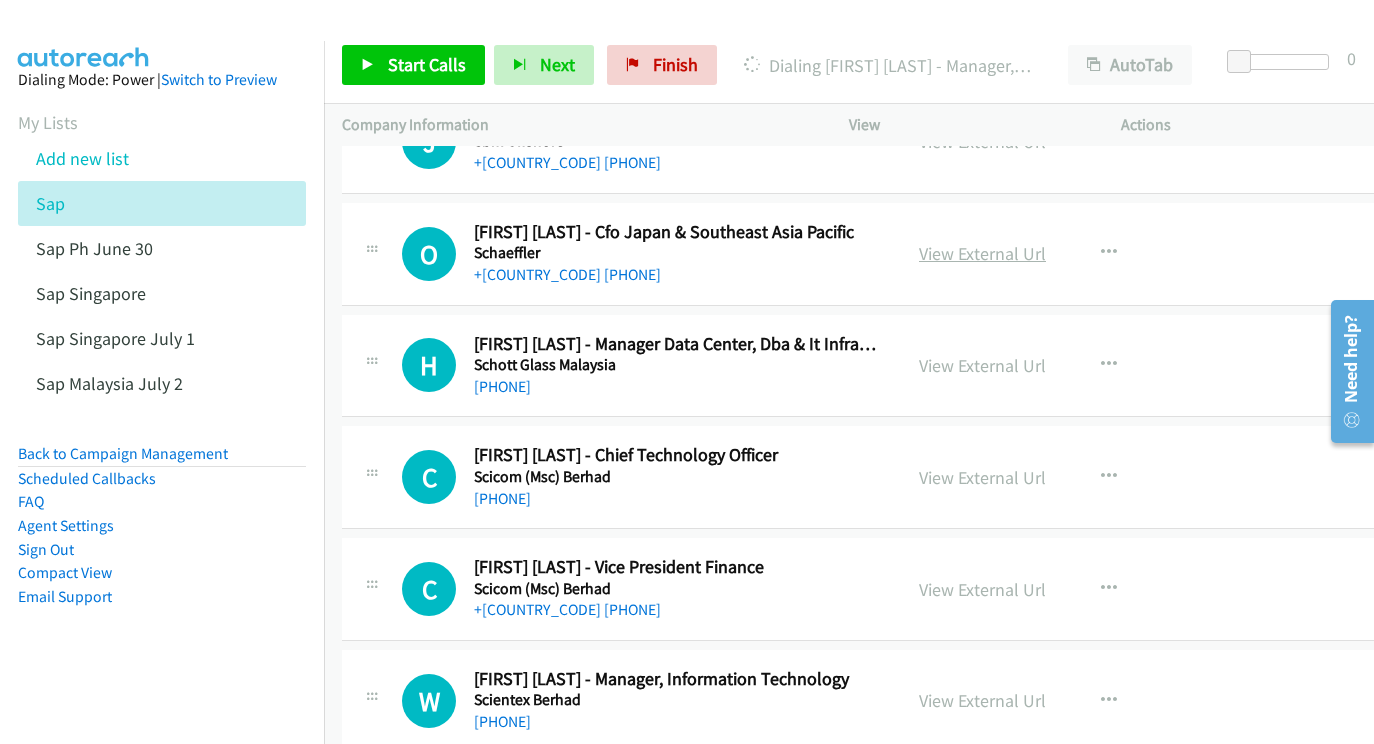 click on "View External Url" at bounding box center [982, 253] 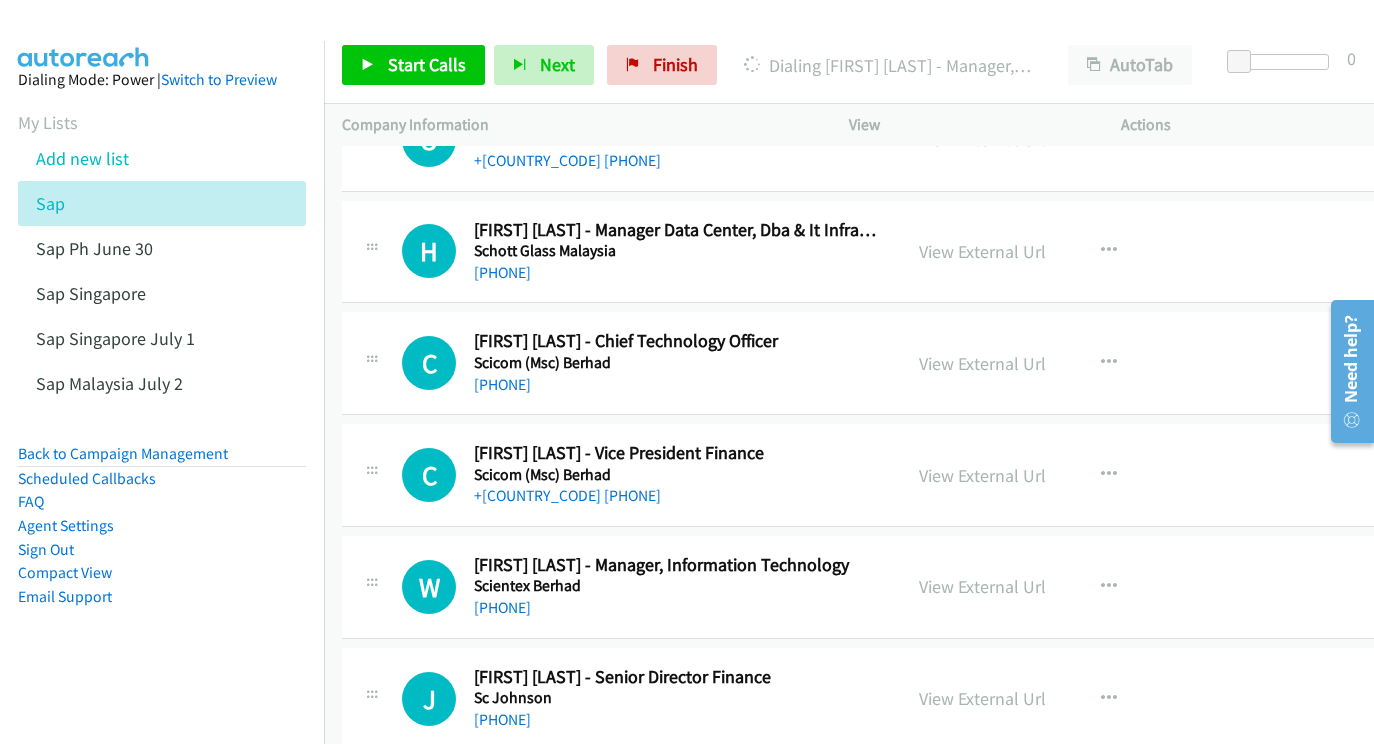 scroll, scrollTop: 1804, scrollLeft: 0, axis: vertical 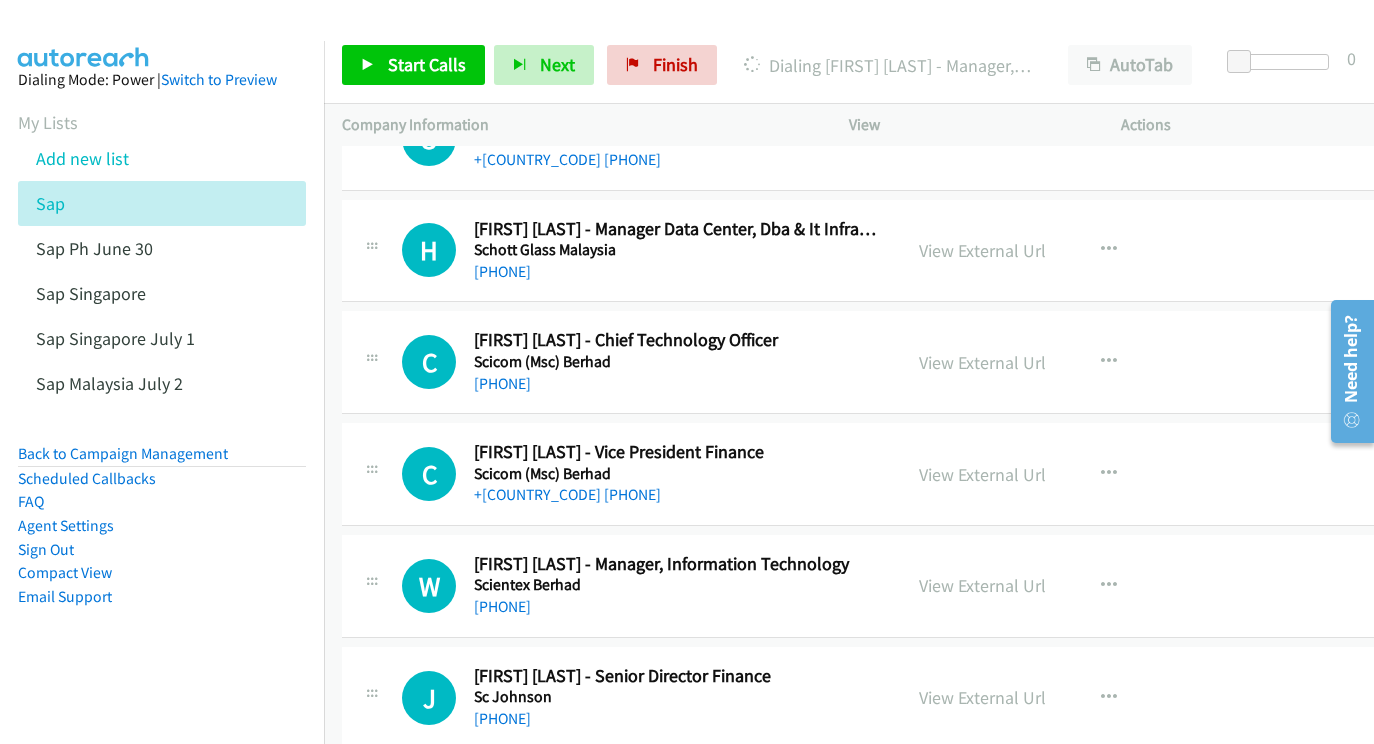 click on "View External Url
View External Url
Schedule/Manage Callback
Start Calls Here
Remove from list
Add to do not call list
Reset Call Status" at bounding box center [1050, 251] 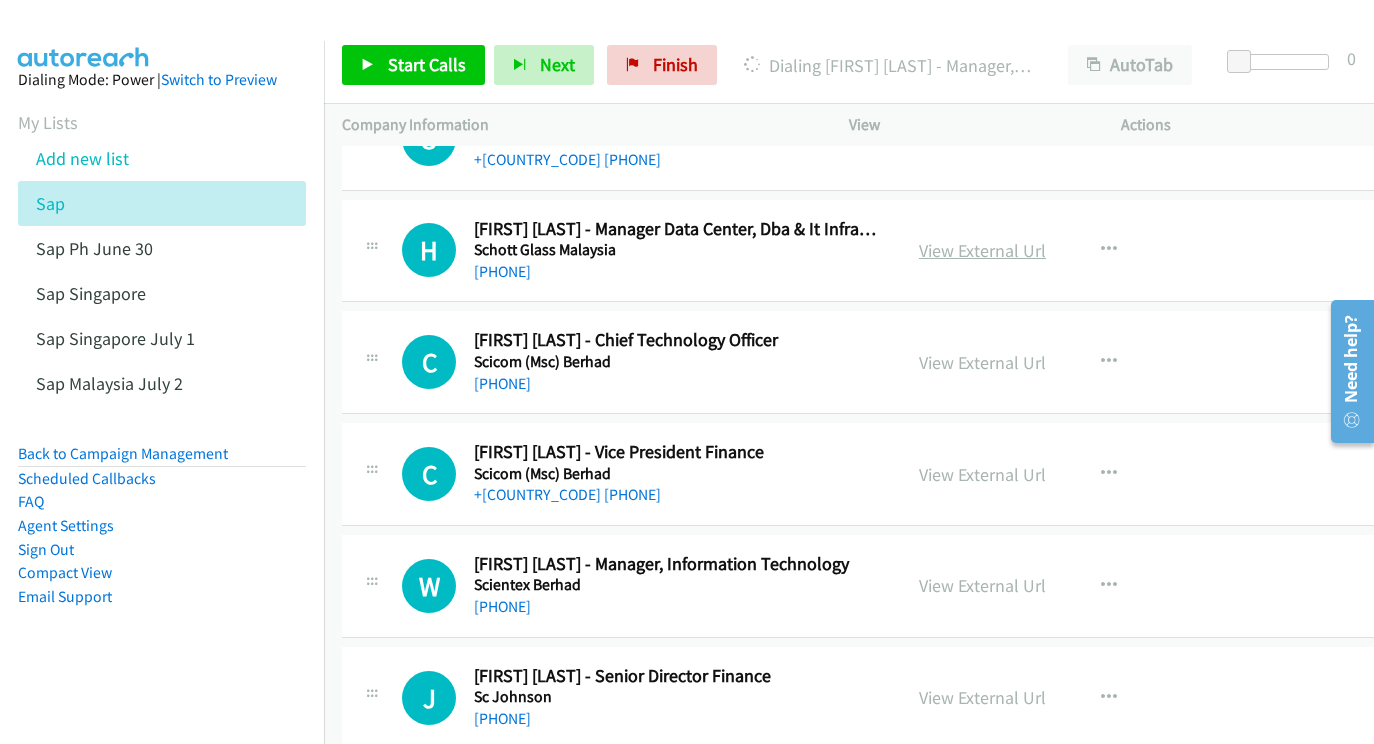 click on "View External Url" at bounding box center (982, 250) 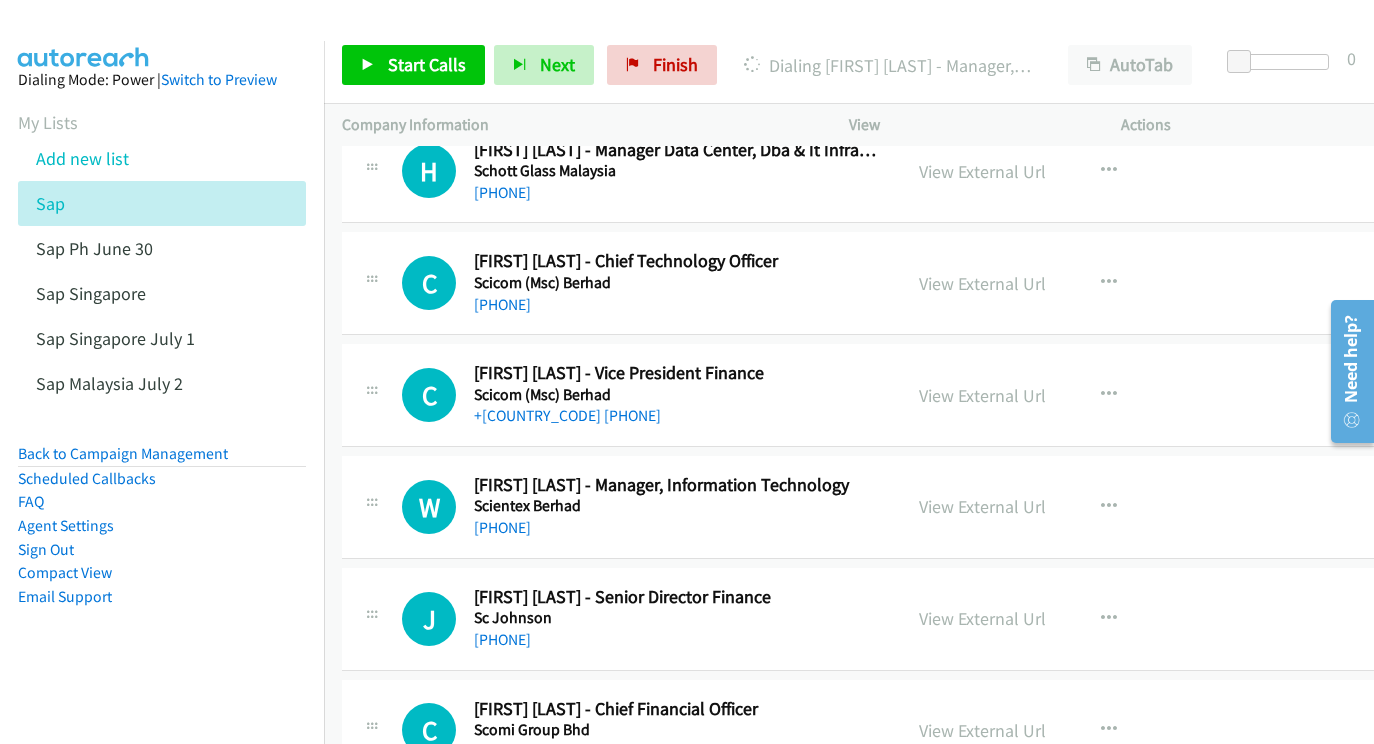 scroll, scrollTop: 1929, scrollLeft: 0, axis: vertical 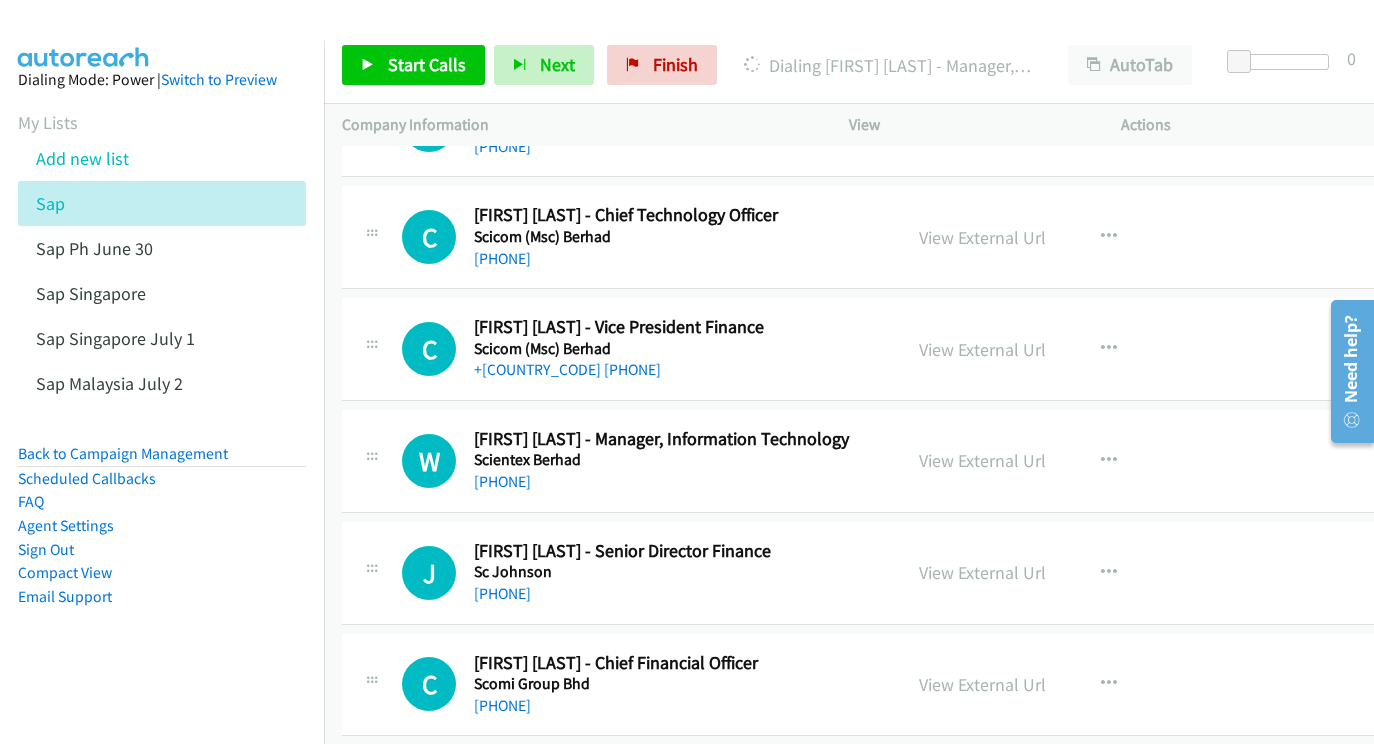 click on "View External Url
View External Url
Schedule/Manage Callback
Start Calls Here
Remove from list
Add to do not call list
Reset Call Status" at bounding box center [1050, 237] 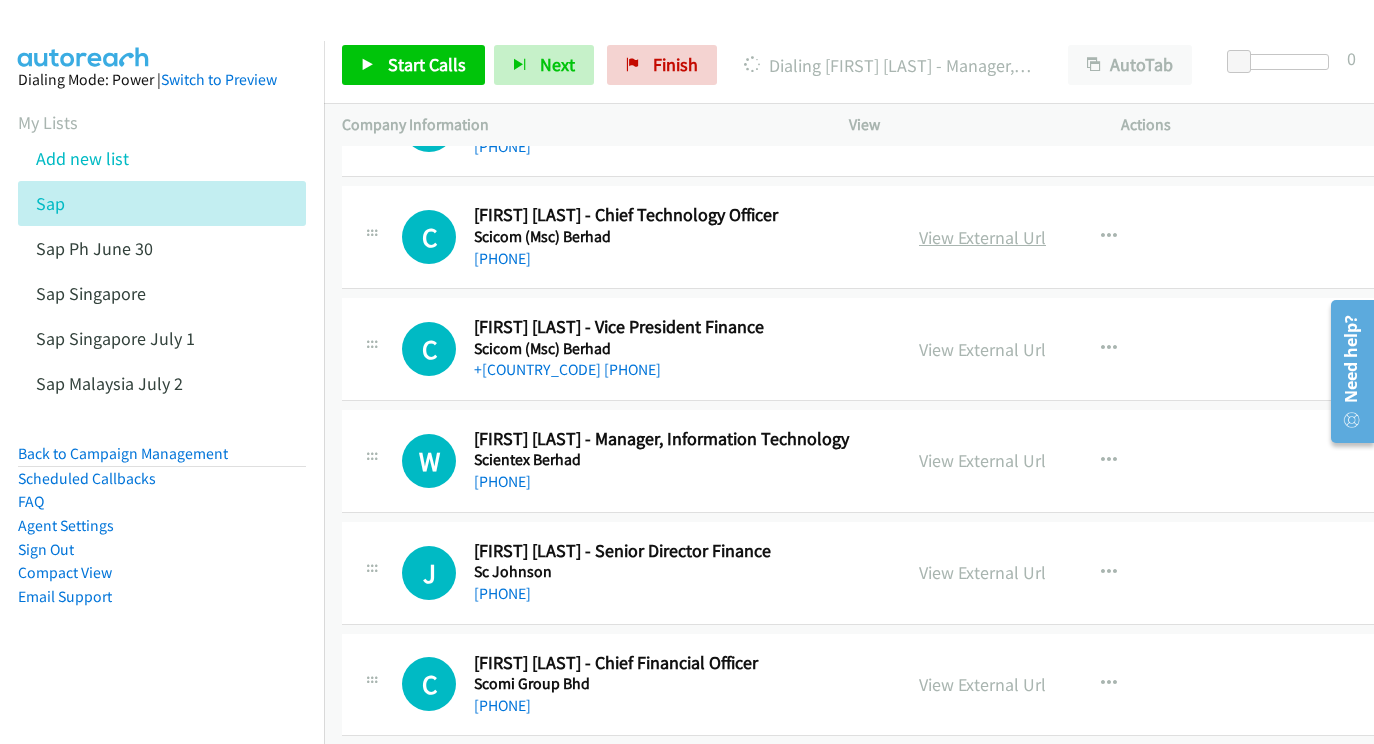 click on "View External Url" at bounding box center (982, 237) 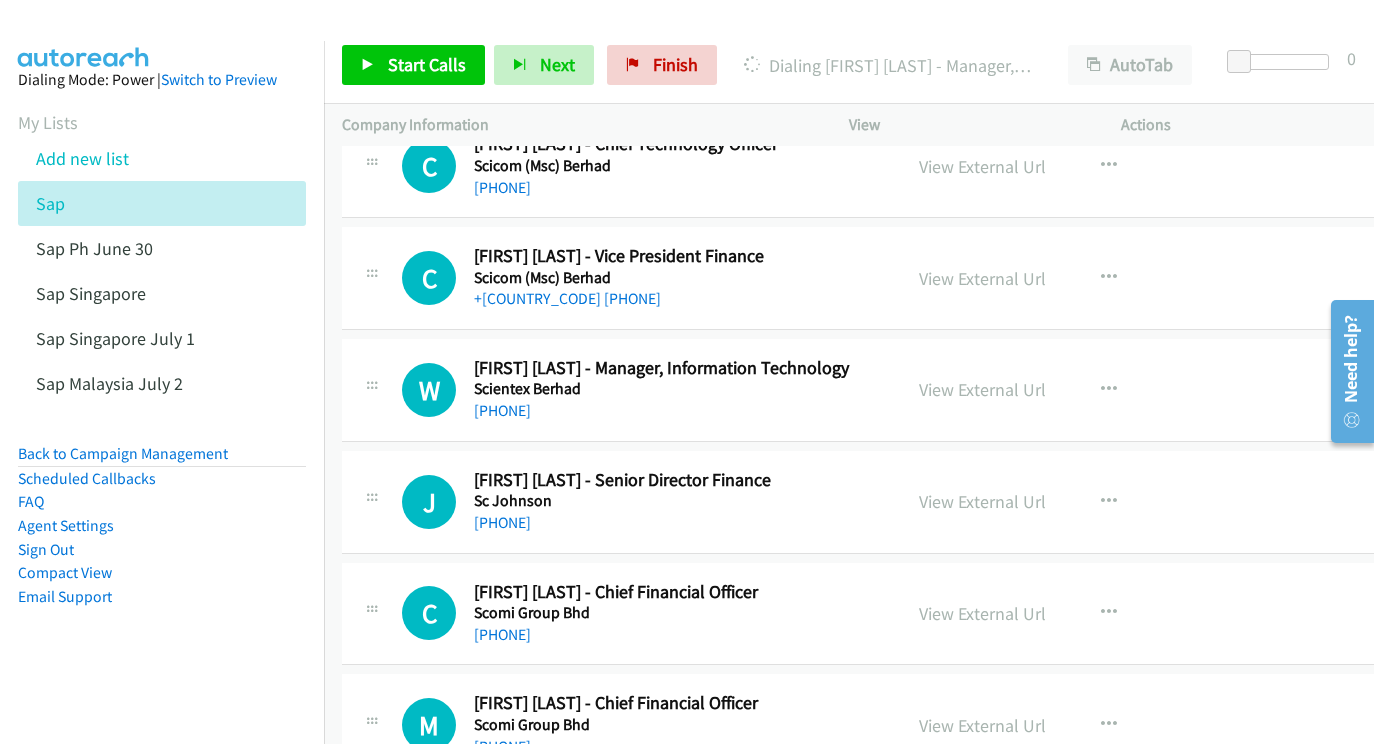 scroll, scrollTop: 2022, scrollLeft: 0, axis: vertical 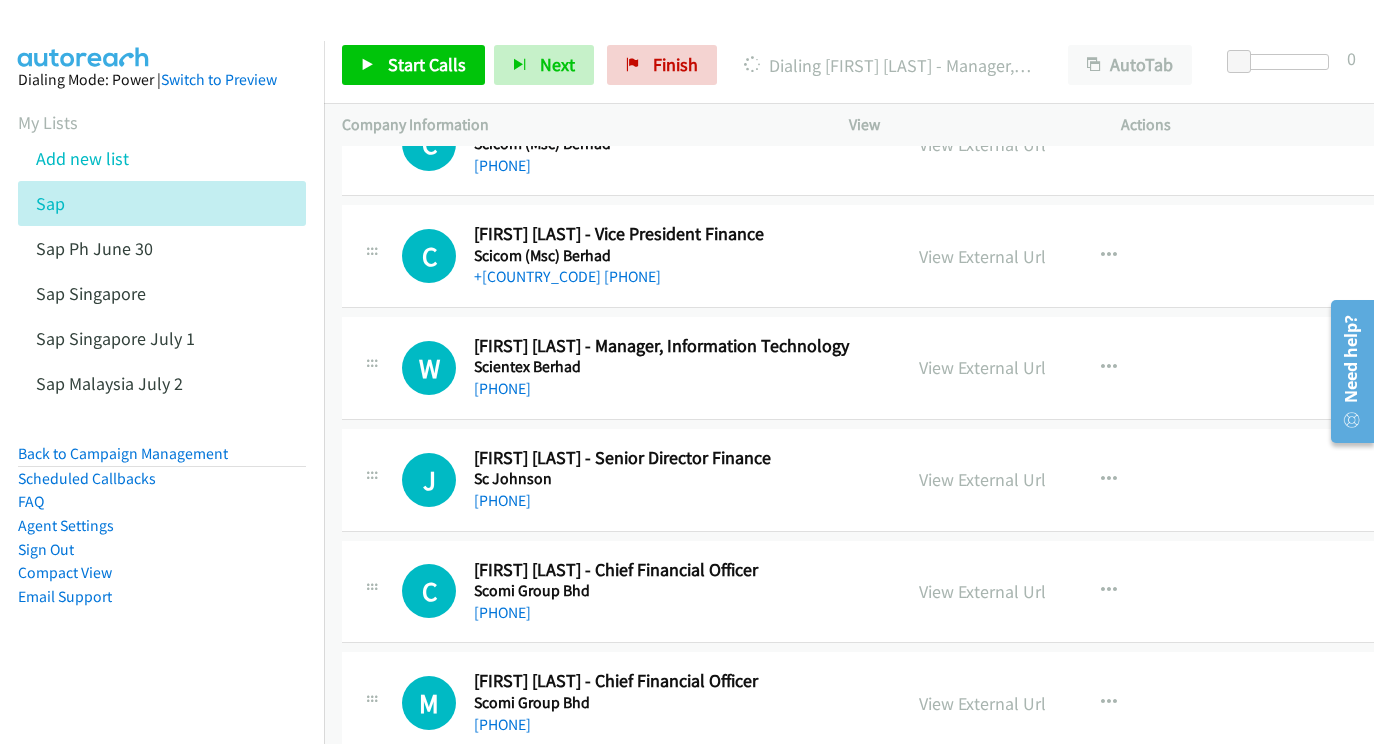 click on "View External Url
View External Url
Schedule/Manage Callback
Start Calls Here
Remove from list
Add to do not call list
Reset Call Status" at bounding box center (1050, 256) 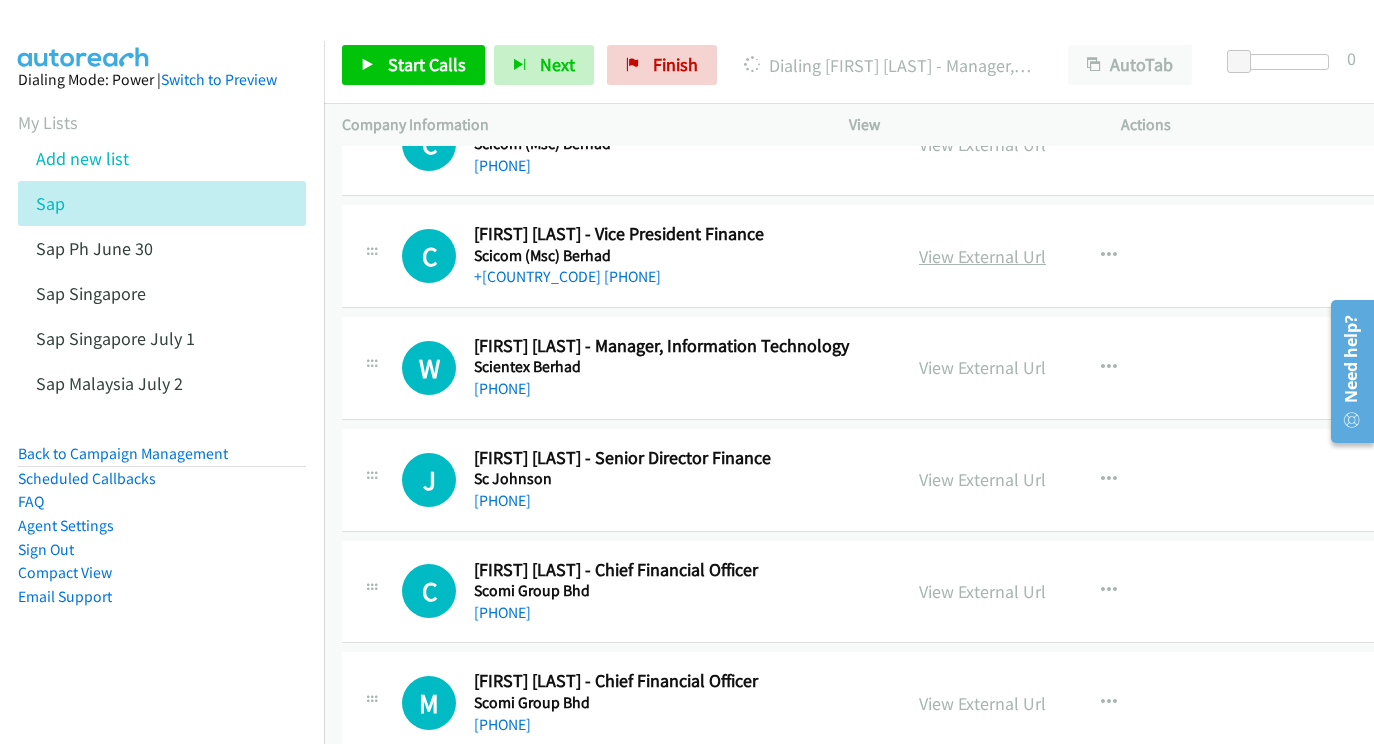click on "View External Url" at bounding box center (982, 256) 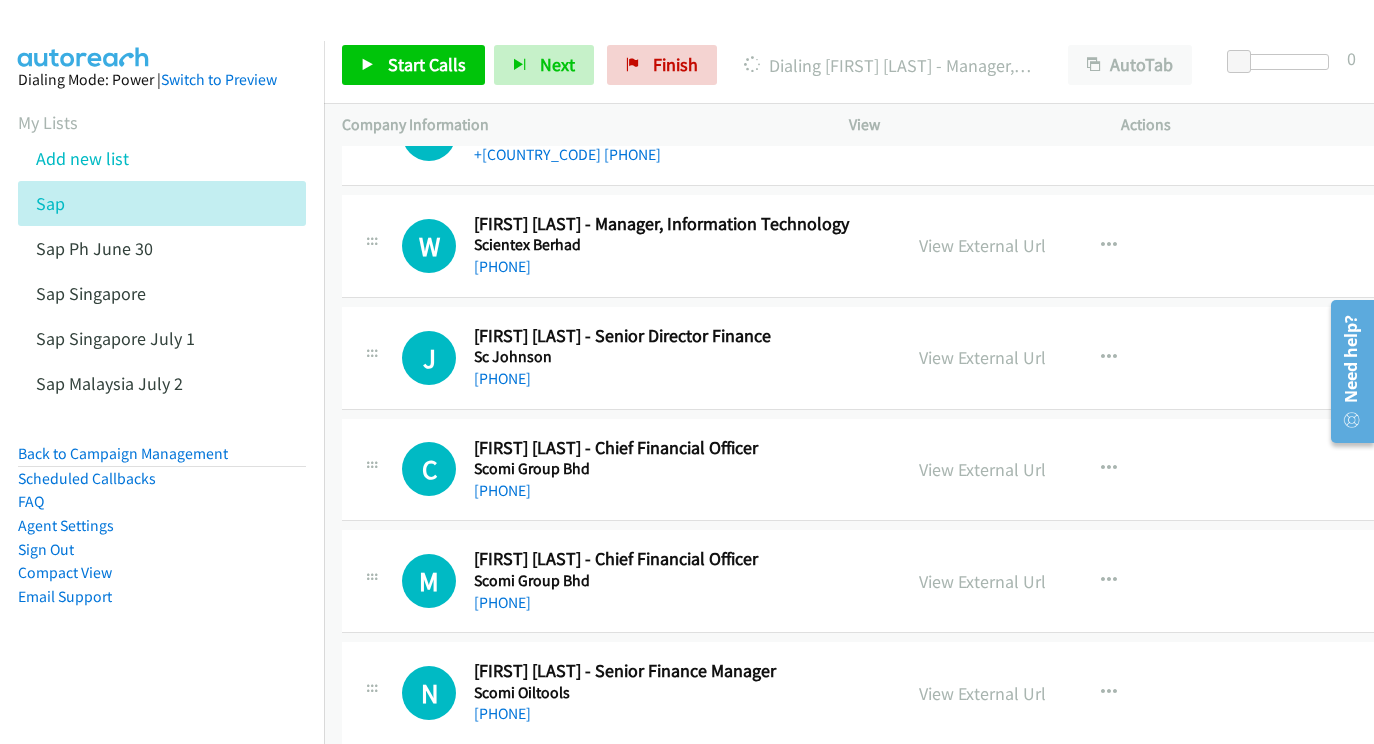 scroll, scrollTop: 2145, scrollLeft: 0, axis: vertical 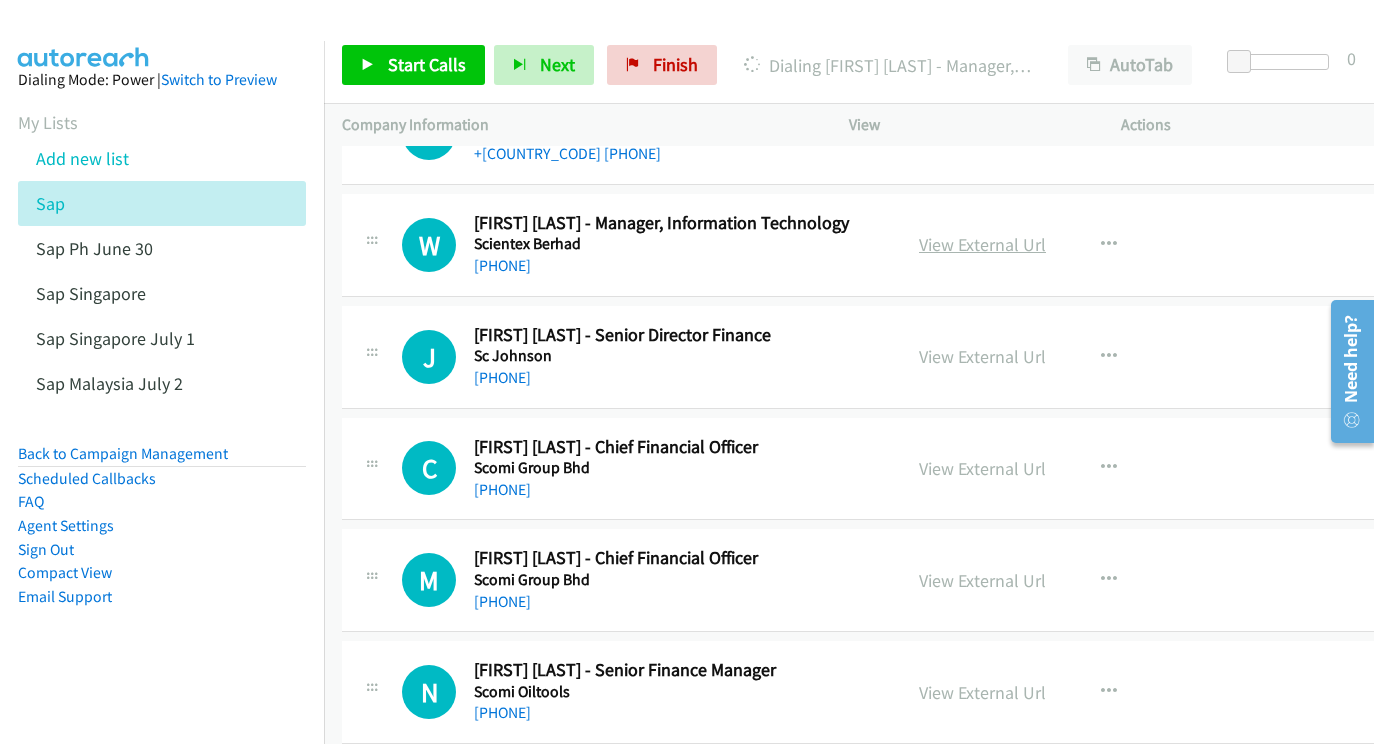 click on "View External Url" at bounding box center (982, 244) 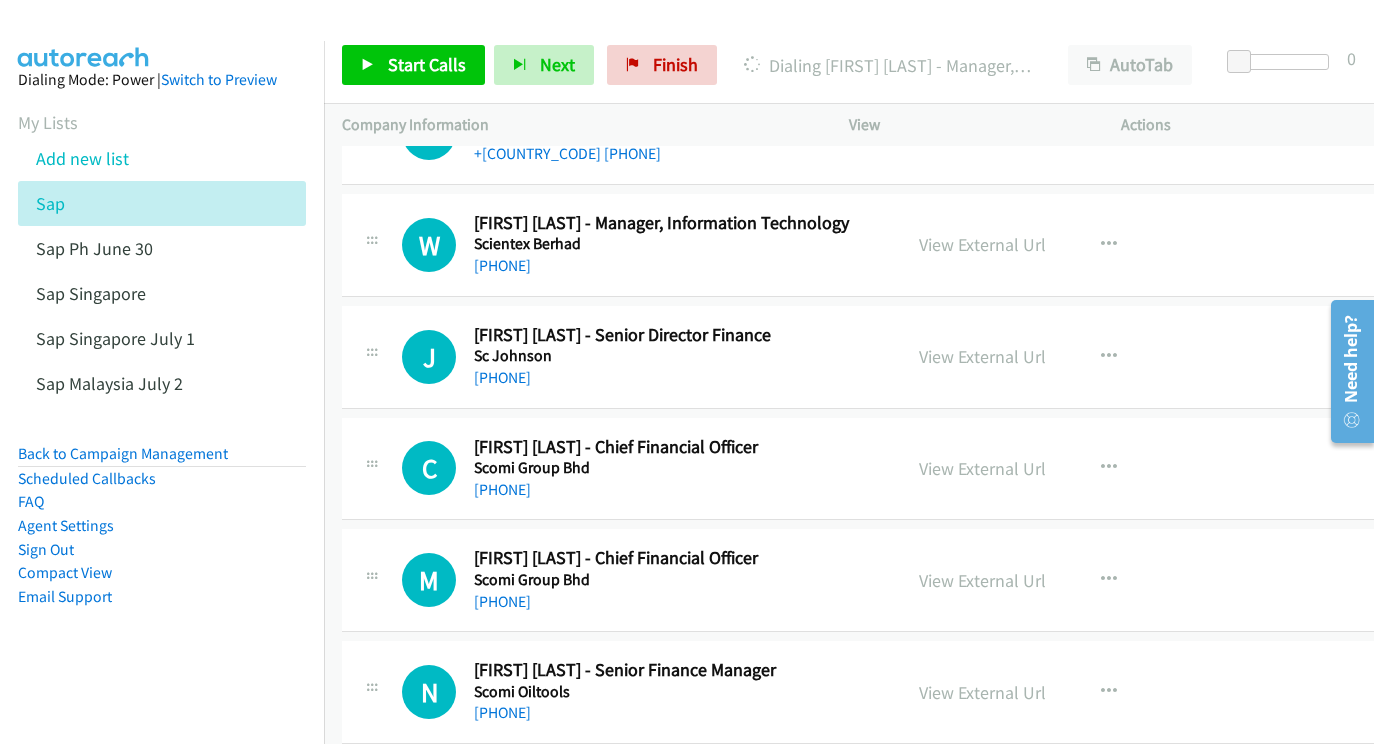 scroll, scrollTop: 2225, scrollLeft: 0, axis: vertical 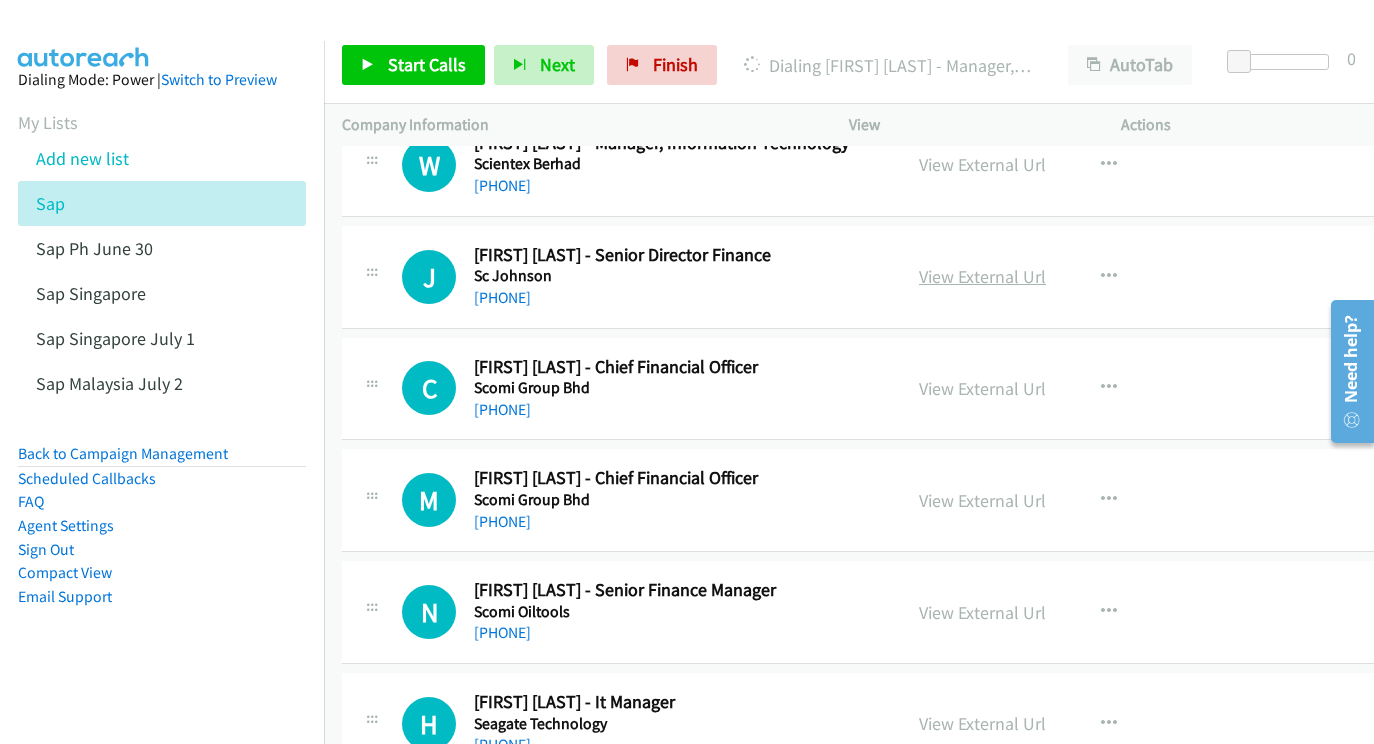click on "View External Url" at bounding box center (982, 276) 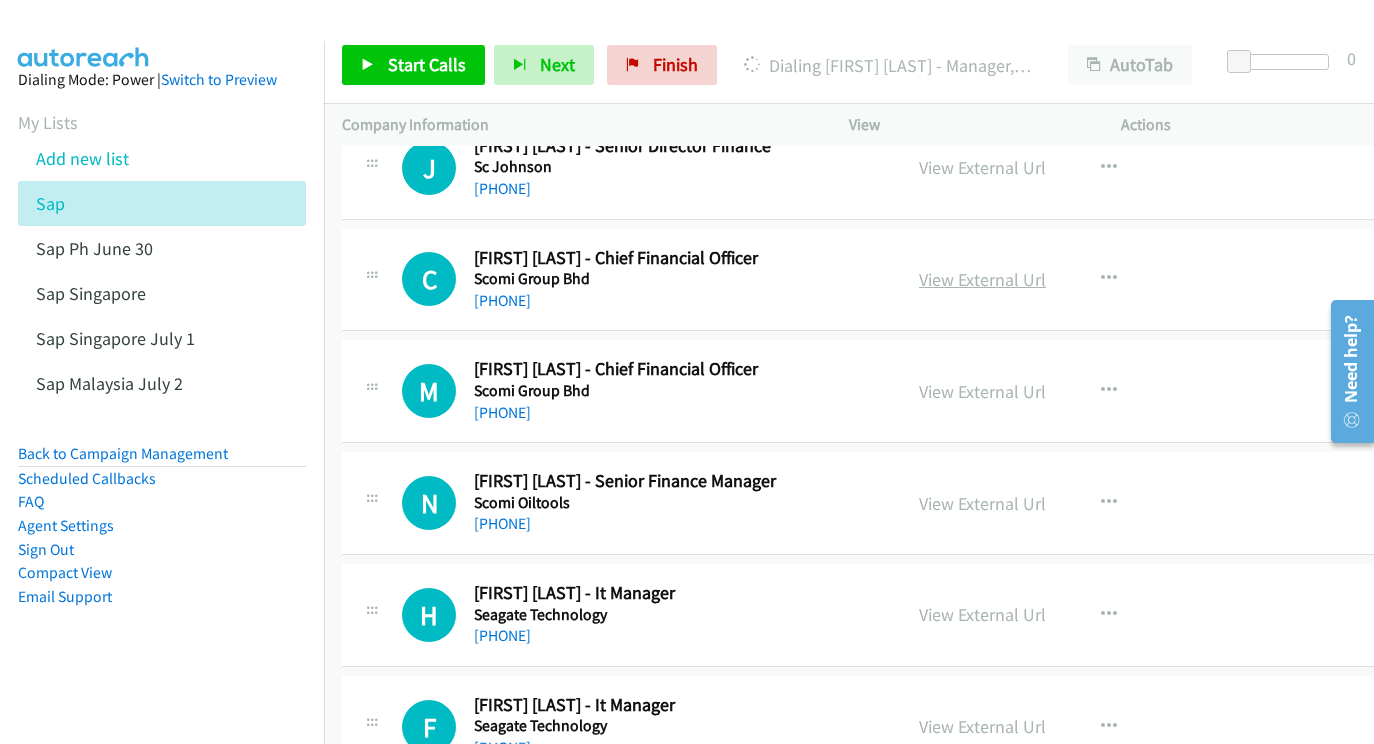 scroll, scrollTop: 2334, scrollLeft: 0, axis: vertical 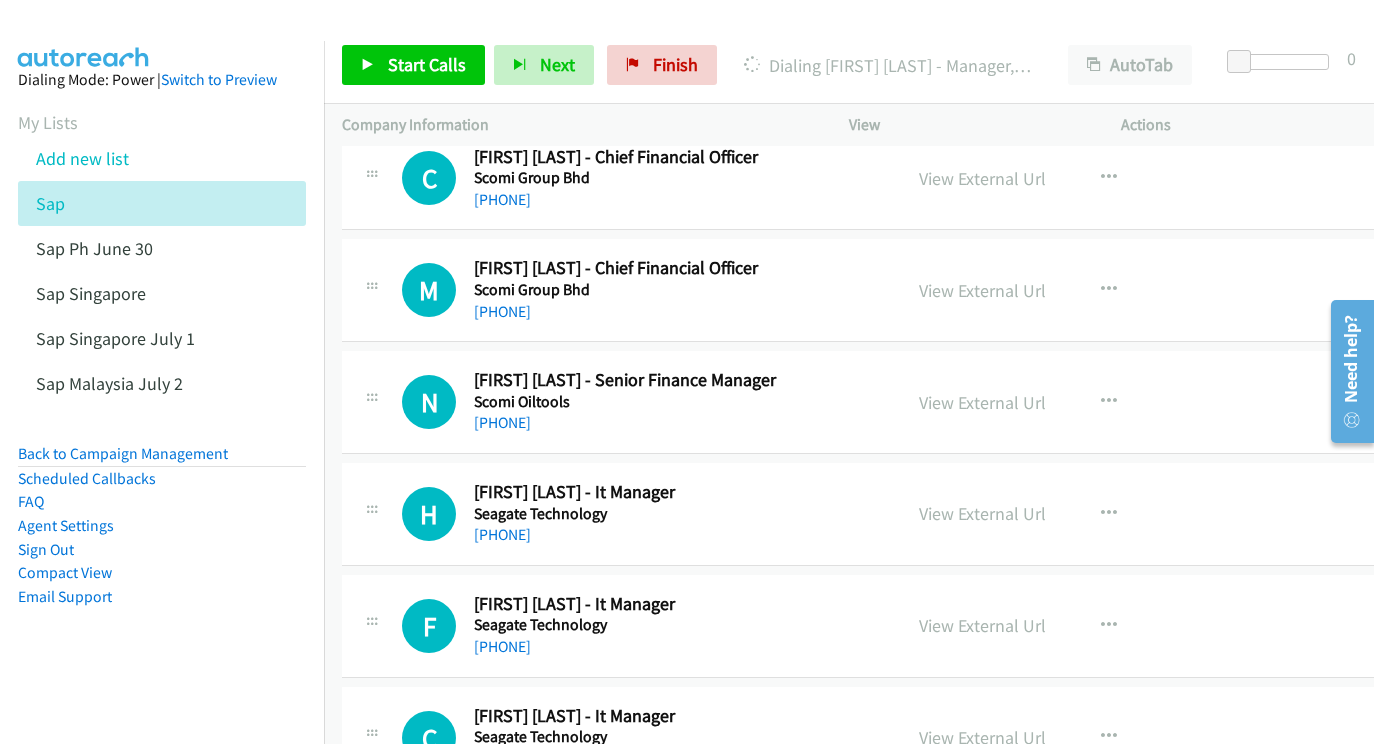 click on "View External Url
View External Url
Schedule/Manage Callback
Start Calls Here
Remove from list
Add to do not call list
Reset Call Status" at bounding box center (1050, 290) 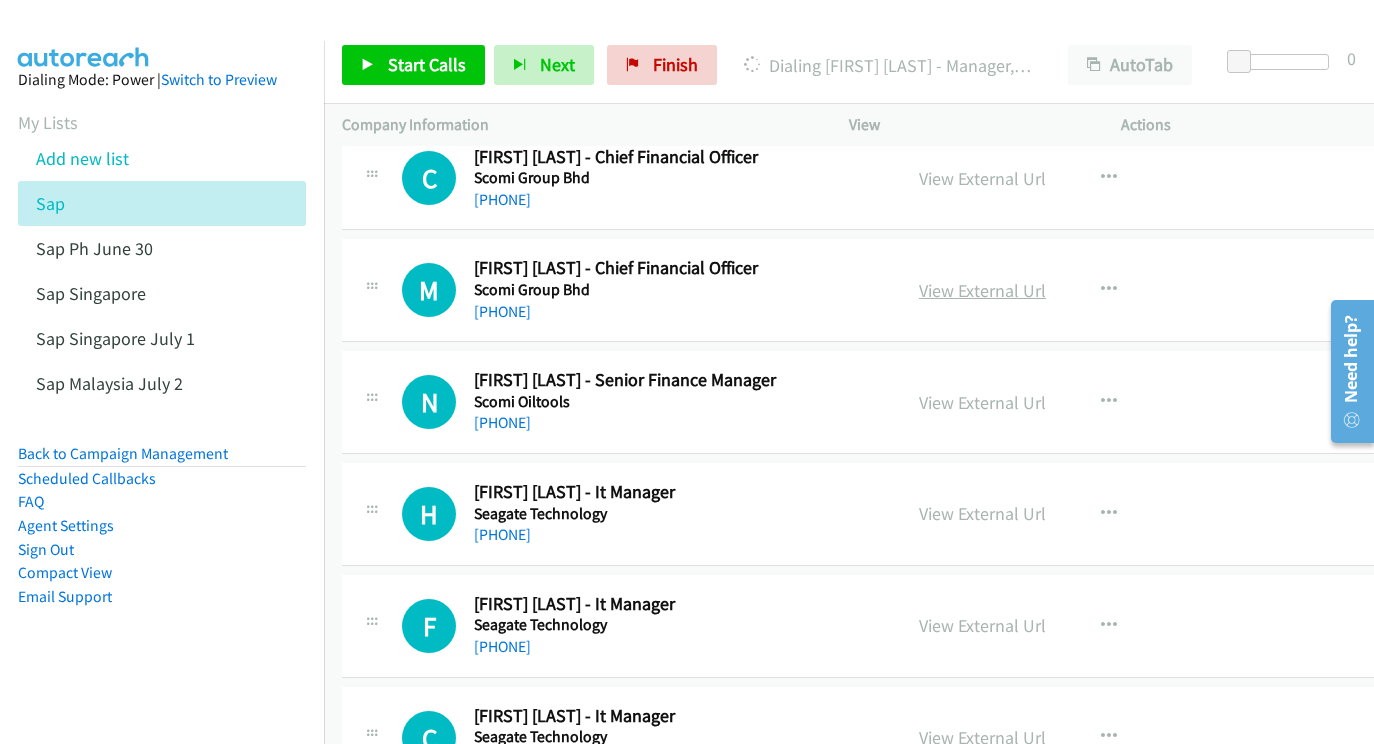 click on "View External Url" at bounding box center [982, 290] 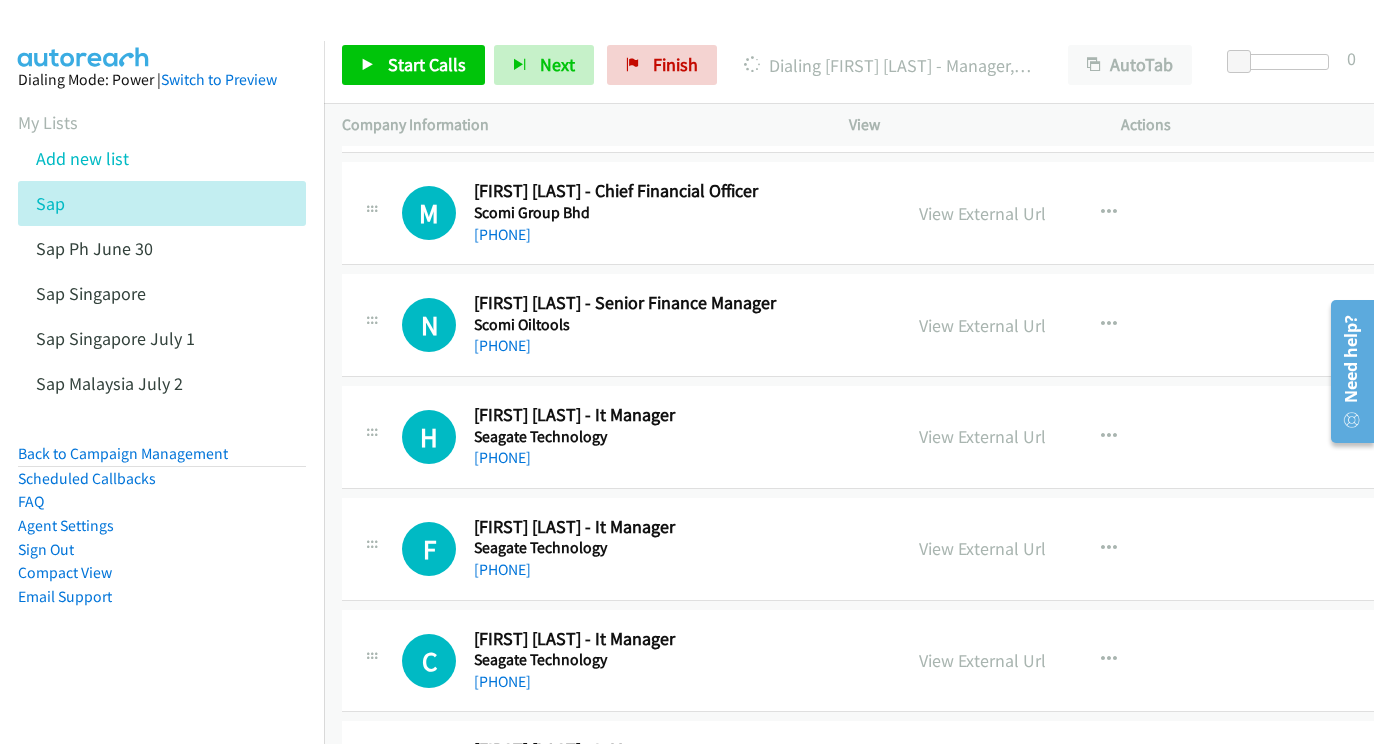 scroll, scrollTop: 2527, scrollLeft: 0, axis: vertical 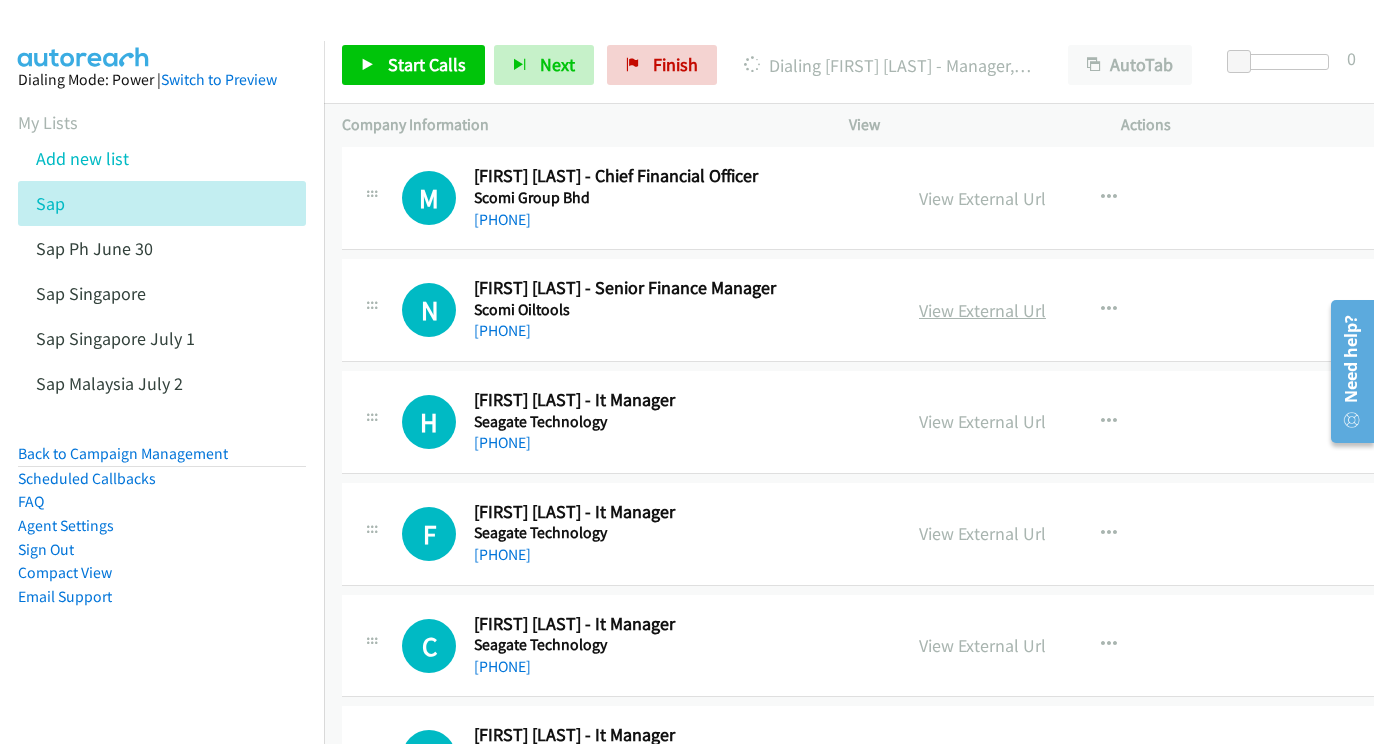 click on "View External Url" at bounding box center (982, 310) 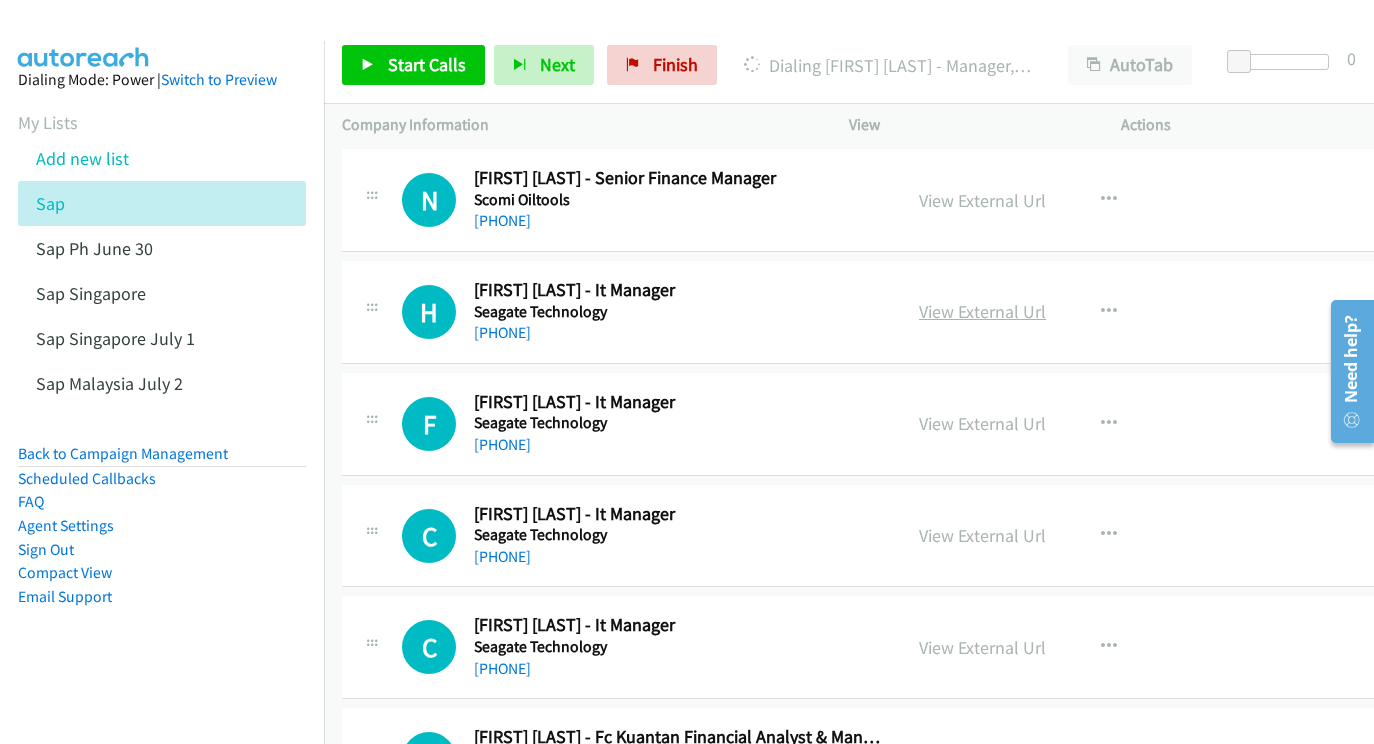 scroll, scrollTop: 2701, scrollLeft: 0, axis: vertical 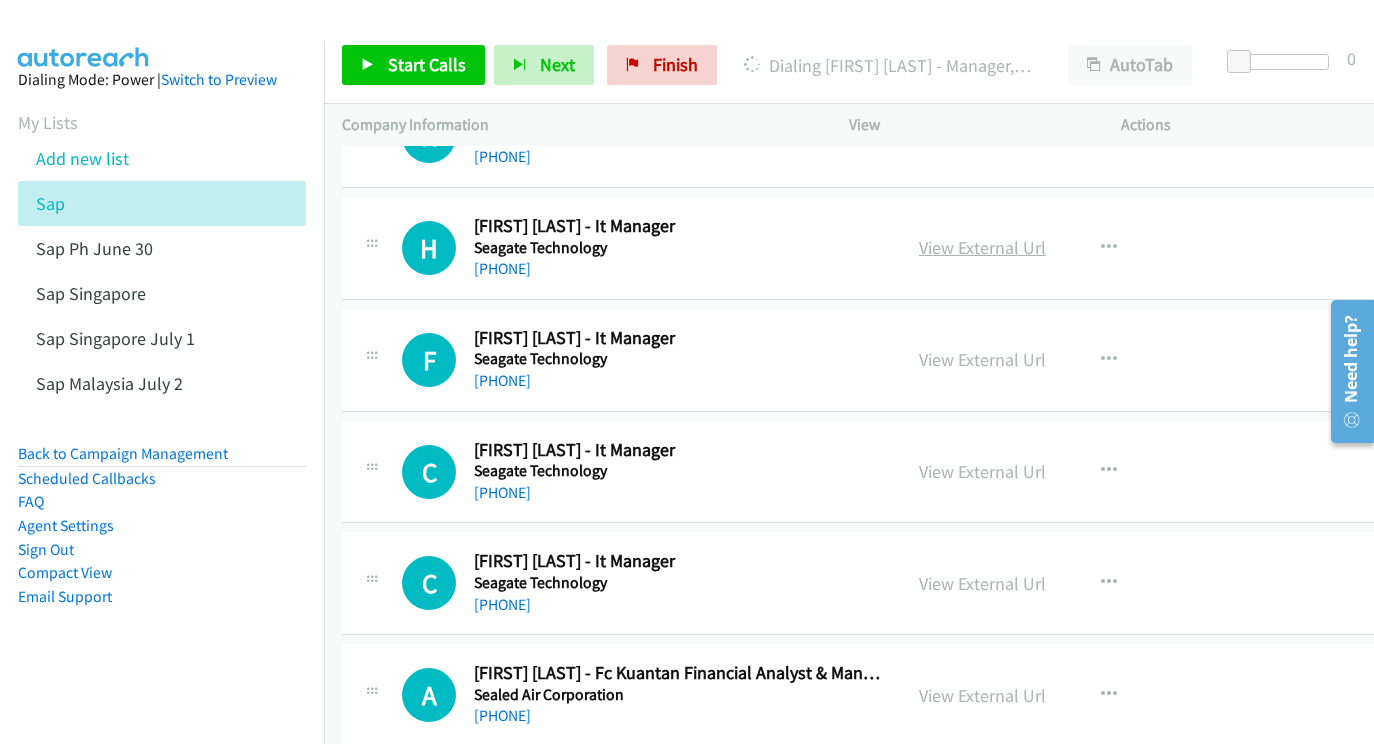 click on "View External Url" at bounding box center (982, 247) 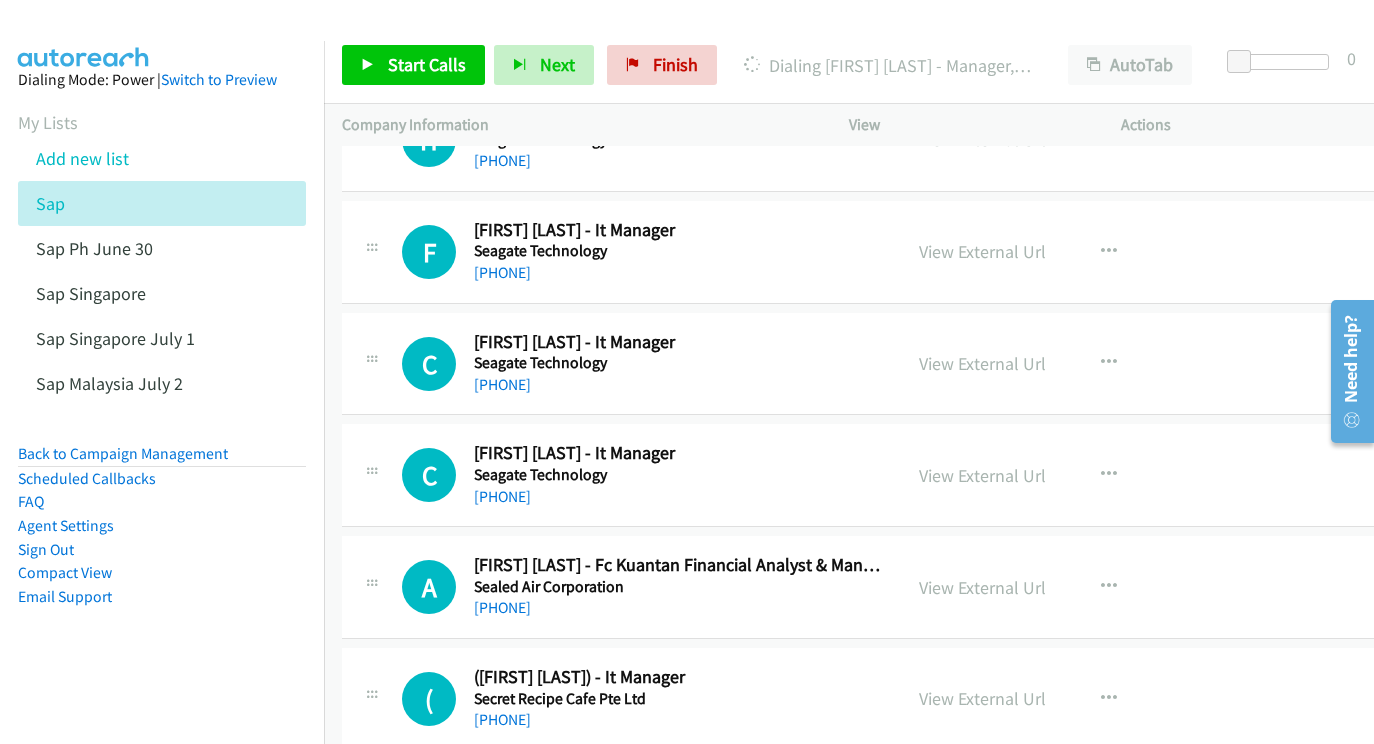 scroll, scrollTop: 2827, scrollLeft: 0, axis: vertical 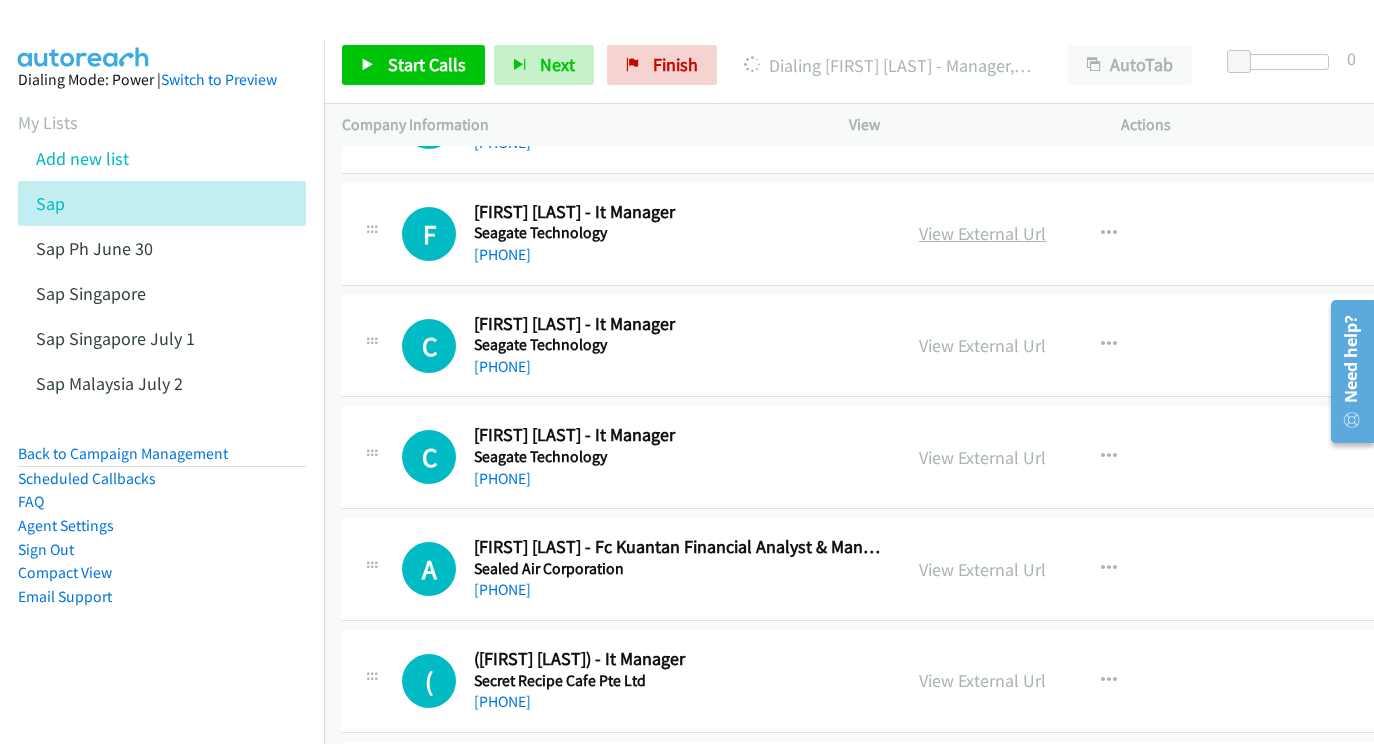 click on "View External Url" at bounding box center [982, 233] 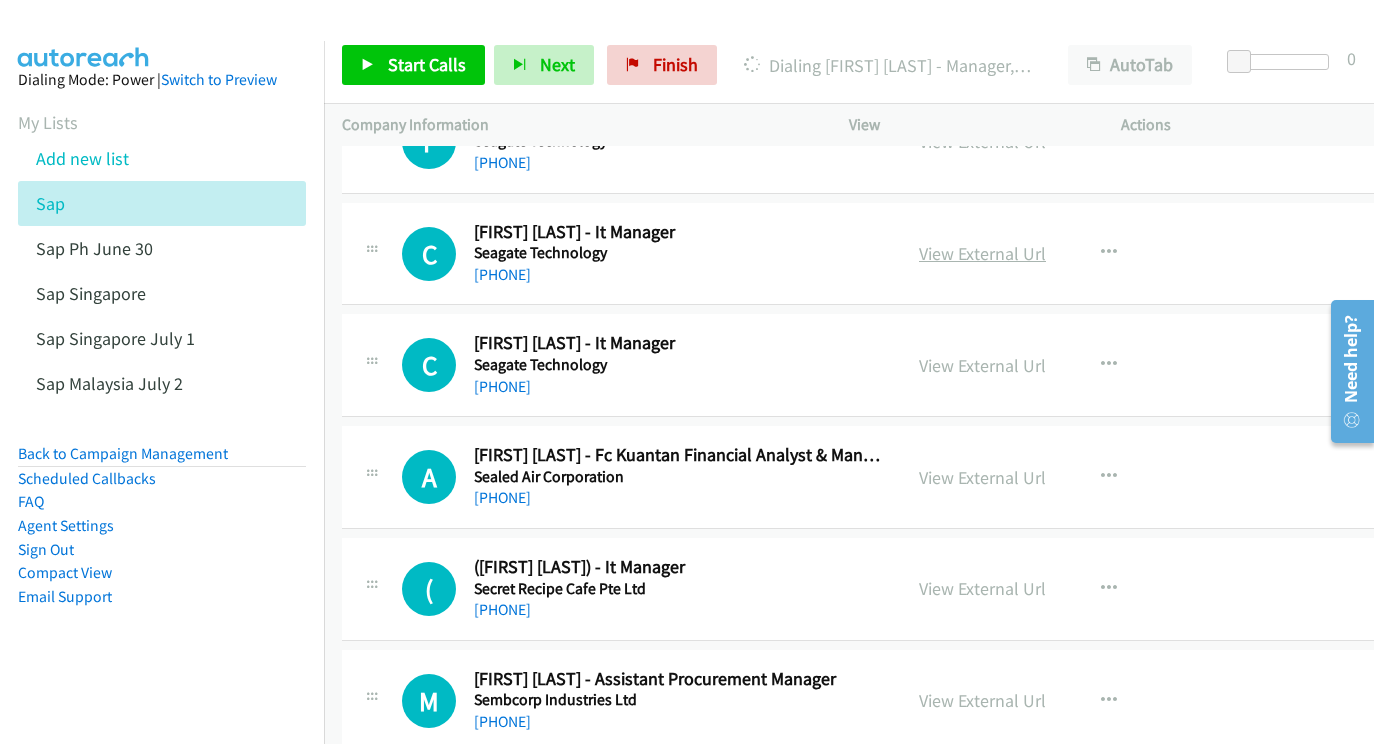scroll, scrollTop: 2921, scrollLeft: 0, axis: vertical 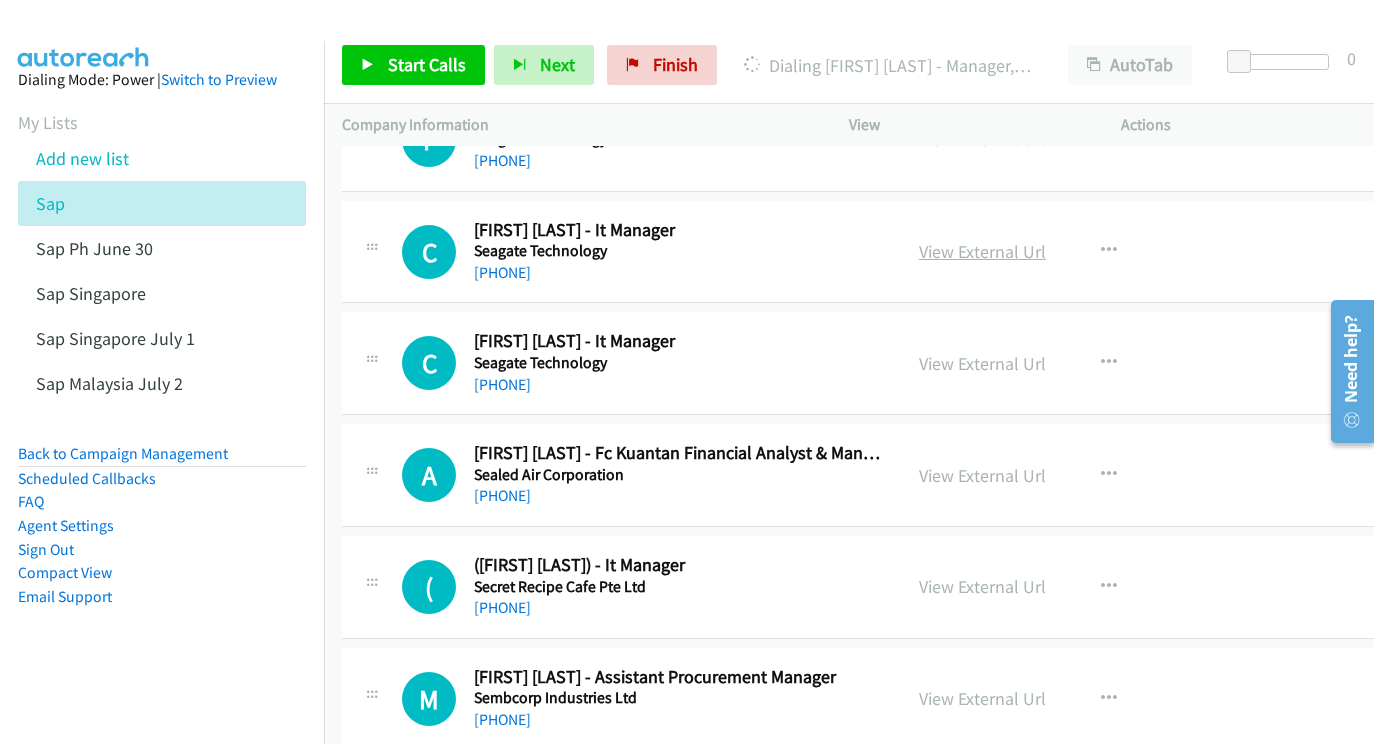 click on "View External Url" at bounding box center (982, 251) 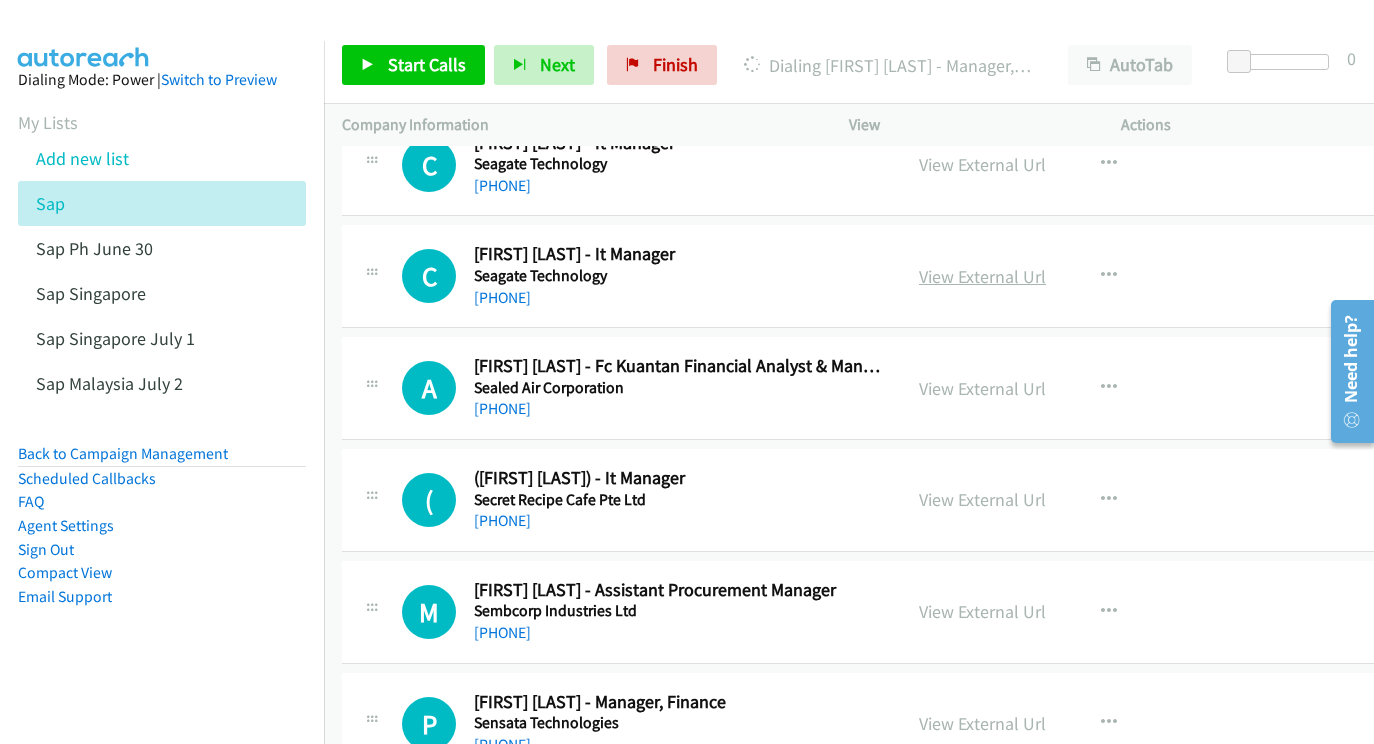 scroll, scrollTop: 3009, scrollLeft: 0, axis: vertical 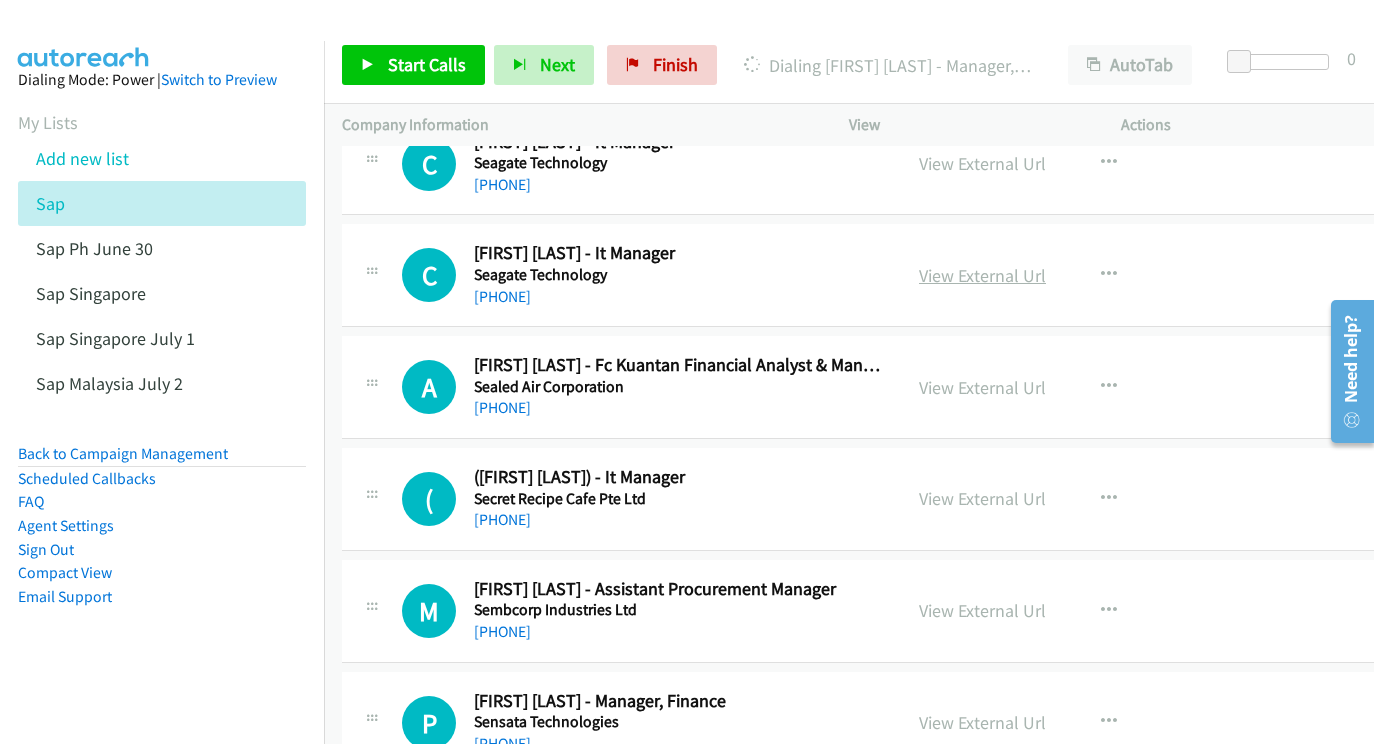 click on "View External Url" at bounding box center (982, 275) 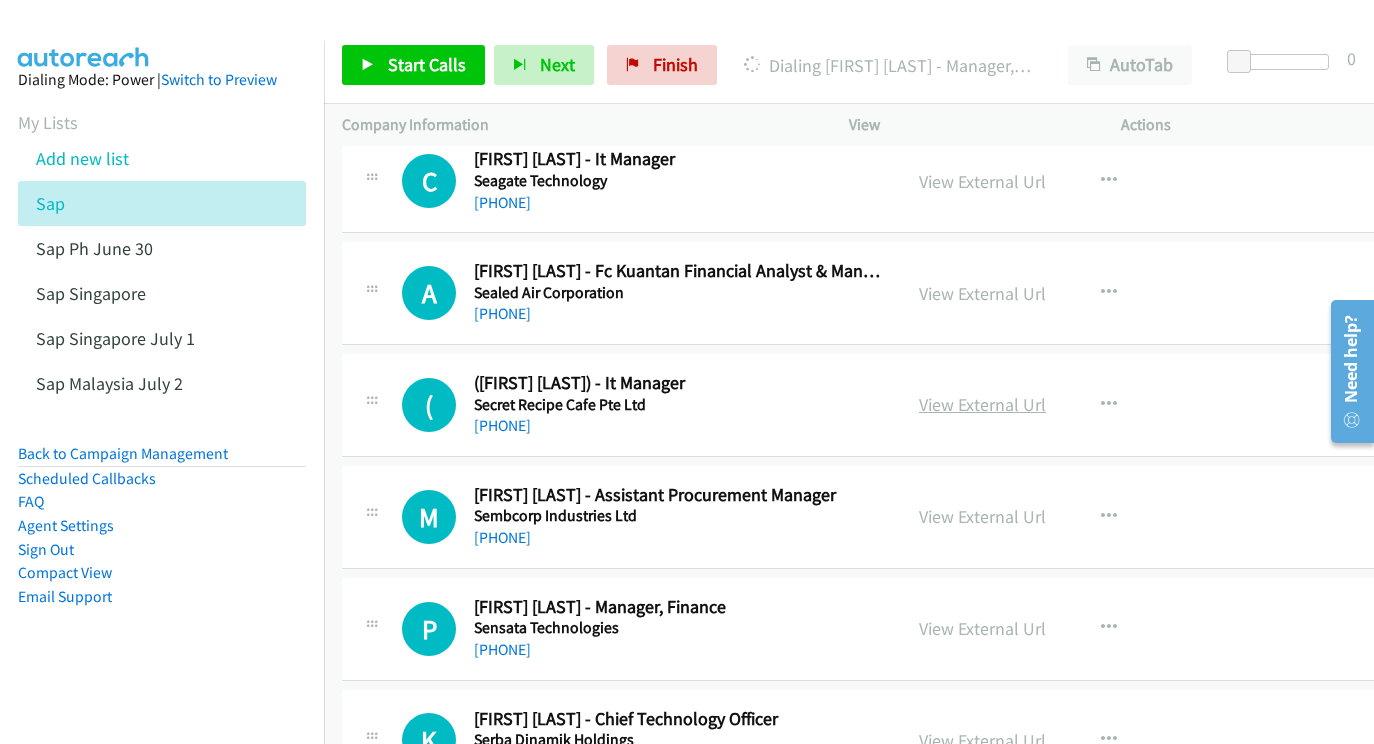 scroll, scrollTop: 3219, scrollLeft: 0, axis: vertical 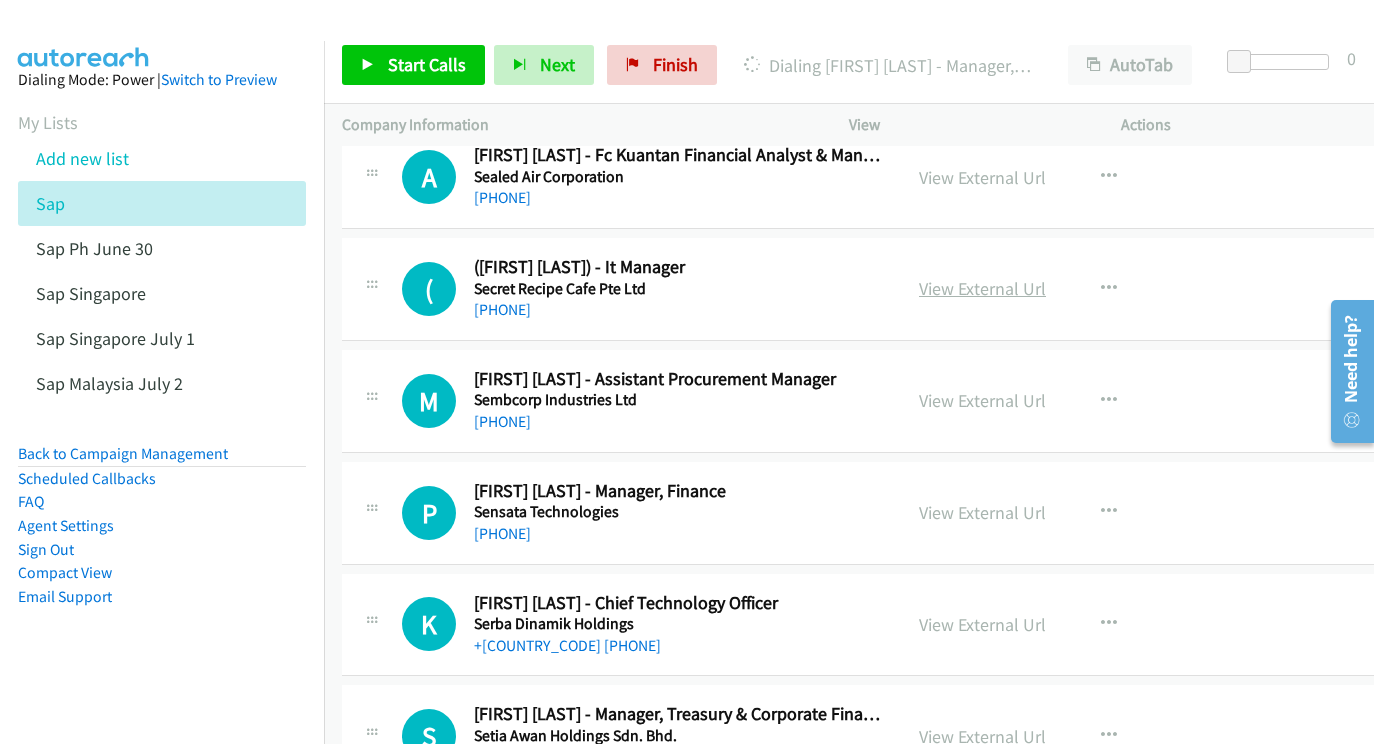 click on "View External Url" at bounding box center (982, 288) 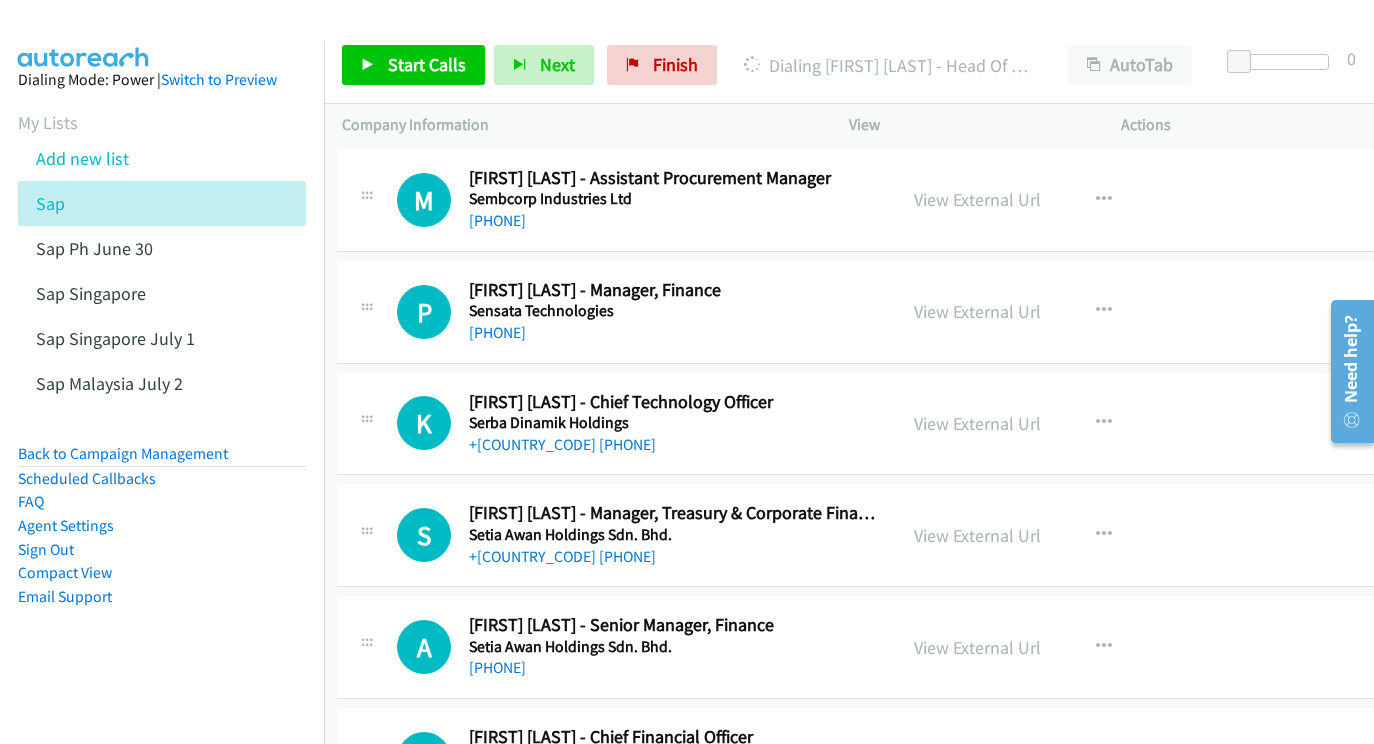 scroll, scrollTop: 3442, scrollLeft: 5, axis: both 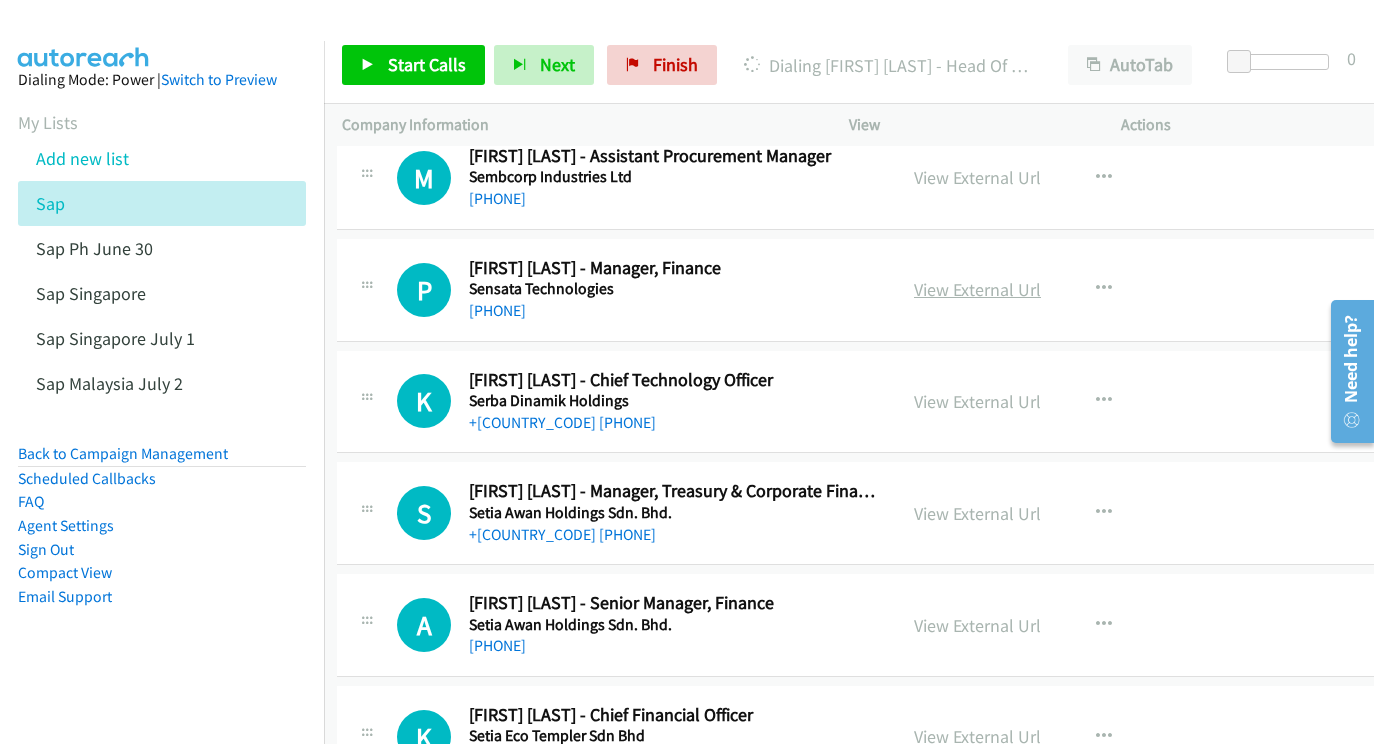 click on "View External Url" at bounding box center [977, 289] 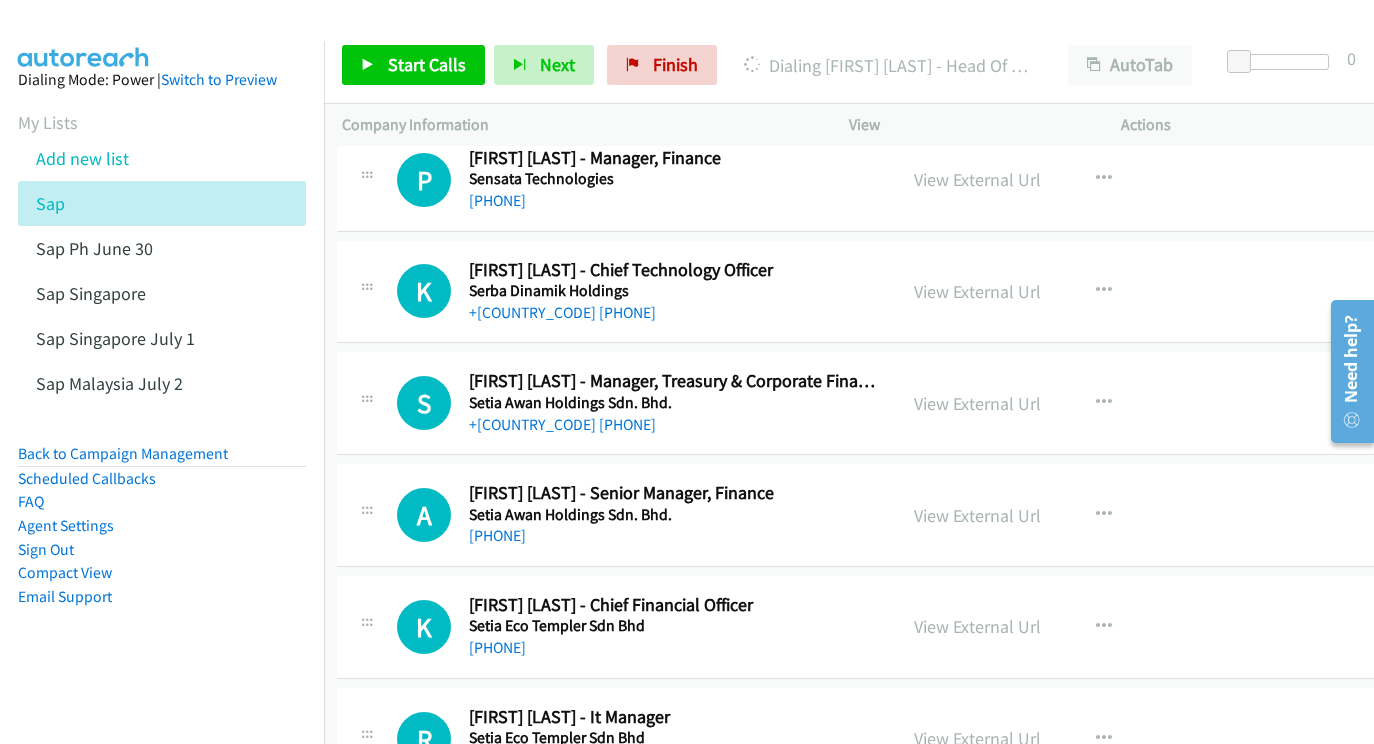 scroll, scrollTop: 3555, scrollLeft: 5, axis: both 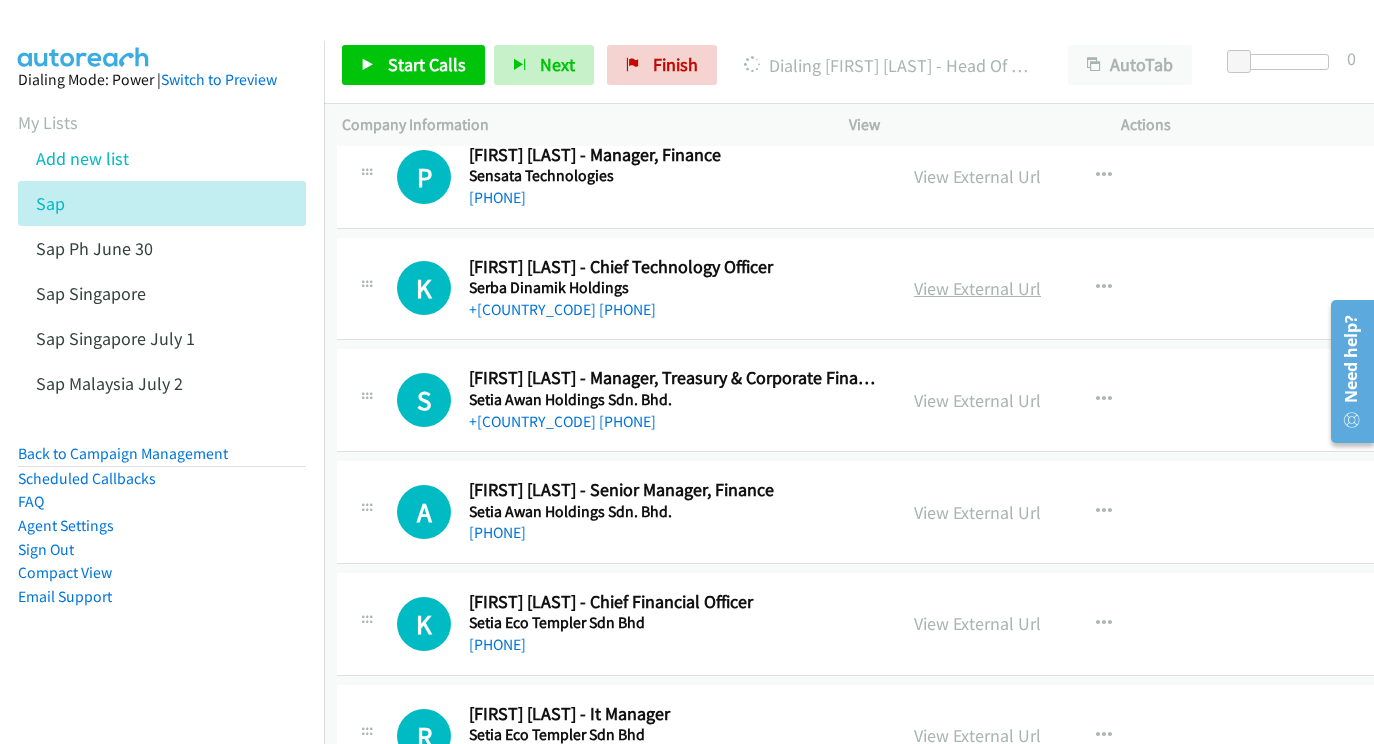 click on "View External Url" at bounding box center [977, 288] 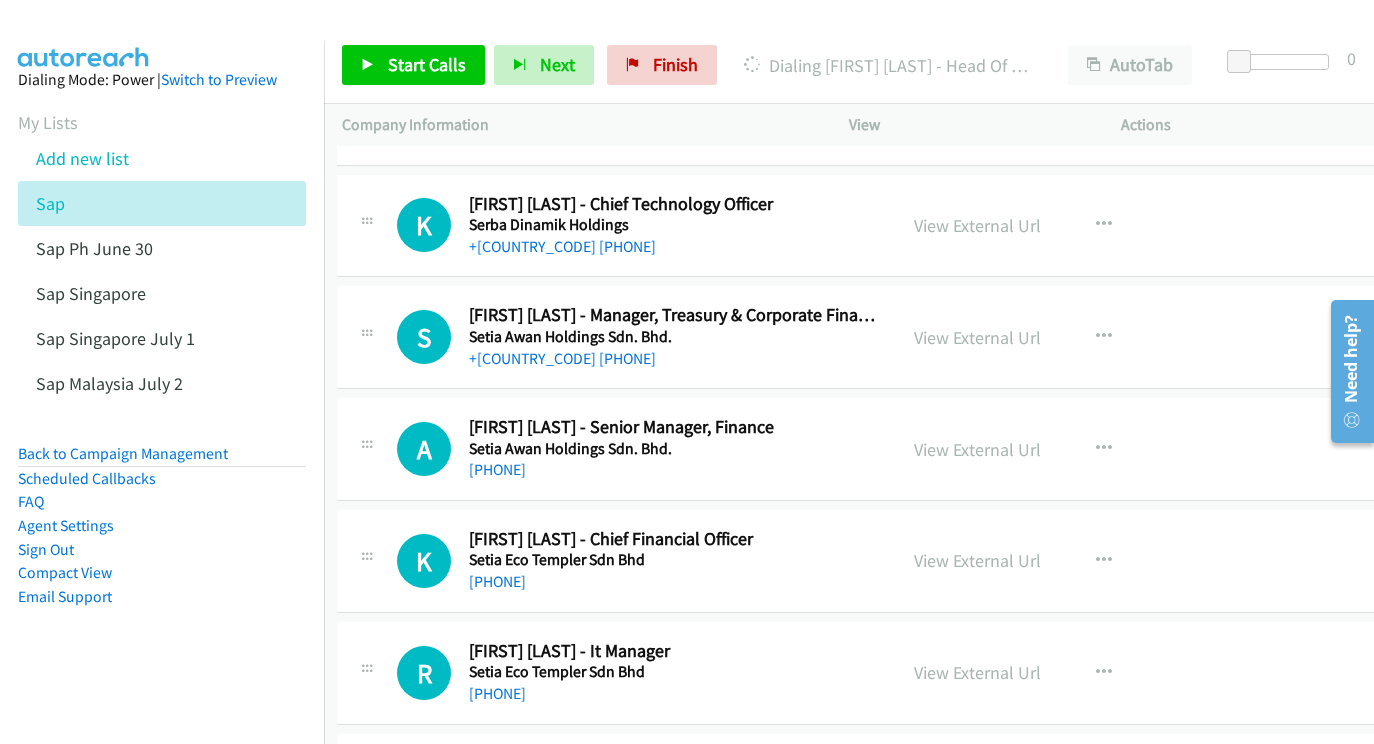 scroll, scrollTop: 3650, scrollLeft: 5, axis: both 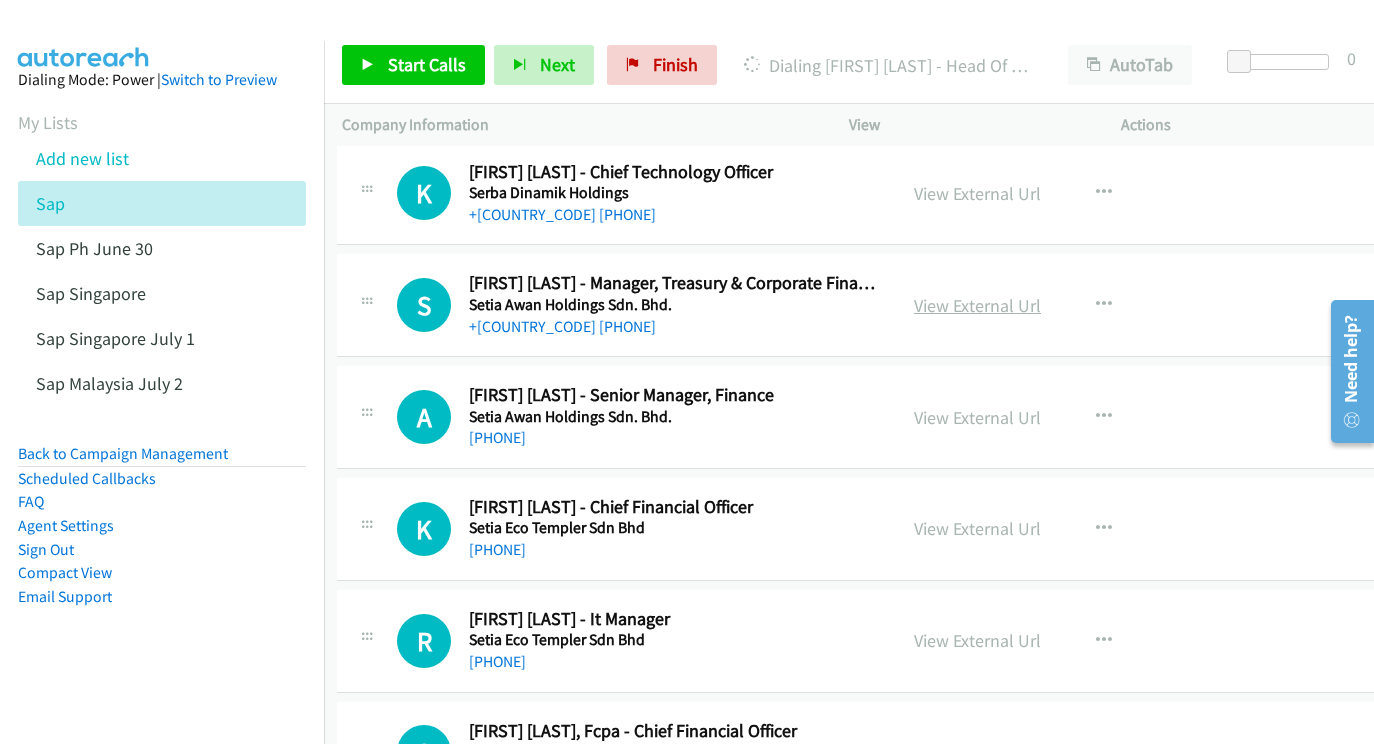 click on "View External Url" at bounding box center [977, 305] 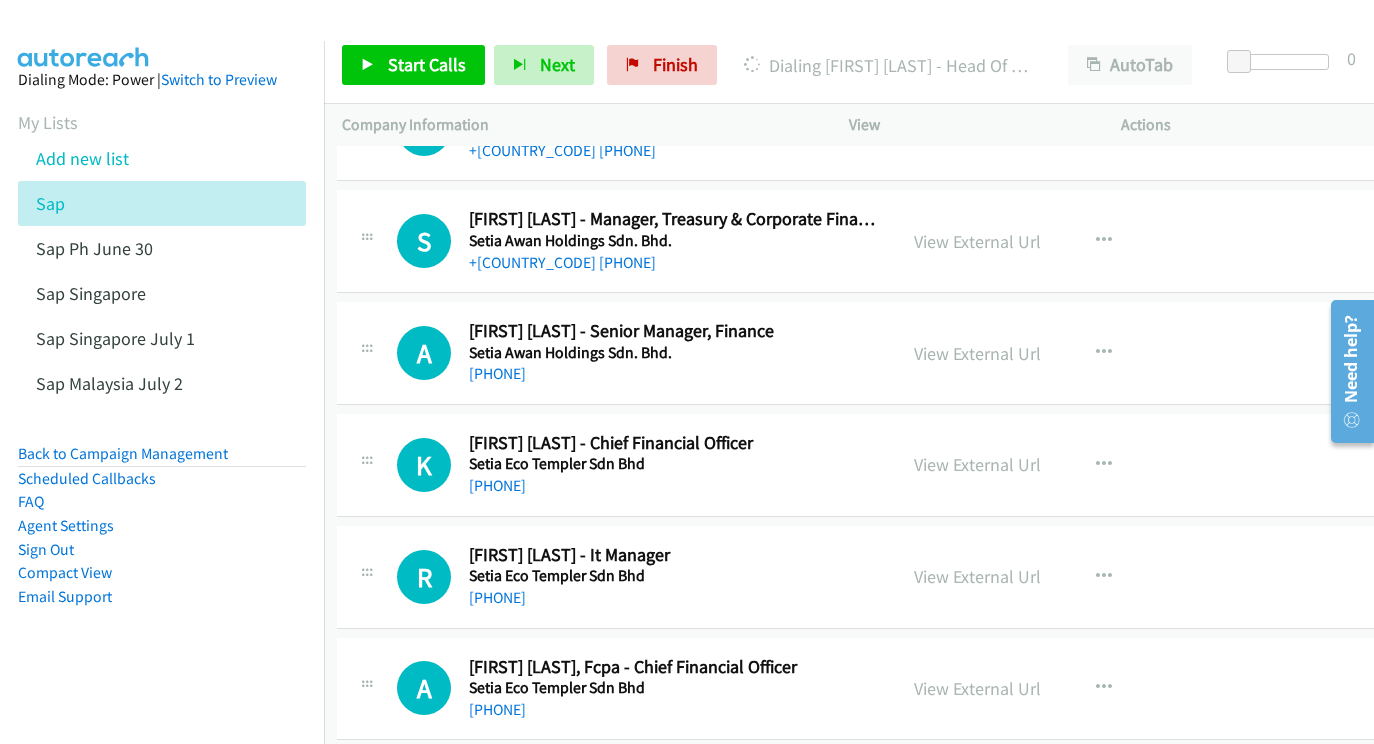 scroll, scrollTop: 3753, scrollLeft: 5, axis: both 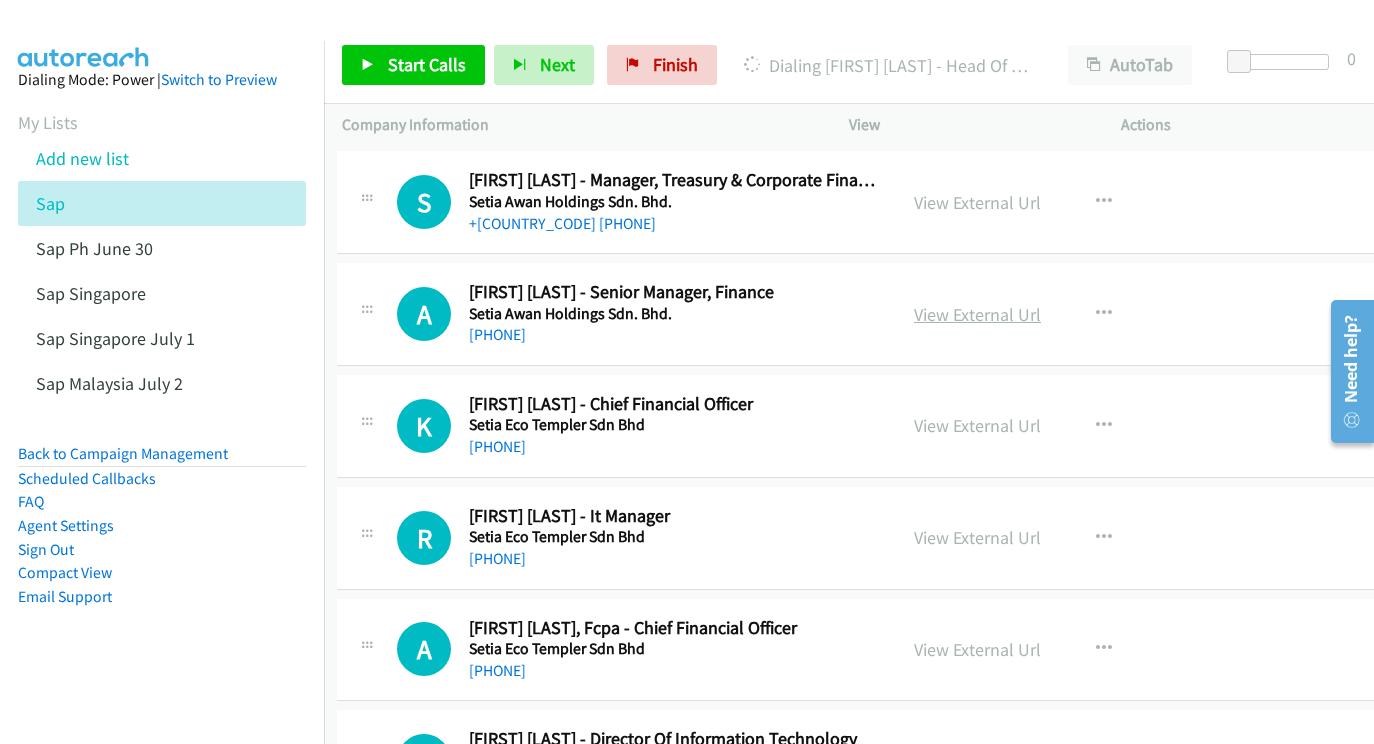click on "View External Url" at bounding box center (977, 314) 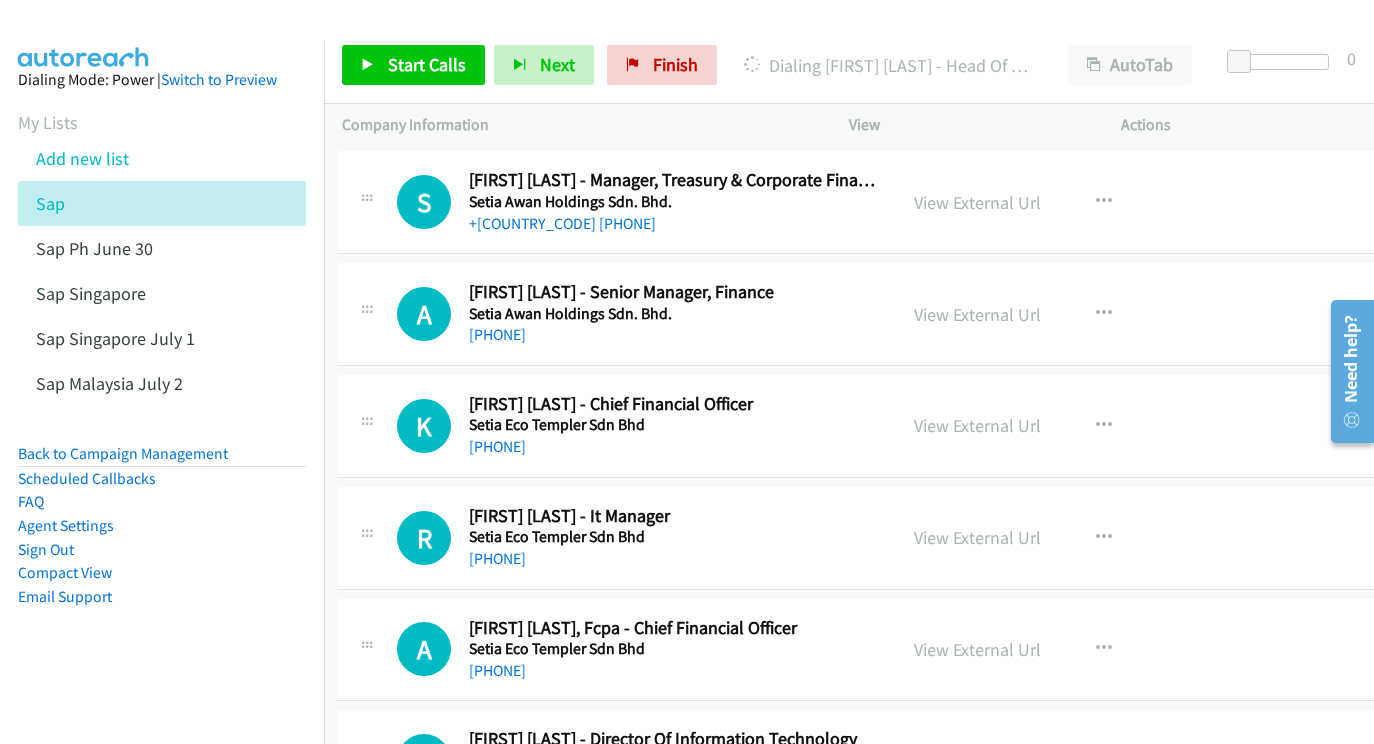 scroll, scrollTop: 3879, scrollLeft: 5, axis: both 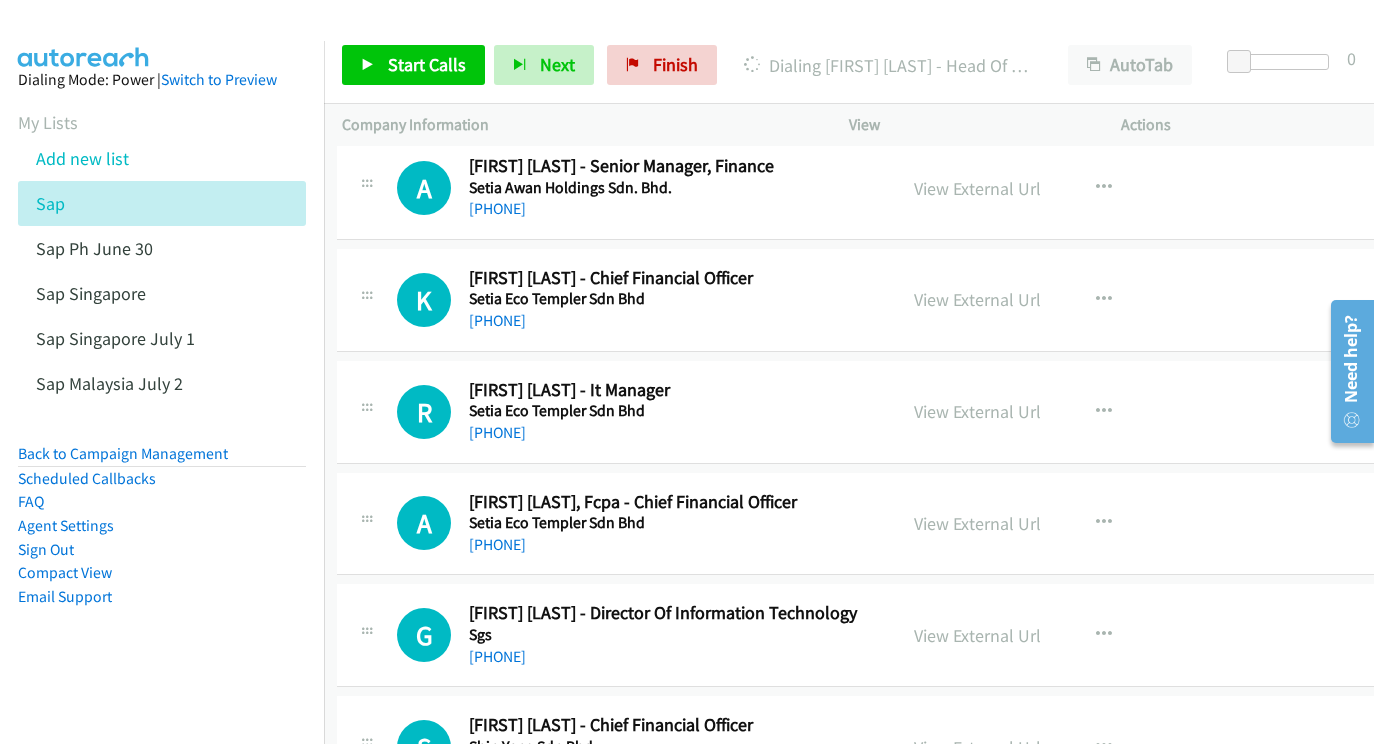 click on "View External Url
View External Url
Schedule/Manage Callback
Start Calls Here
Remove from list
Add to do not call list
Reset Call Status" at bounding box center (1045, 300) 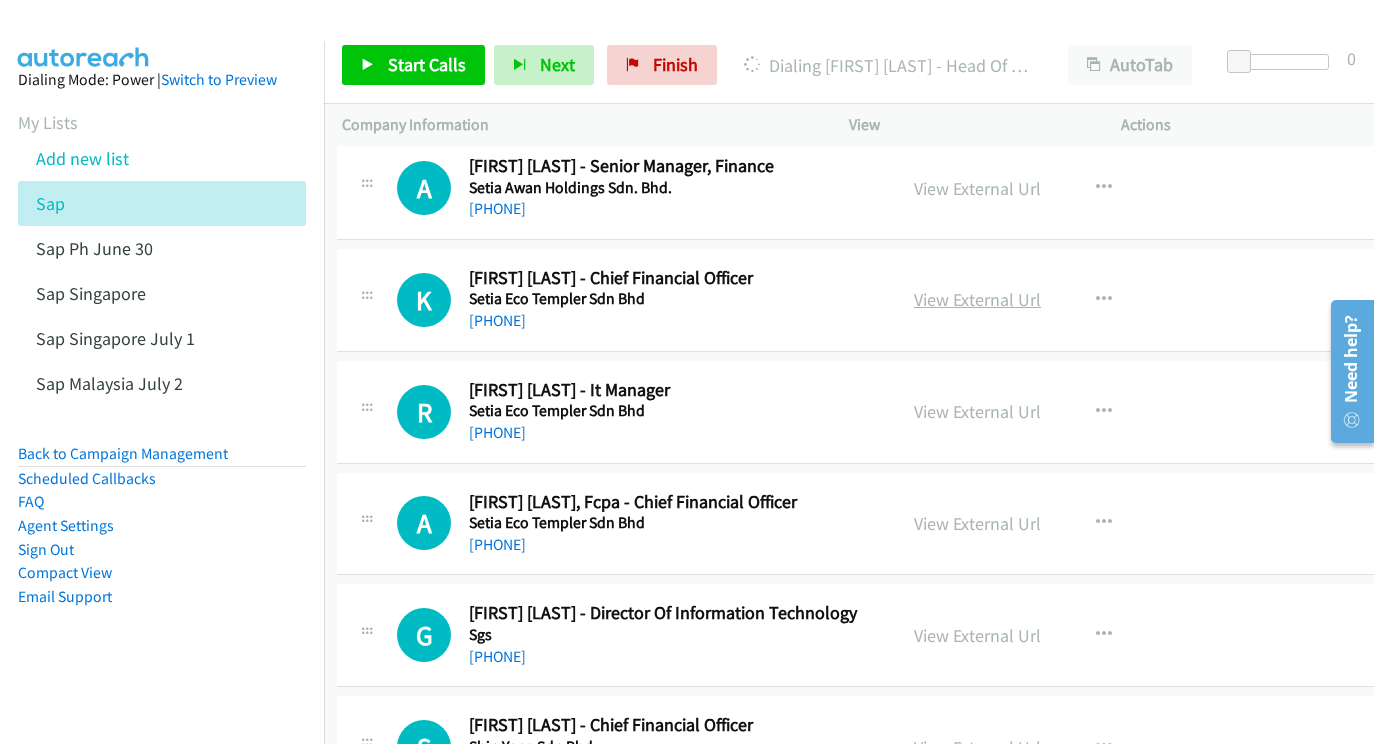 click on "View External Url" at bounding box center (977, 299) 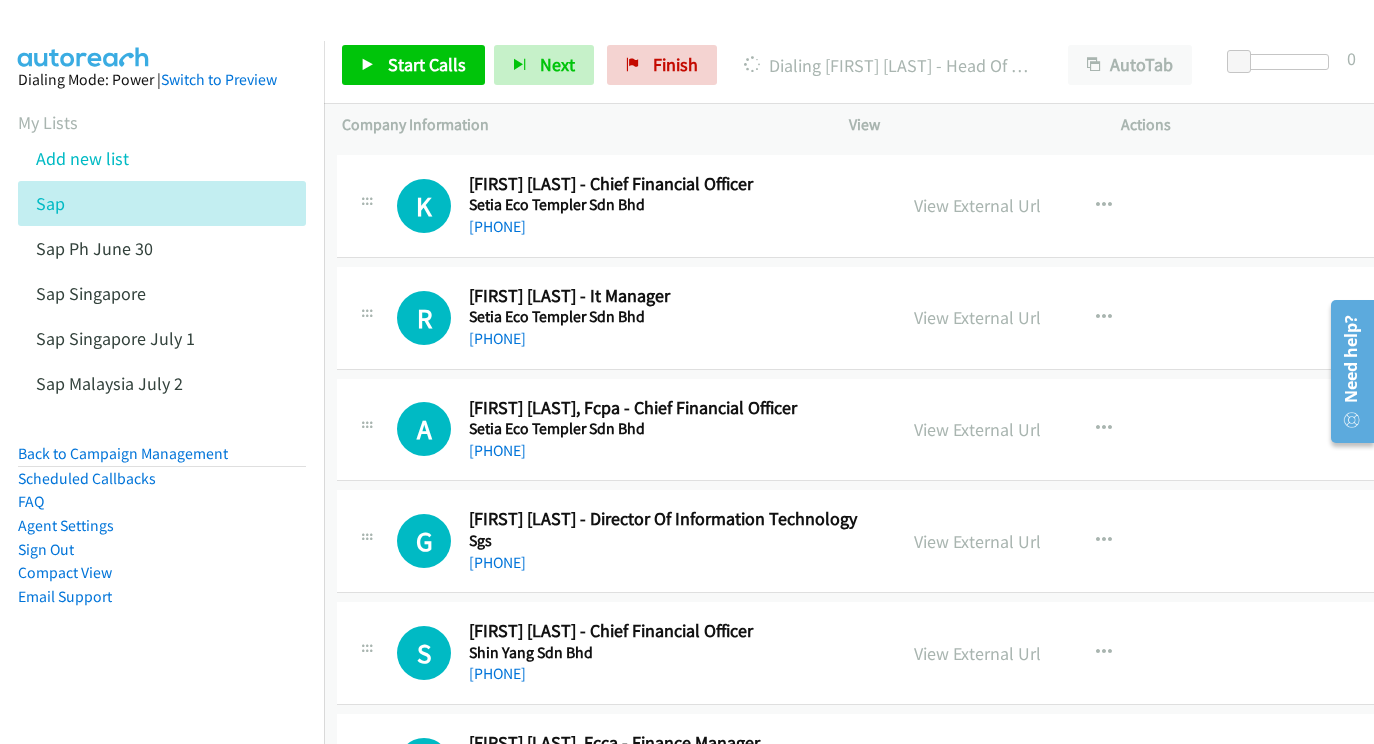 scroll, scrollTop: 3996, scrollLeft: 5, axis: both 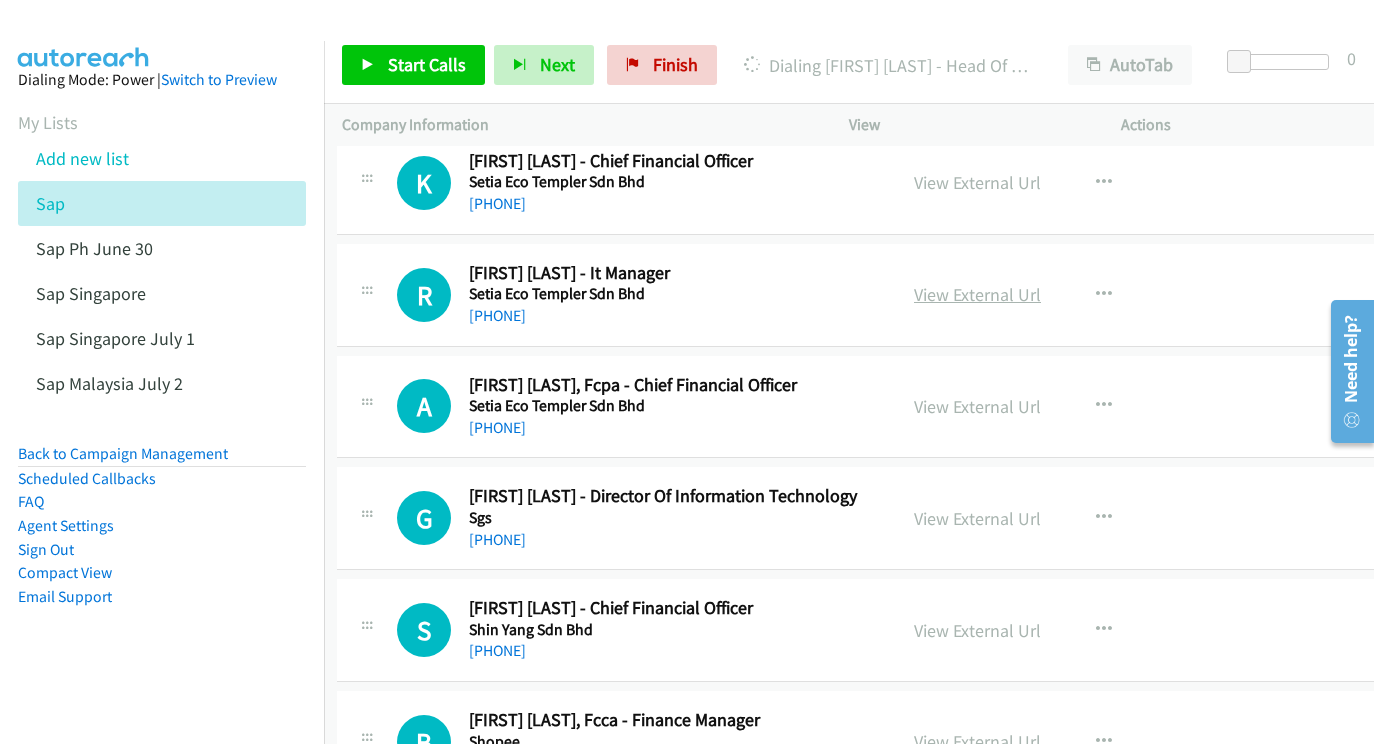click on "View External Url" at bounding box center [977, 294] 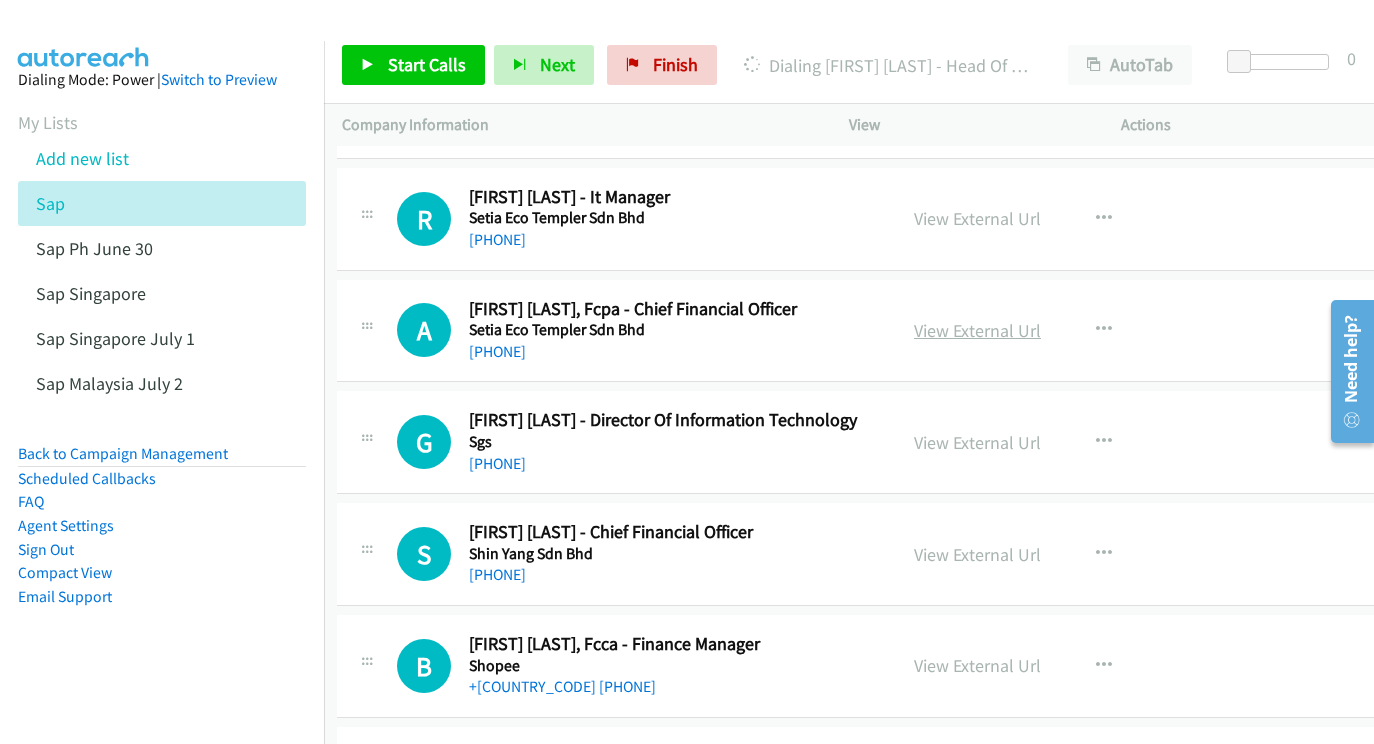 scroll, scrollTop: 4095, scrollLeft: 4, axis: both 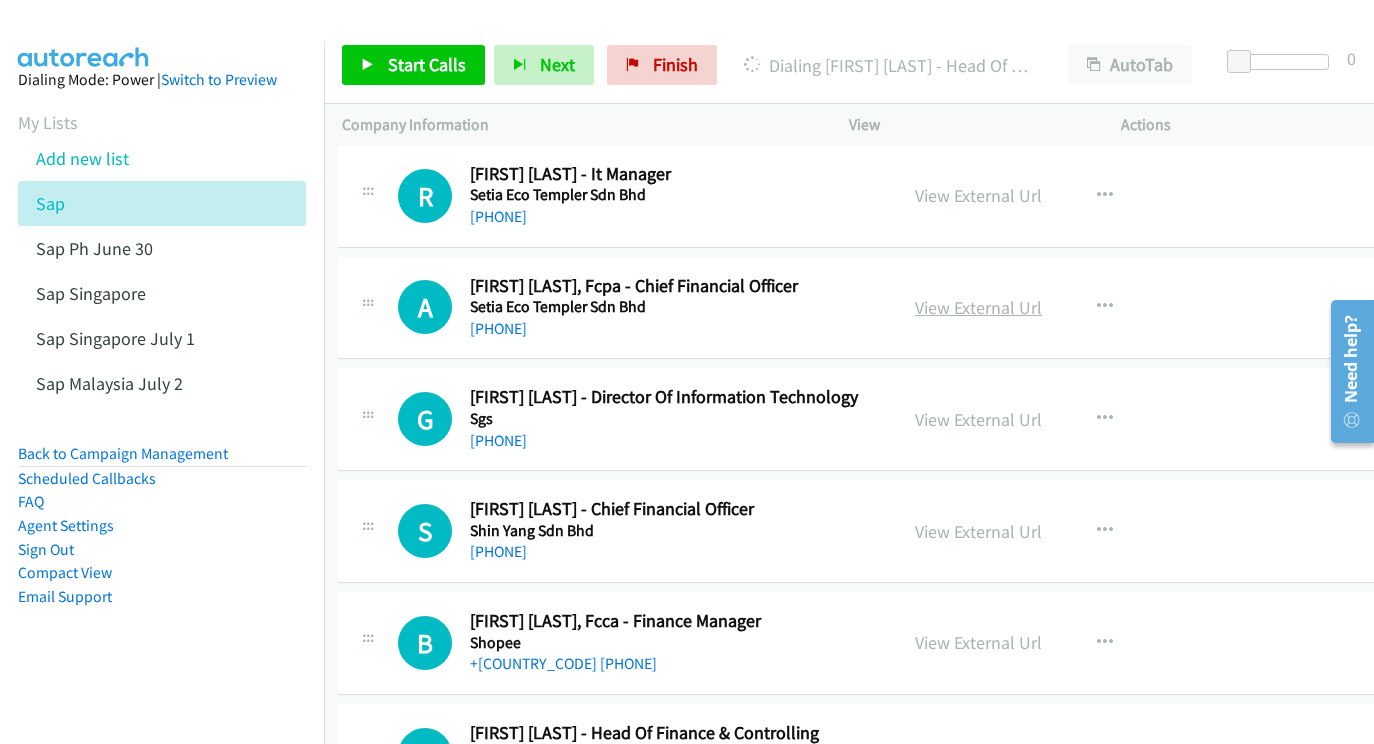 click on "View External Url" at bounding box center [978, 307] 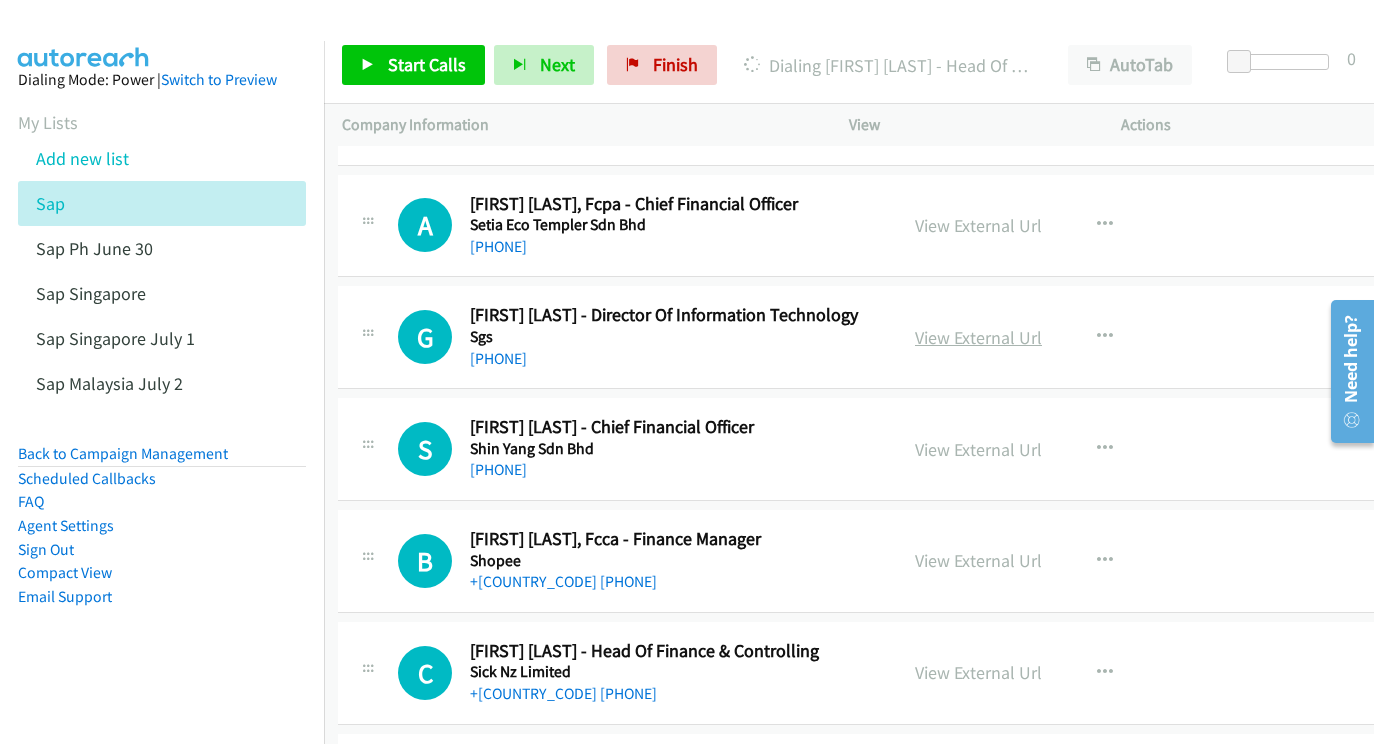 scroll, scrollTop: 4191, scrollLeft: 4, axis: both 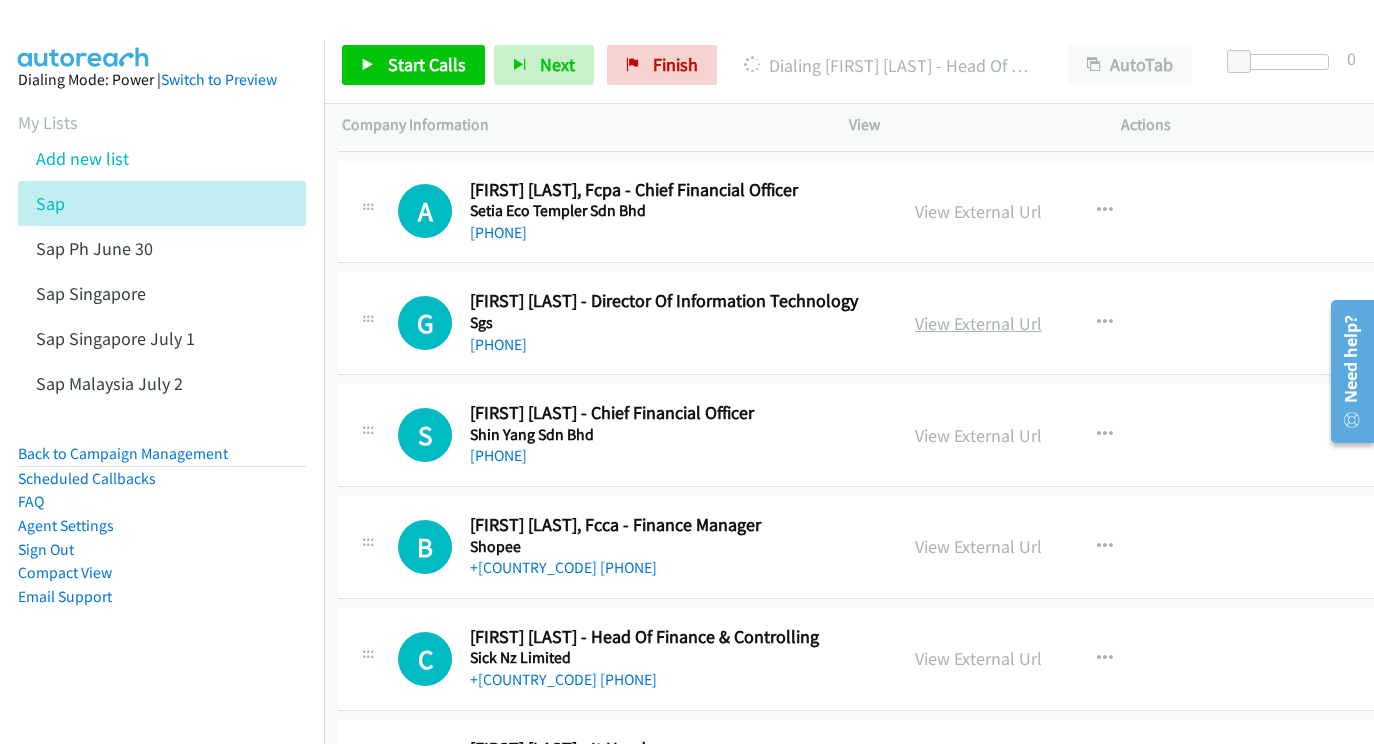 click on "View External Url" at bounding box center (978, 323) 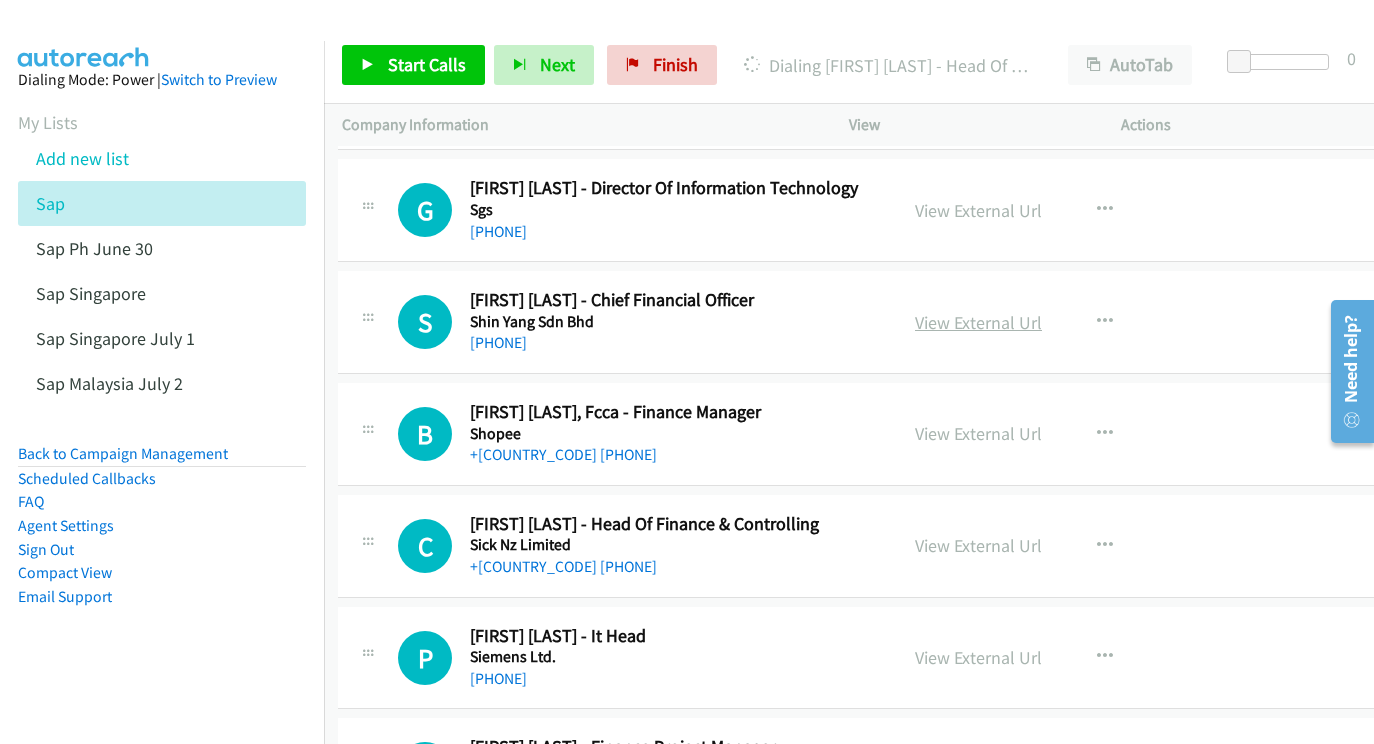 scroll, scrollTop: 4306, scrollLeft: 3, axis: both 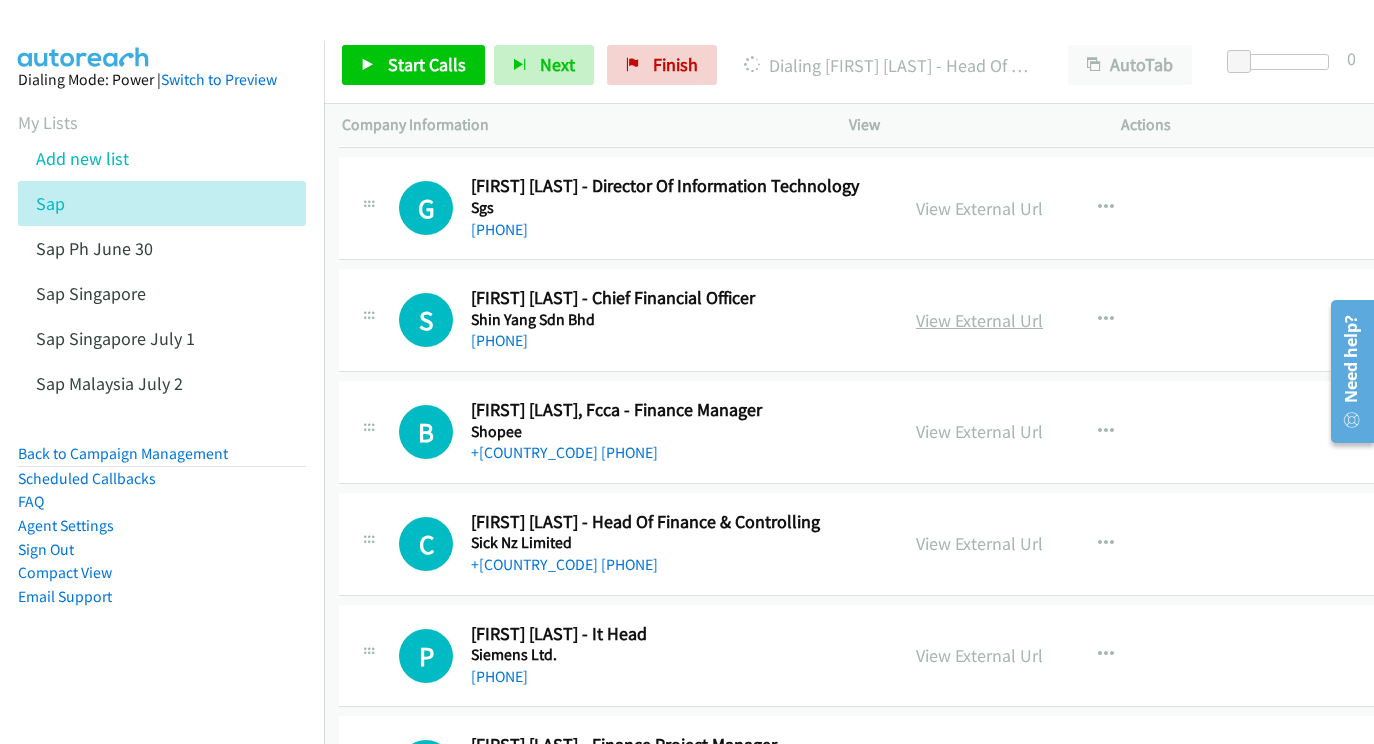 click on "View External Url" at bounding box center [979, 320] 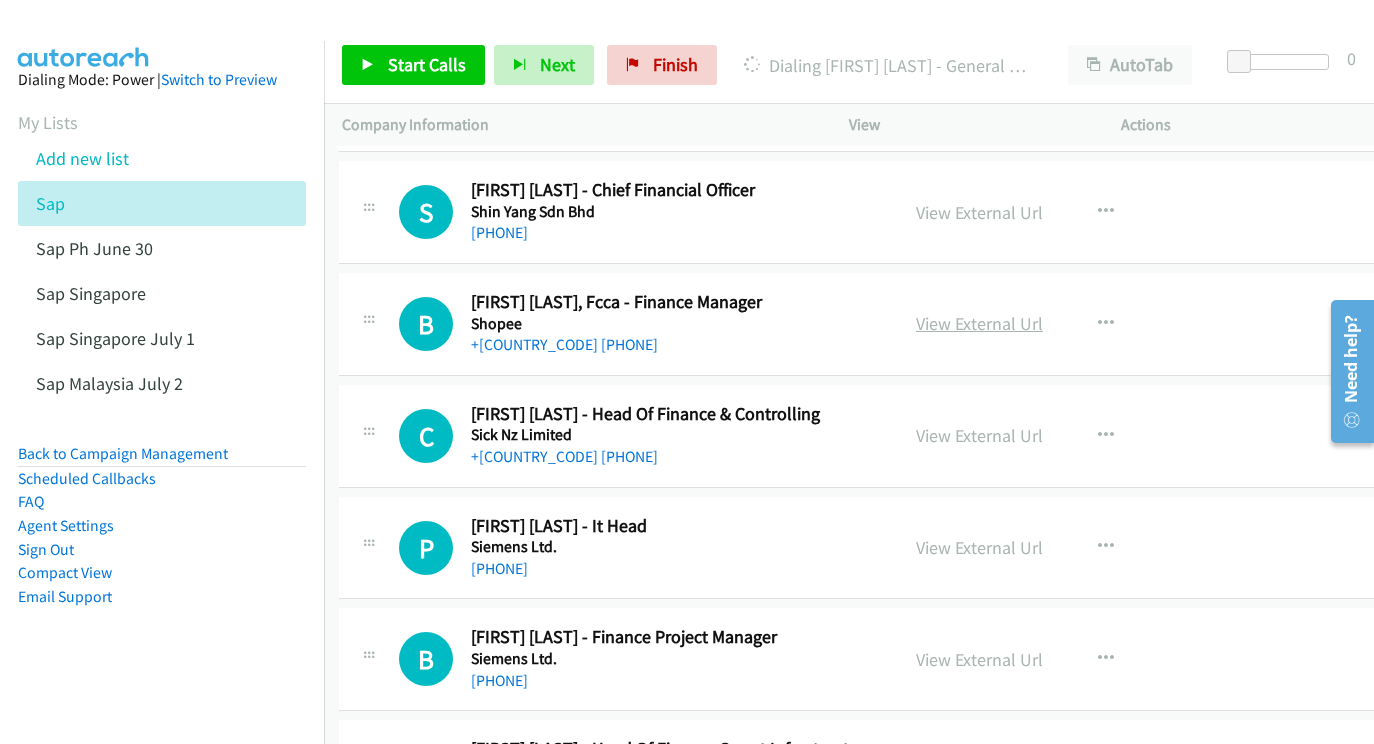 scroll, scrollTop: 4415, scrollLeft: 3, axis: both 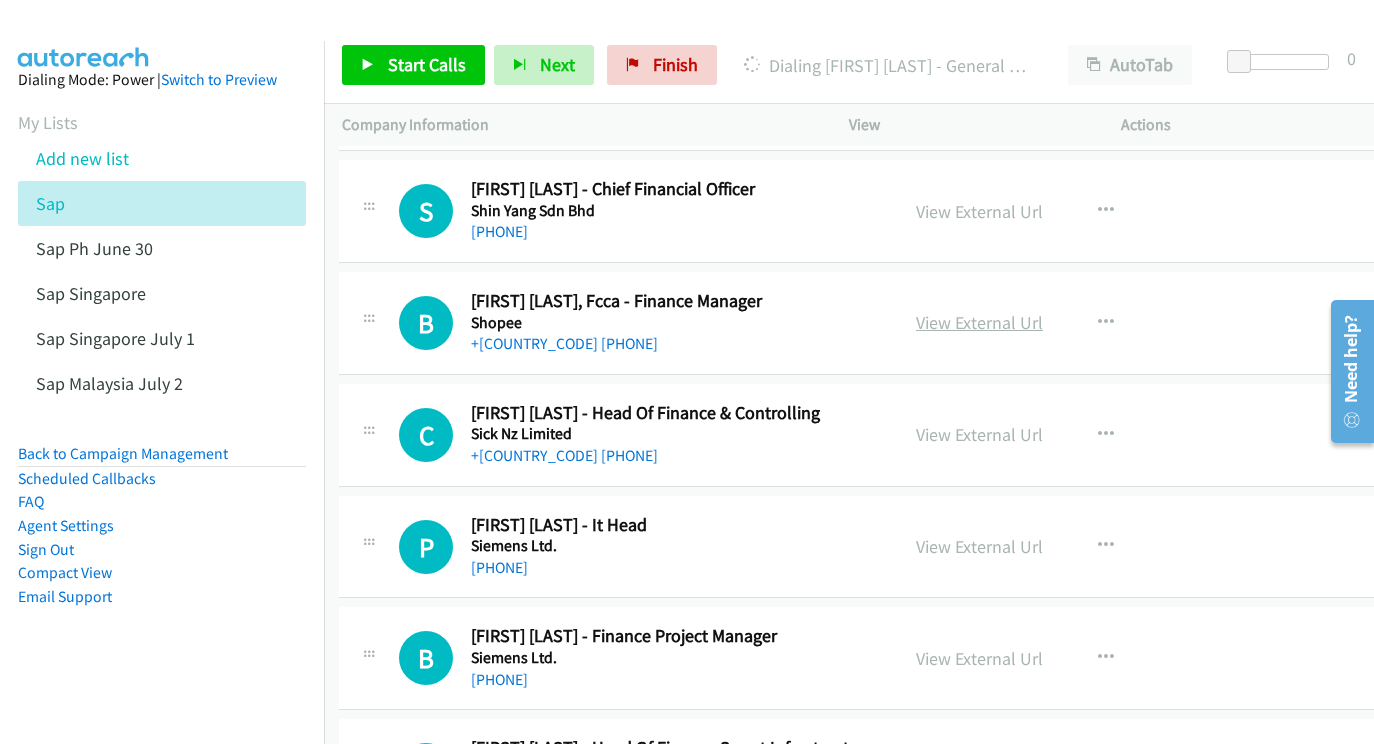 click on "View External Url" at bounding box center (979, 322) 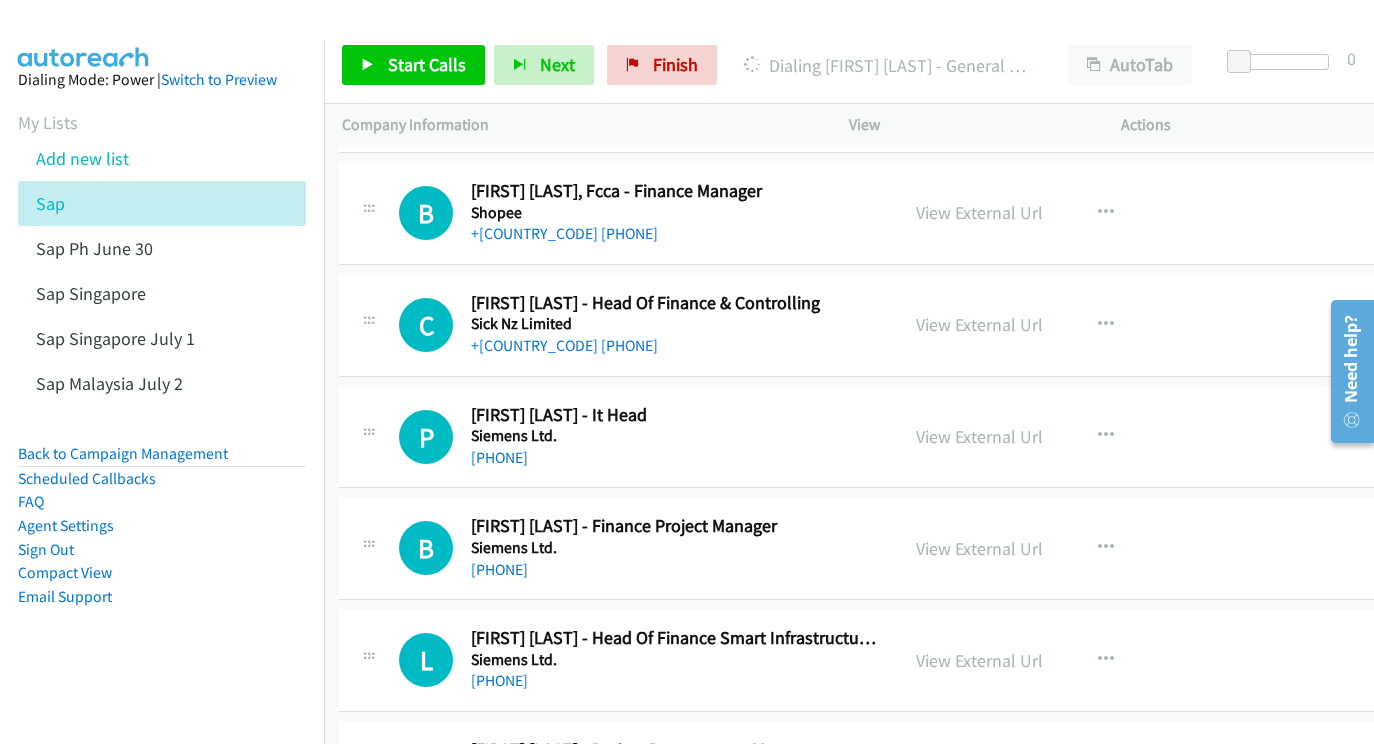 scroll, scrollTop: 4528, scrollLeft: 3, axis: both 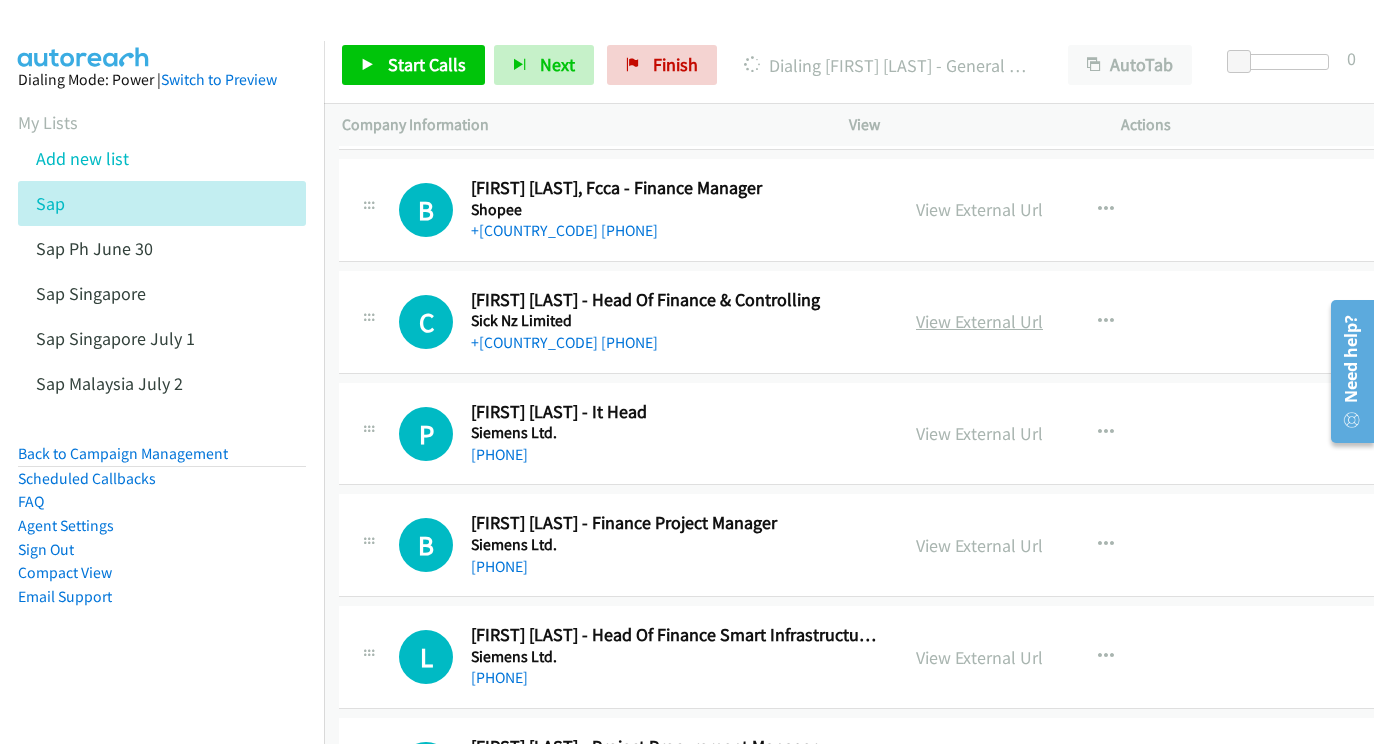 click on "View External Url" at bounding box center [979, 321] 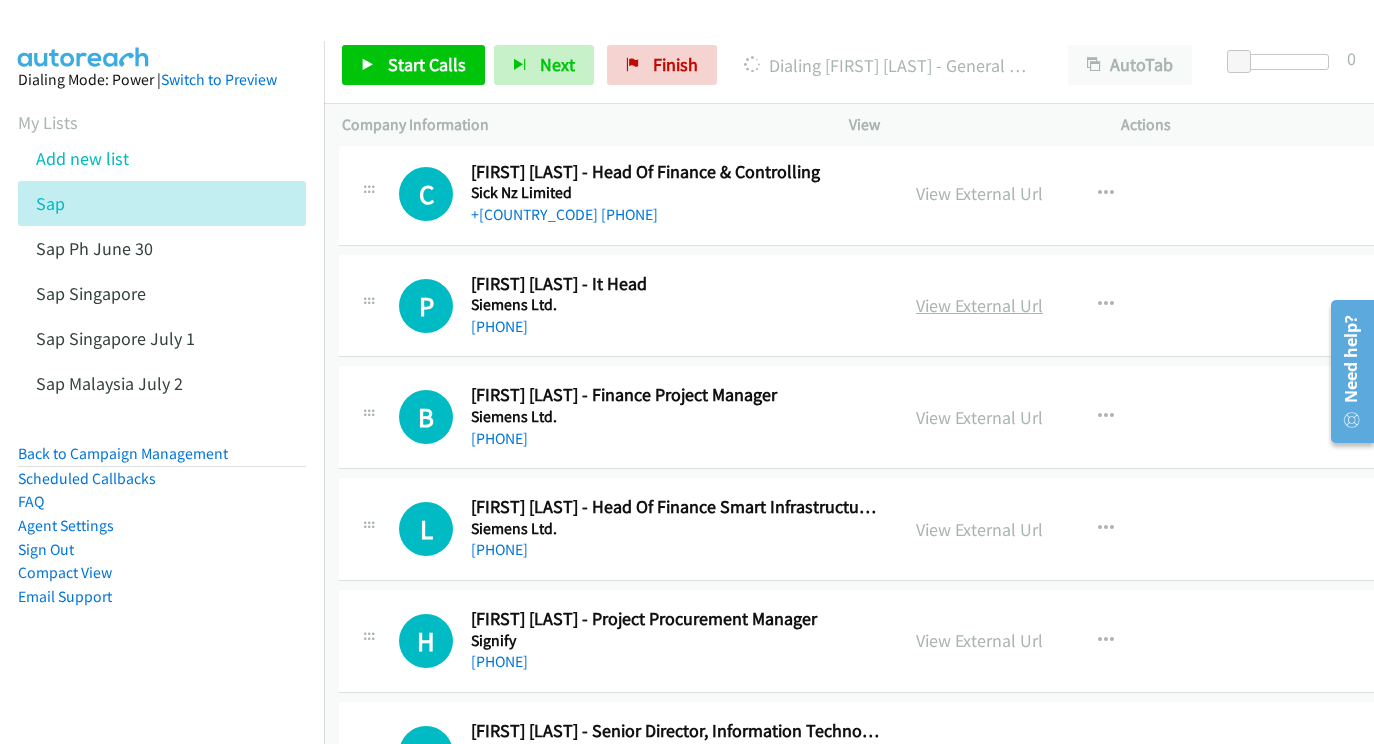 scroll, scrollTop: 4657, scrollLeft: 4, axis: both 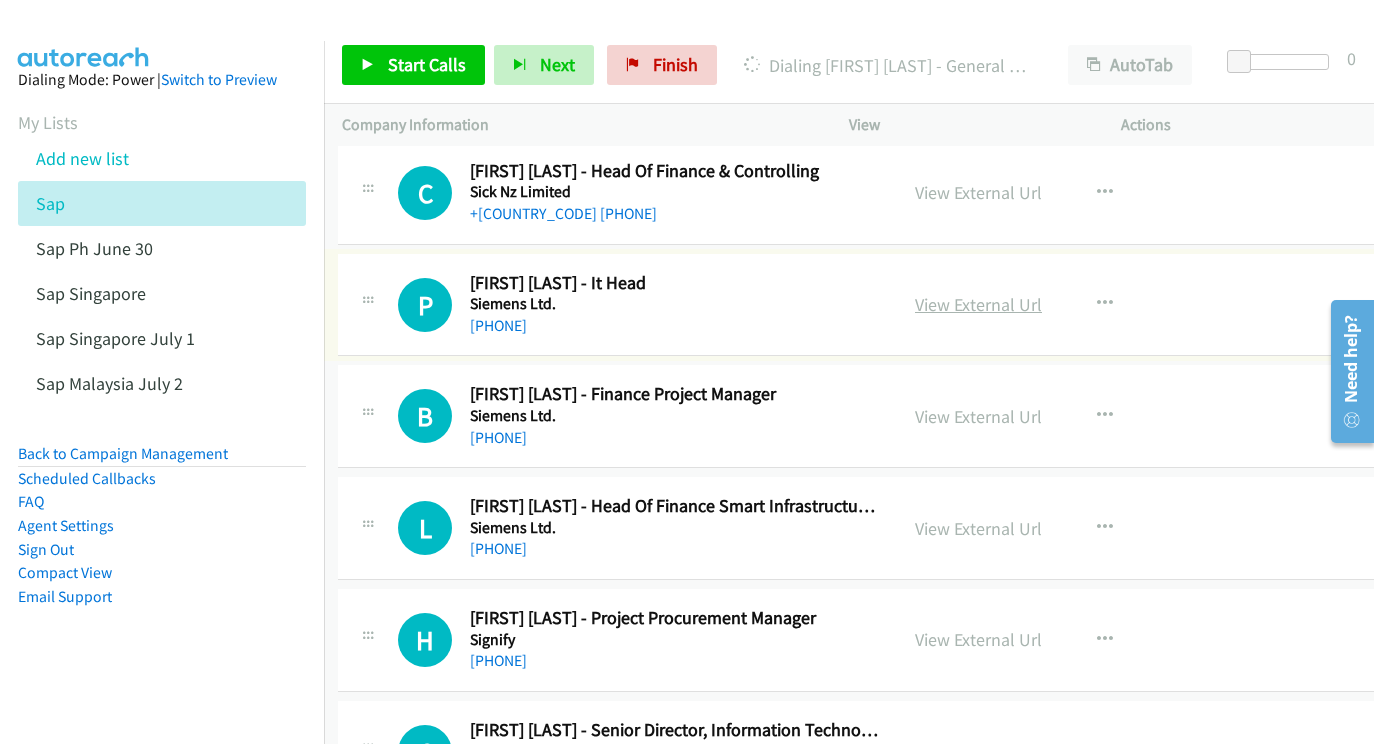 click on "View External Url" at bounding box center (978, 304) 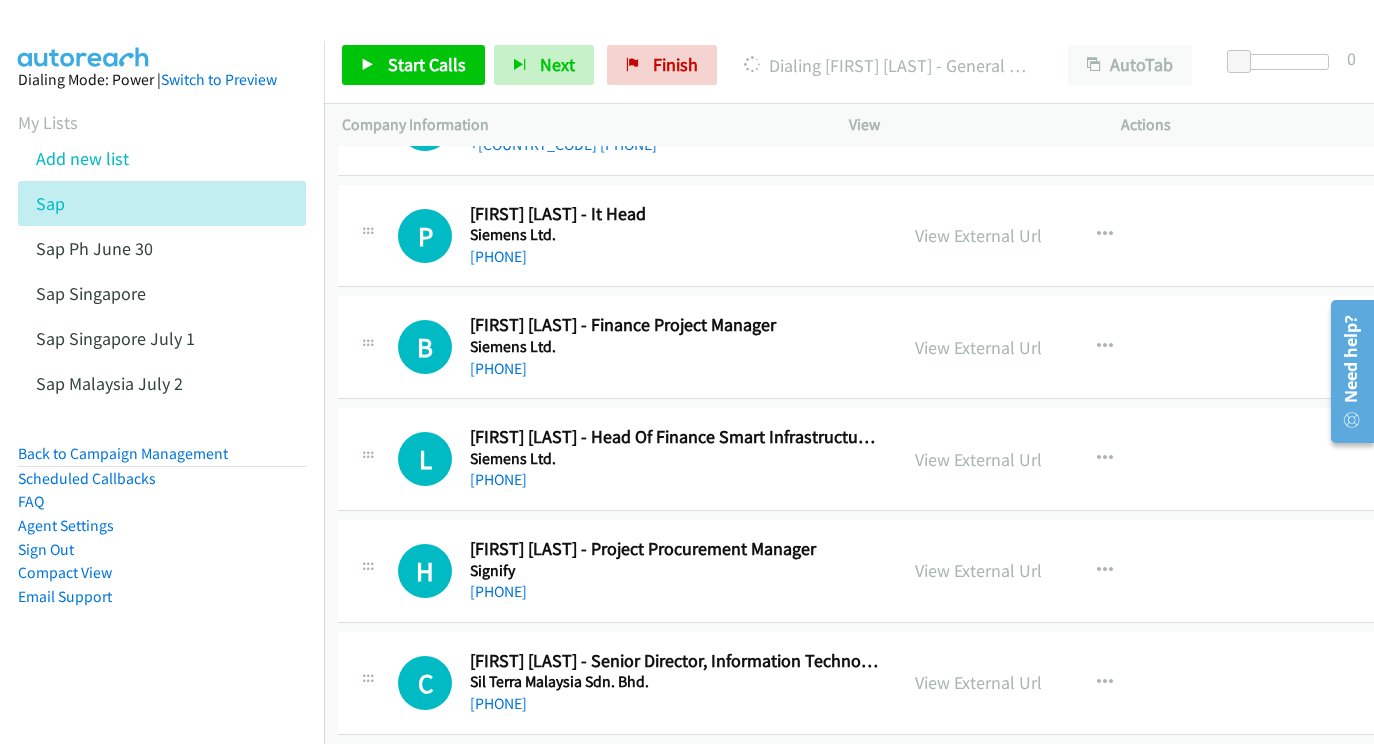 scroll, scrollTop: 4772, scrollLeft: 4, axis: both 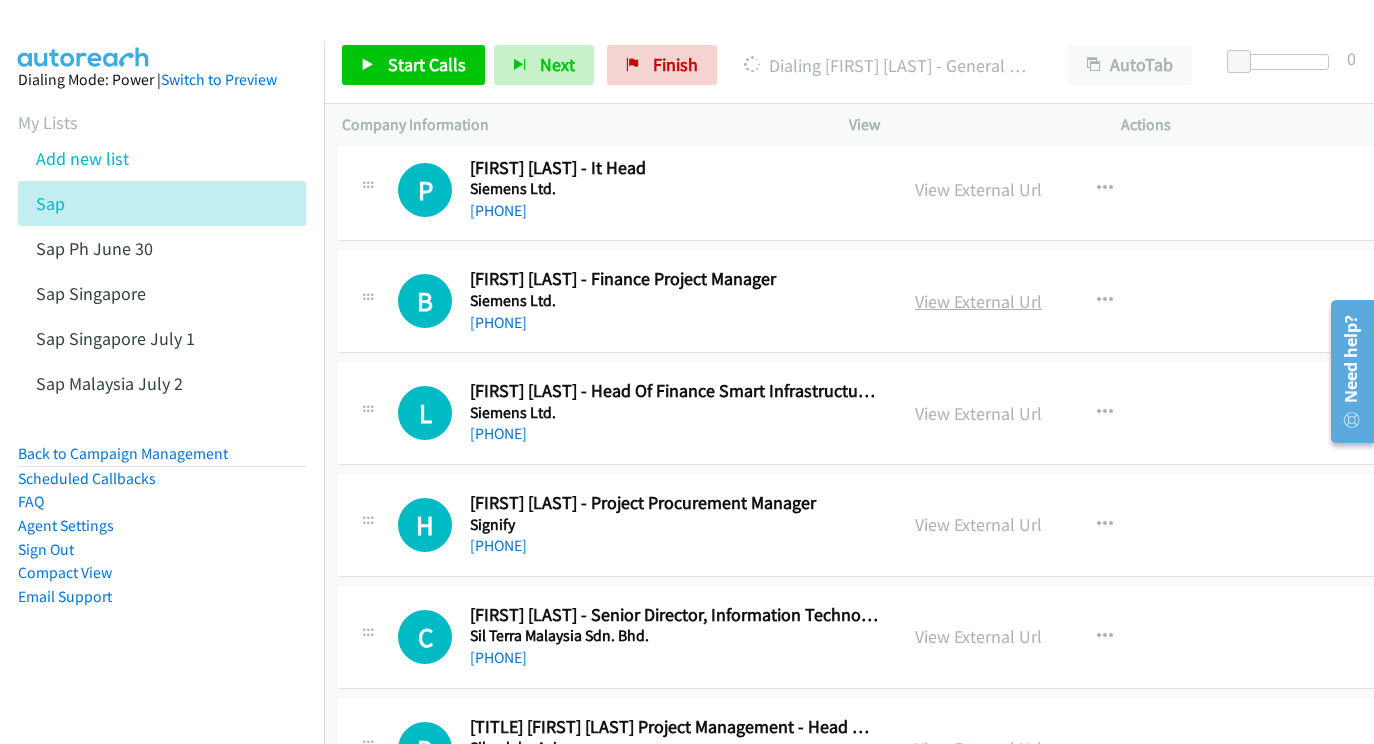 click on "View External Url" at bounding box center [978, 301] 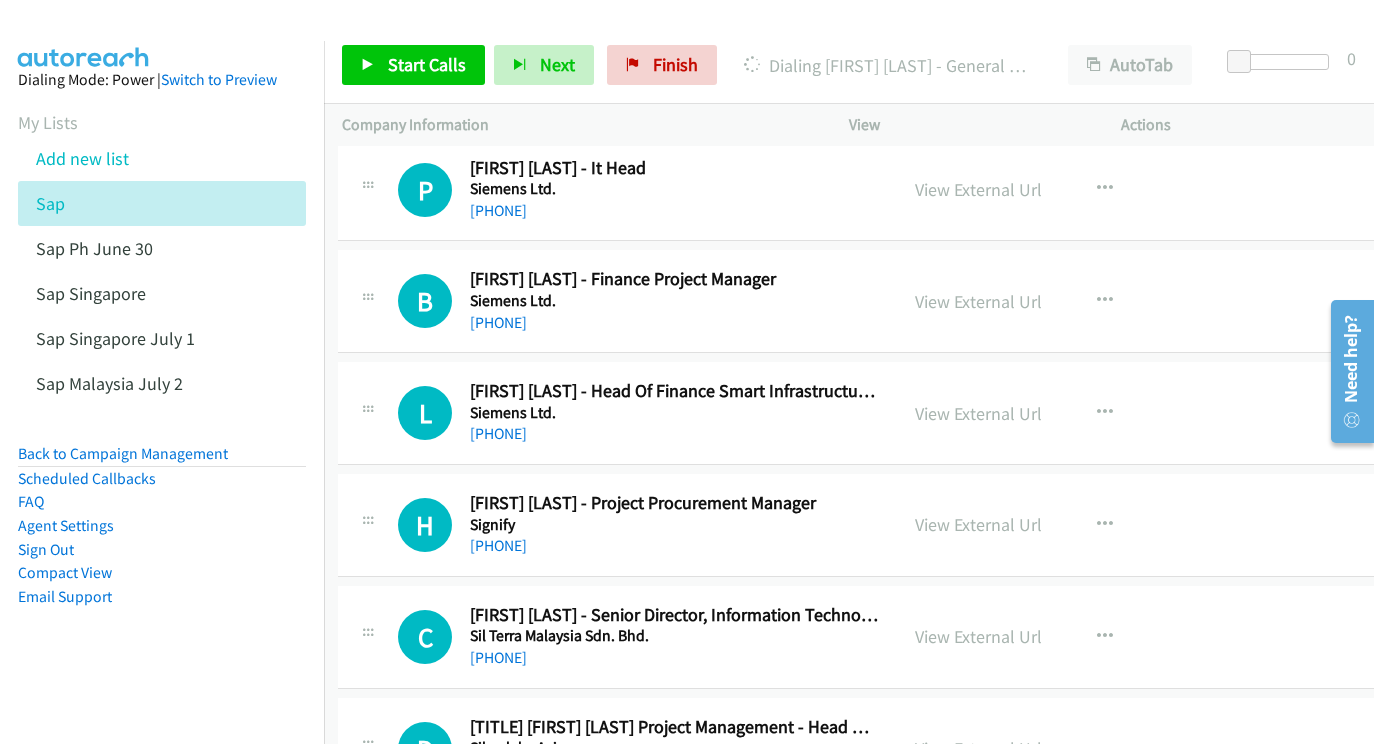 scroll, scrollTop: 4869, scrollLeft: 4, axis: both 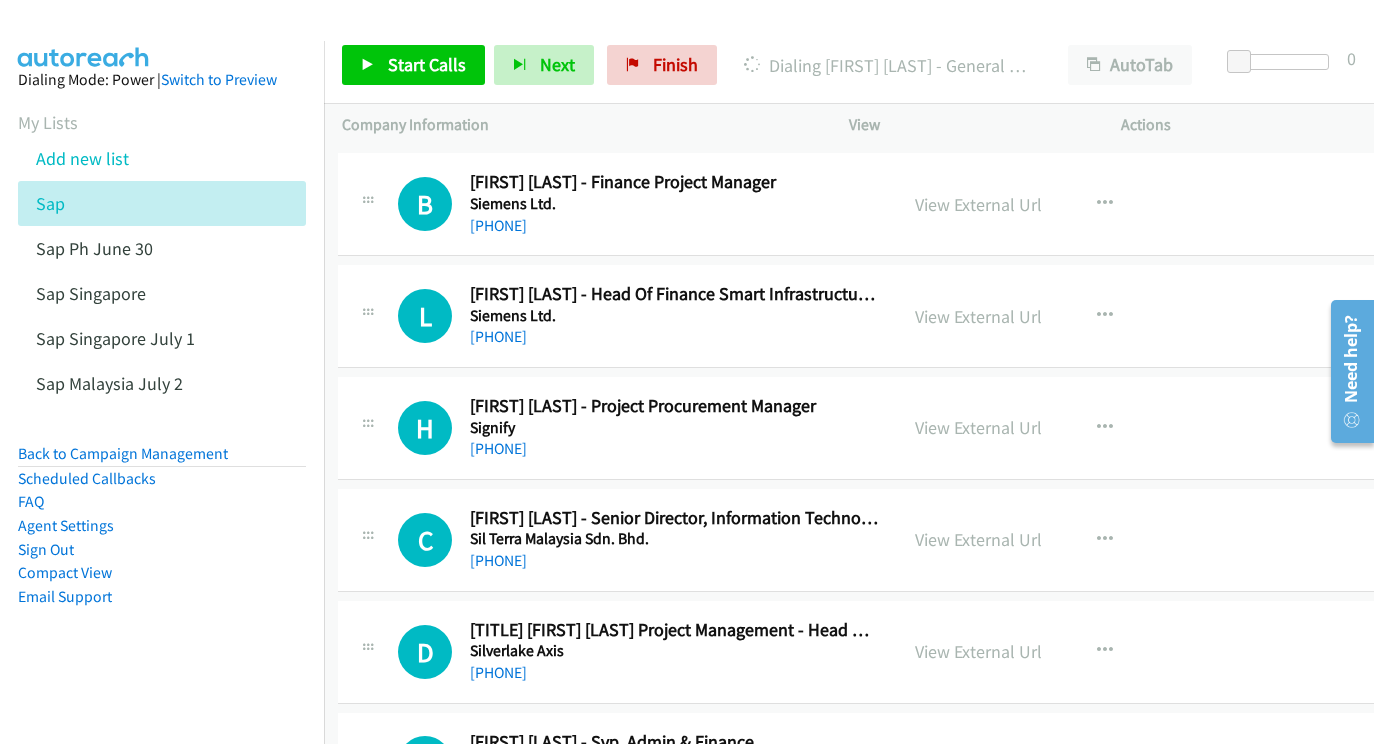 click on "View External Url
View External Url
Schedule/Manage Callback
Start Calls Here
Remove from list
Add to do not call list
Reset Call Status" at bounding box center (1046, 316) 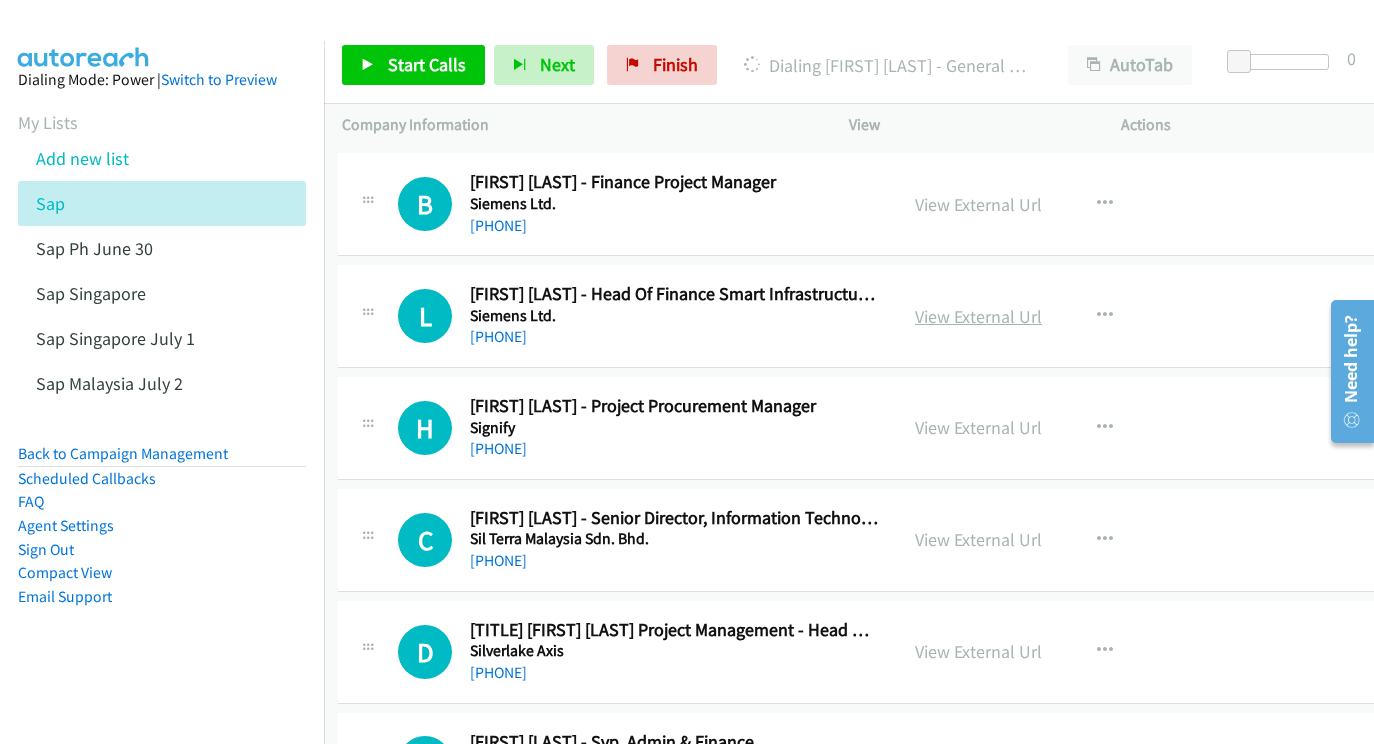 click on "View External Url" at bounding box center [978, 316] 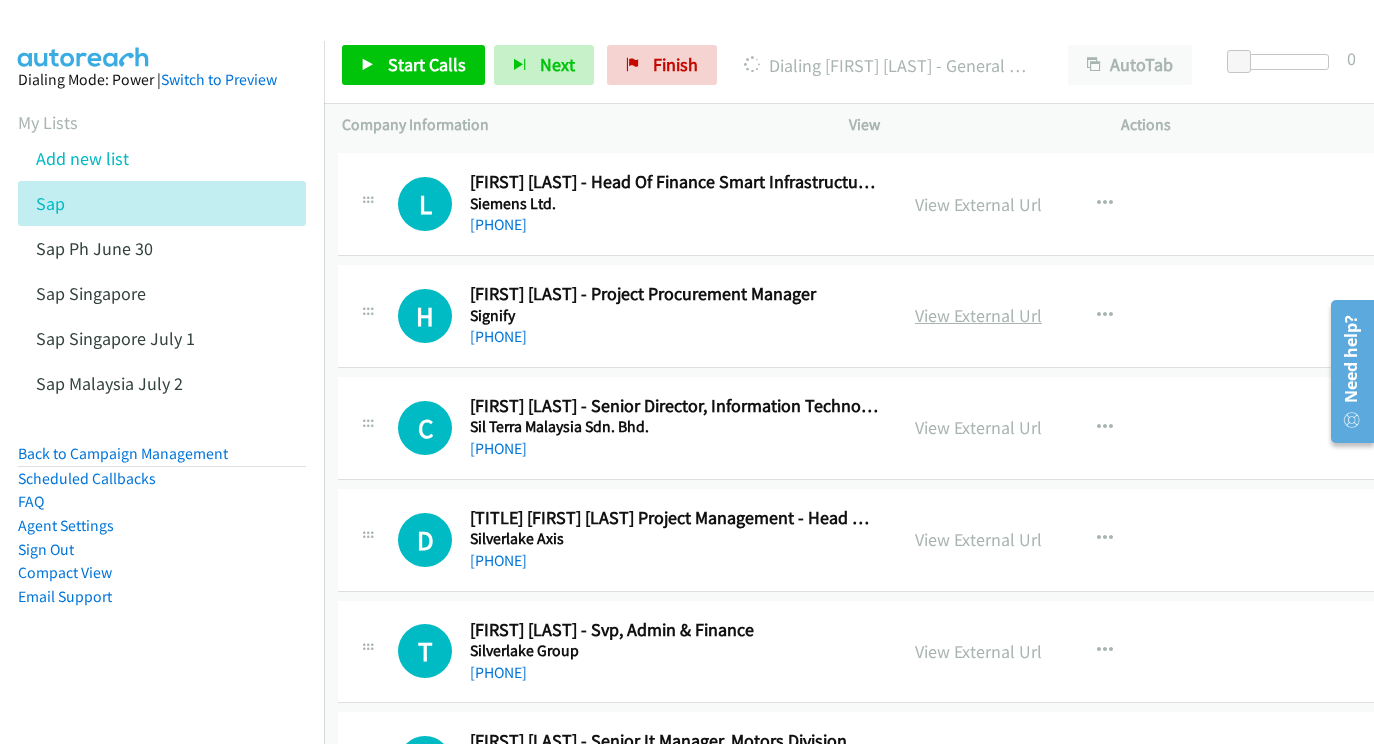 scroll, scrollTop: 4981, scrollLeft: 3, axis: both 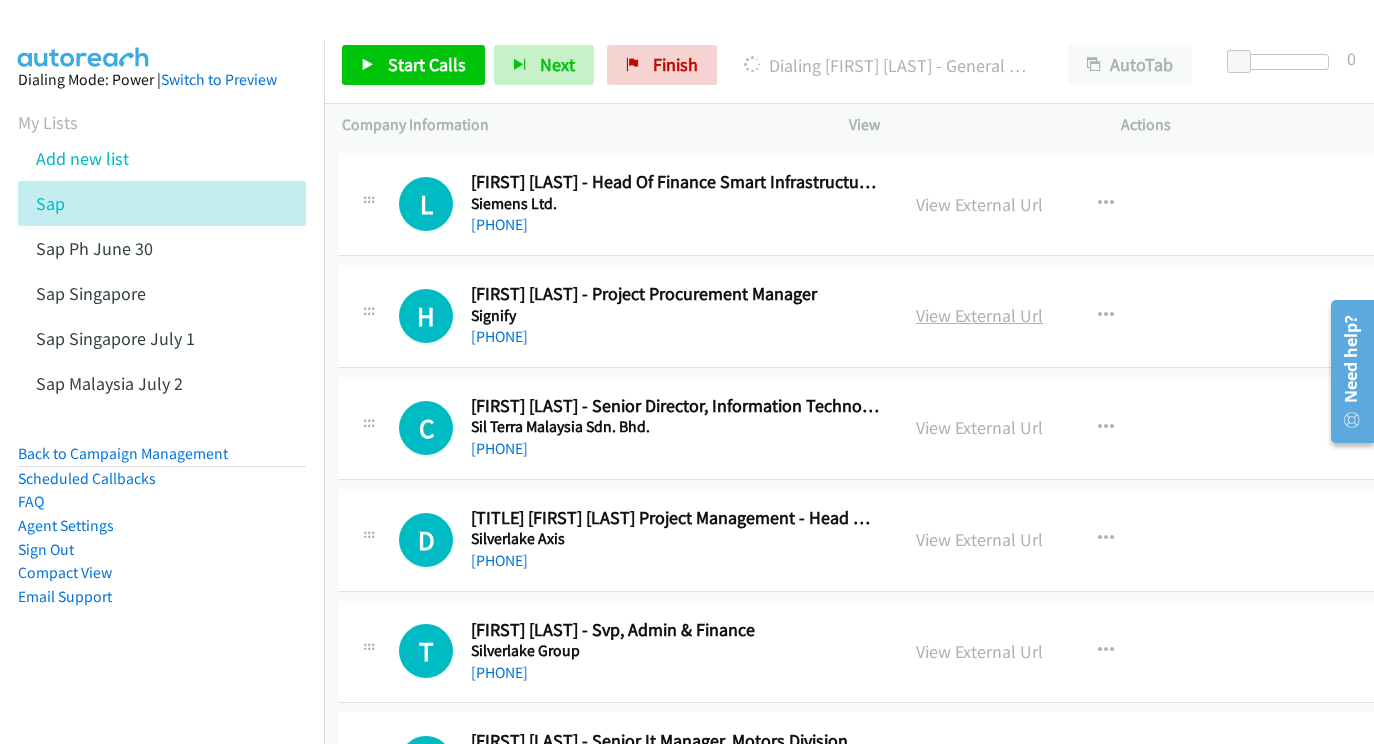 click on "View External Url" at bounding box center (979, 315) 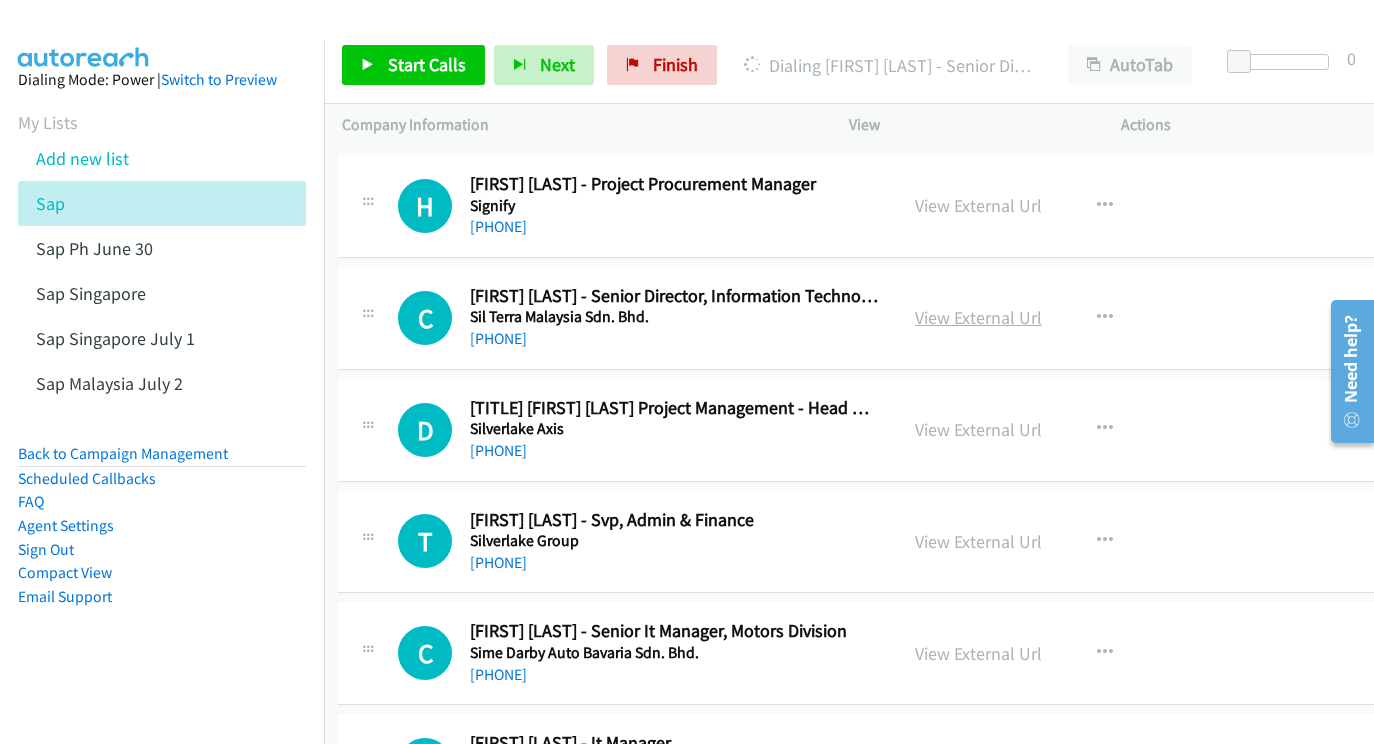 scroll, scrollTop: 5092, scrollLeft: 1, axis: both 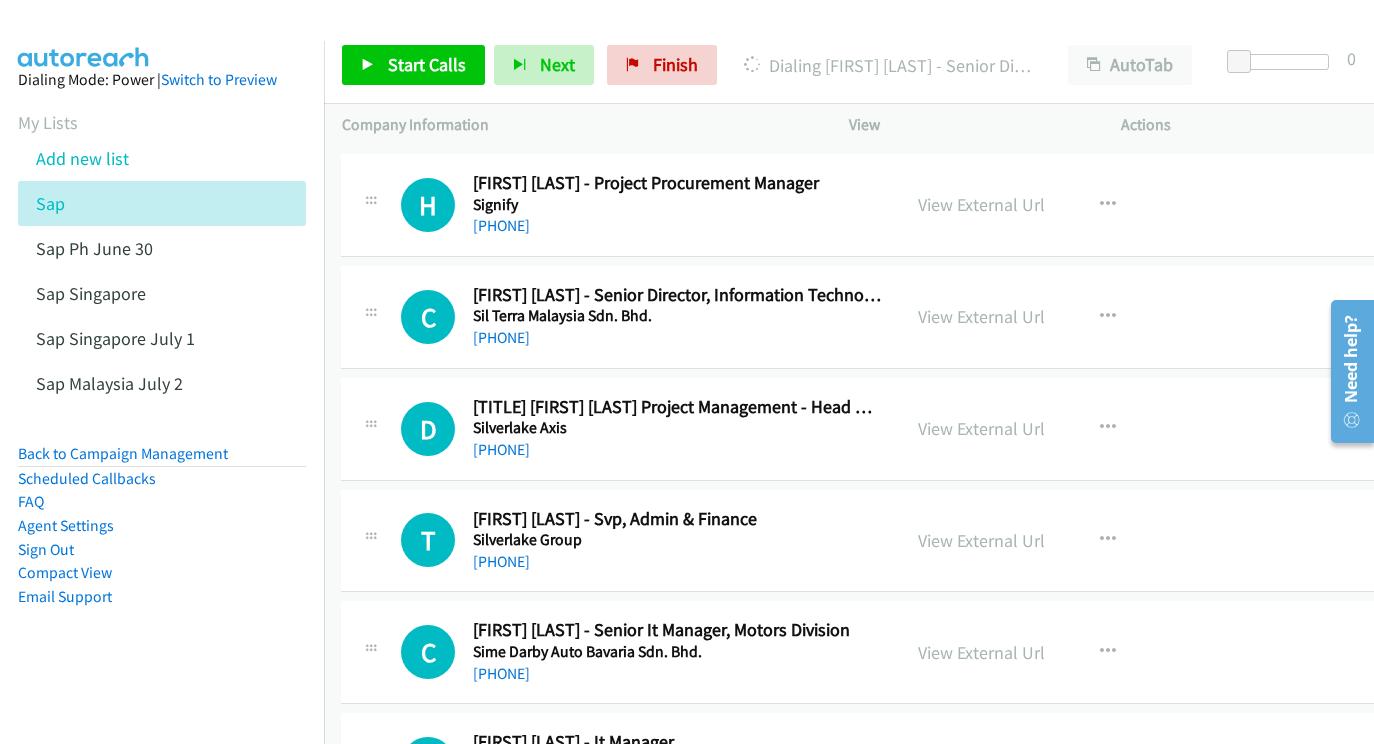 click on "View External Url
View External Url
Schedule/Manage Callback
Start Calls Here
Remove from list
Add to do not call list
Reset Call Status" at bounding box center [1049, 317] 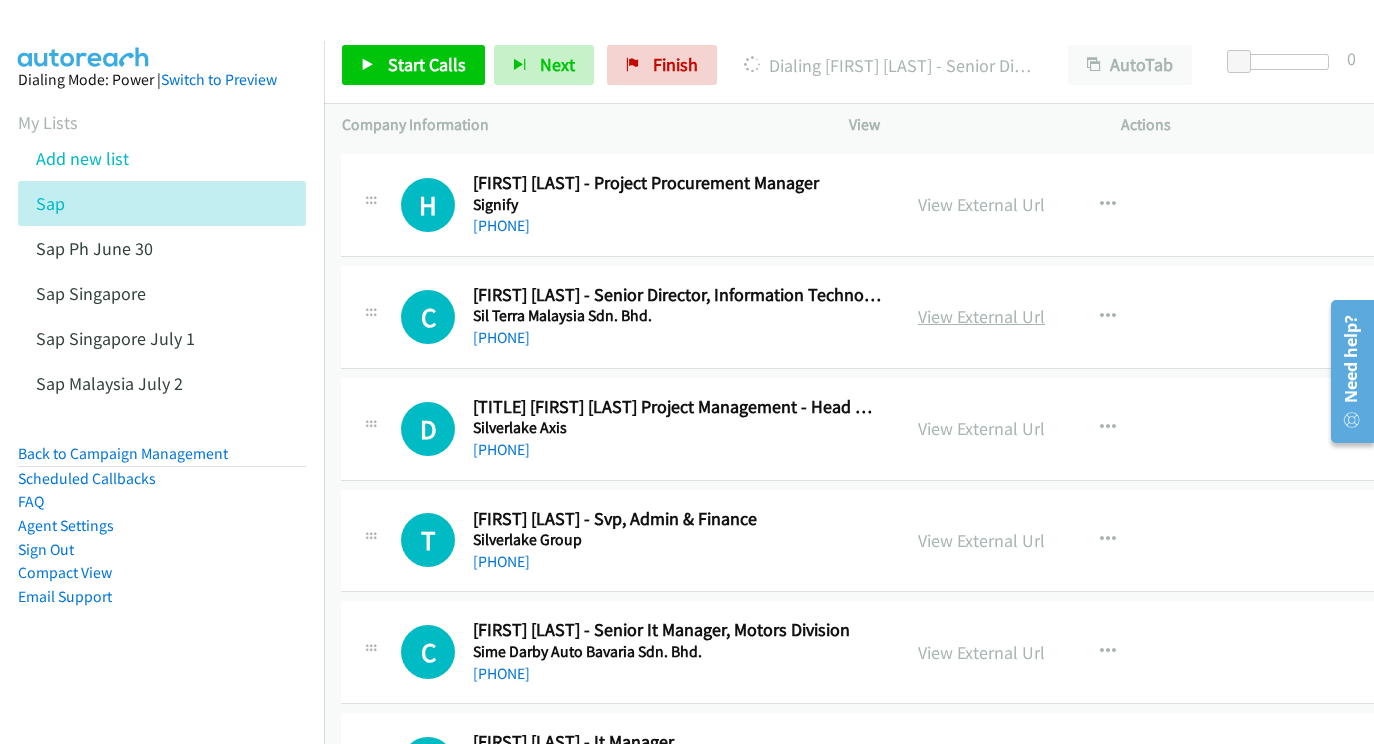 click on "View External Url" at bounding box center (981, 316) 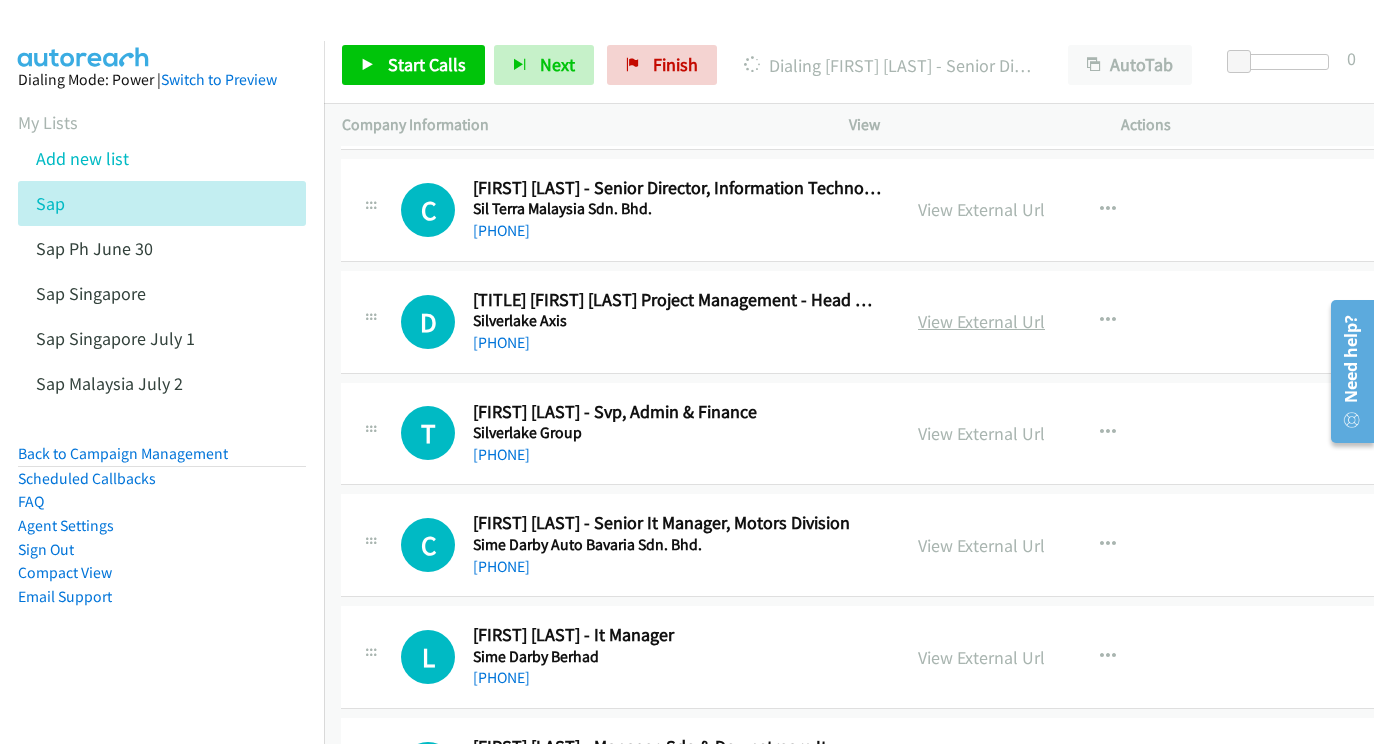 scroll, scrollTop: 5200, scrollLeft: 2, axis: both 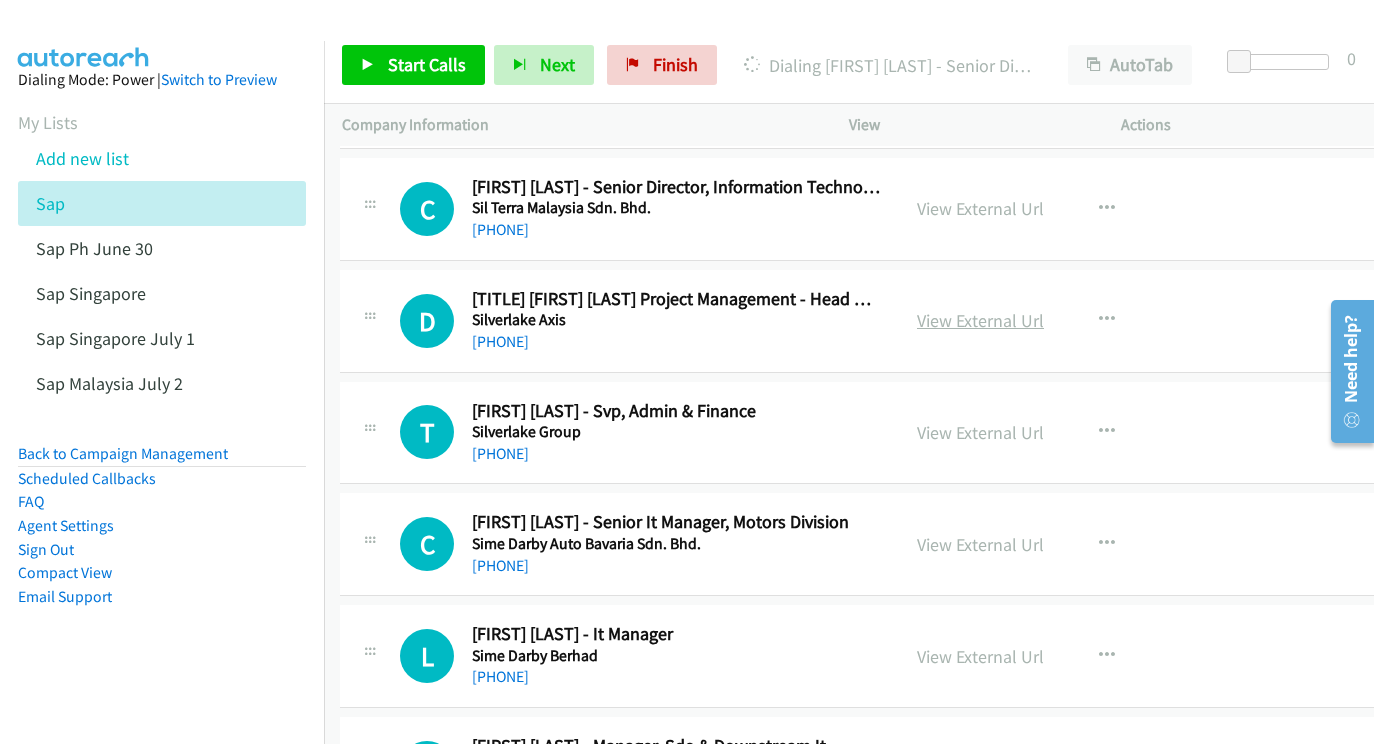 click on "View External Url" at bounding box center [980, 320] 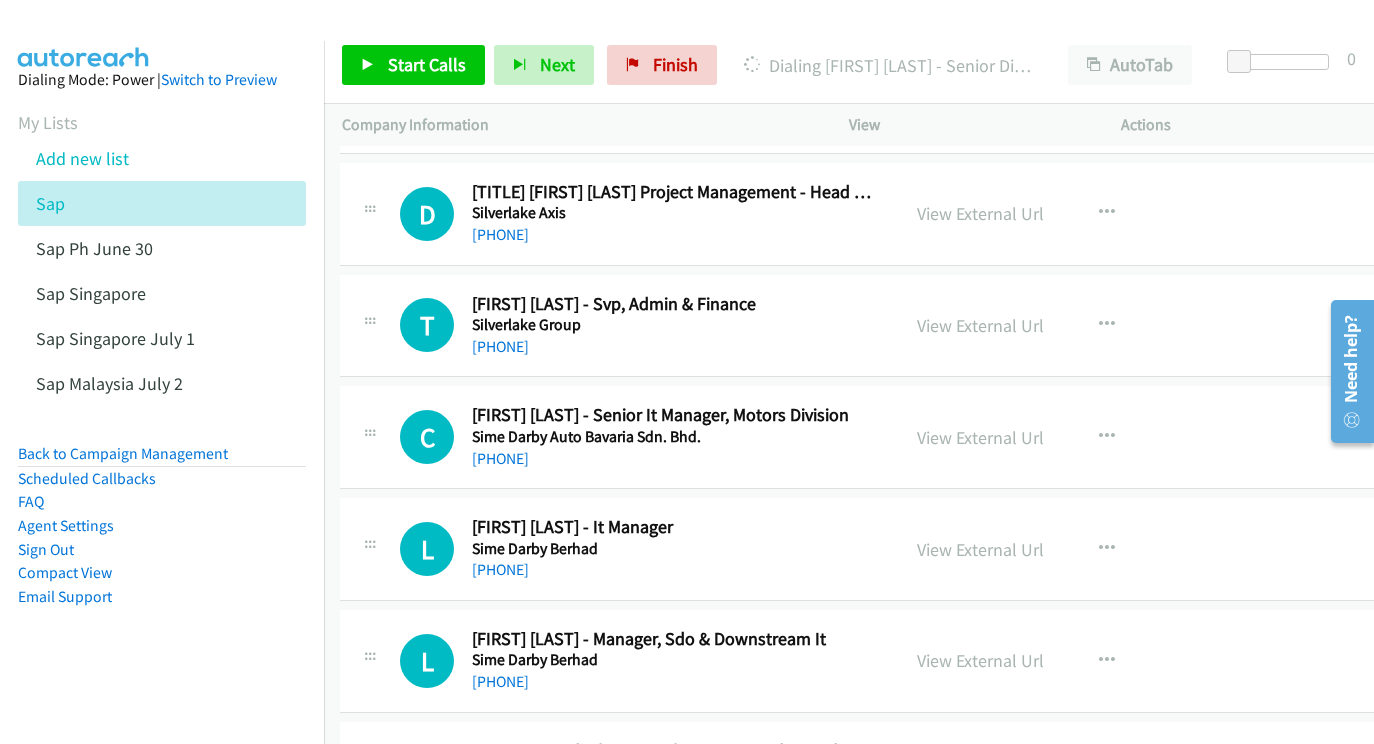 scroll, scrollTop: 5308, scrollLeft: 2, axis: both 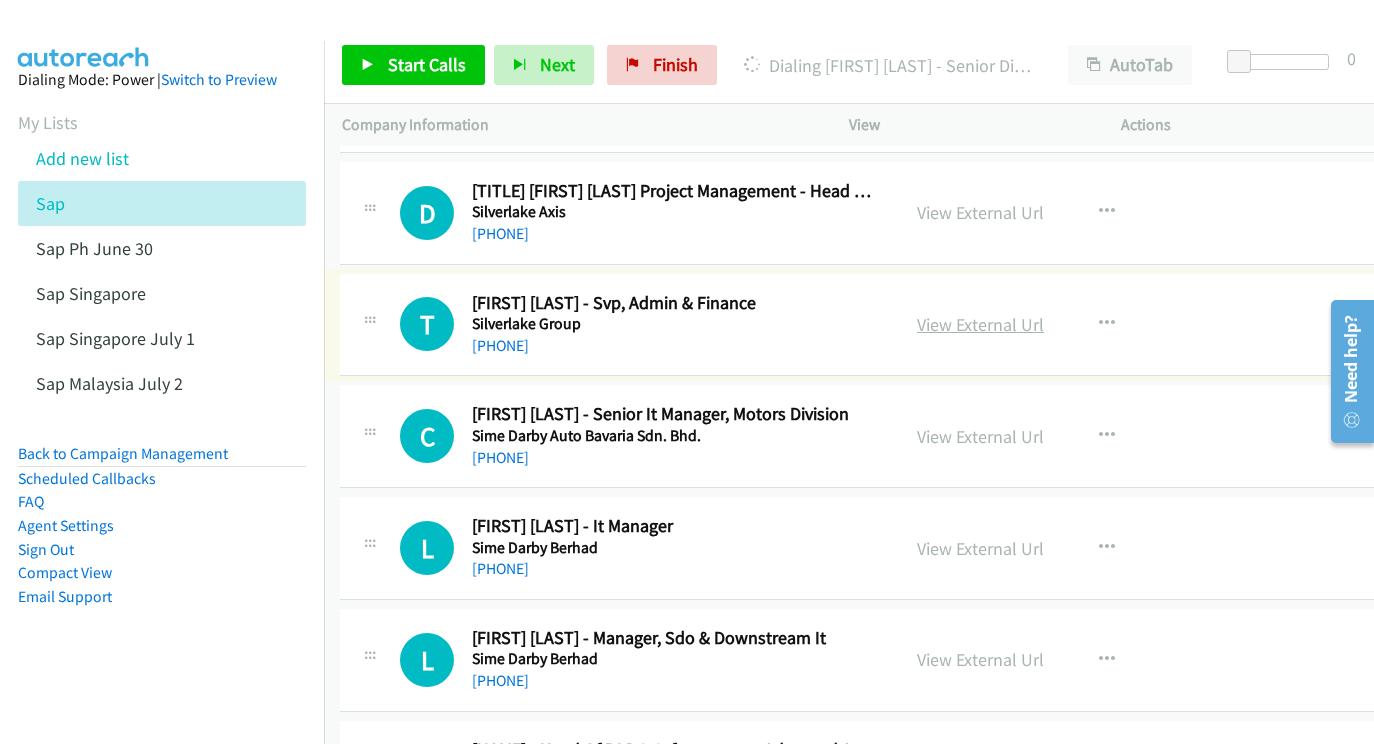 click on "View External Url" at bounding box center (980, 324) 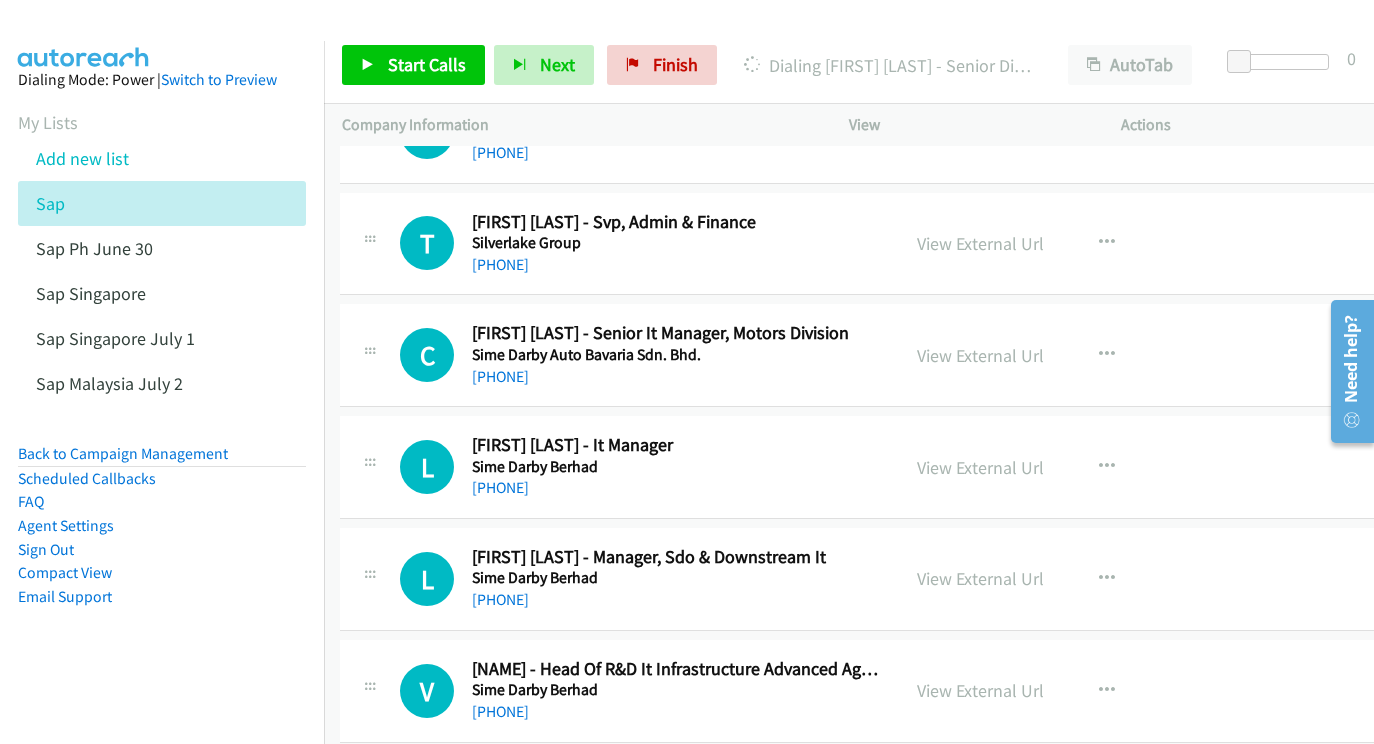 scroll, scrollTop: 5407, scrollLeft: 2, axis: both 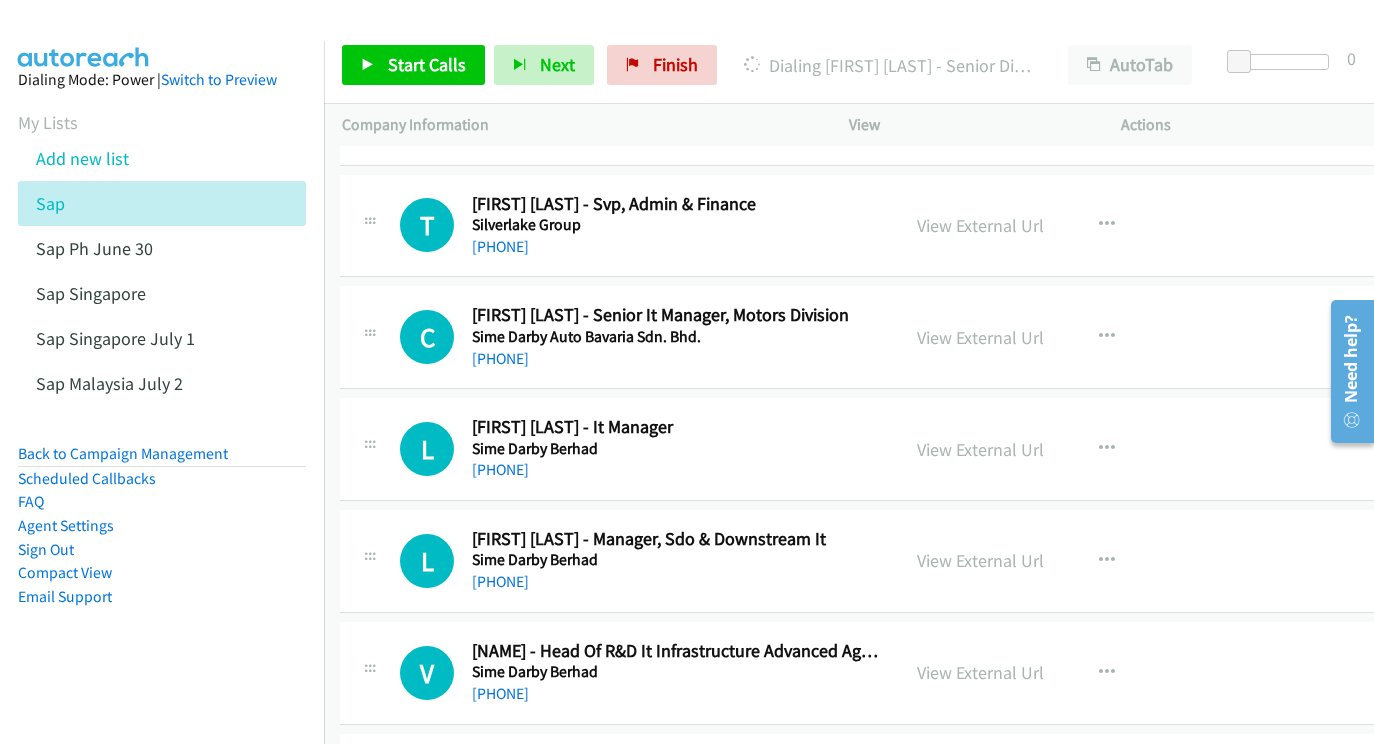 click on "View External Url
View External Url
Schedule/Manage Callback
Start Calls Here
Remove from list
Add to do not call list
Reset Call Status" at bounding box center [1048, 337] 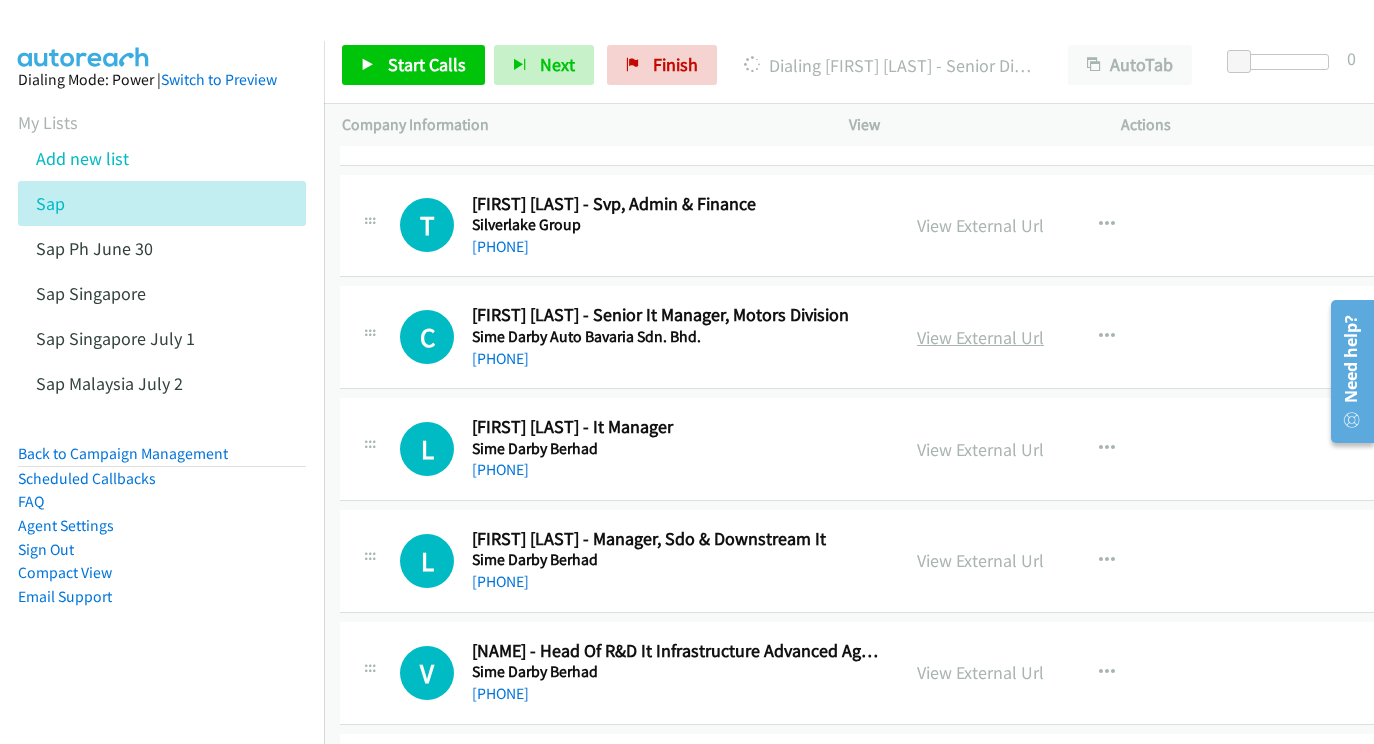 click on "View External Url" at bounding box center [980, 337] 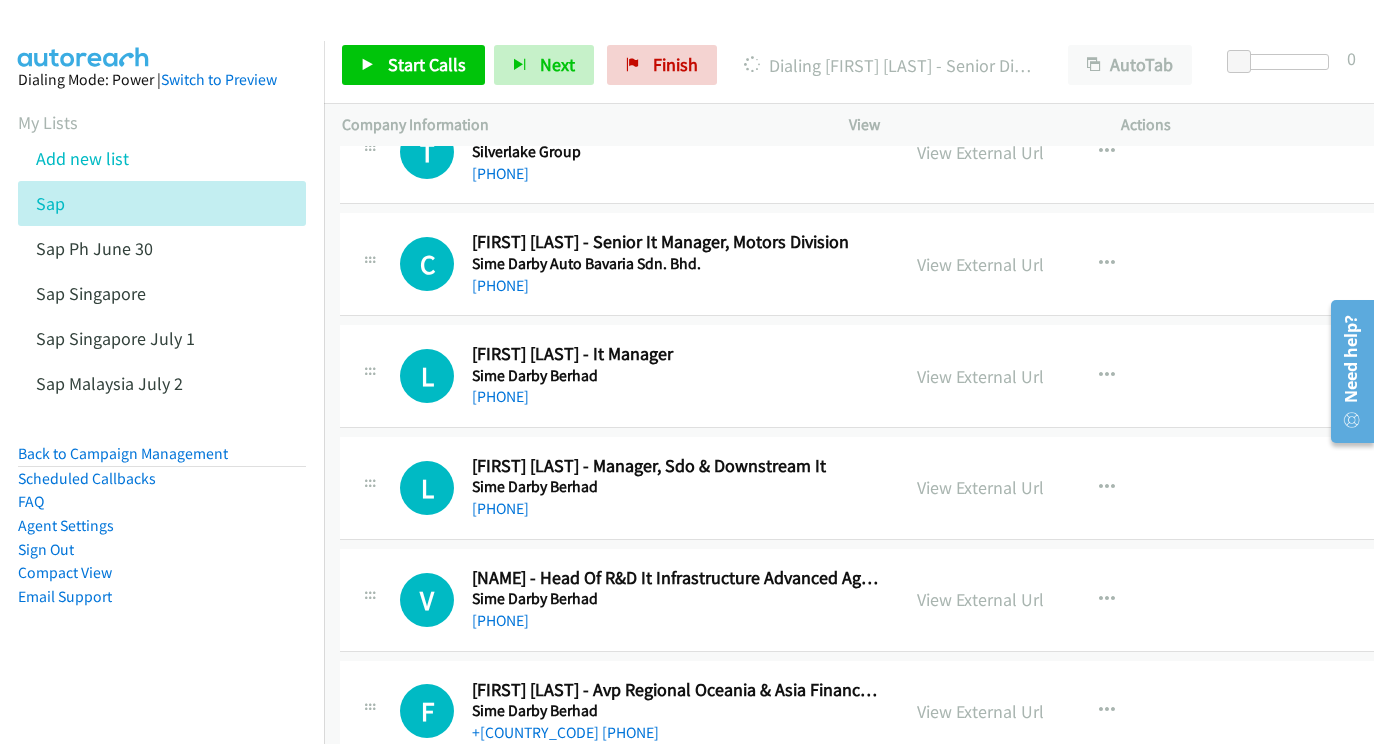 scroll, scrollTop: 5491, scrollLeft: 2, axis: both 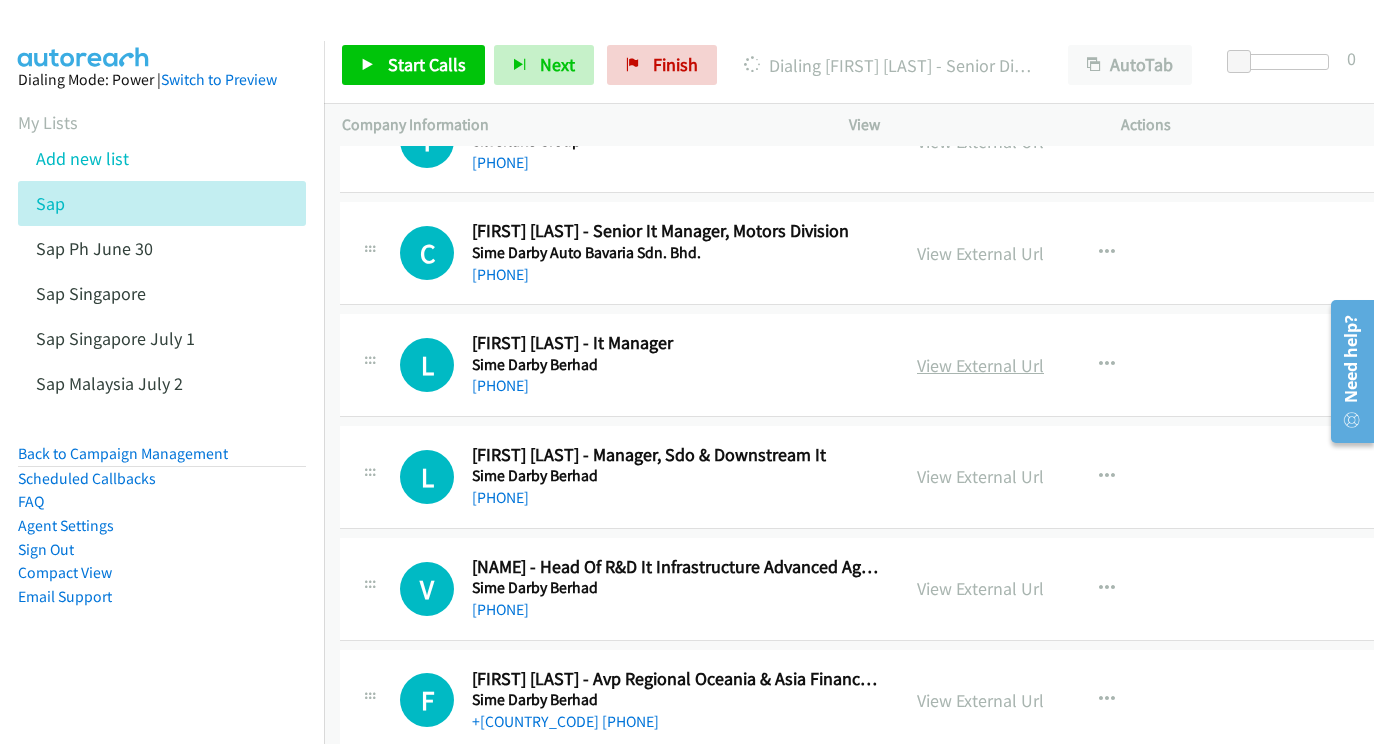 click on "View External Url" at bounding box center (980, 365) 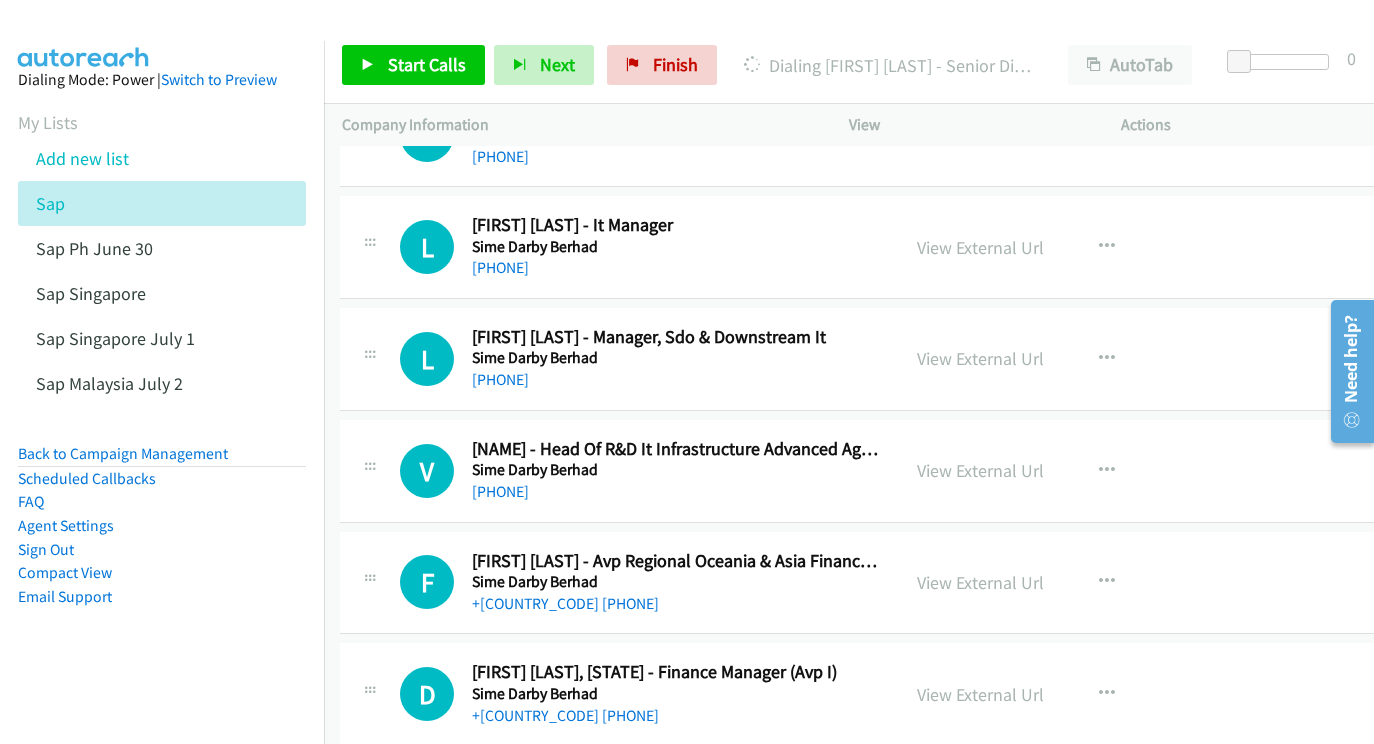 scroll, scrollTop: 5612, scrollLeft: 0, axis: vertical 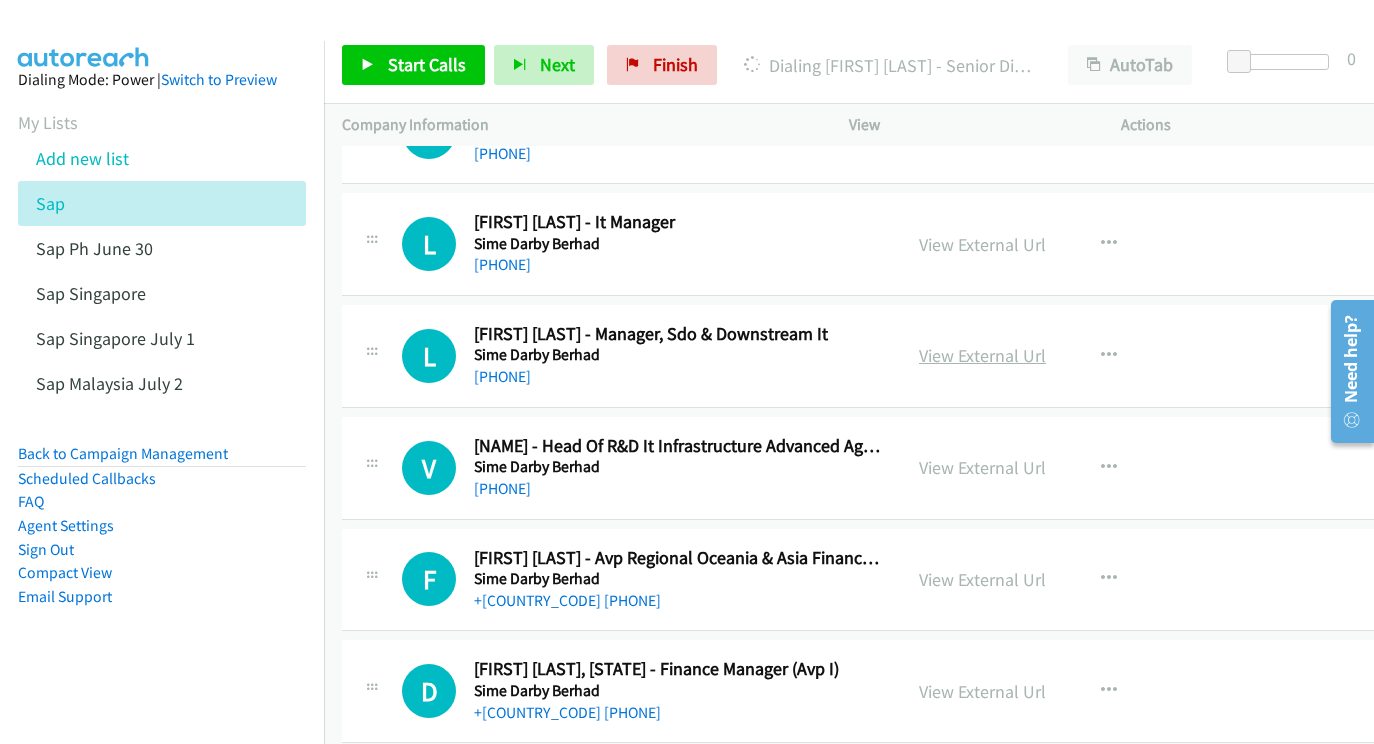 click on "View External Url" at bounding box center (982, 355) 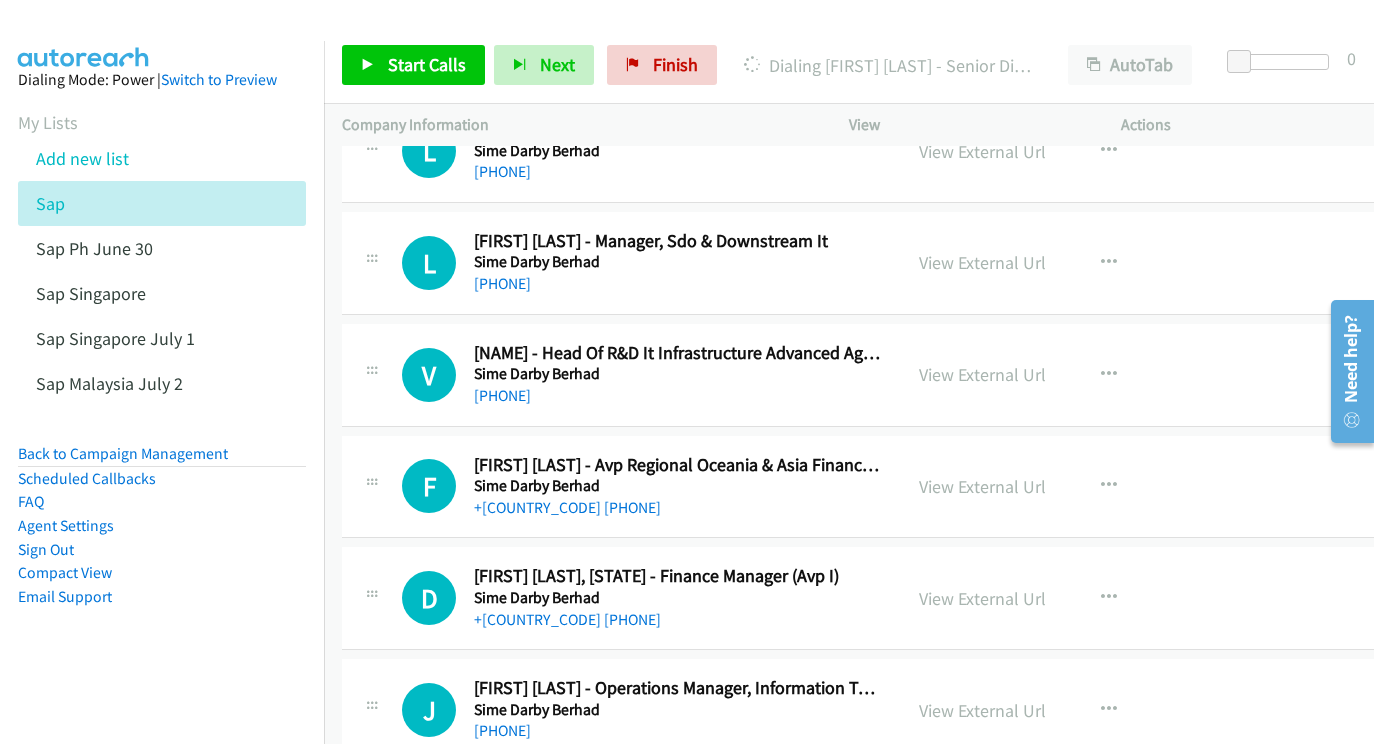 scroll, scrollTop: 5749, scrollLeft: 0, axis: vertical 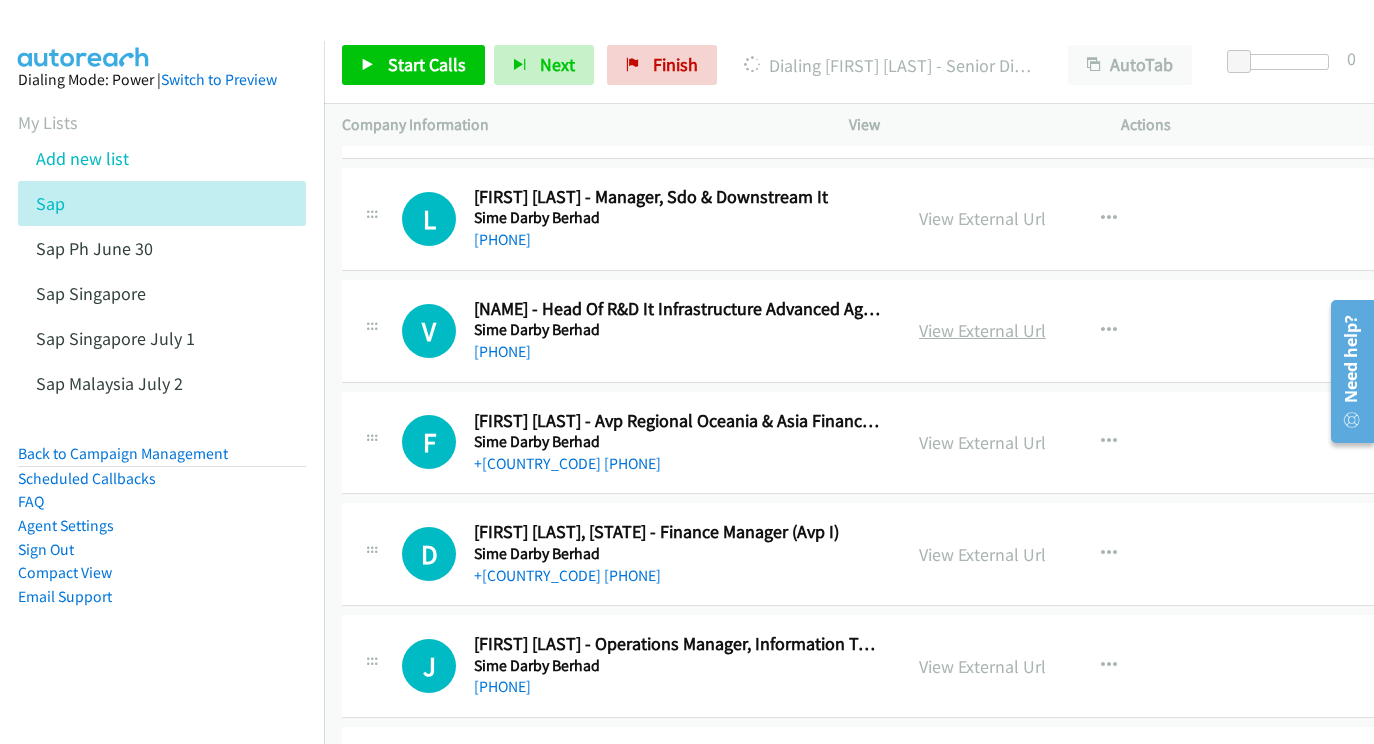 click on "View External Url" at bounding box center [982, 330] 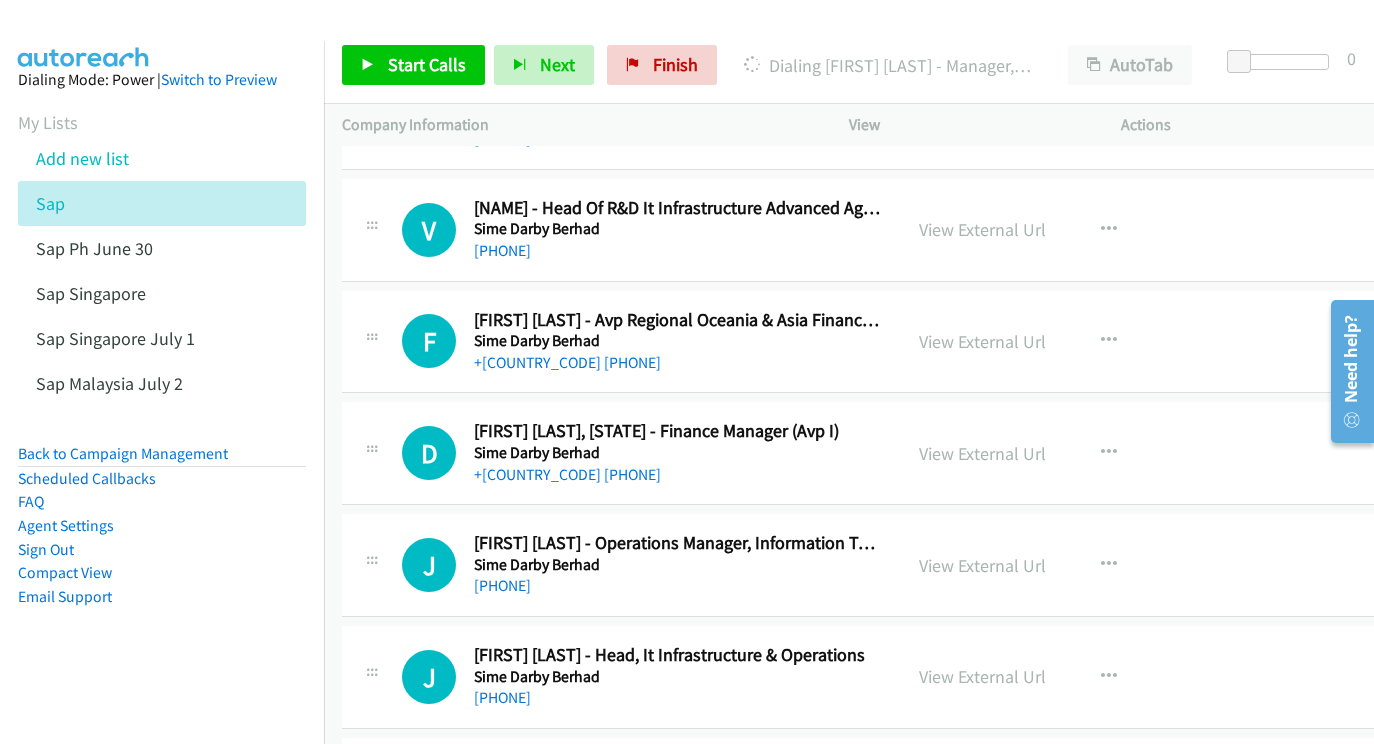 scroll, scrollTop: 5900, scrollLeft: 0, axis: vertical 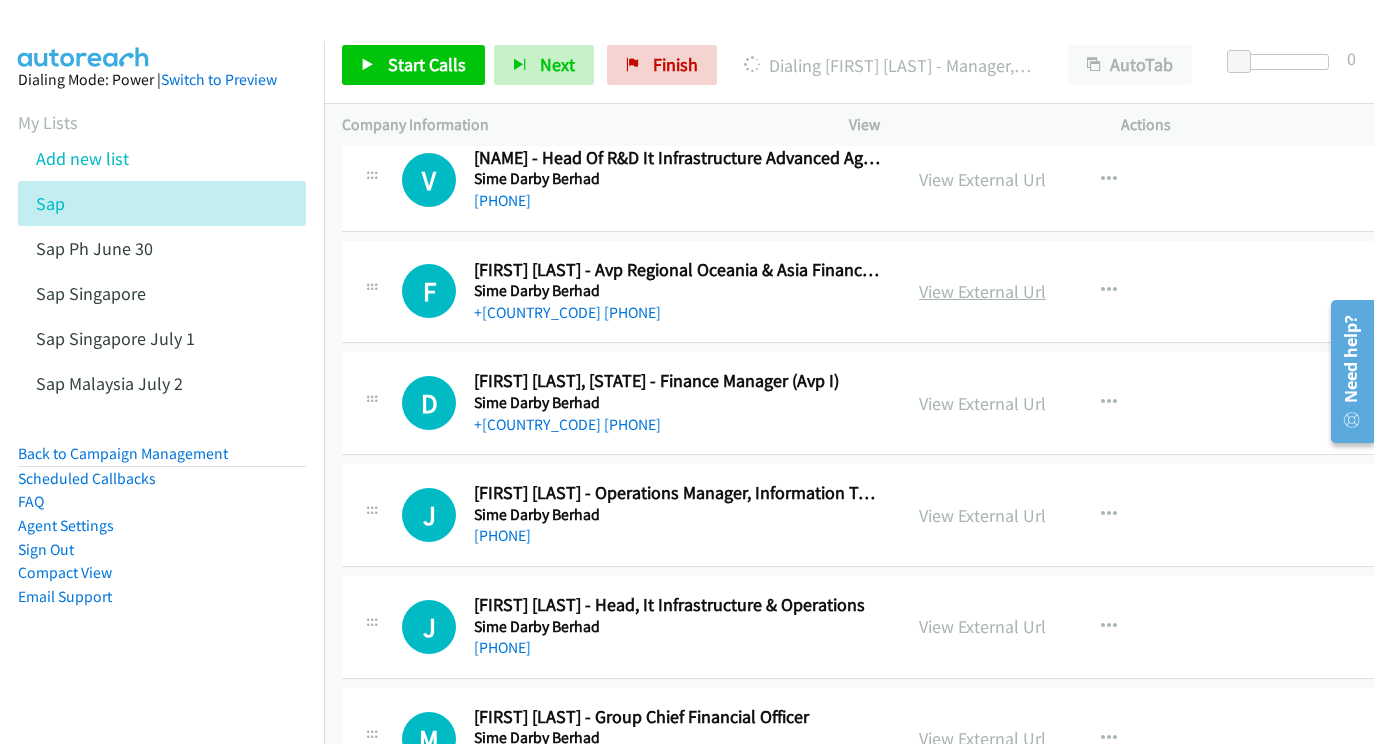 click on "View External Url" at bounding box center (982, 291) 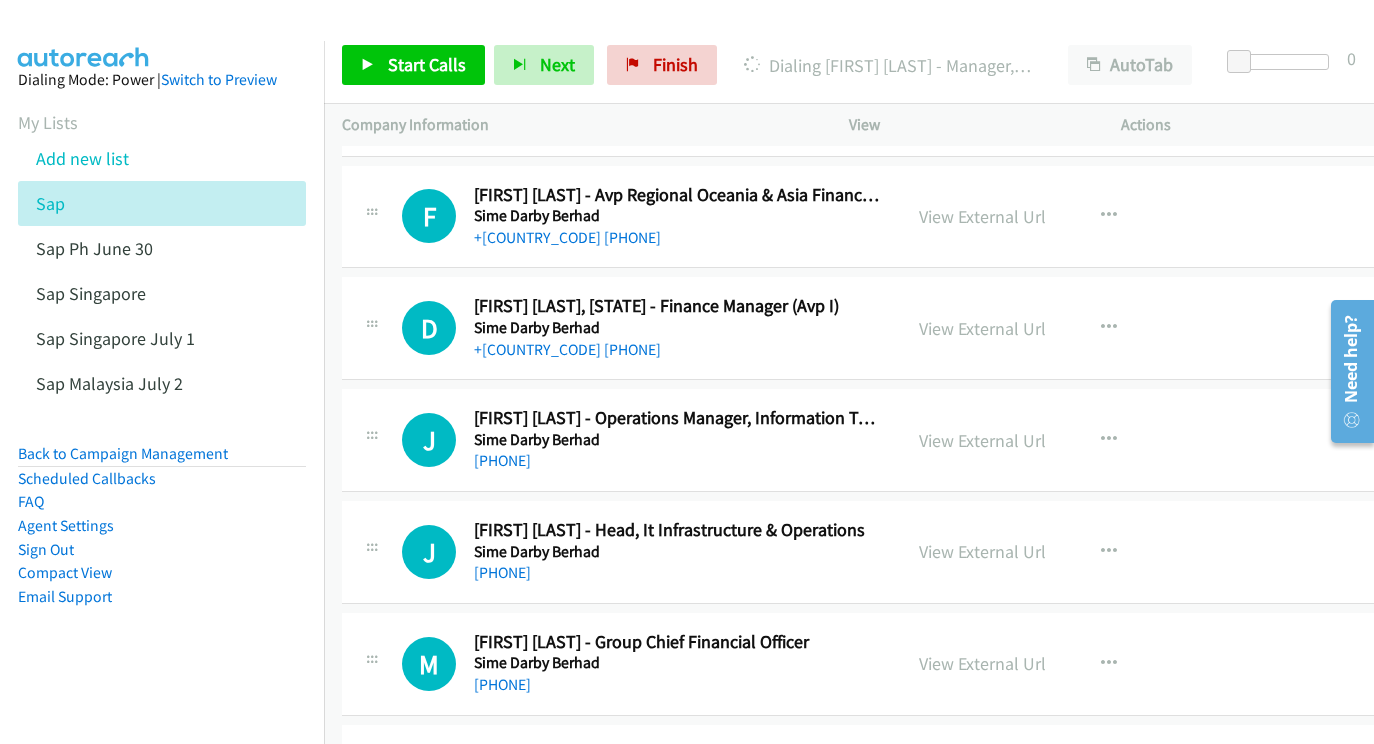 scroll, scrollTop: 5996, scrollLeft: 0, axis: vertical 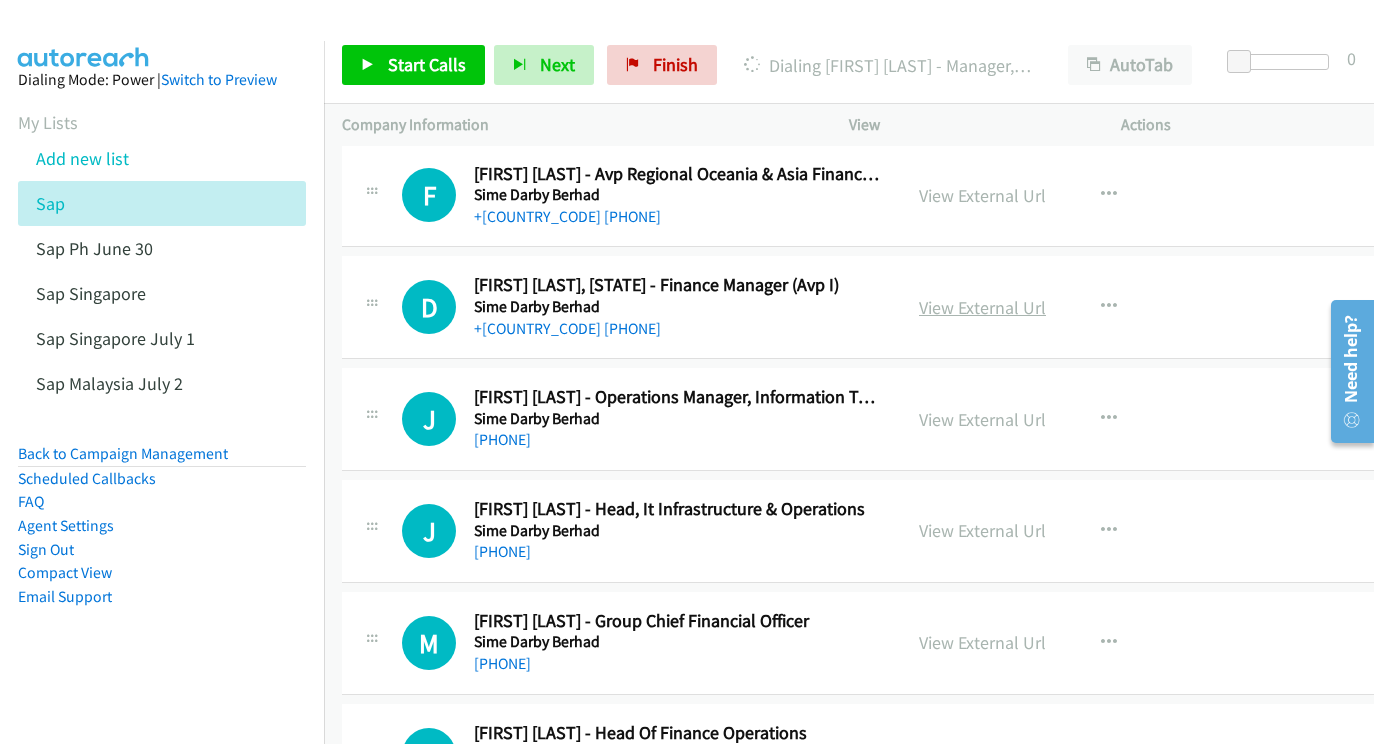 click on "View External Url" at bounding box center [982, 307] 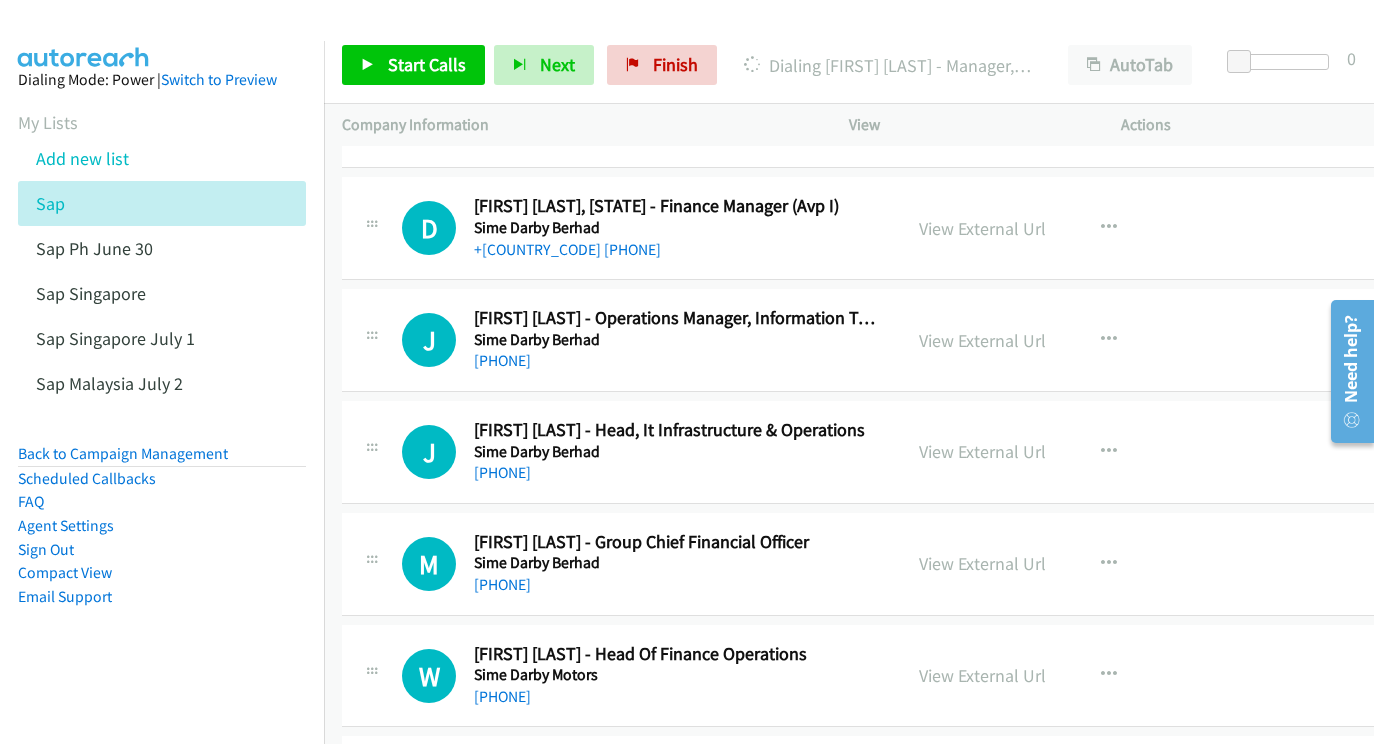 scroll, scrollTop: 6116, scrollLeft: 0, axis: vertical 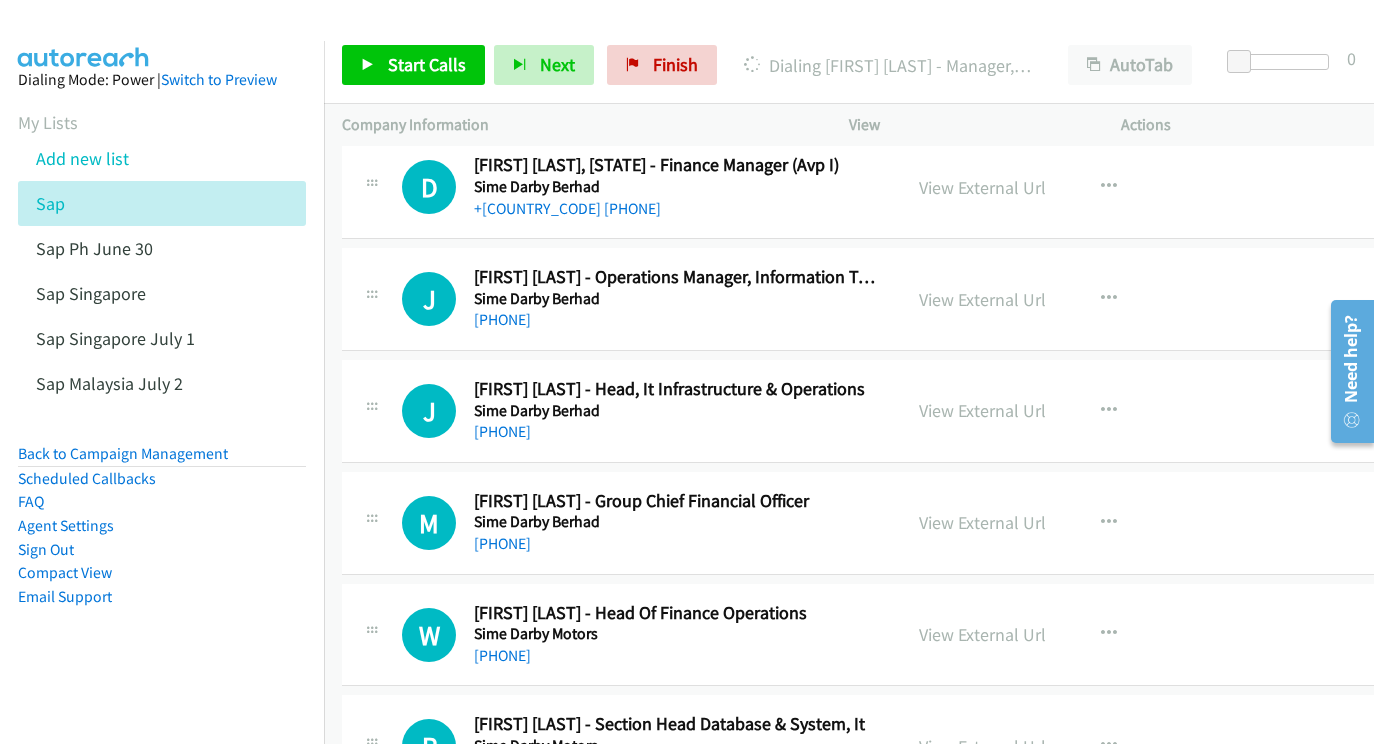 click on "View External Url
View External Url
Schedule/Manage Callback
Start Calls Here
Remove from list
Add to do not call list
Reset Call Status" at bounding box center (1050, 299) 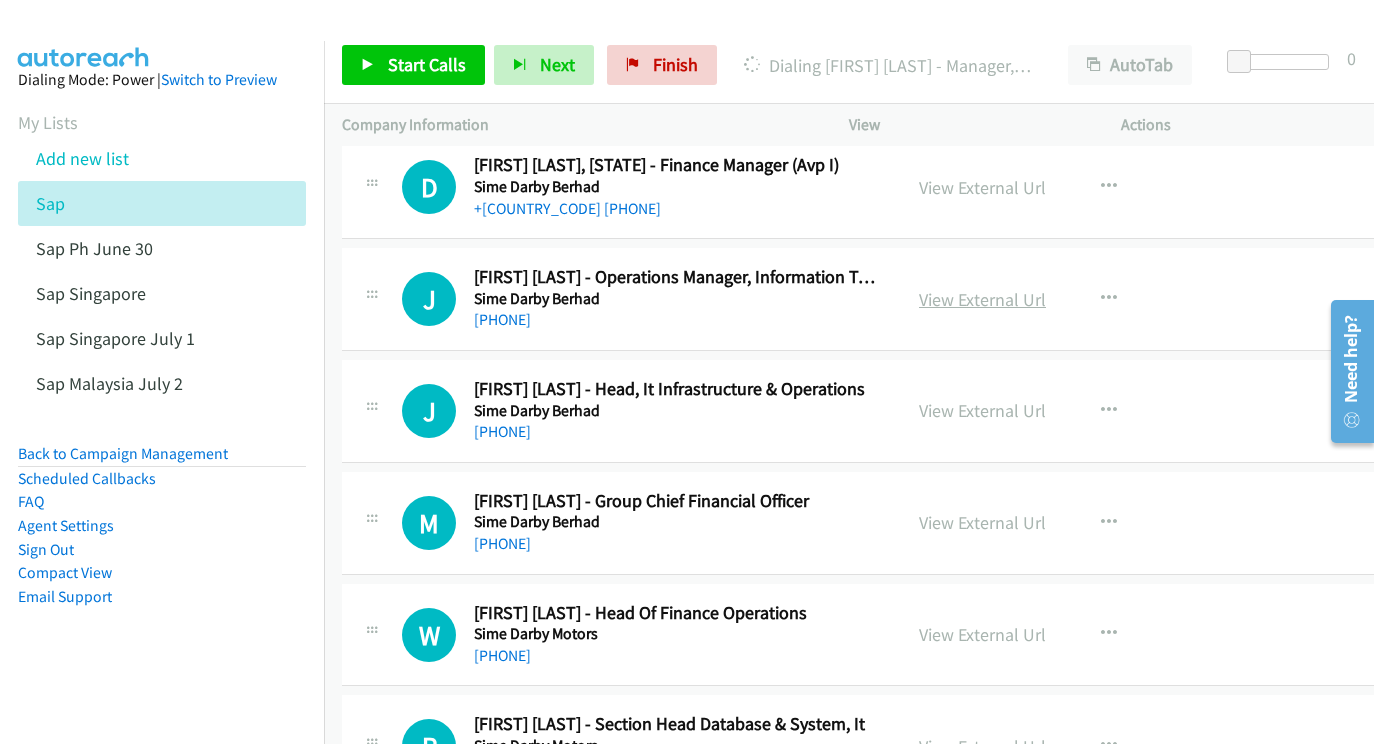 click on "View External Url" at bounding box center [982, 299] 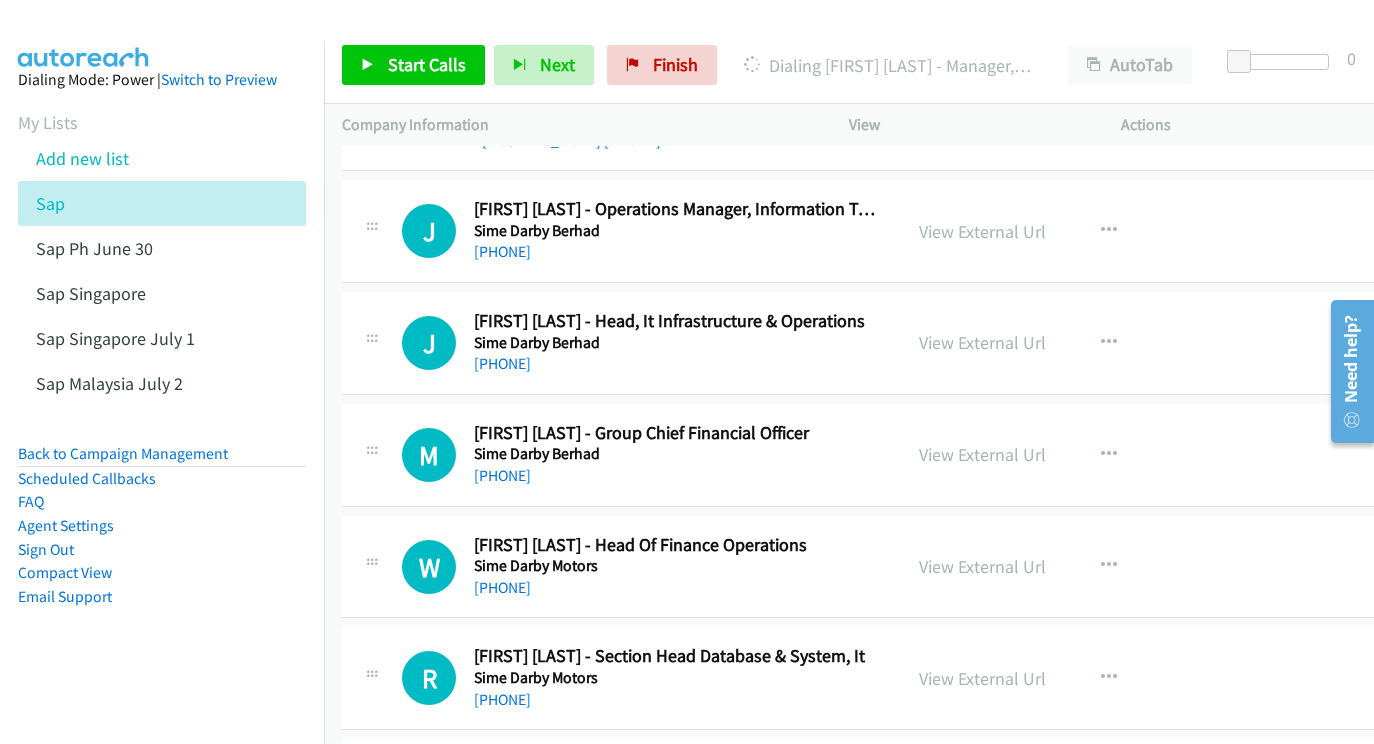 scroll, scrollTop: 6214, scrollLeft: 0, axis: vertical 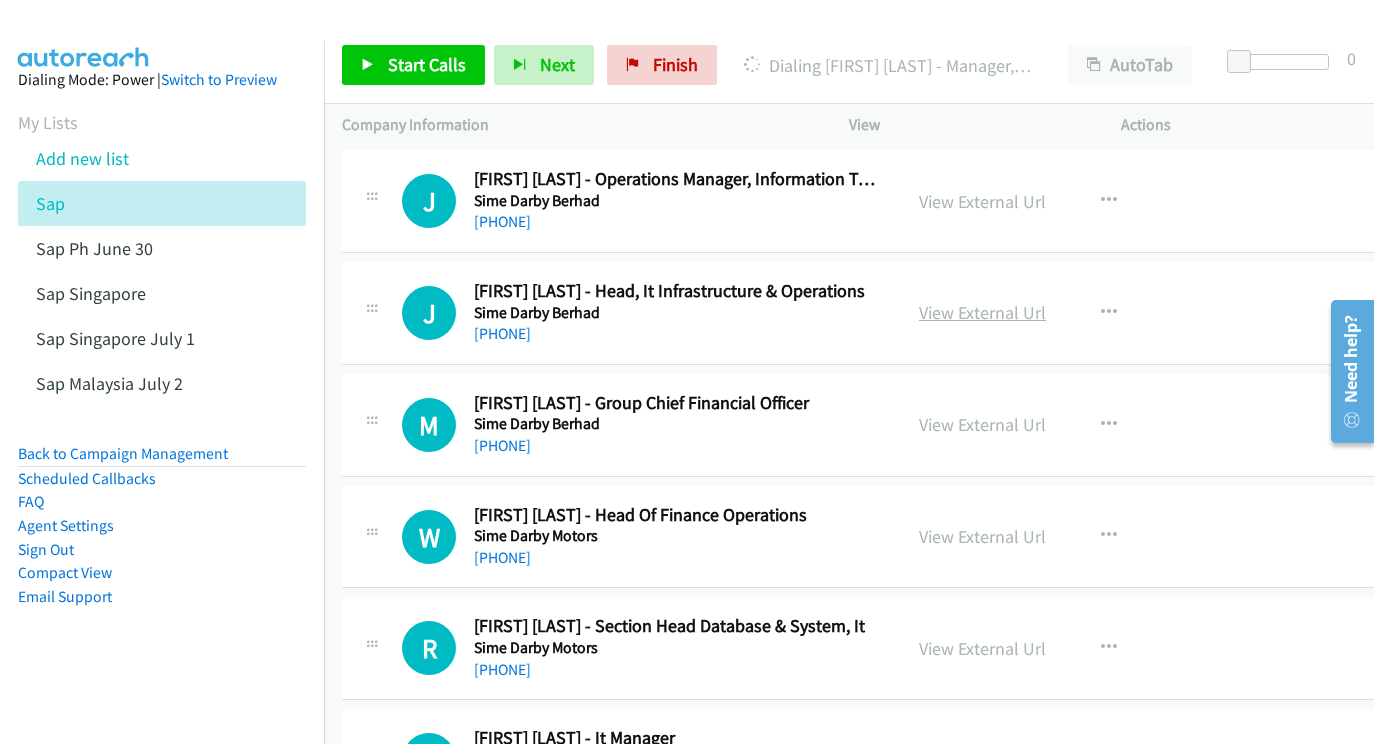 click on "View External Url" at bounding box center [982, 312] 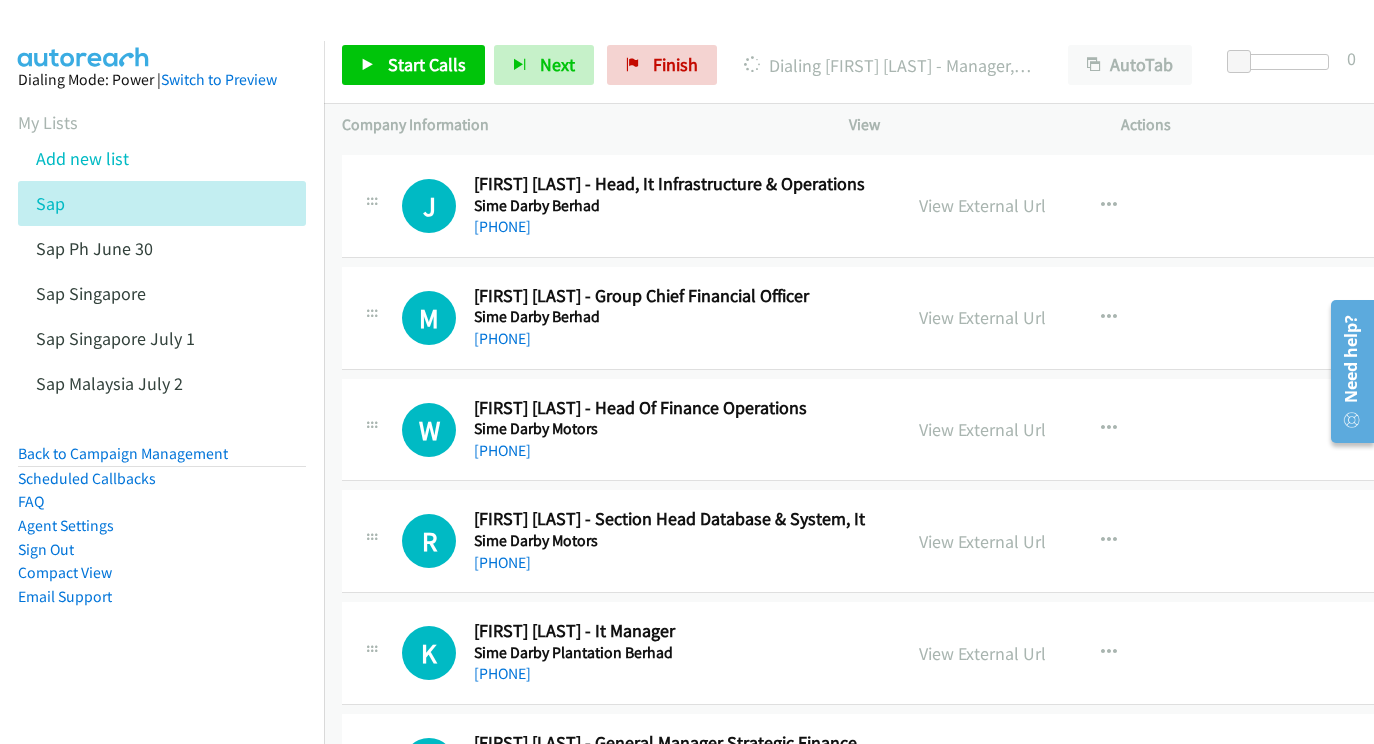 scroll, scrollTop: 6342, scrollLeft: 0, axis: vertical 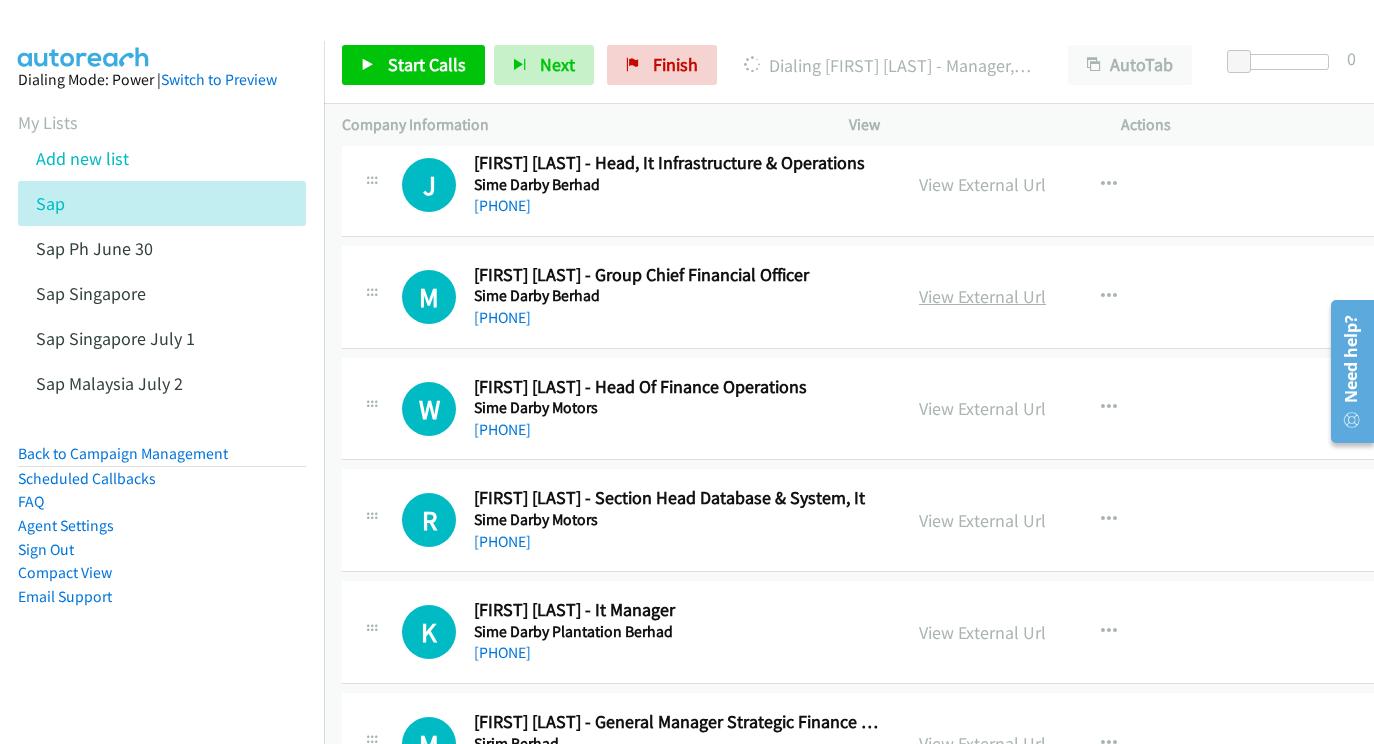 click on "View External Url" at bounding box center (982, 296) 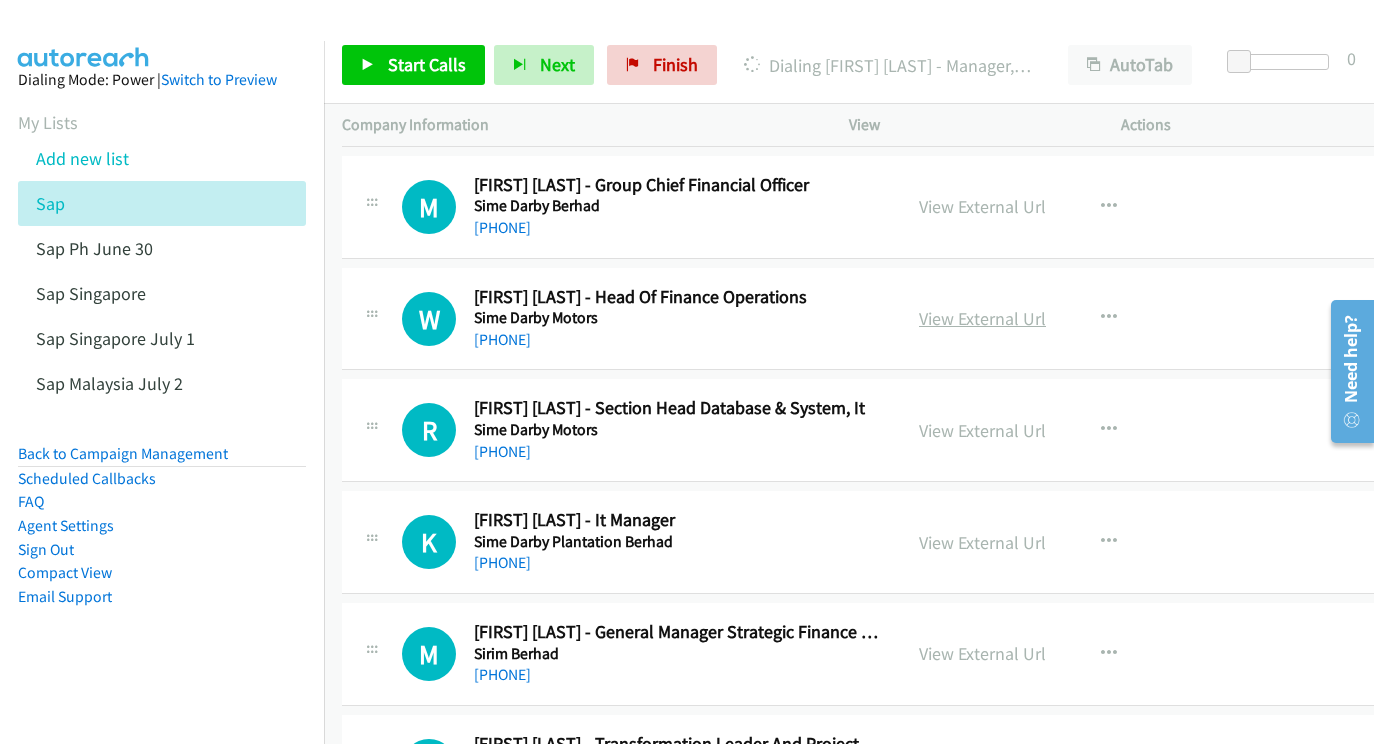 scroll, scrollTop: 6433, scrollLeft: 0, axis: vertical 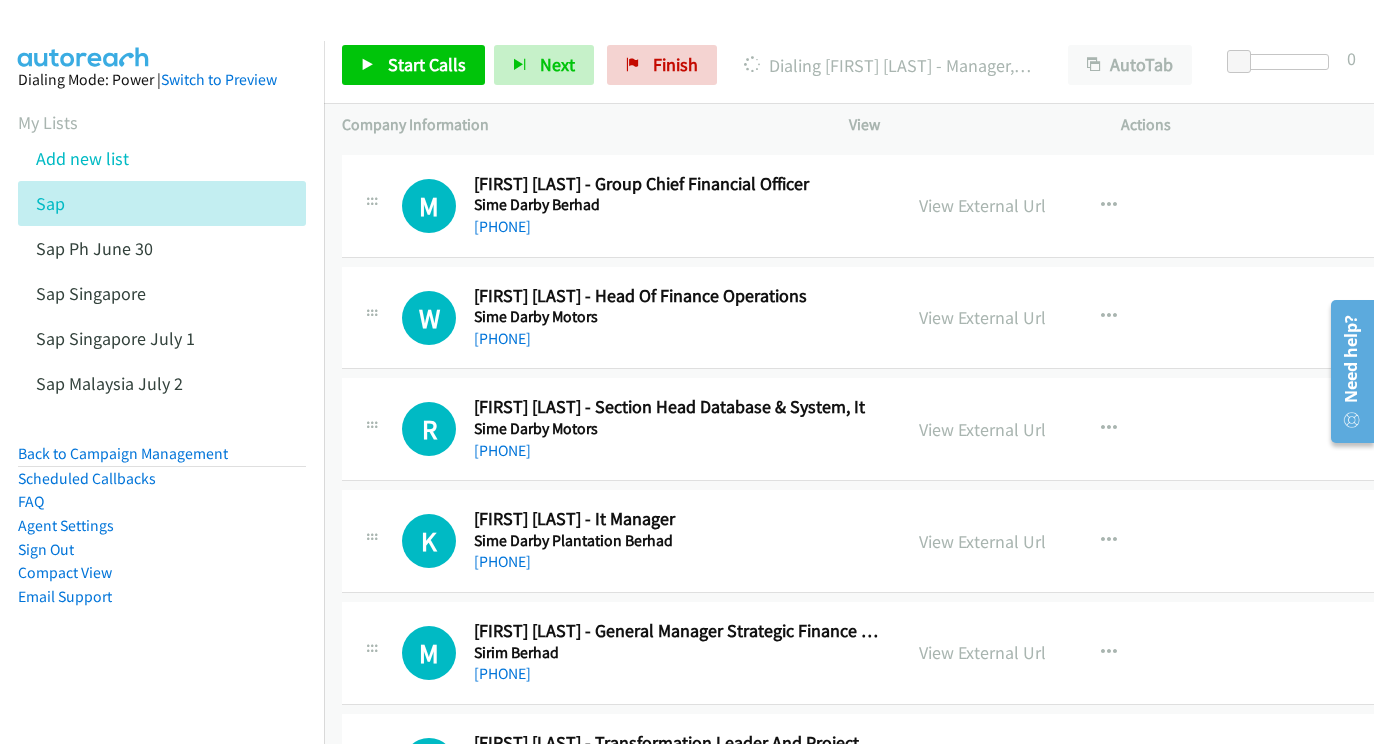 click on "View External Url
View External Url
Schedule/Manage Callback
Start Calls Here
Remove from list
Add to do not call list
Reset Call Status" at bounding box center (1050, 318) 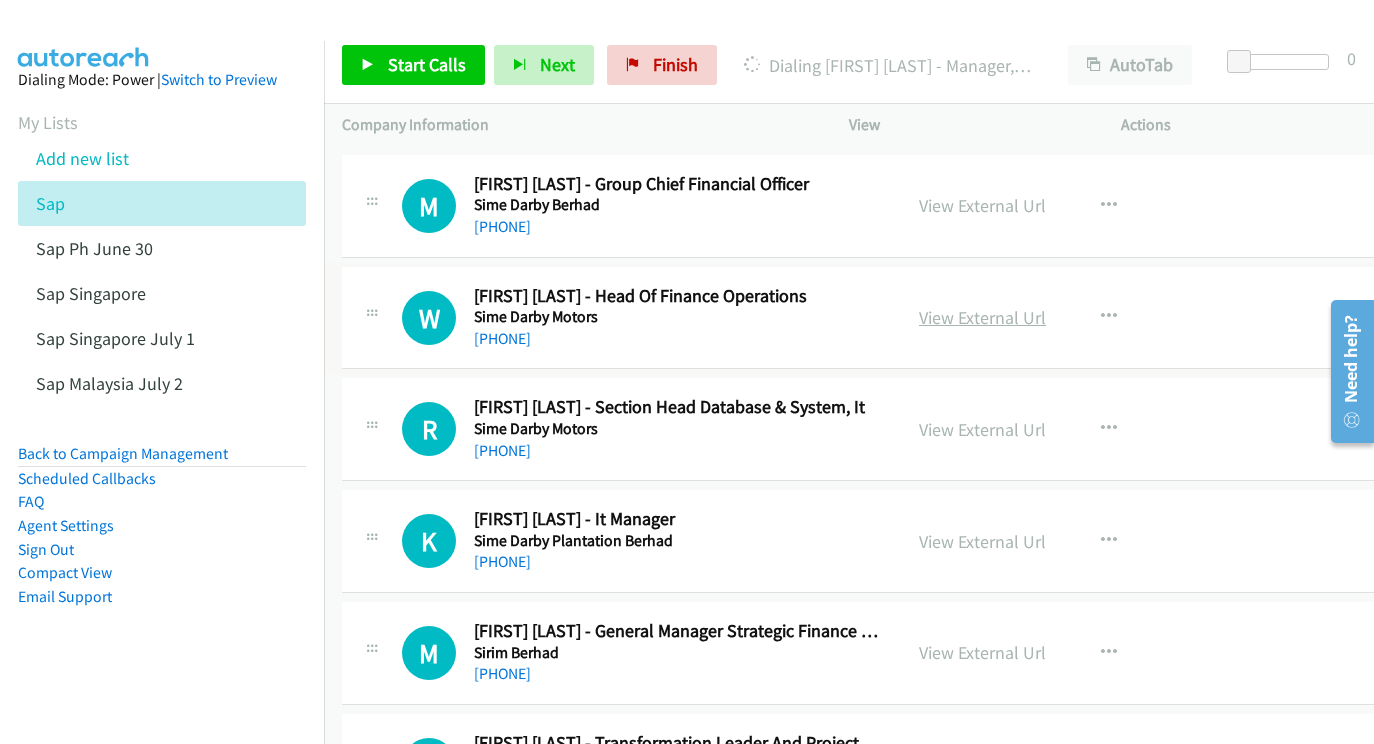 click on "View External Url" at bounding box center (982, 317) 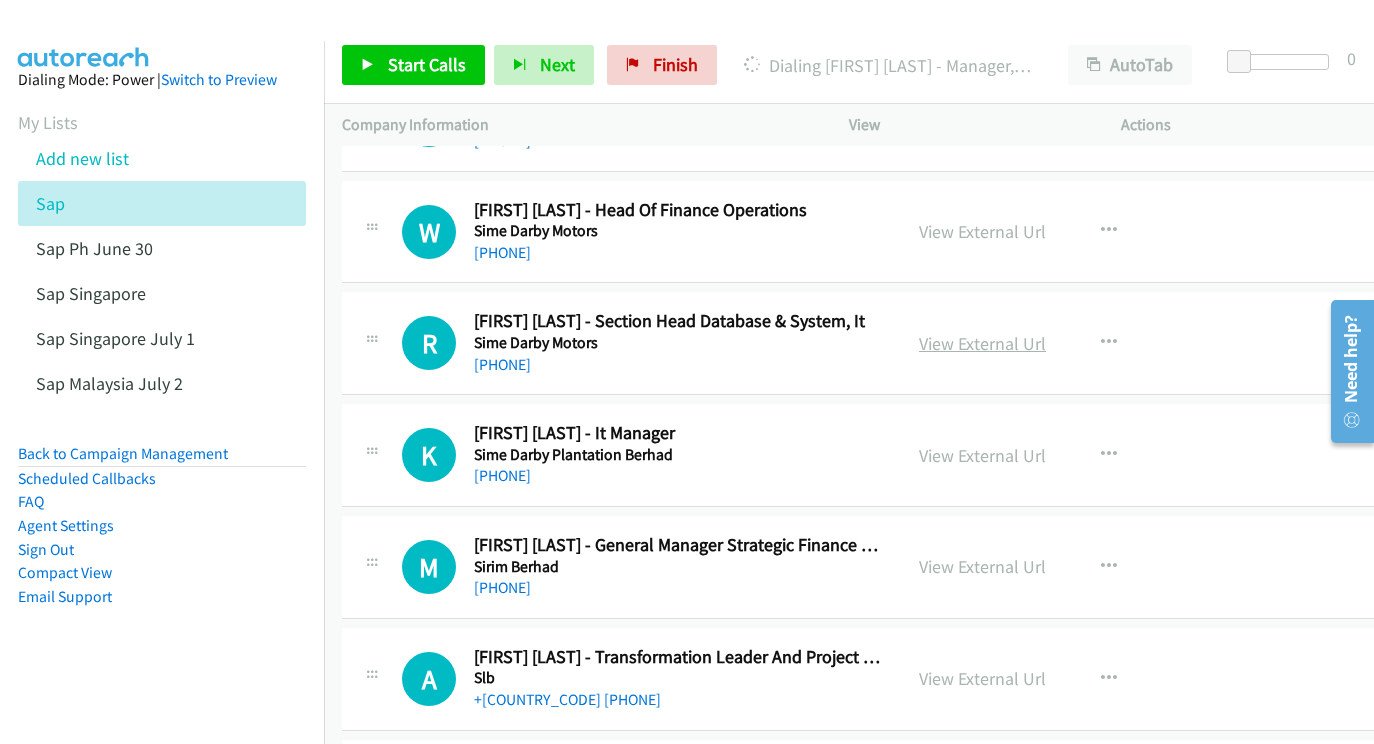 scroll, scrollTop: 6520, scrollLeft: 0, axis: vertical 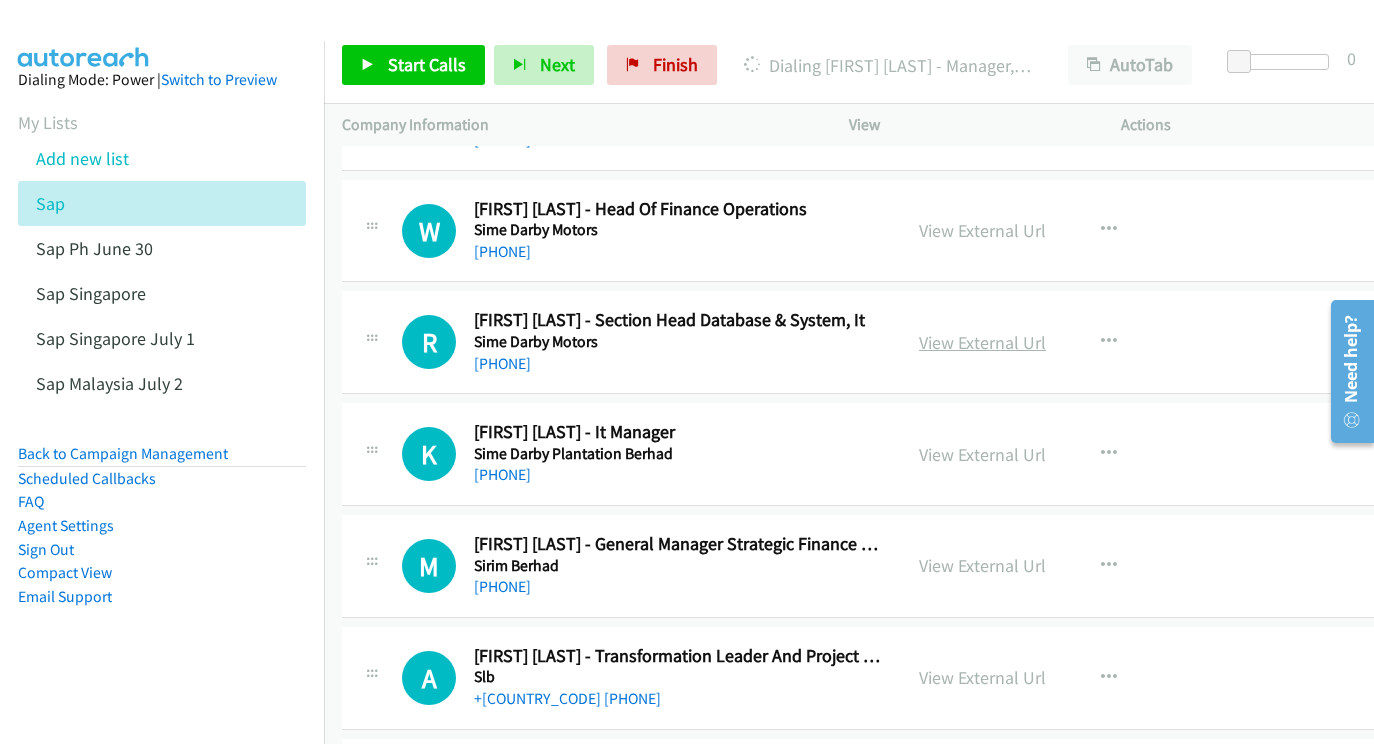 click on "View External Url" at bounding box center (982, 342) 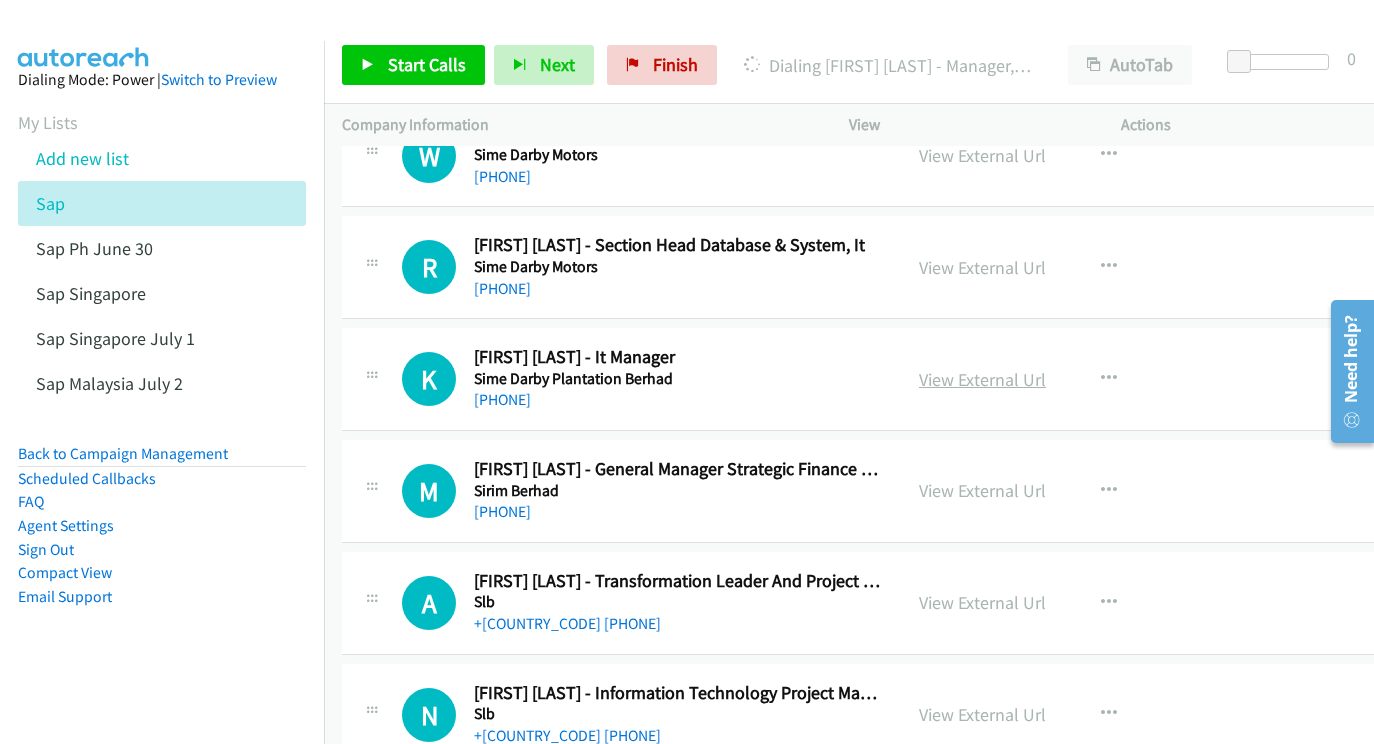 scroll, scrollTop: 6616, scrollLeft: 0, axis: vertical 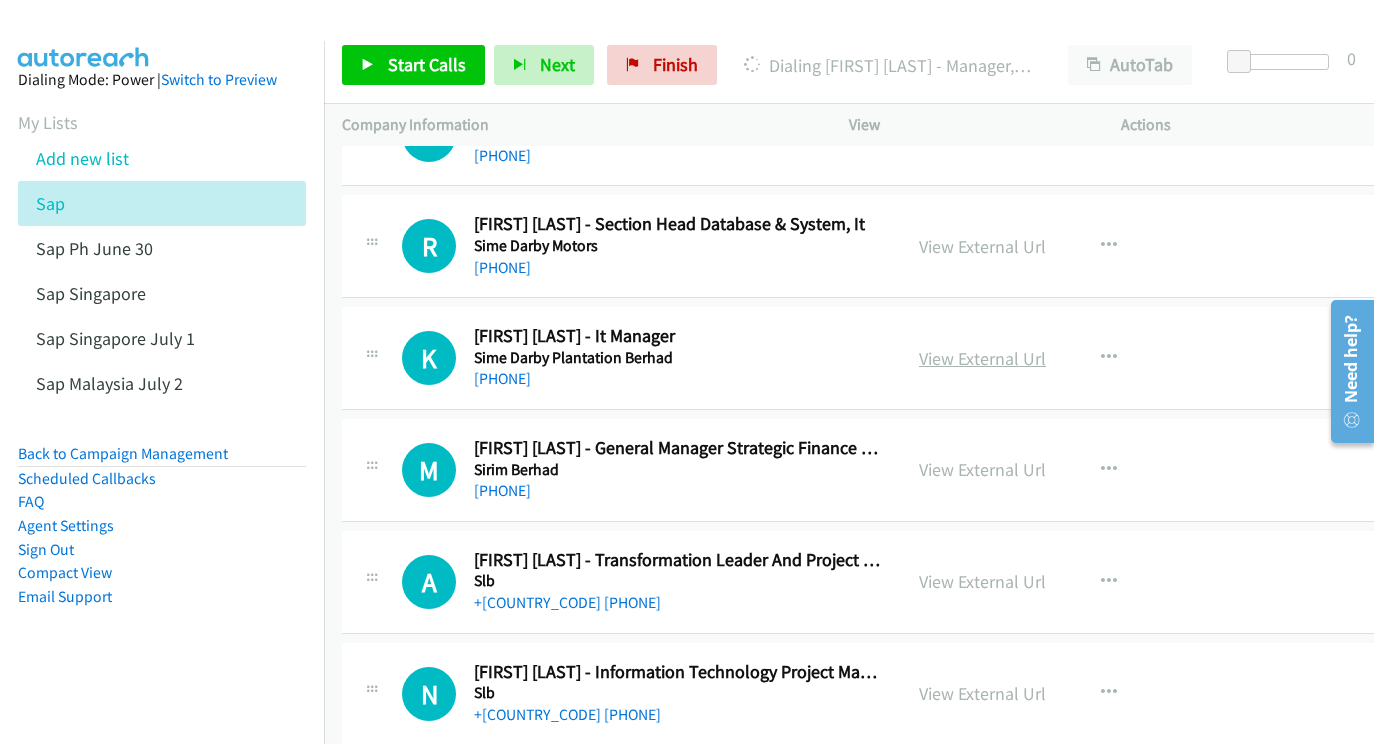 click on "View External Url" at bounding box center (982, 358) 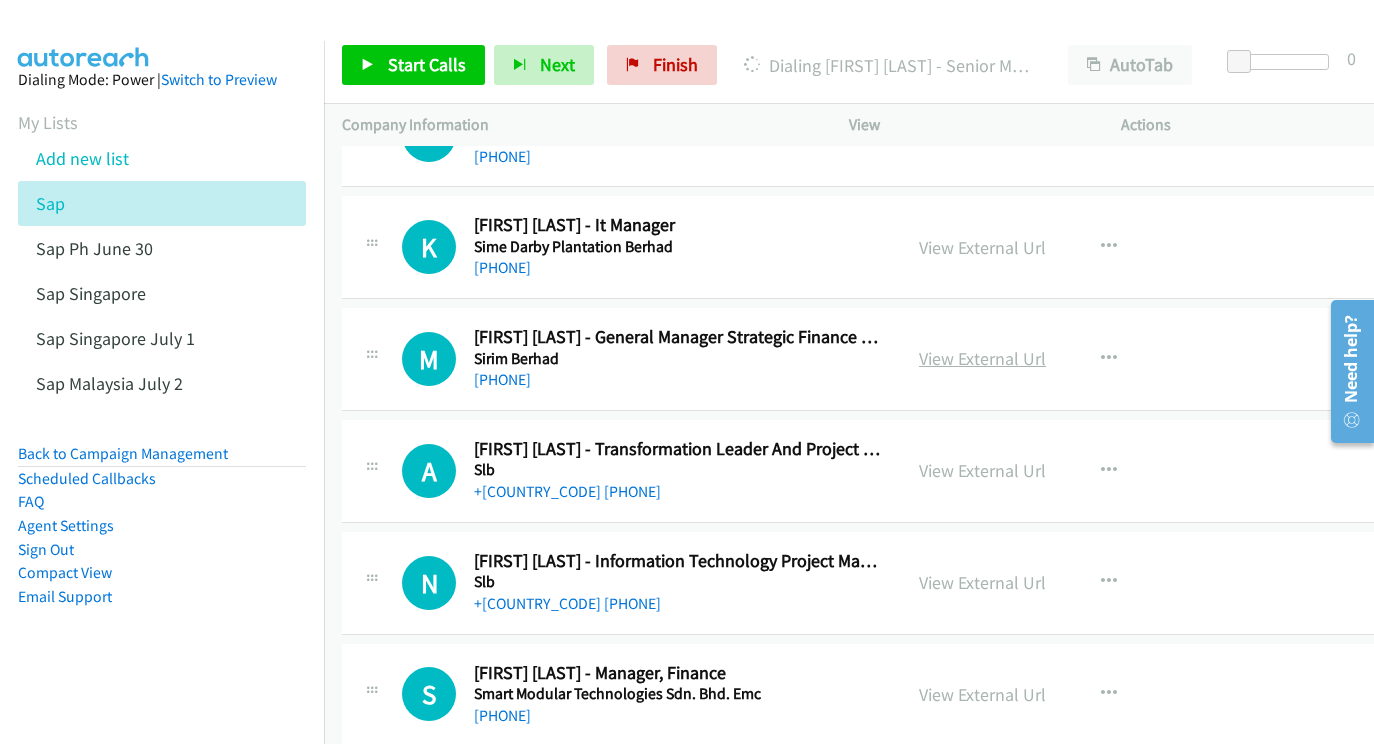 scroll, scrollTop: 6730, scrollLeft: 0, axis: vertical 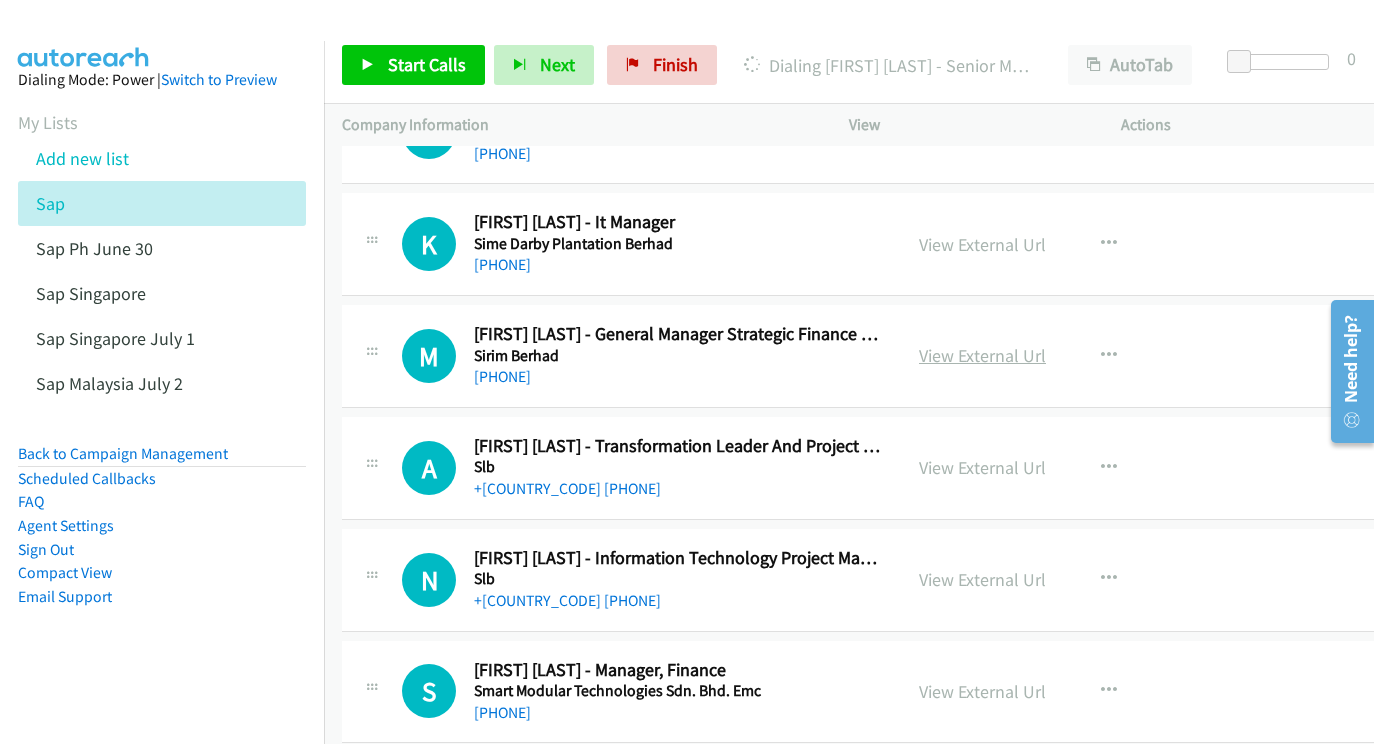 click on "View External Url" at bounding box center (982, 355) 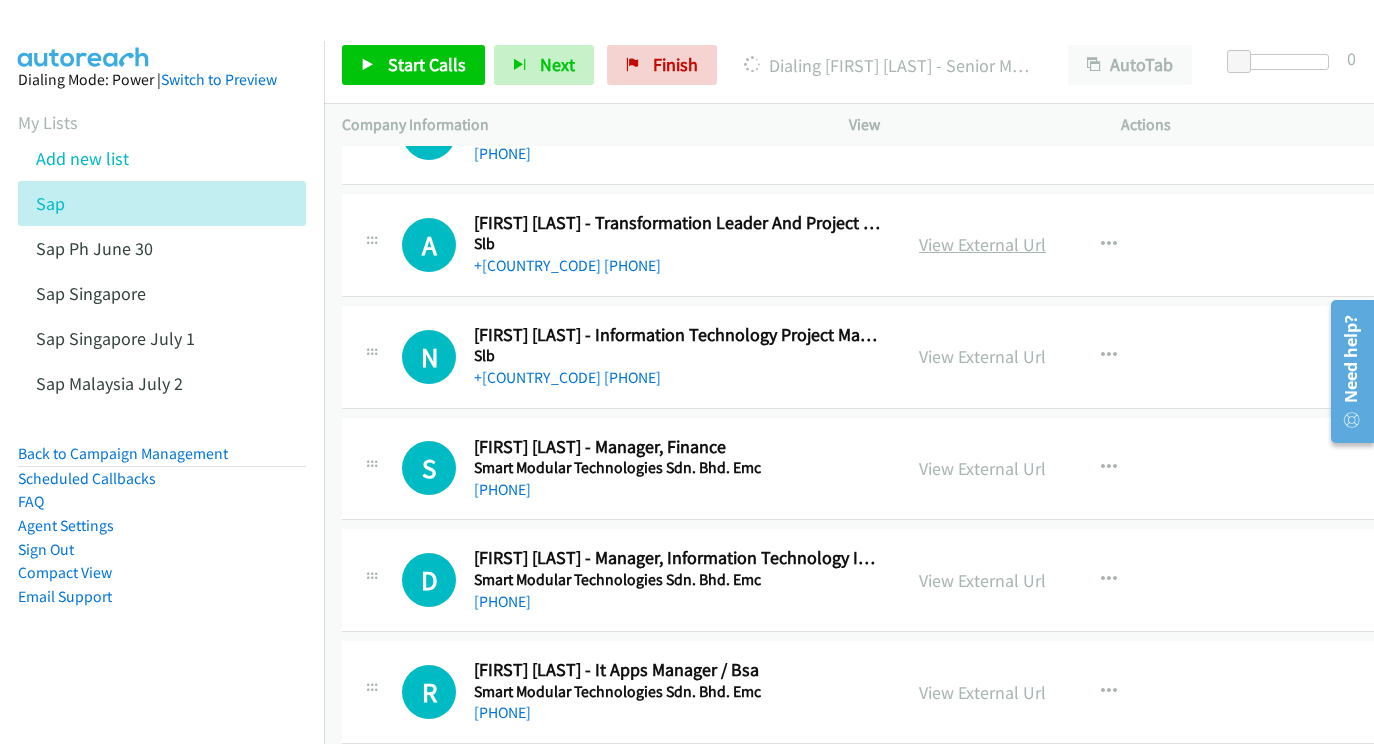 scroll, scrollTop: 6955, scrollLeft: 0, axis: vertical 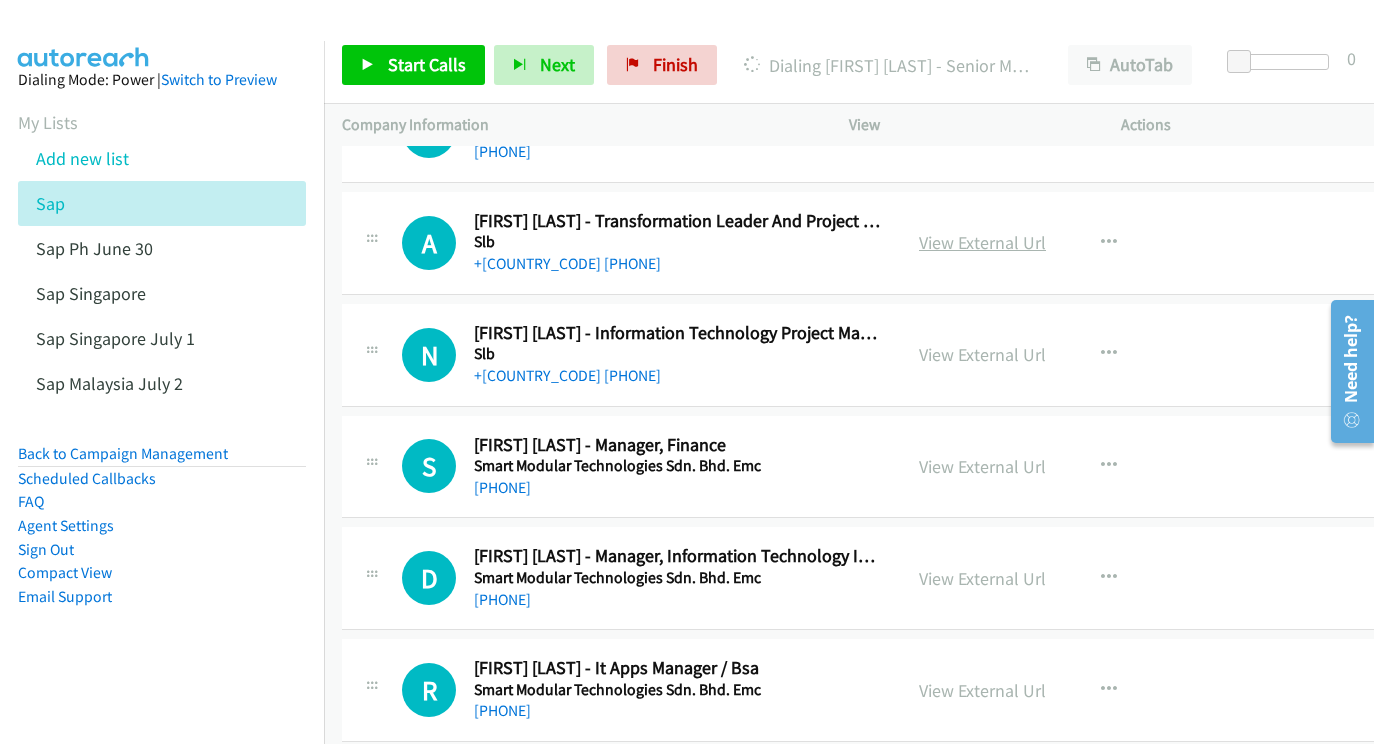 click on "View External Url" at bounding box center [982, 354] 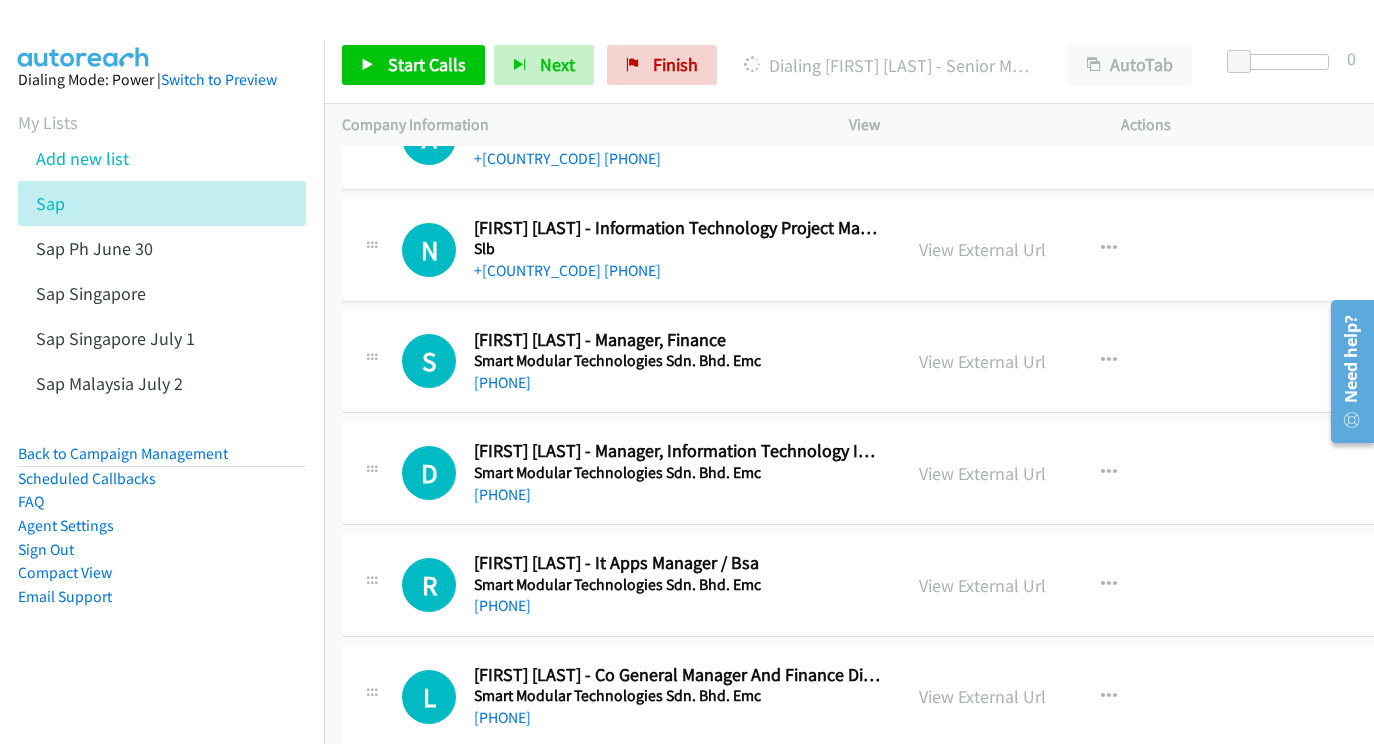 scroll, scrollTop: 7088, scrollLeft: 0, axis: vertical 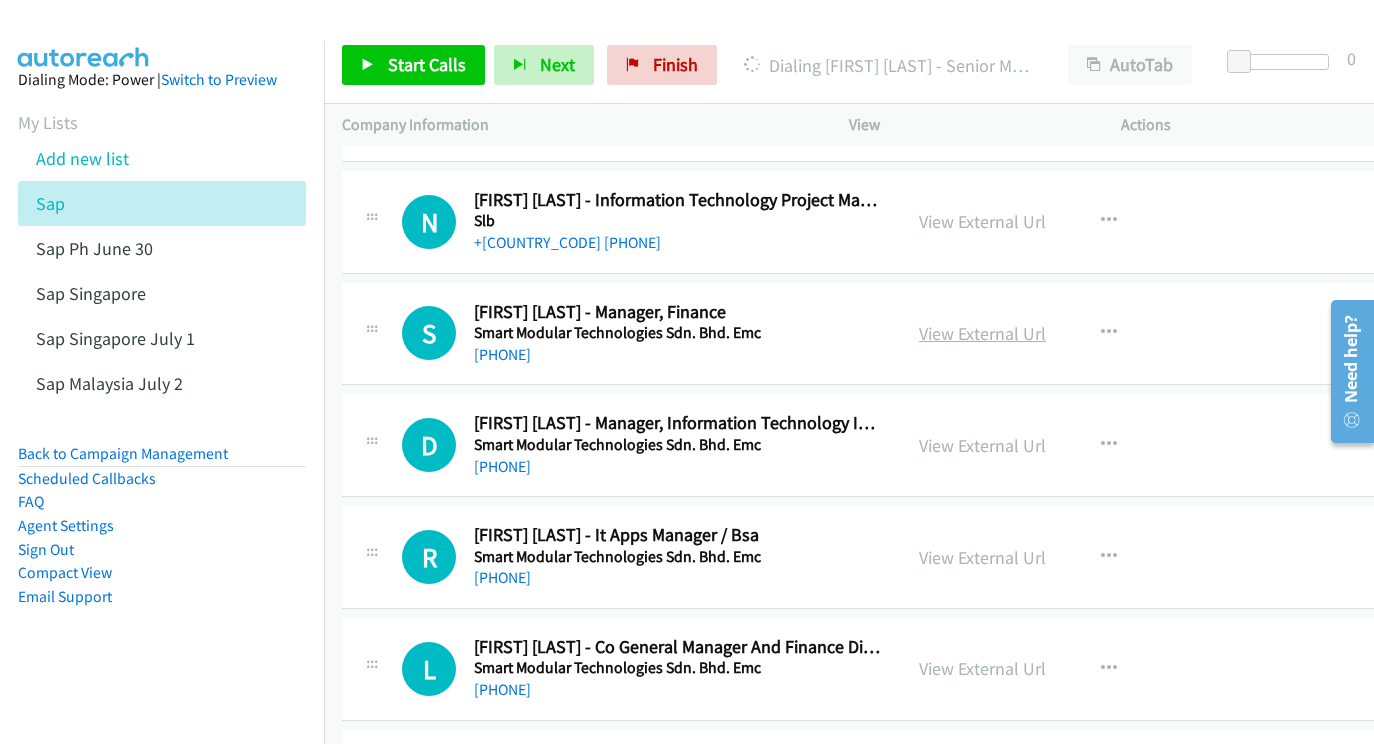 click on "View External Url" at bounding box center [982, 333] 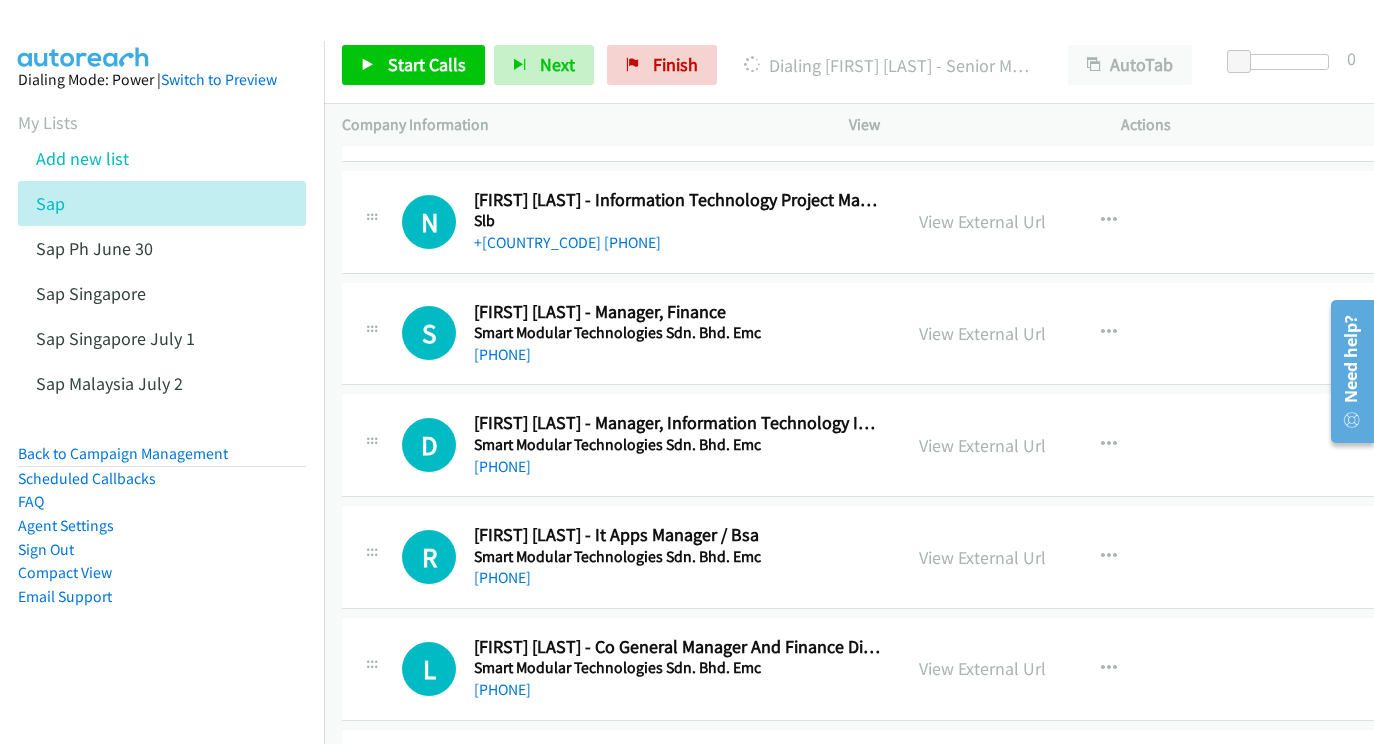 scroll, scrollTop: 7205, scrollLeft: 0, axis: vertical 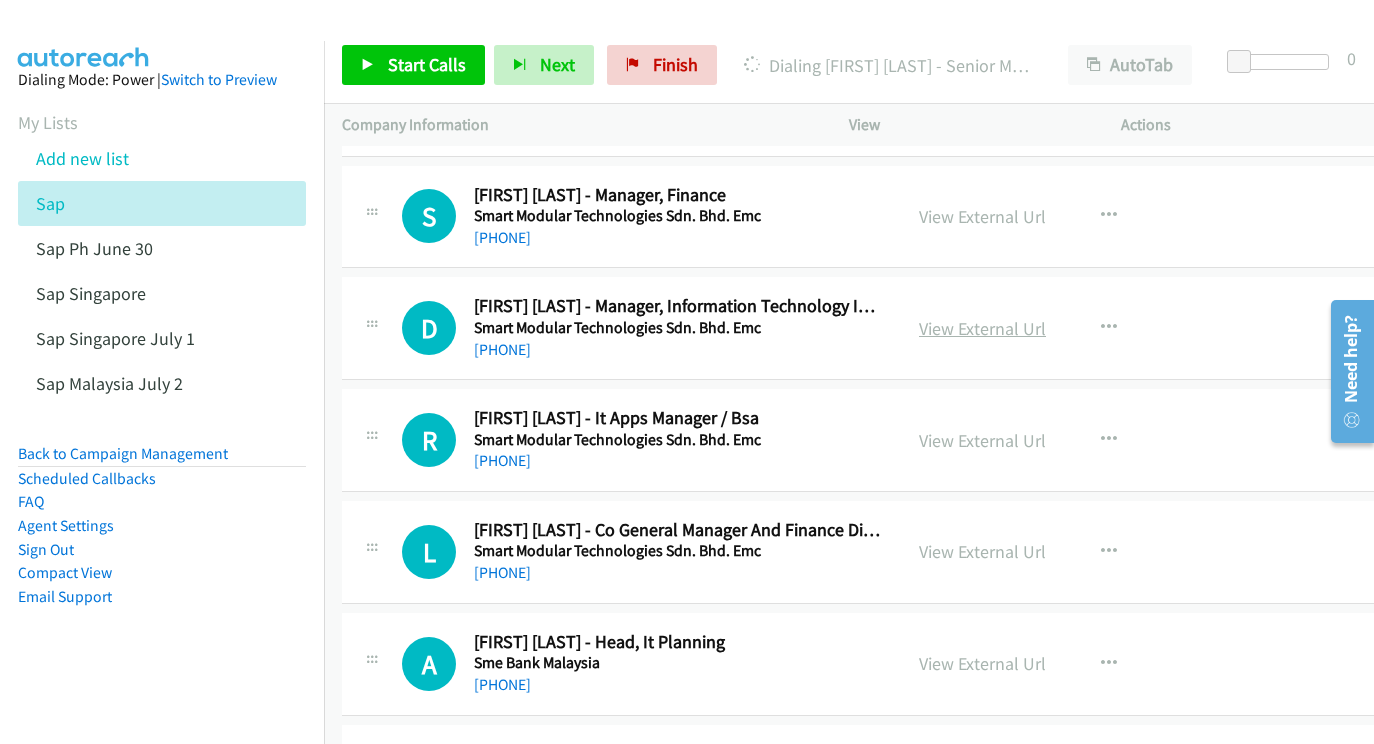 click on "View External Url" at bounding box center (982, 328) 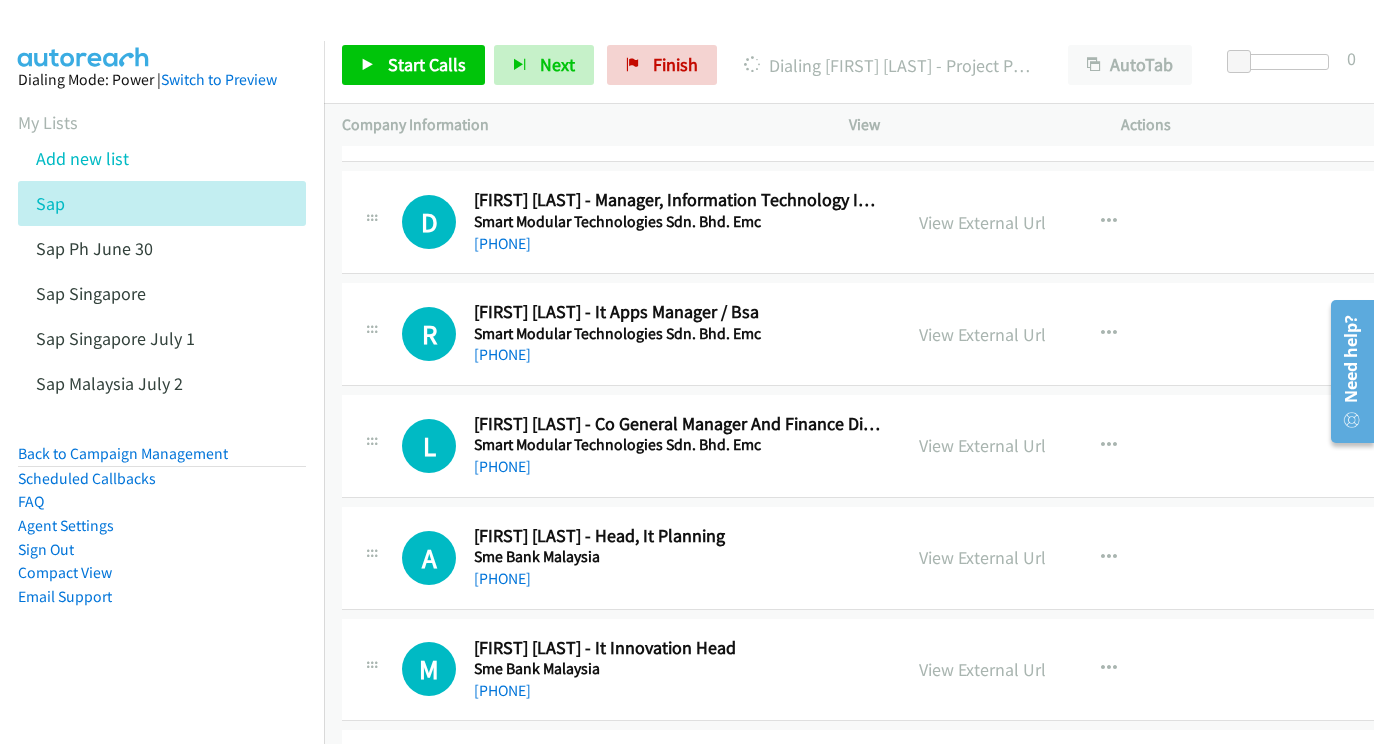 scroll, scrollTop: 7319, scrollLeft: 0, axis: vertical 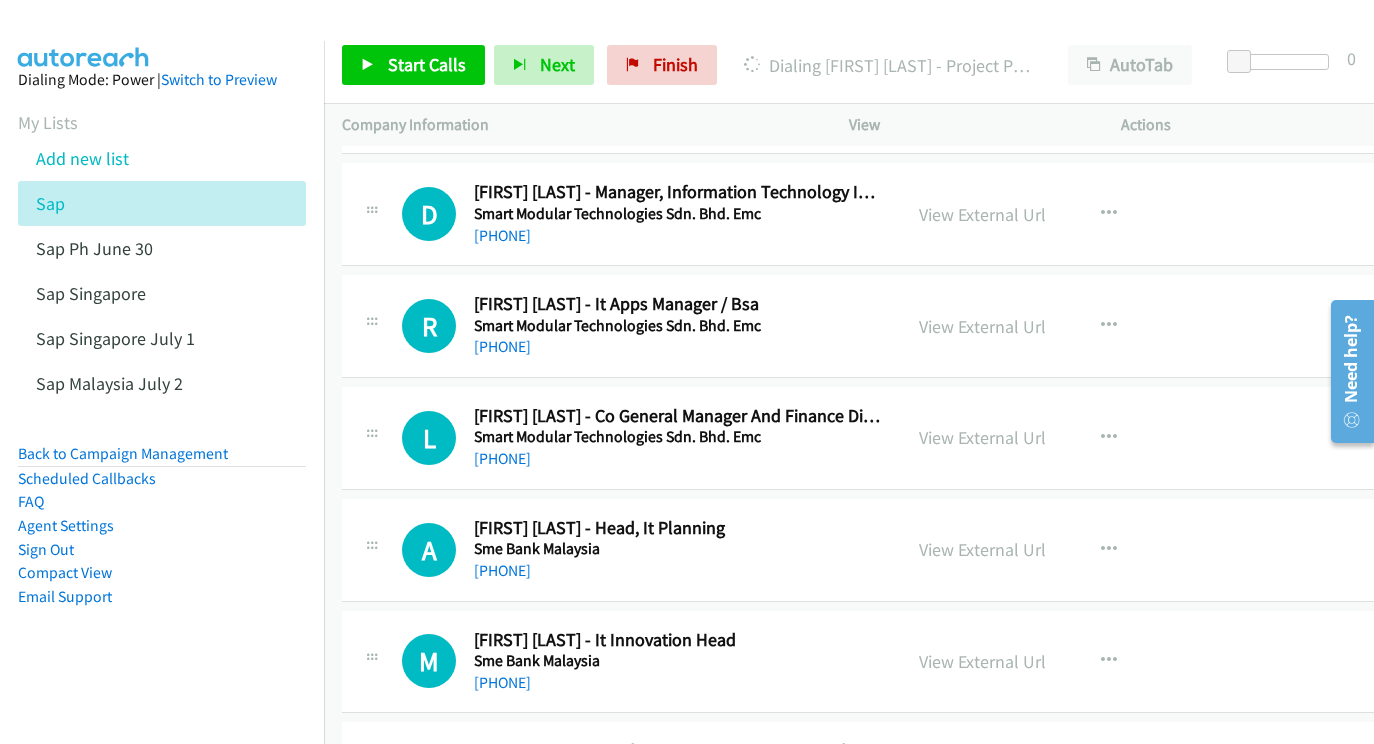 click on "View External Url
View External Url
Schedule/Manage Callback
Start Calls Here
Remove from list
Add to do not call list
Reset Call Status" at bounding box center (1050, 326) 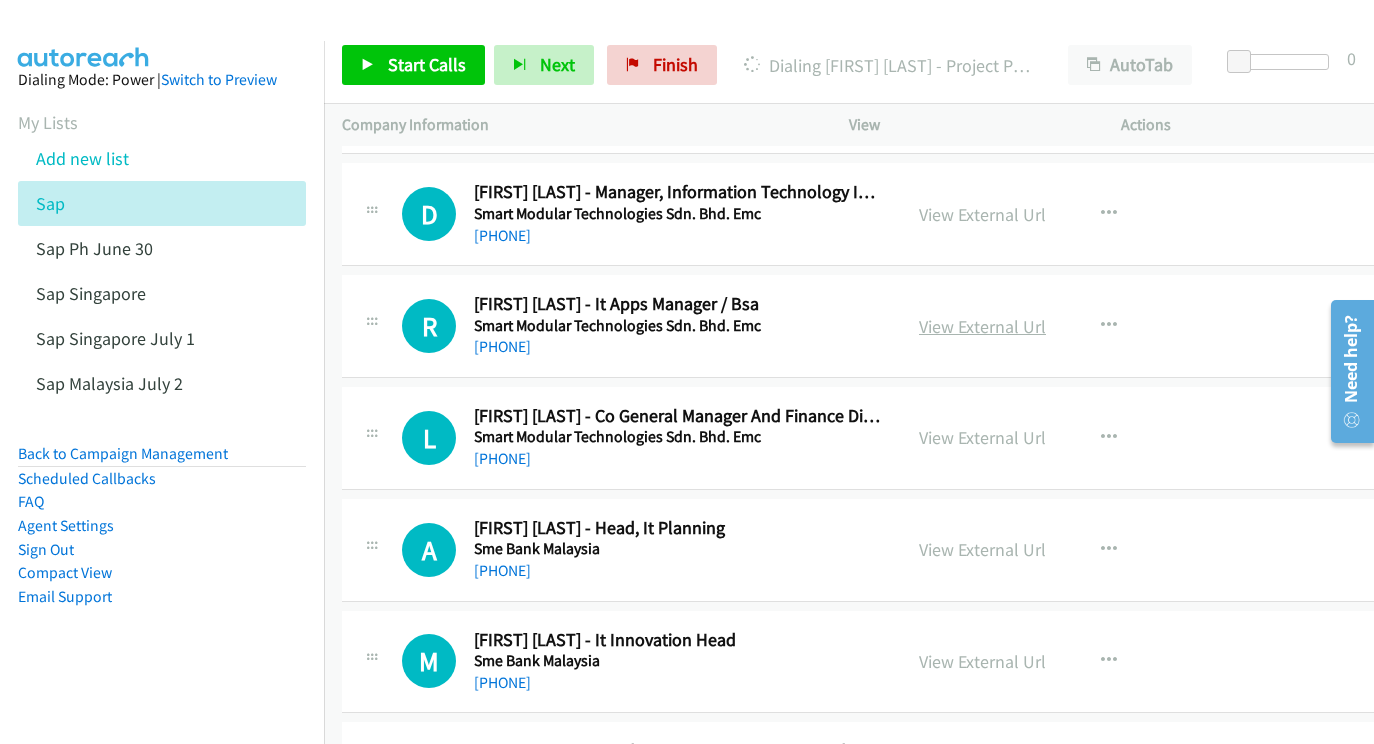click on "View External Url" at bounding box center (982, 326) 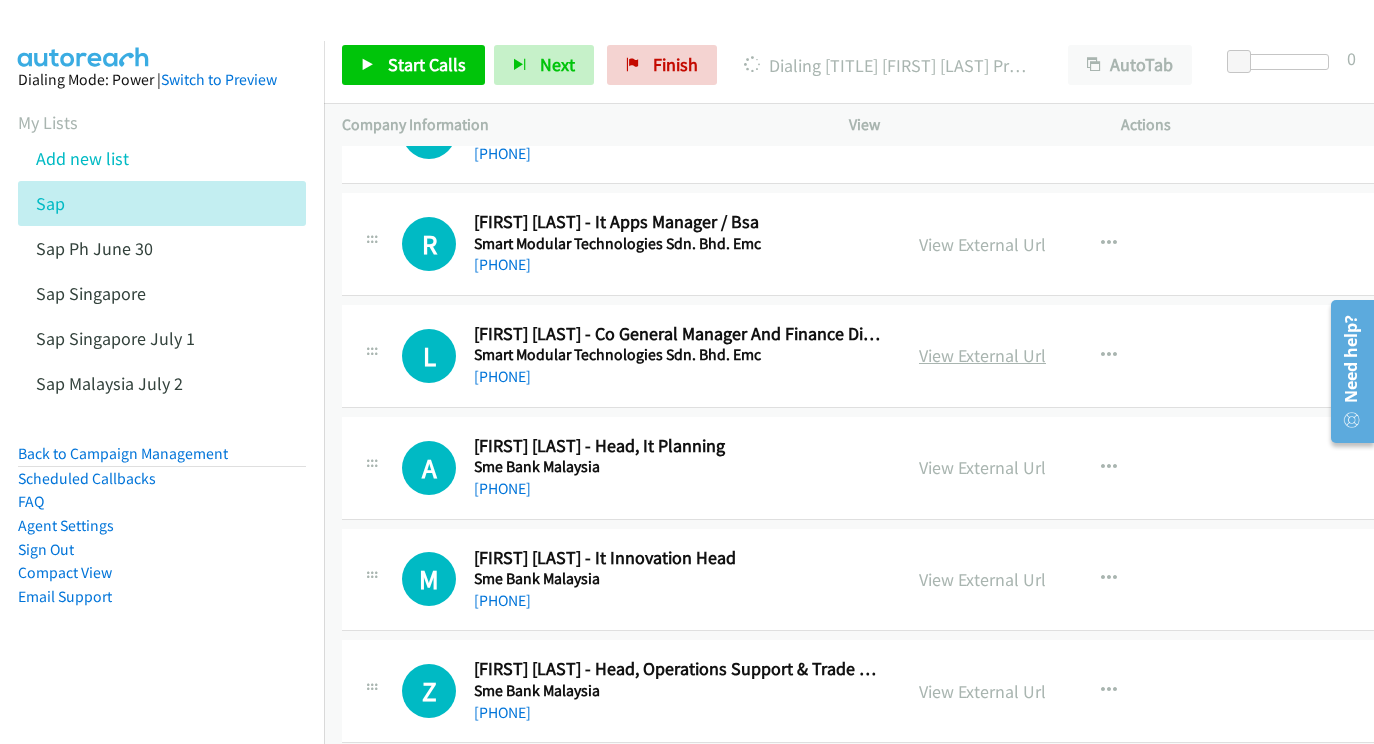 scroll, scrollTop: 7404, scrollLeft: 0, axis: vertical 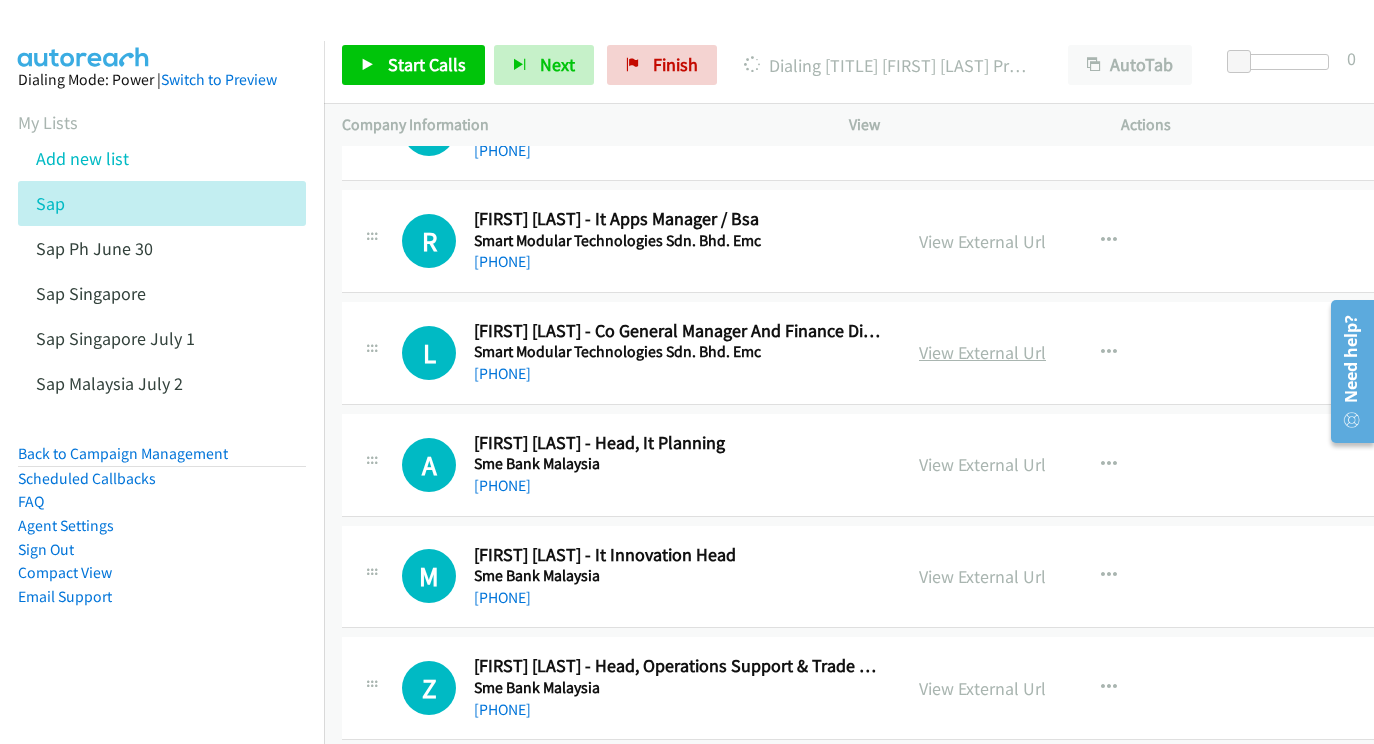 click on "View External Url" at bounding box center (982, 352) 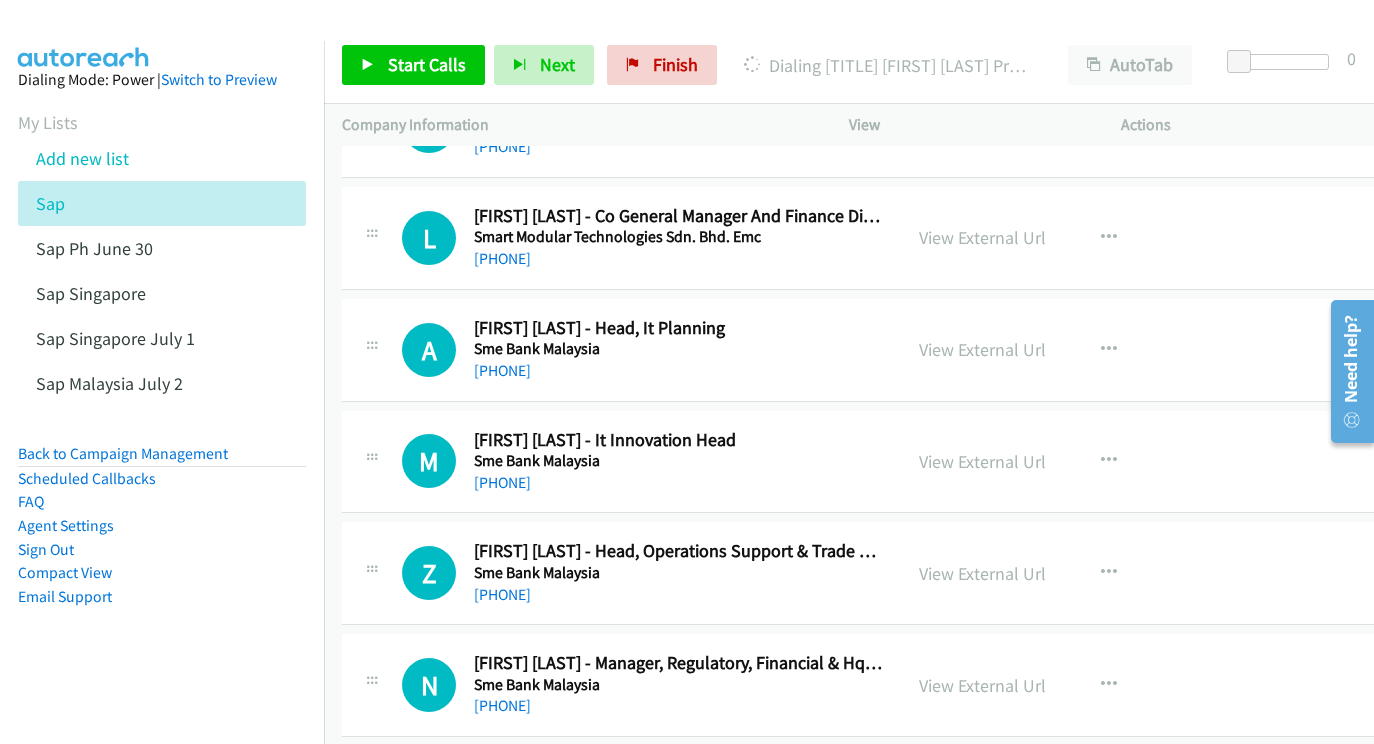 scroll, scrollTop: 7520, scrollLeft: 0, axis: vertical 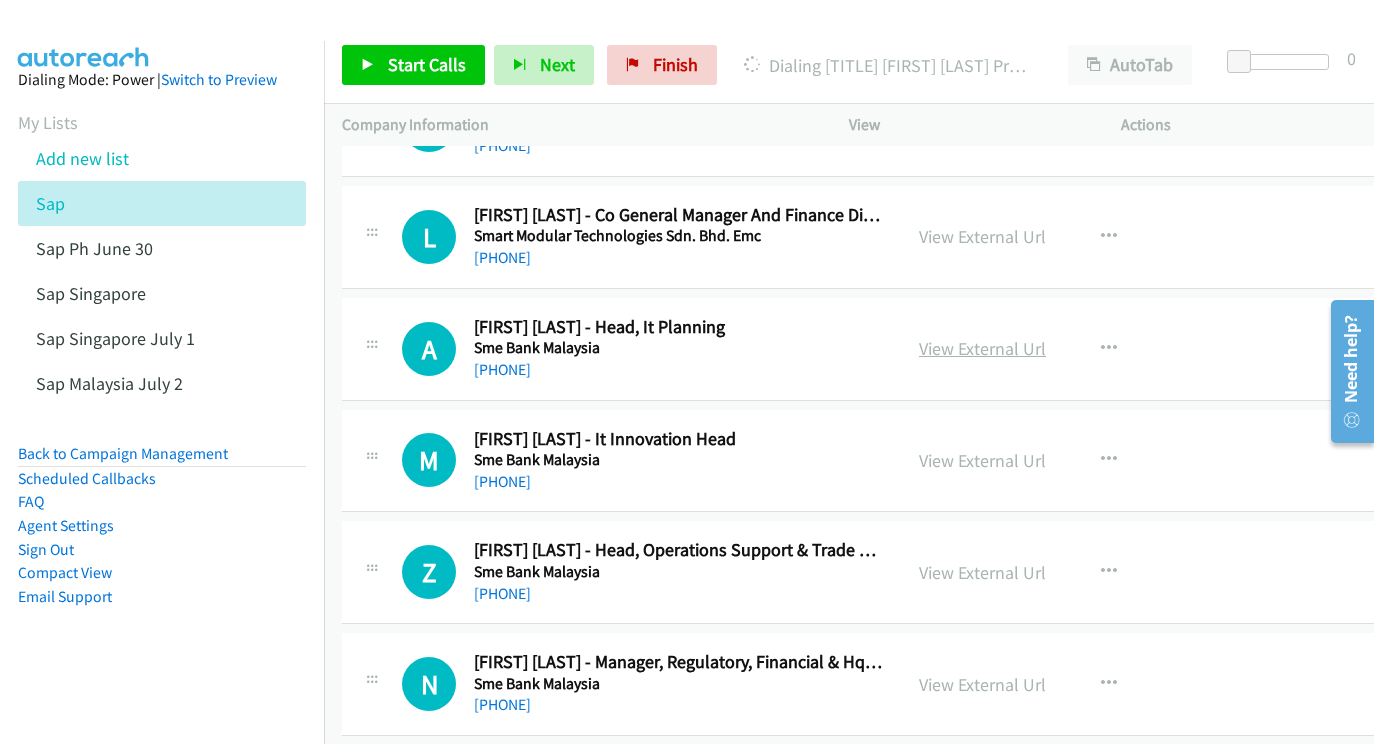 click on "View External Url" at bounding box center [982, 348] 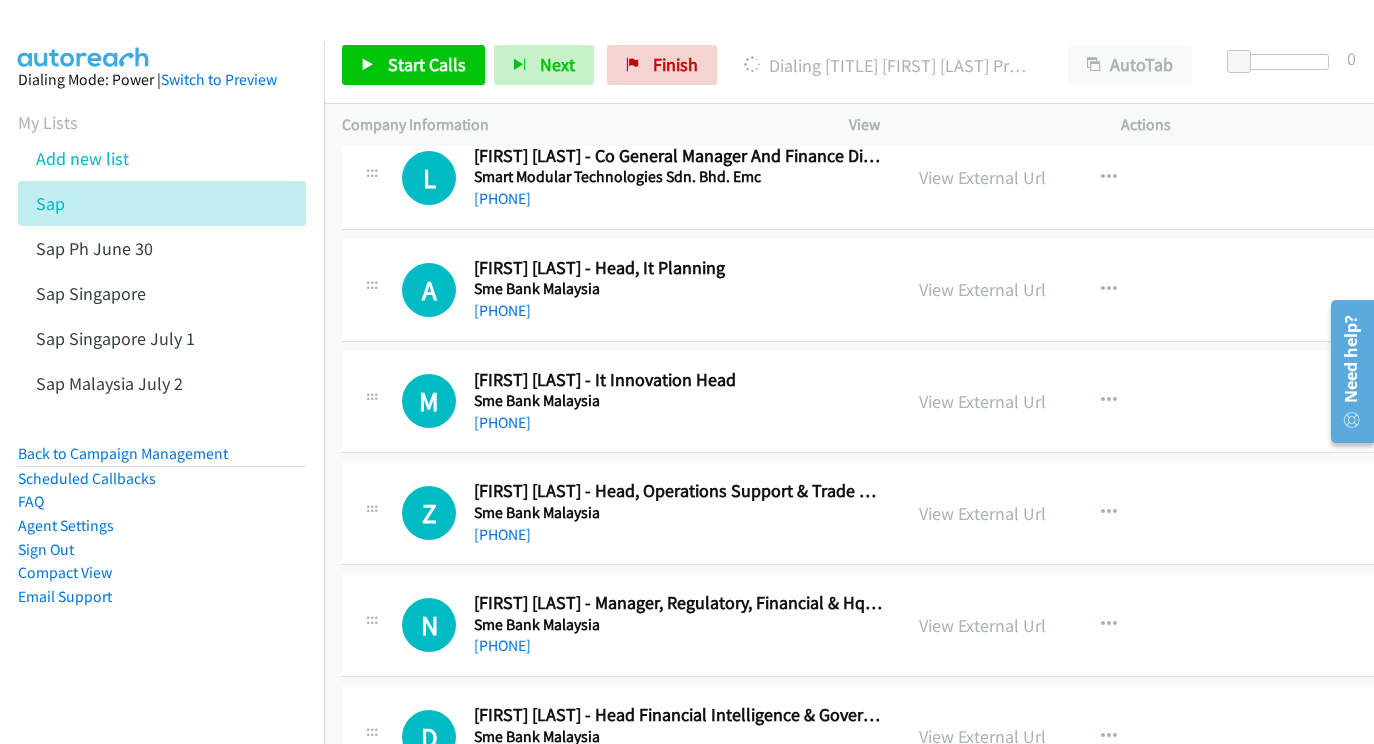 scroll, scrollTop: 7623, scrollLeft: 0, axis: vertical 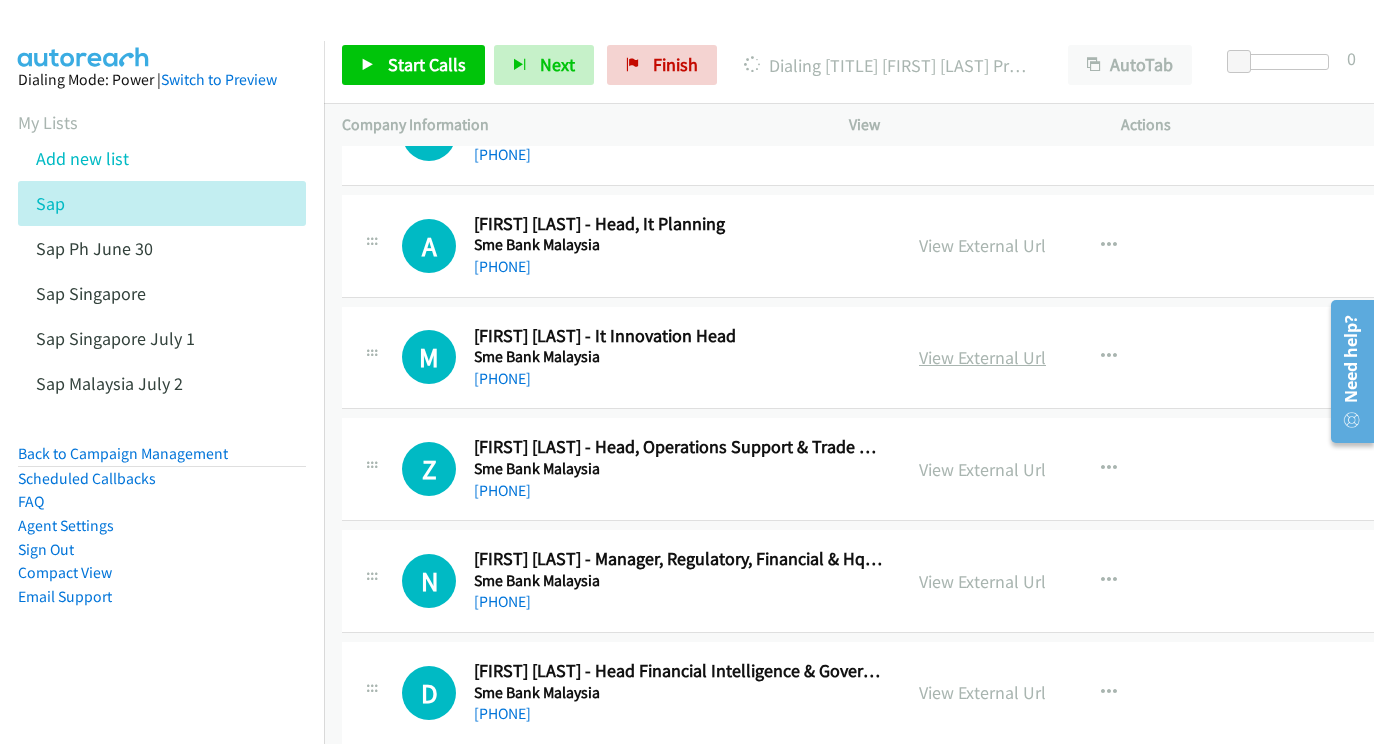 click on "View External Url" at bounding box center (982, 357) 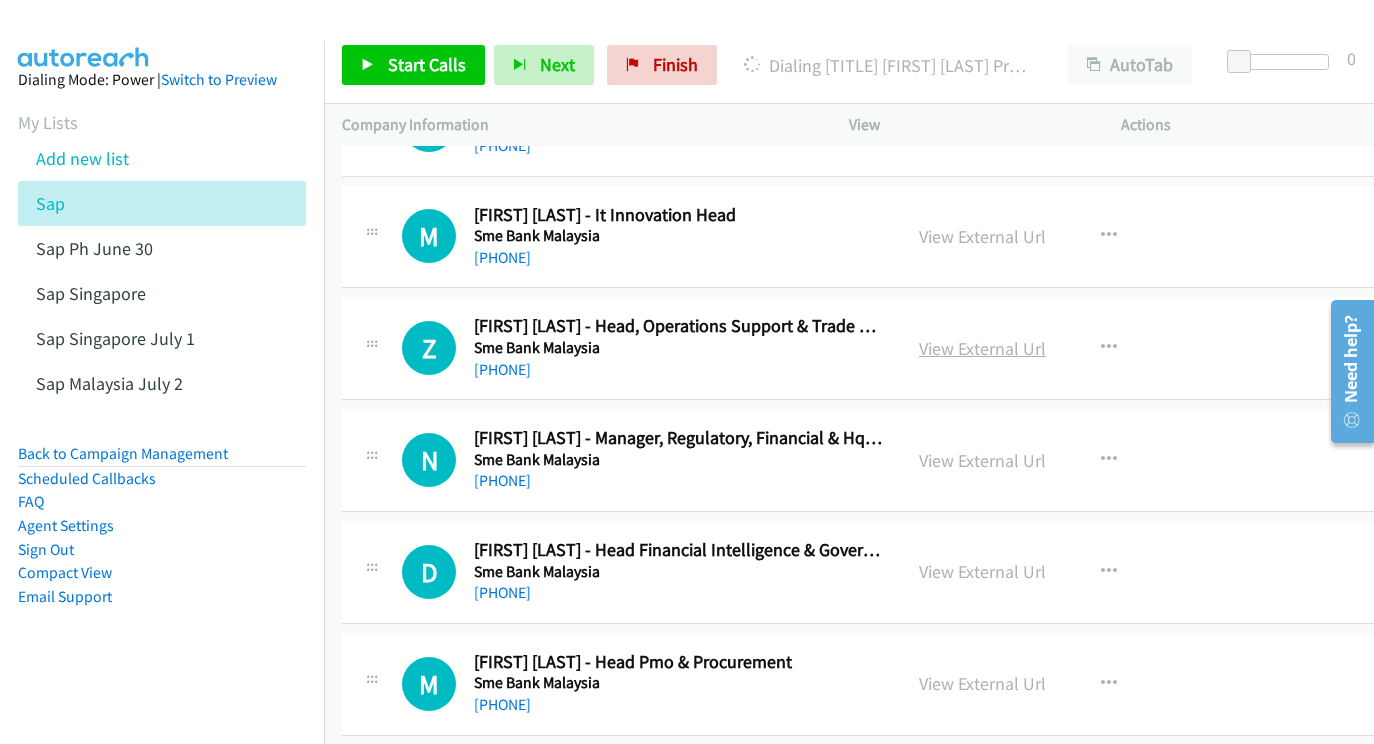 scroll, scrollTop: 7745, scrollLeft: 0, axis: vertical 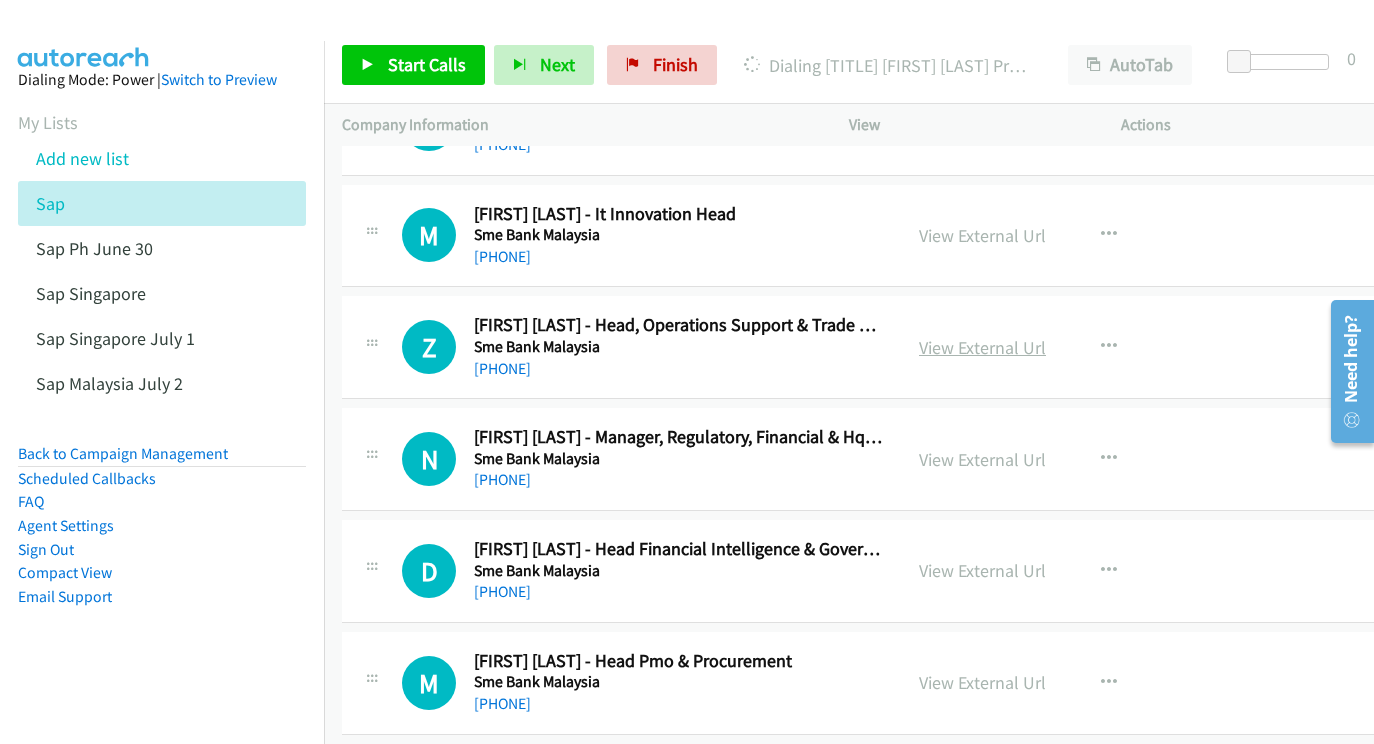 click on "View External Url" at bounding box center (982, 347) 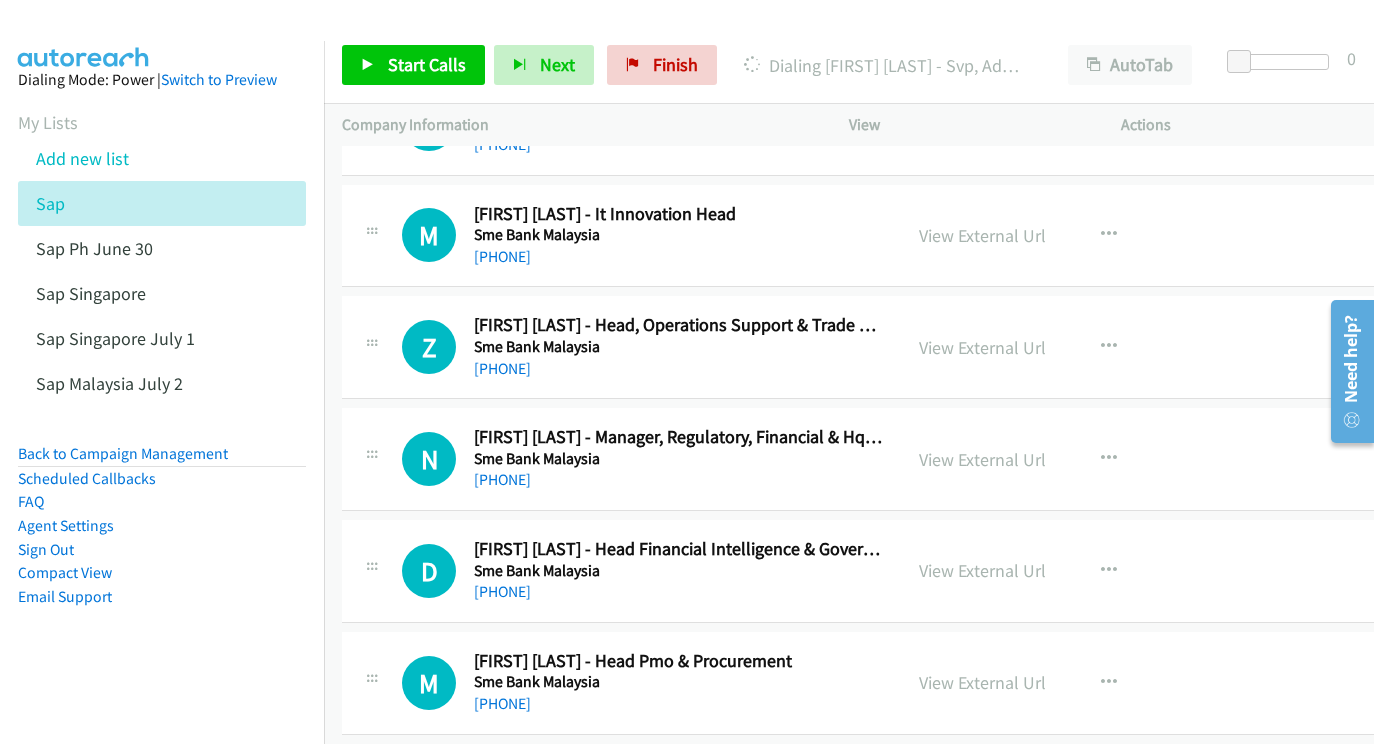 scroll, scrollTop: 7849, scrollLeft: 0, axis: vertical 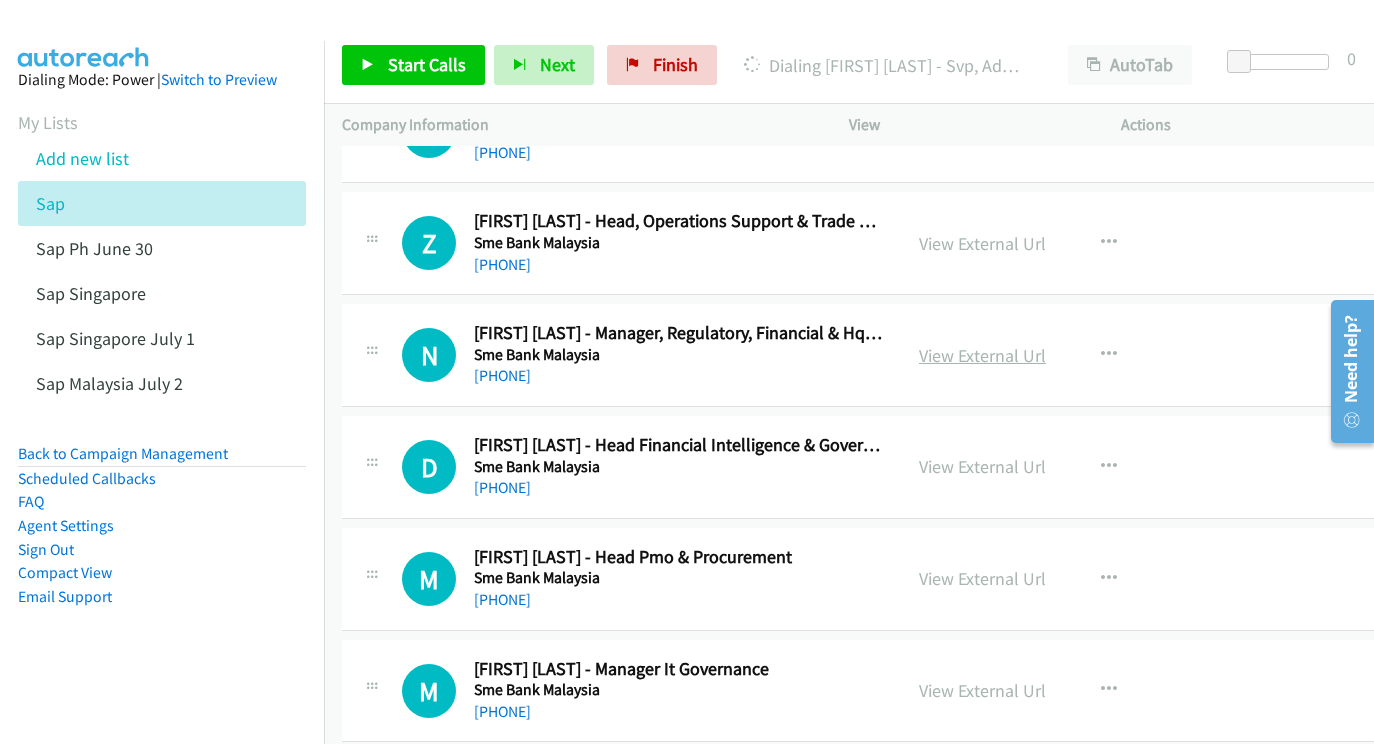 click on "View External Url" at bounding box center (982, 355) 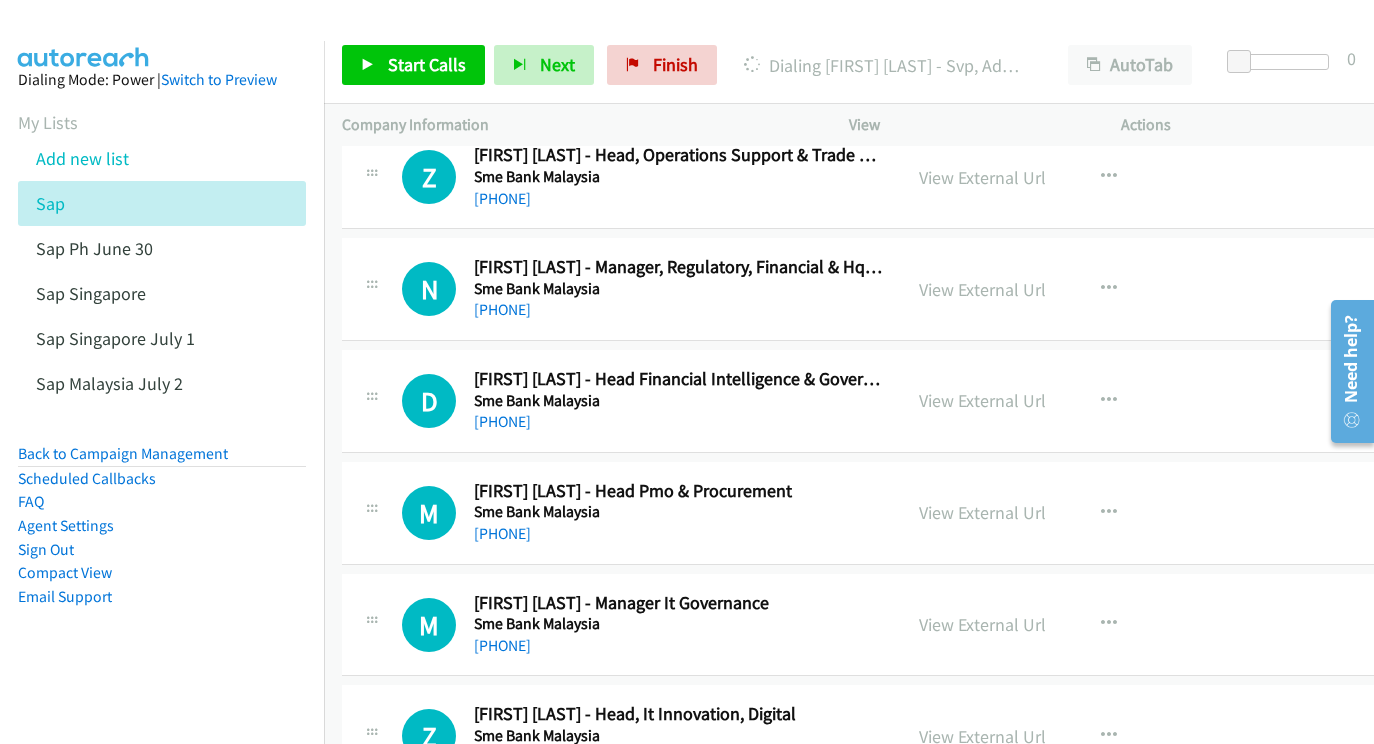 scroll, scrollTop: 7949, scrollLeft: 0, axis: vertical 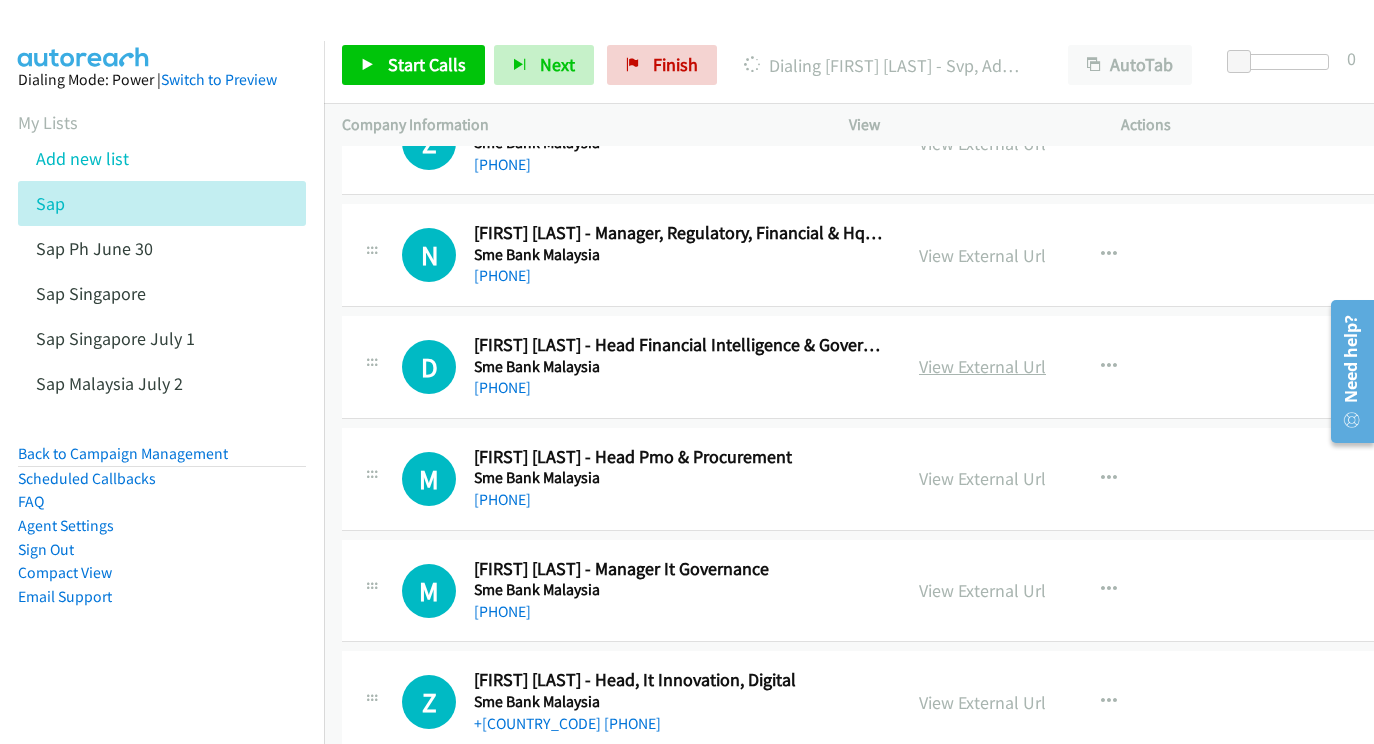 click on "View External Url" at bounding box center (982, 366) 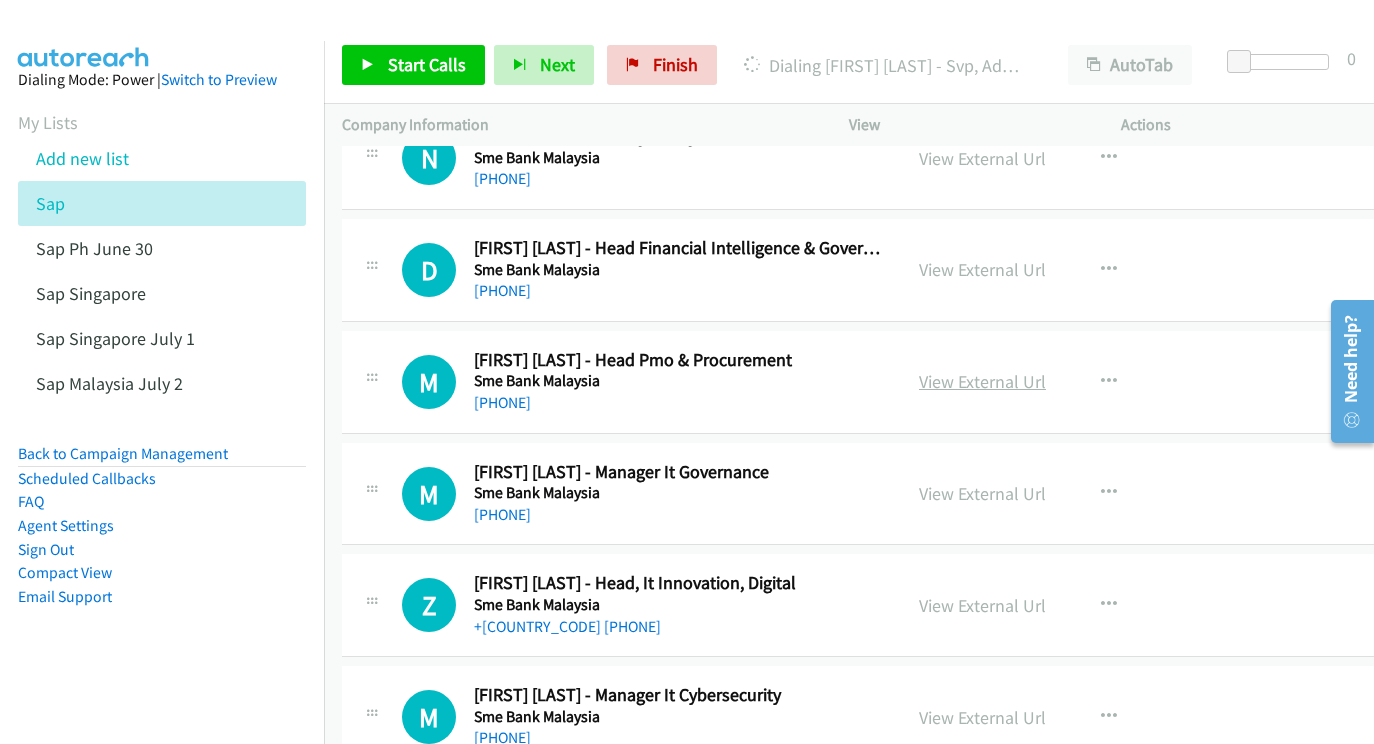 scroll, scrollTop: 8074, scrollLeft: 0, axis: vertical 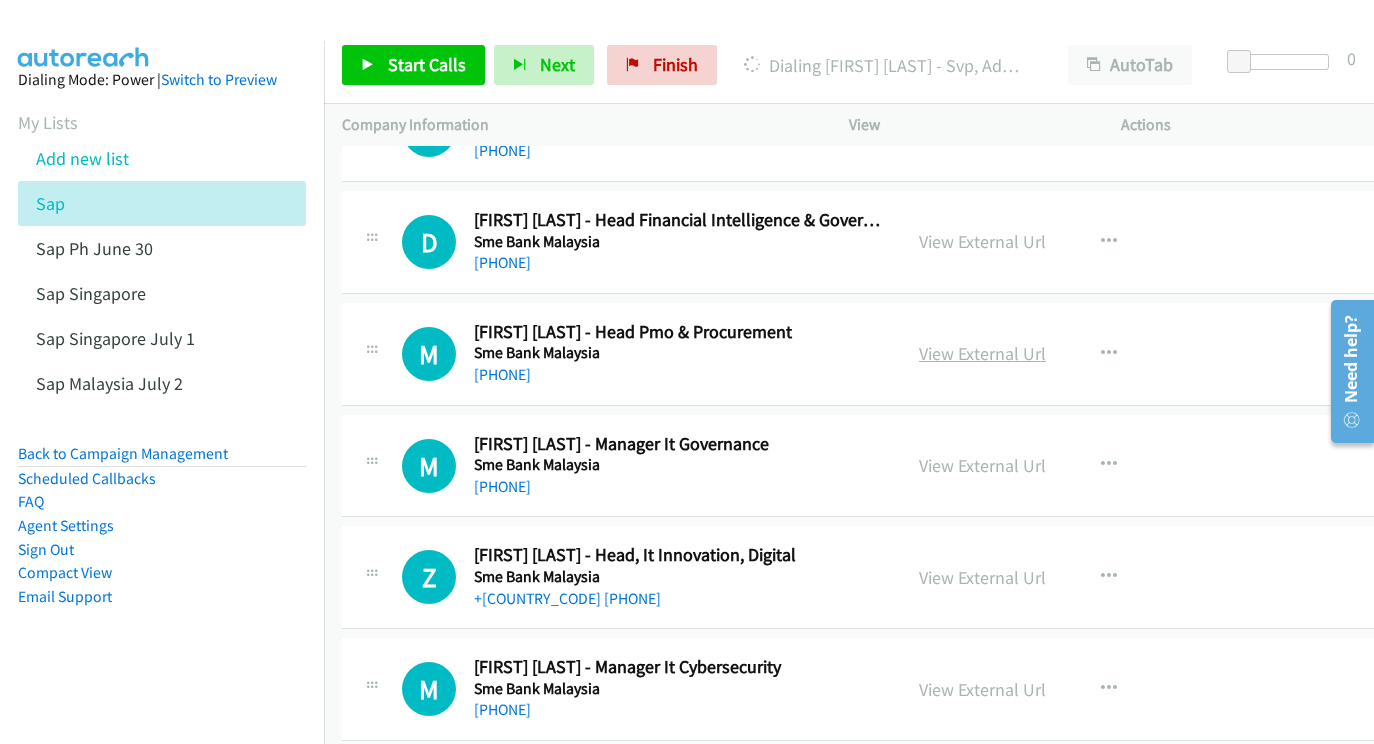 click on "View External Url" at bounding box center (982, 353) 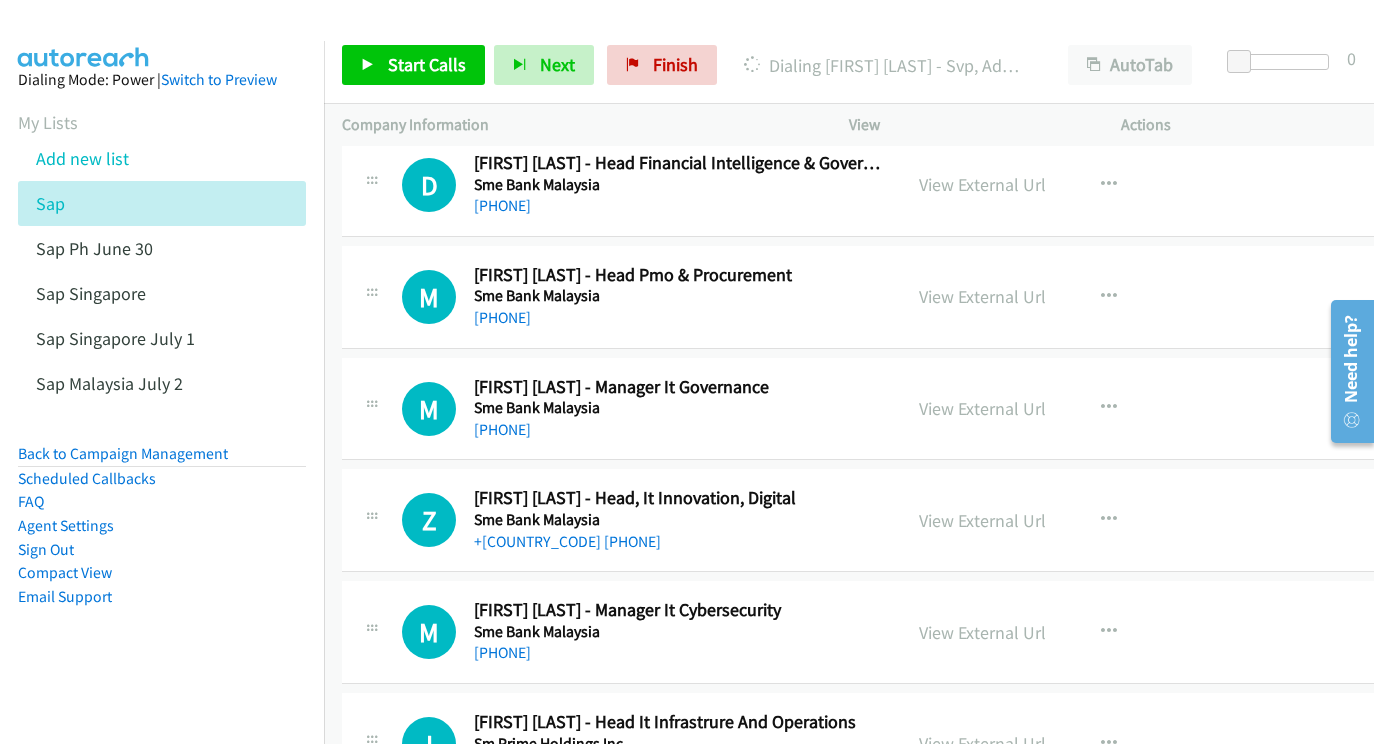 scroll, scrollTop: 8163, scrollLeft: 0, axis: vertical 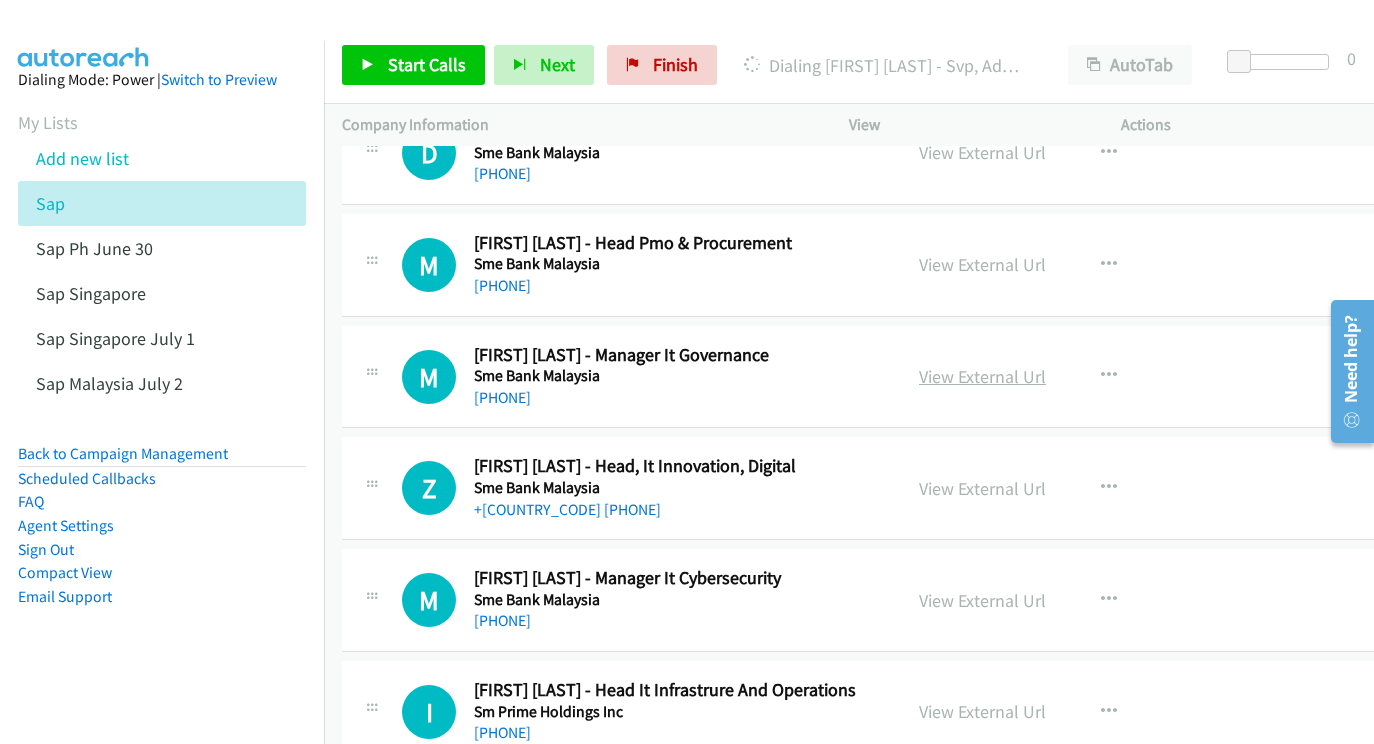 click on "View External Url" at bounding box center [982, 376] 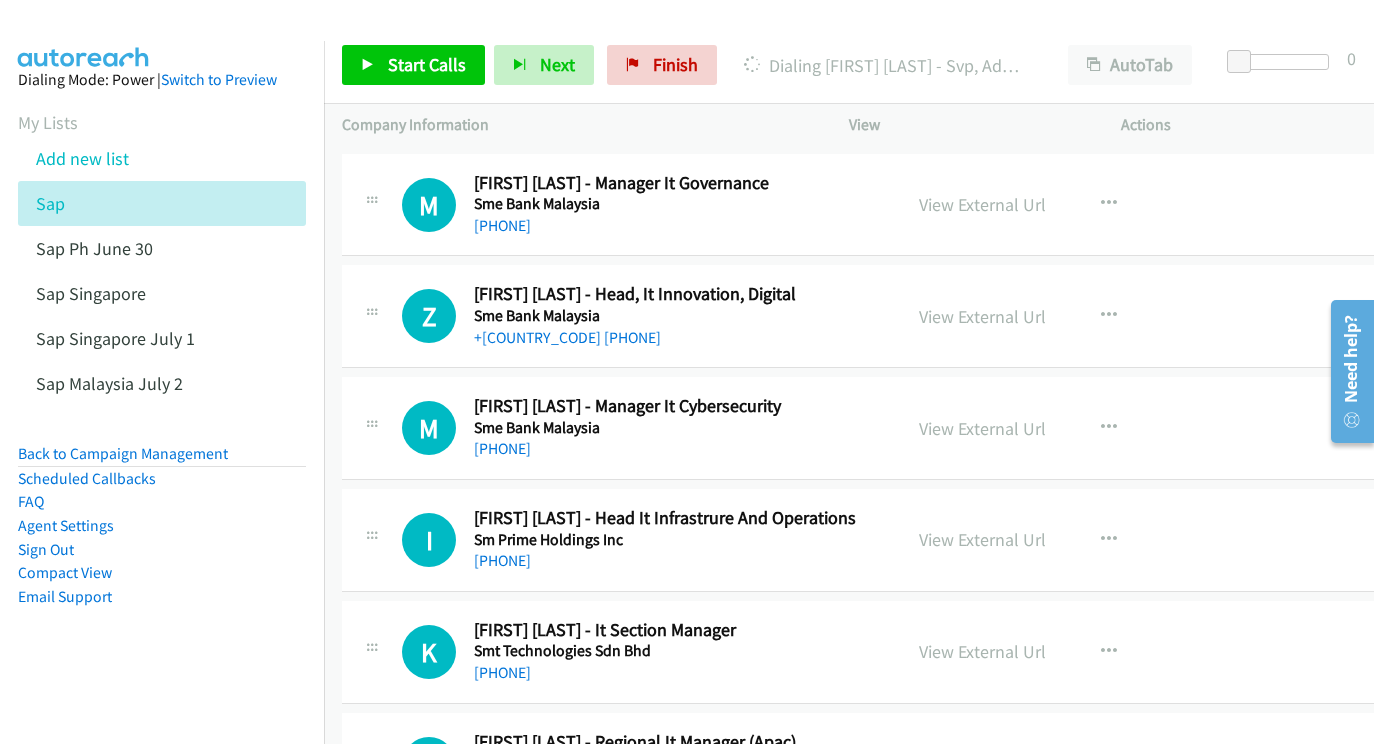 scroll, scrollTop: 8327, scrollLeft: 0, axis: vertical 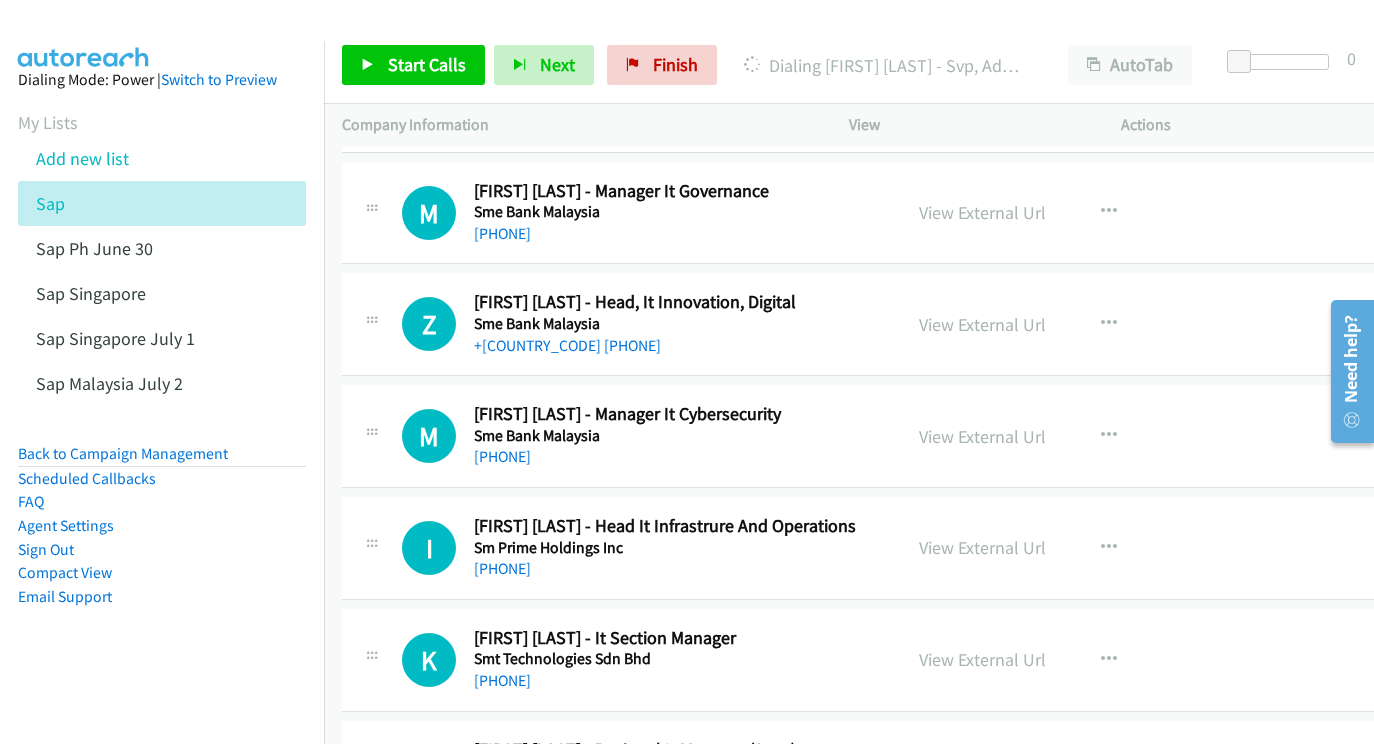 click on "View External Url" at bounding box center [982, 324] 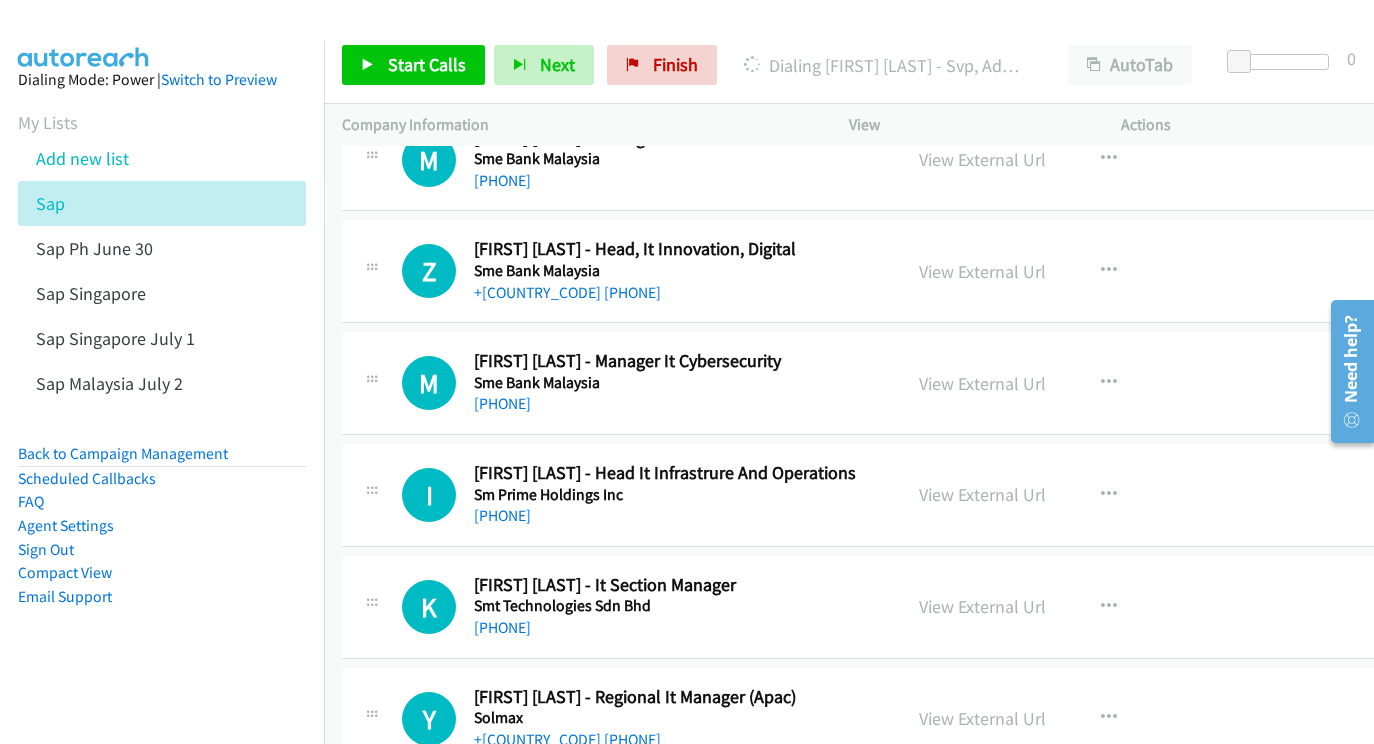 scroll, scrollTop: 8382, scrollLeft: 0, axis: vertical 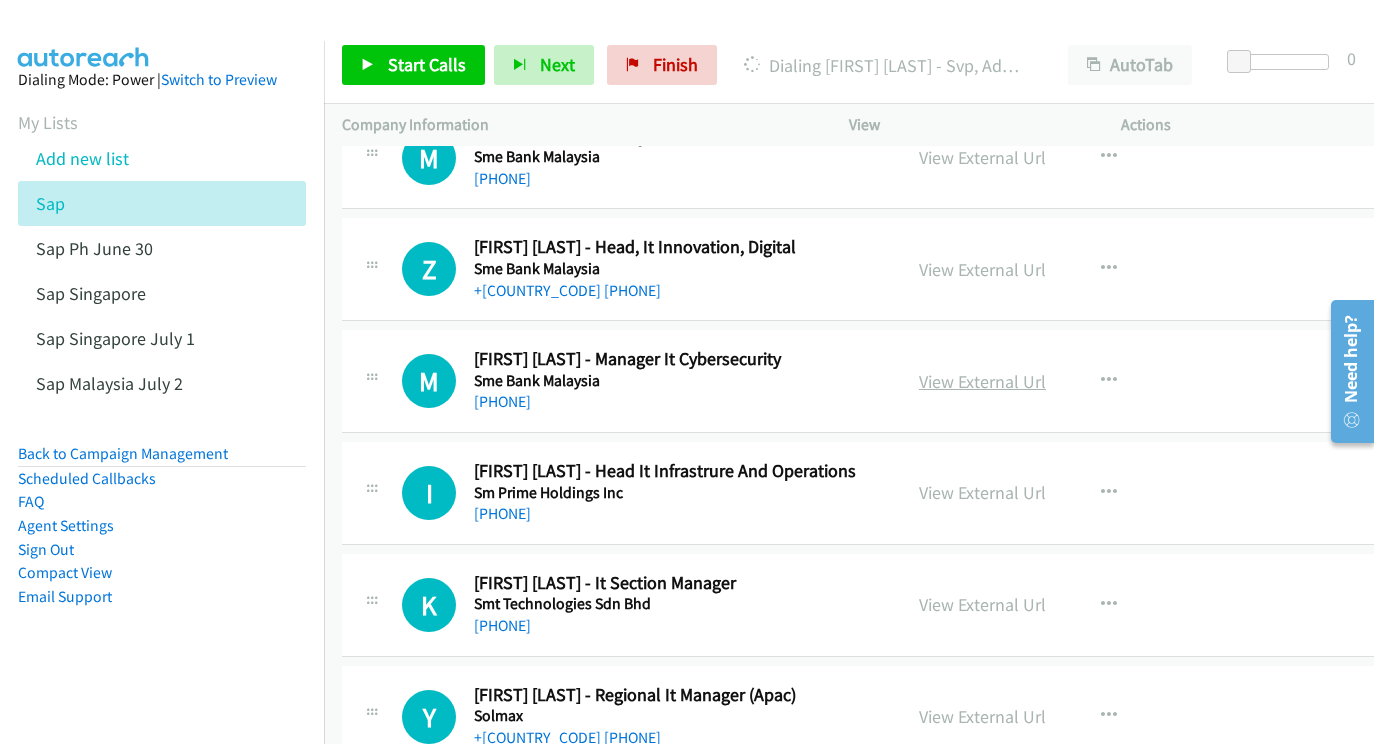 click on "View External Url" at bounding box center (982, 381) 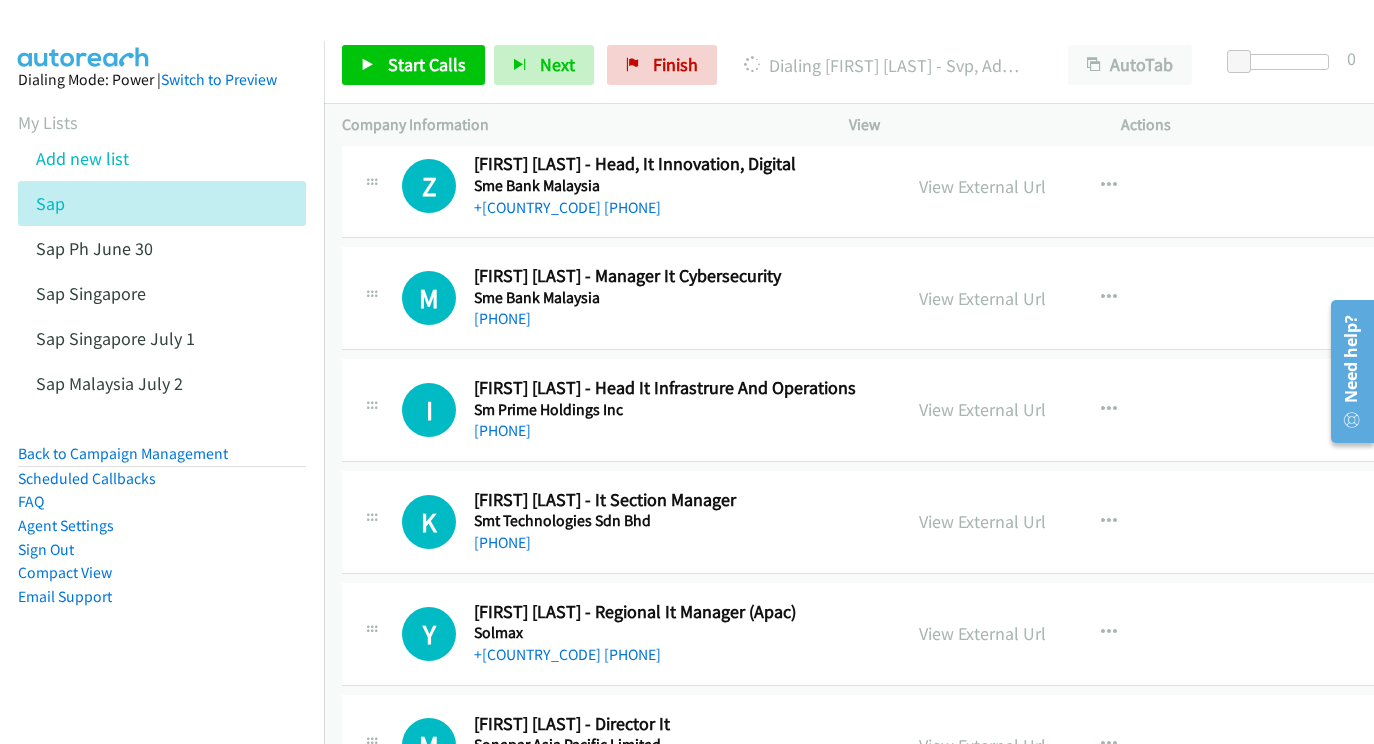 scroll, scrollTop: 8490, scrollLeft: 0, axis: vertical 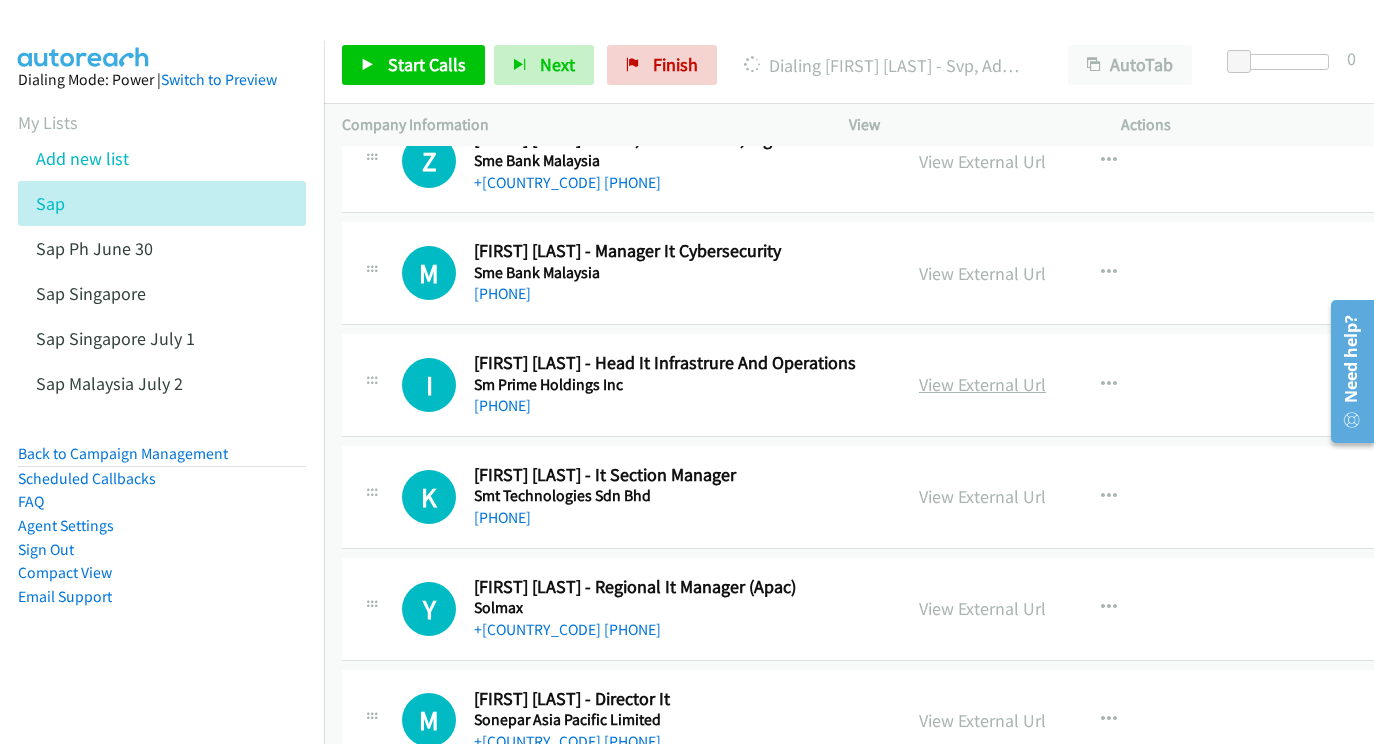click on "View External Url" at bounding box center [982, 384] 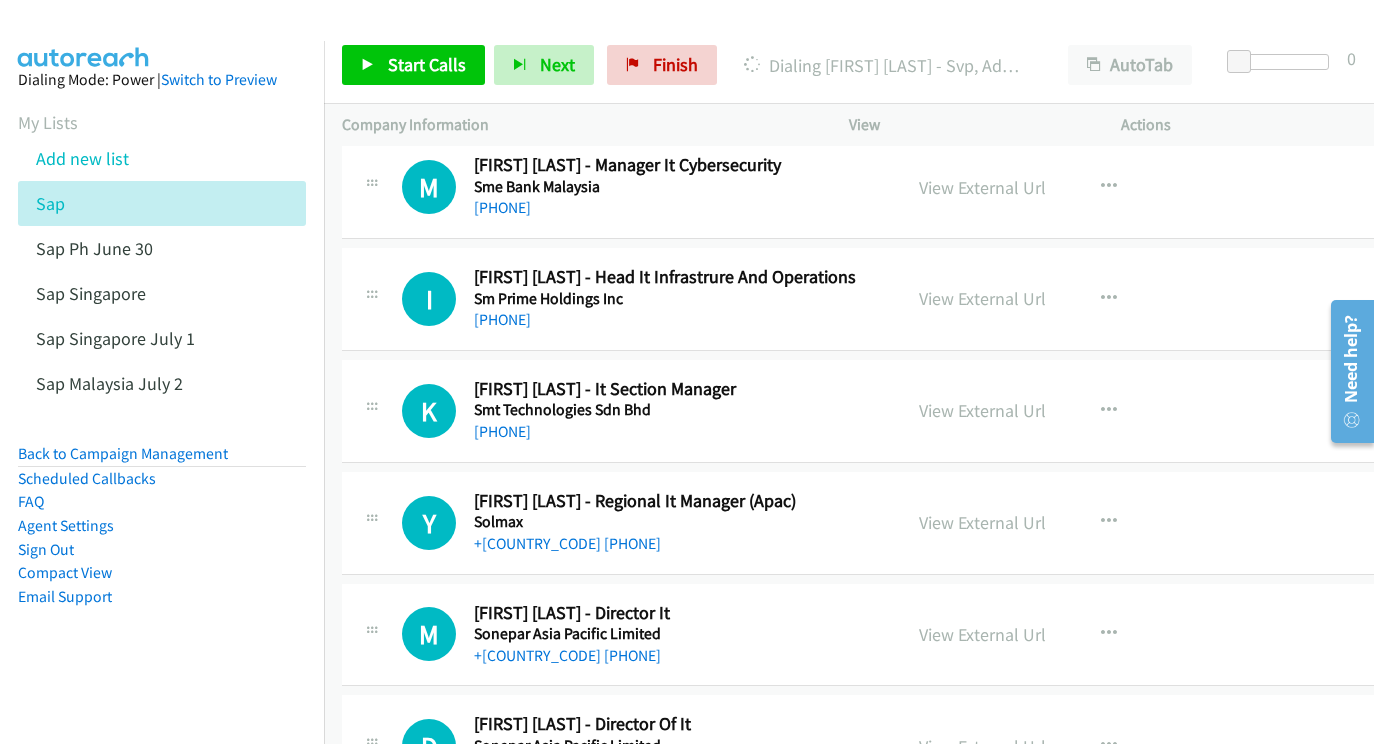scroll, scrollTop: 8604, scrollLeft: 0, axis: vertical 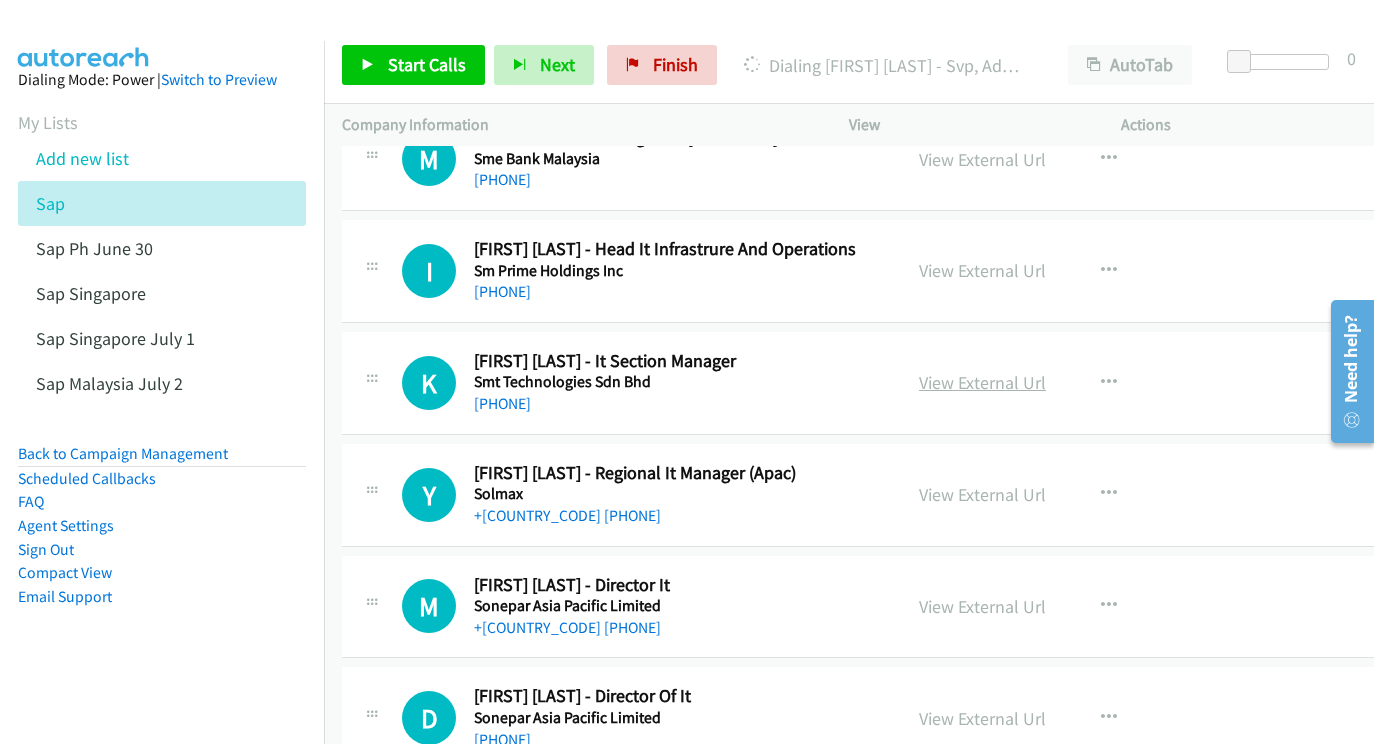 click on "View External Url" at bounding box center [982, 382] 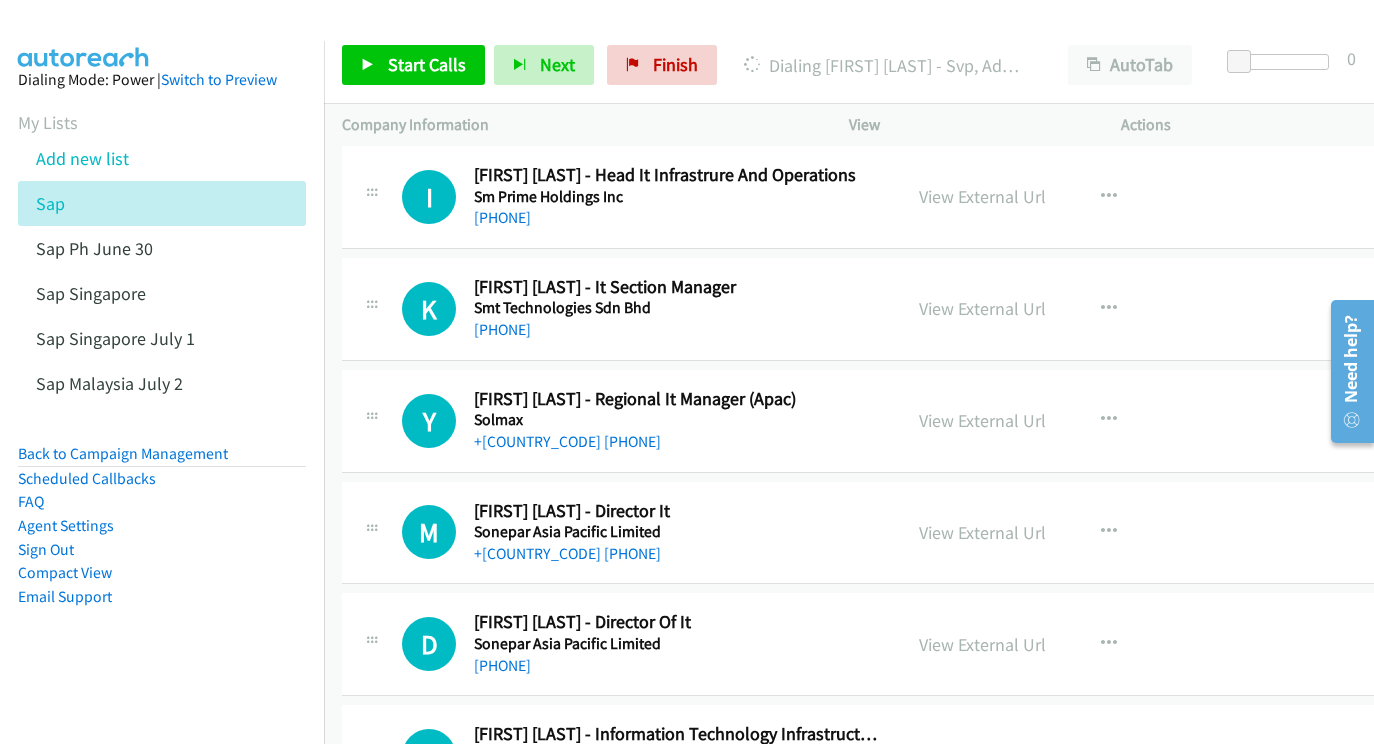 scroll, scrollTop: 8691, scrollLeft: 0, axis: vertical 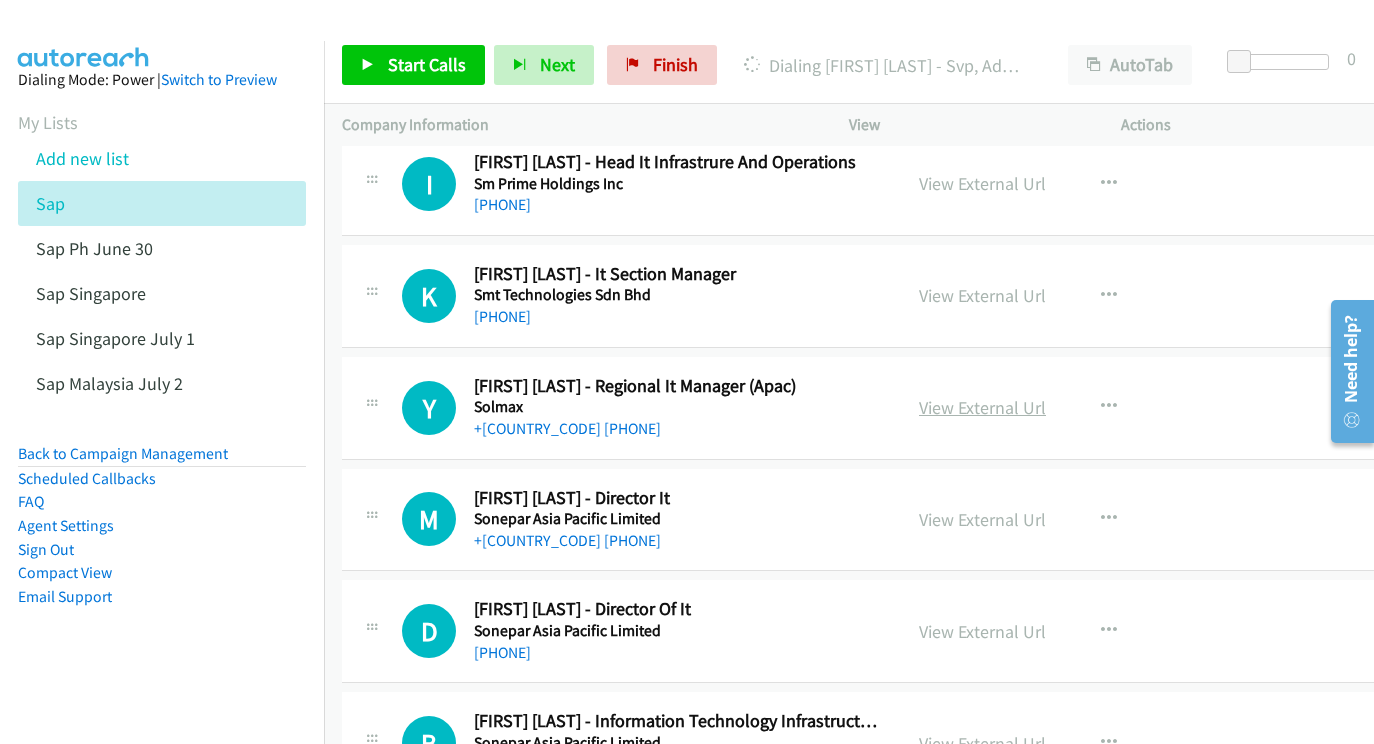 click on "View External Url" at bounding box center [982, 407] 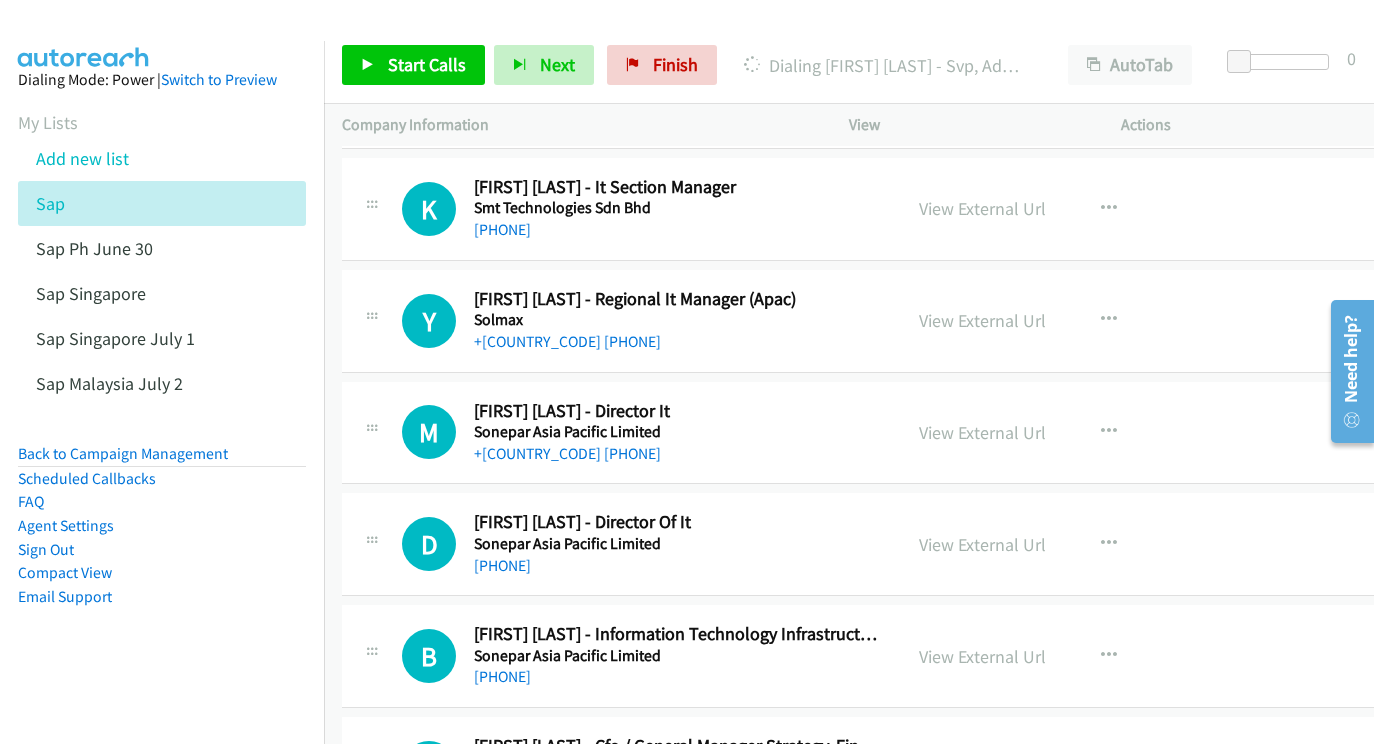 scroll, scrollTop: 8788, scrollLeft: 0, axis: vertical 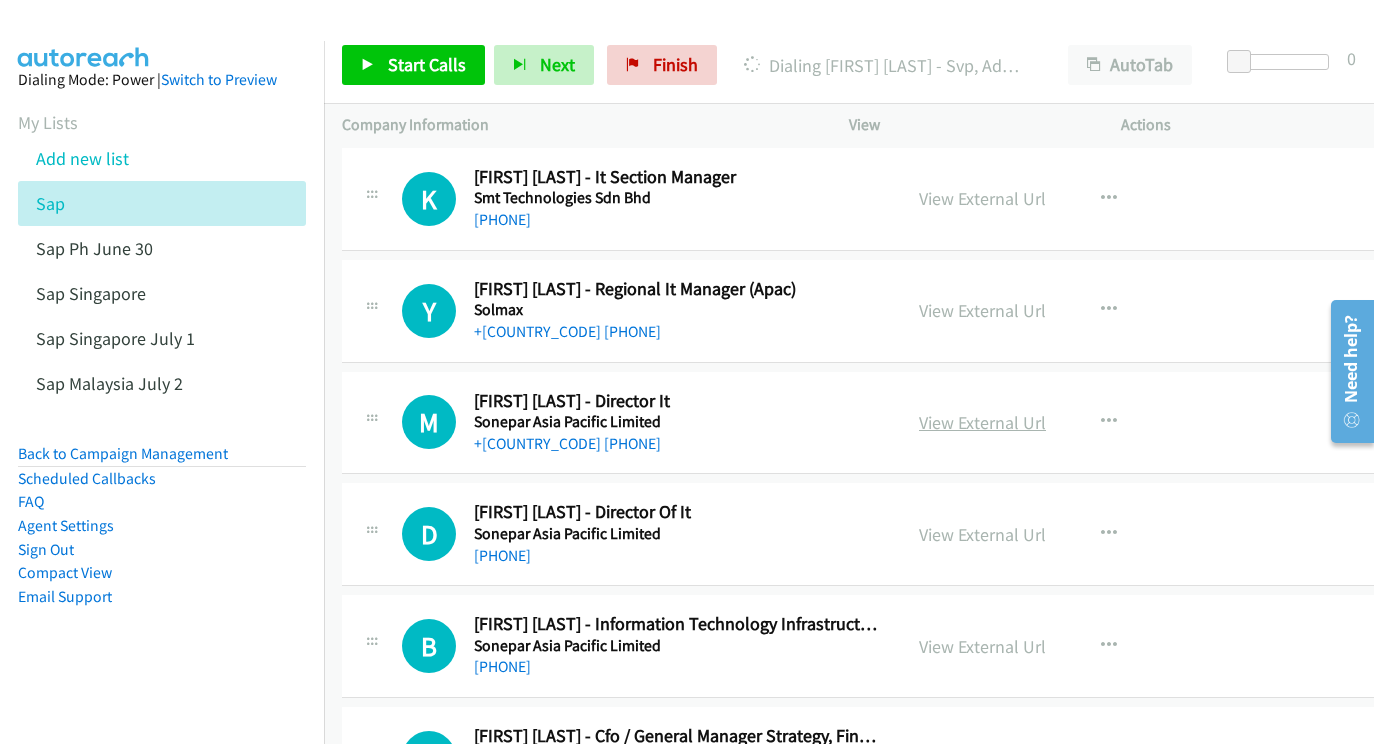 click on "View External Url" at bounding box center [982, 422] 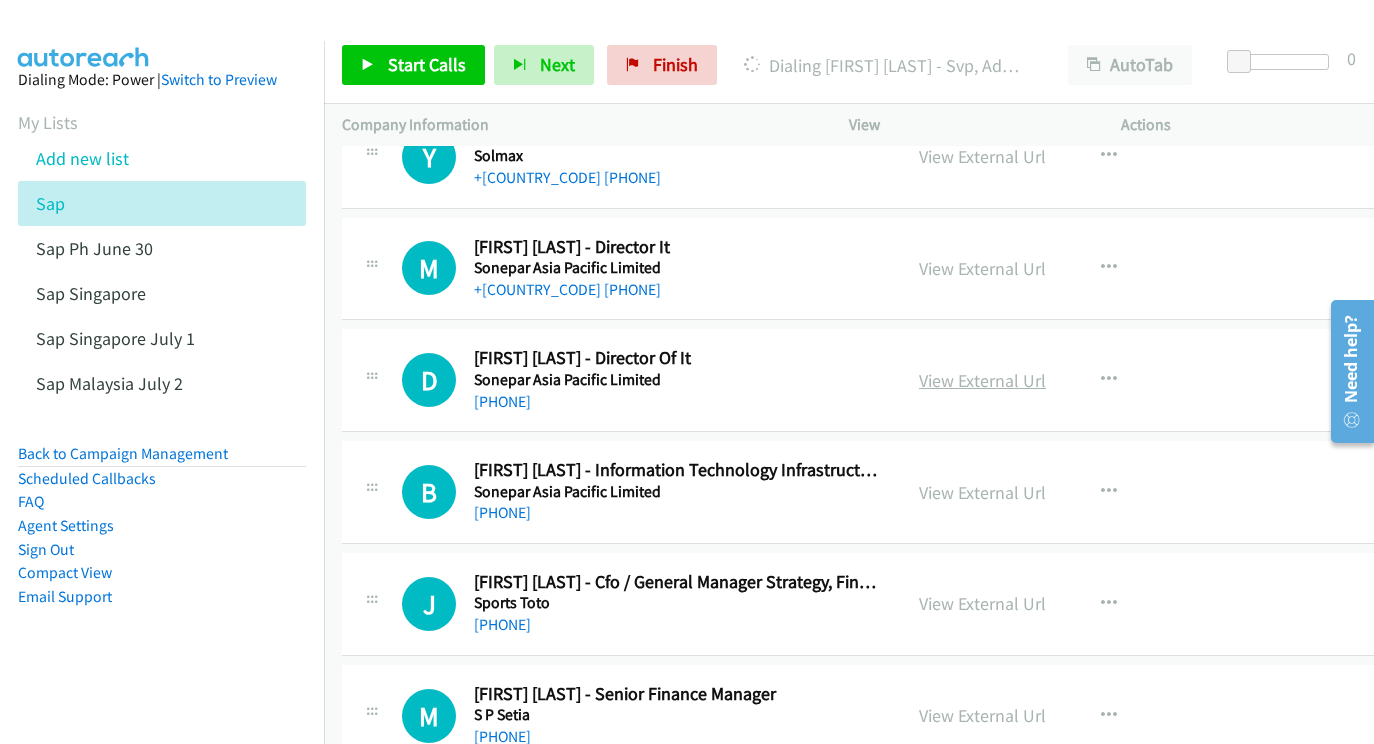 scroll, scrollTop: 8946, scrollLeft: 0, axis: vertical 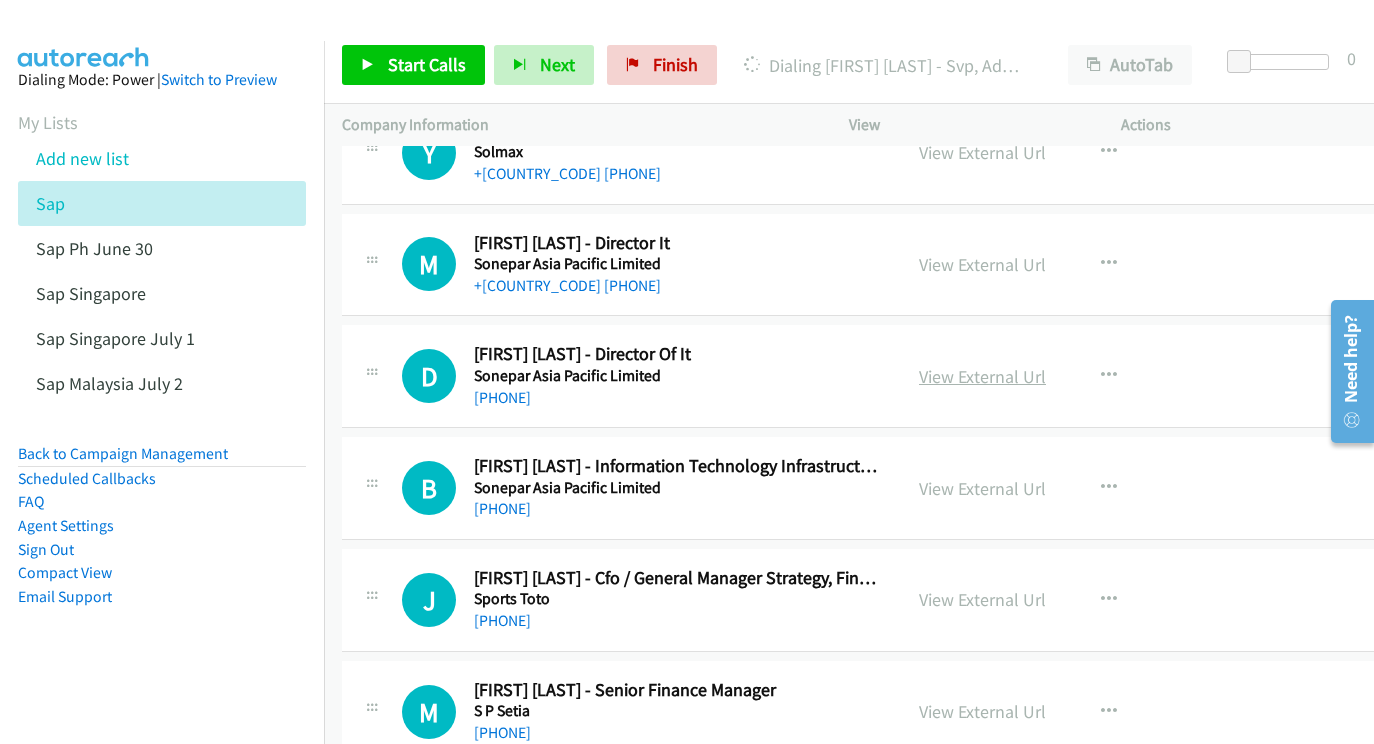 click on "View External Url" at bounding box center [982, 376] 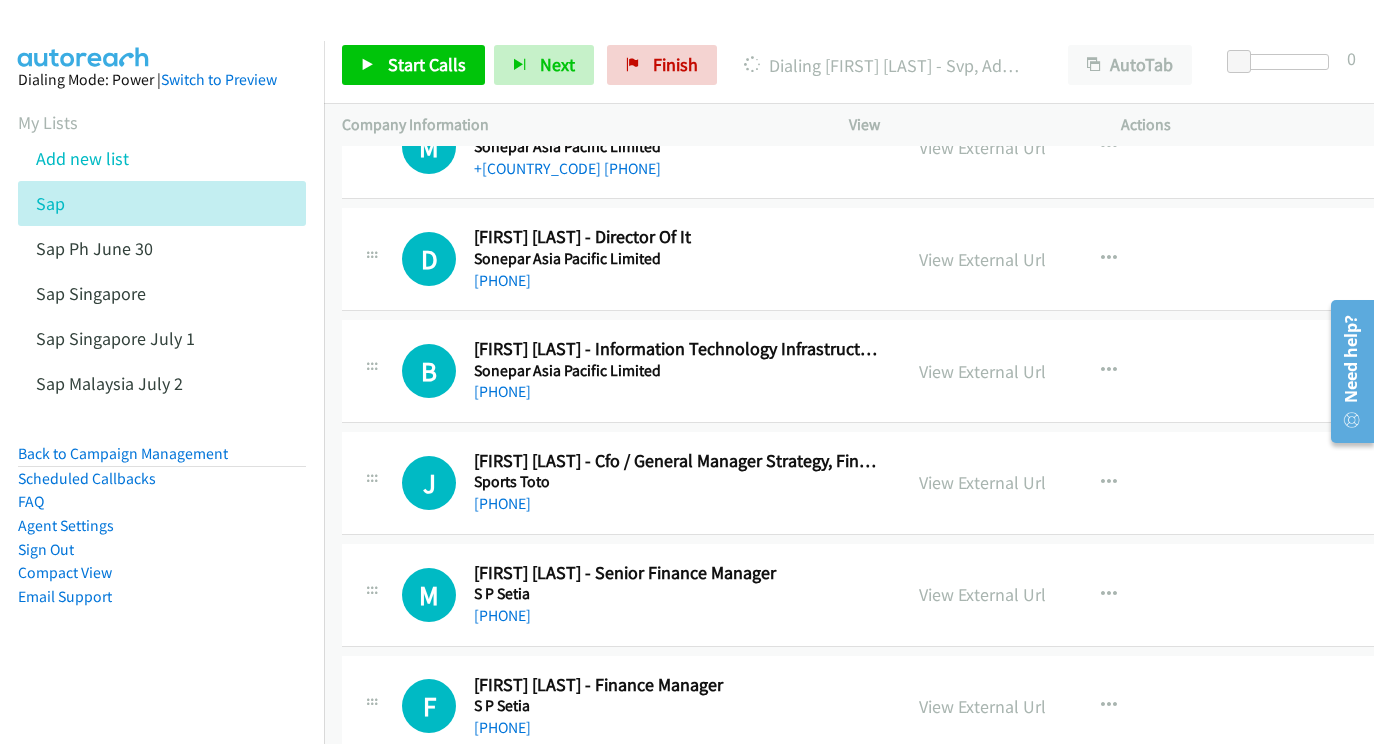 scroll, scrollTop: 9064, scrollLeft: 0, axis: vertical 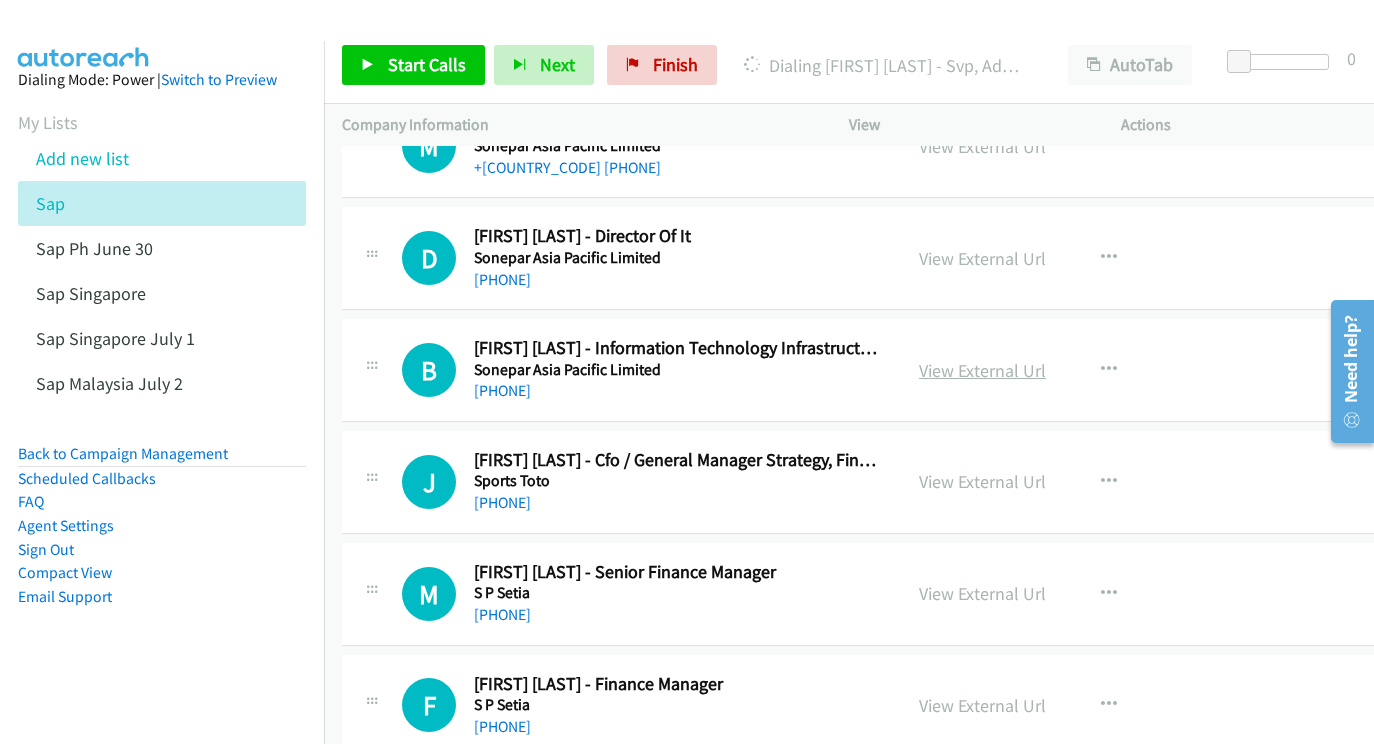 click on "View External Url" at bounding box center (982, 370) 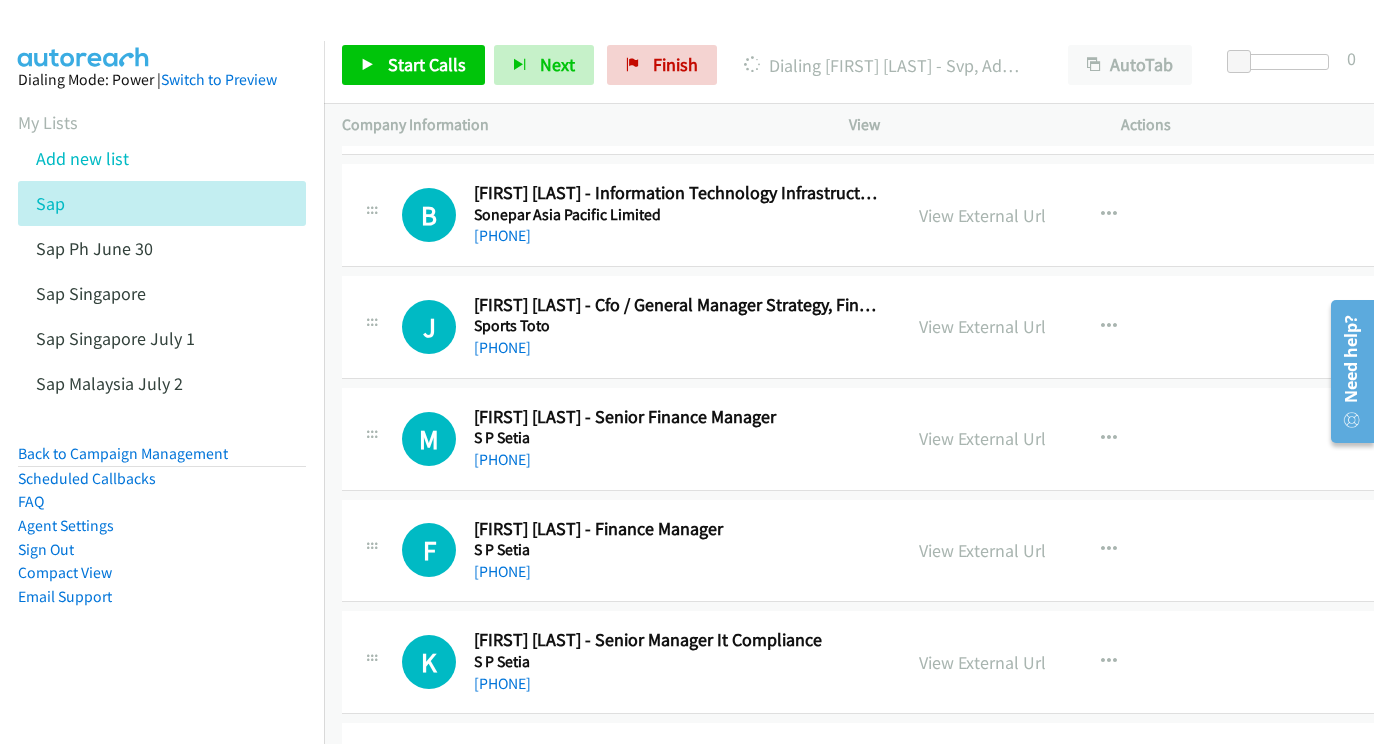 scroll, scrollTop: 9220, scrollLeft: 0, axis: vertical 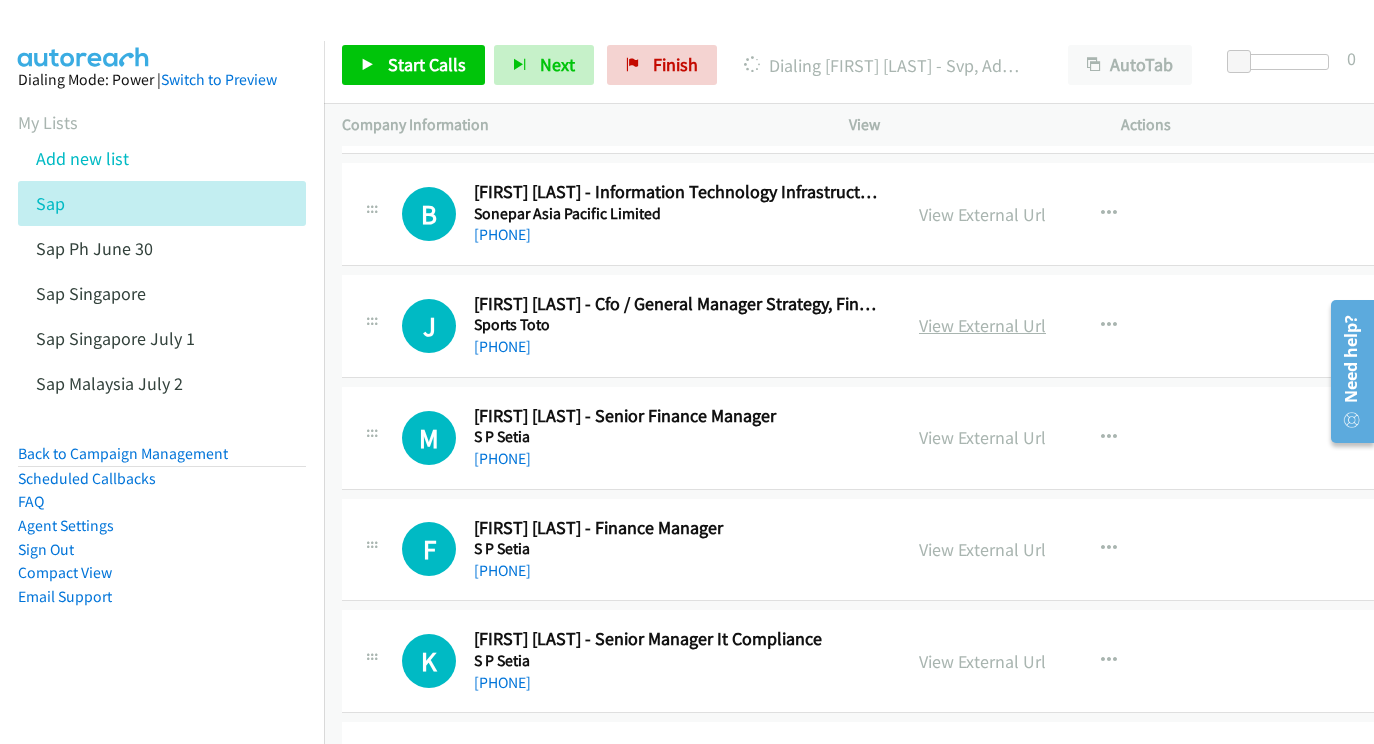 click on "View External Url" at bounding box center [982, 325] 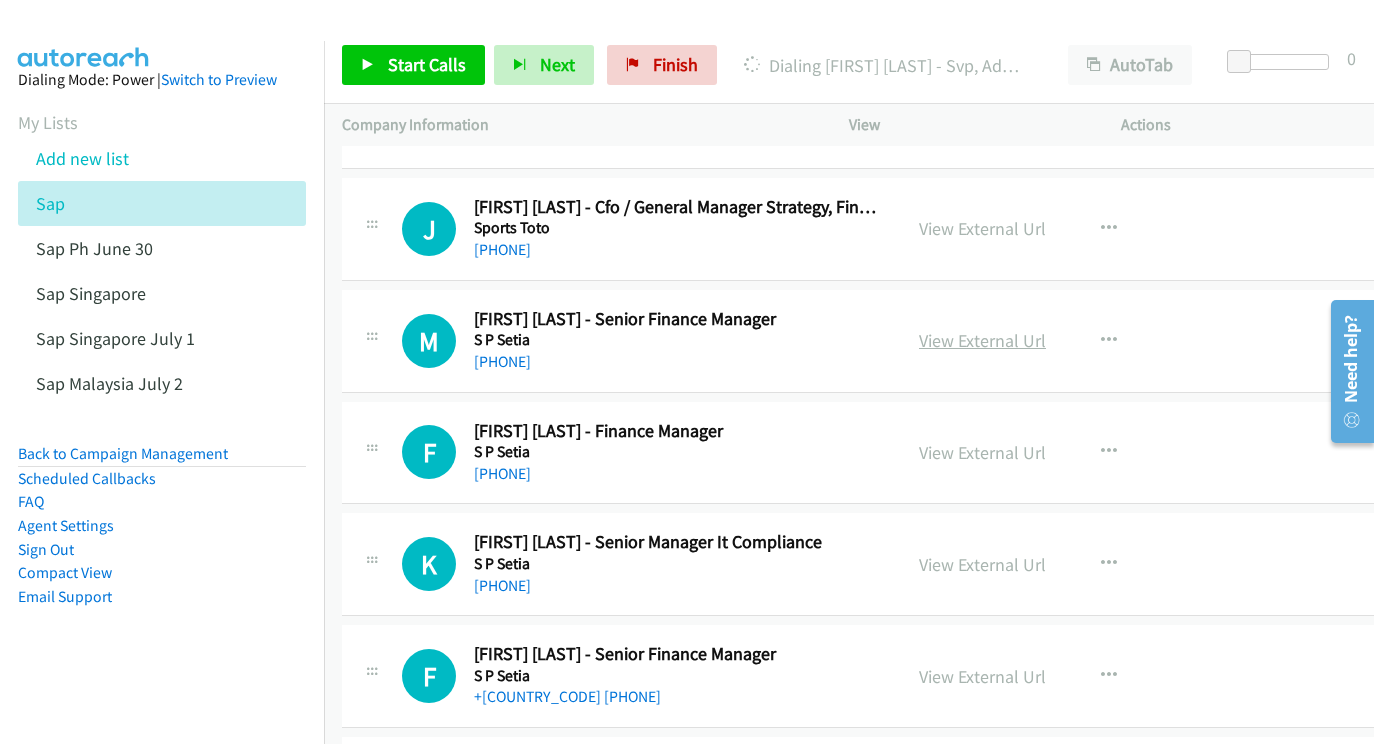scroll, scrollTop: 9317, scrollLeft: 0, axis: vertical 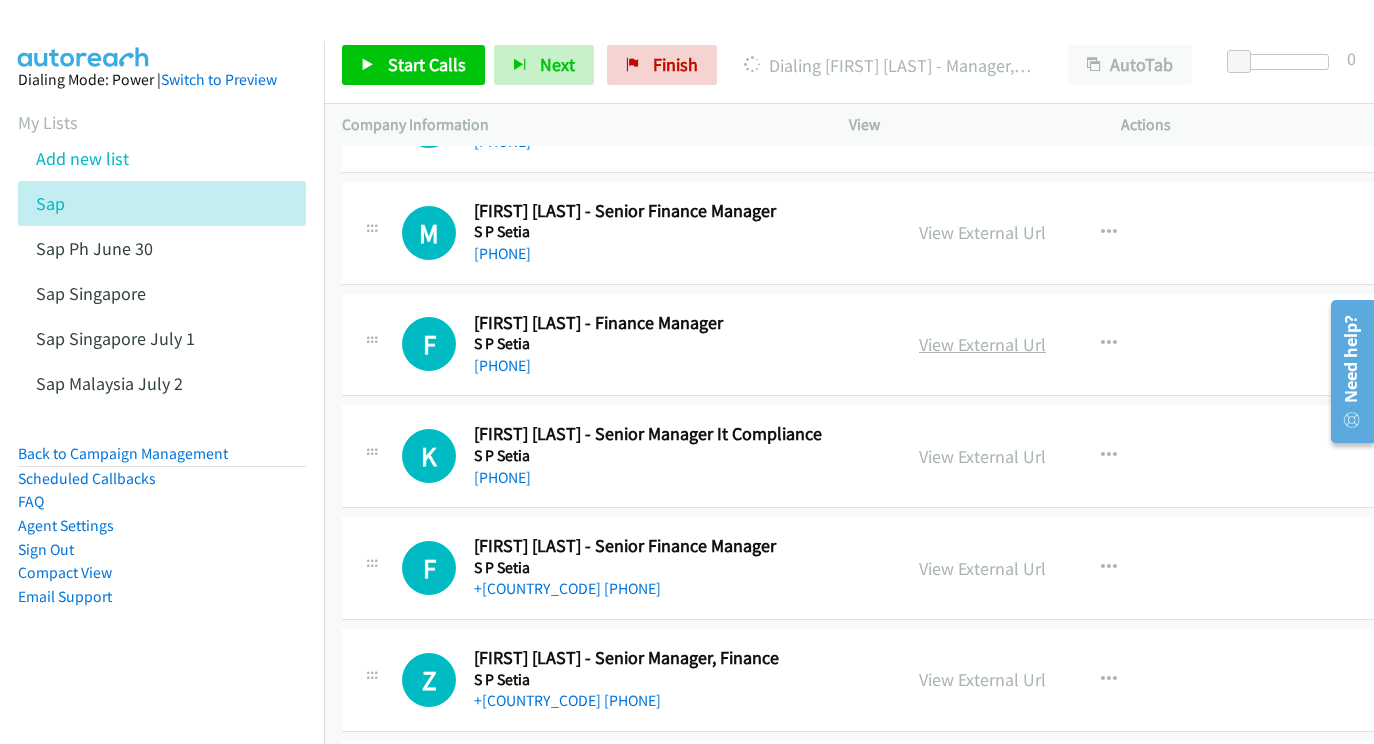 click on "View External Url" at bounding box center (982, 344) 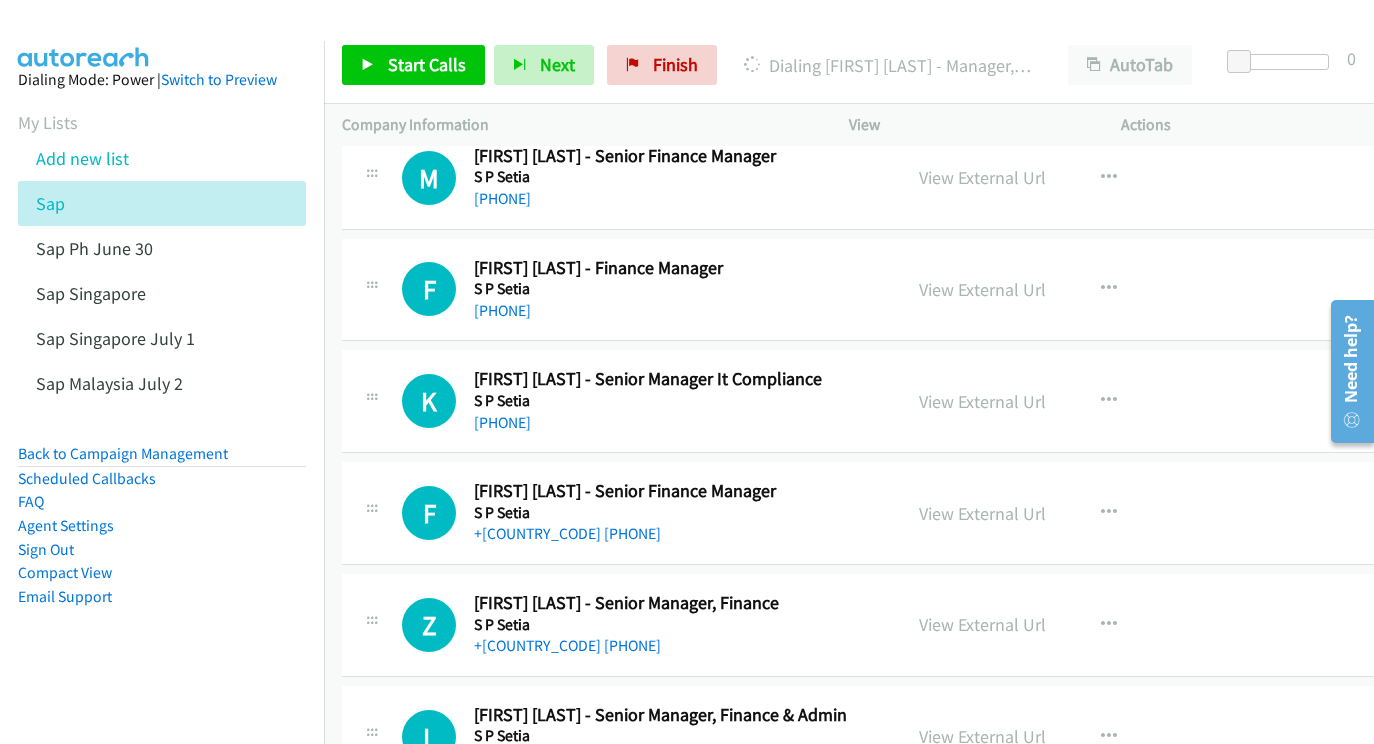 scroll, scrollTop: 9519, scrollLeft: 0, axis: vertical 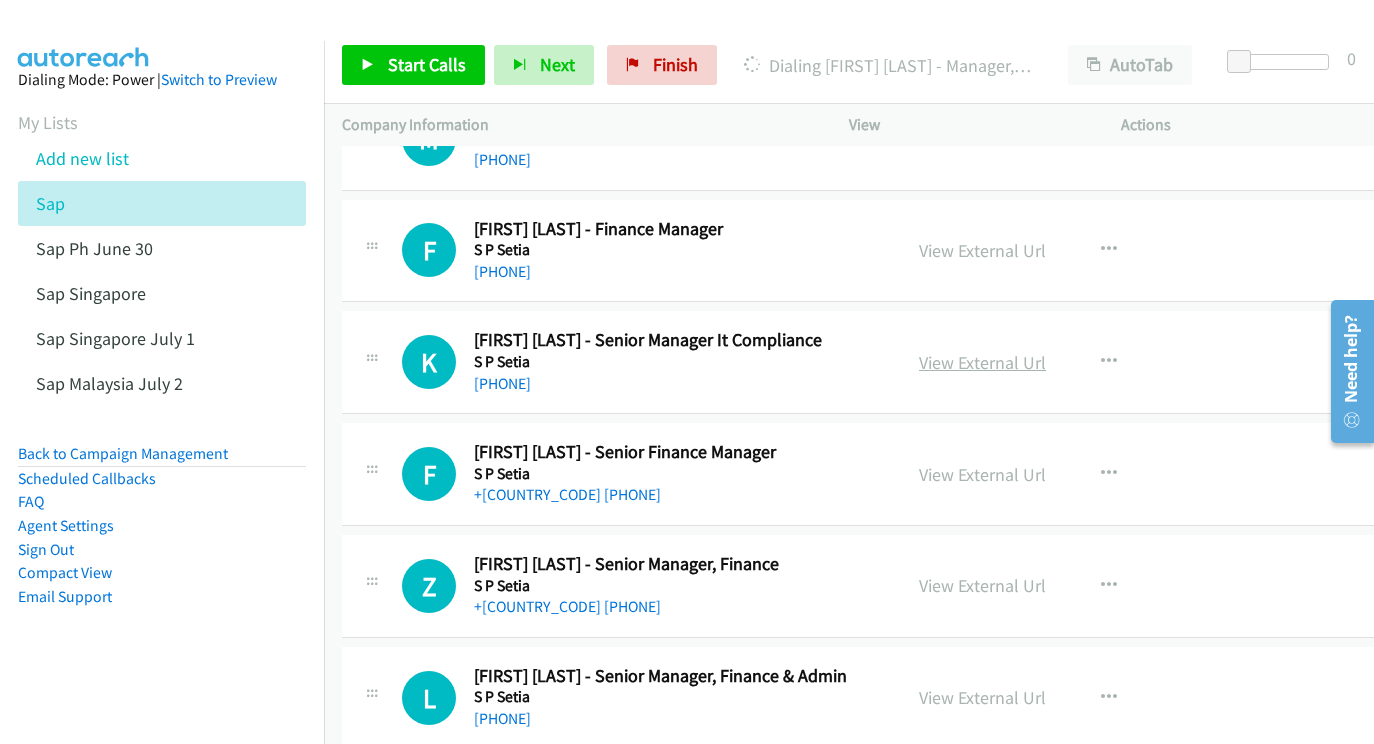 click on "View External Url" at bounding box center (982, 362) 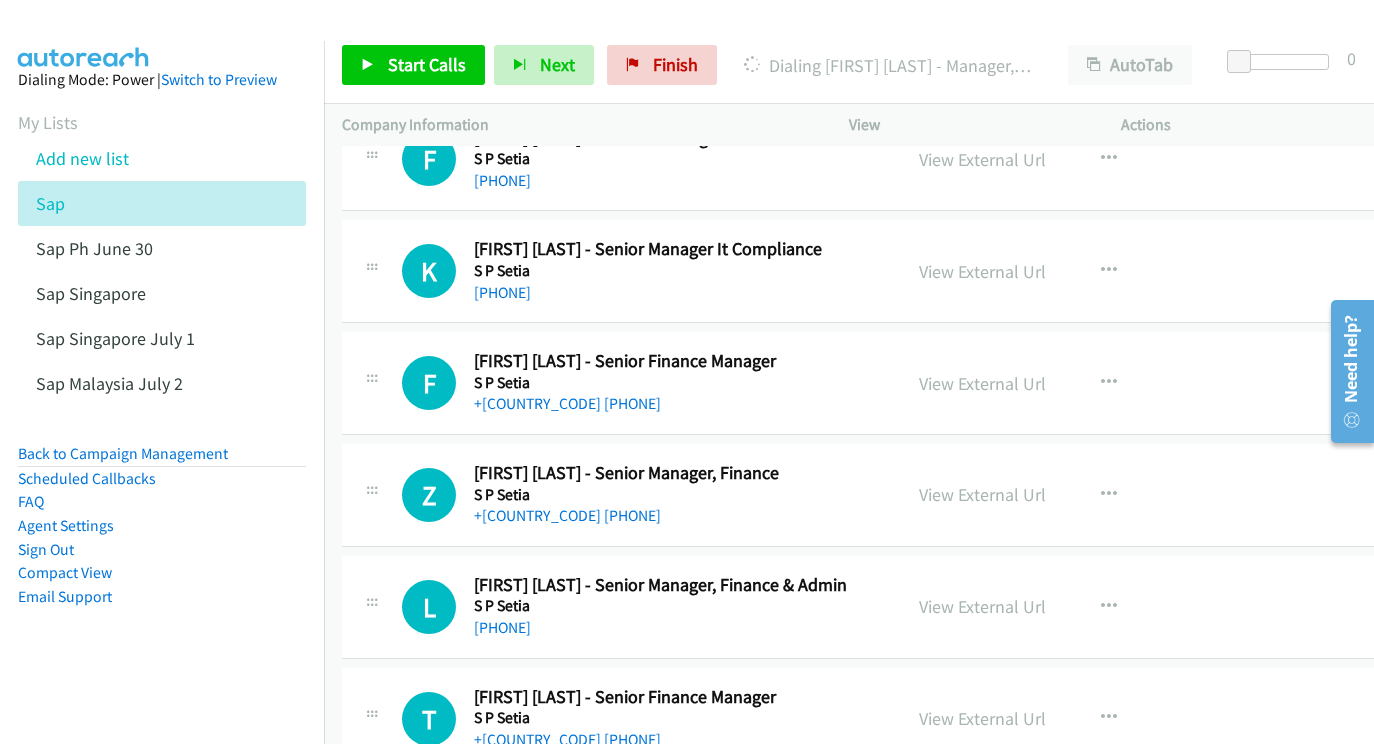 scroll, scrollTop: 9614, scrollLeft: 0, axis: vertical 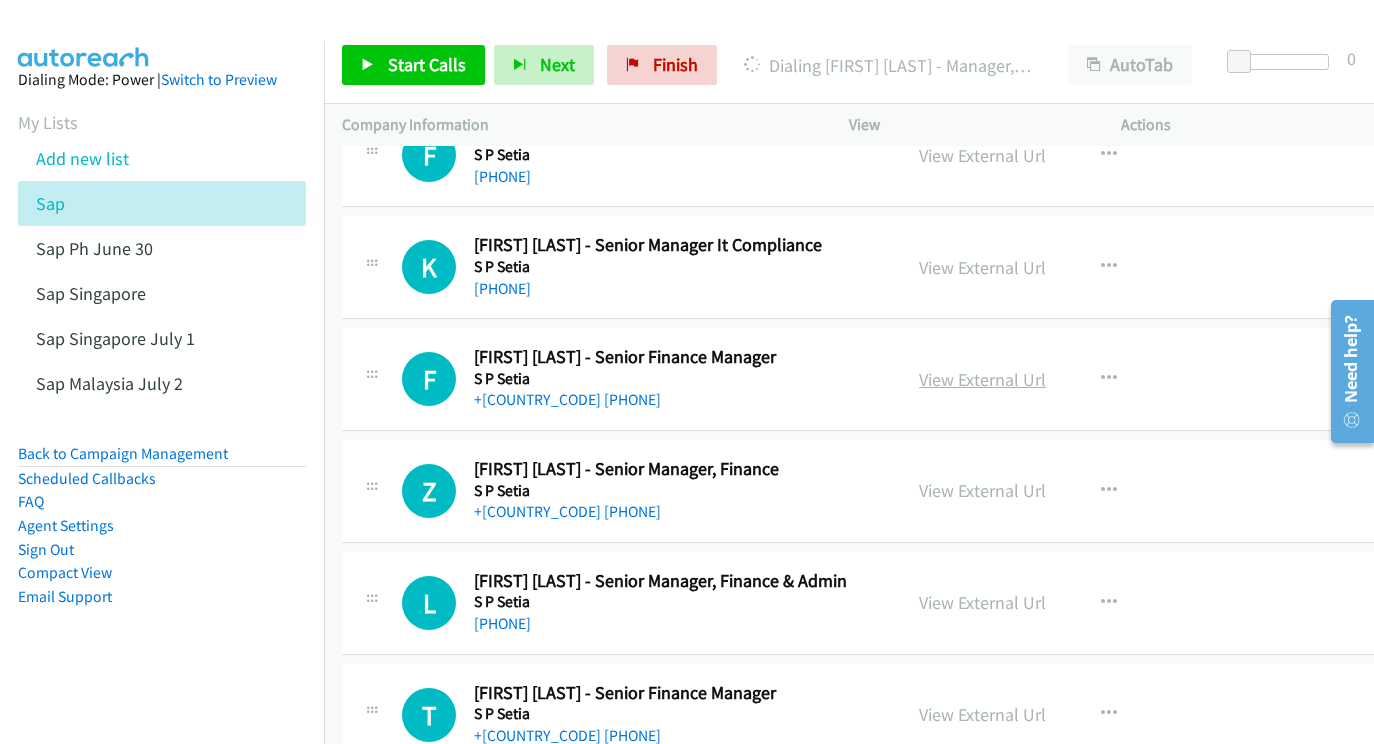 click on "View External Url" at bounding box center [982, 379] 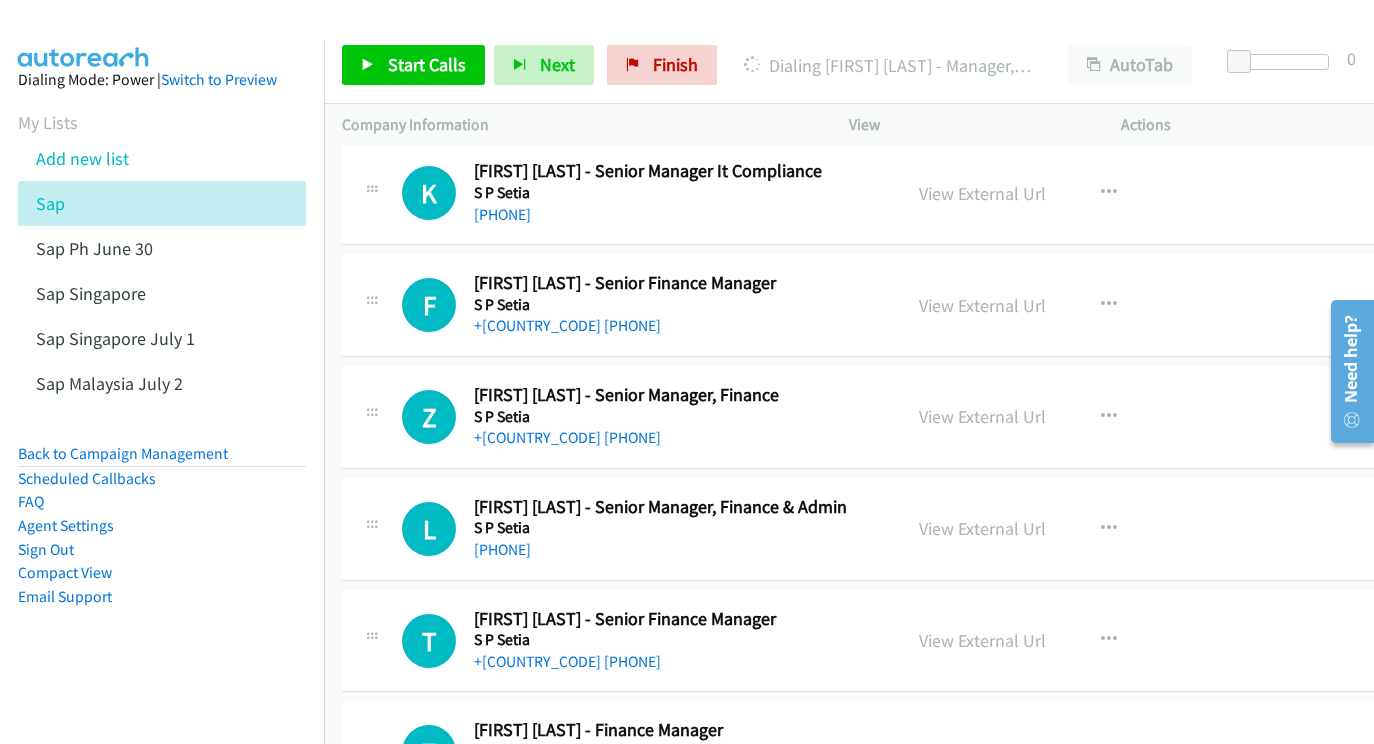 scroll, scrollTop: 9719, scrollLeft: 0, axis: vertical 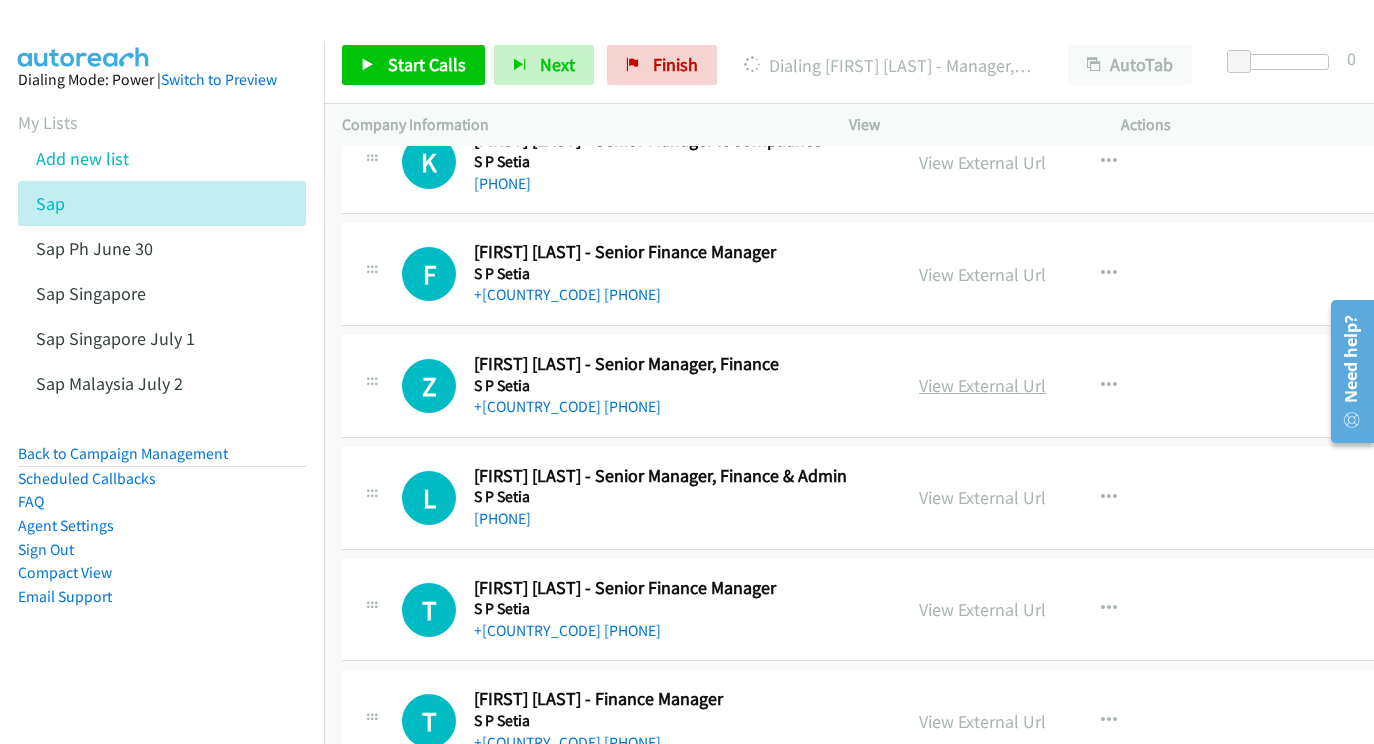 click on "View External Url" at bounding box center (982, 385) 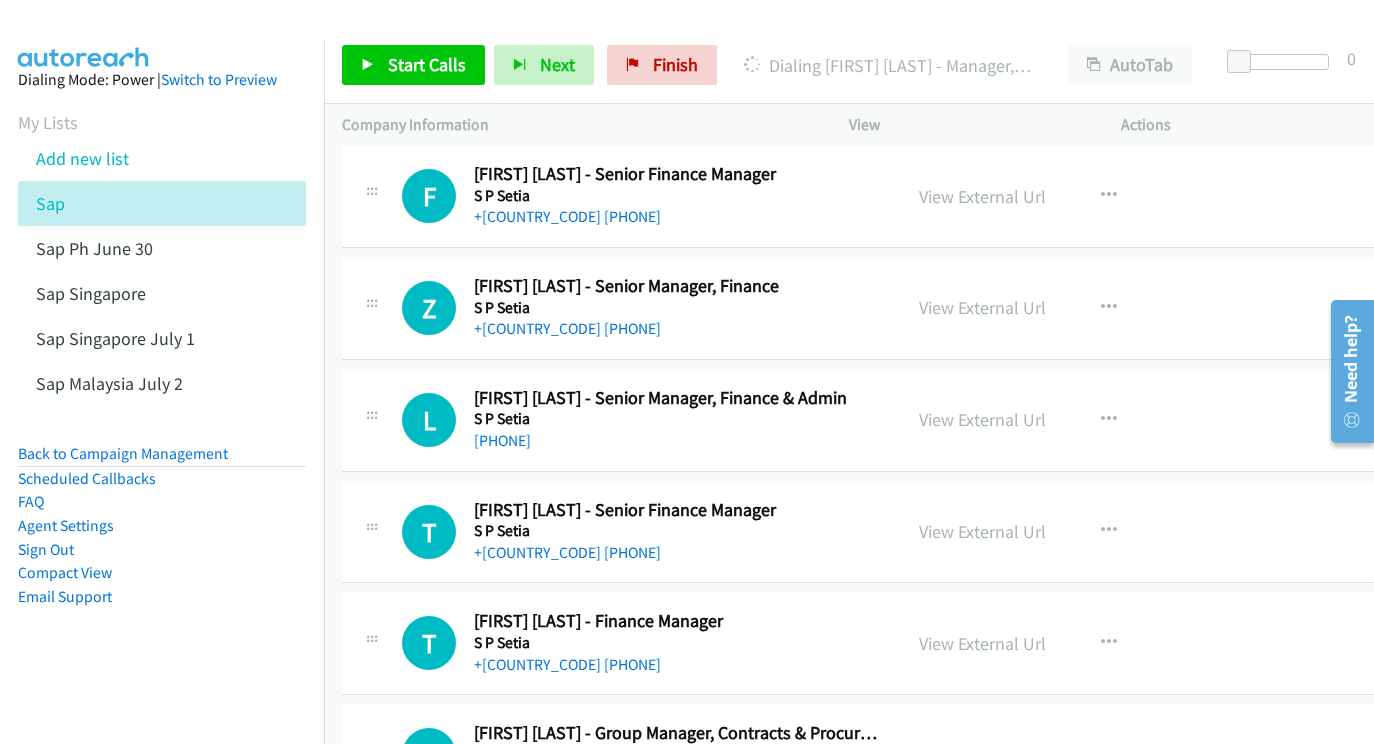 scroll, scrollTop: 9839, scrollLeft: 0, axis: vertical 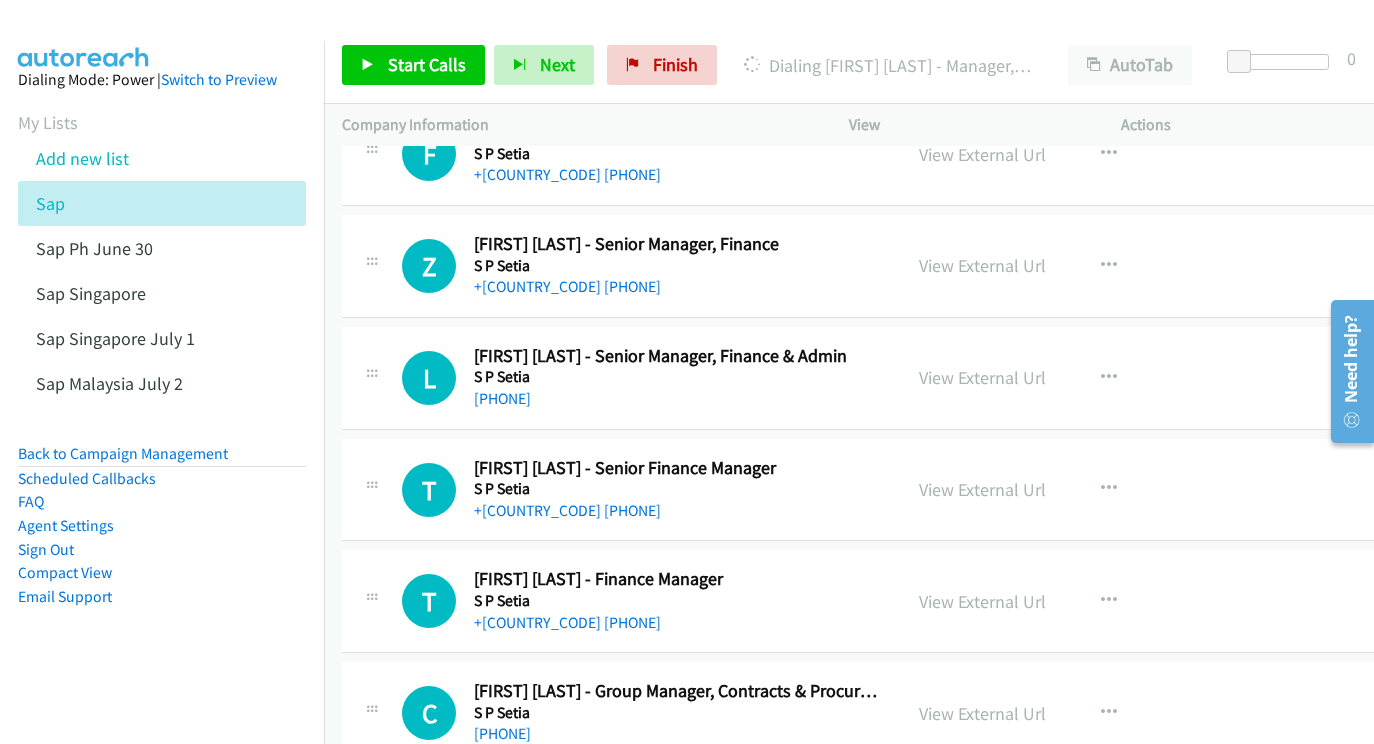 click on "View External Url" at bounding box center [982, 377] 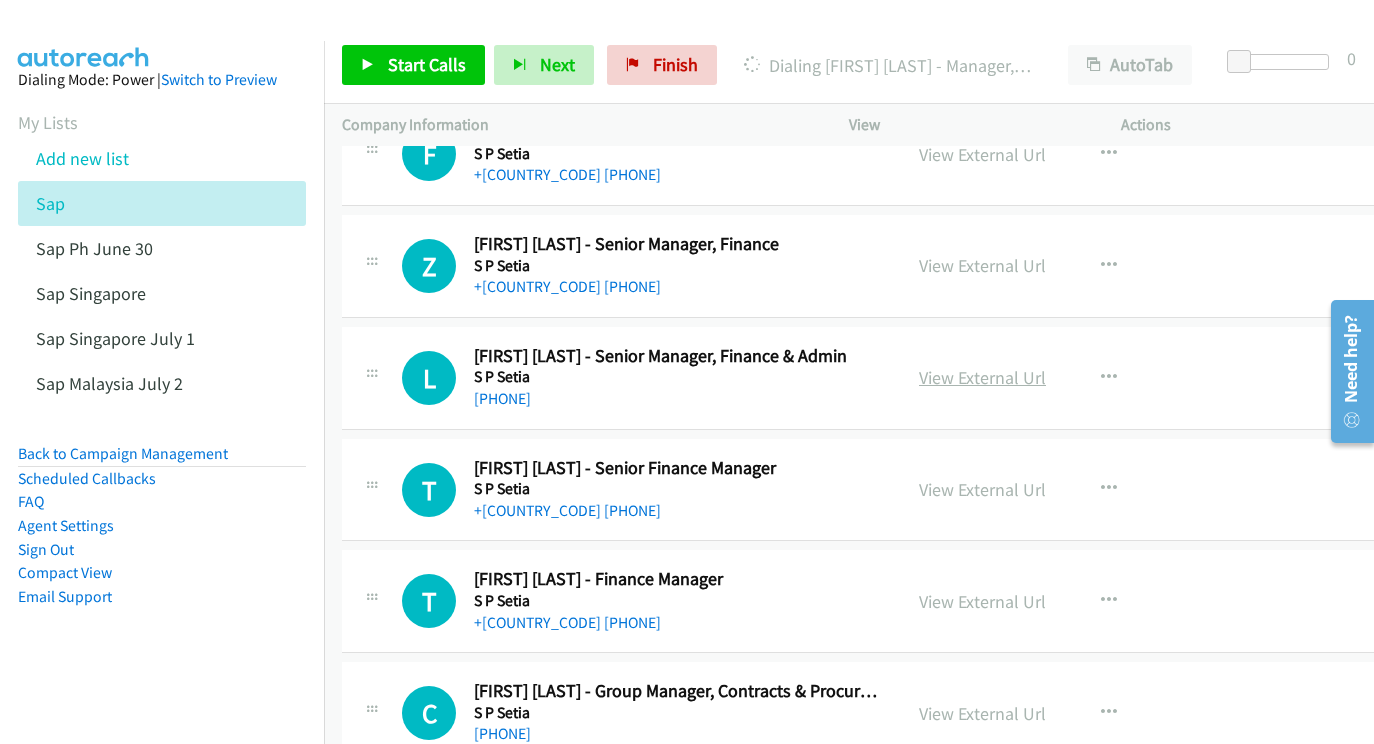 click on "View External Url" at bounding box center [982, 377] 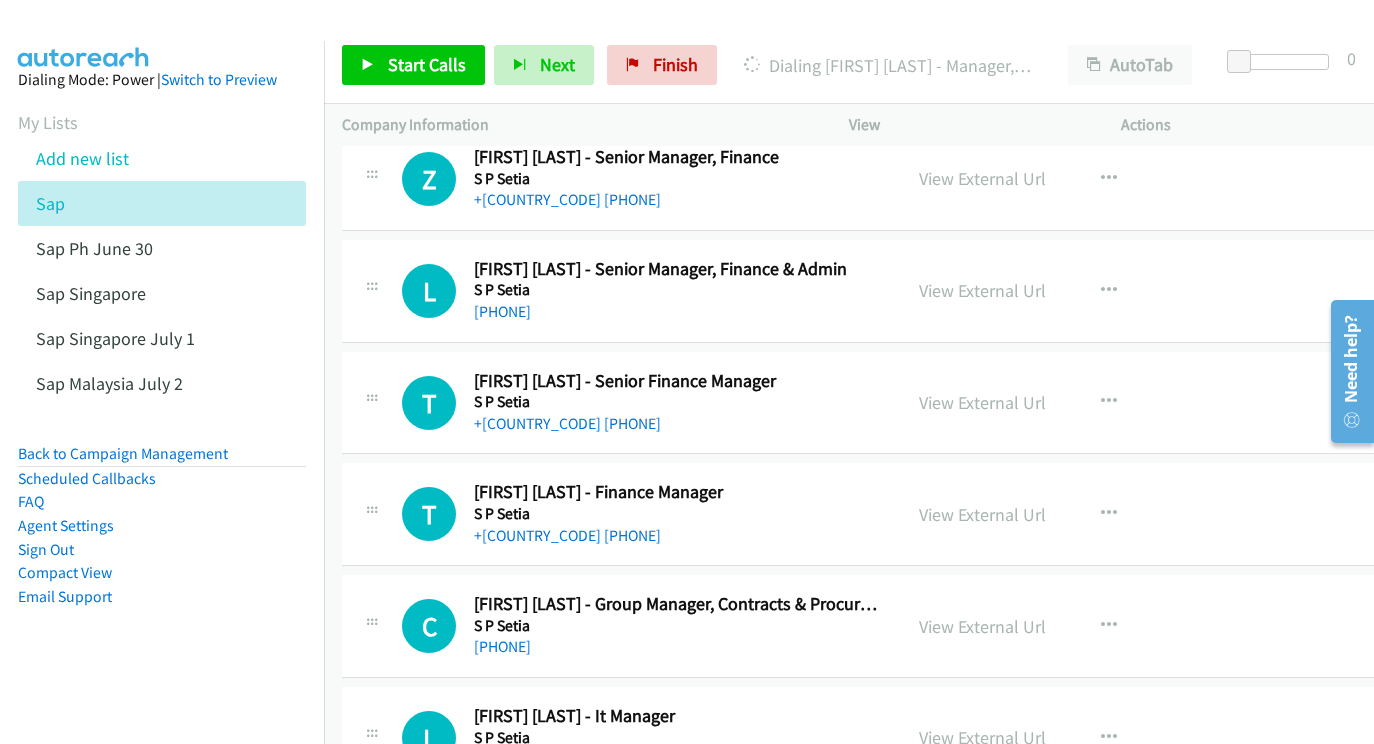 scroll, scrollTop: 9959, scrollLeft: 0, axis: vertical 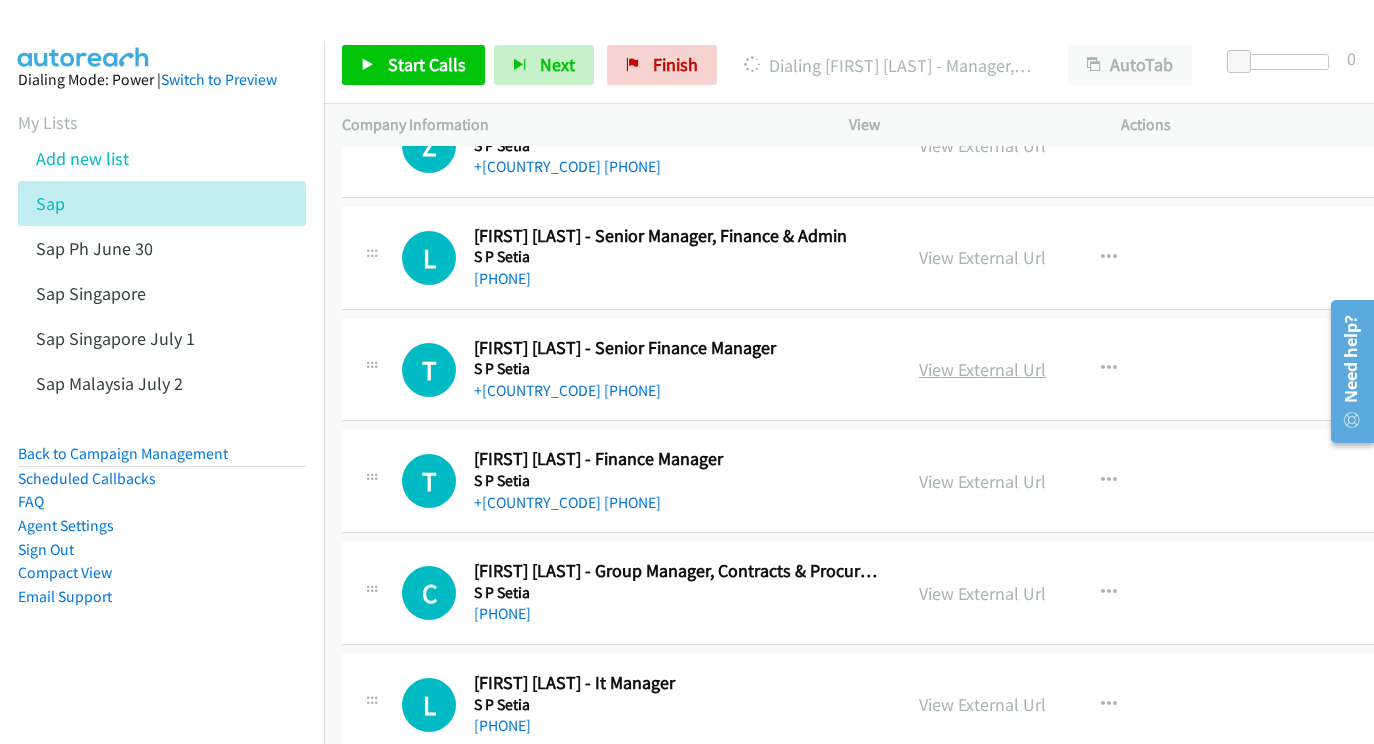click on "View External Url" at bounding box center [982, 369] 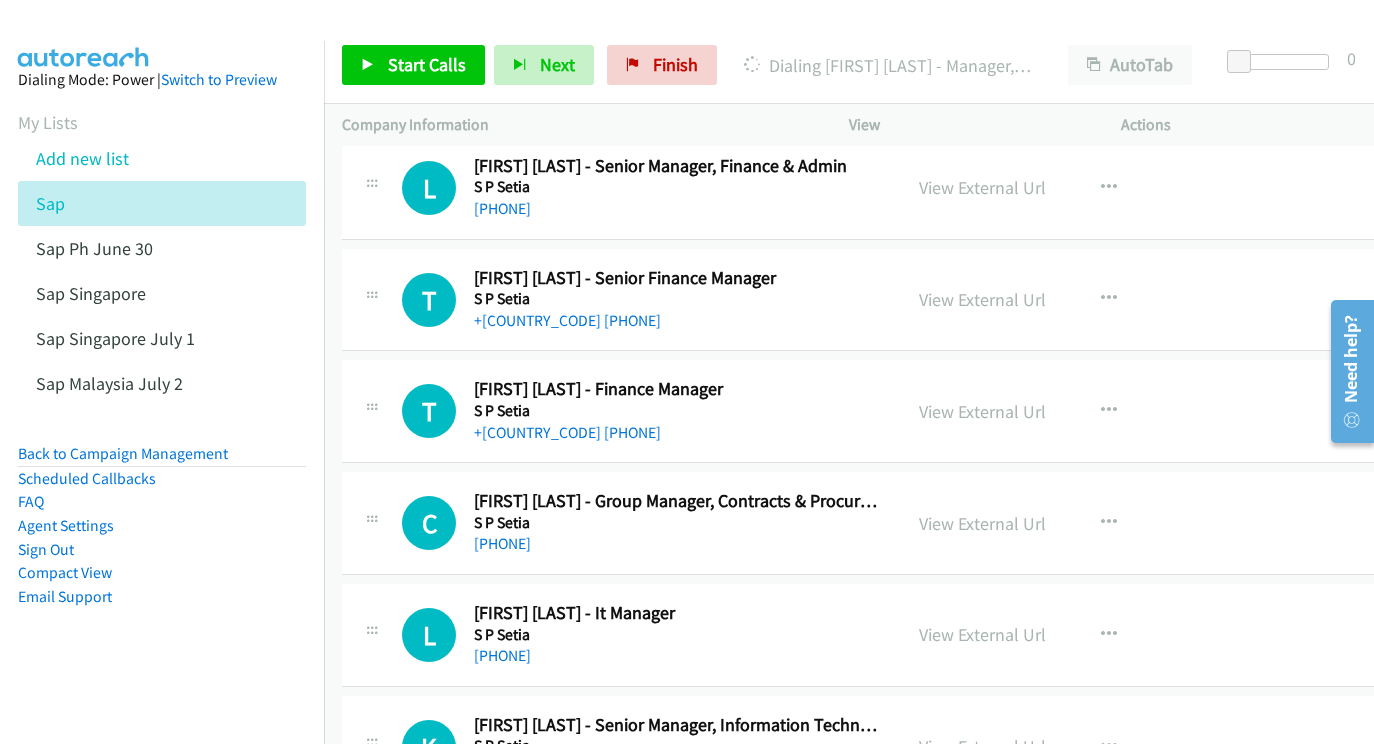 scroll, scrollTop: 10044, scrollLeft: 0, axis: vertical 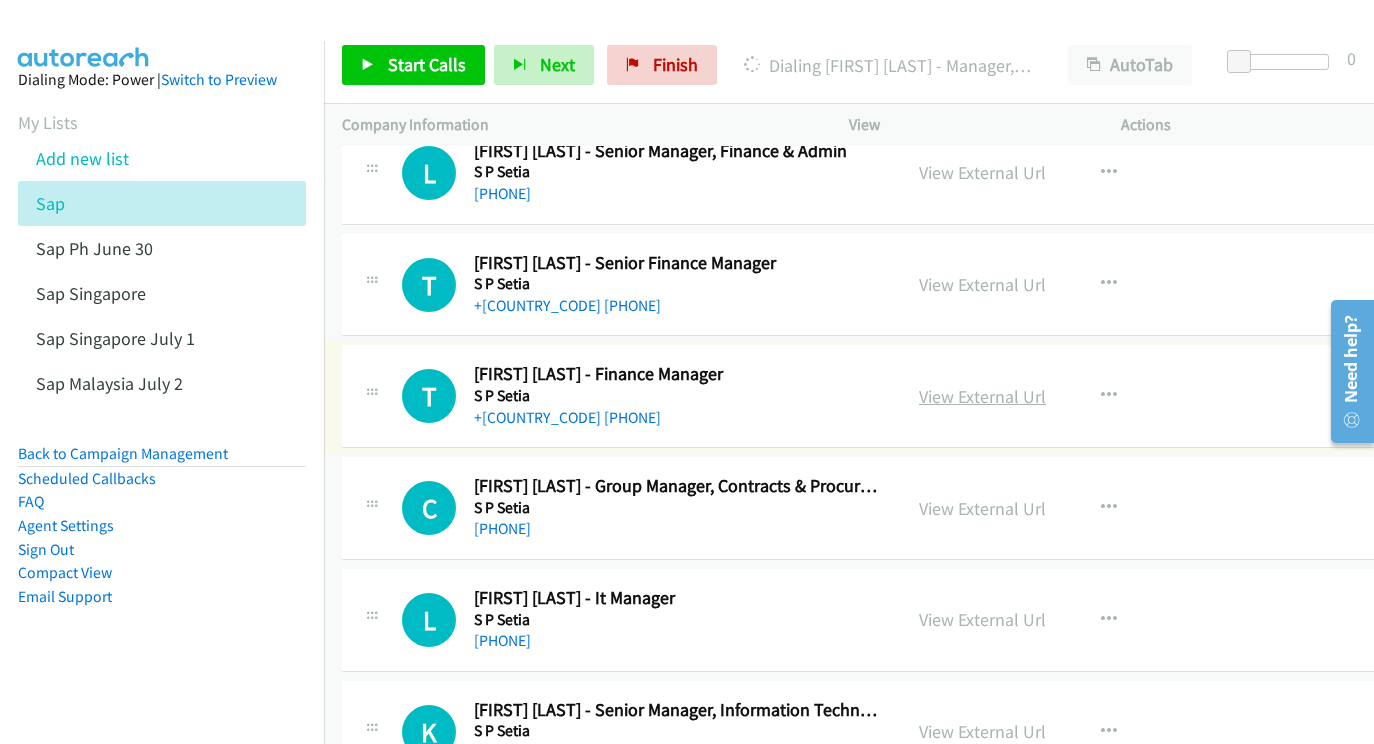 click on "View External Url" at bounding box center (982, 396) 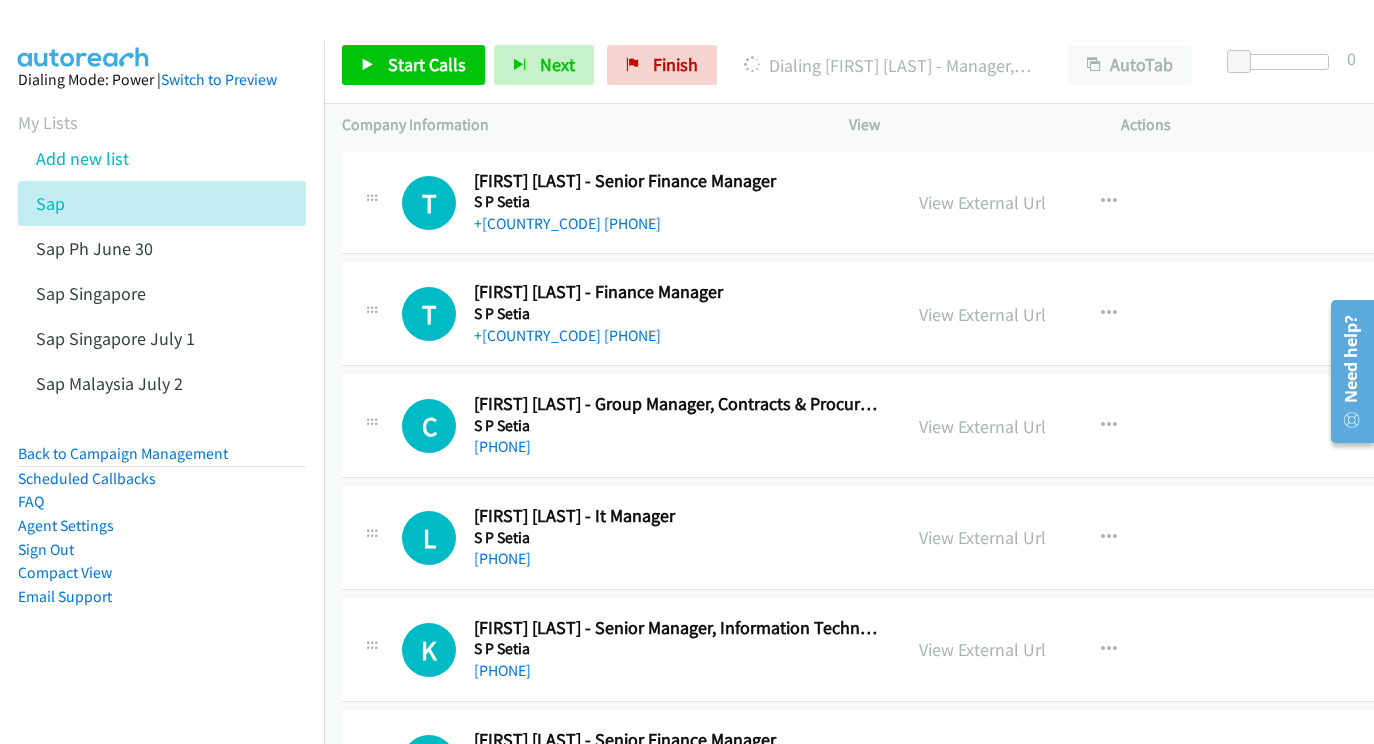 scroll, scrollTop: 10134, scrollLeft: 0, axis: vertical 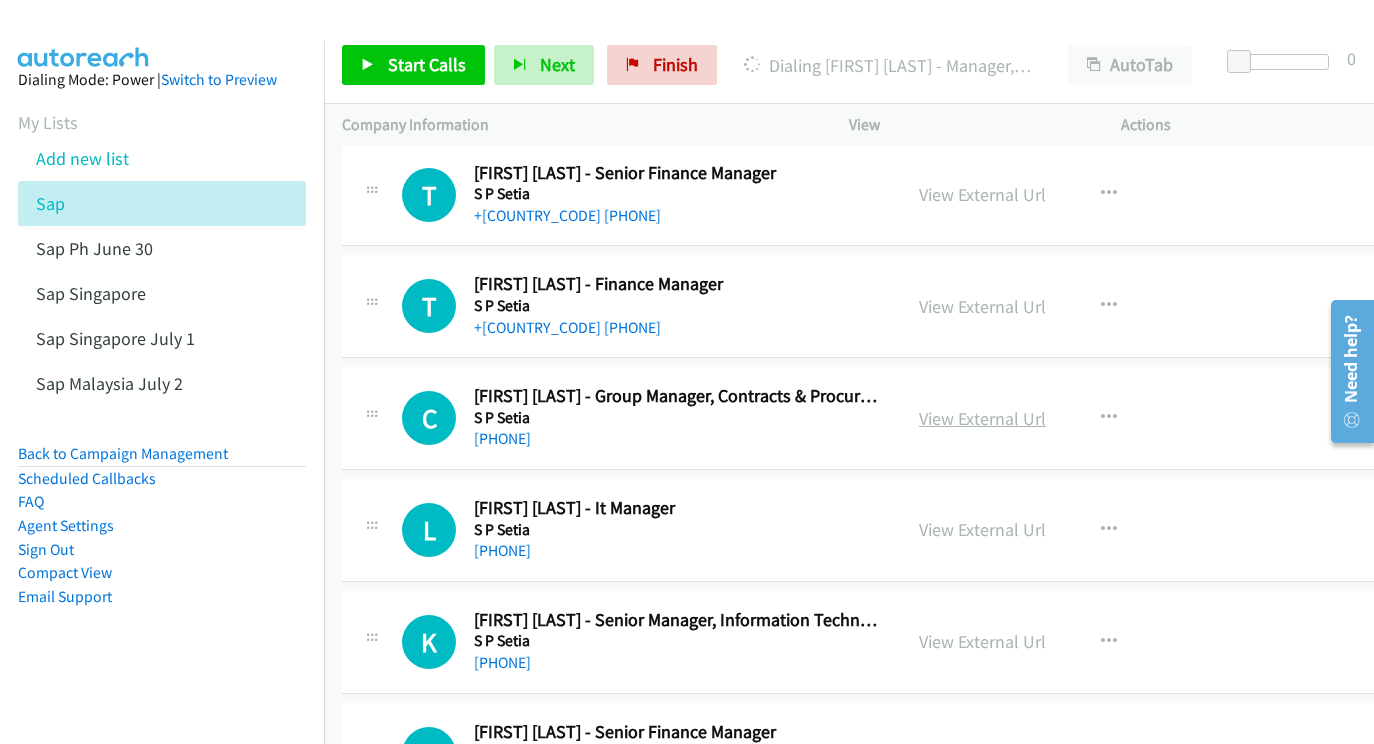 click on "View External Url" at bounding box center (982, 418) 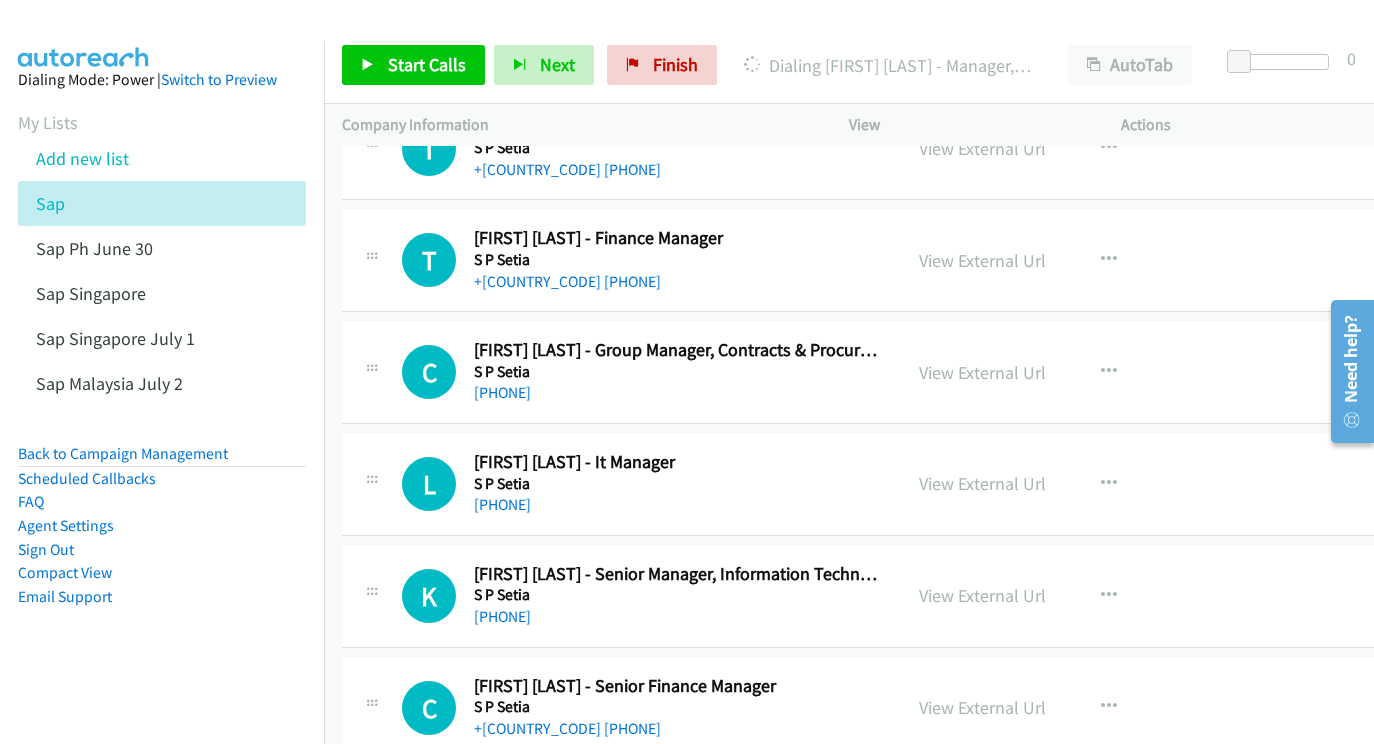 scroll, scrollTop: 10187, scrollLeft: 0, axis: vertical 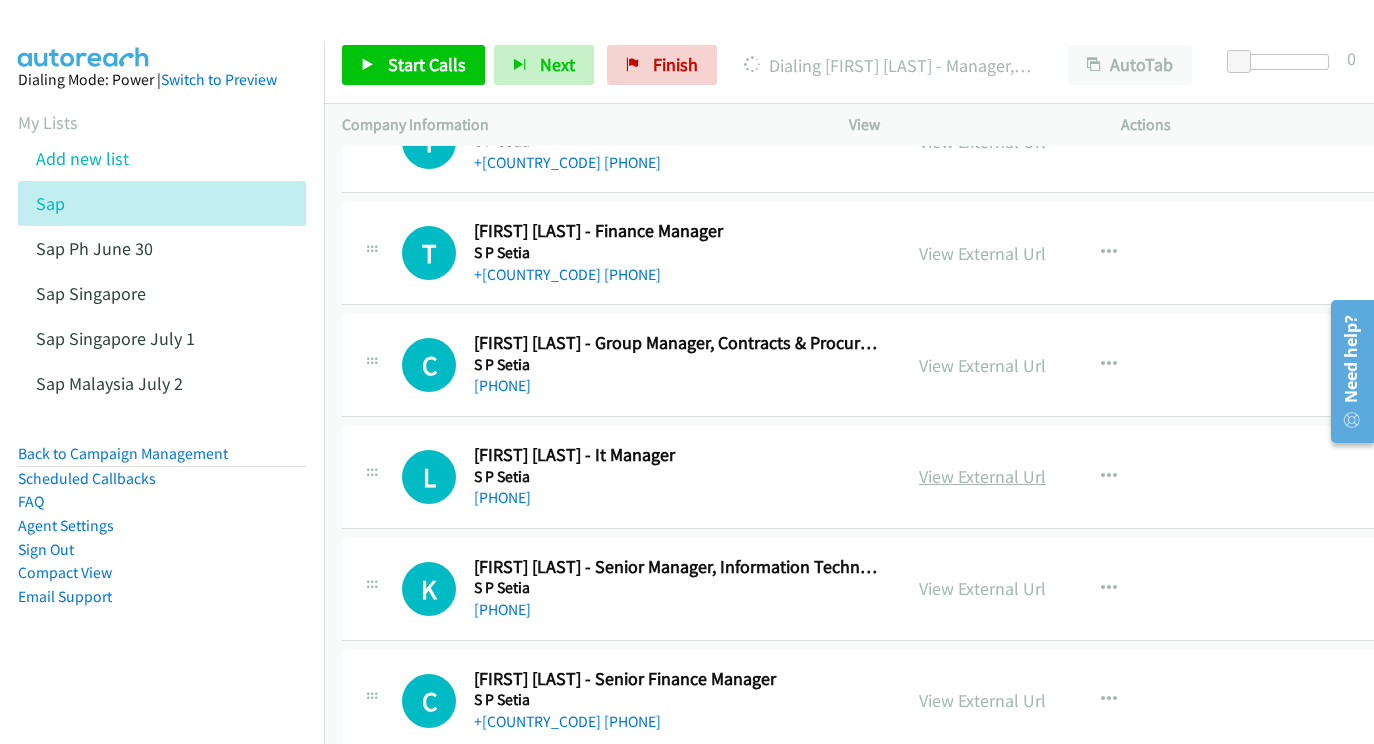 click on "View External Url" at bounding box center [982, 476] 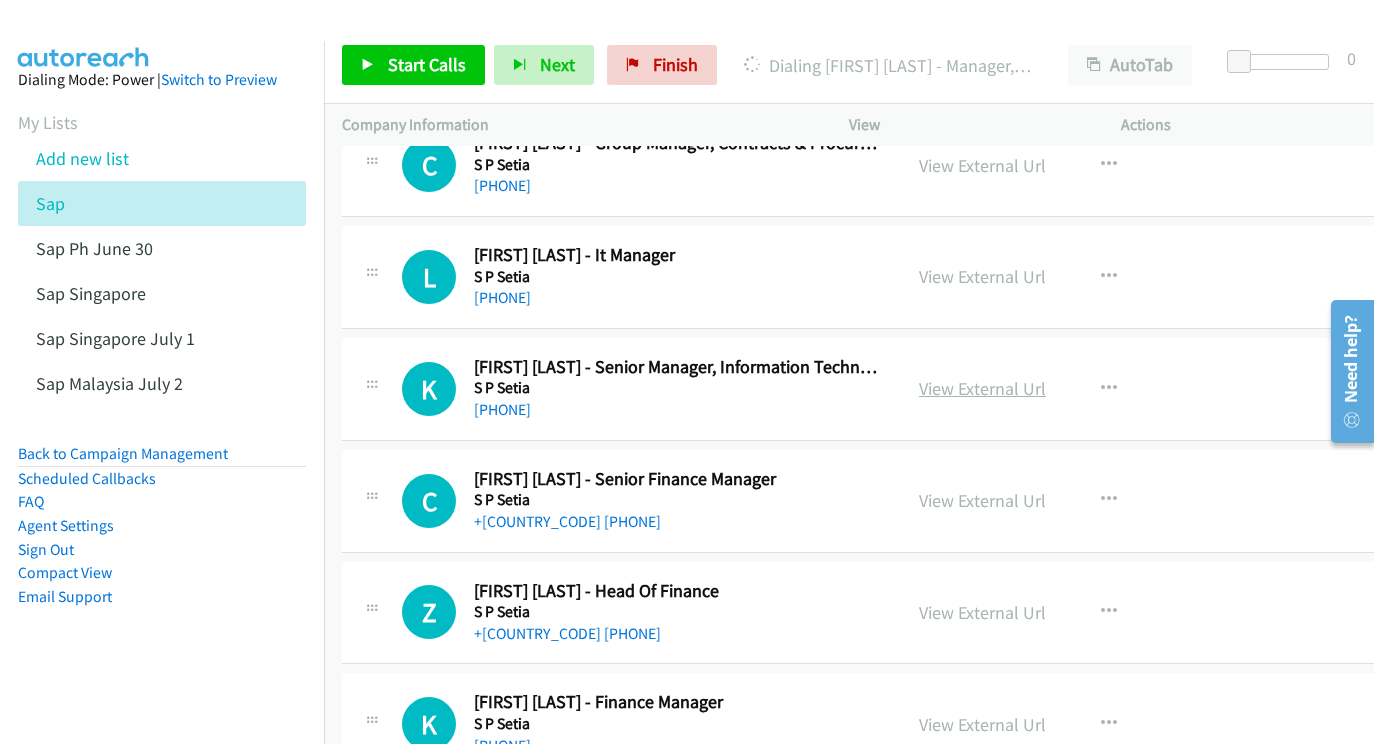 scroll, scrollTop: 10389, scrollLeft: 0, axis: vertical 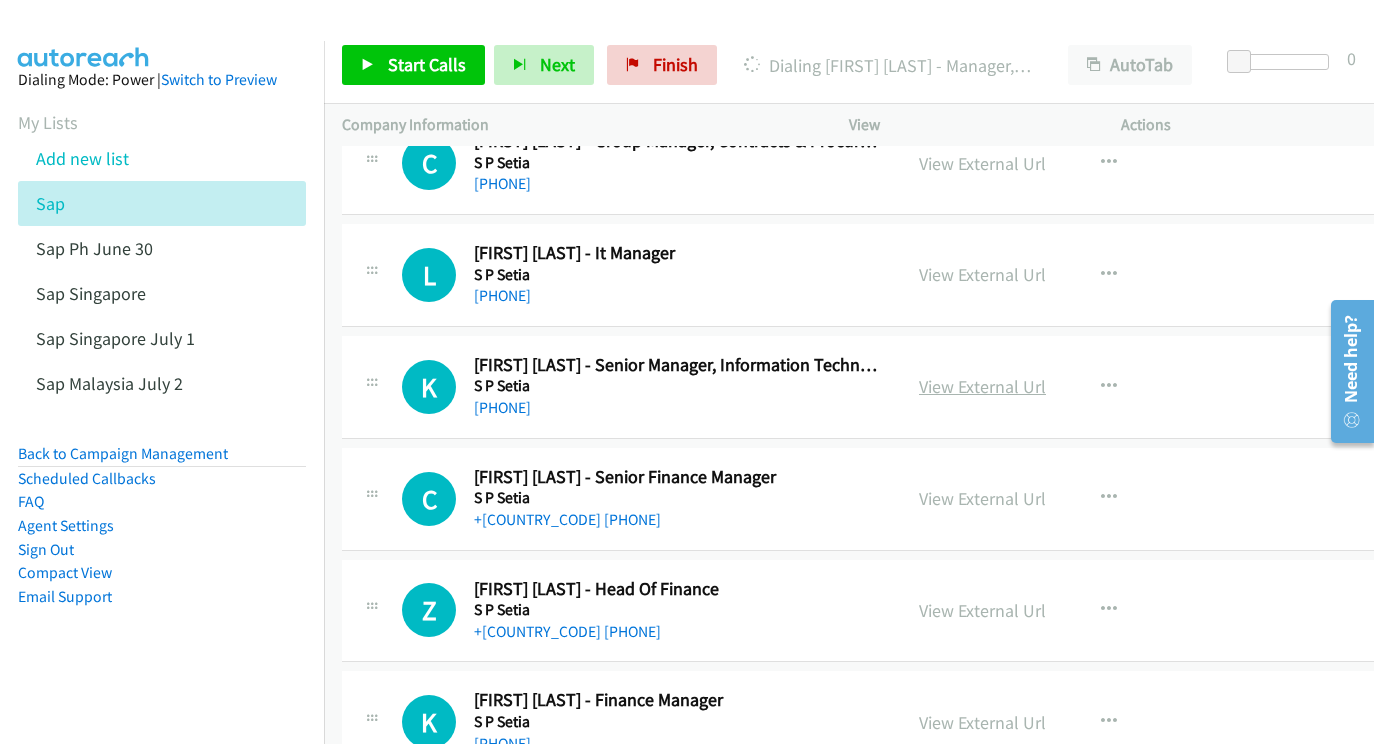 click on "View External Url" at bounding box center [982, 386] 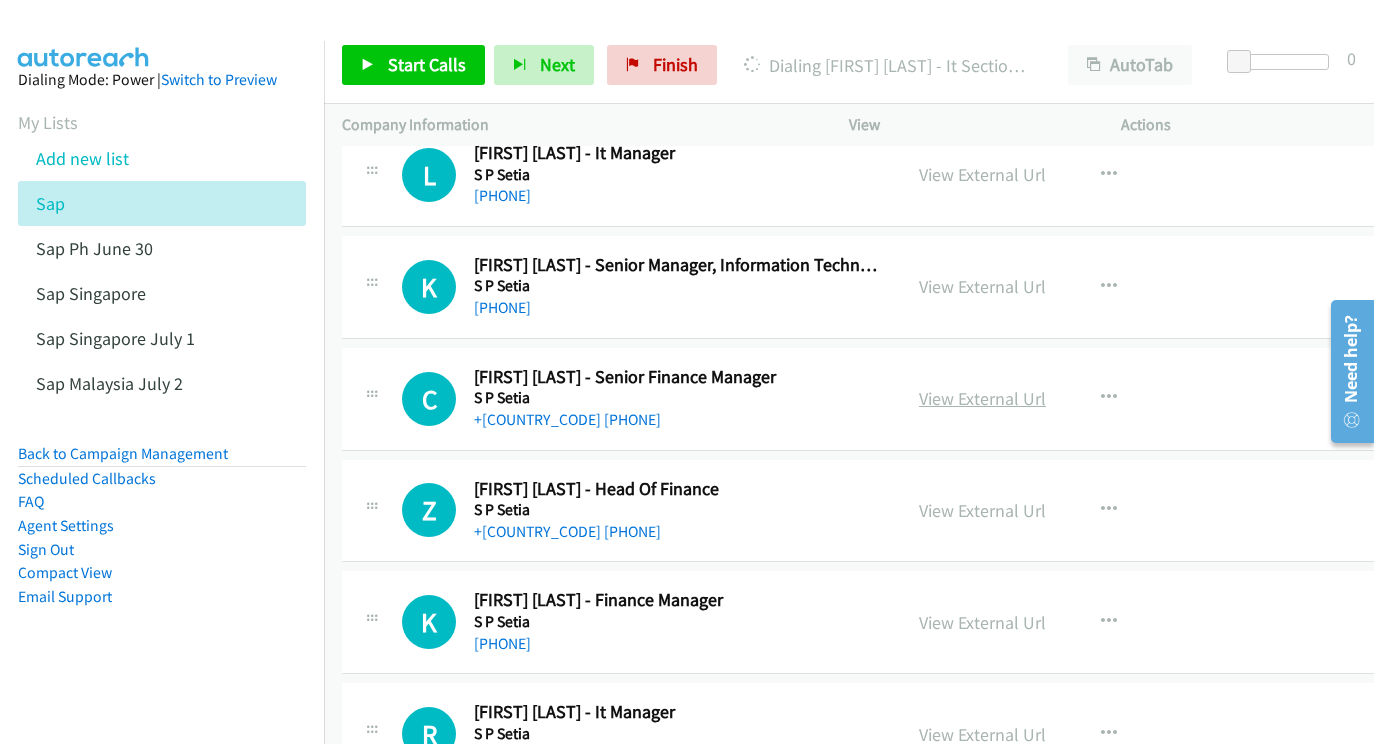 scroll, scrollTop: 10488, scrollLeft: 0, axis: vertical 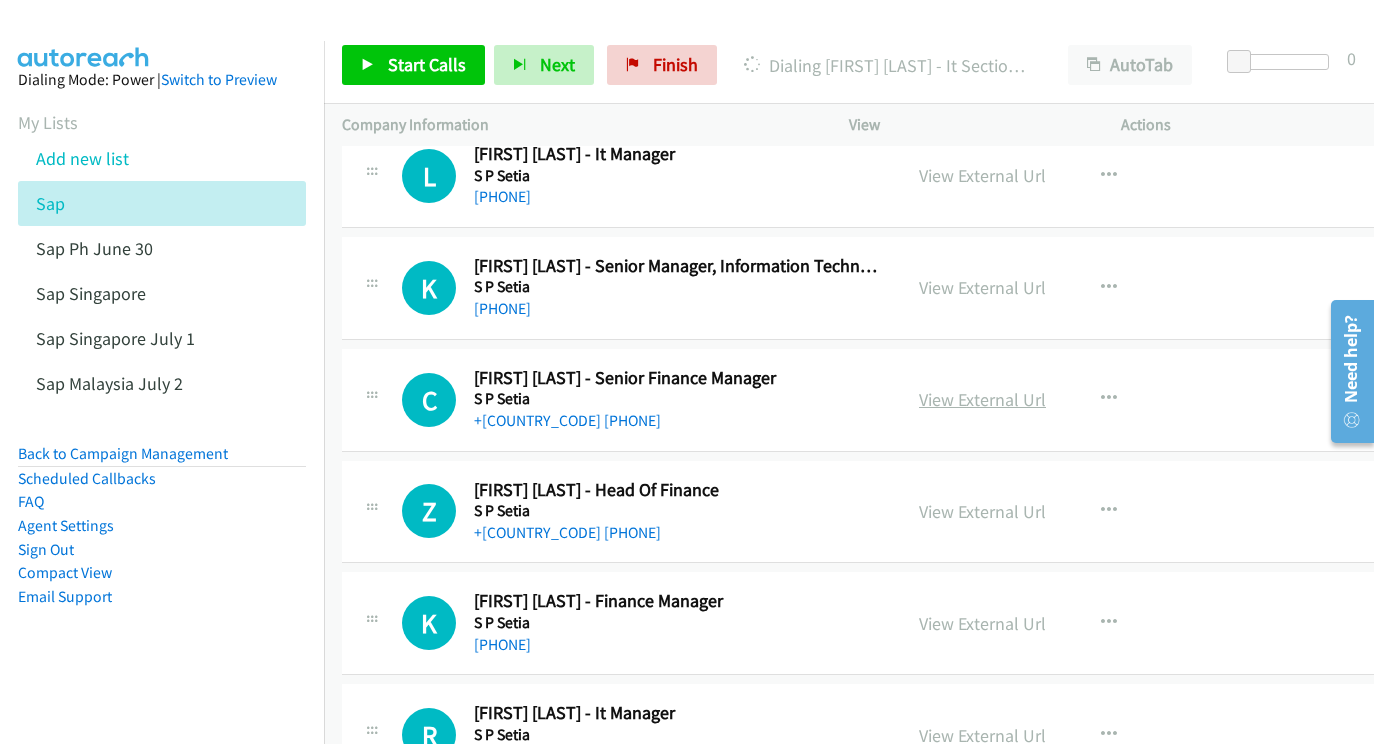 click on "View External Url" at bounding box center [982, 399] 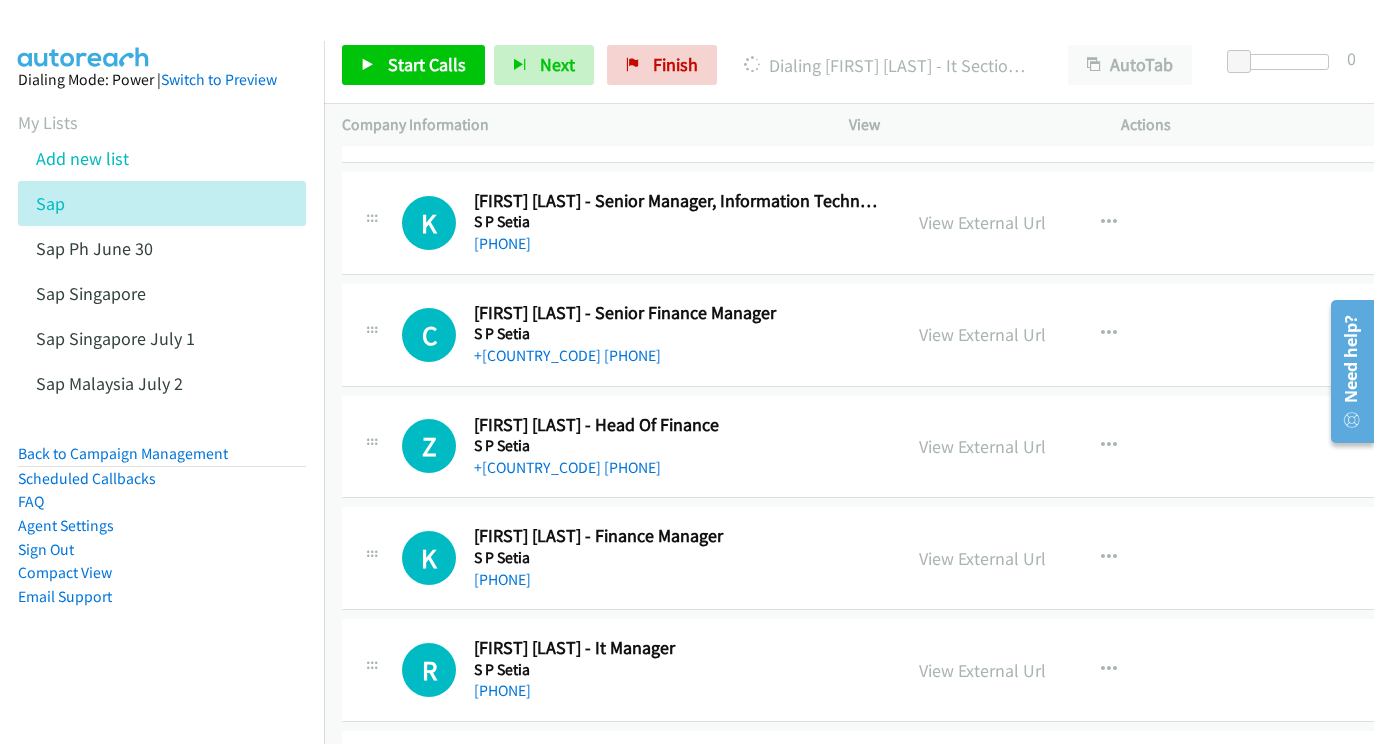 scroll, scrollTop: 10570, scrollLeft: 0, axis: vertical 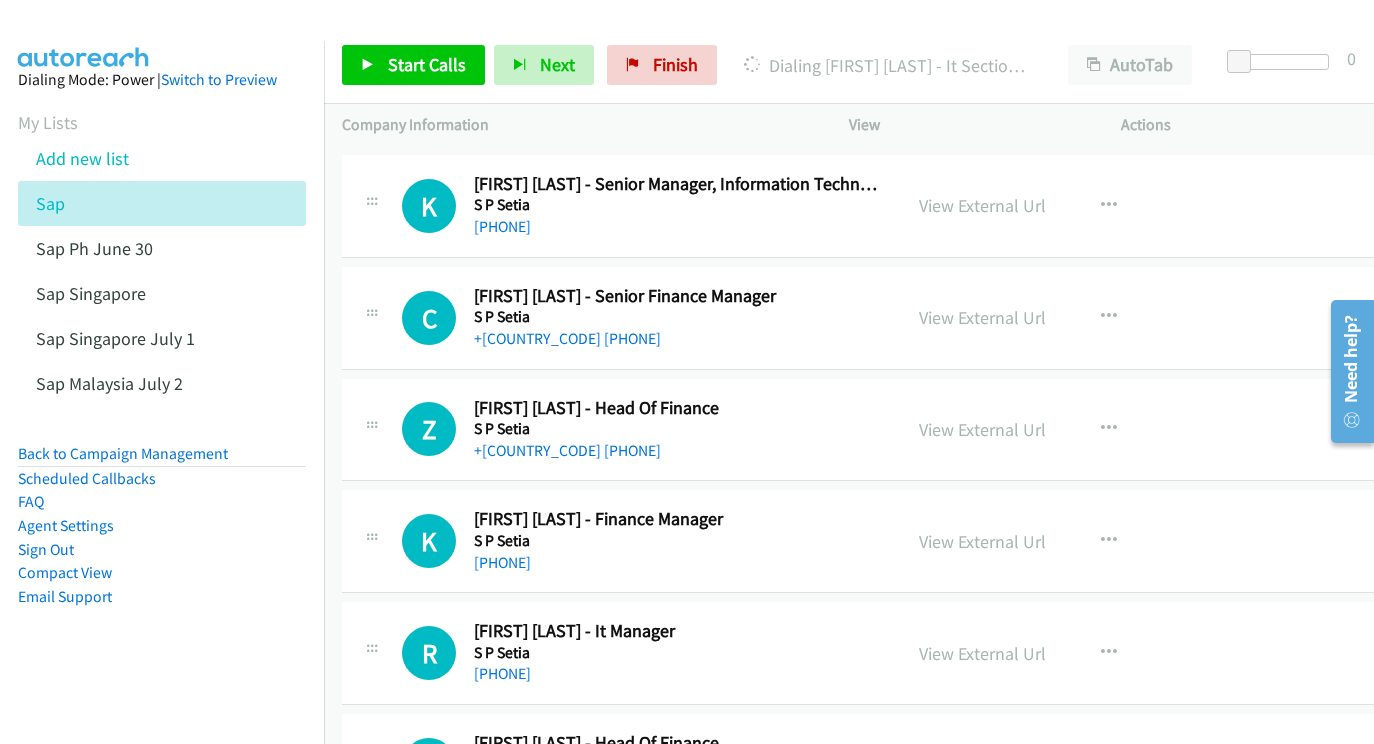 click on "View External Url
View External Url
Schedule/Manage Callback
Start Calls Here
Remove from list
Add to do not call list
Reset Call Status" at bounding box center [1050, 430] 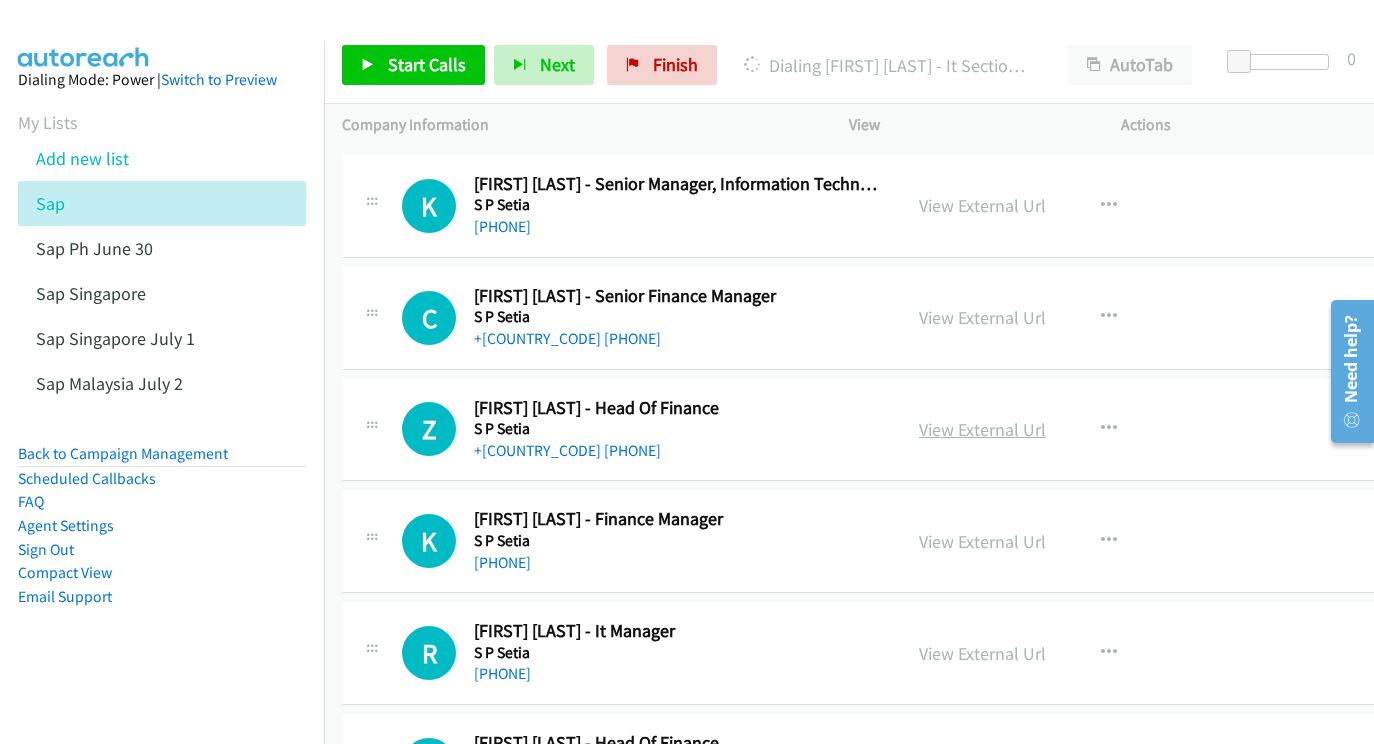 click on "View External Url" at bounding box center (982, 429) 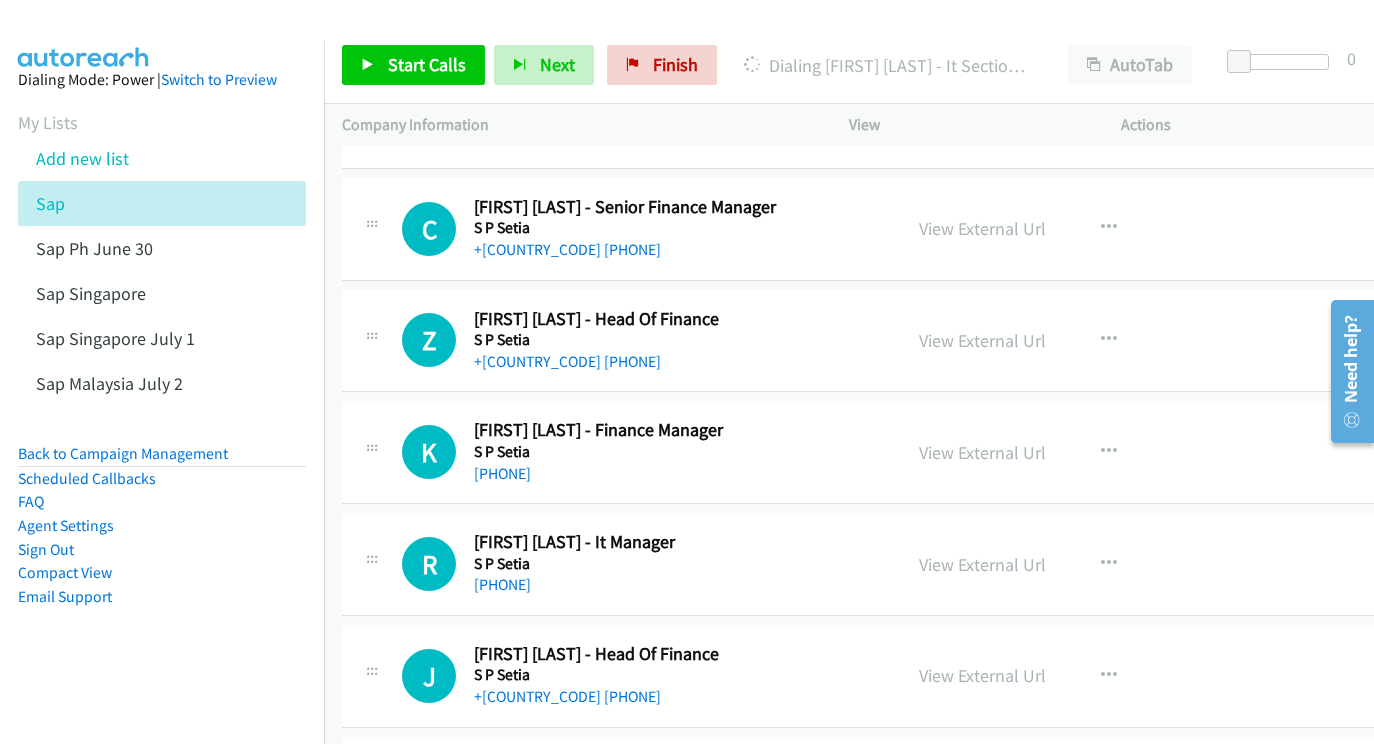 scroll, scrollTop: 10660, scrollLeft: 0, axis: vertical 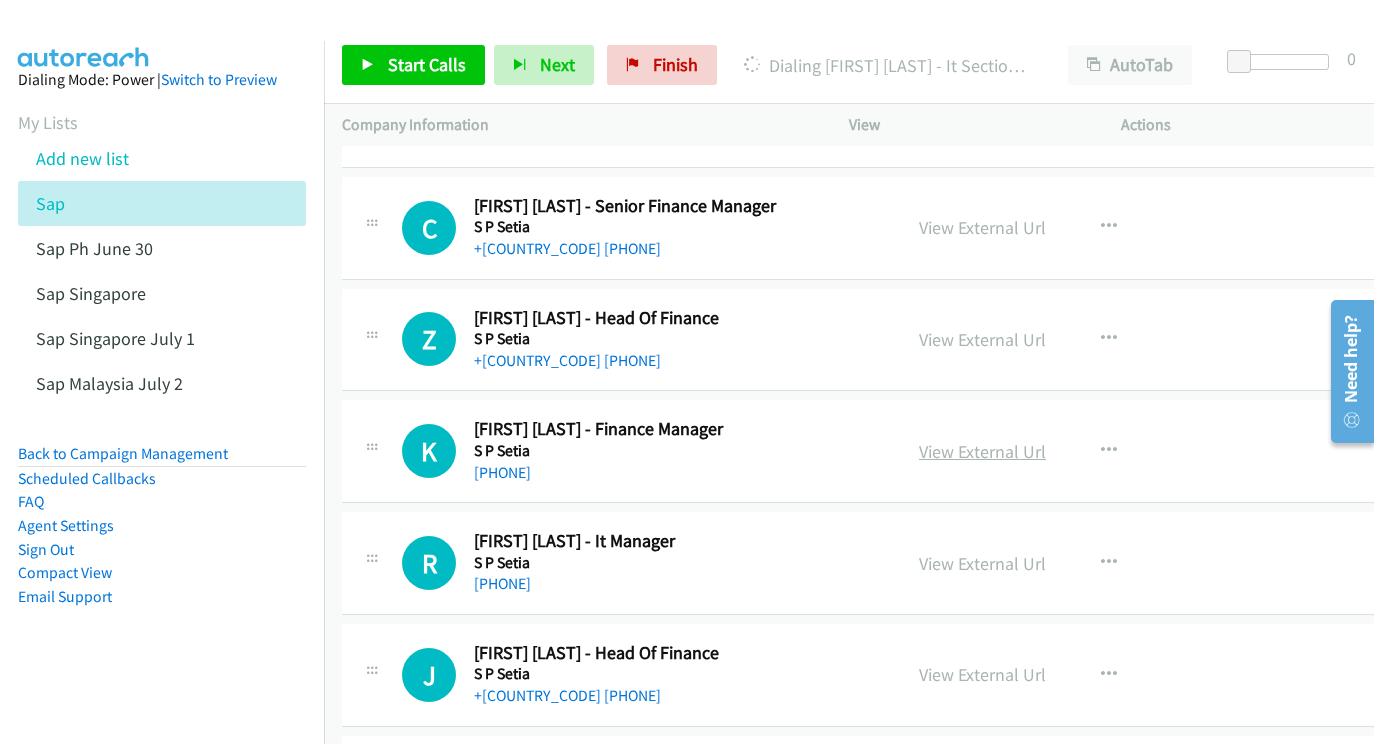 click on "View External Url" at bounding box center [982, 451] 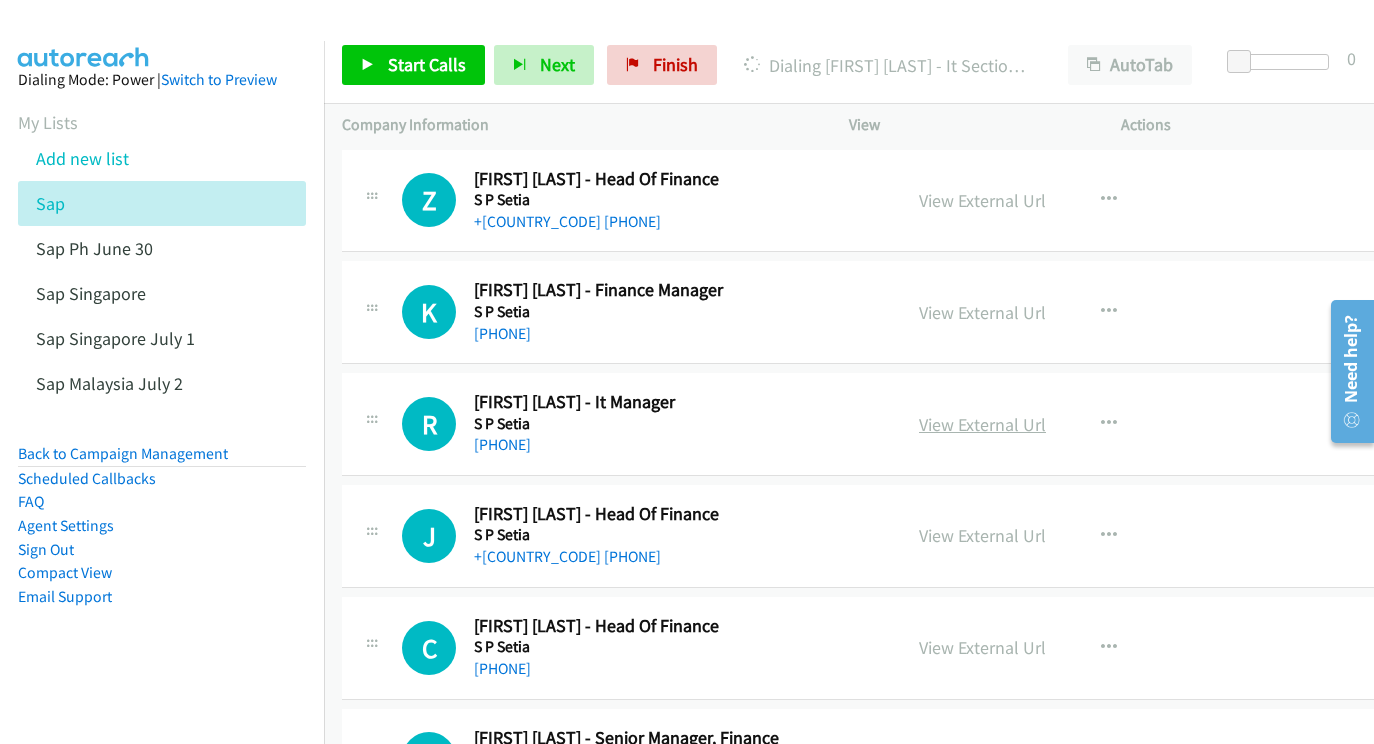 scroll, scrollTop: 10812, scrollLeft: 0, axis: vertical 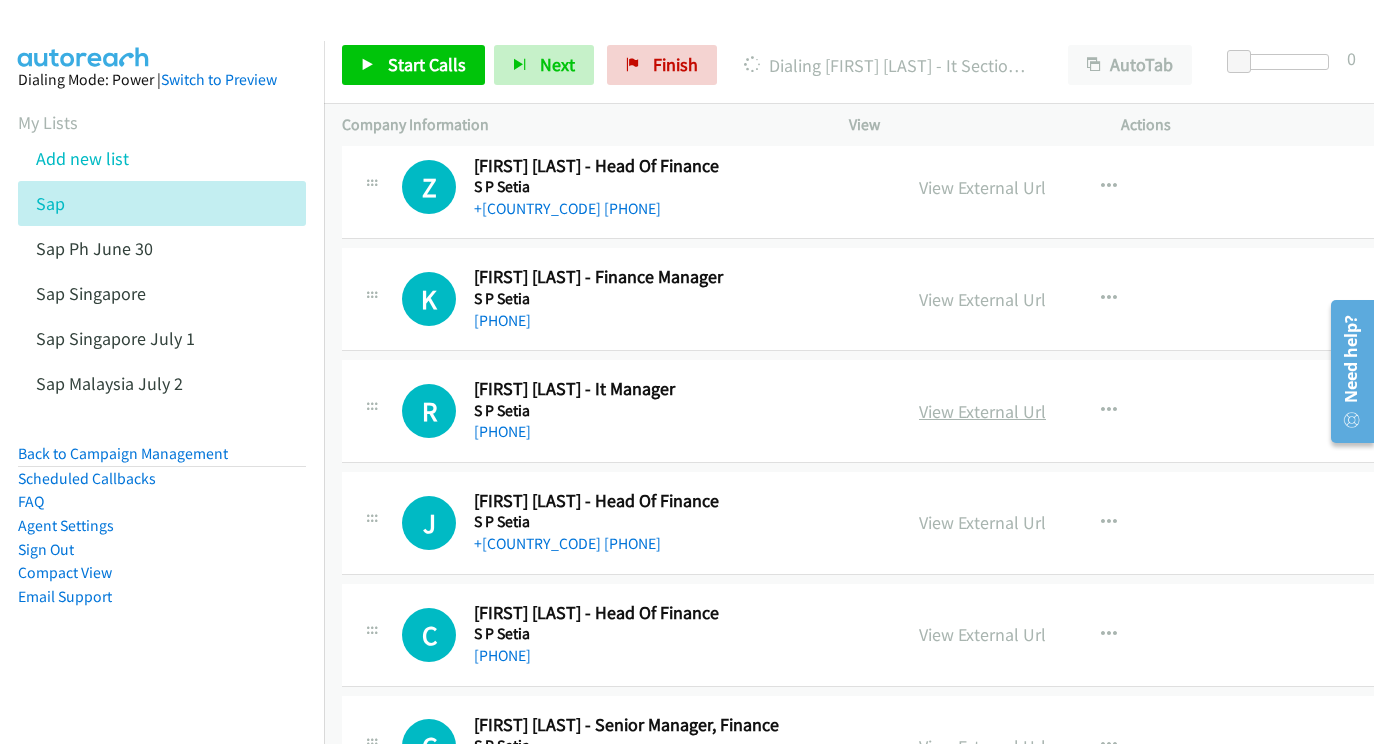 click on "View External Url" at bounding box center [982, 411] 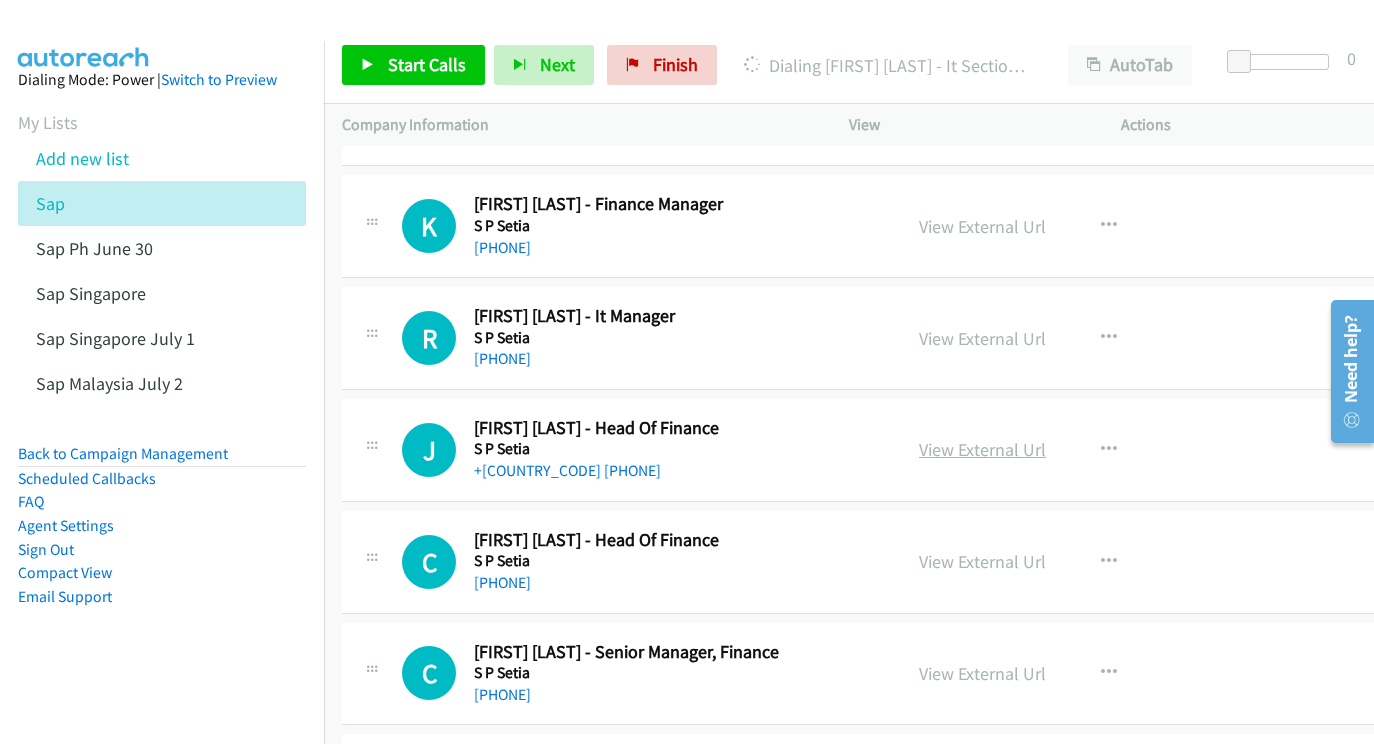 scroll, scrollTop: 10899, scrollLeft: 0, axis: vertical 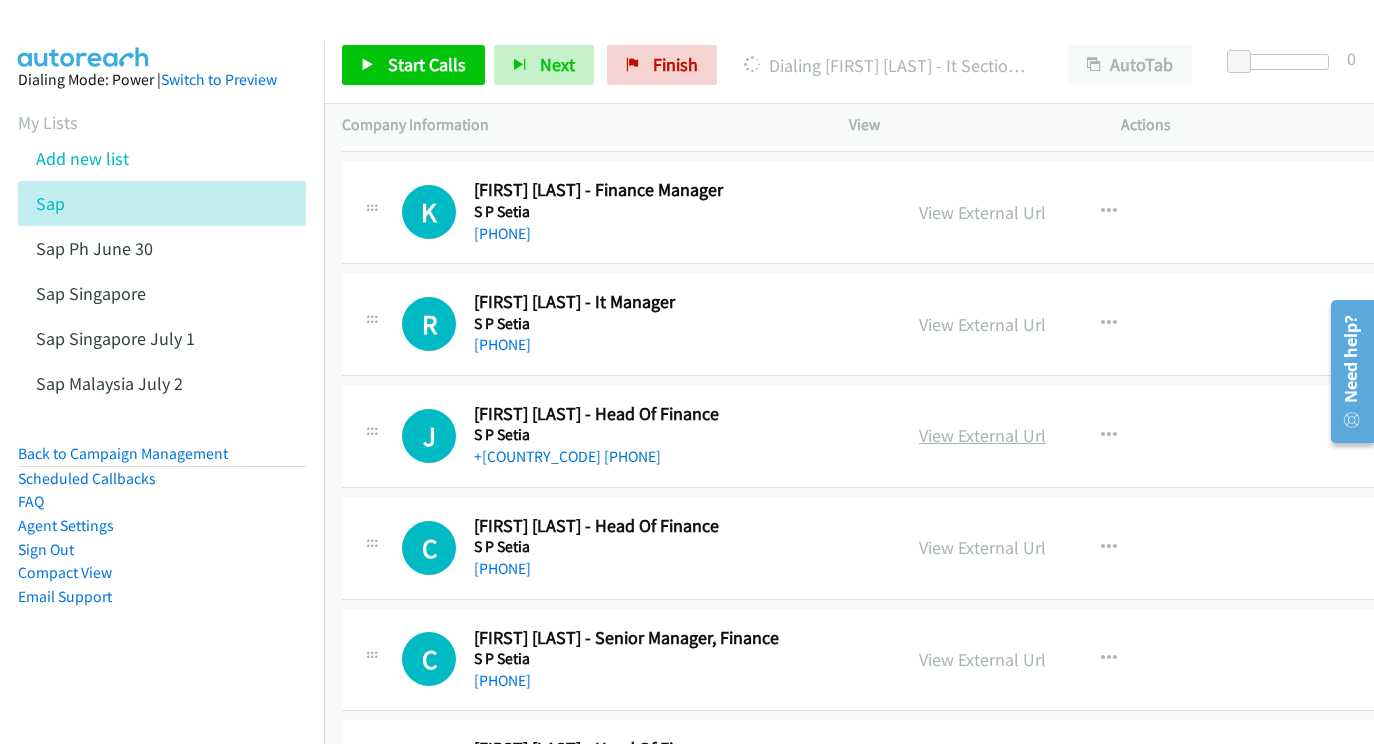 click on "View External Url" at bounding box center [982, 435] 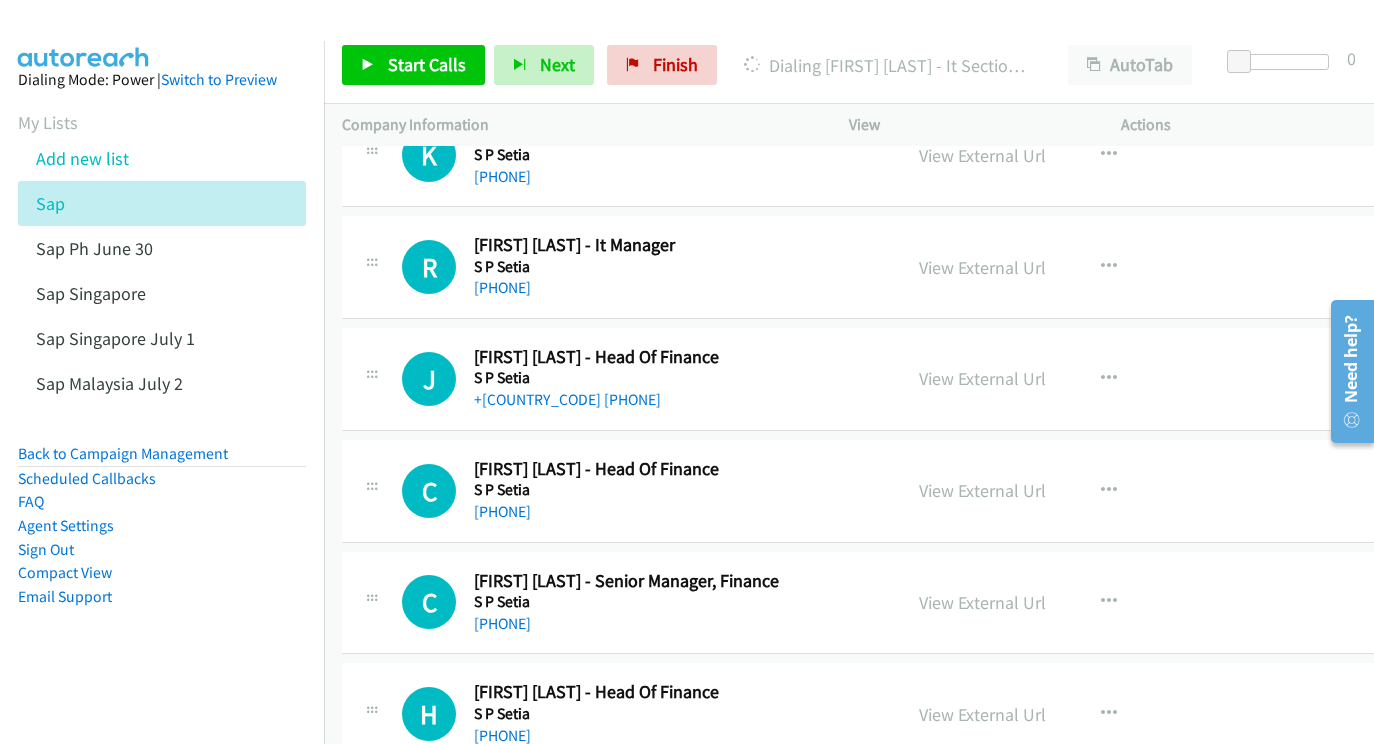scroll, scrollTop: 10999, scrollLeft: 0, axis: vertical 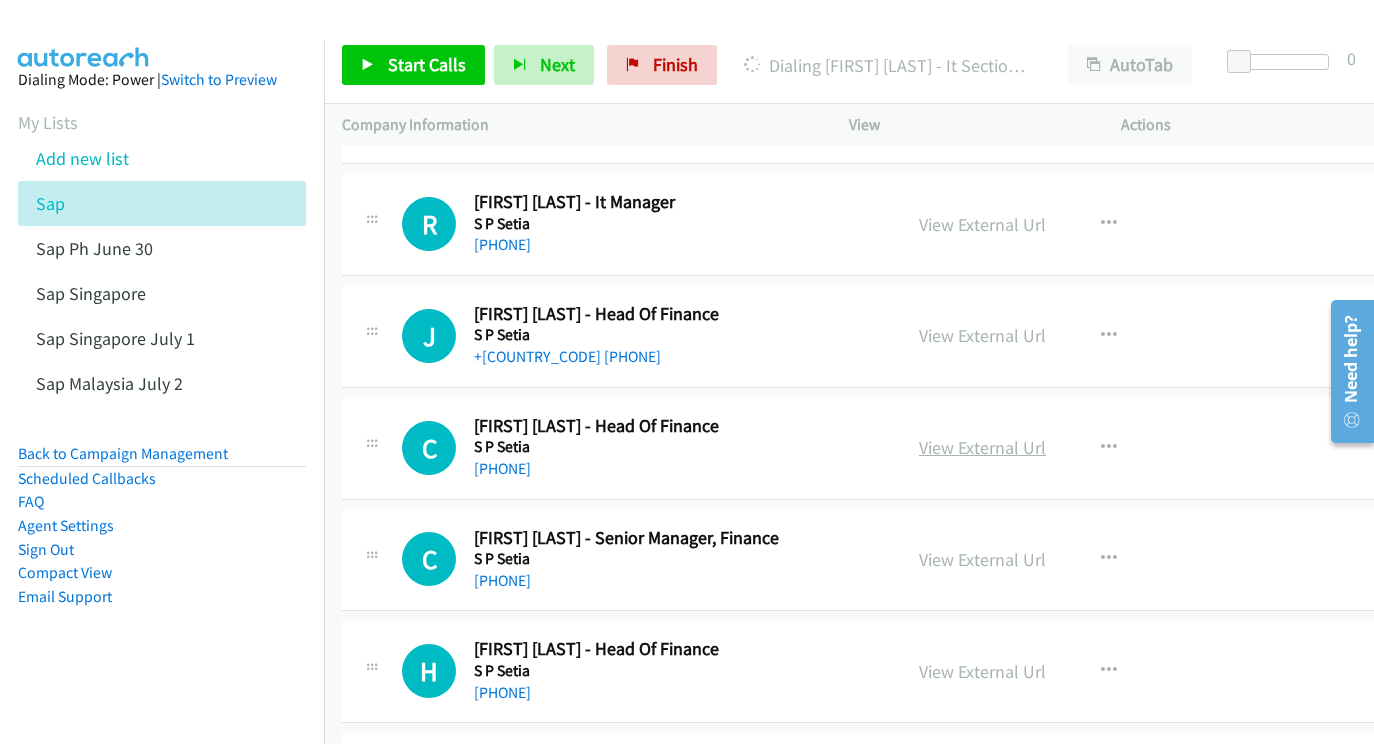 click on "View External Url" at bounding box center [982, 447] 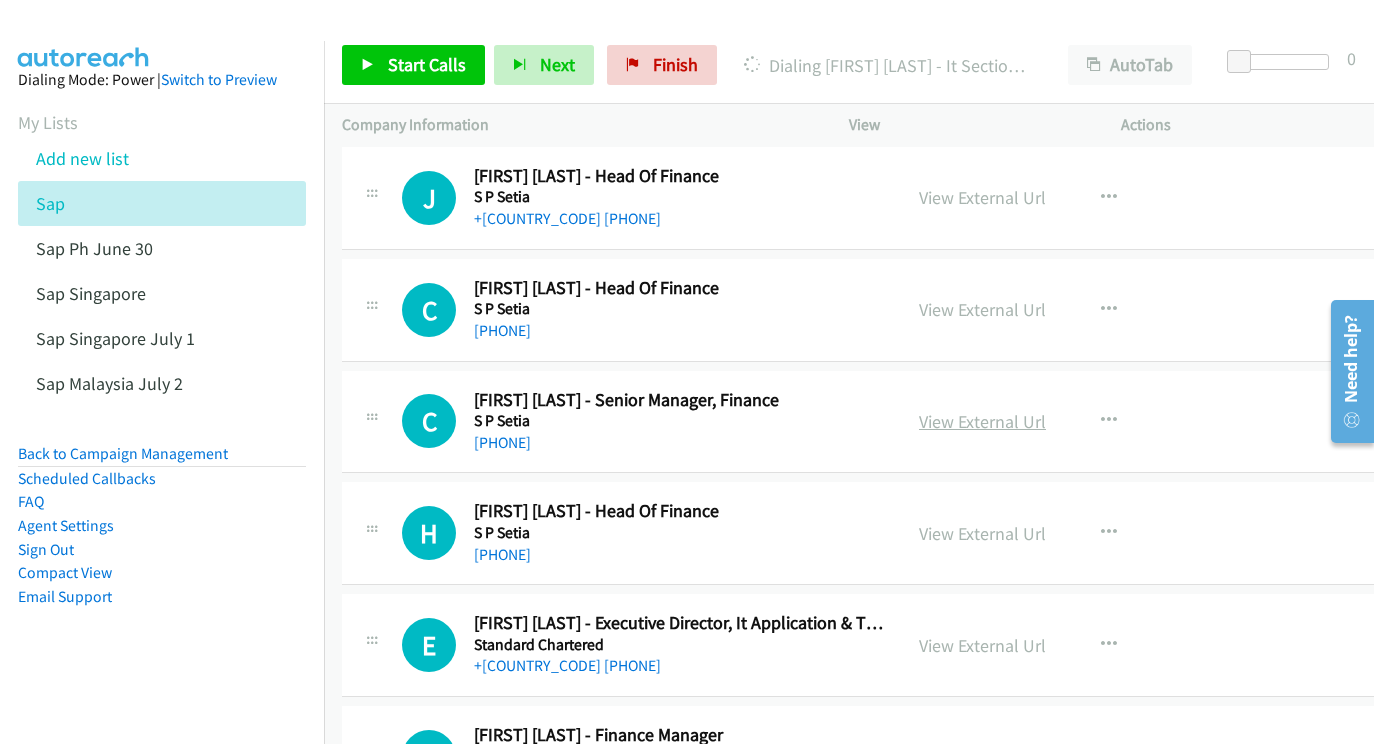 scroll, scrollTop: 11138, scrollLeft: 0, axis: vertical 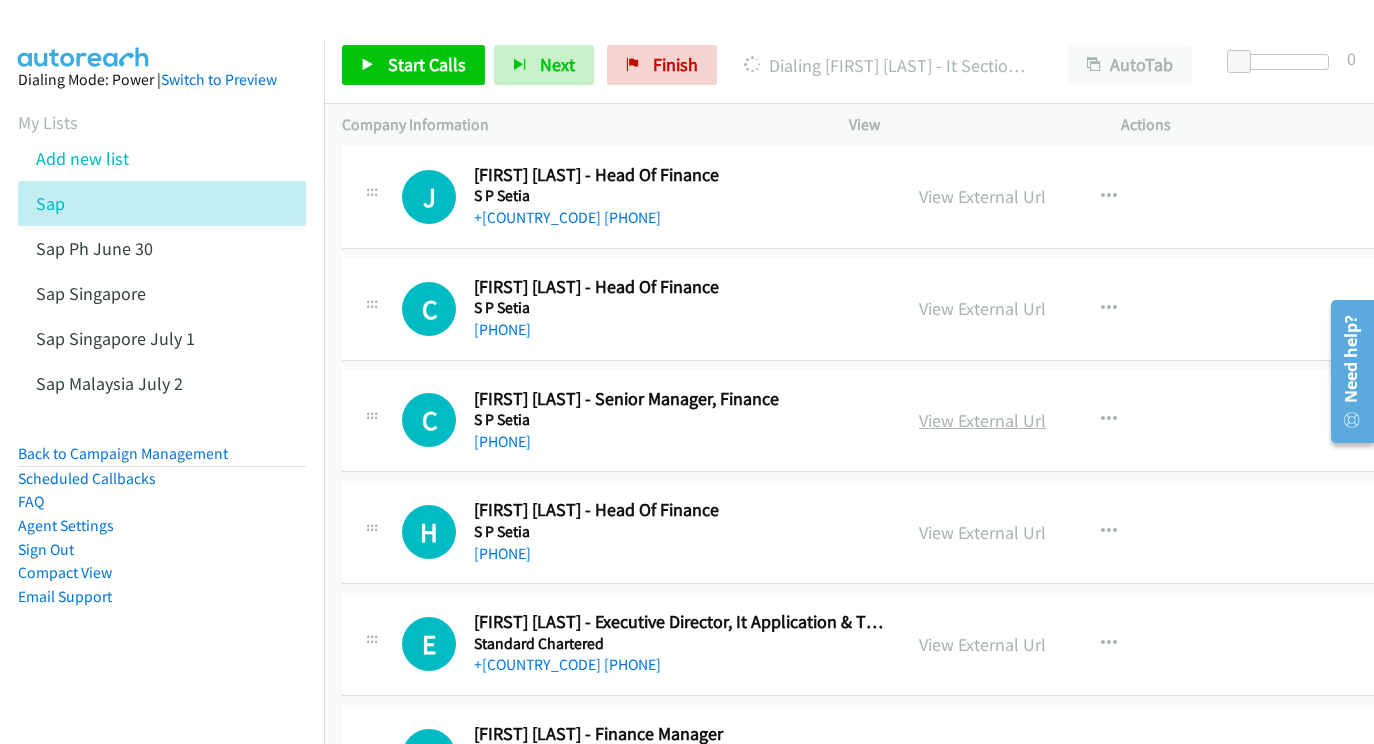 click on "View External Url" at bounding box center [982, 420] 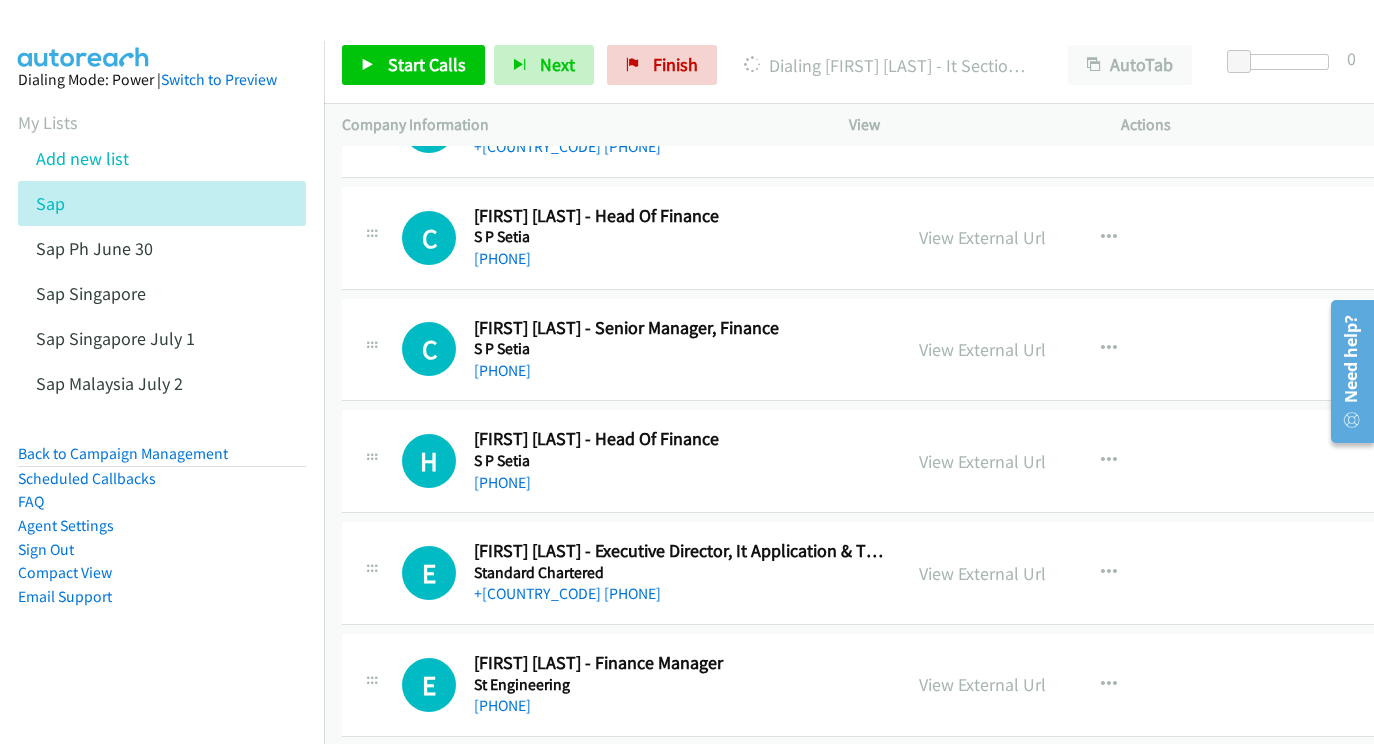 scroll, scrollTop: 11235, scrollLeft: 0, axis: vertical 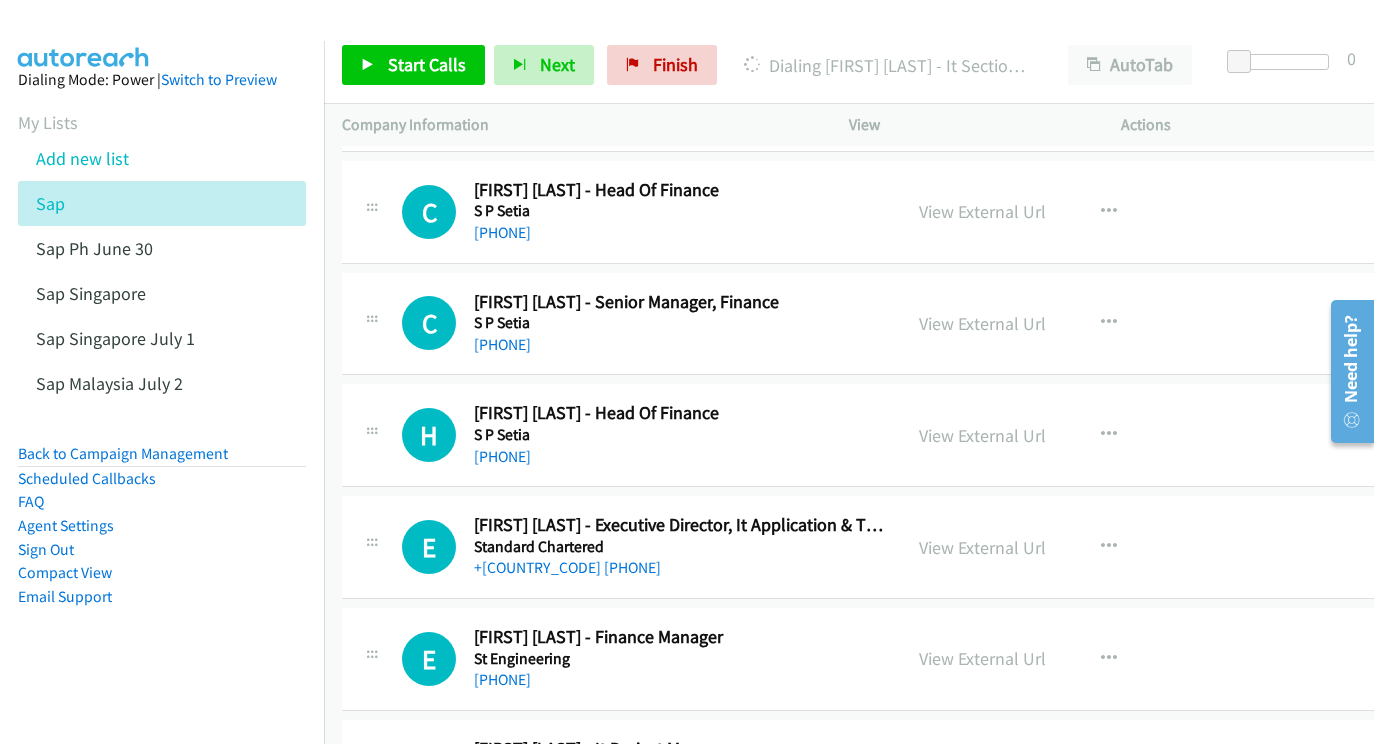 click on "View External Url" at bounding box center [982, 435] 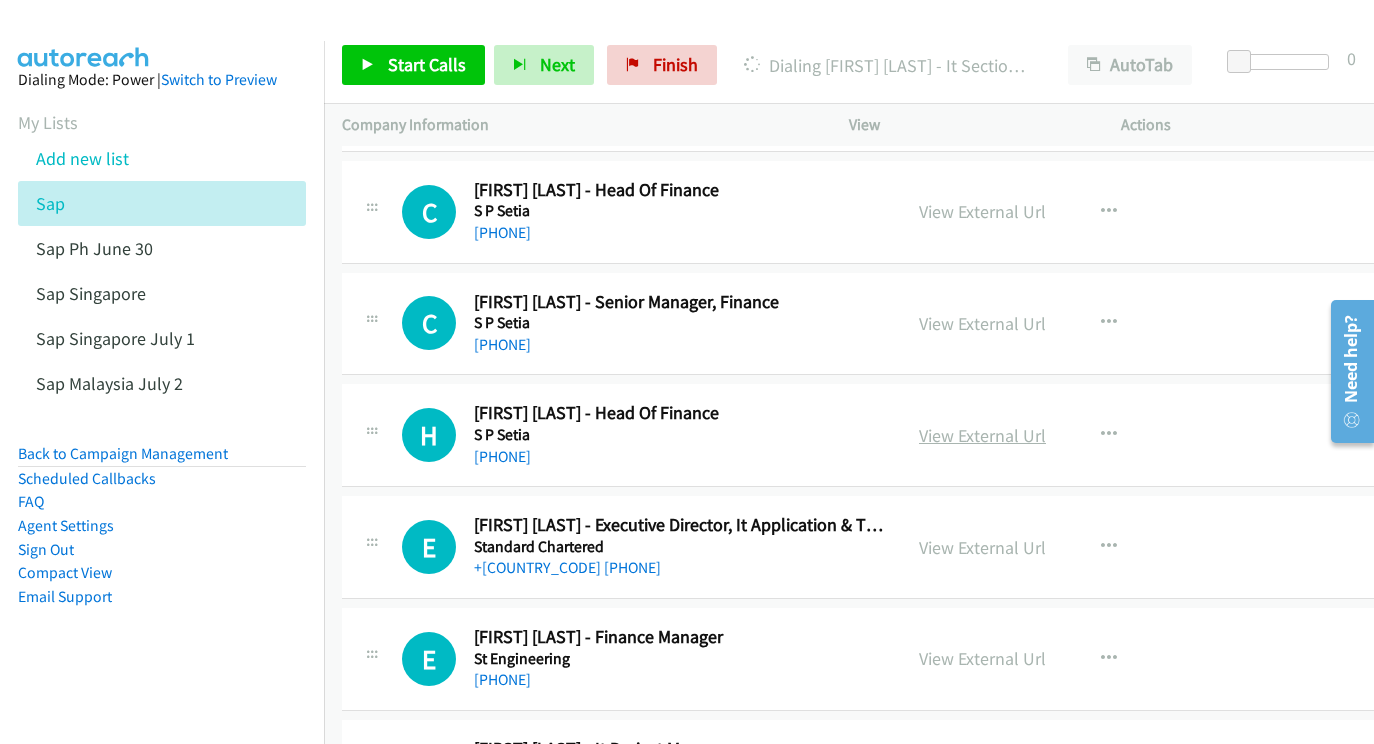 click on "View External Url" at bounding box center [982, 435] 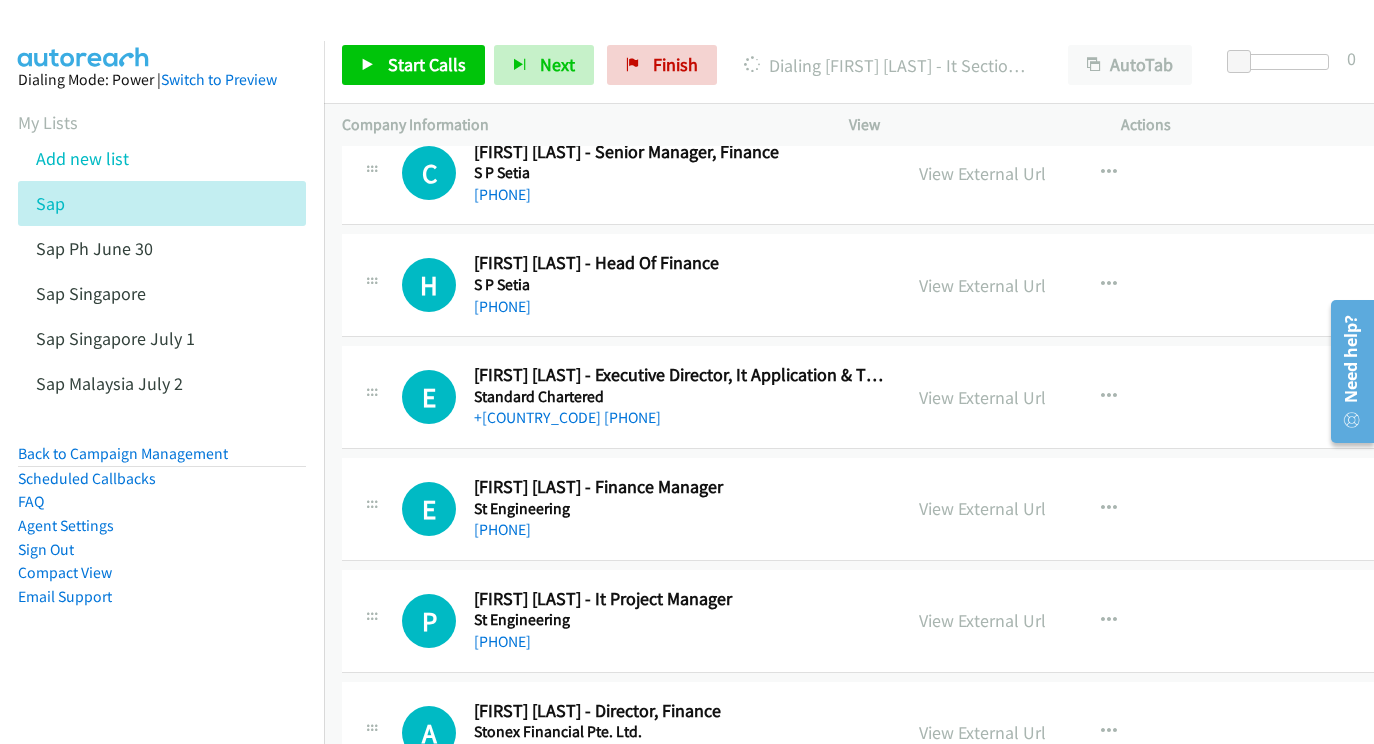 scroll, scrollTop: 11385, scrollLeft: 0, axis: vertical 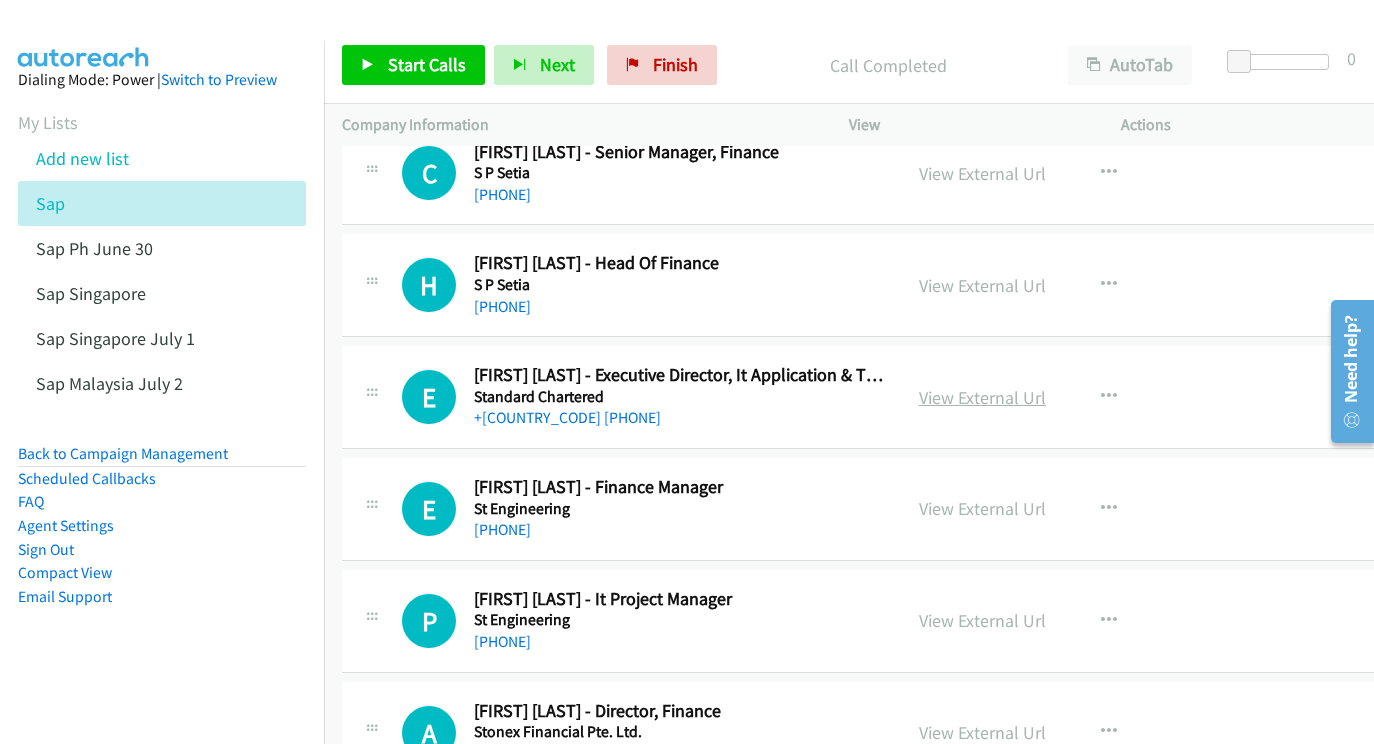 click on "View External Url" at bounding box center (982, 397) 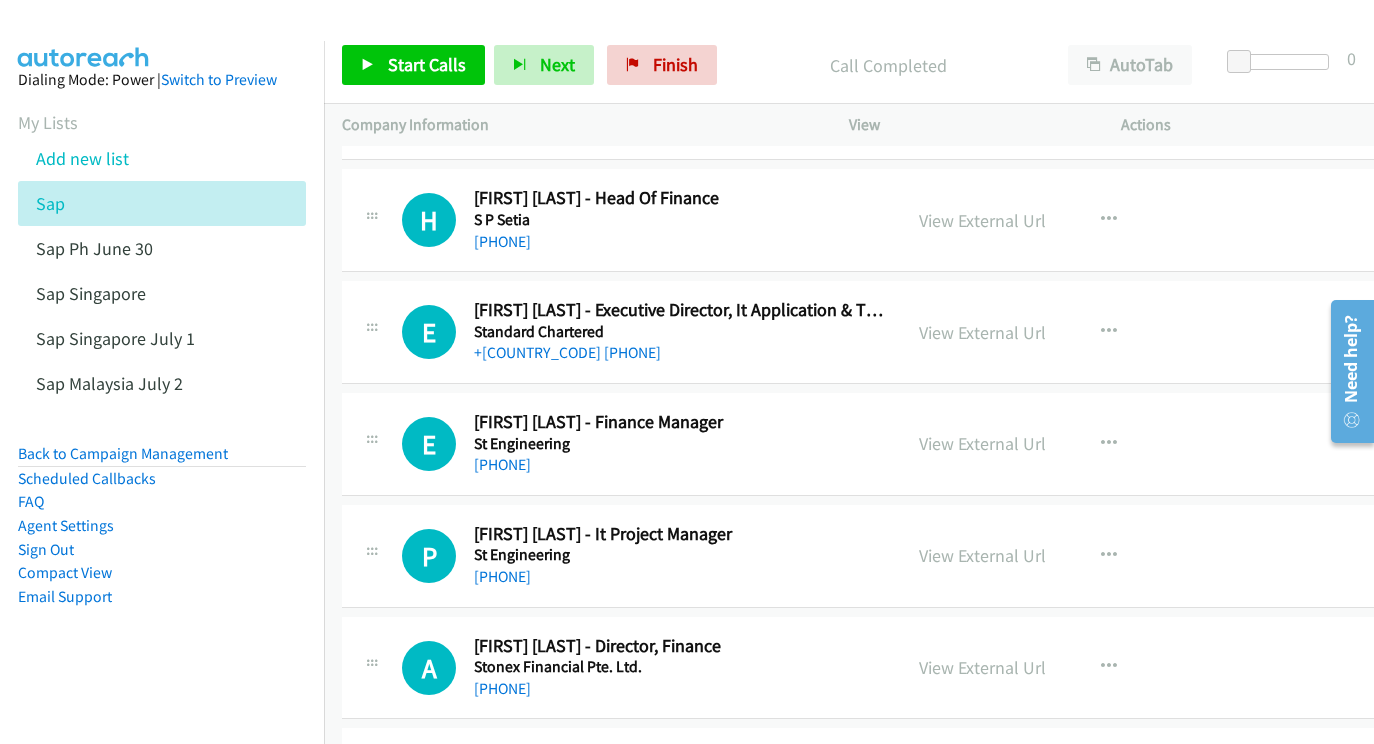 scroll, scrollTop: 11468, scrollLeft: 0, axis: vertical 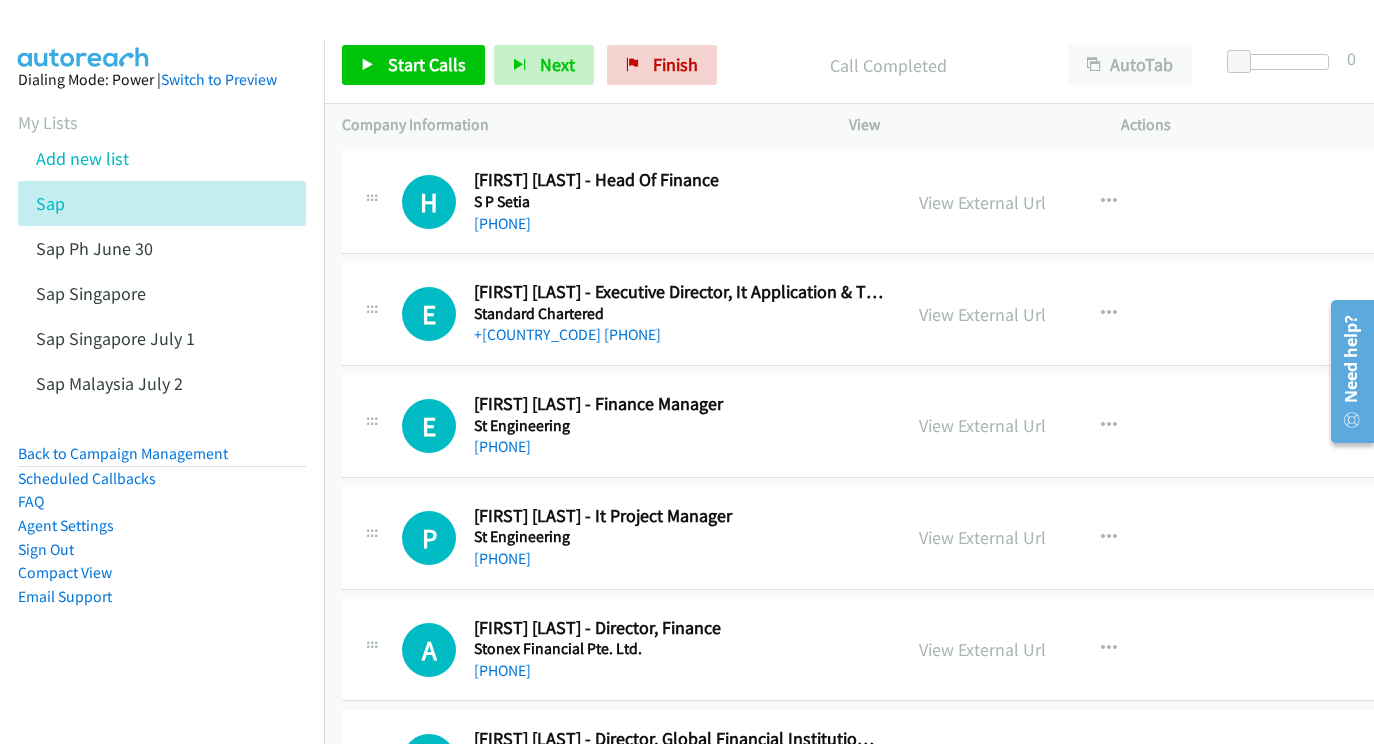 click on "View External Url" at bounding box center [982, 425] 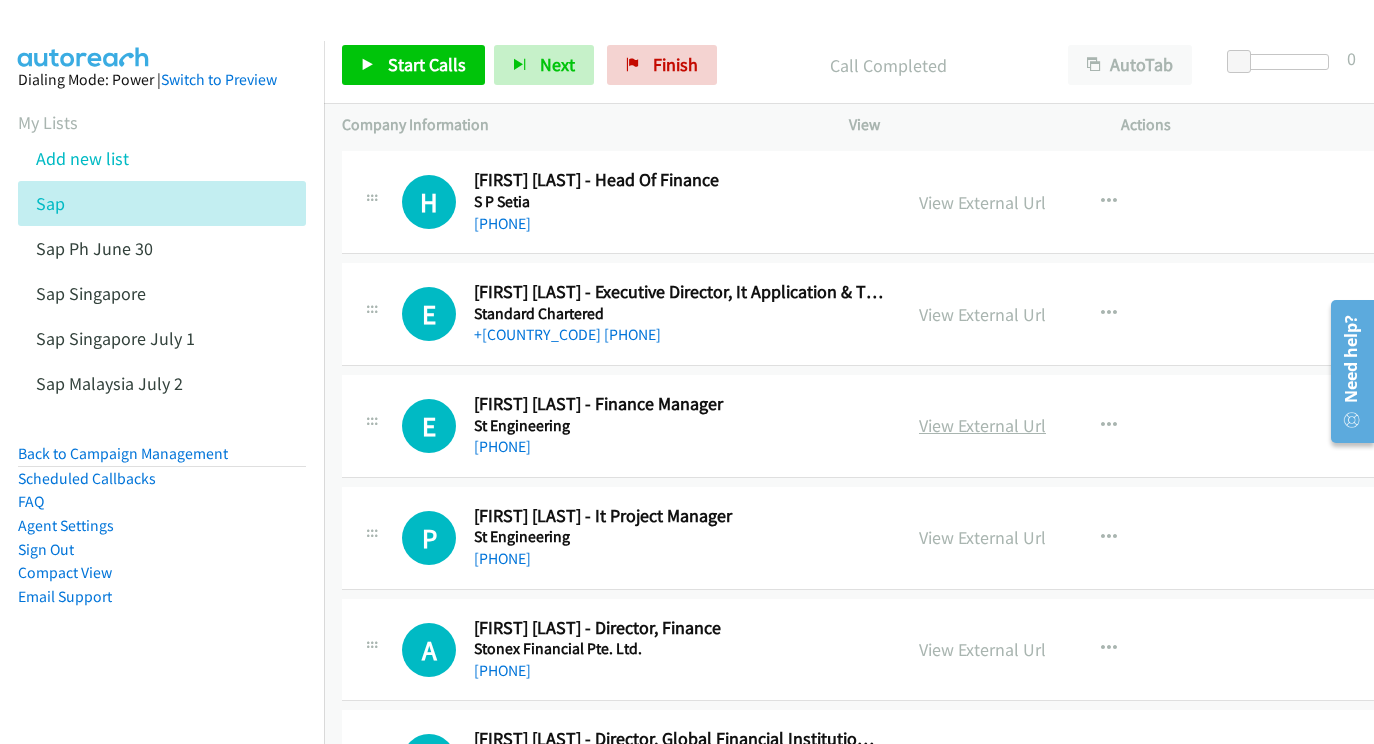 click on "View External Url" at bounding box center [982, 425] 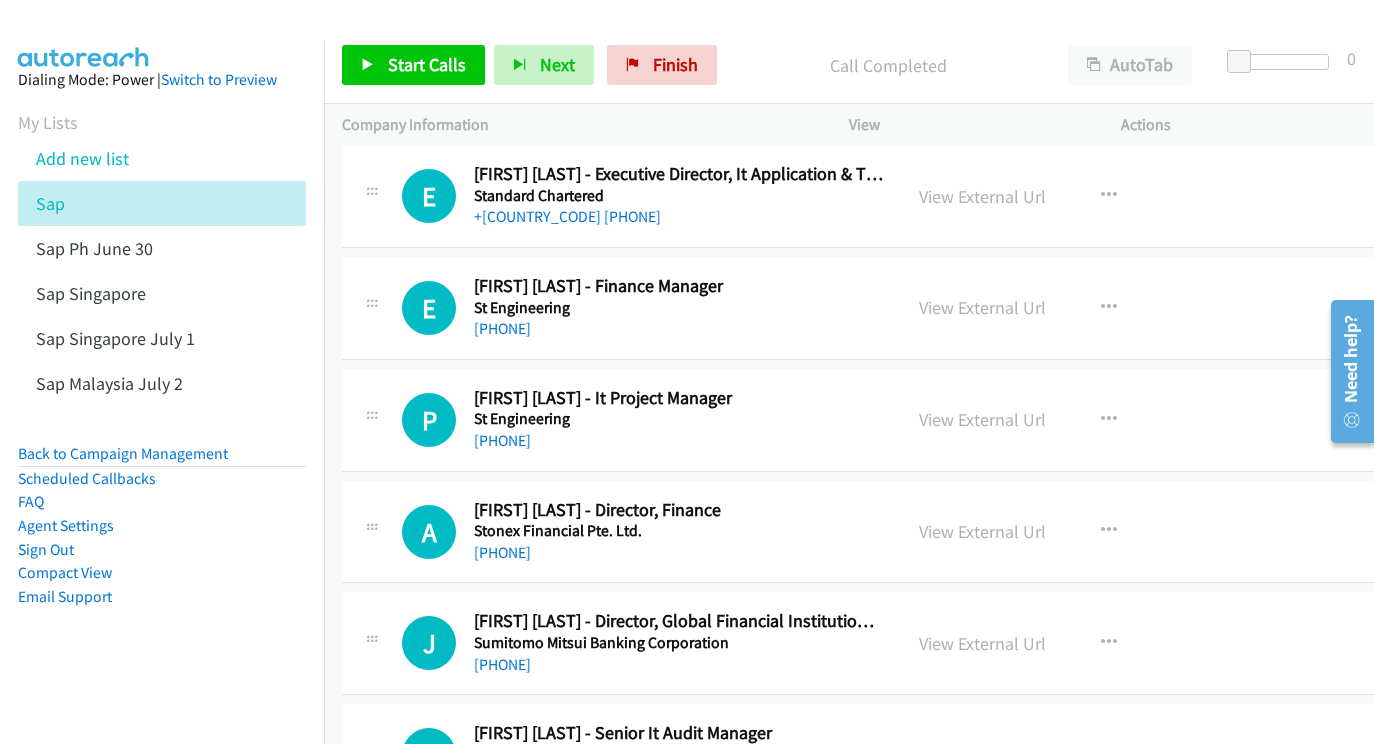 scroll, scrollTop: 11586, scrollLeft: 0, axis: vertical 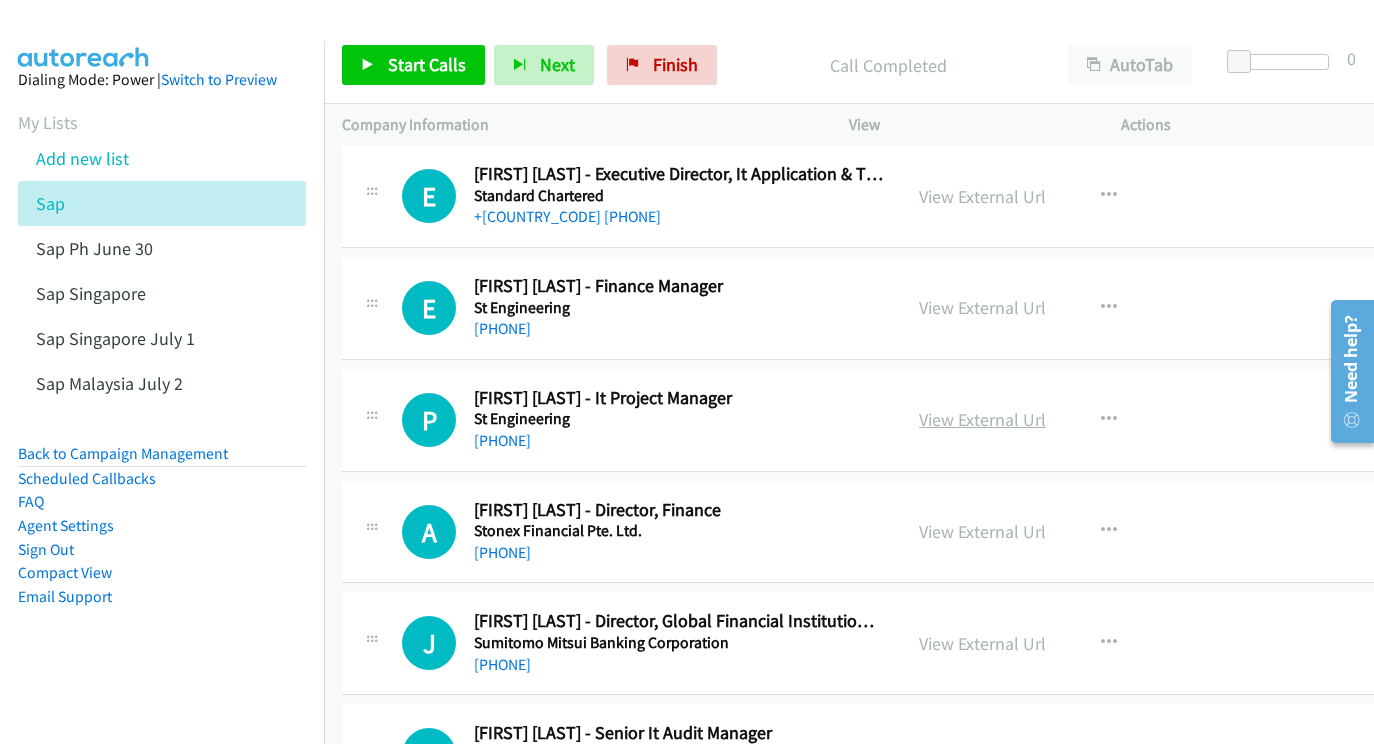 click on "View External Url" at bounding box center [982, 419] 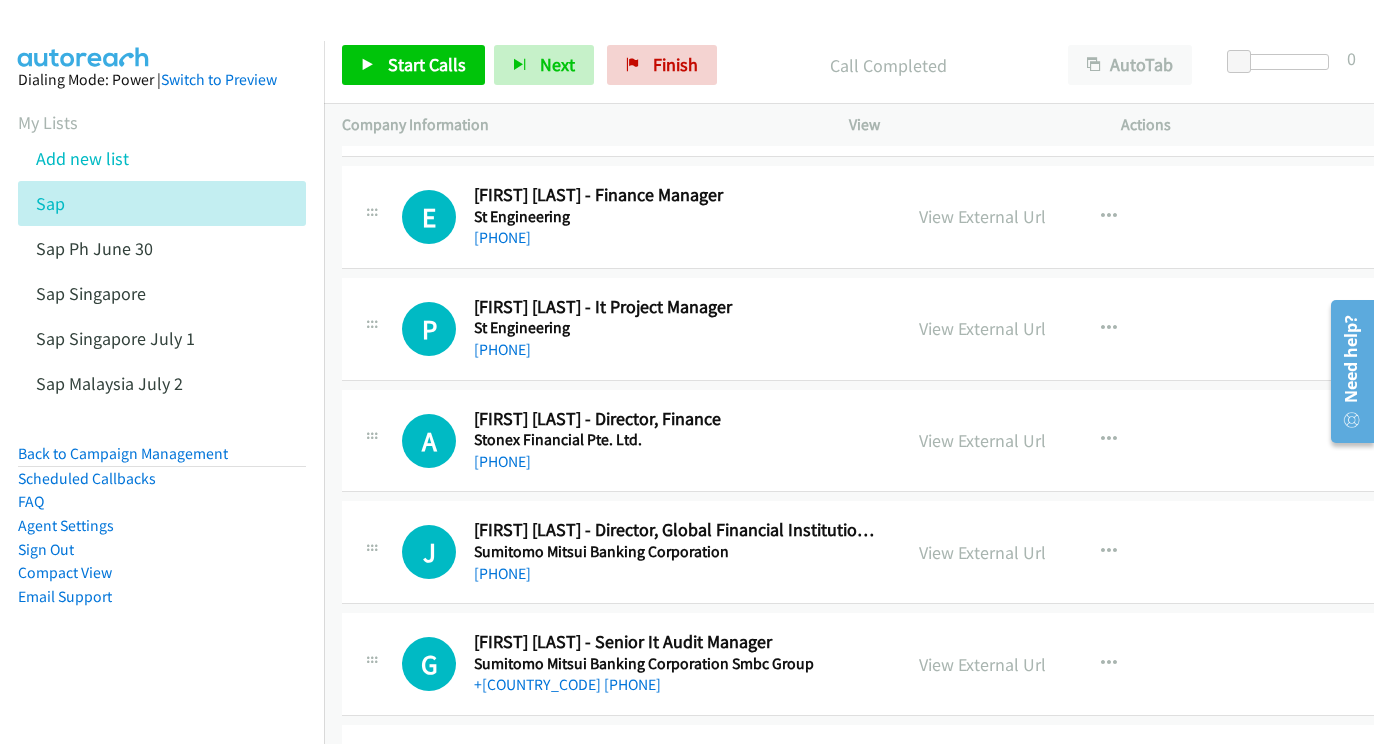 scroll, scrollTop: 11699, scrollLeft: 0, axis: vertical 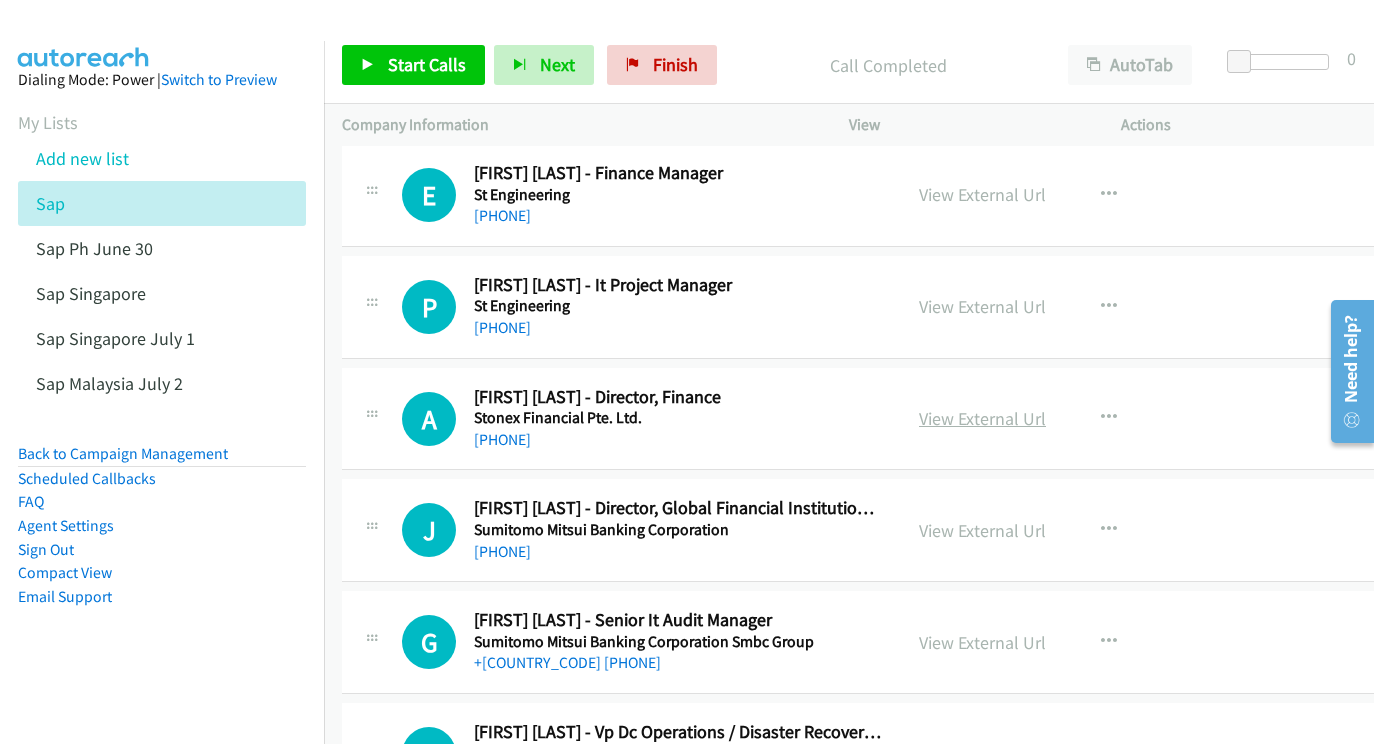 click on "View External Url" at bounding box center [982, 418] 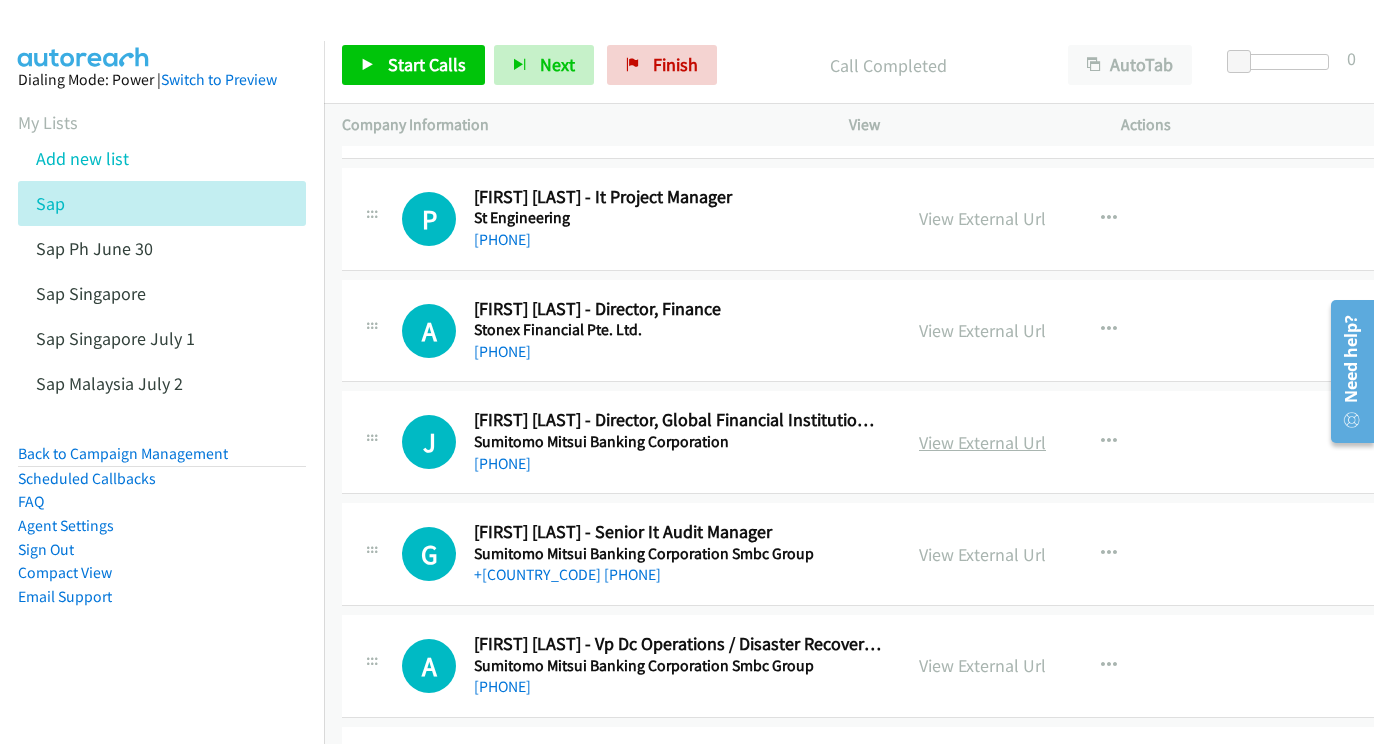 scroll, scrollTop: 11788, scrollLeft: 0, axis: vertical 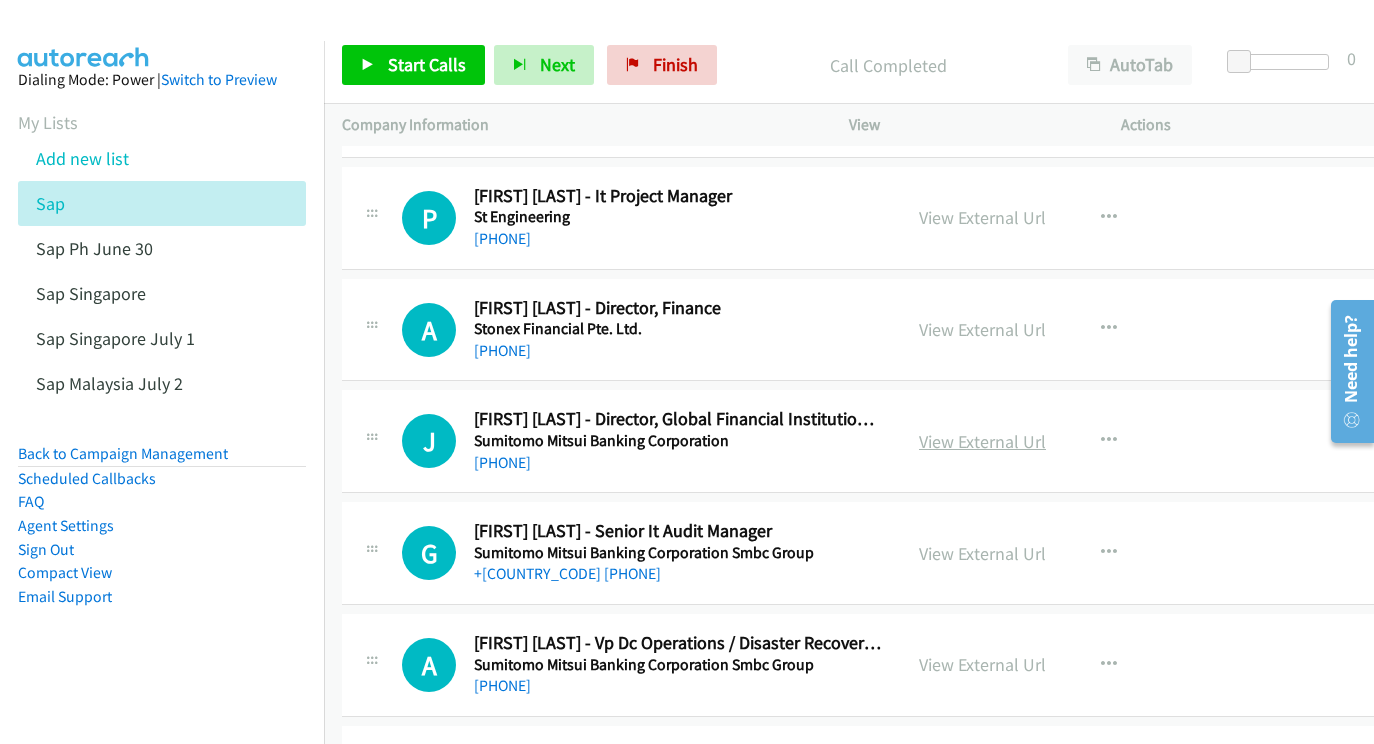 click on "View External Url" at bounding box center (982, 441) 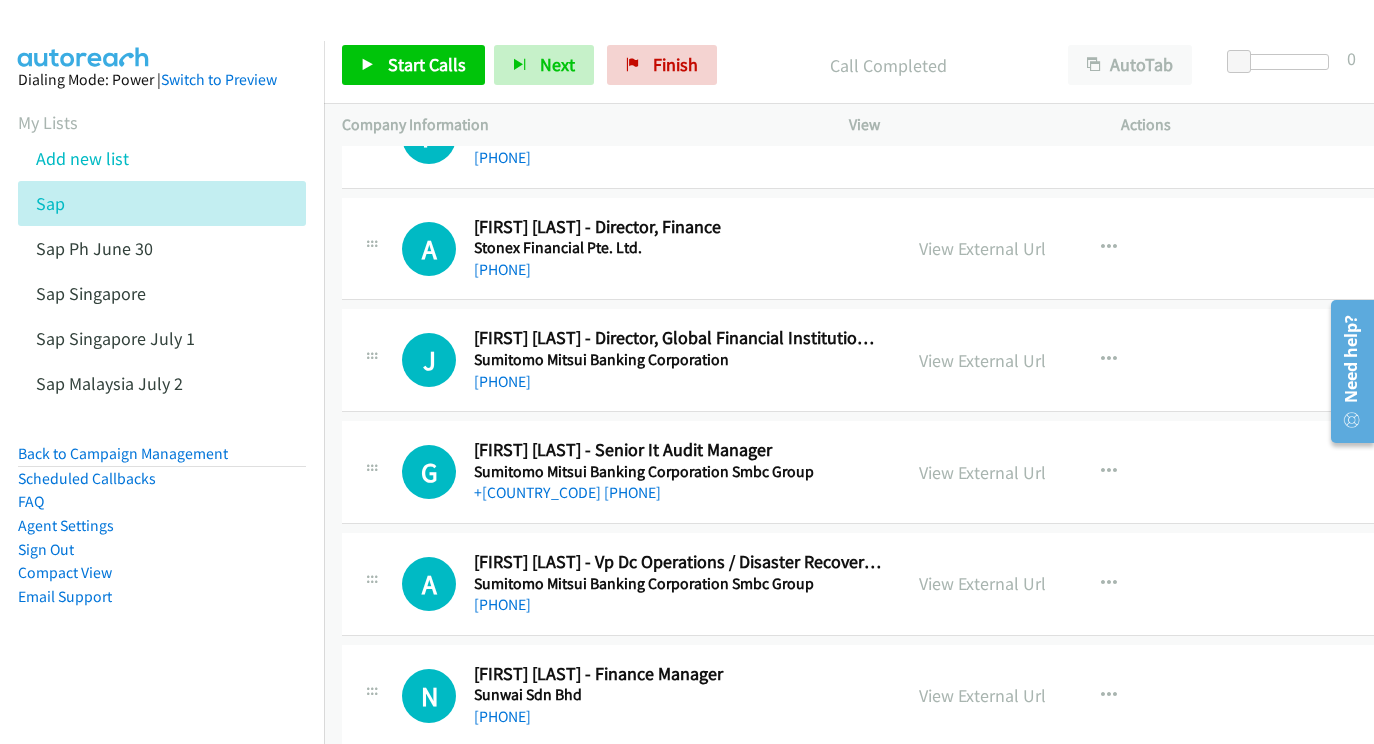 scroll, scrollTop: 11885, scrollLeft: 0, axis: vertical 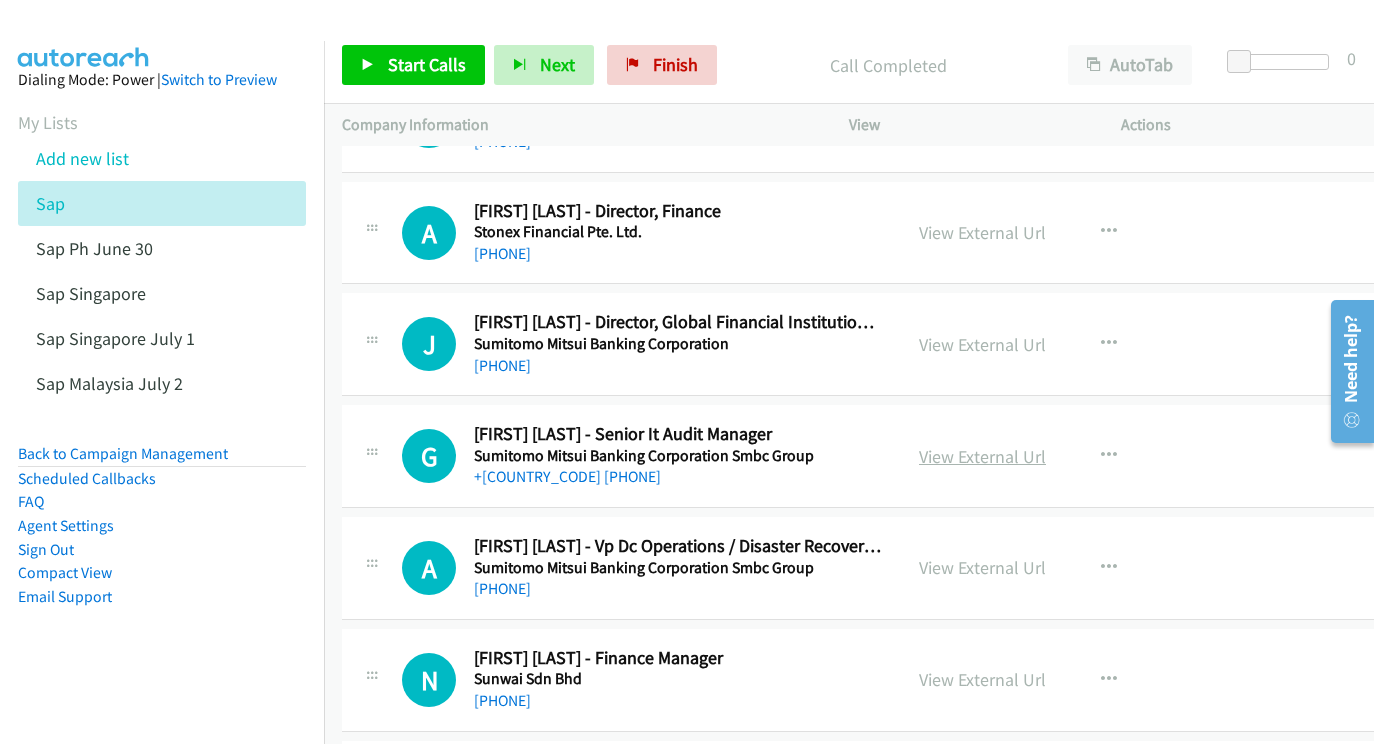 click on "View External Url" at bounding box center [982, 456] 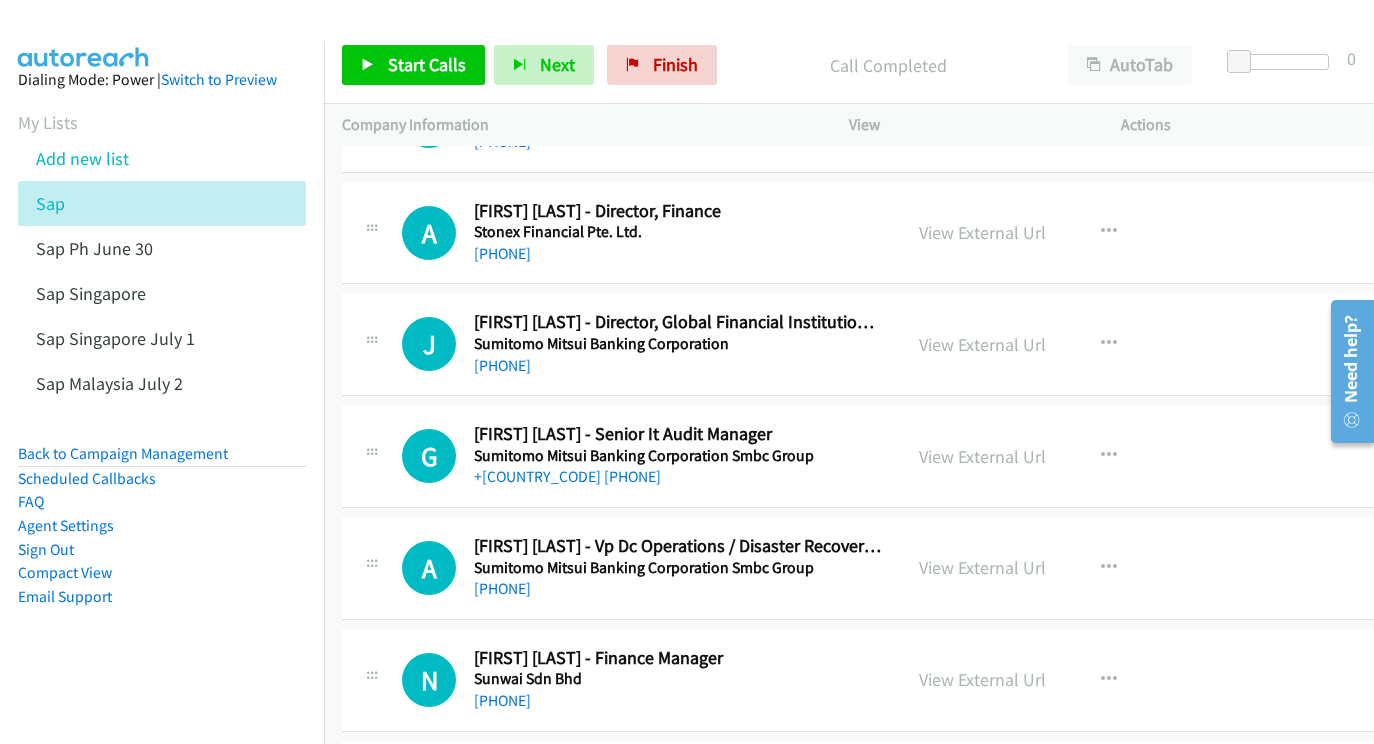 scroll, scrollTop: 12007, scrollLeft: 0, axis: vertical 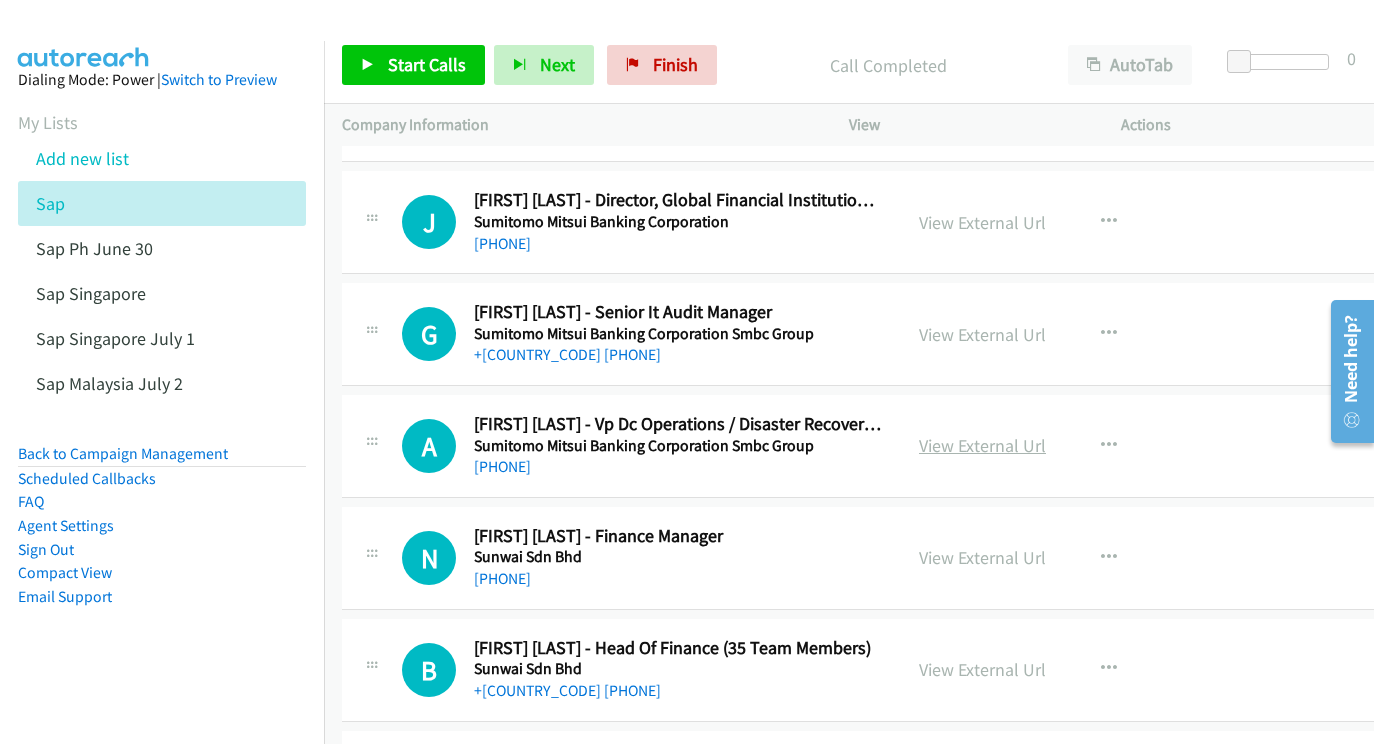 click on "View External Url" at bounding box center (982, 445) 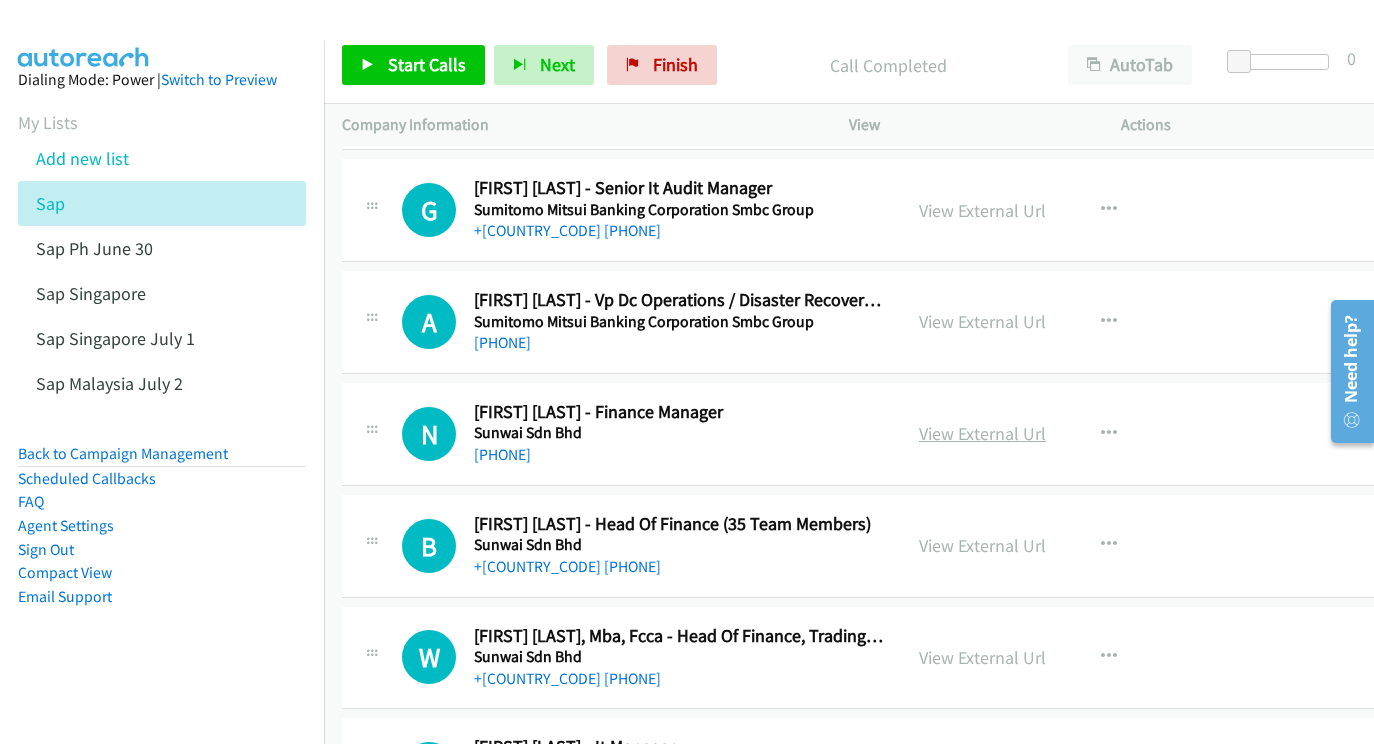 scroll, scrollTop: 12132, scrollLeft: 0, axis: vertical 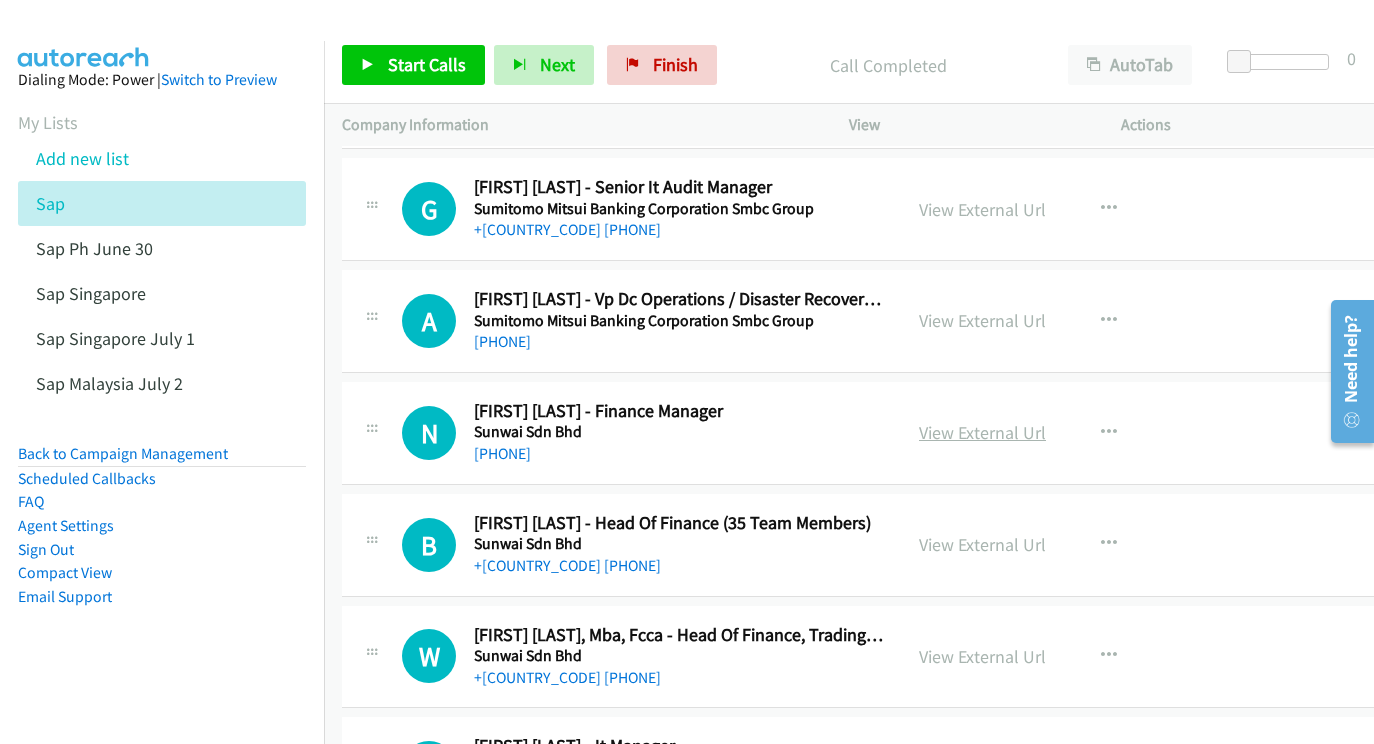 click on "View External Url" at bounding box center [982, 432] 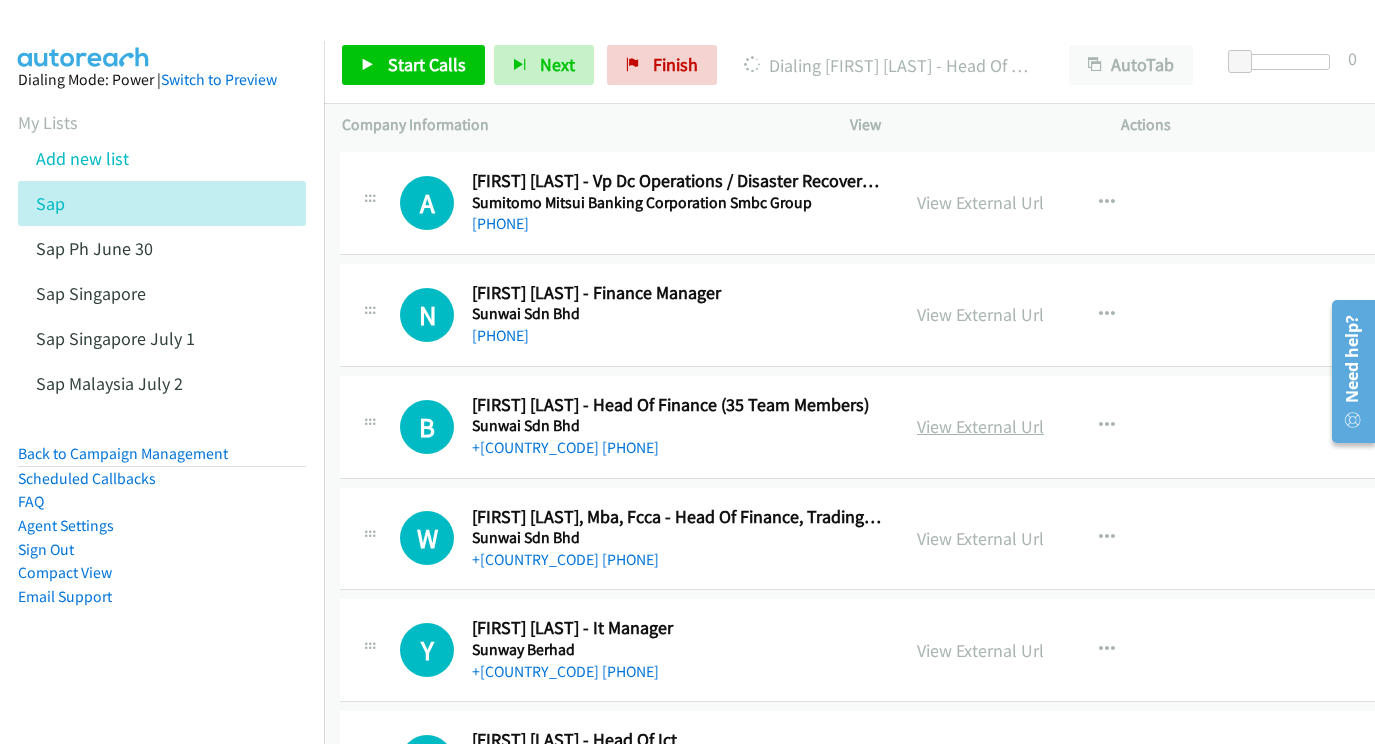 scroll, scrollTop: 12250, scrollLeft: 2, axis: both 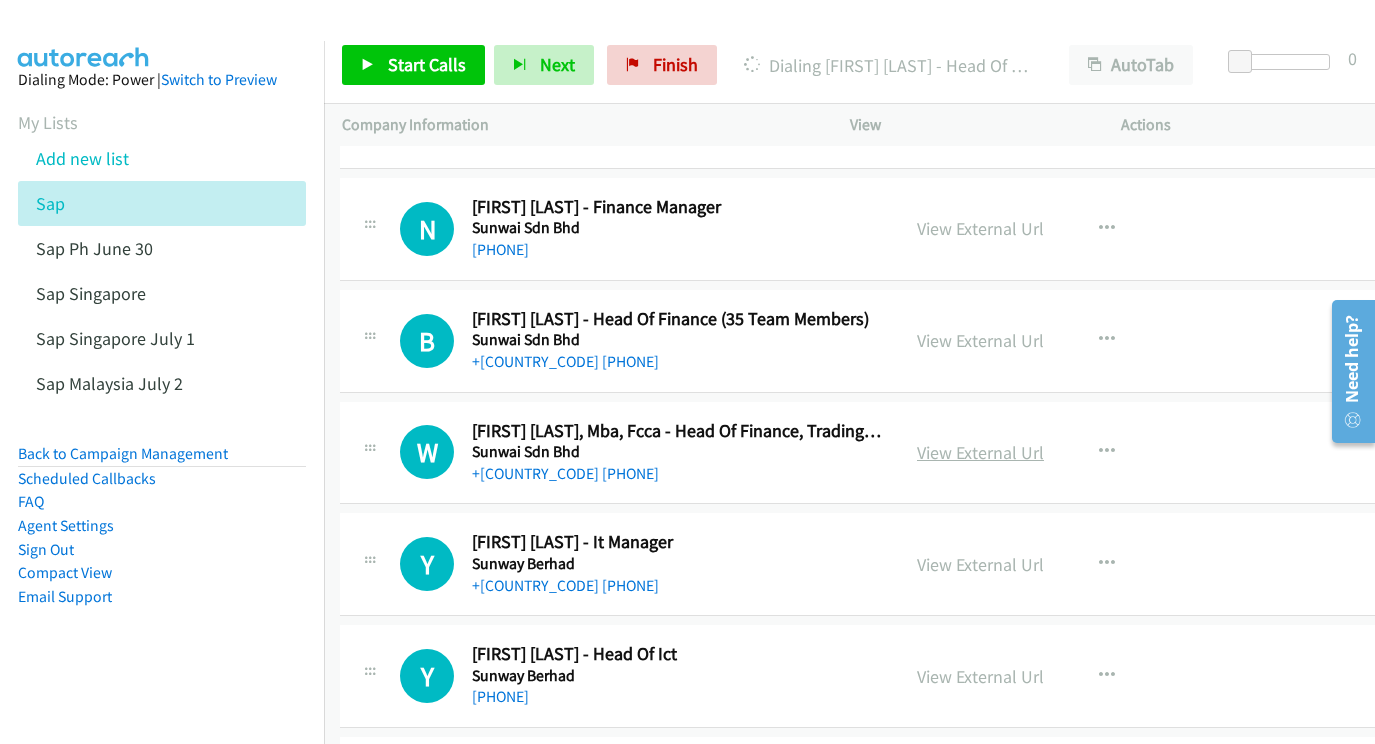 click on "View External Url" at bounding box center [980, 452] 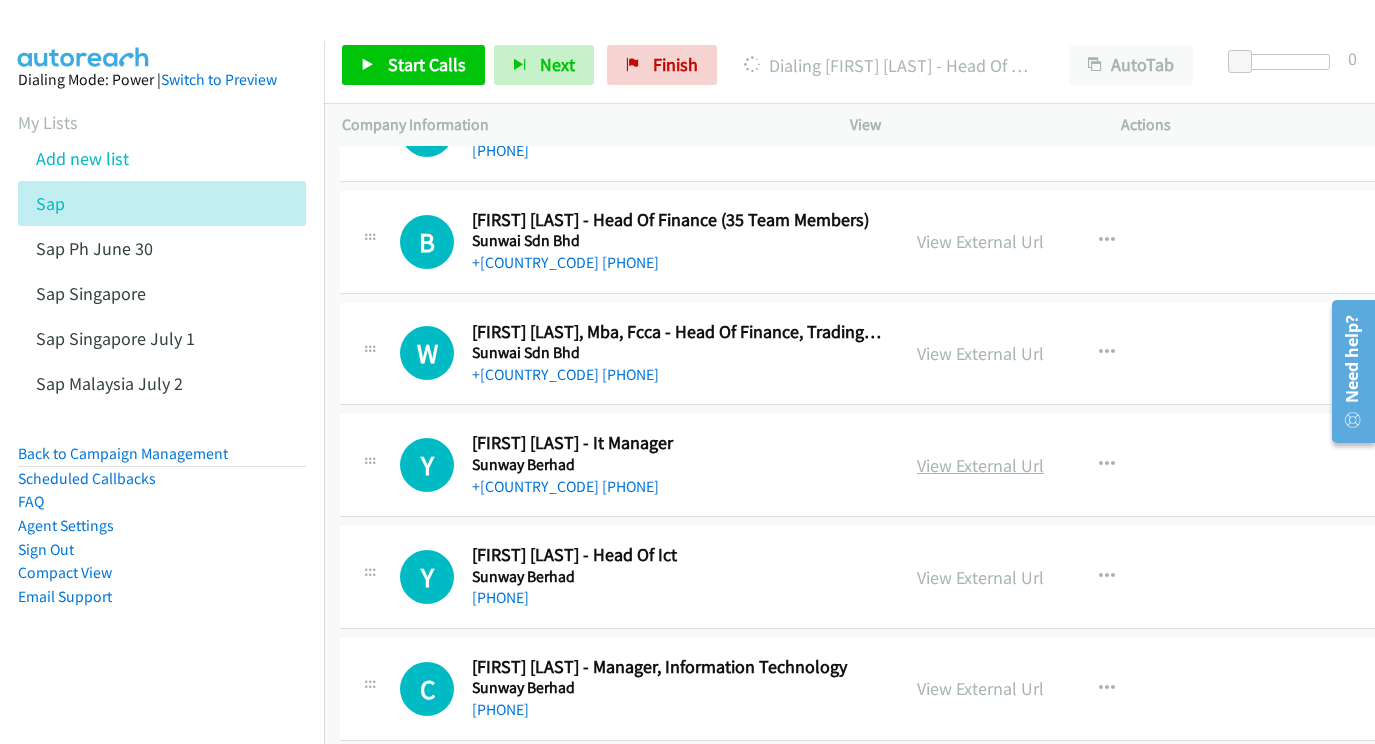 scroll, scrollTop: 12439, scrollLeft: 2, axis: both 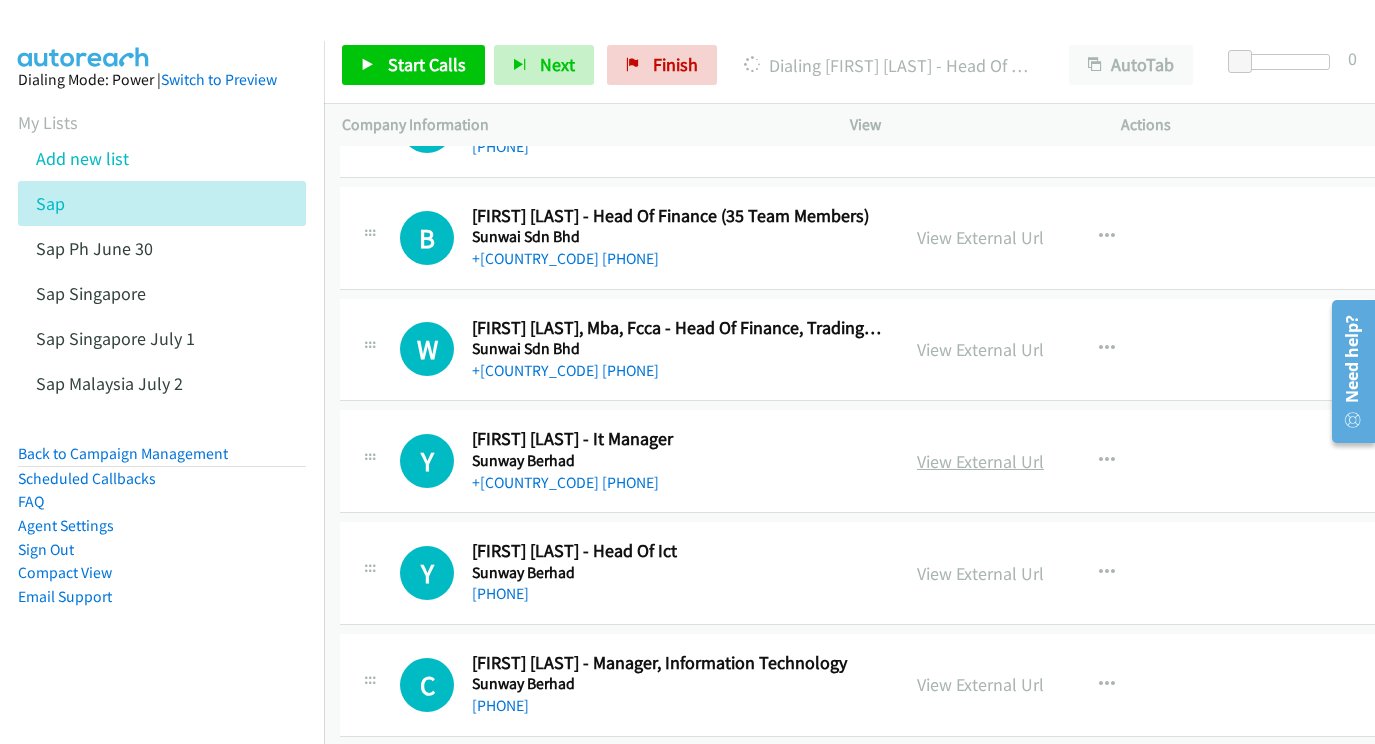click on "View External Url" at bounding box center [980, 461] 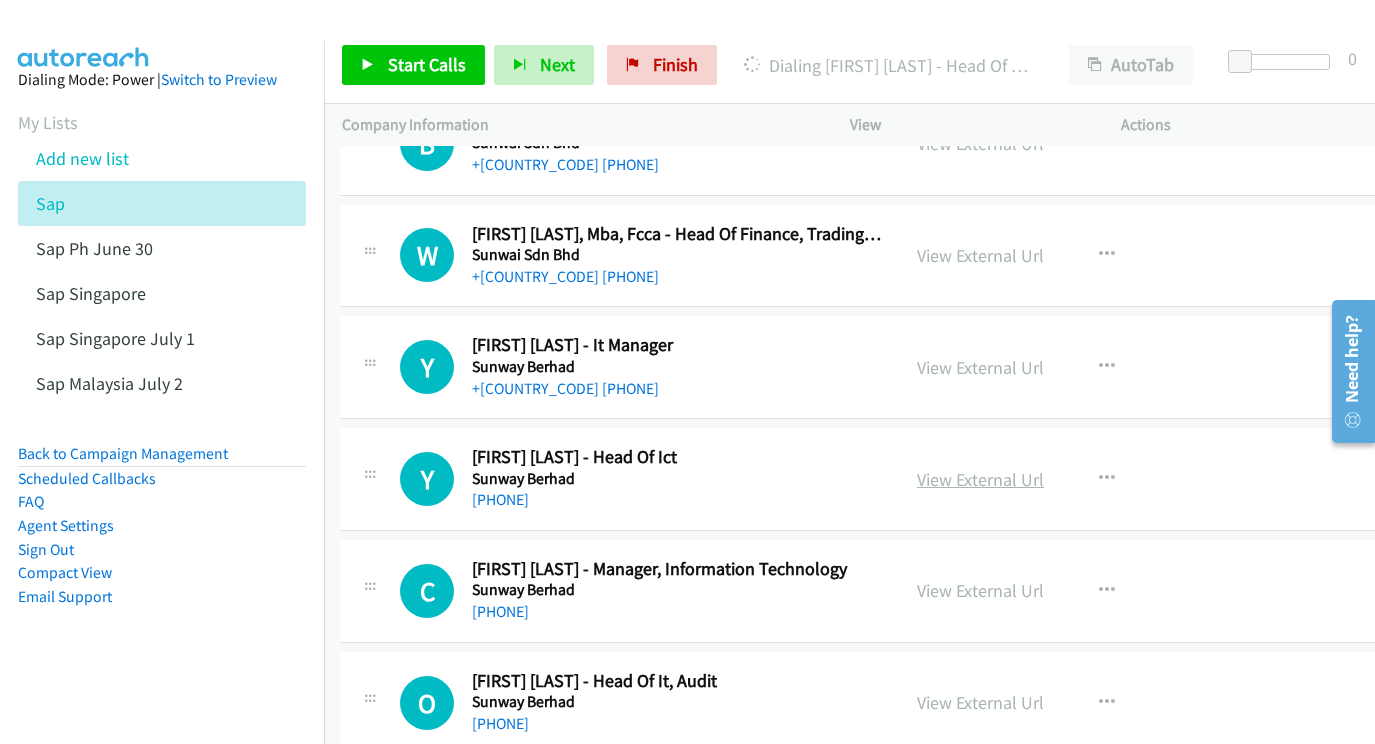 scroll, scrollTop: 12534, scrollLeft: 2, axis: both 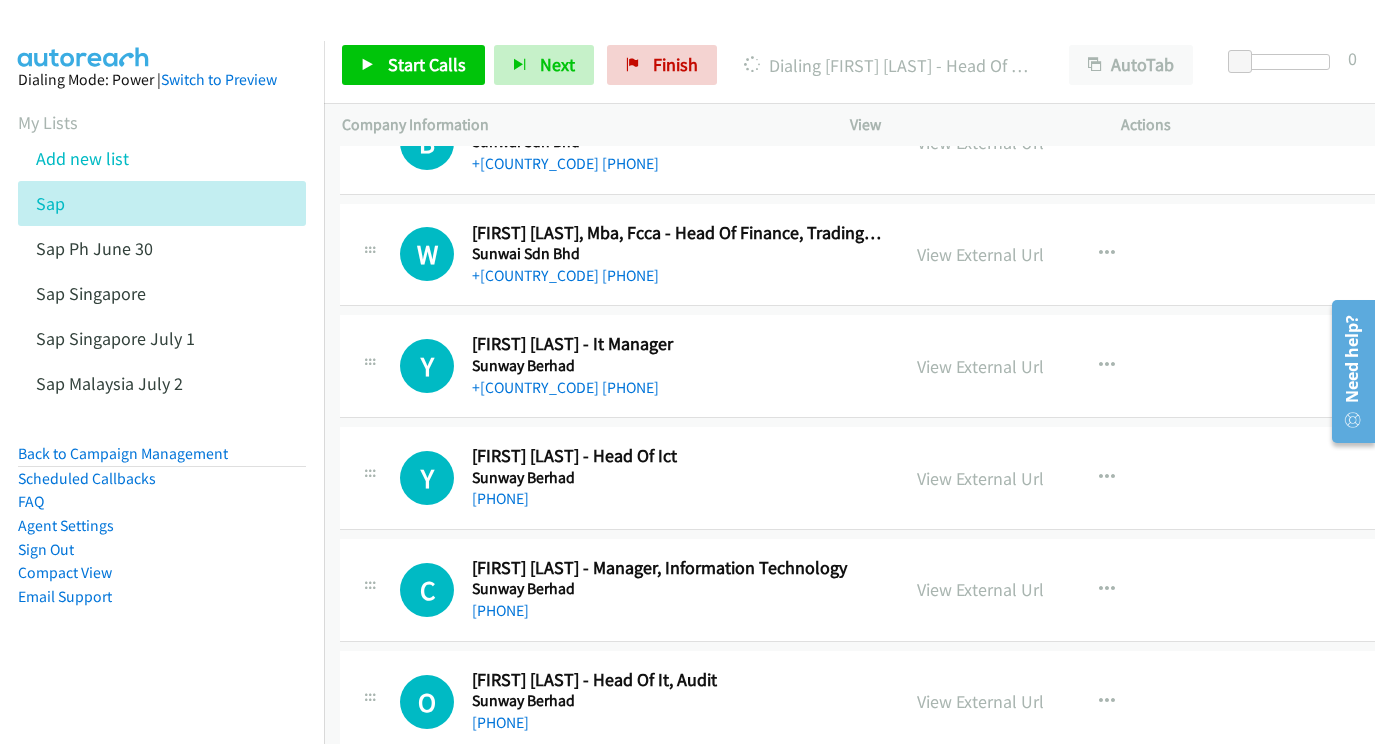 click on "View External Url" at bounding box center [980, 589] 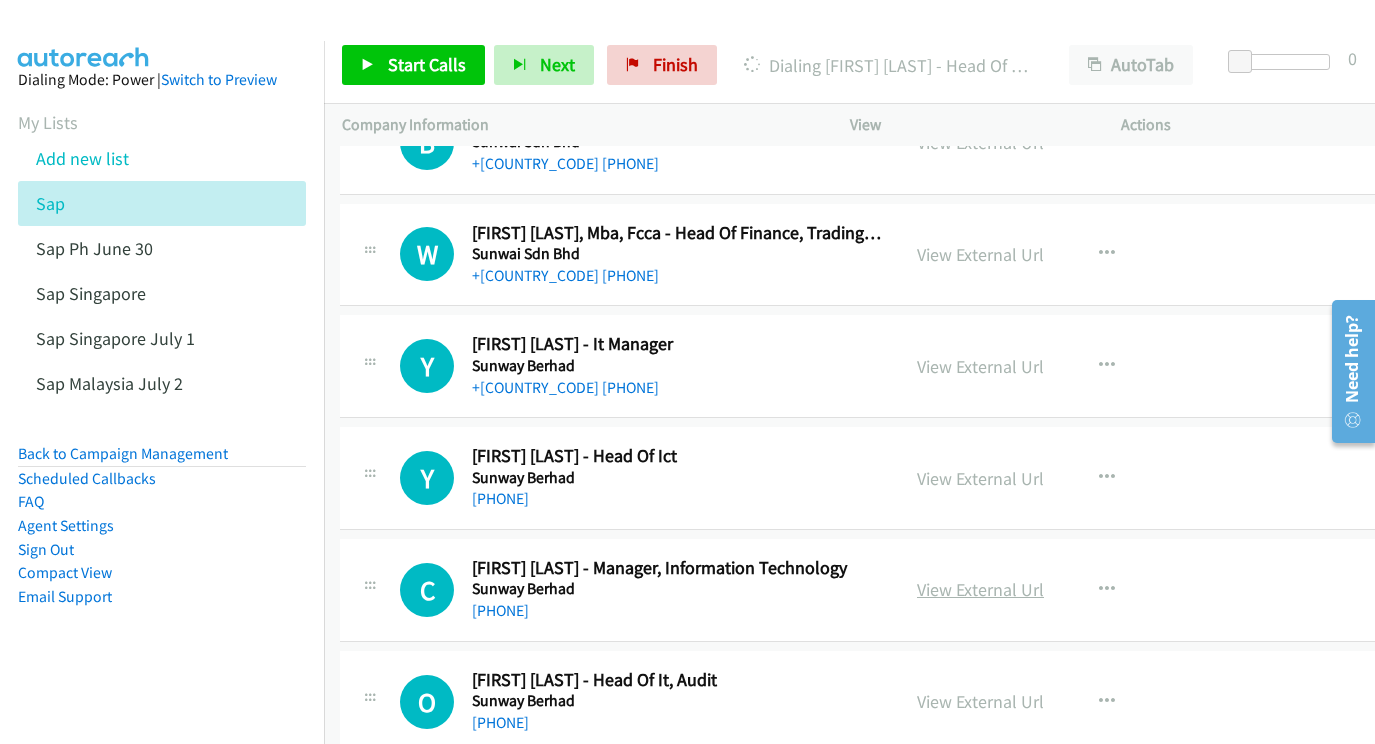 click on "View External Url" at bounding box center [980, 589] 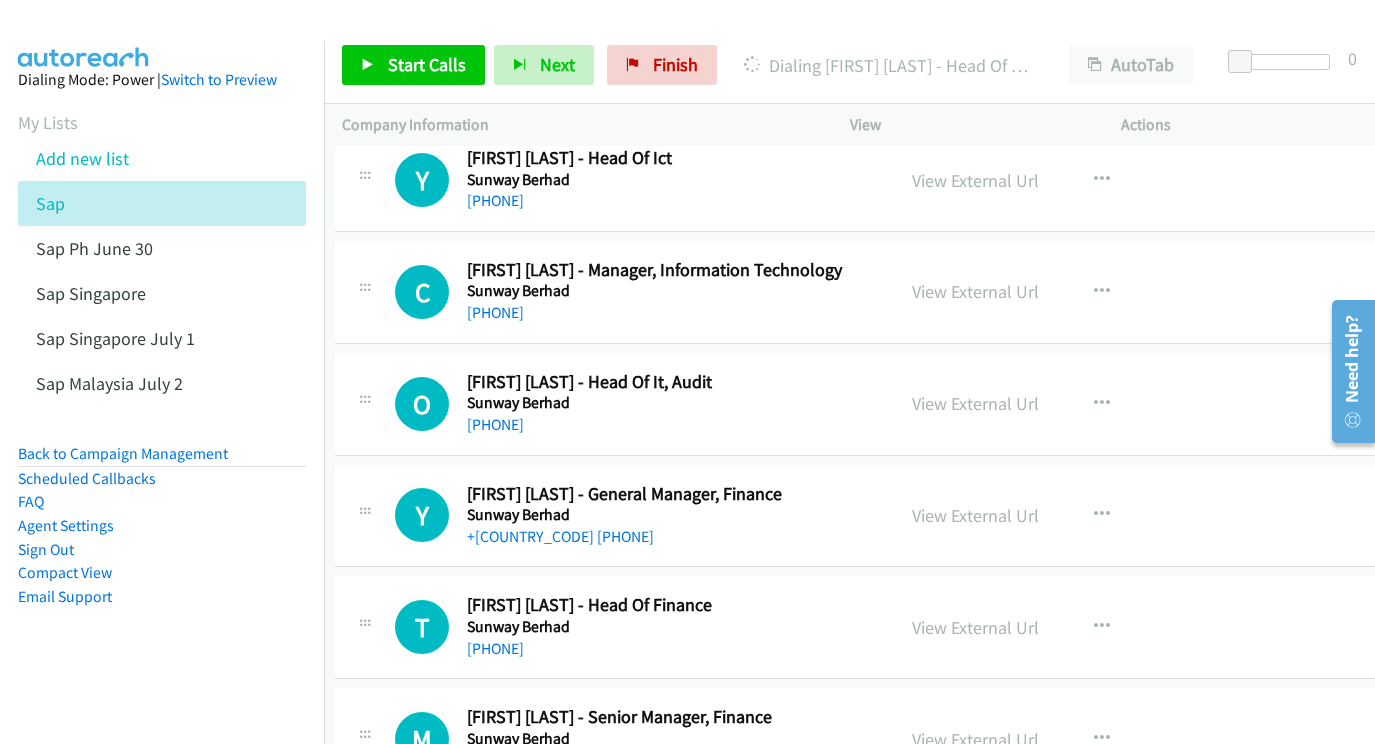 scroll, scrollTop: 12828, scrollLeft: 7, axis: both 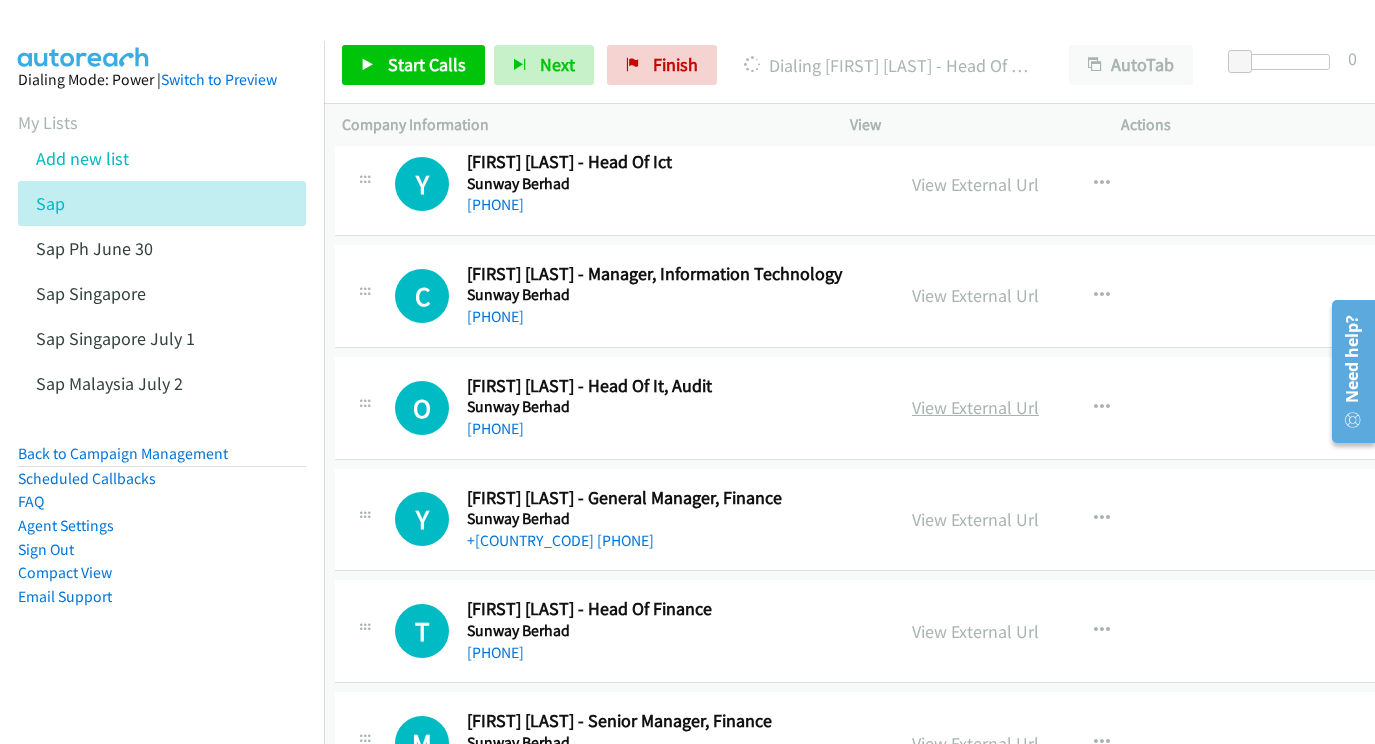 click on "View External Url" at bounding box center (975, 407) 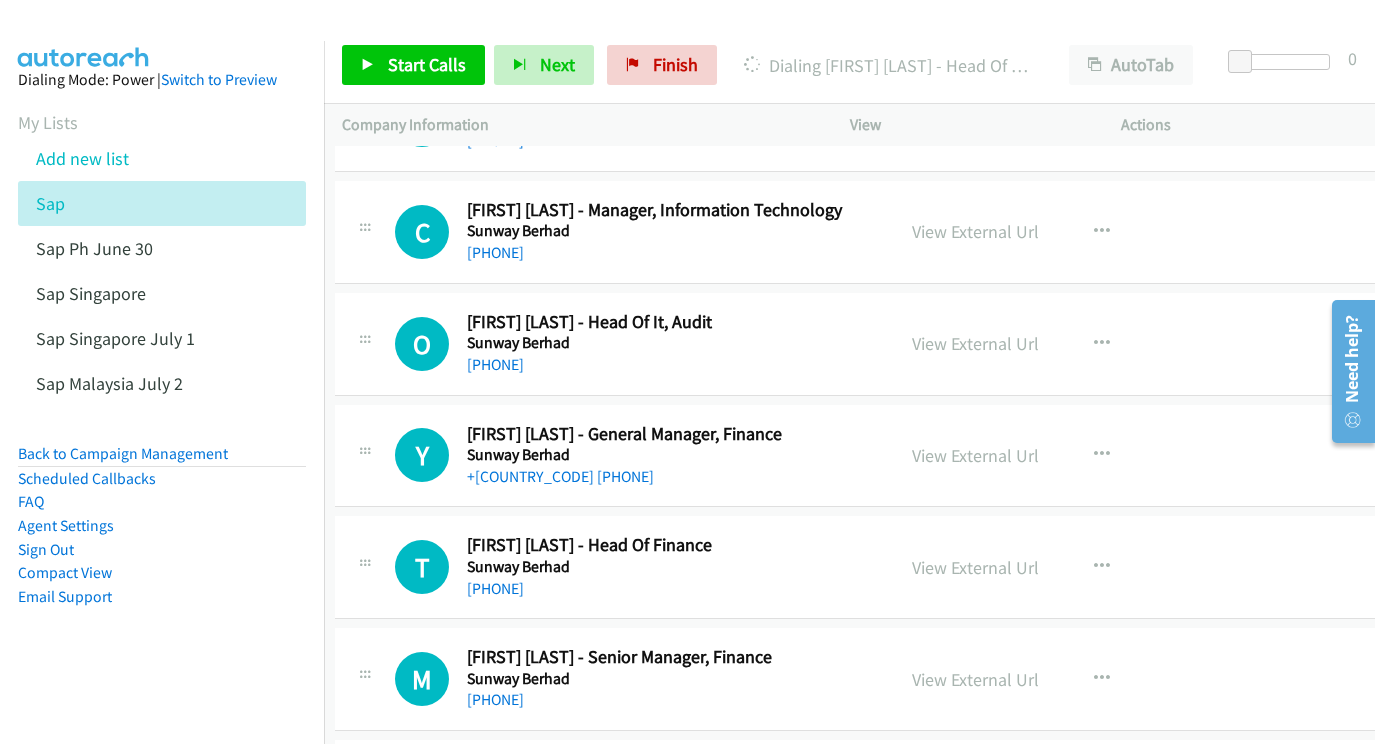 scroll, scrollTop: 12910, scrollLeft: 7, axis: both 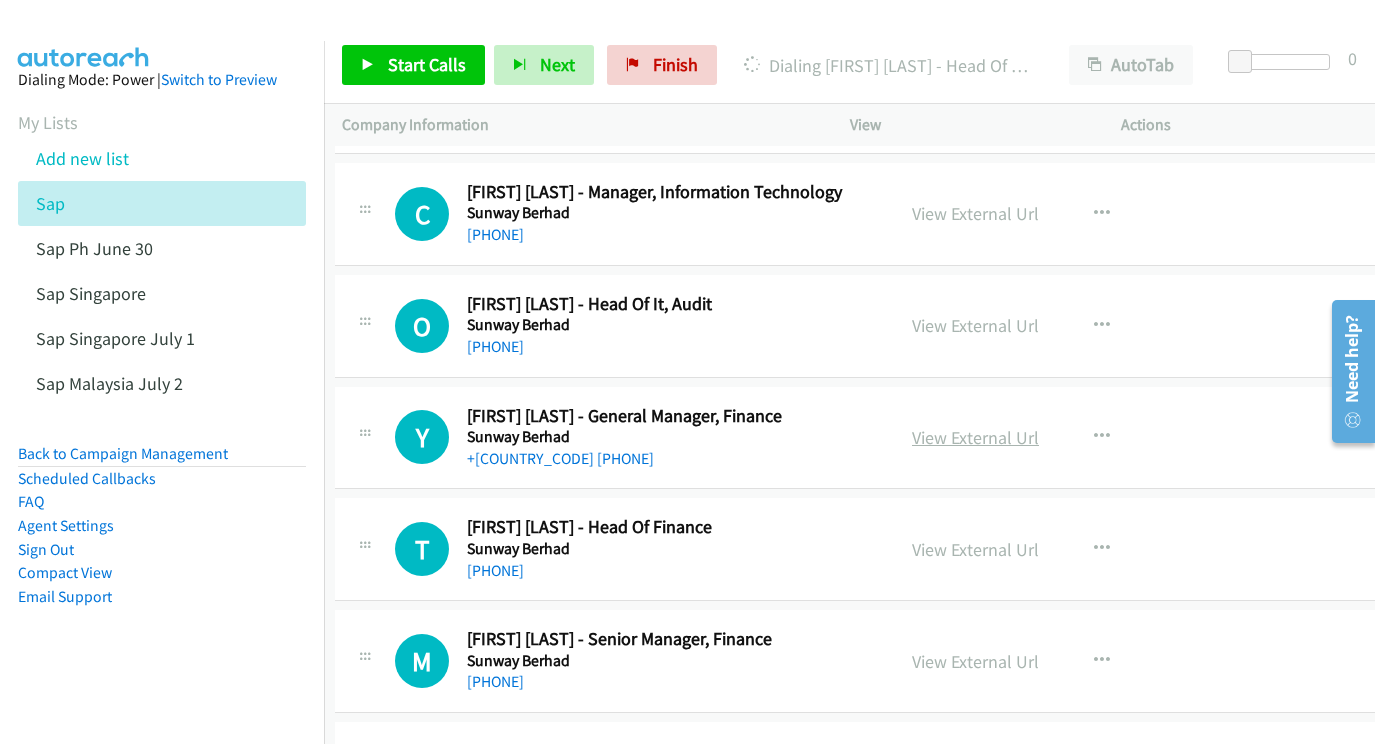 click on "View External Url" at bounding box center (975, 437) 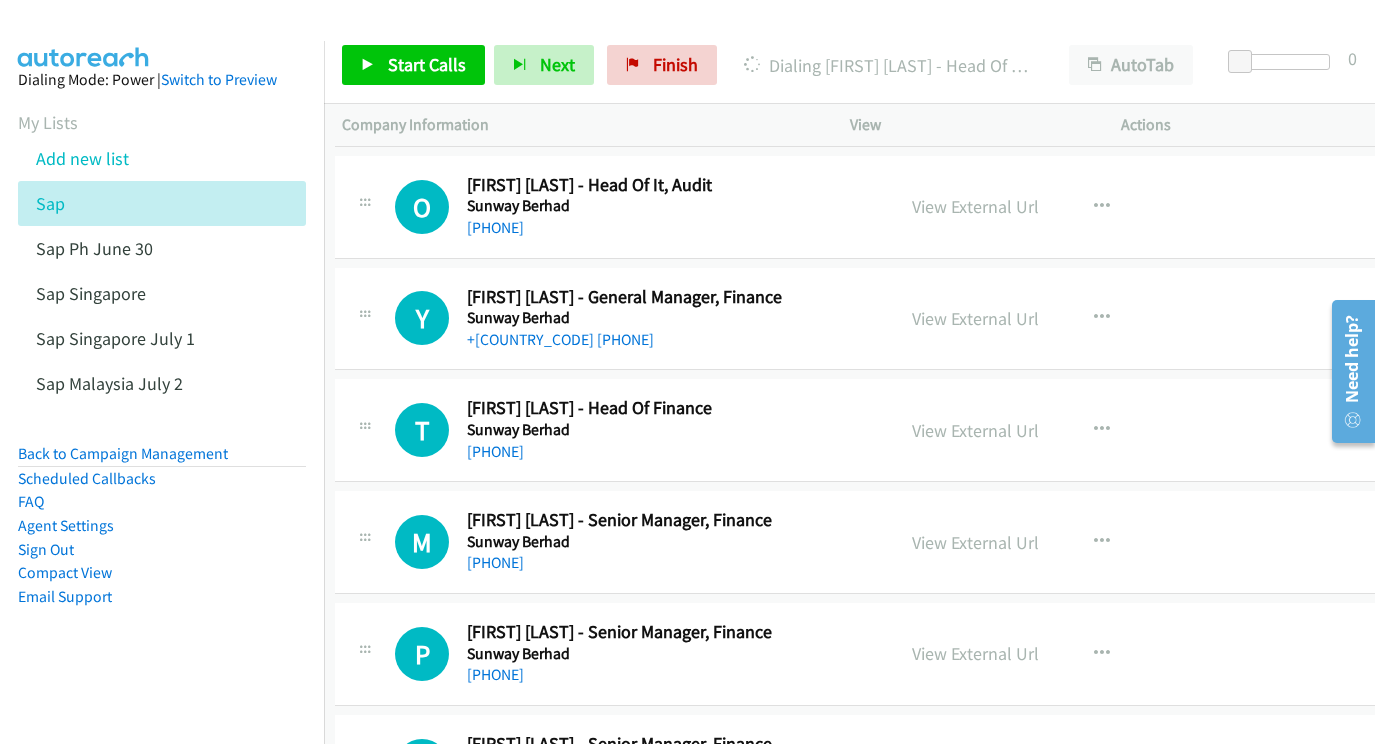 scroll, scrollTop: 13030, scrollLeft: 9, axis: both 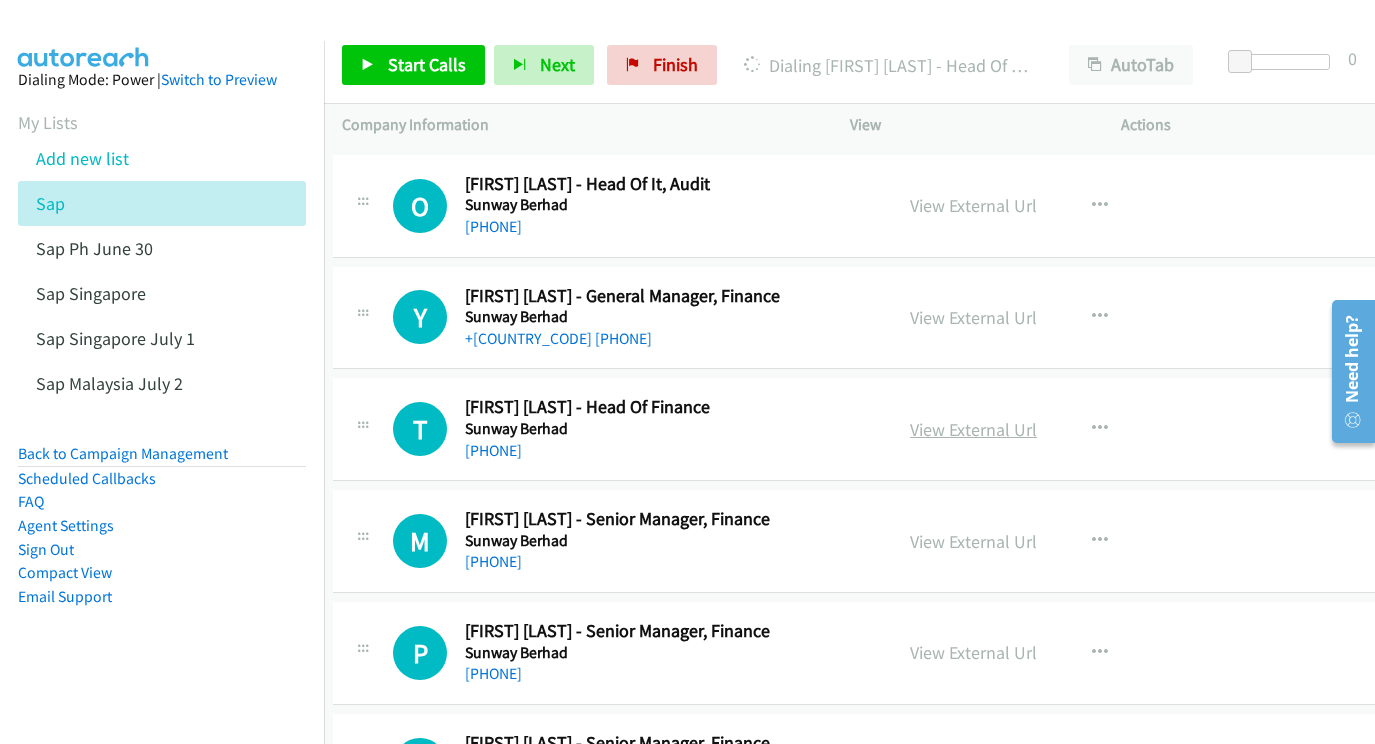 click on "View External Url" at bounding box center (973, 429) 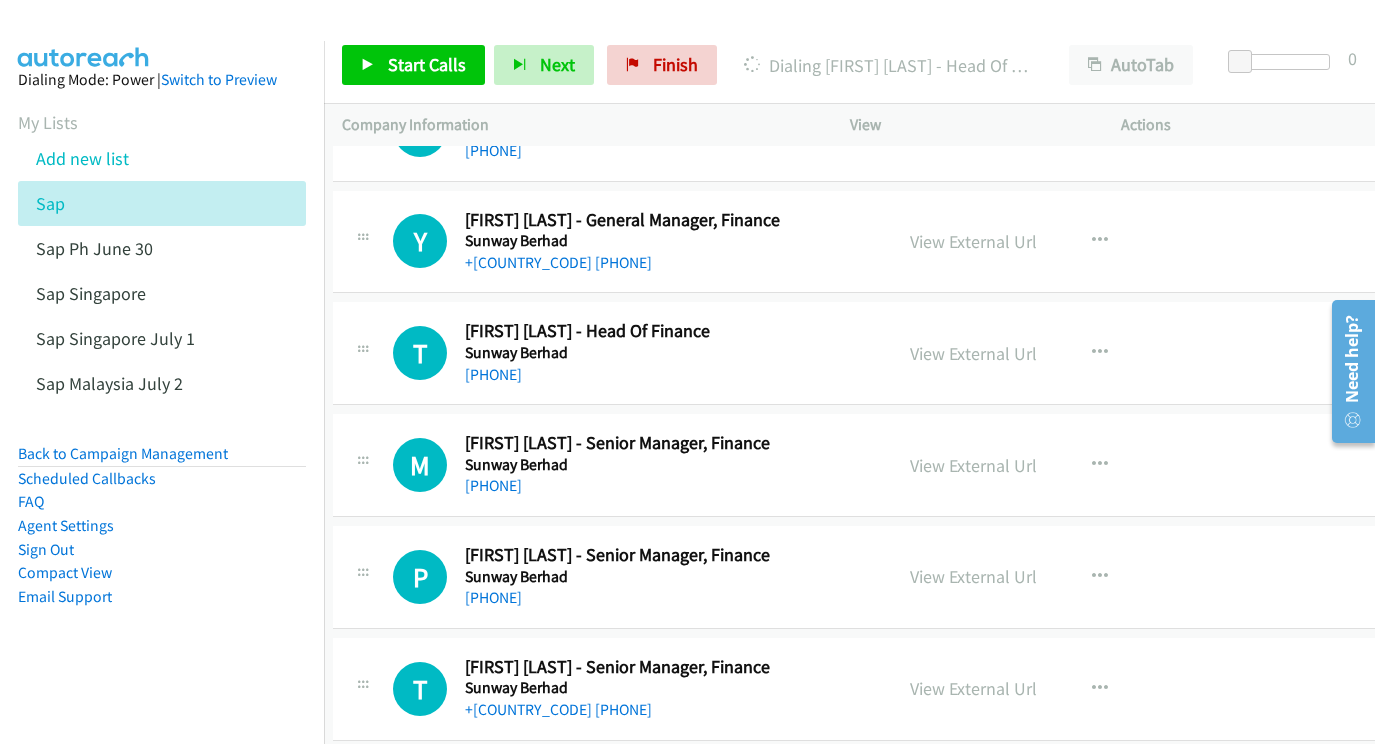 scroll, scrollTop: 13149, scrollLeft: 9, axis: both 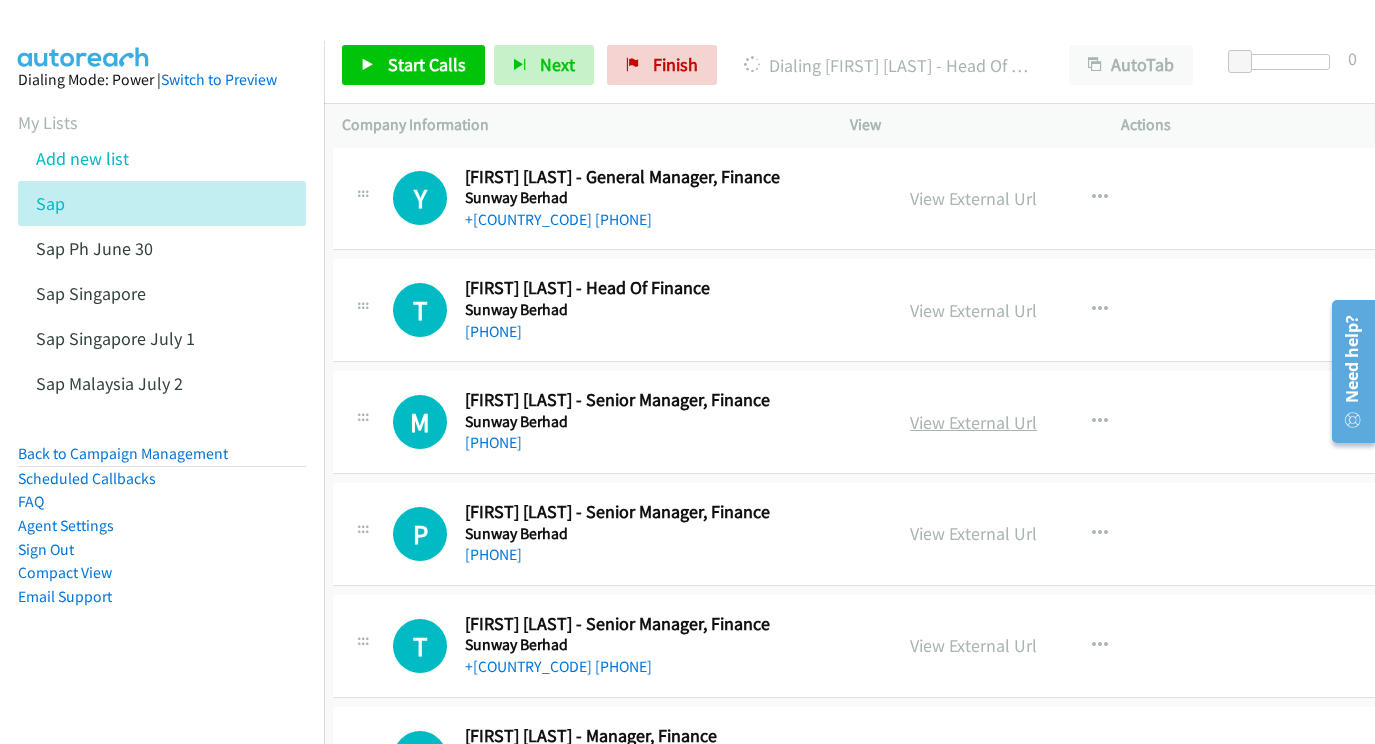 click on "View External Url" at bounding box center [973, 422] 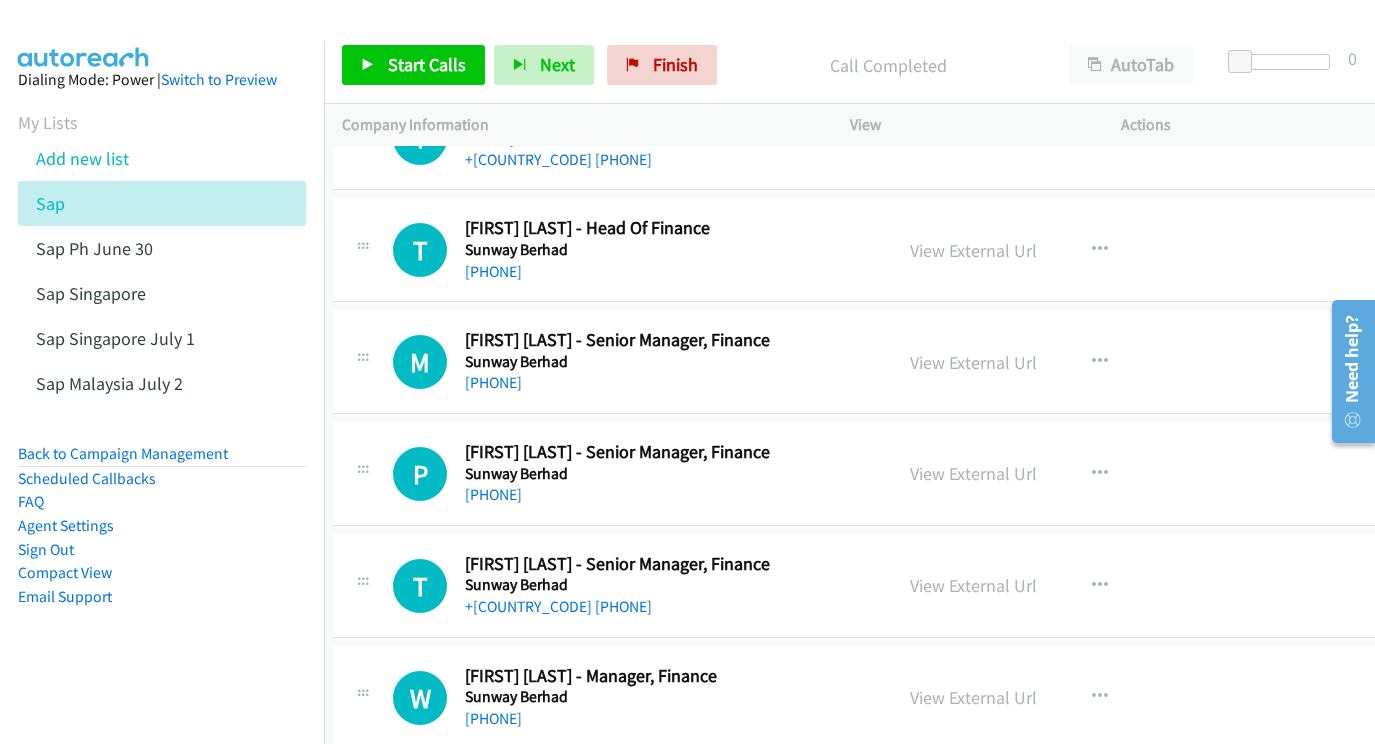 scroll, scrollTop: 13224, scrollLeft: 9, axis: both 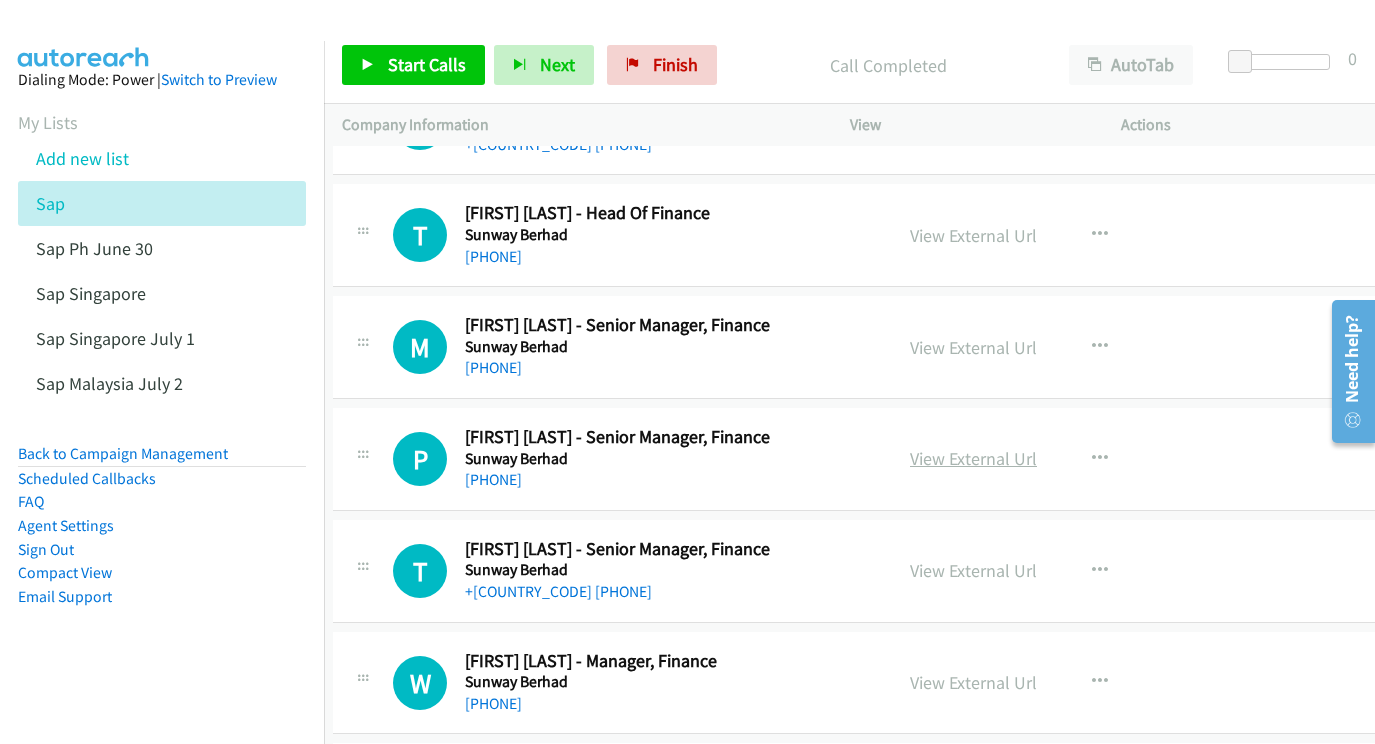 click on "View External Url" at bounding box center [973, 458] 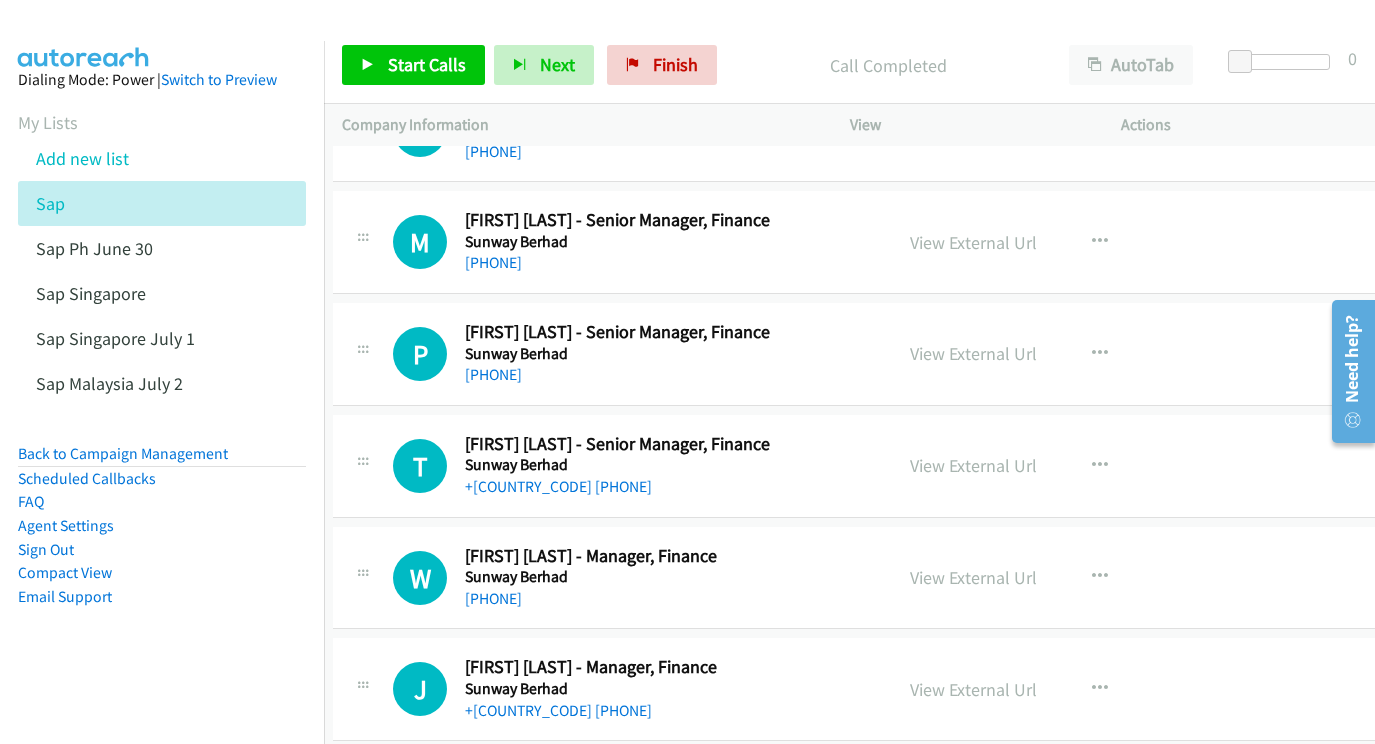 scroll, scrollTop: 13346, scrollLeft: 9, axis: both 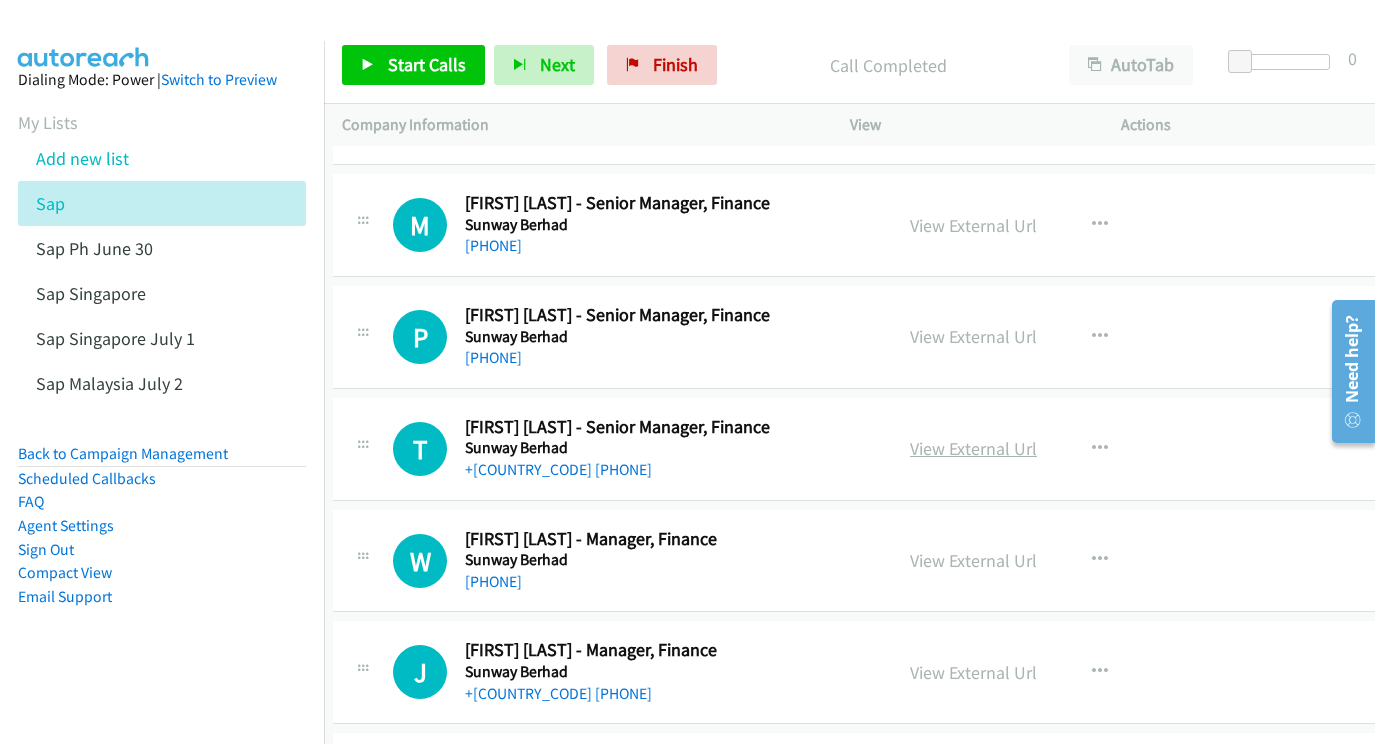 click on "View External Url" at bounding box center [973, 448] 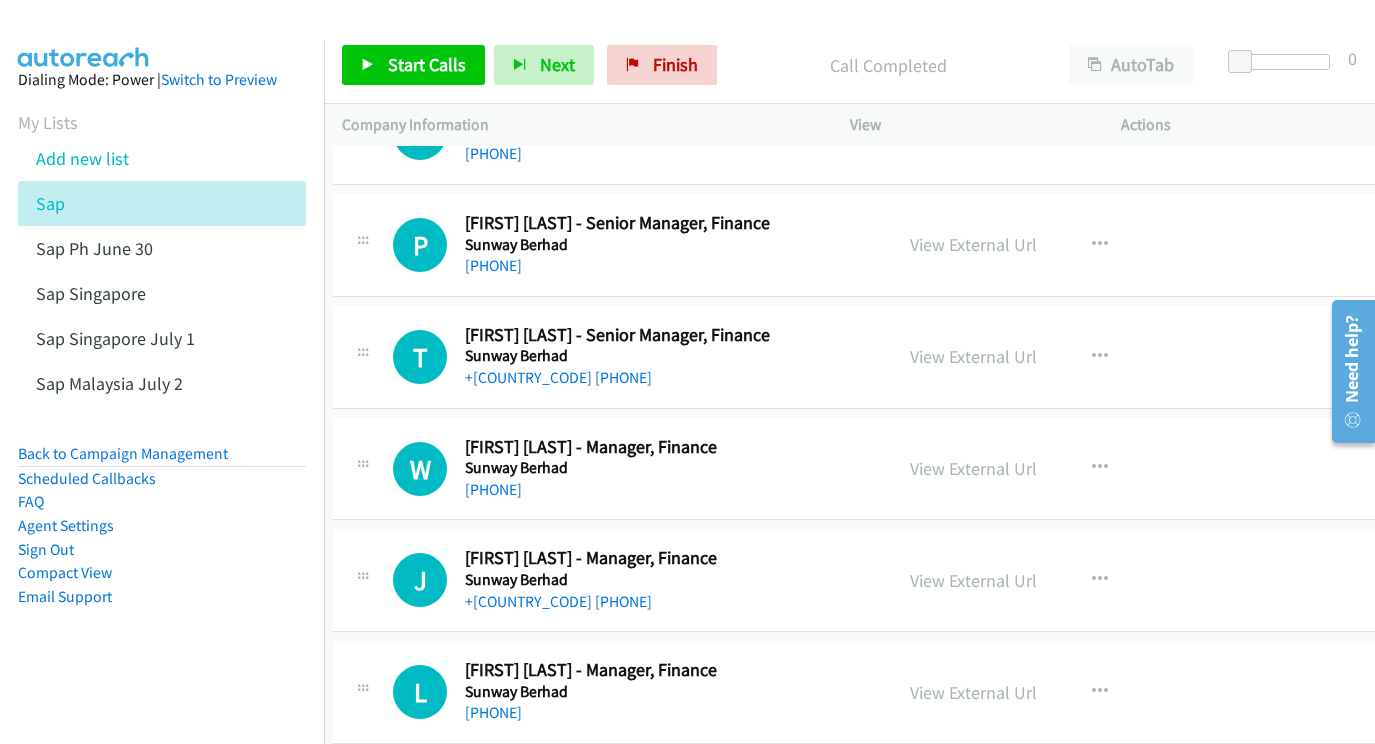 scroll, scrollTop: 13439, scrollLeft: 9, axis: both 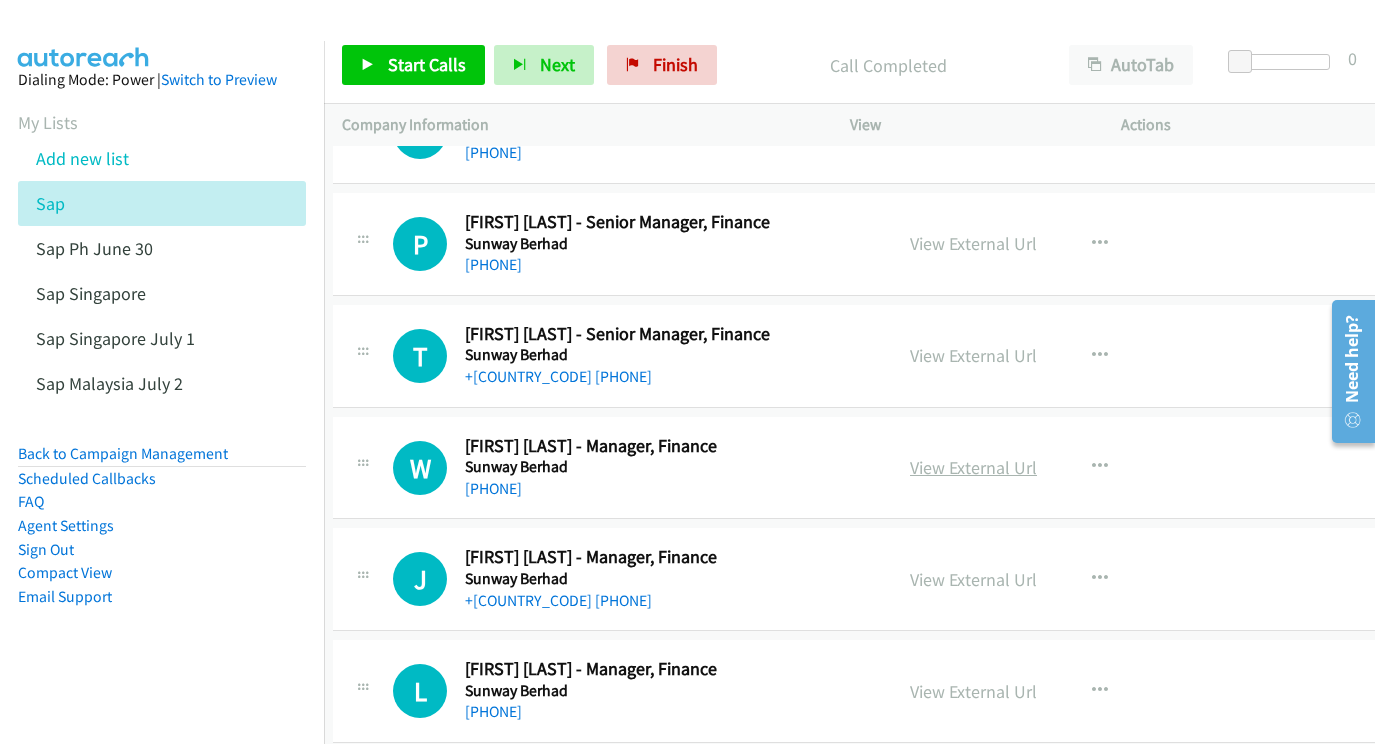 click on "View External Url" at bounding box center (973, 467) 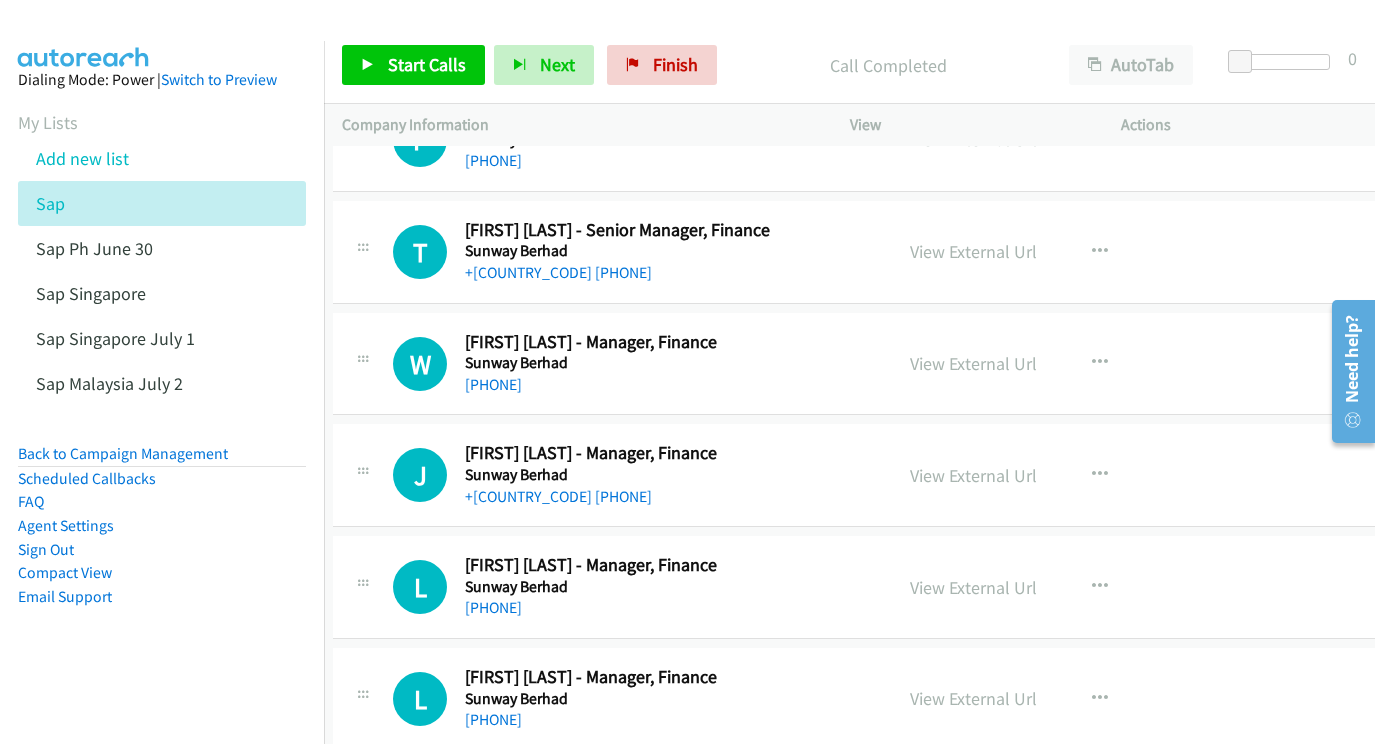scroll, scrollTop: 13546, scrollLeft: 9, axis: both 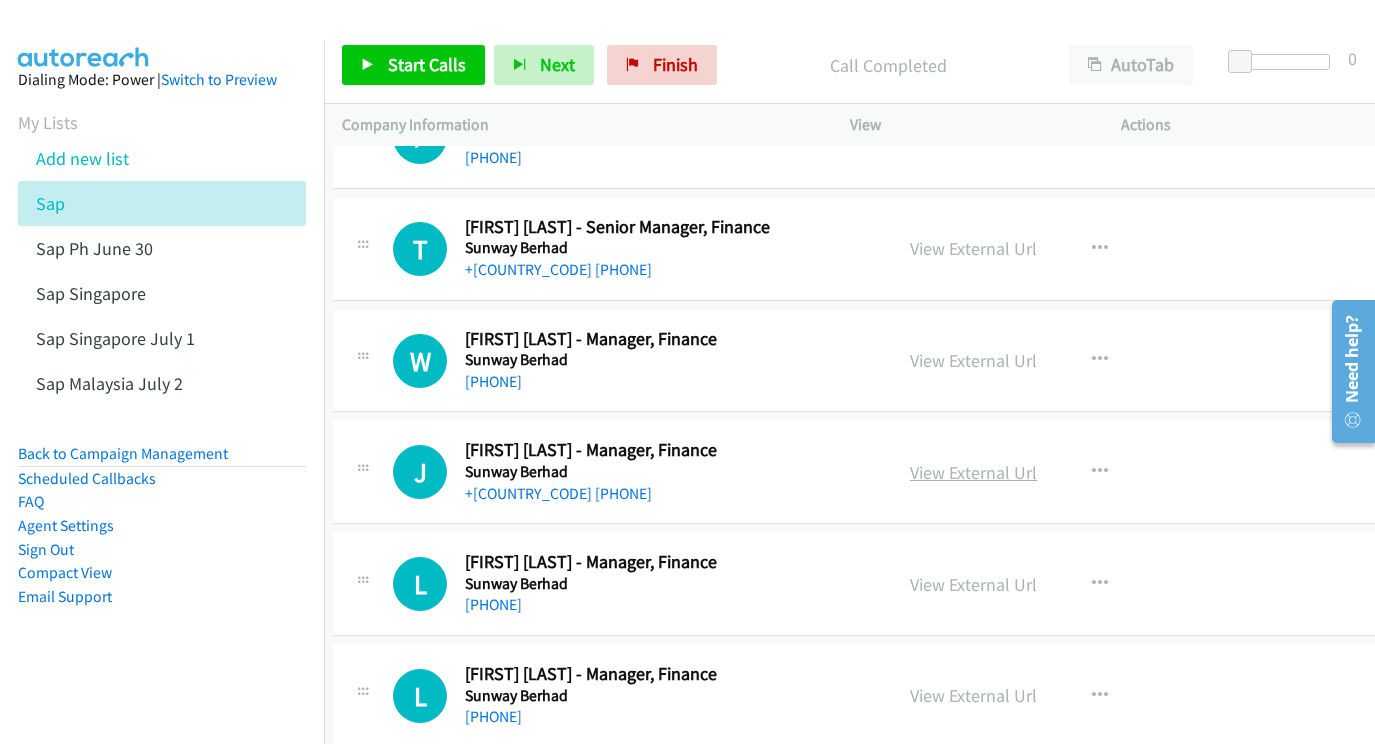 click on "View External Url" at bounding box center (973, 472) 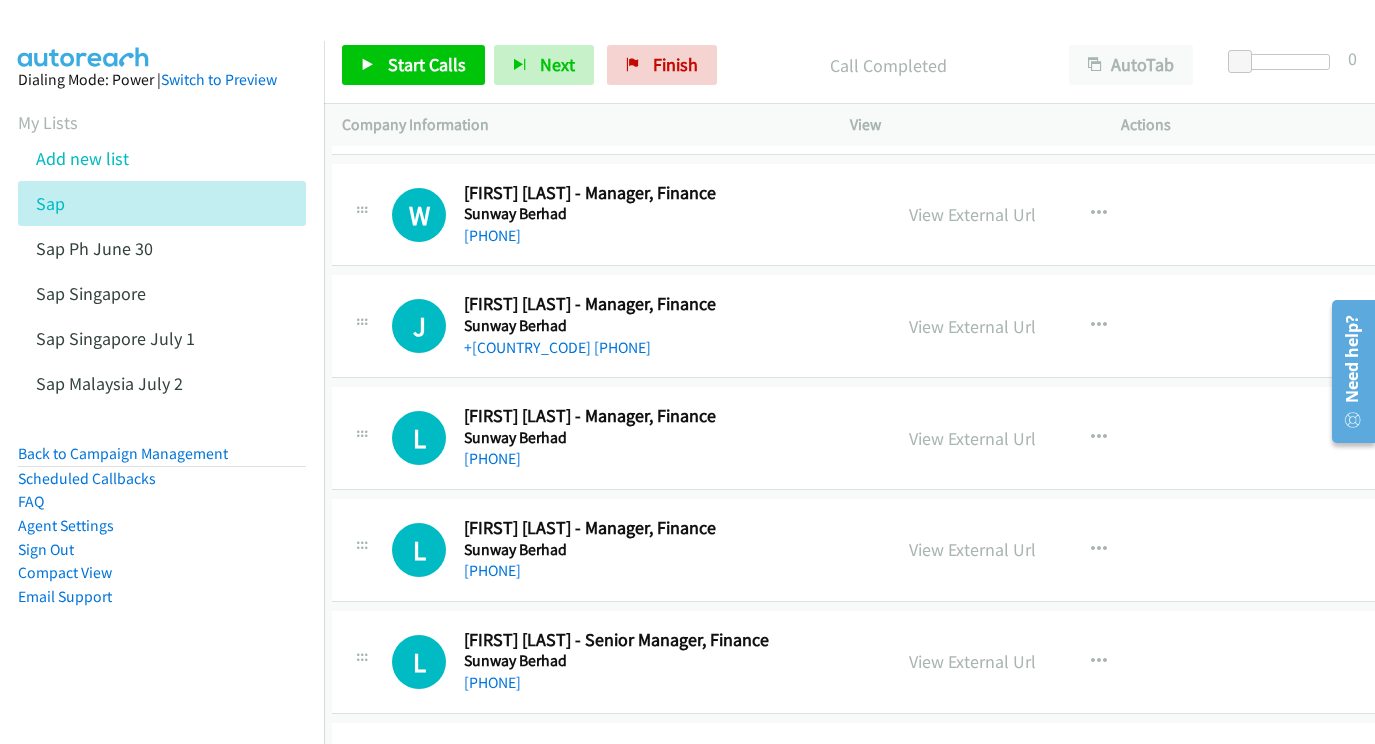 scroll, scrollTop: 13692, scrollLeft: 11, axis: both 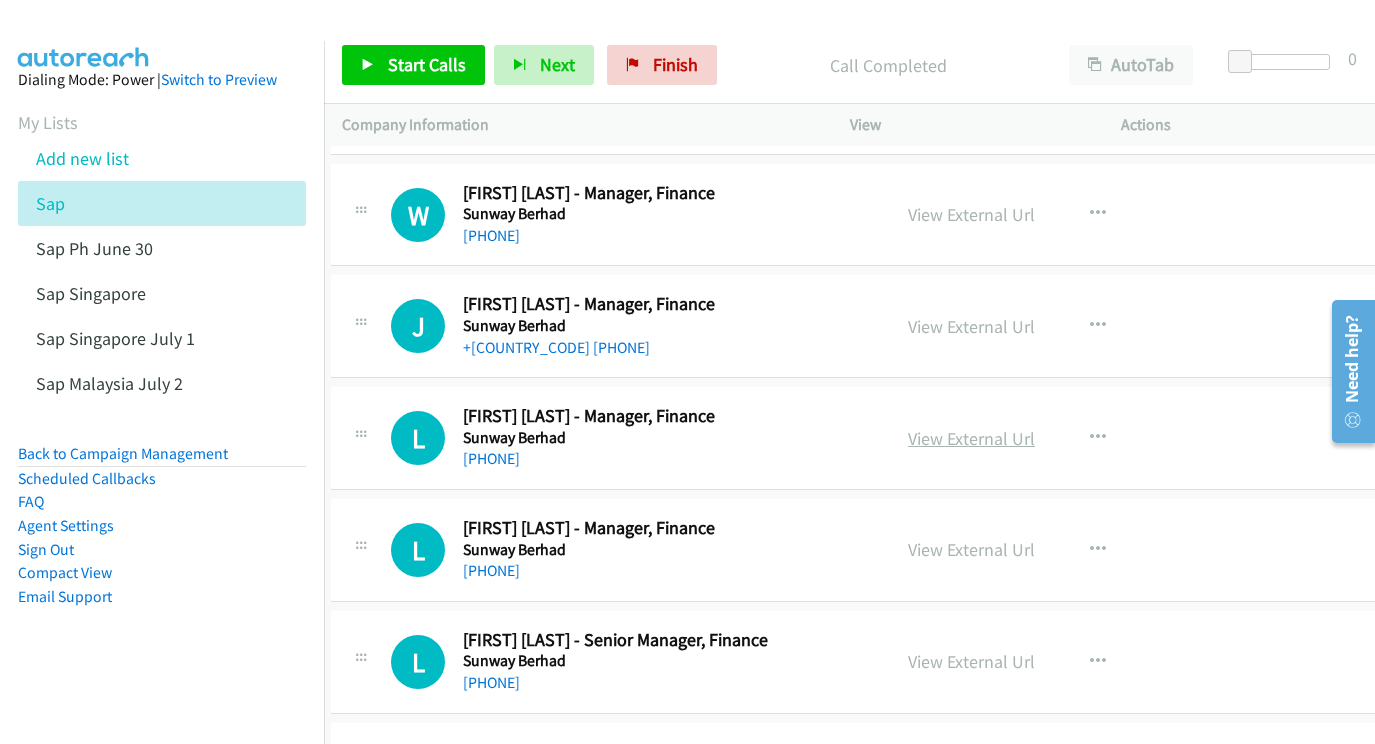 click on "View External Url" at bounding box center (971, 438) 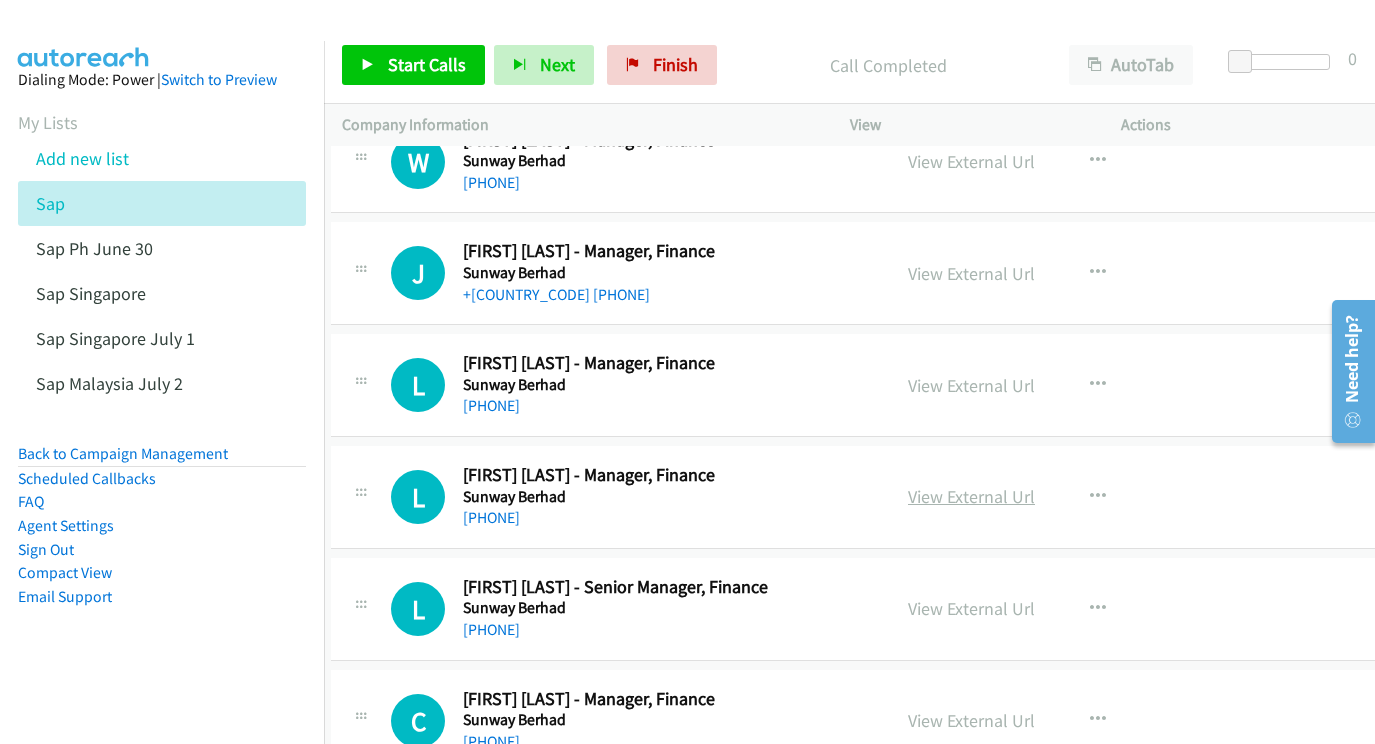 scroll, scrollTop: 13761, scrollLeft: 11, axis: both 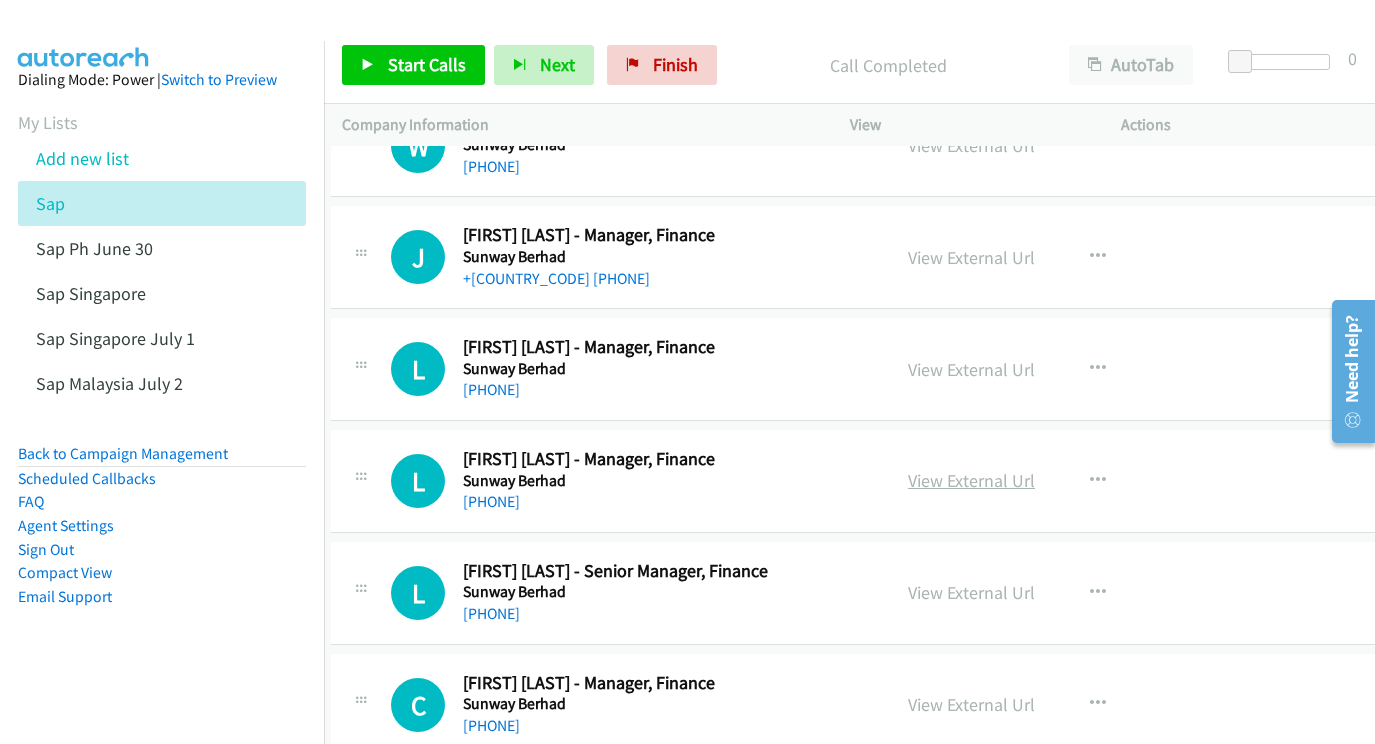 click on "View External Url" at bounding box center [971, 480] 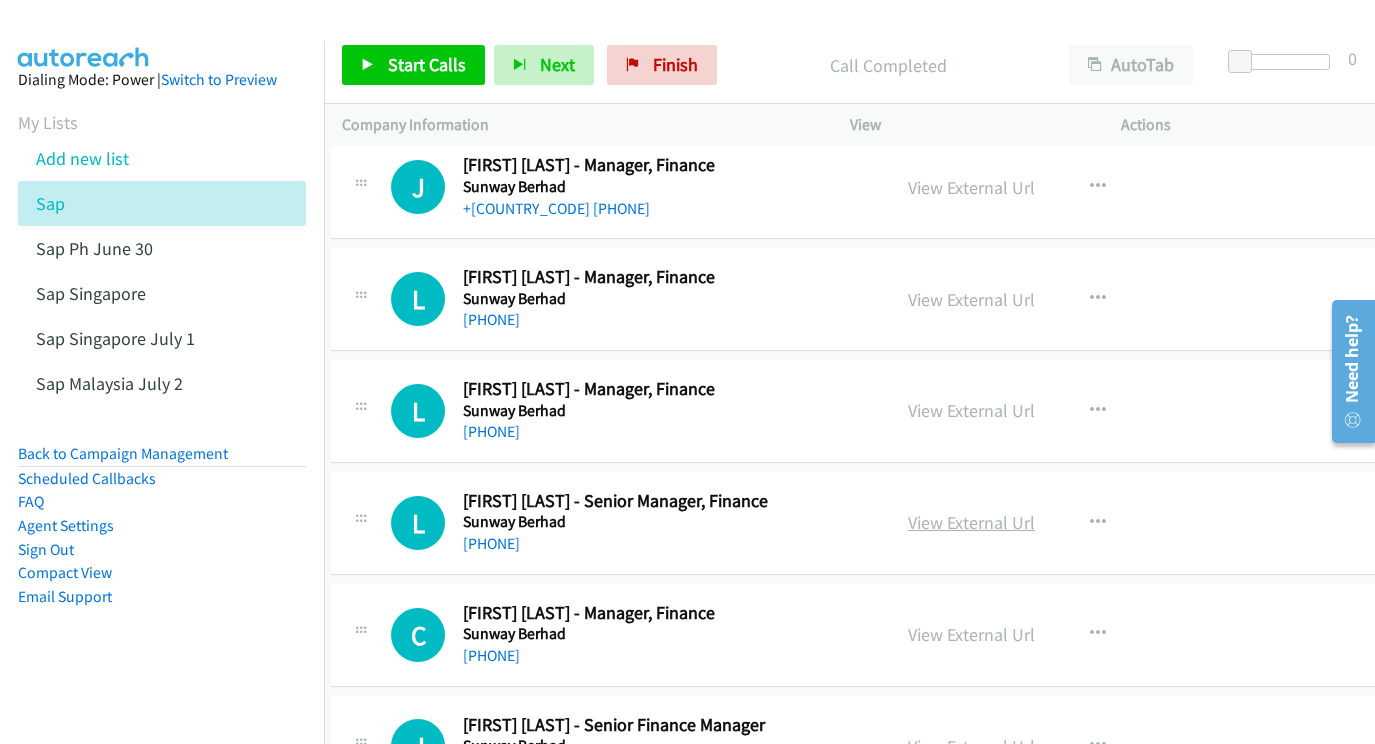 scroll, scrollTop: 13856, scrollLeft: 11, axis: both 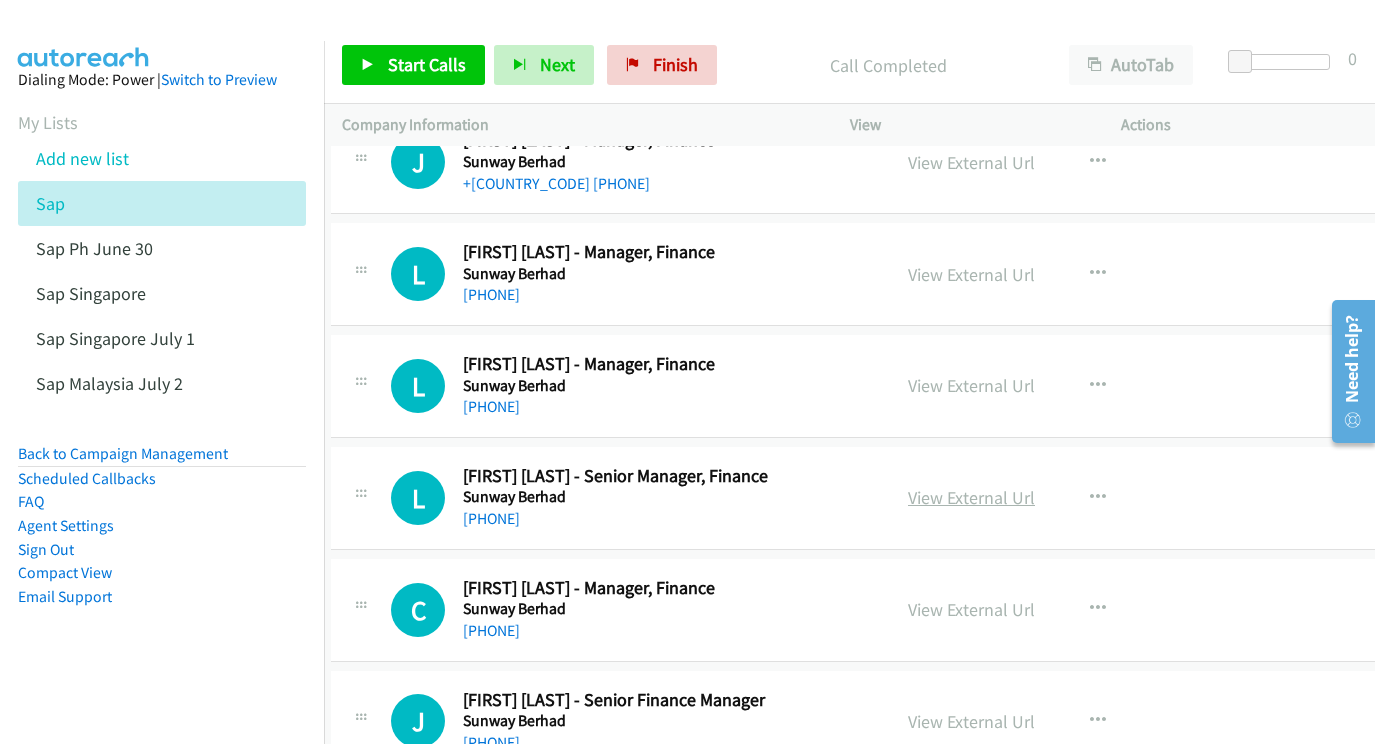 click on "View External Url" at bounding box center (971, 497) 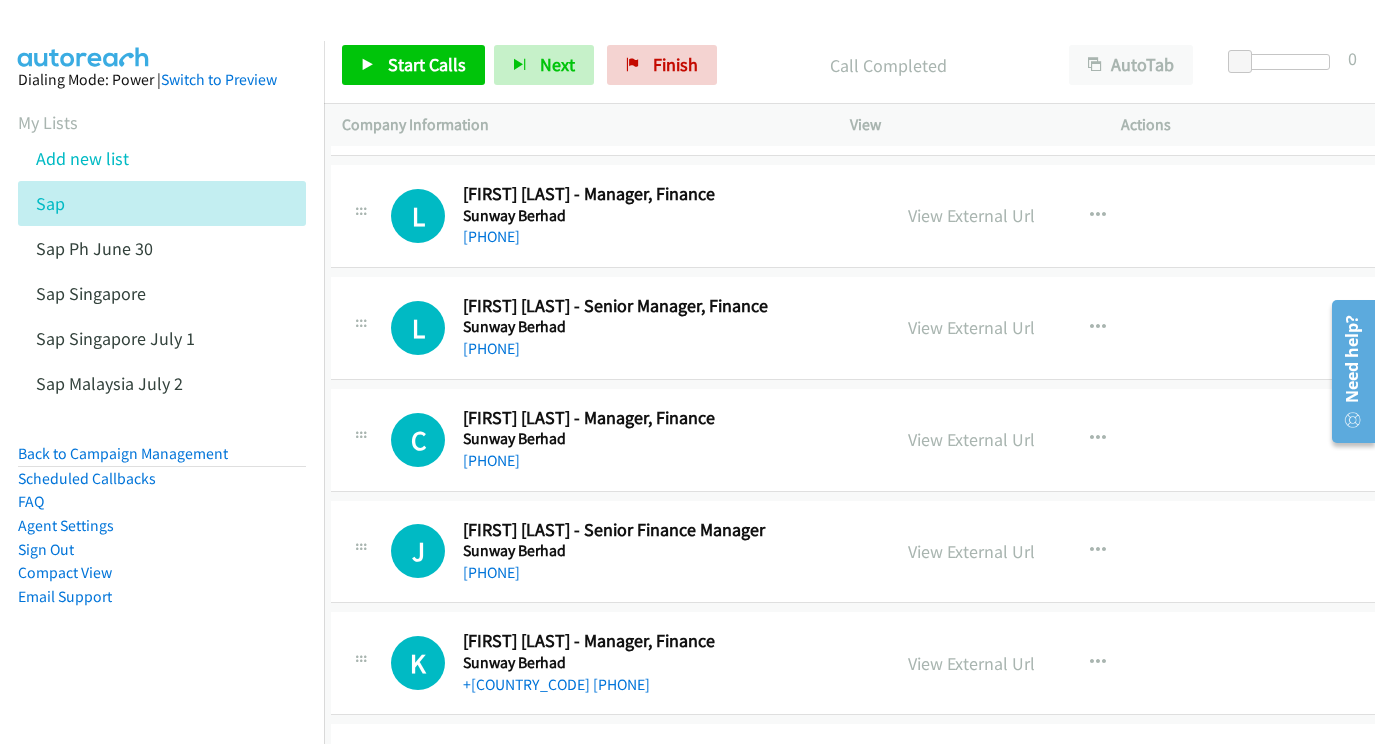 scroll, scrollTop: 14044, scrollLeft: 11, axis: both 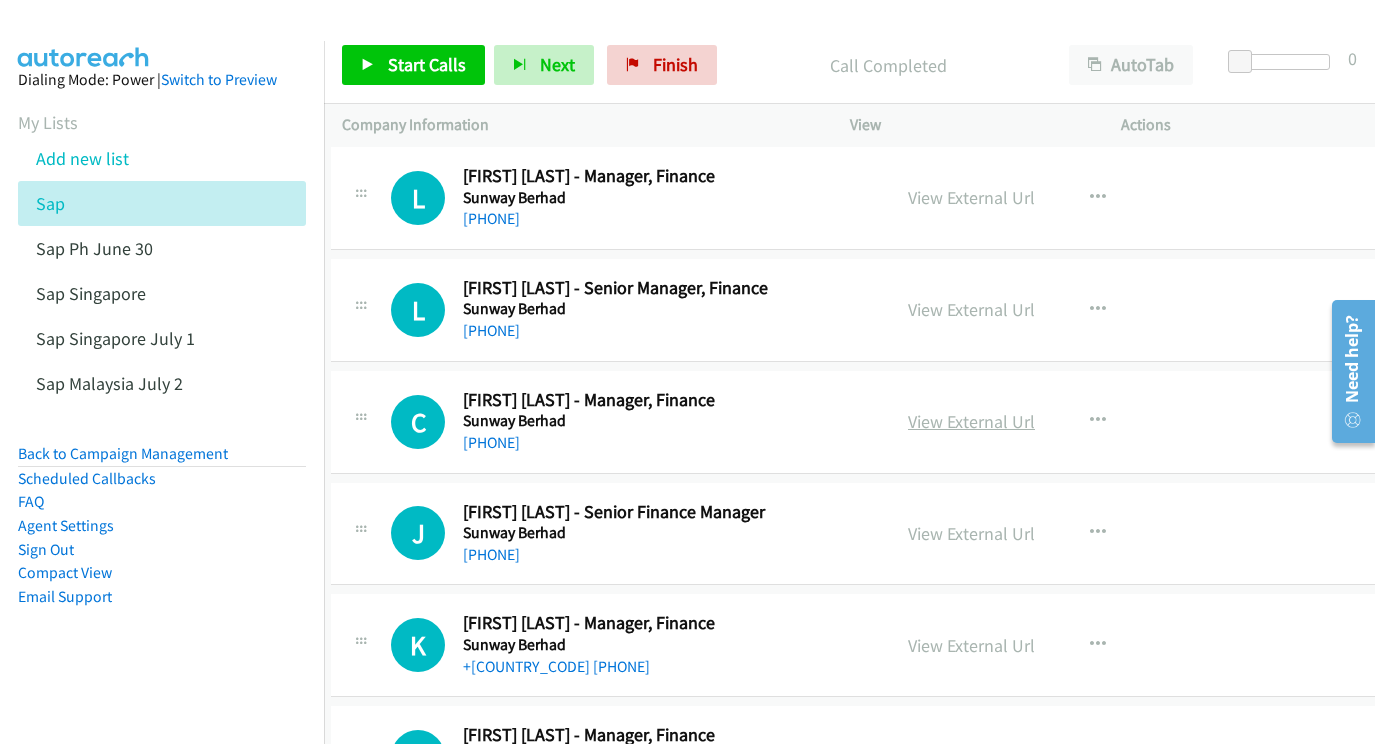 click on "View External Url" at bounding box center (971, 421) 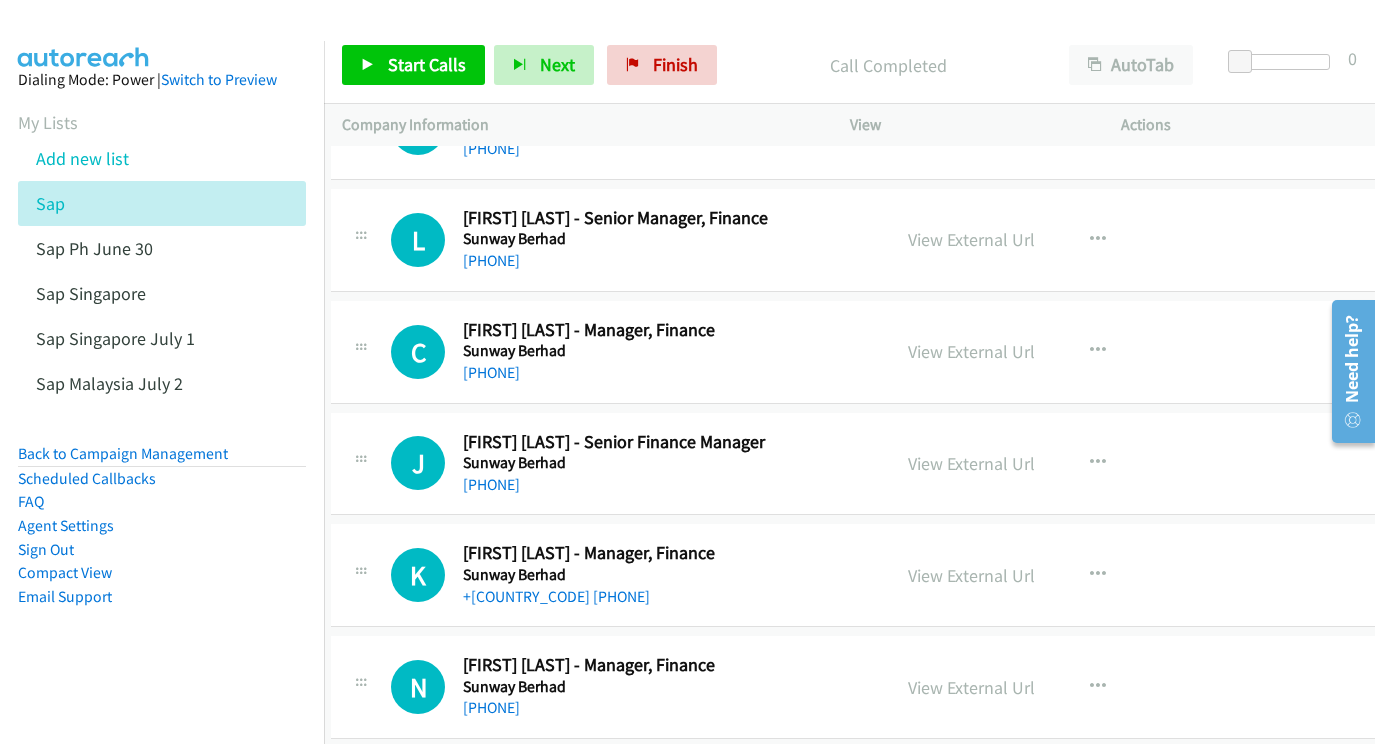 scroll, scrollTop: 14121, scrollLeft: 10, axis: both 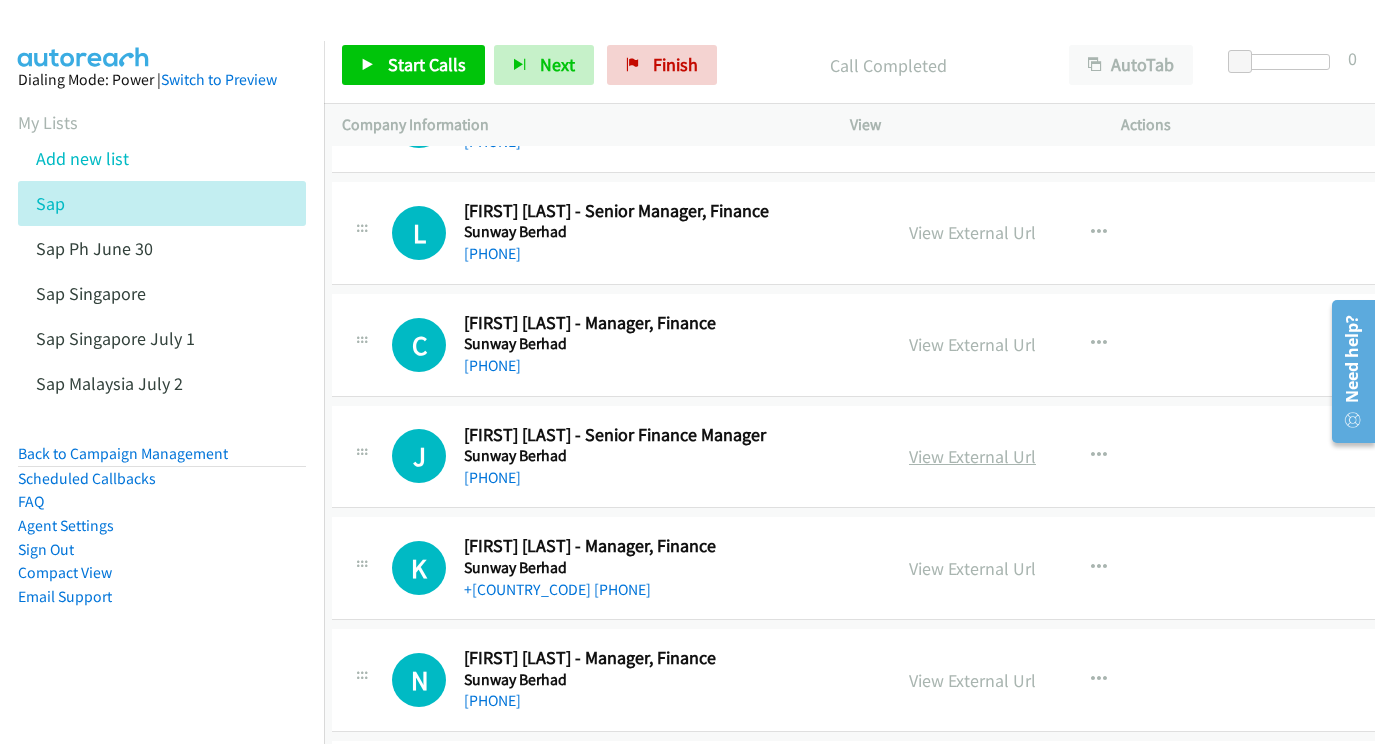 click on "View External Url" at bounding box center (972, 456) 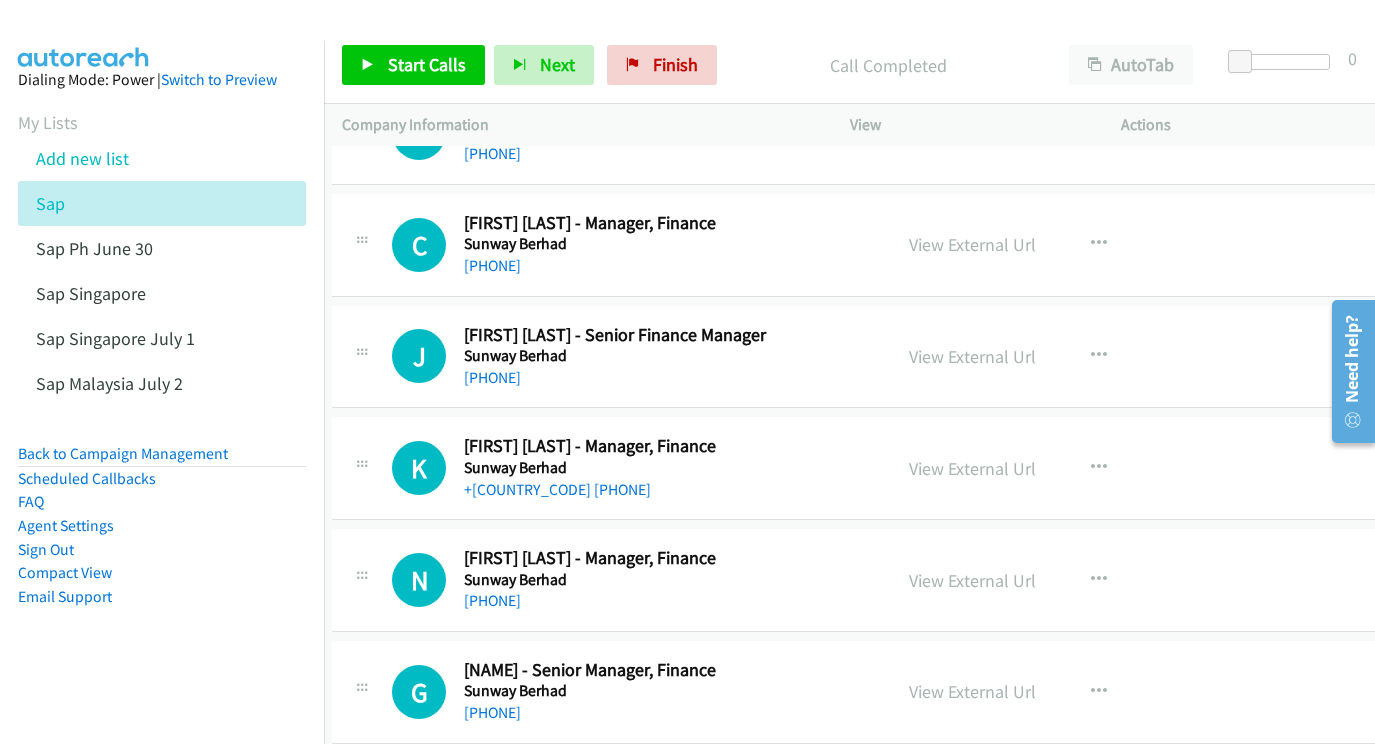 scroll, scrollTop: 14222, scrollLeft: 10, axis: both 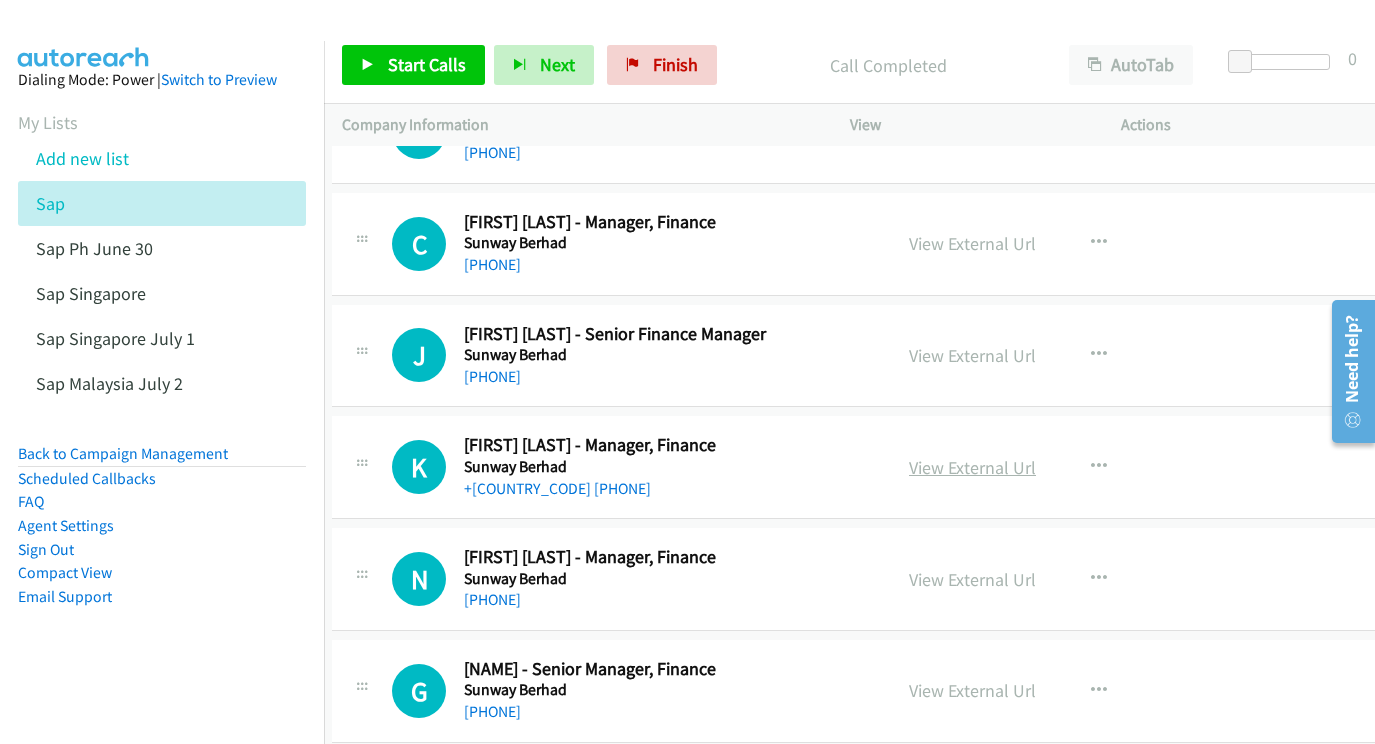 click on "View External Url" at bounding box center [972, 467] 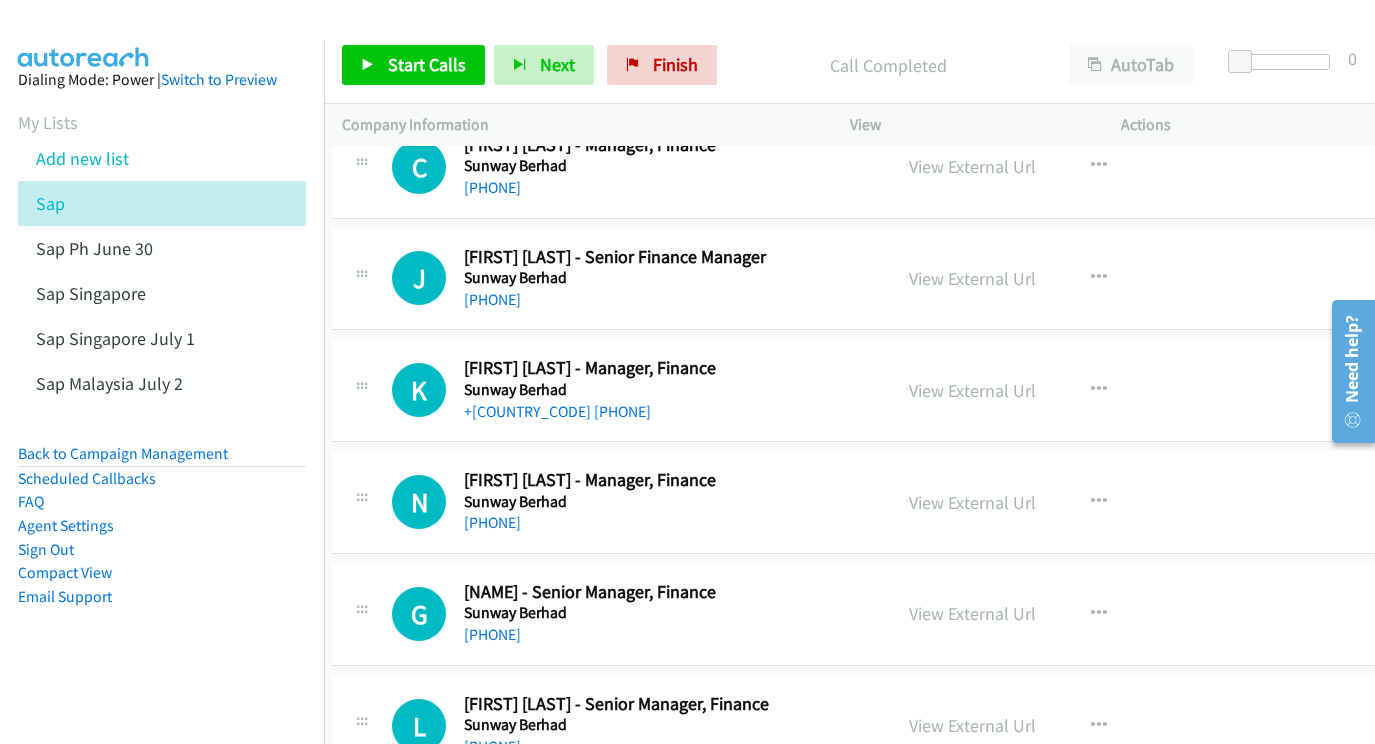 scroll, scrollTop: 14300, scrollLeft: 10, axis: both 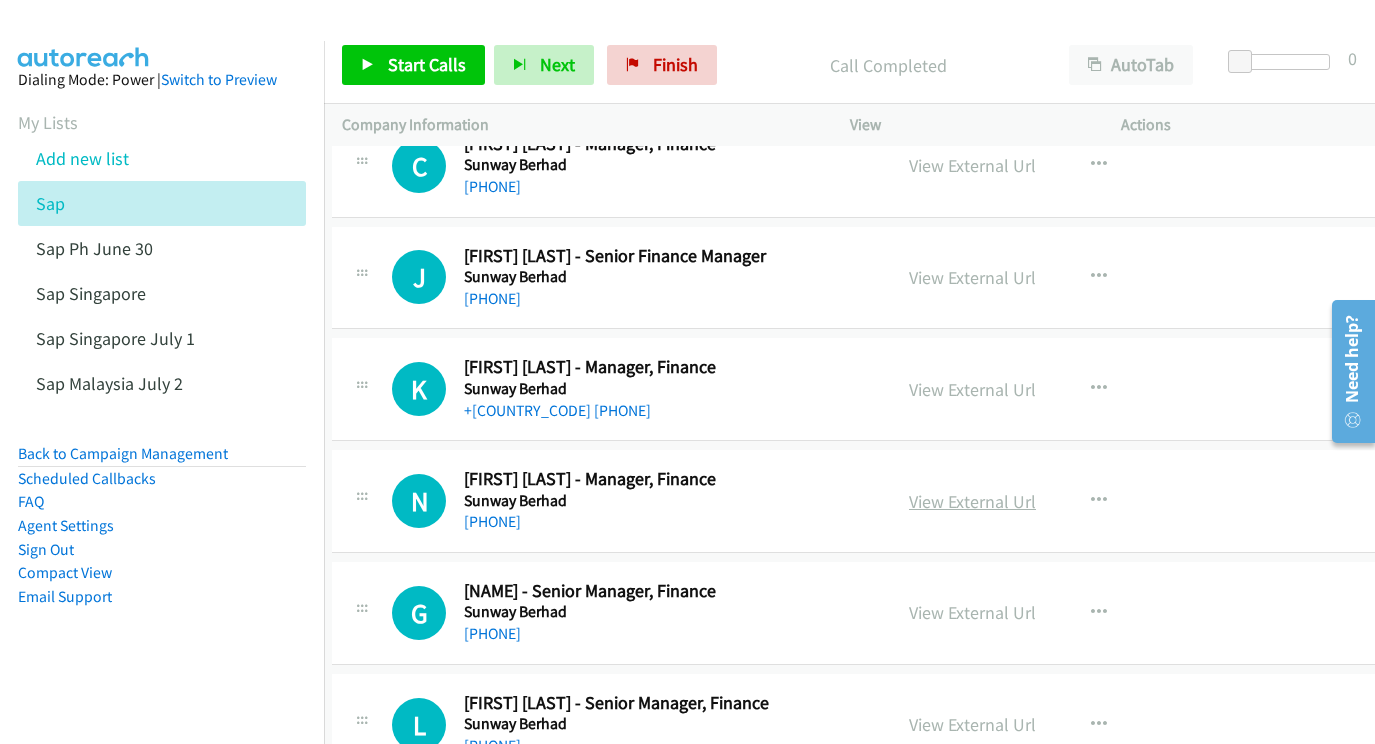 click on "View External Url" at bounding box center [972, 501] 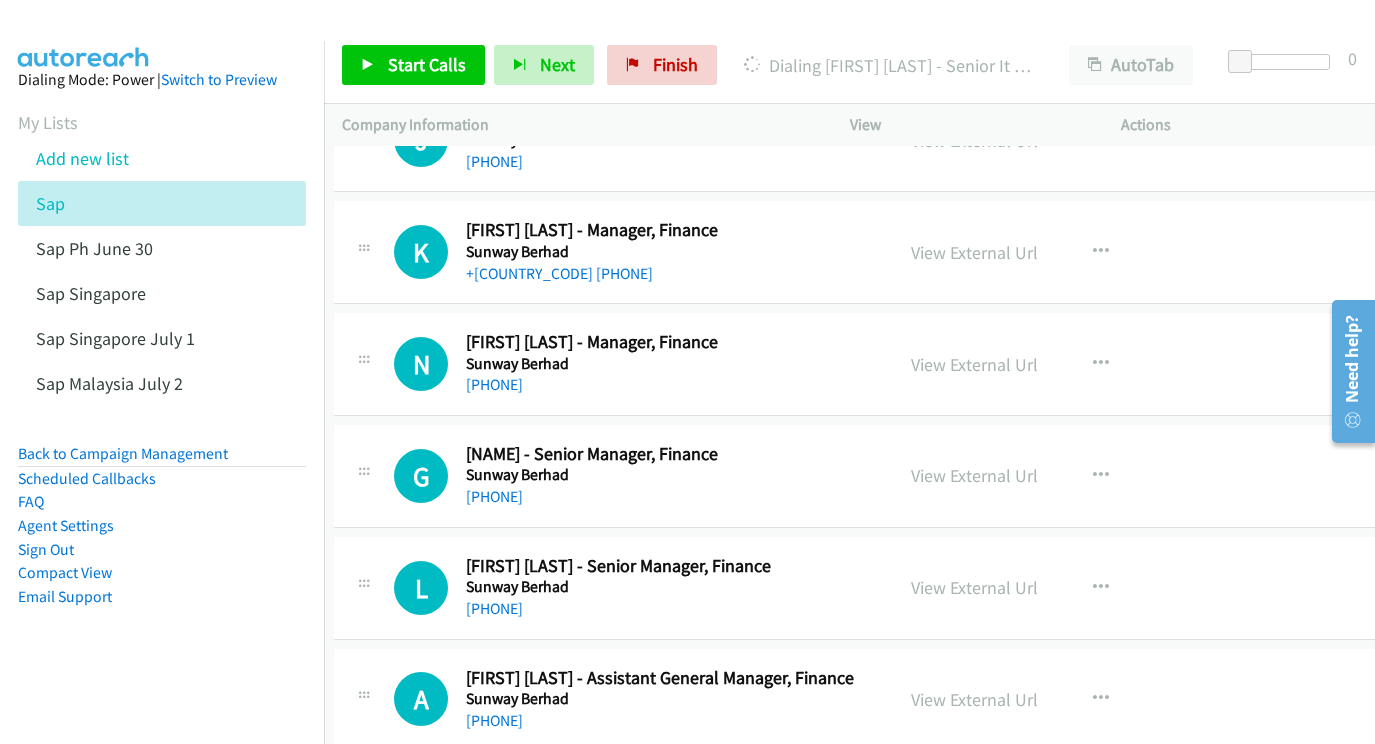 scroll, scrollTop: 14478, scrollLeft: 8, axis: both 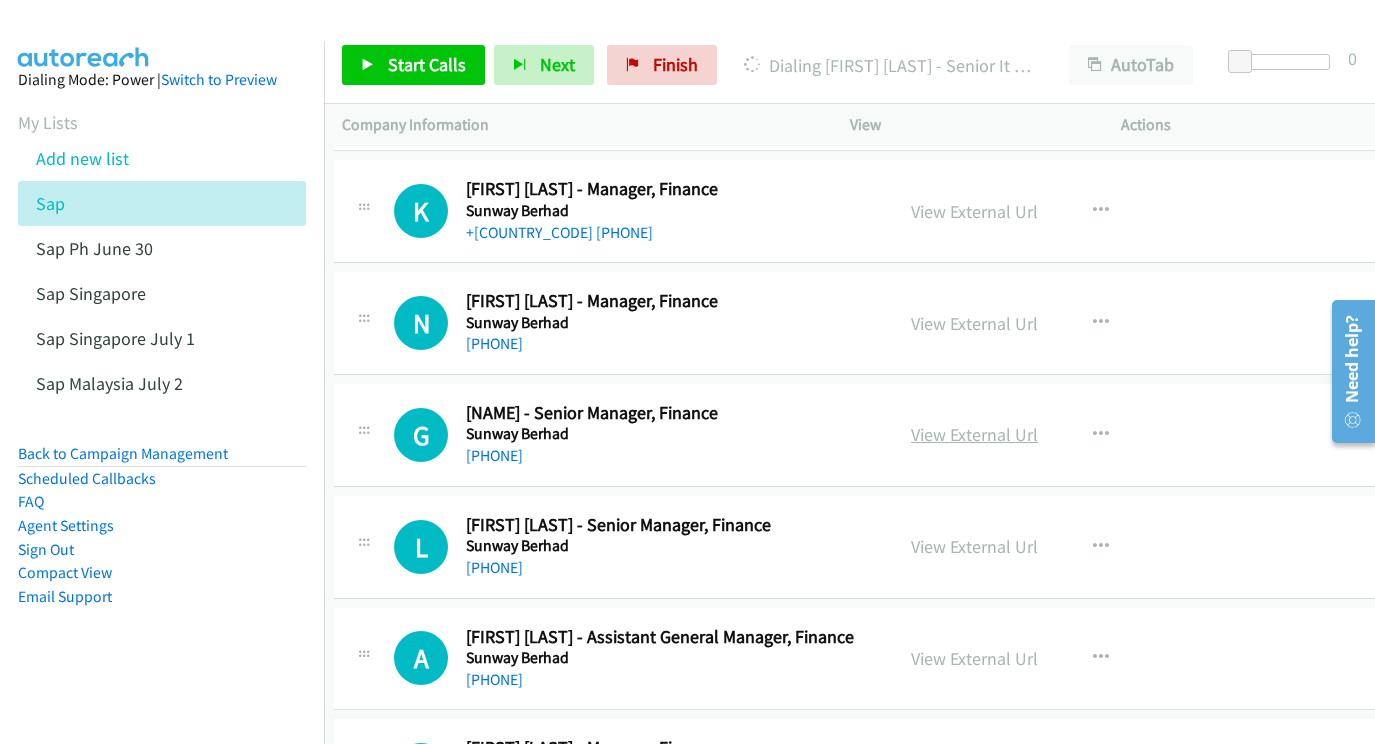 click on "View External Url" at bounding box center (974, 434) 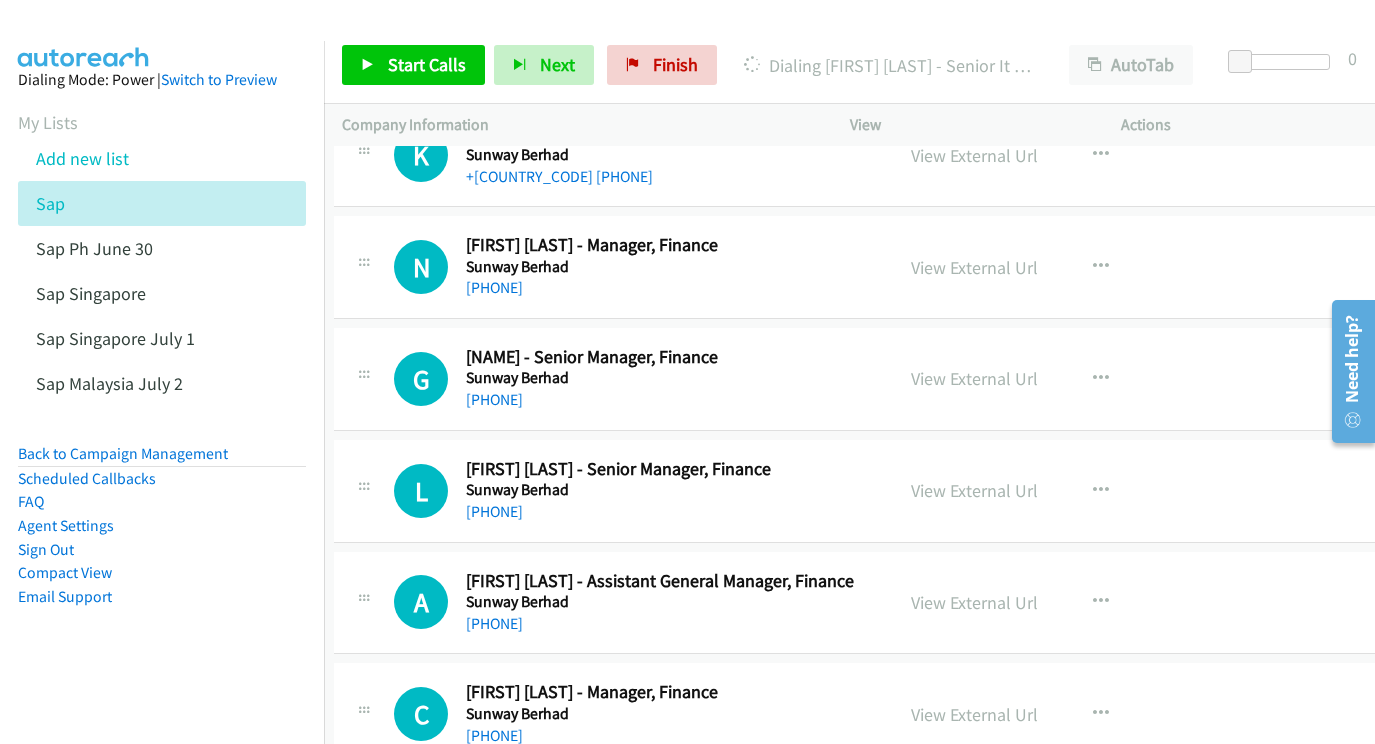 scroll, scrollTop: 14557, scrollLeft: 8, axis: both 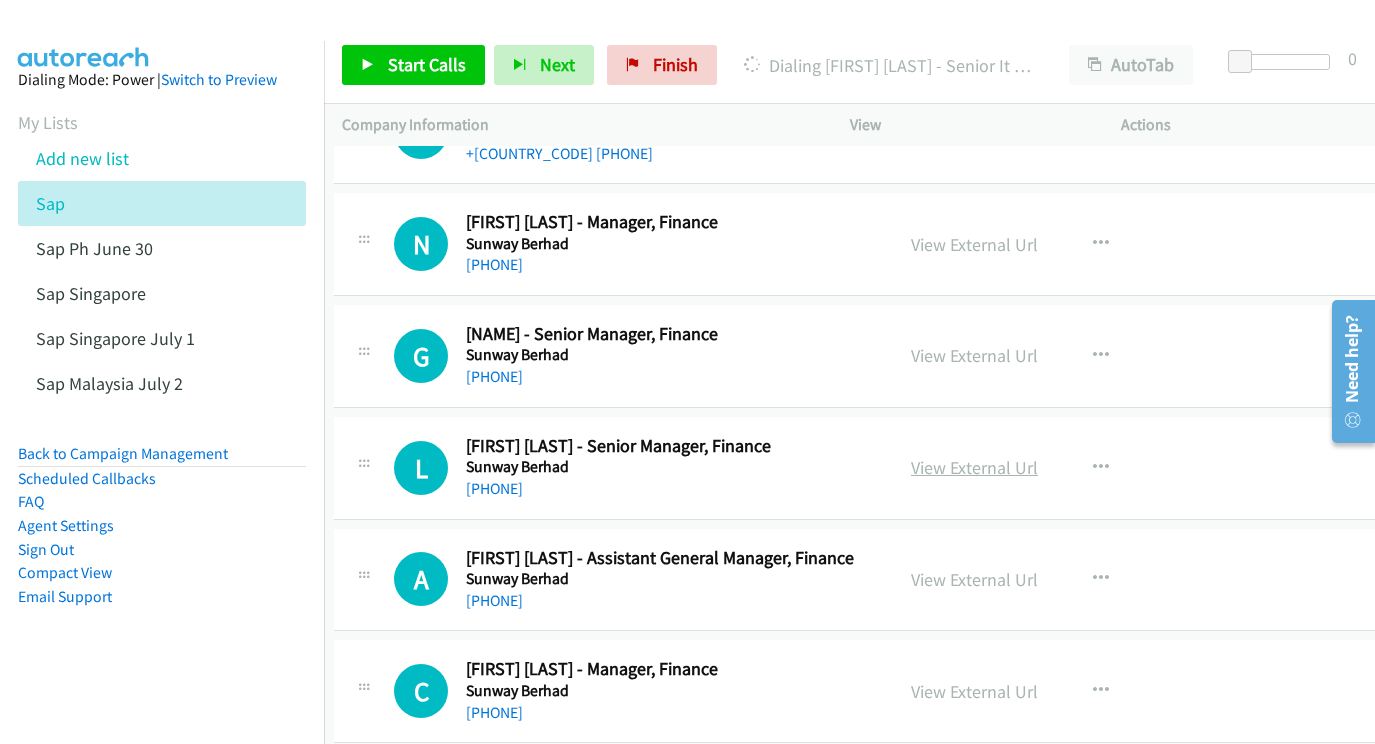 click on "View External Url" at bounding box center (974, 467) 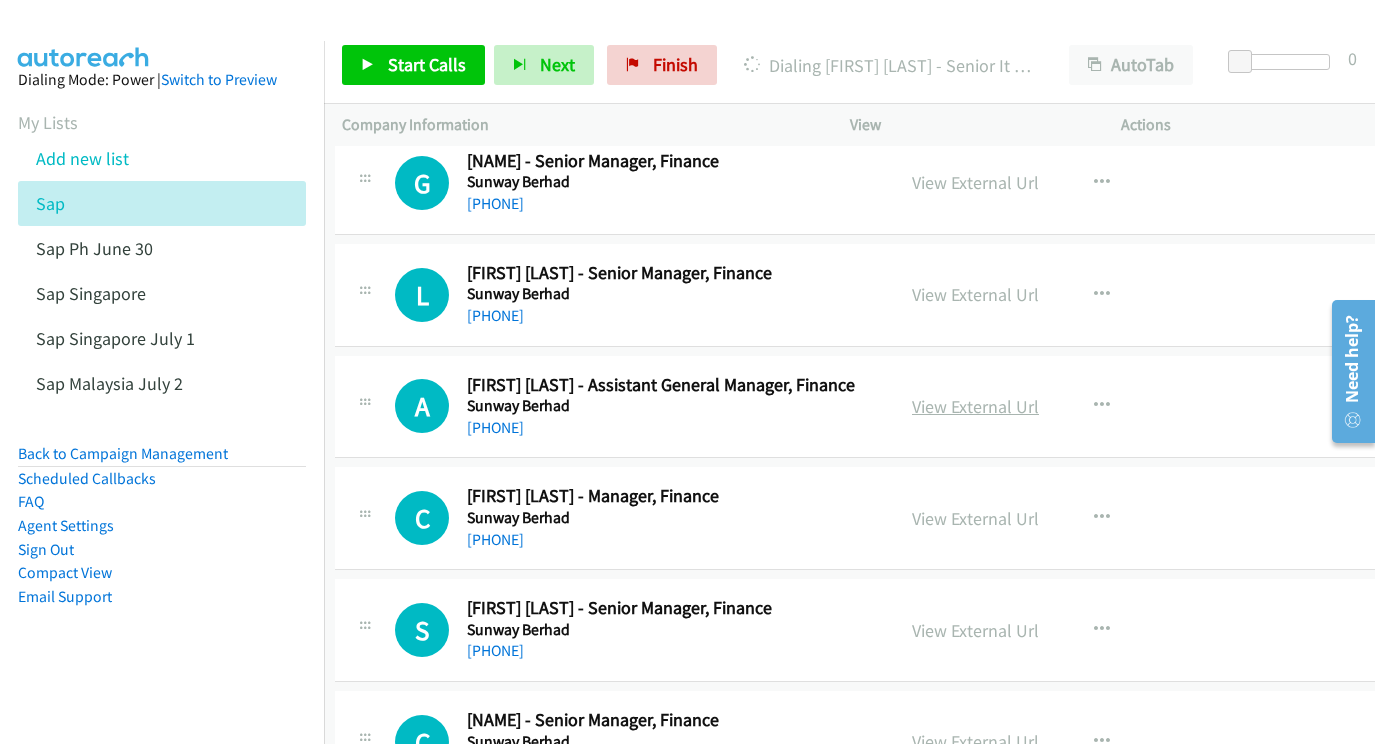 scroll, scrollTop: 14763, scrollLeft: 7, axis: both 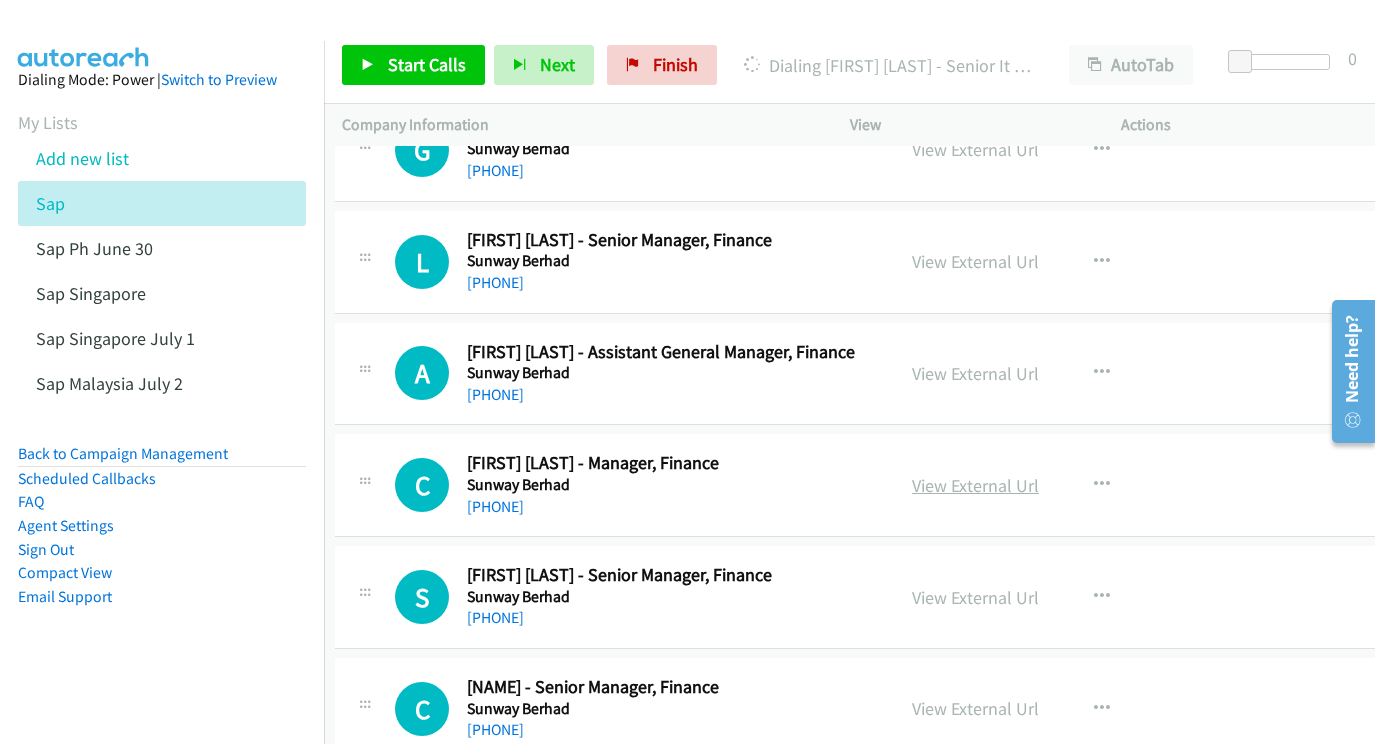 click on "View External Url" at bounding box center (975, 485) 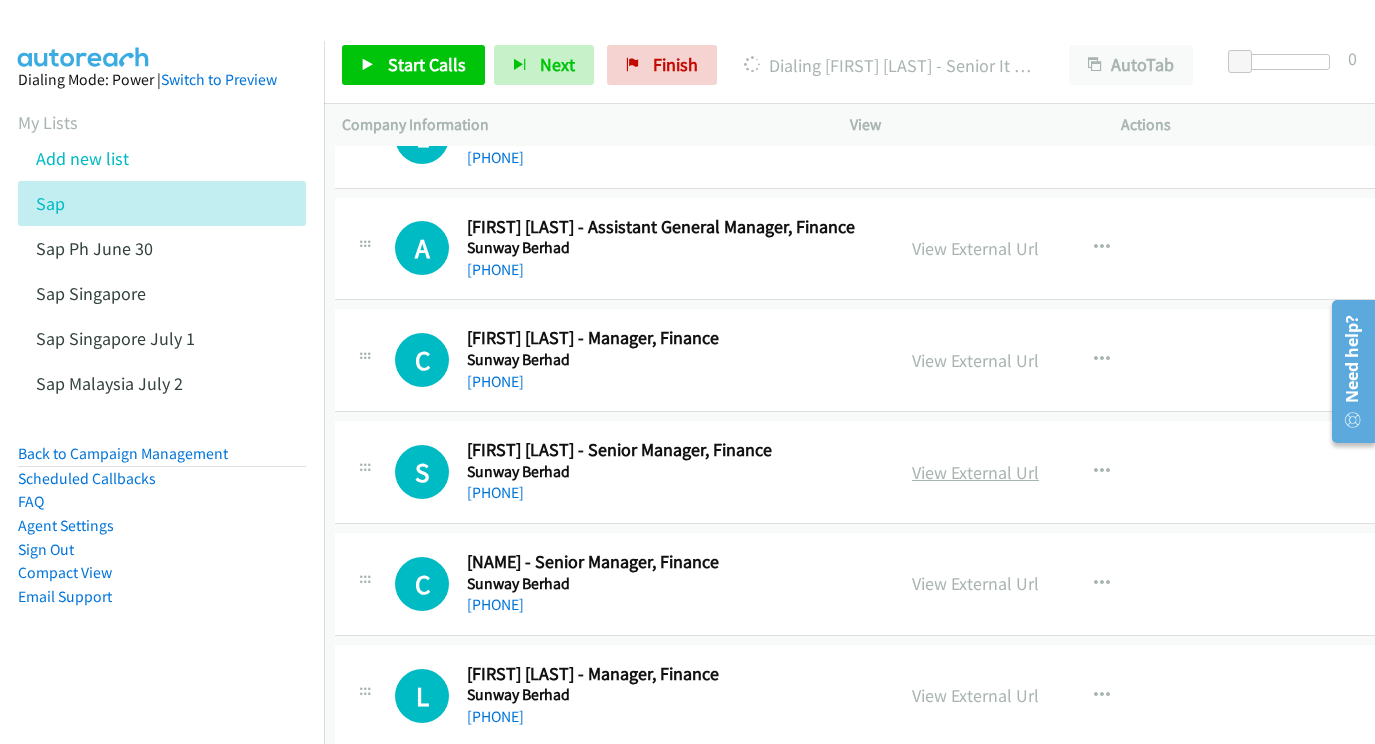 scroll, scrollTop: 14888, scrollLeft: 7, axis: both 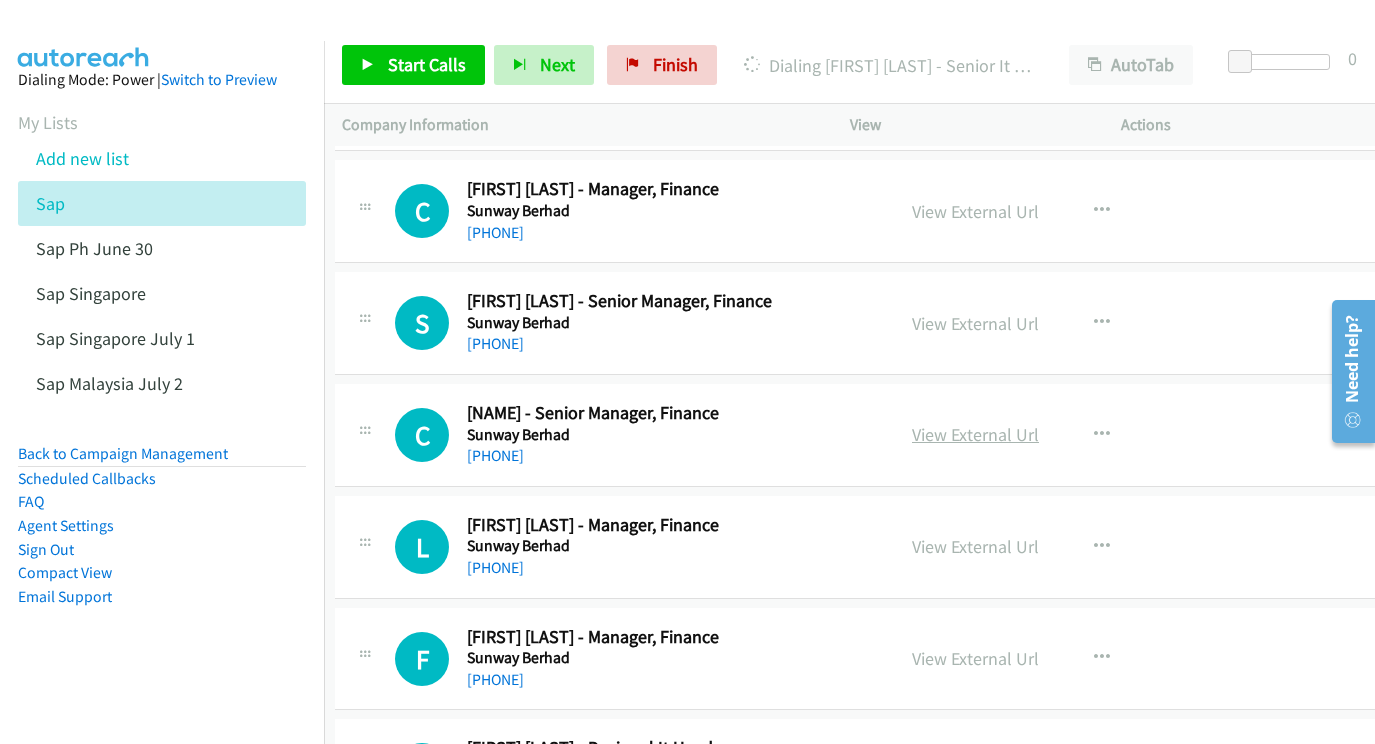 click on "View External Url" at bounding box center [975, 434] 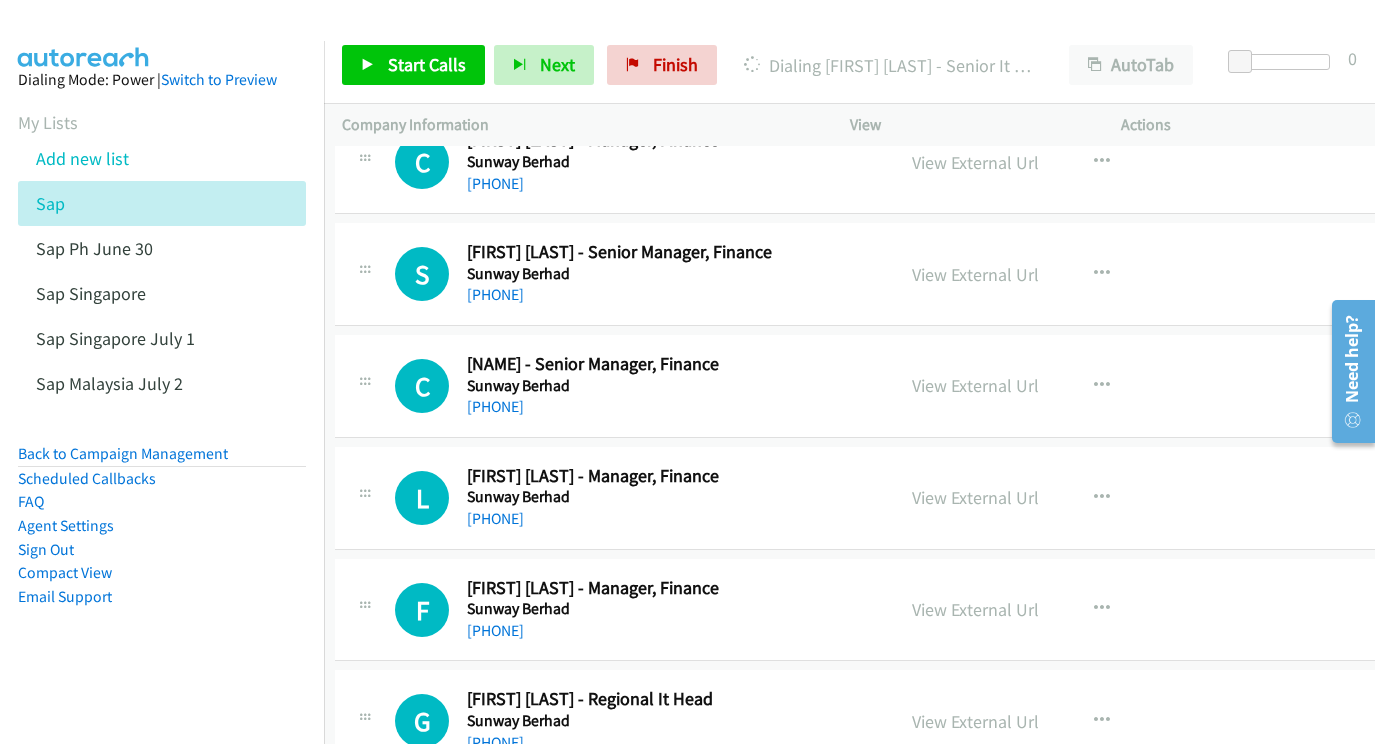 scroll, scrollTop: 15119, scrollLeft: 7, axis: both 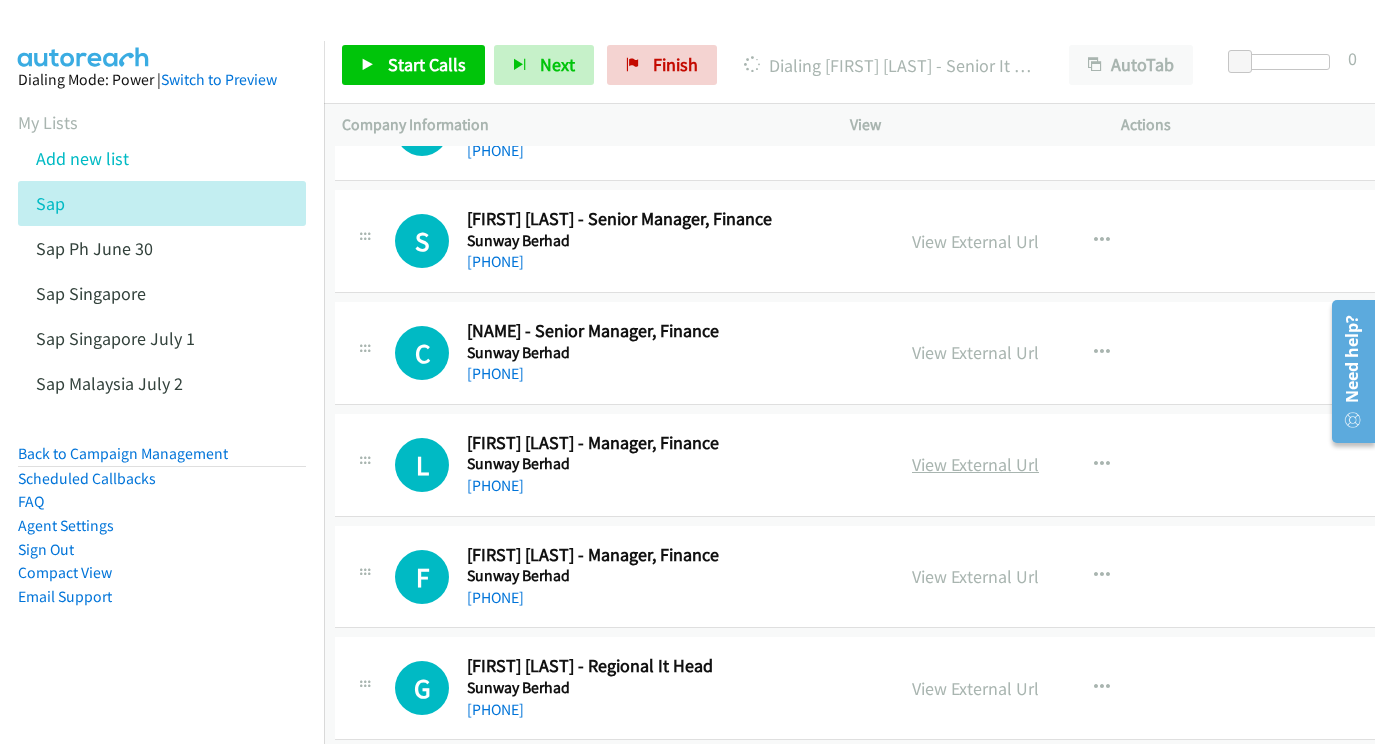click on "View External Url" at bounding box center [975, 464] 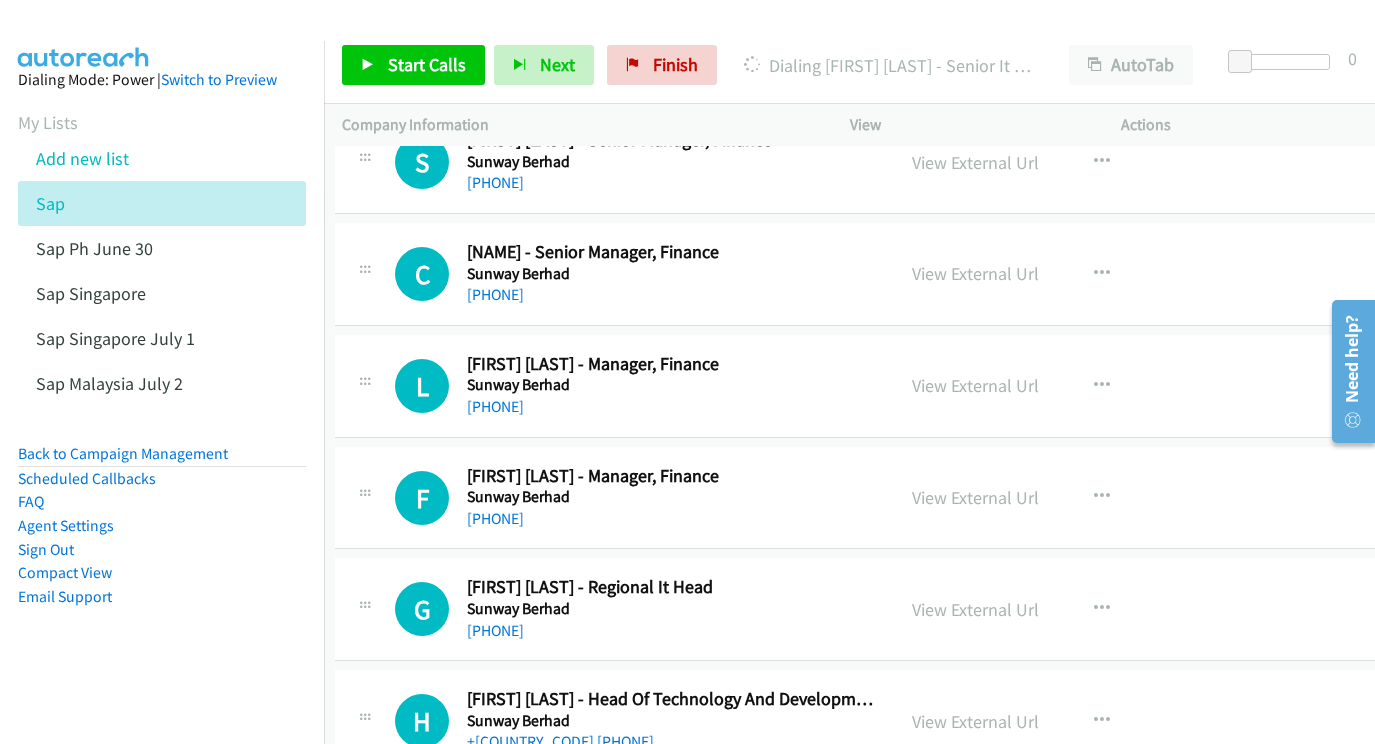 scroll, scrollTop: 15218, scrollLeft: 6, axis: both 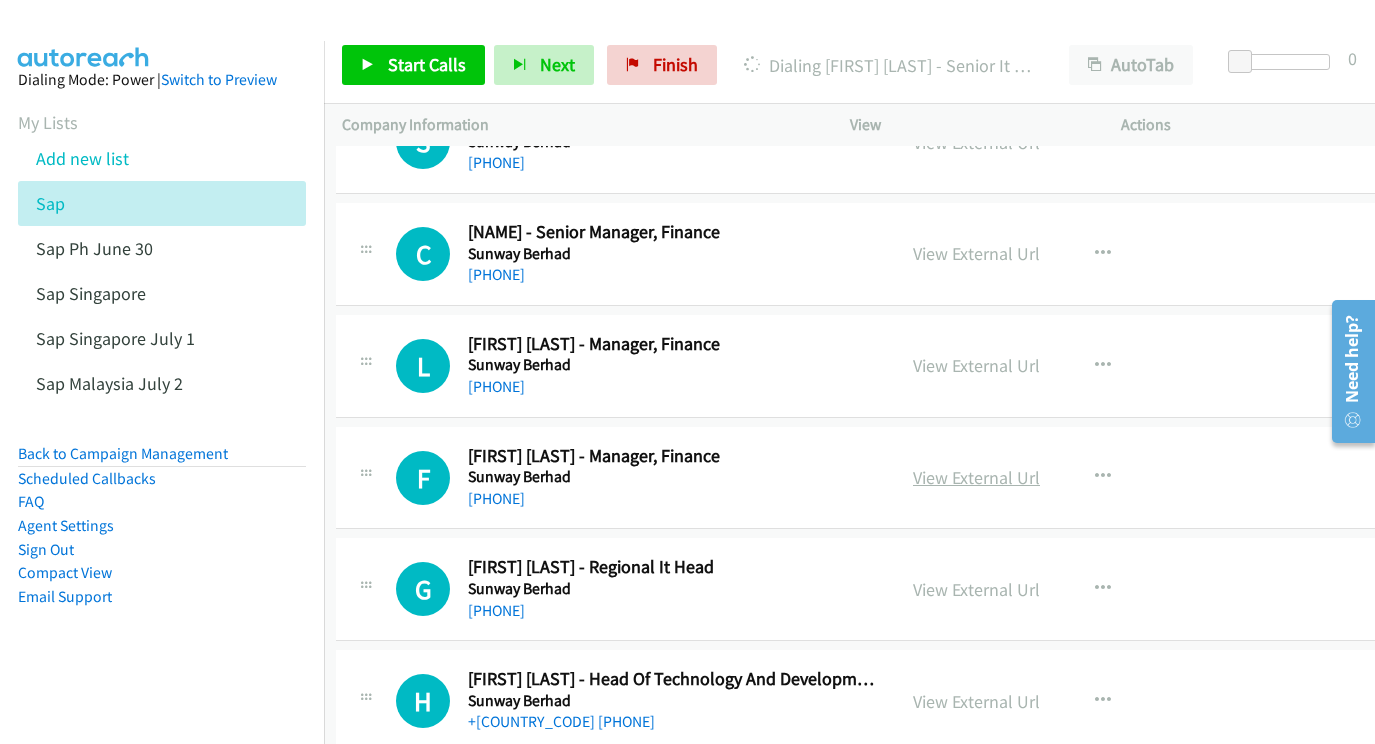 click on "View External Url" at bounding box center [976, 477] 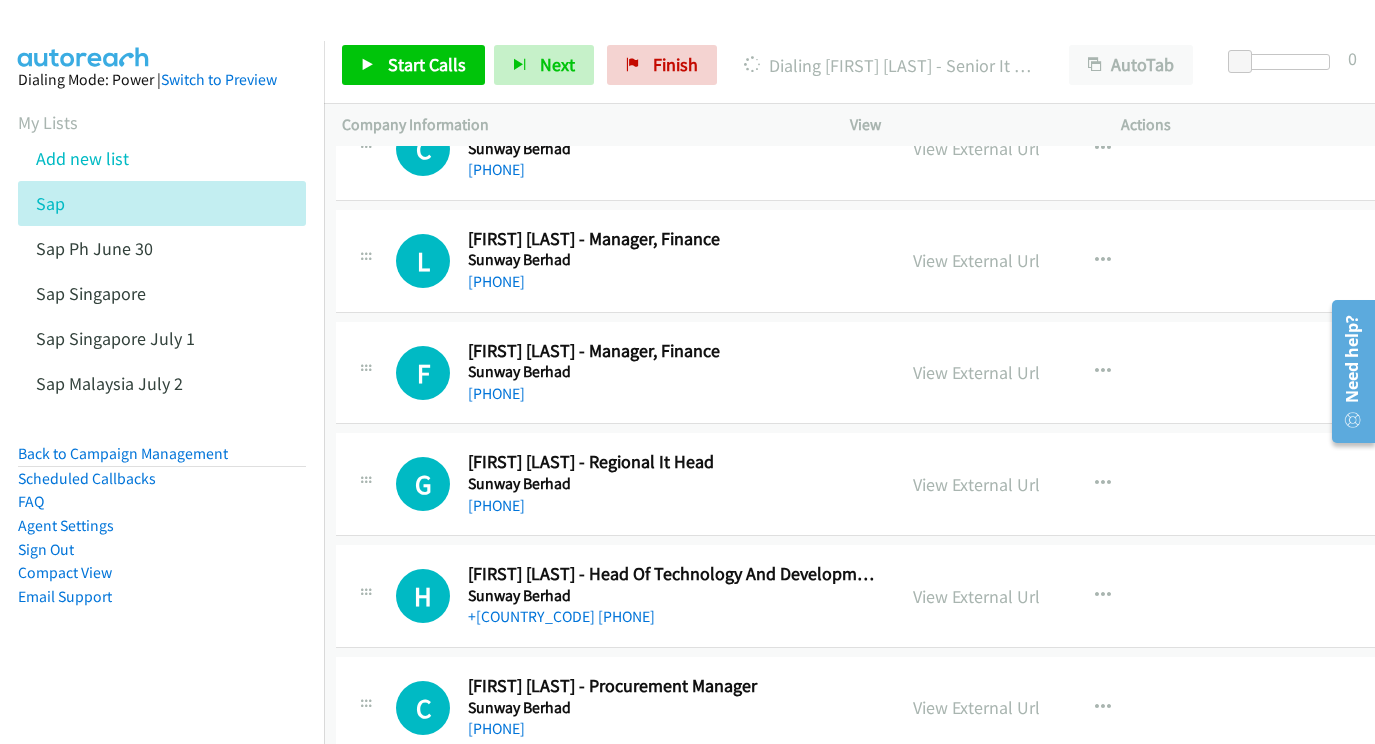 scroll, scrollTop: 15349, scrollLeft: 6, axis: both 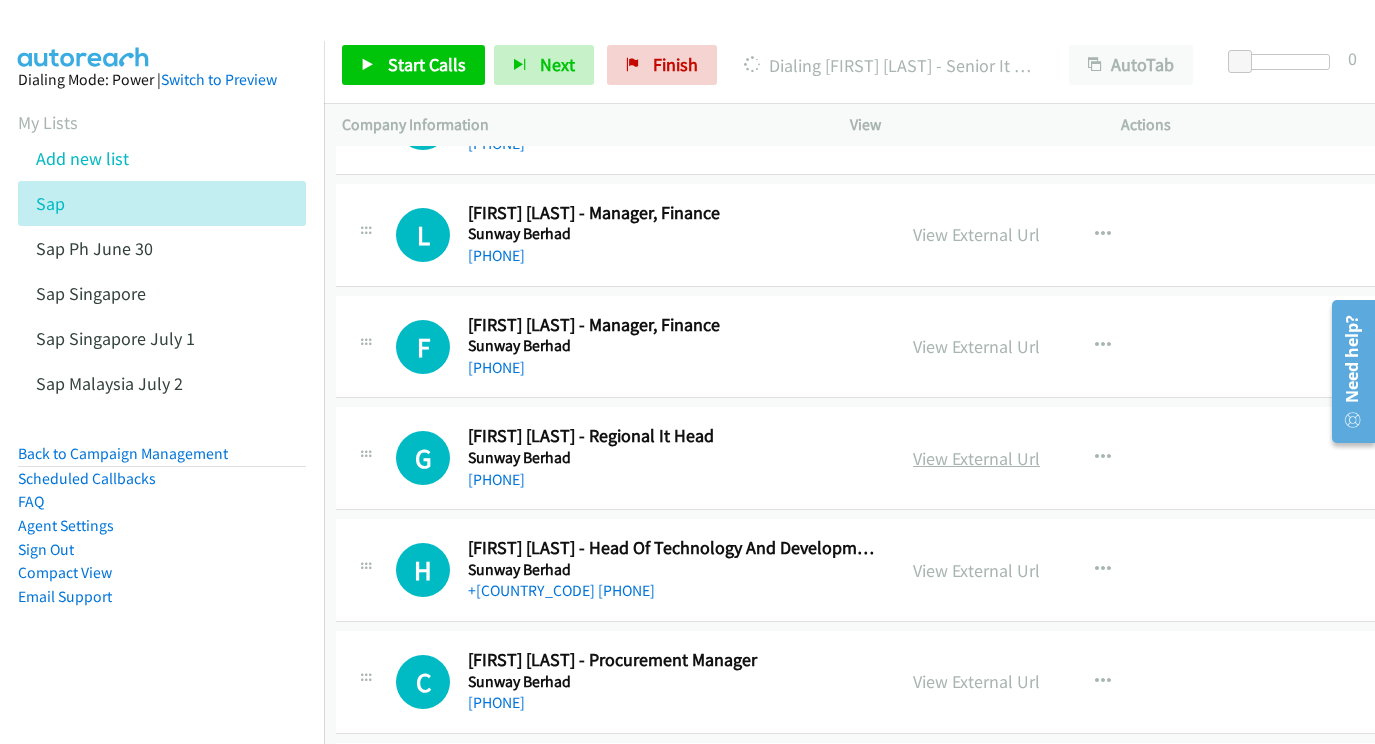 click on "View External Url" at bounding box center [976, 458] 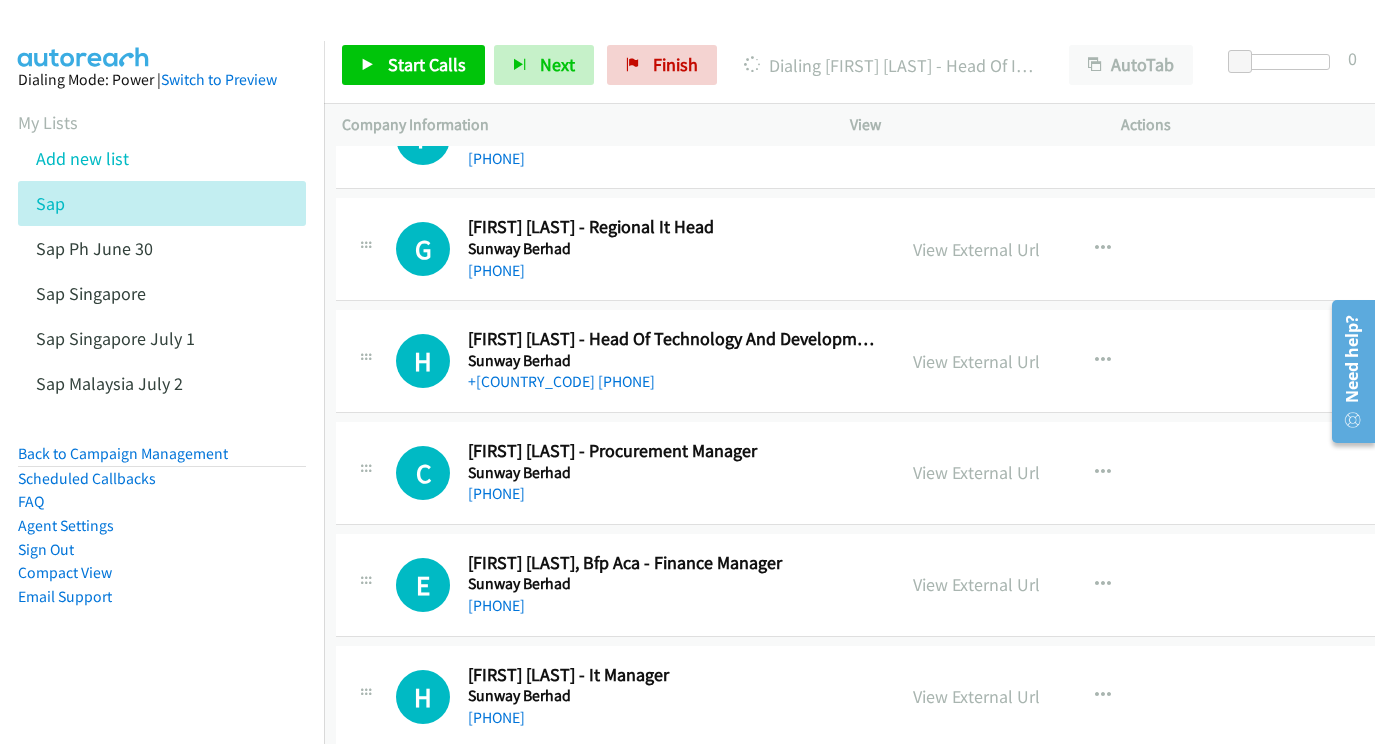 scroll, scrollTop: 15567, scrollLeft: 6, axis: both 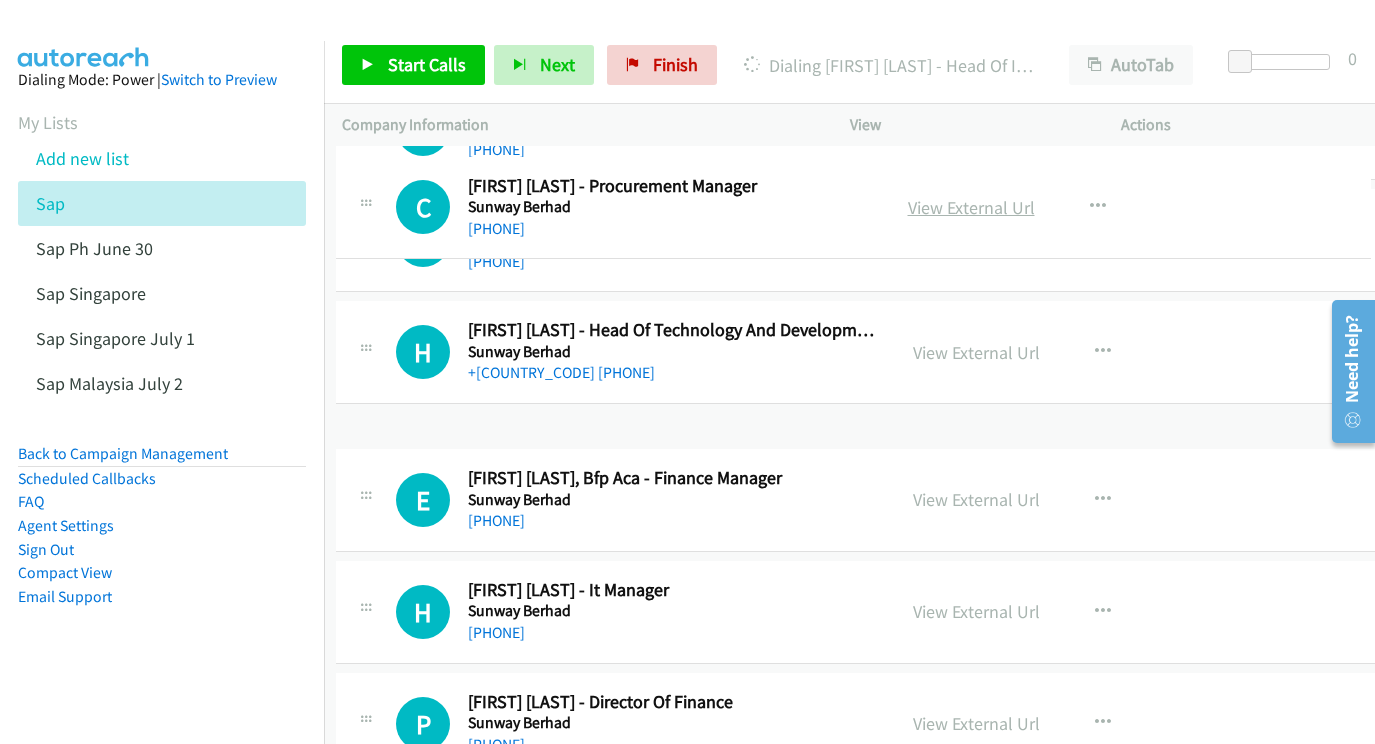 click on "View External Url" at bounding box center [971, 207] 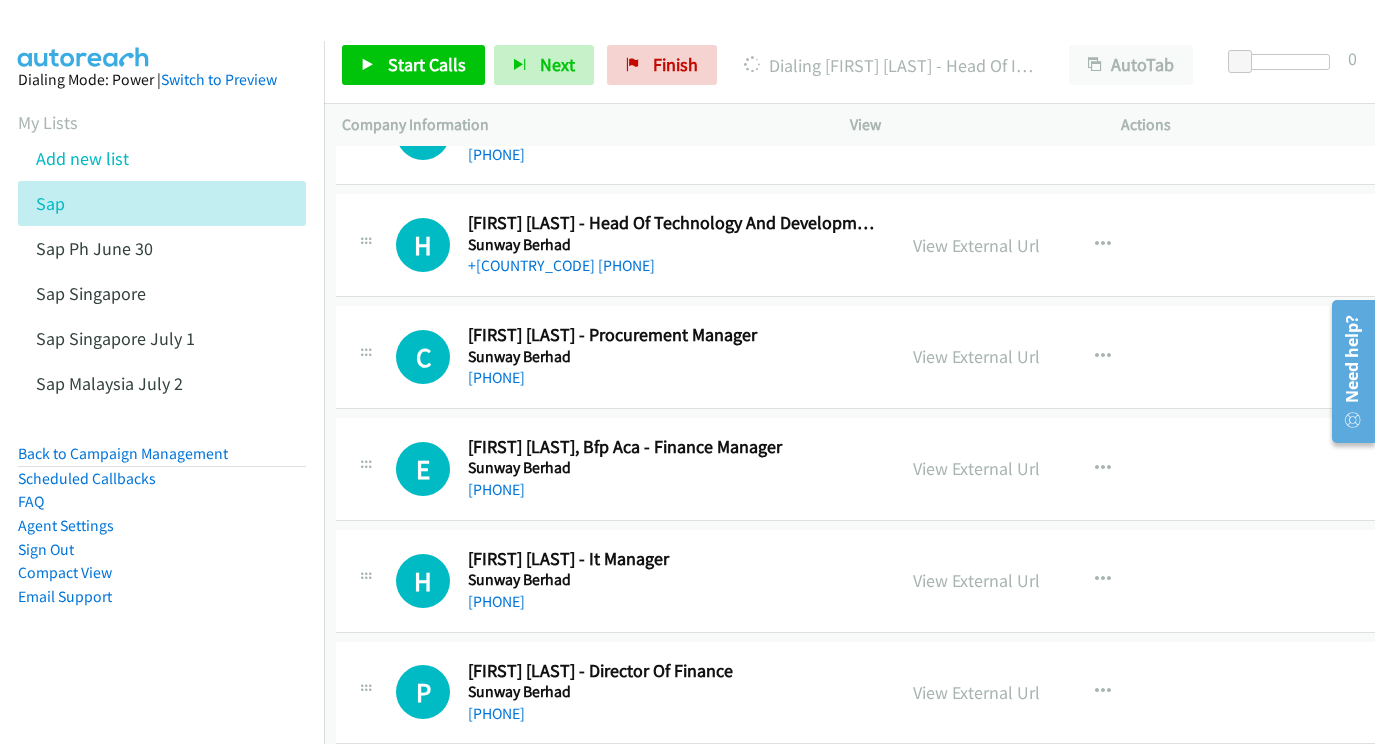 scroll, scrollTop: 15676, scrollLeft: 6, axis: both 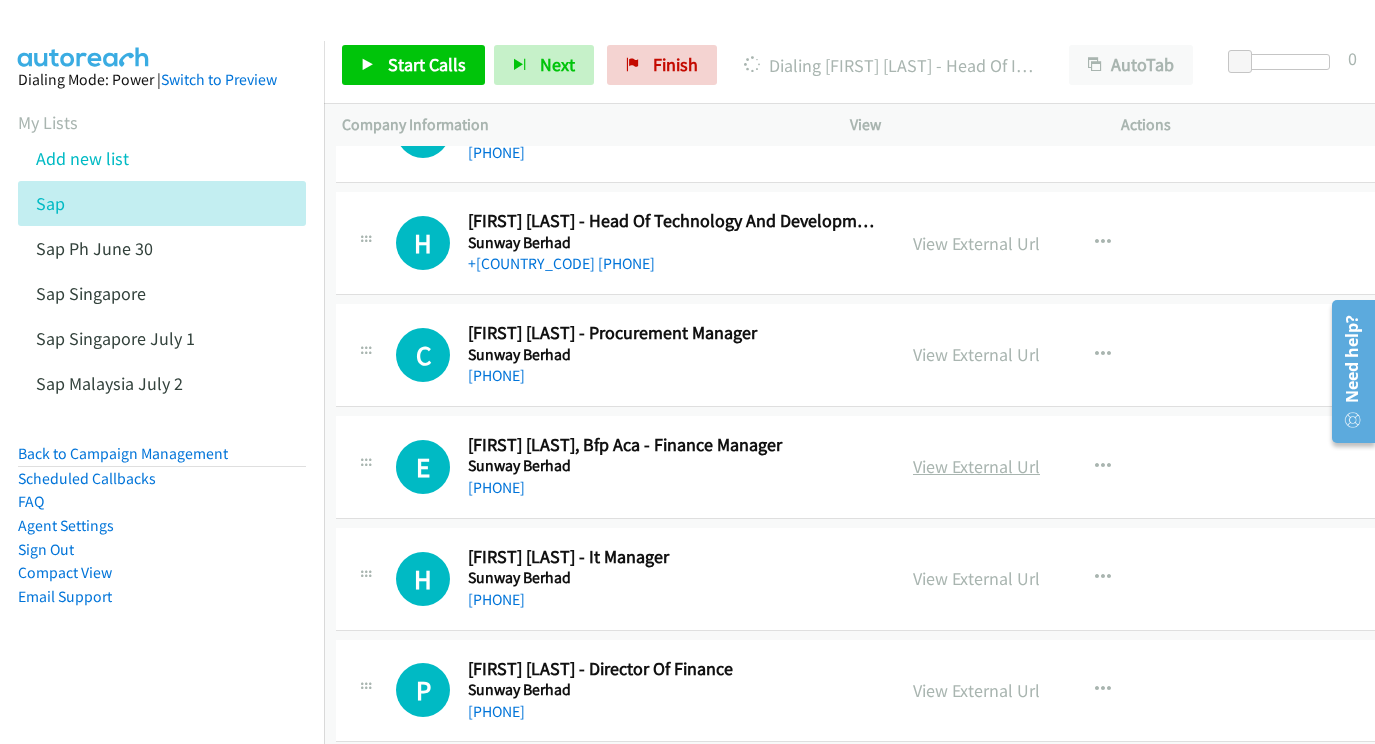 click on "View External Url" at bounding box center (976, 466) 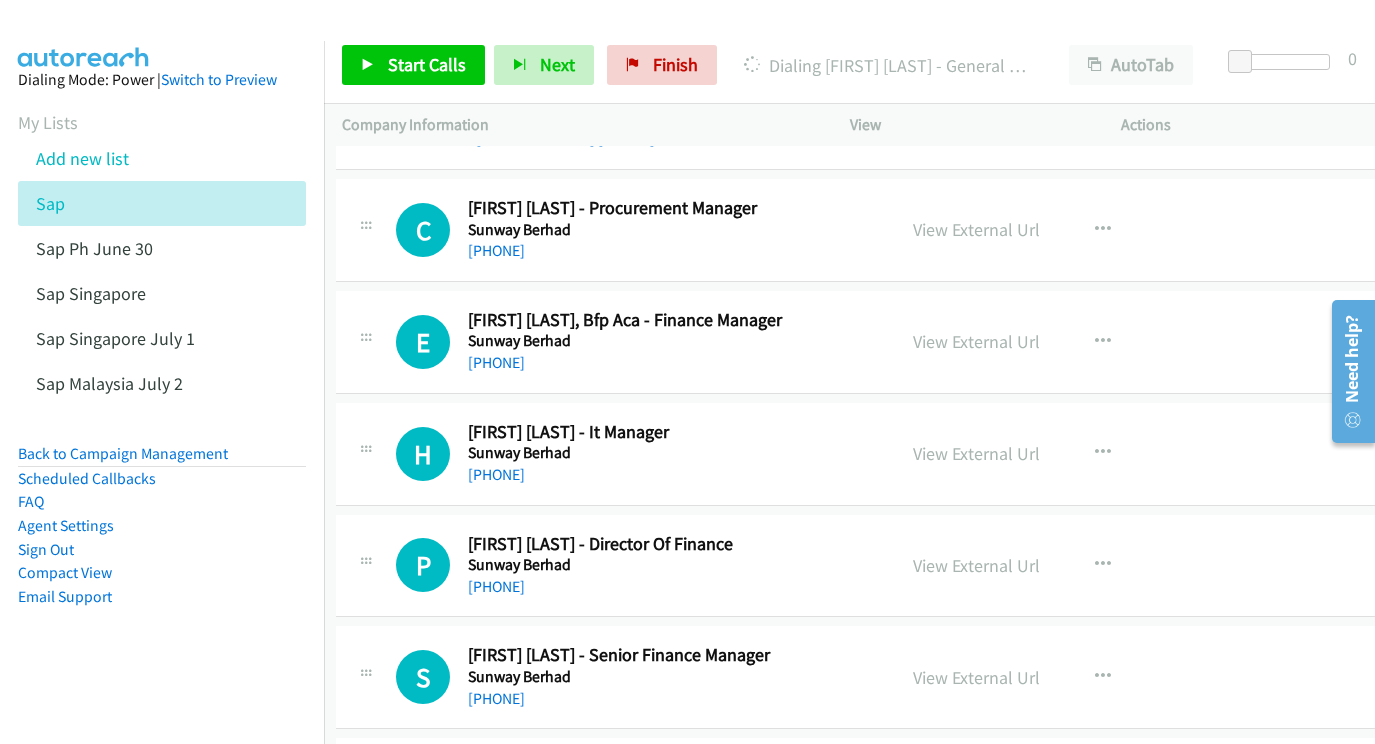 scroll, scrollTop: 15802, scrollLeft: 5, axis: both 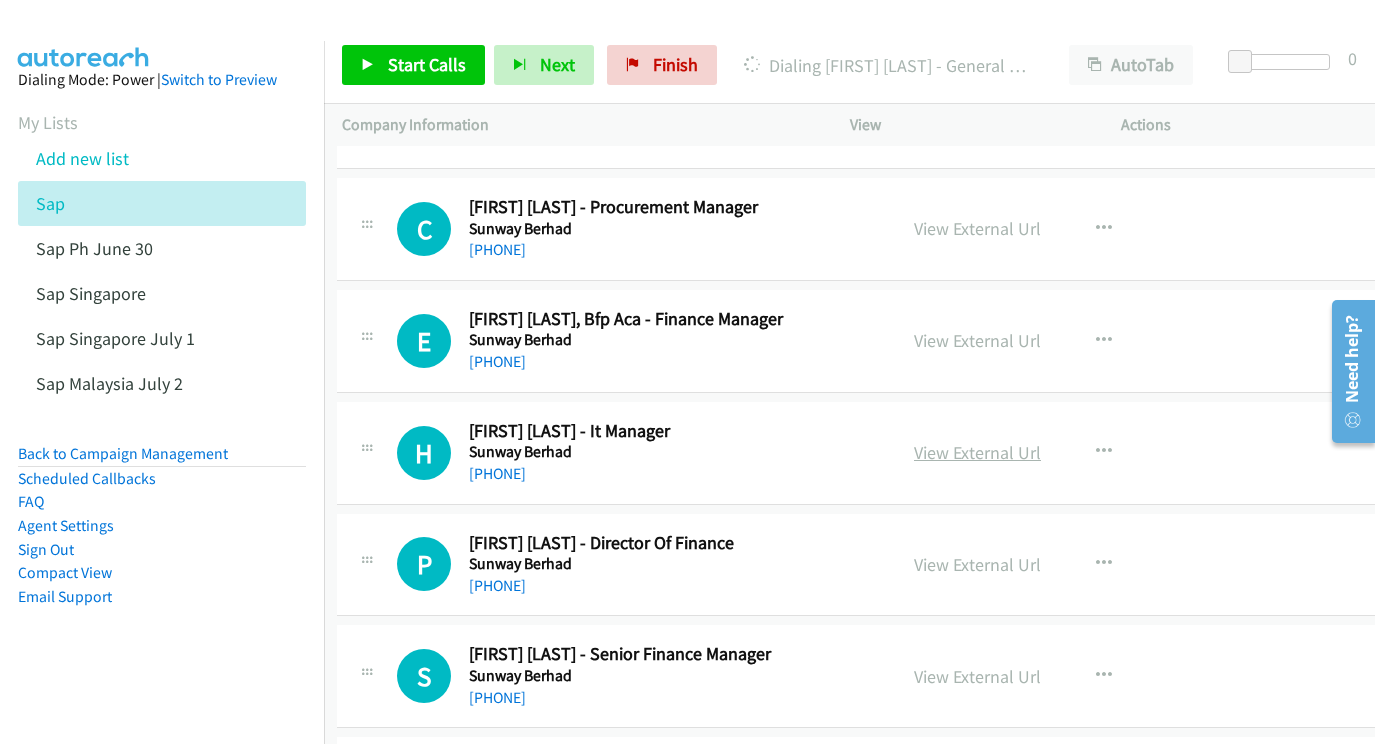 click on "View External Url" at bounding box center [977, 452] 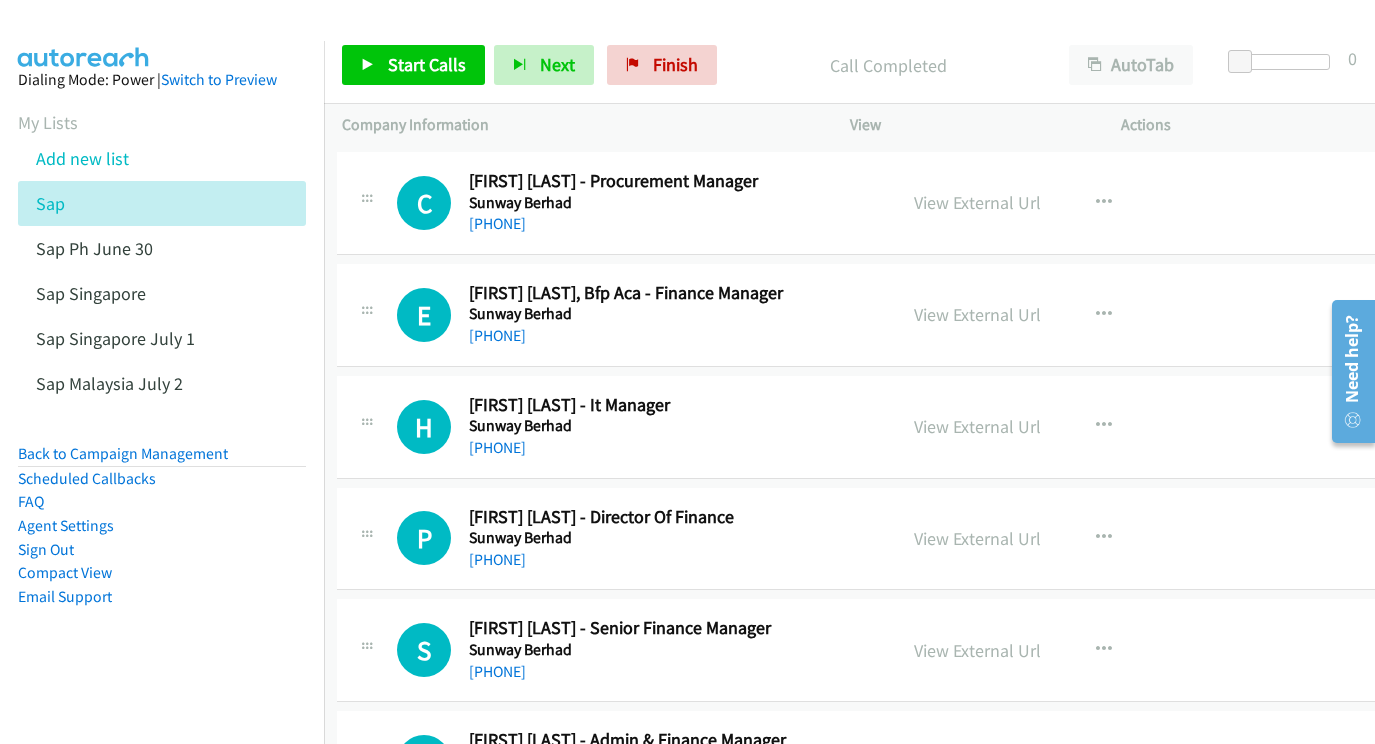 scroll, scrollTop: 15867, scrollLeft: 5, axis: both 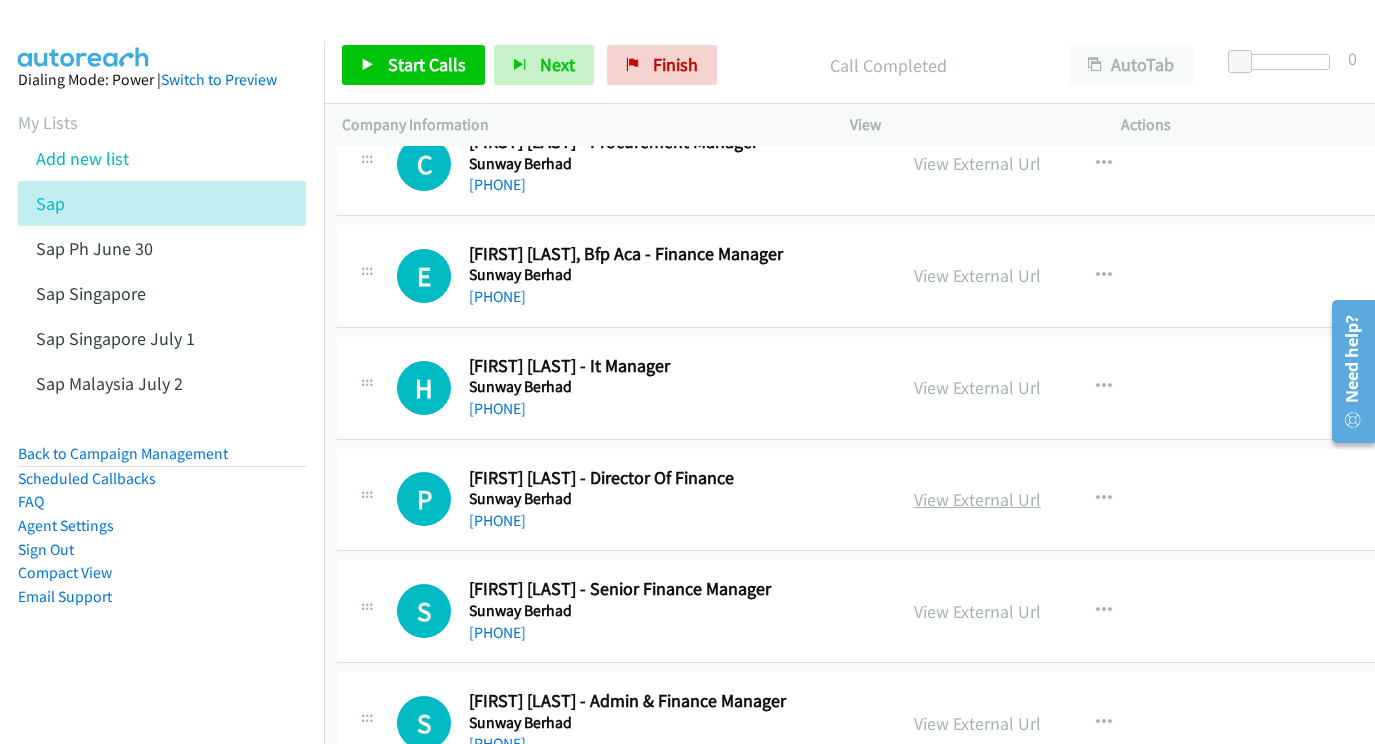 click on "View External Url" at bounding box center [977, 499] 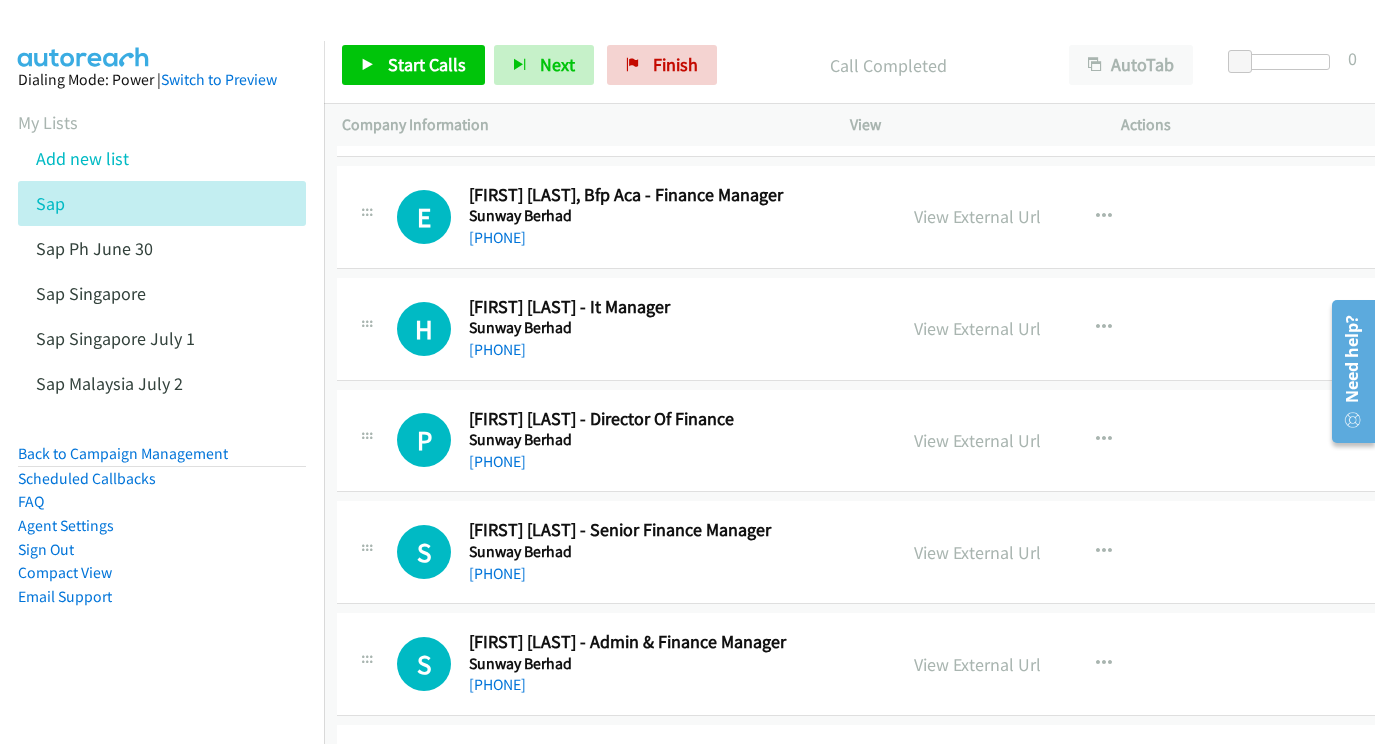 scroll, scrollTop: 15962, scrollLeft: 5, axis: both 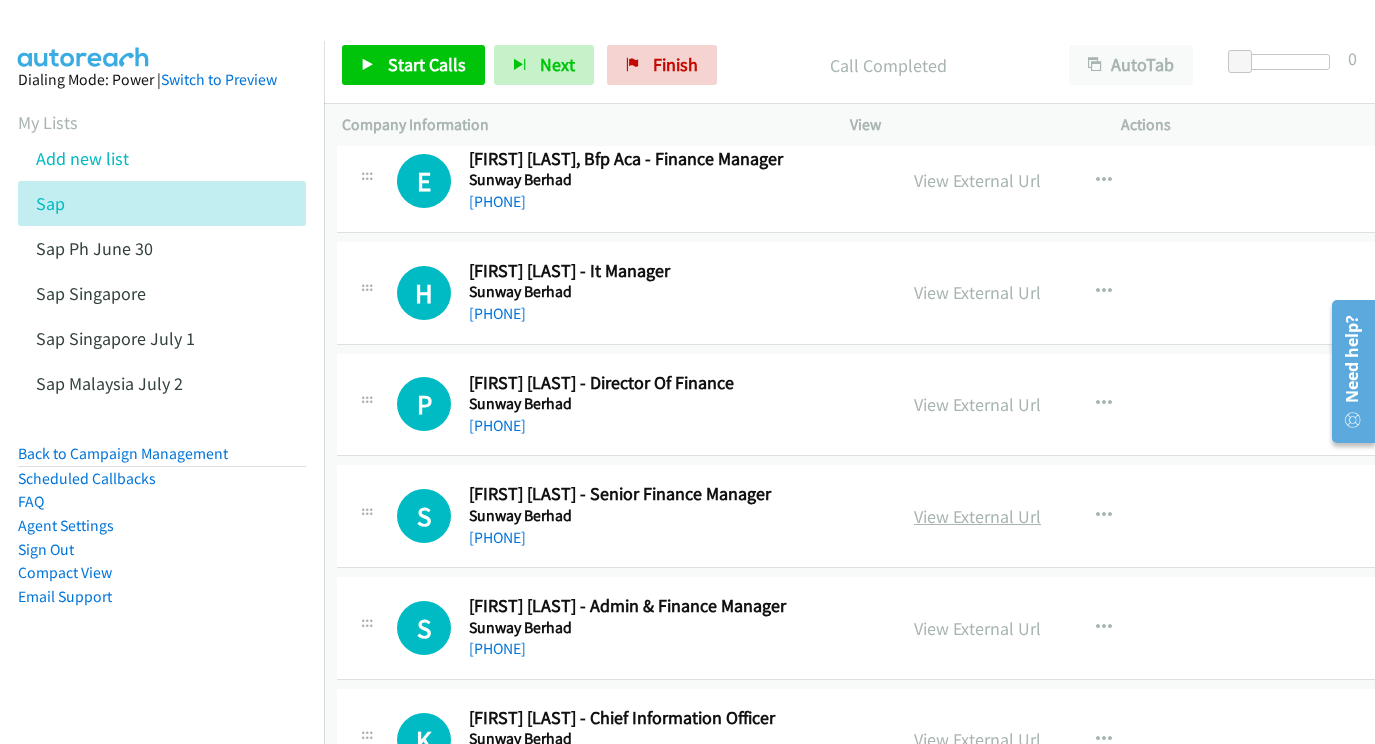 click on "View External Url" at bounding box center [977, 516] 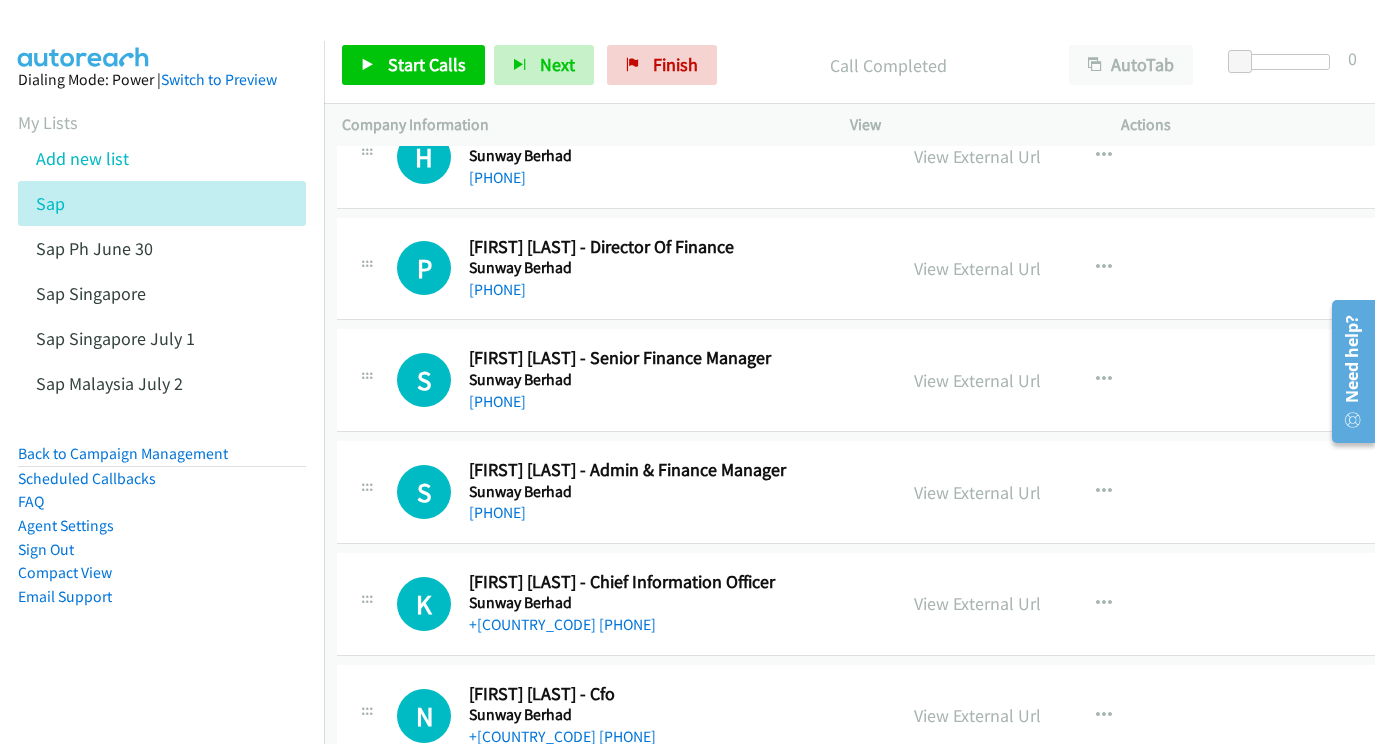 scroll, scrollTop: 16107, scrollLeft: 5, axis: both 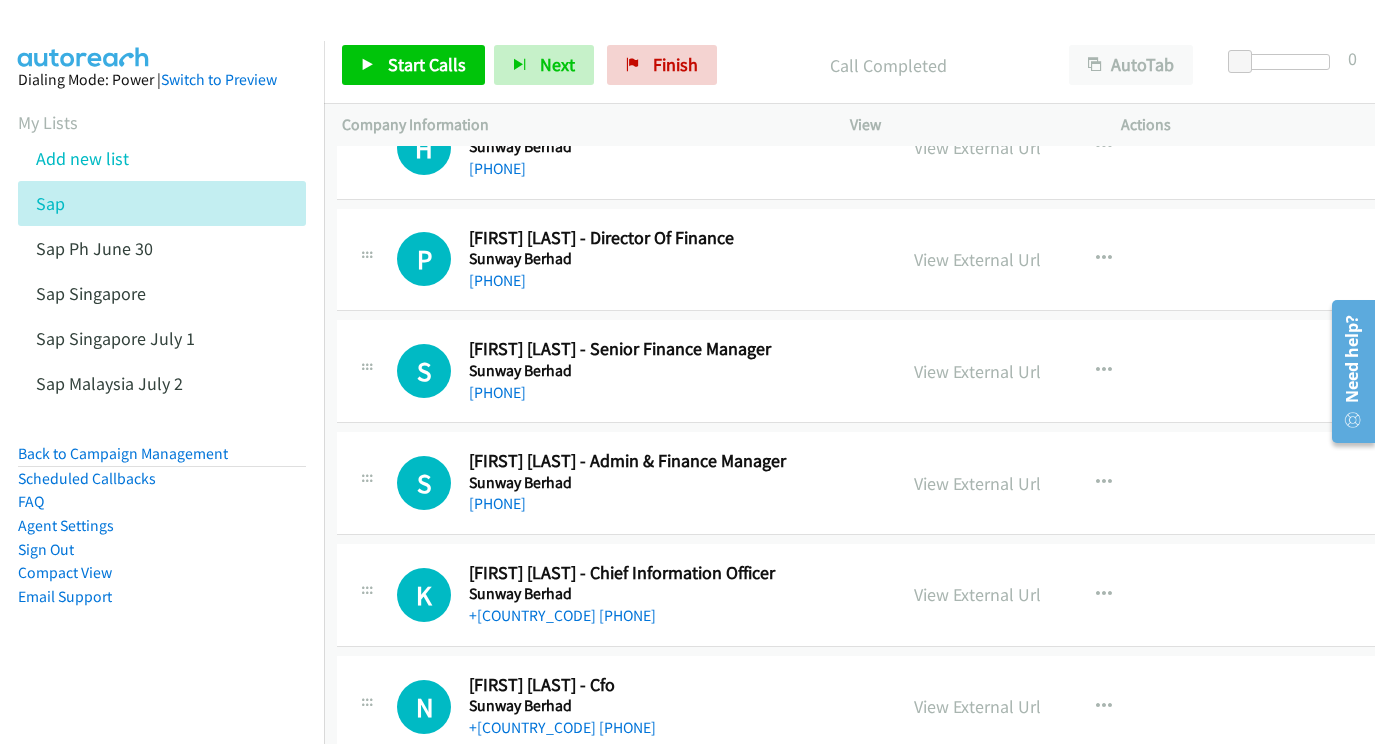 click on "View External Url" at bounding box center (977, 483) 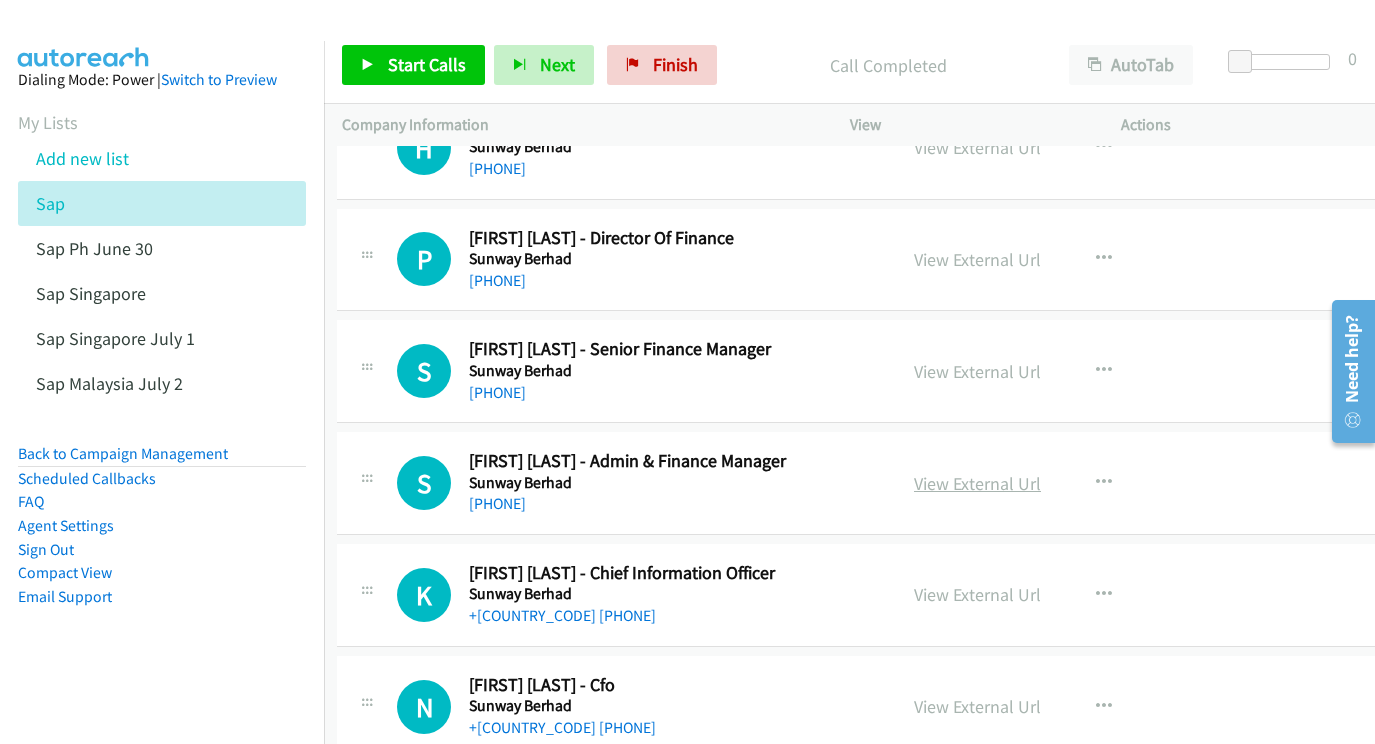 click on "View External Url" at bounding box center [977, 483] 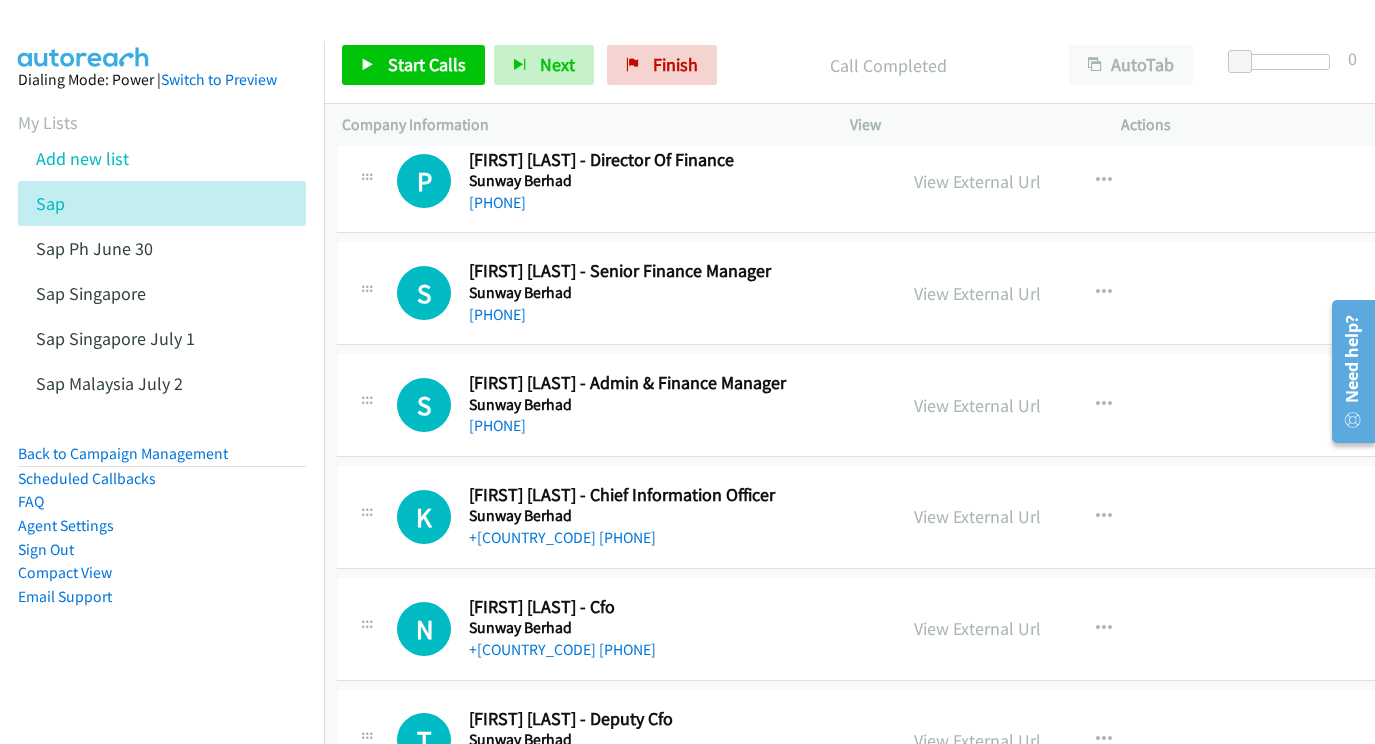 scroll, scrollTop: 16207, scrollLeft: 5, axis: both 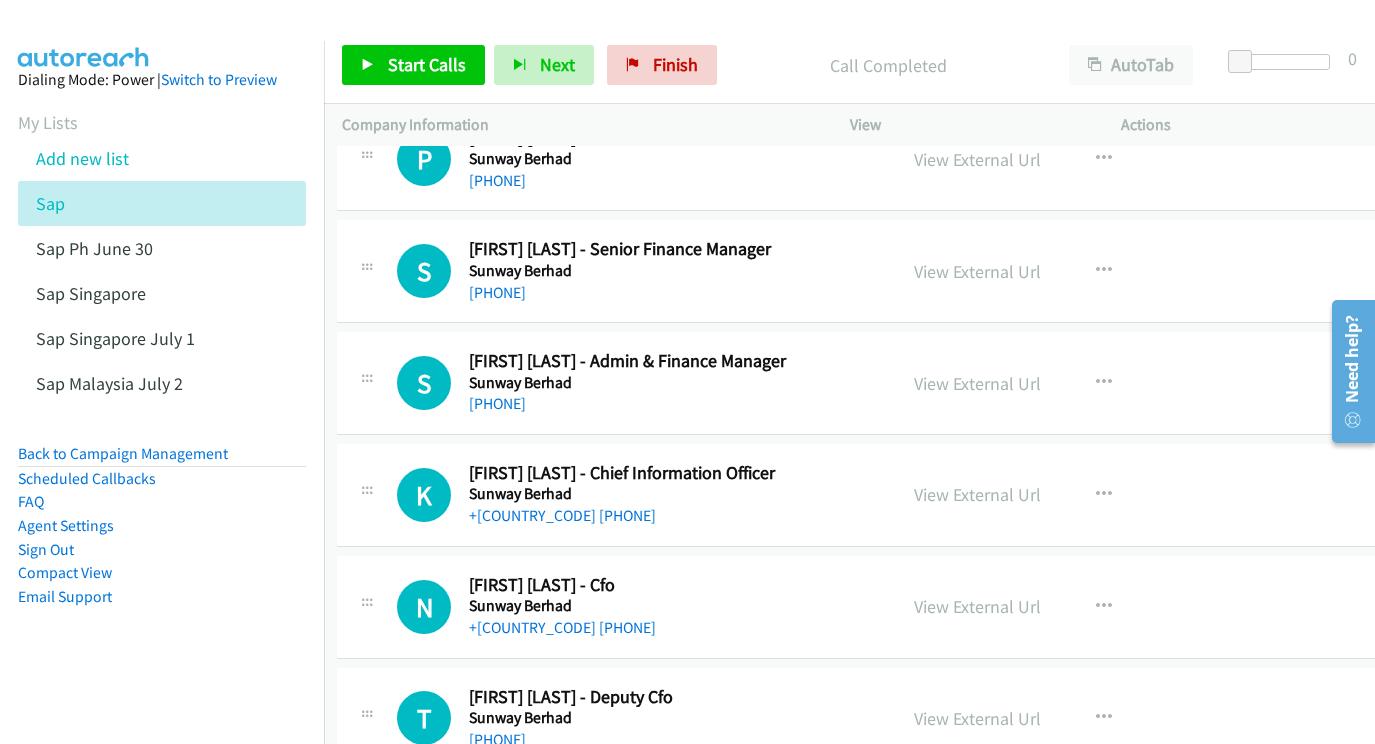 click on "View External Url
View External Url
Schedule/Manage Callback
Start Calls Here
Remove from list
Add to do not call list
Reset Call Status" at bounding box center [1045, 495] 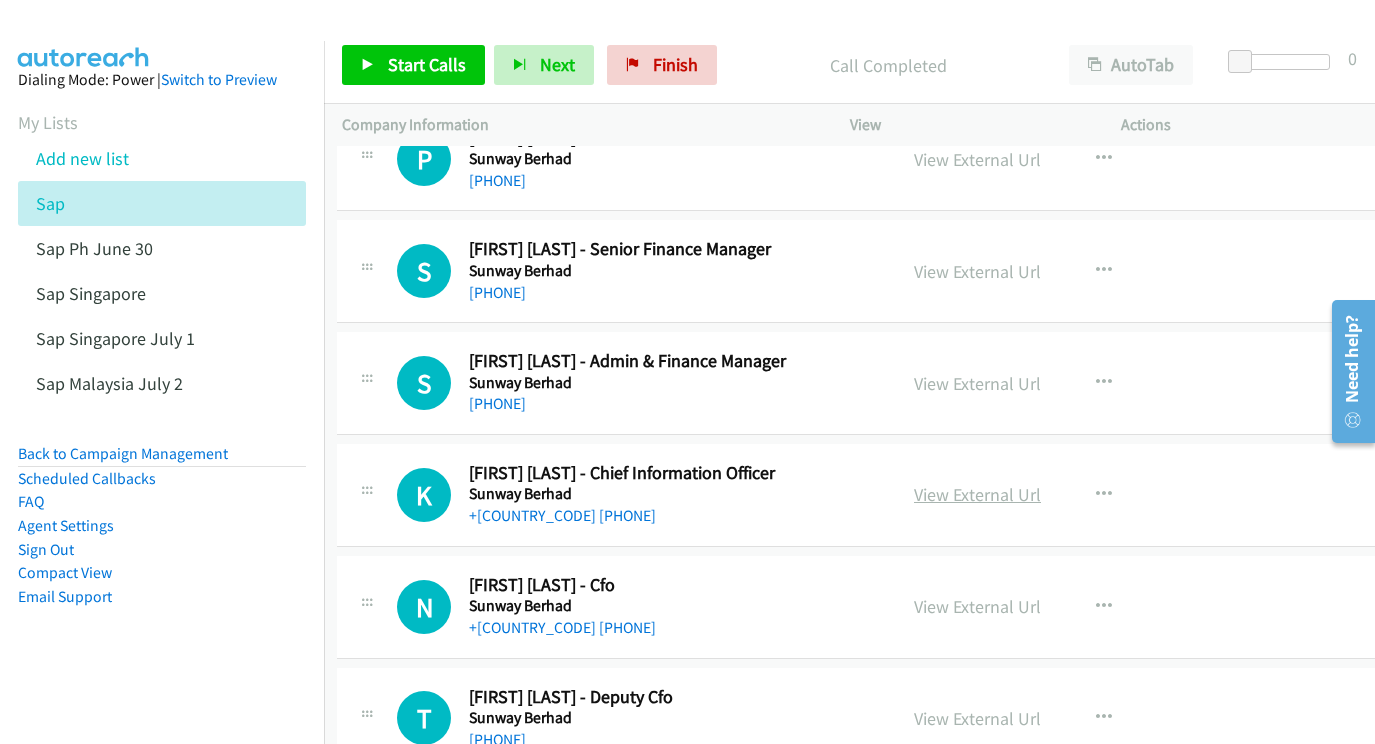 click on "View External Url" at bounding box center [977, 494] 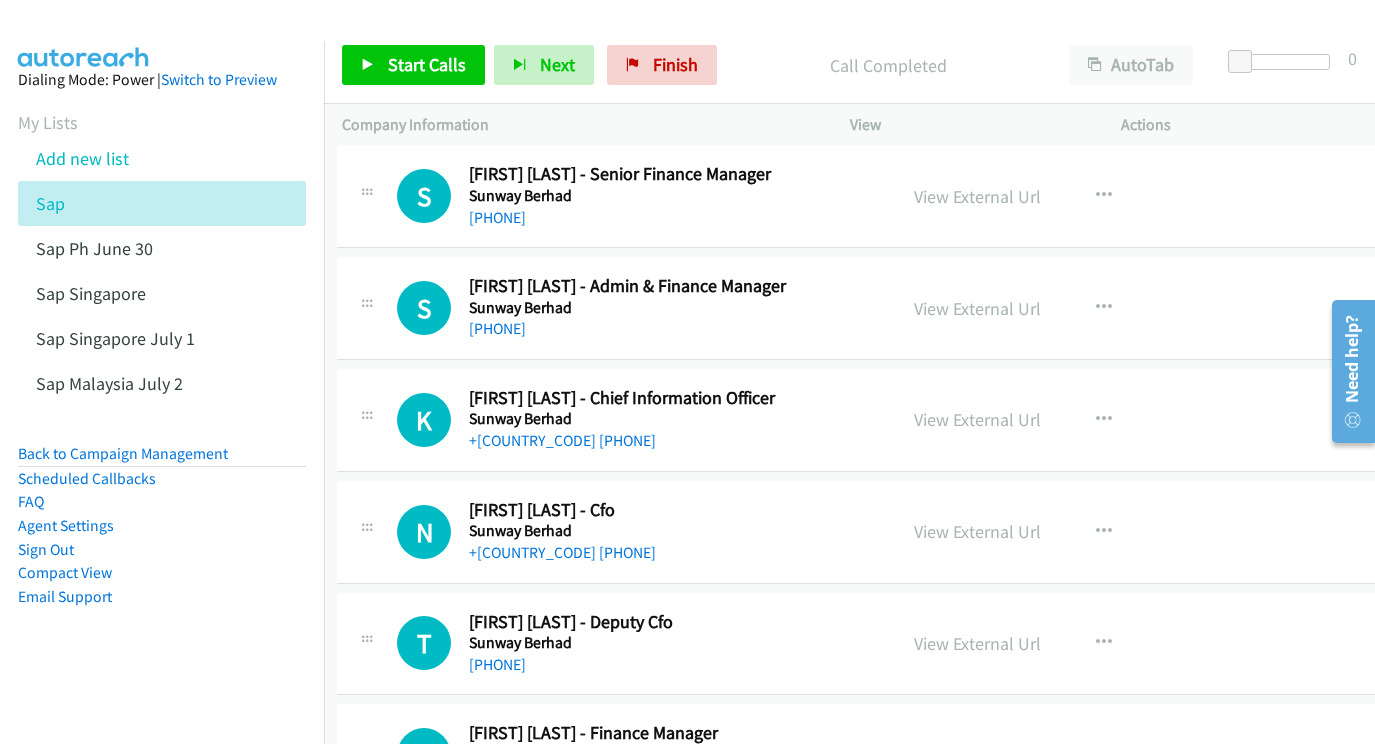 scroll, scrollTop: 16301, scrollLeft: 5, axis: both 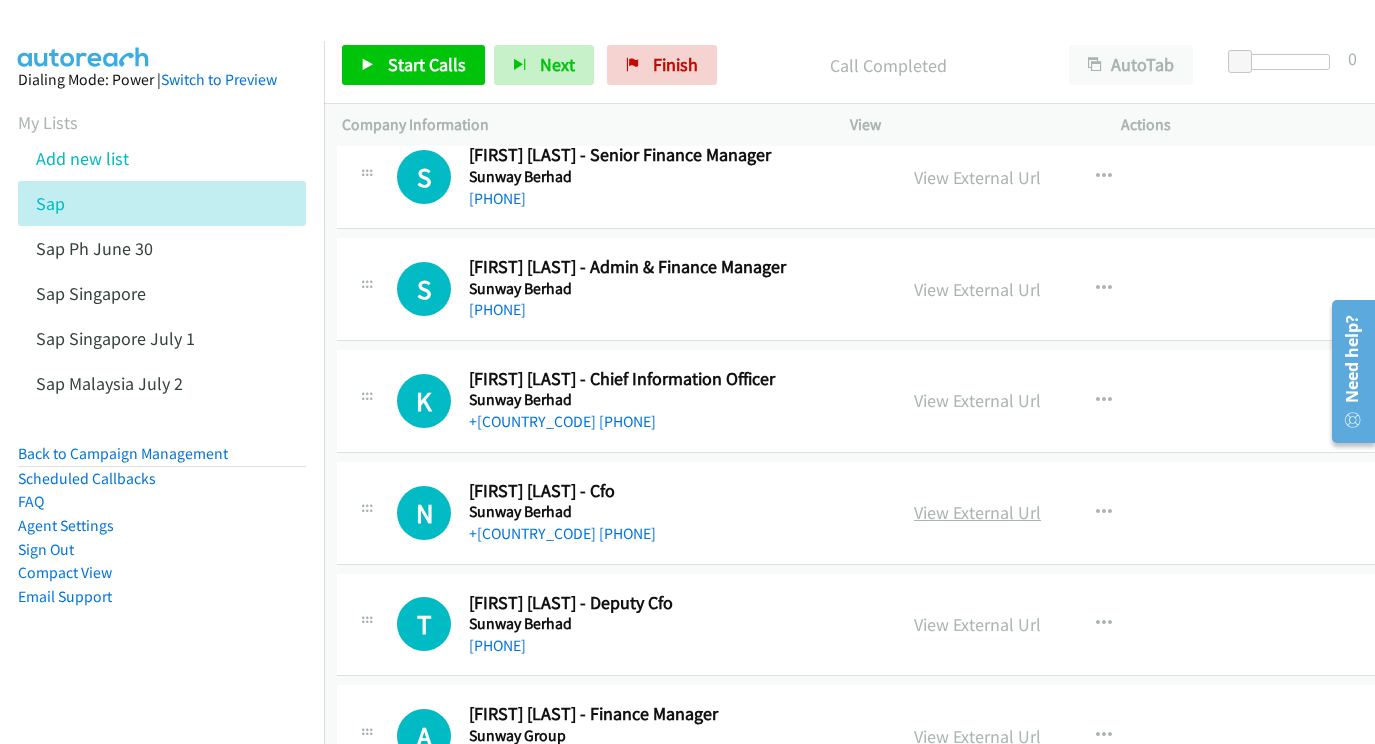 click on "View External Url" at bounding box center [977, 512] 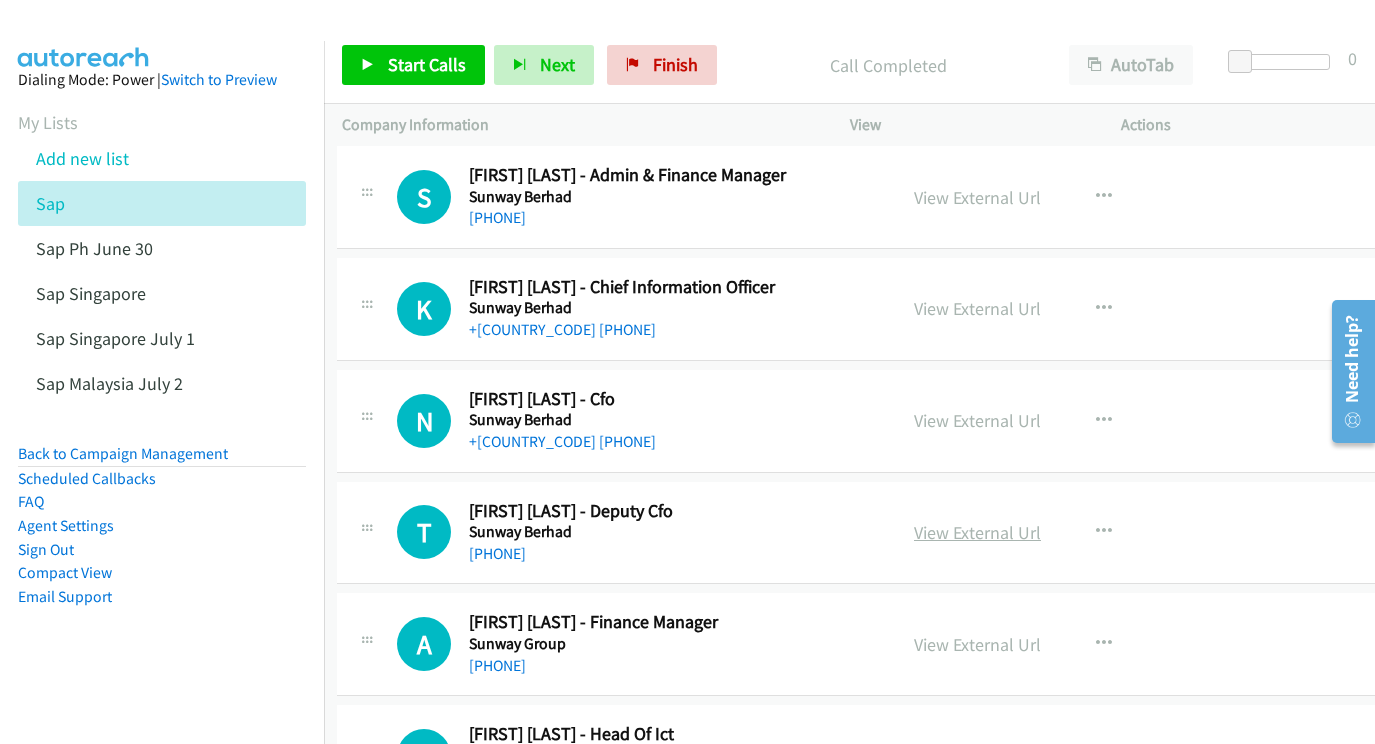 scroll, scrollTop: 16396, scrollLeft: 5, axis: both 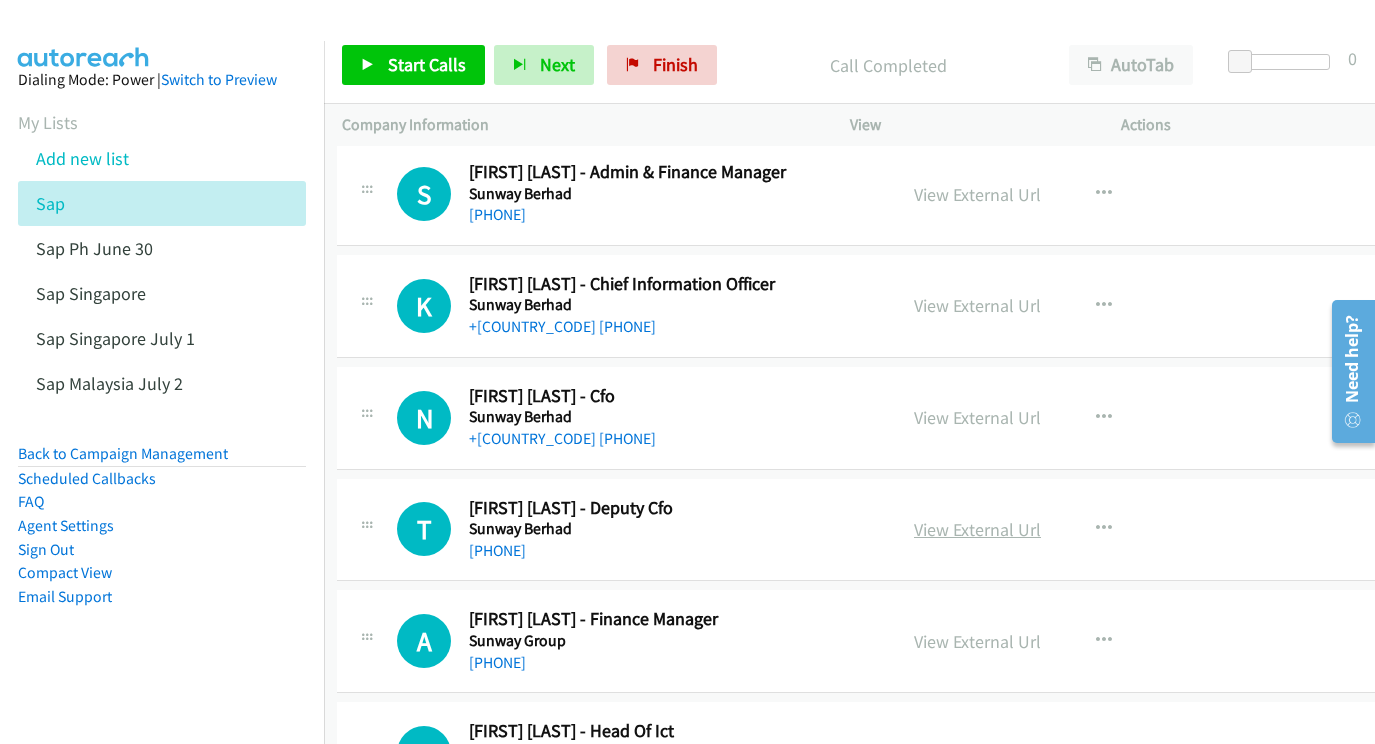 click on "View External Url" at bounding box center (977, 529) 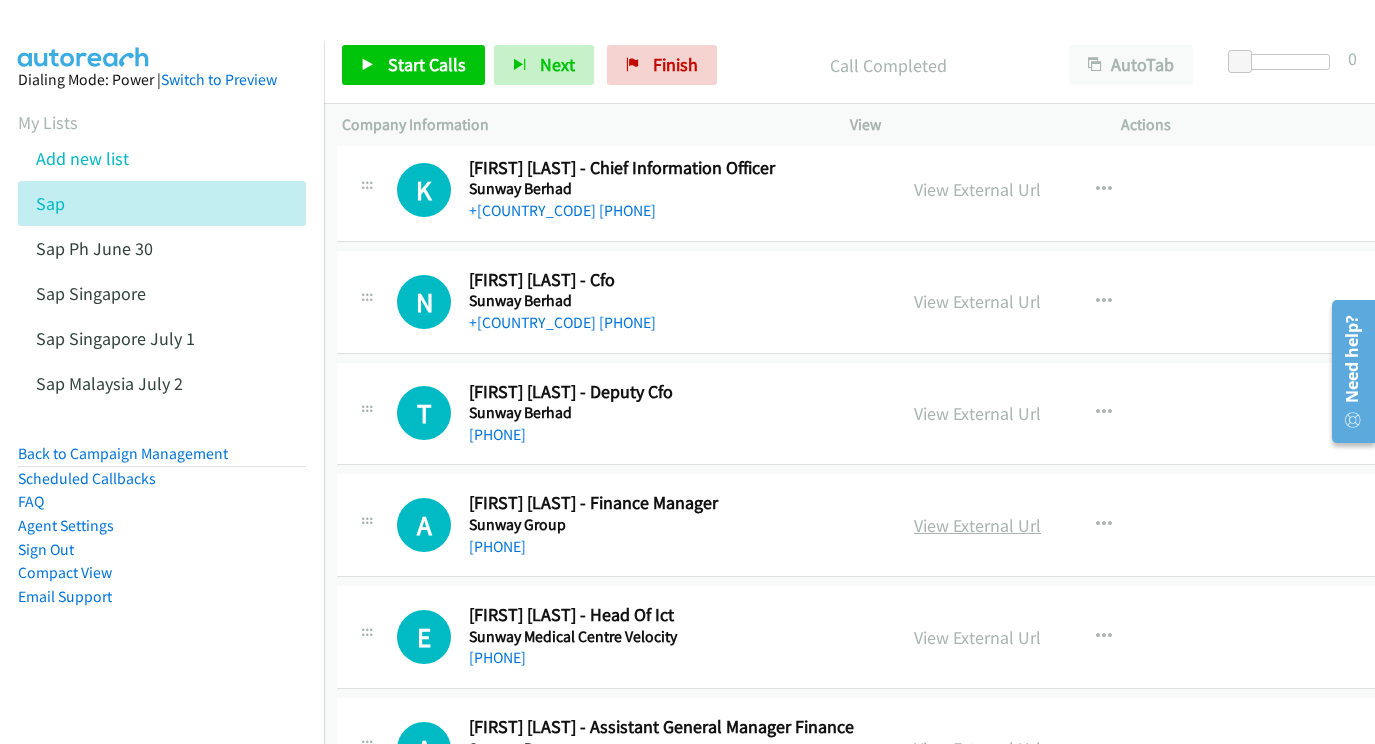 scroll, scrollTop: 16513, scrollLeft: 5, axis: both 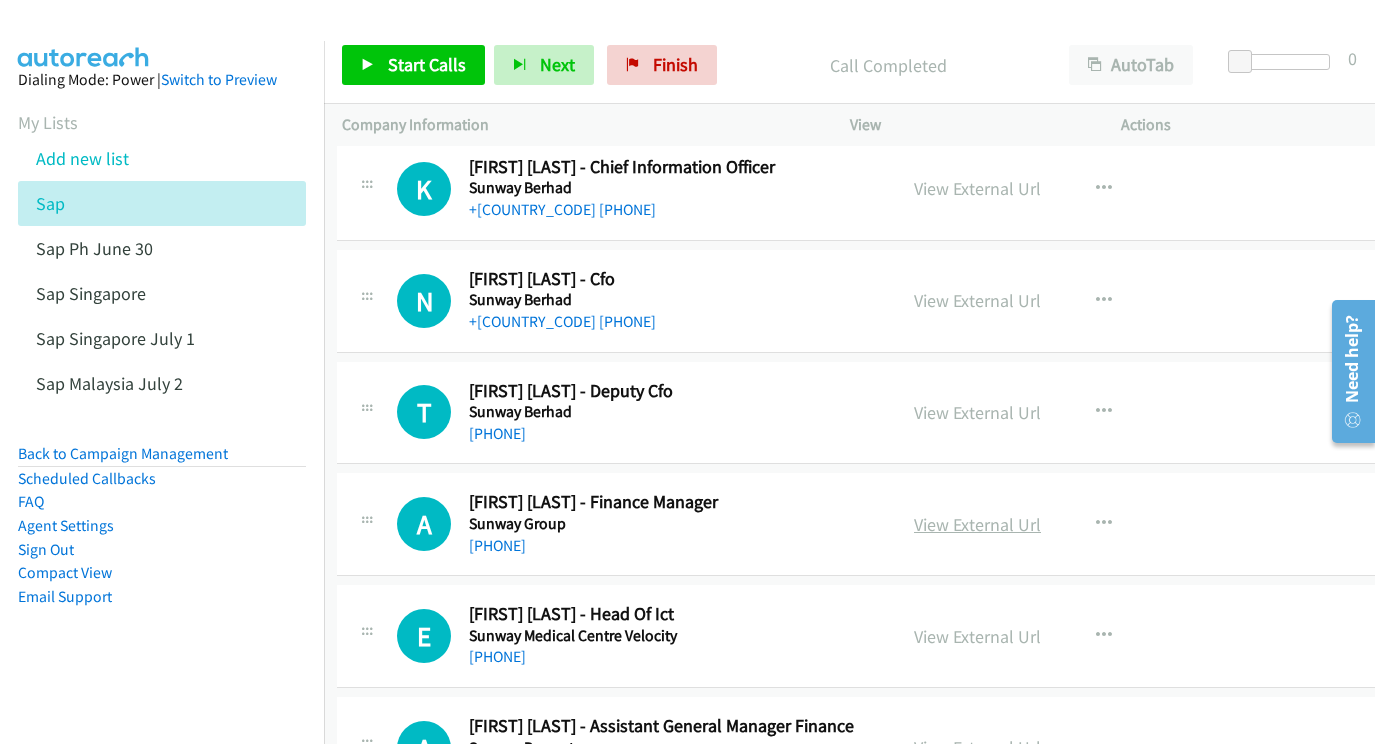 click on "View External Url" at bounding box center (977, 524) 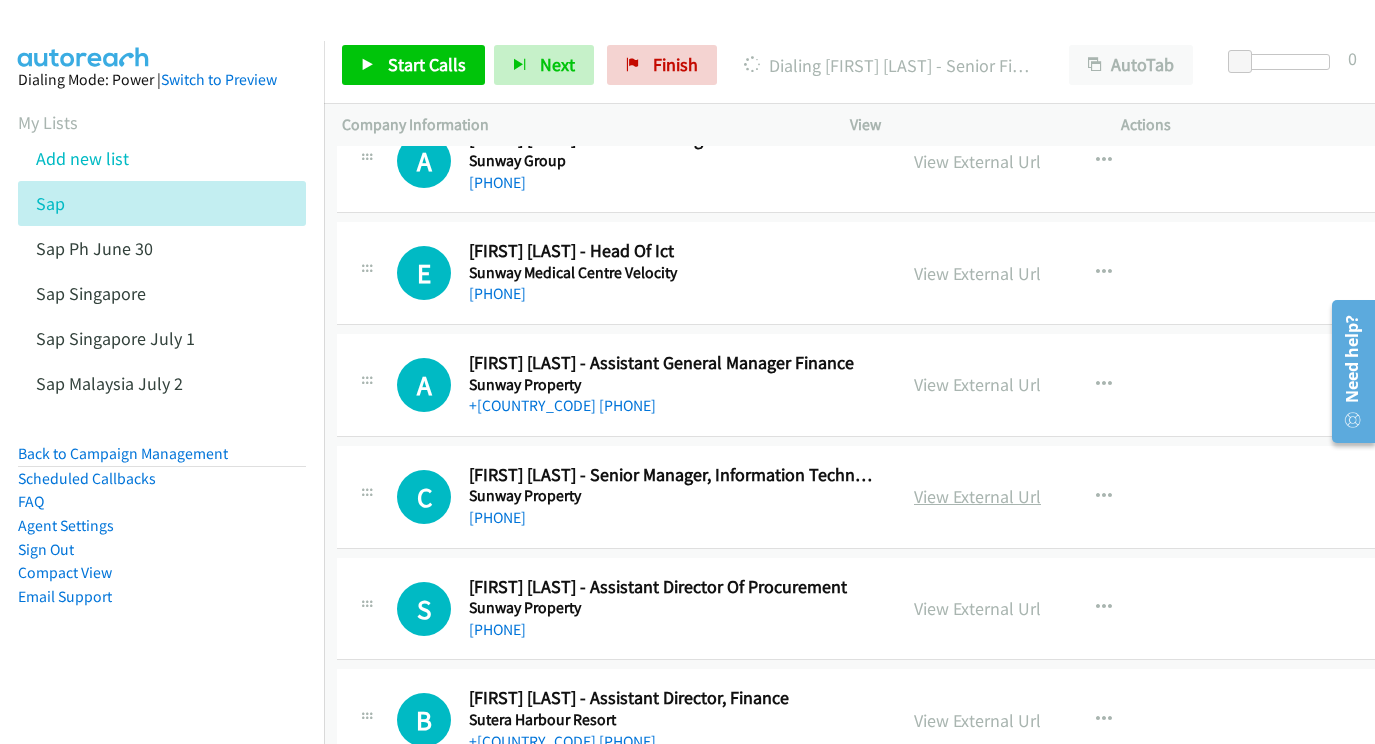 scroll, scrollTop: 16874, scrollLeft: 5, axis: both 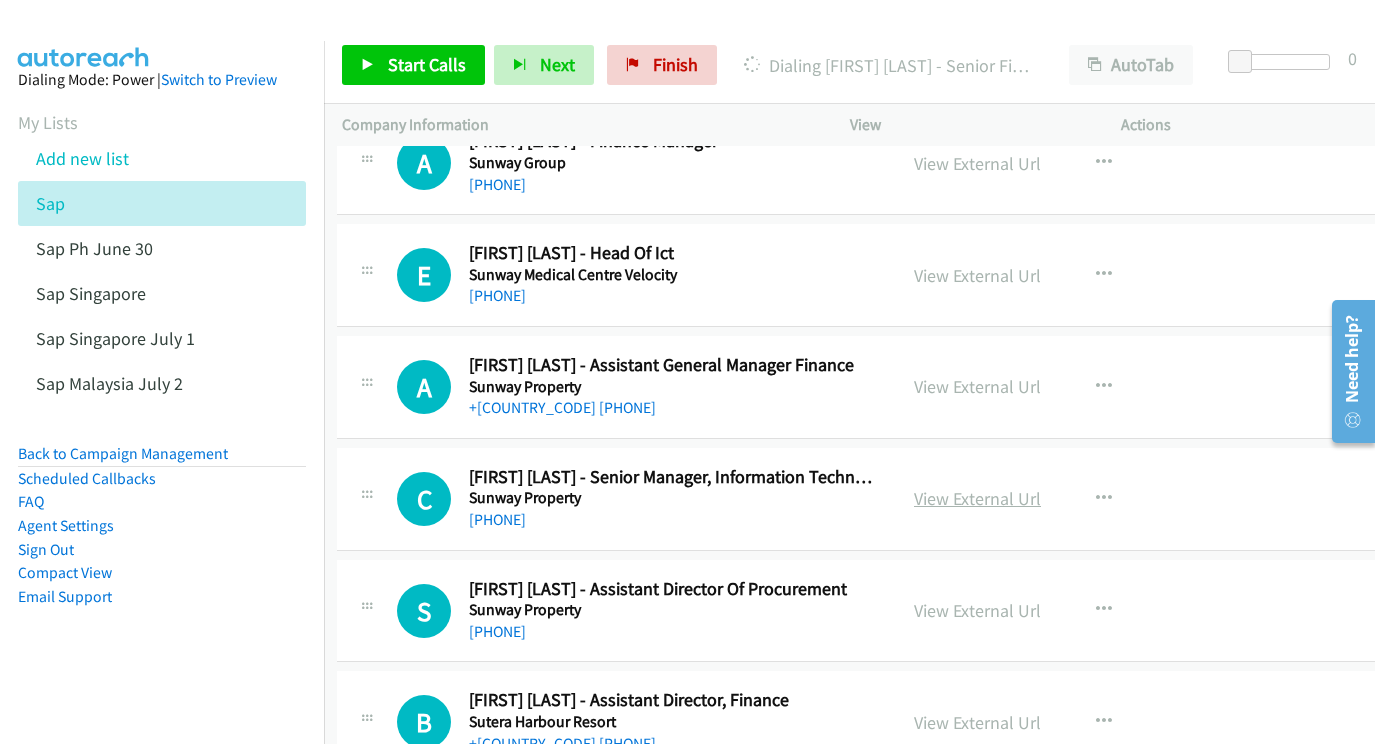 click on "View External Url" at bounding box center (977, 498) 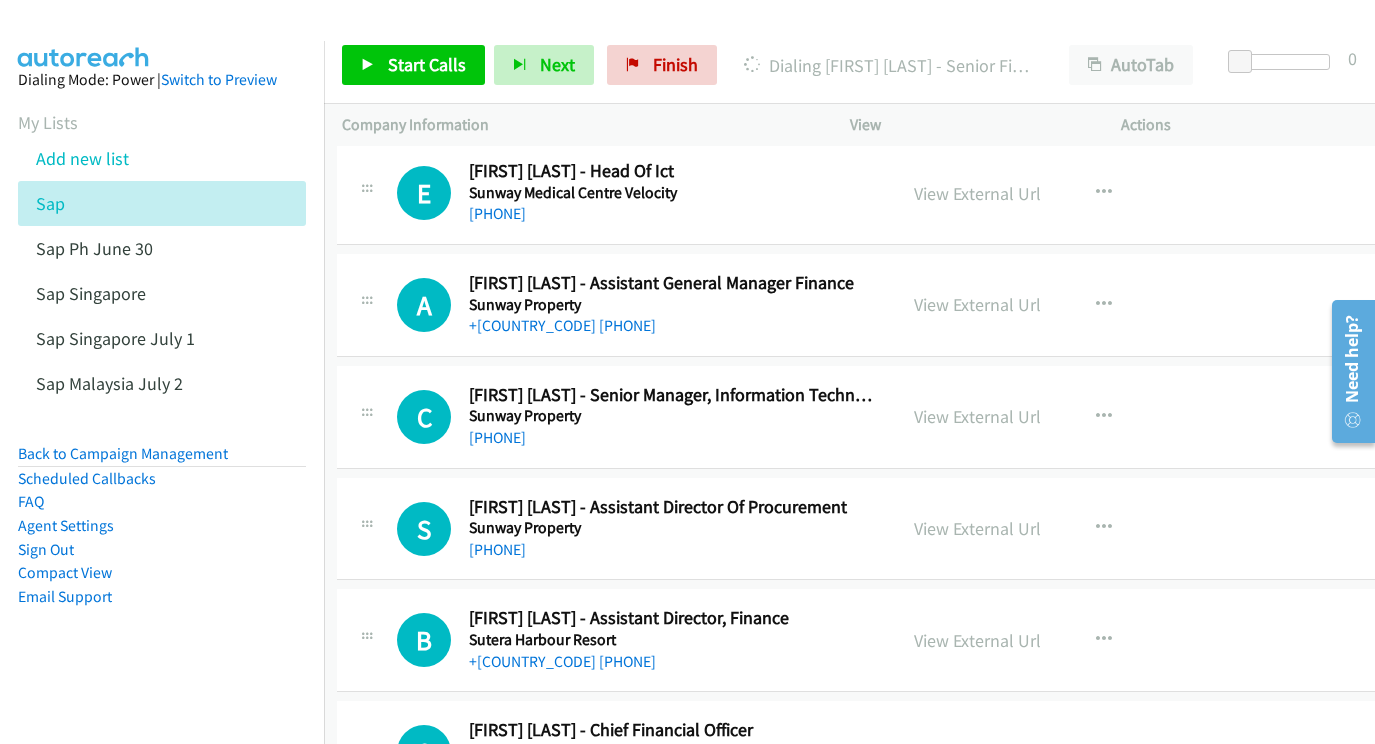 scroll, scrollTop: 16979, scrollLeft: 5, axis: both 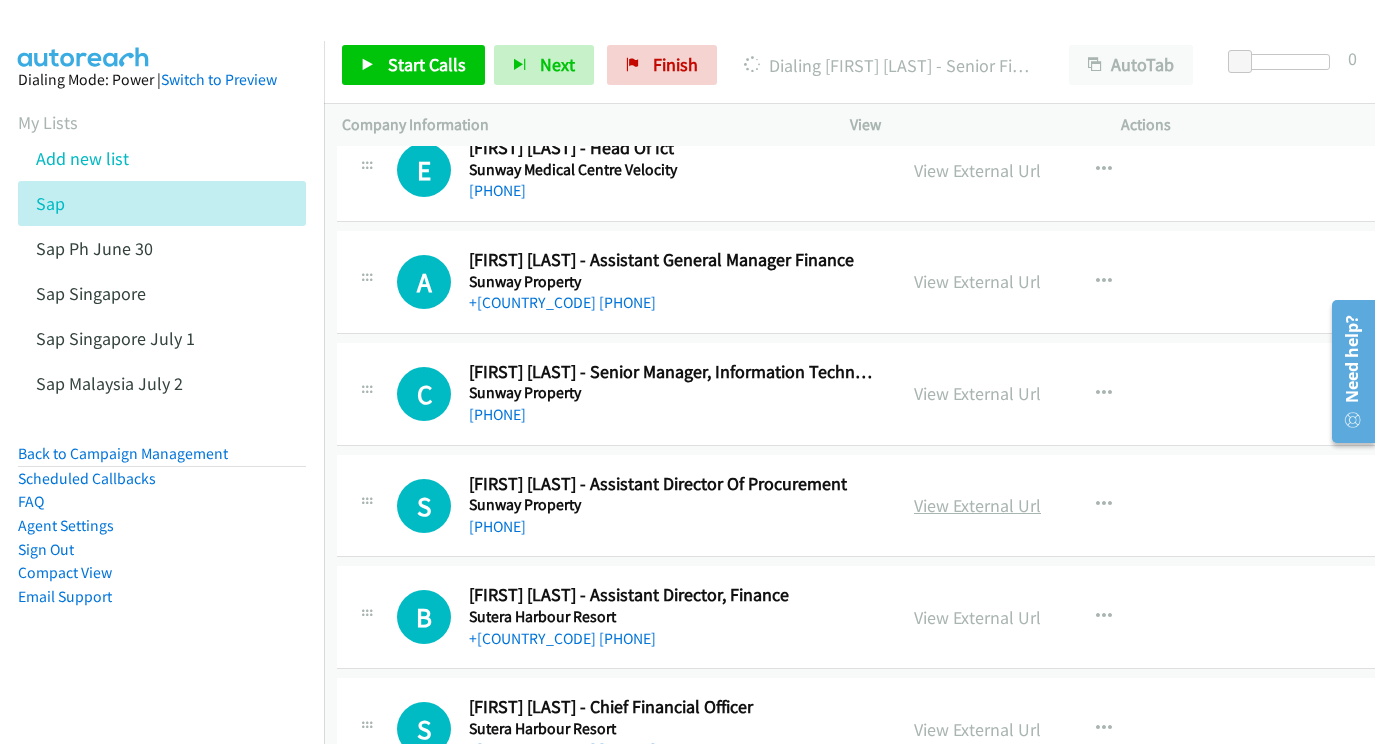 click on "View External Url" at bounding box center (977, 505) 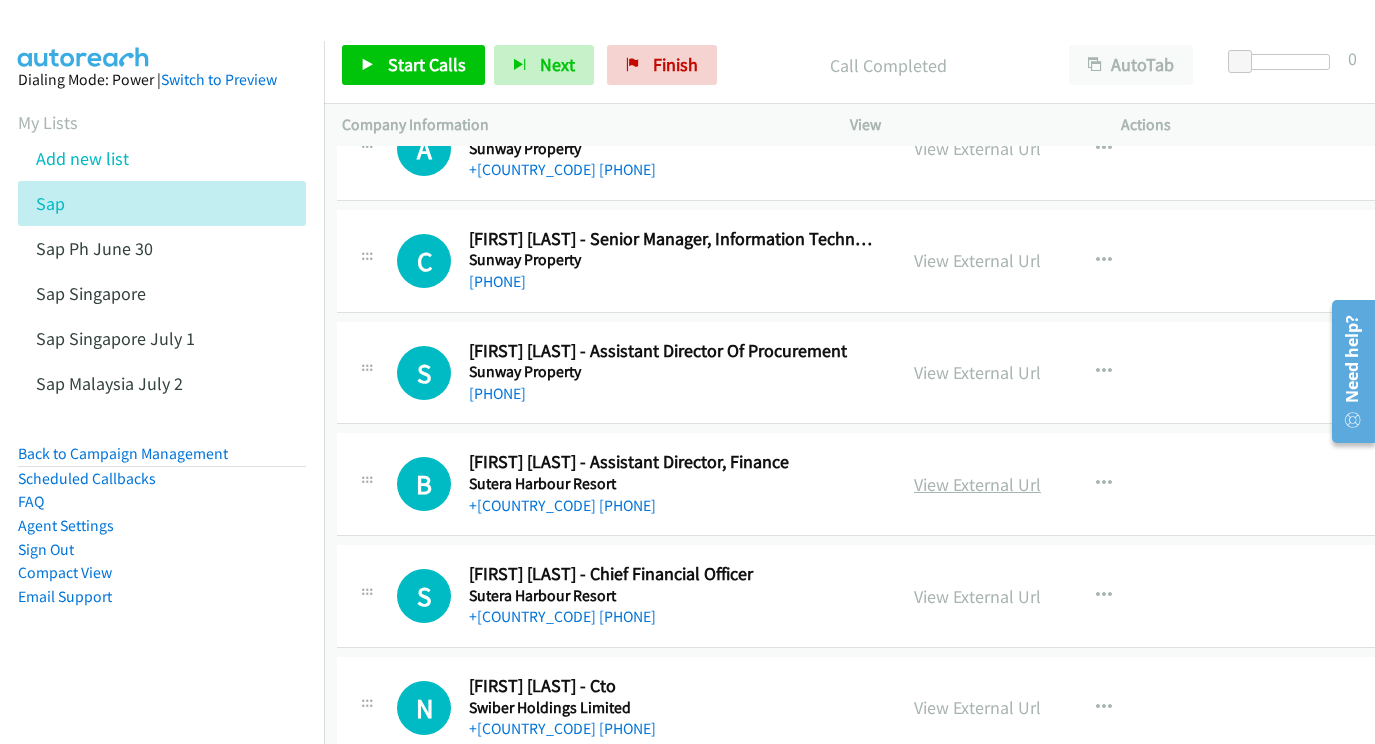 scroll, scrollTop: 17126, scrollLeft: 5, axis: both 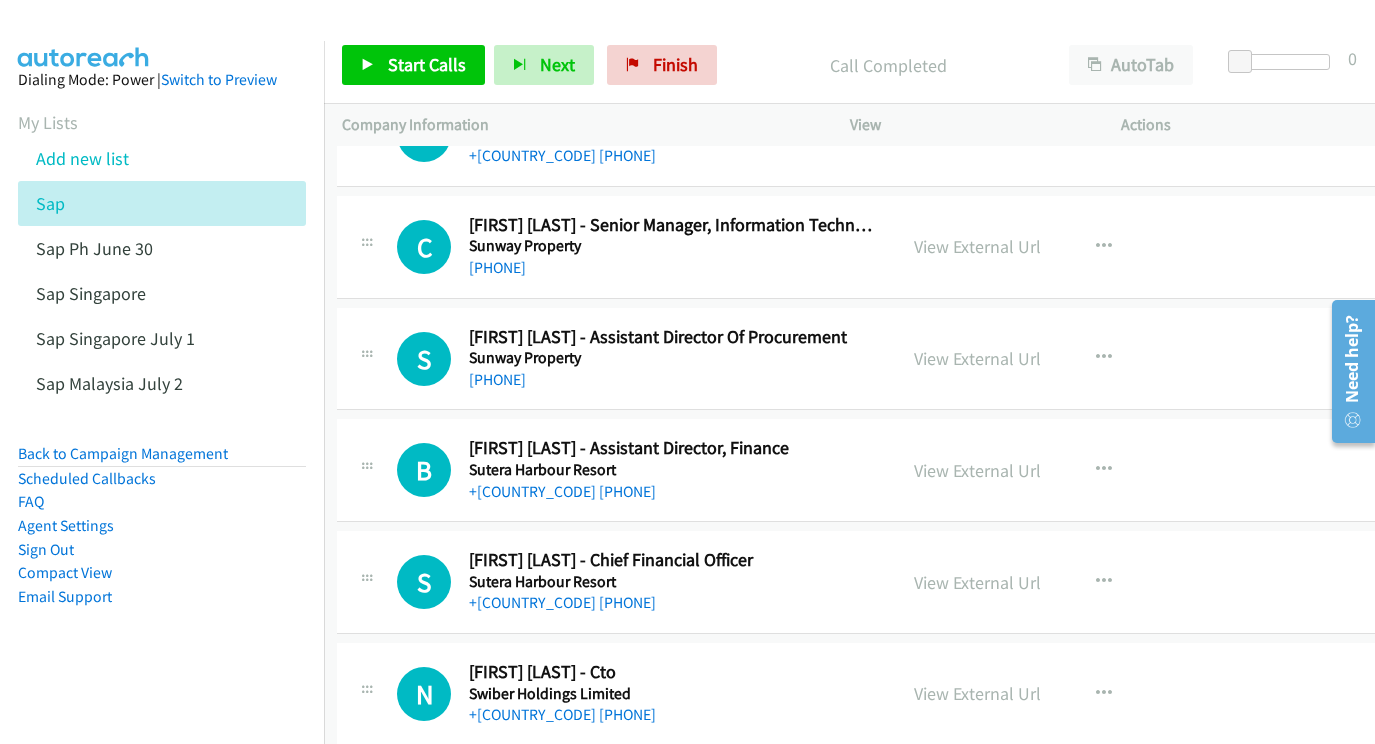 click on "View External Url
View External Url
Schedule/Manage Callback
Start Calls Here
Remove from list
Add to do not call list
Reset Call Status" at bounding box center [1045, 470] 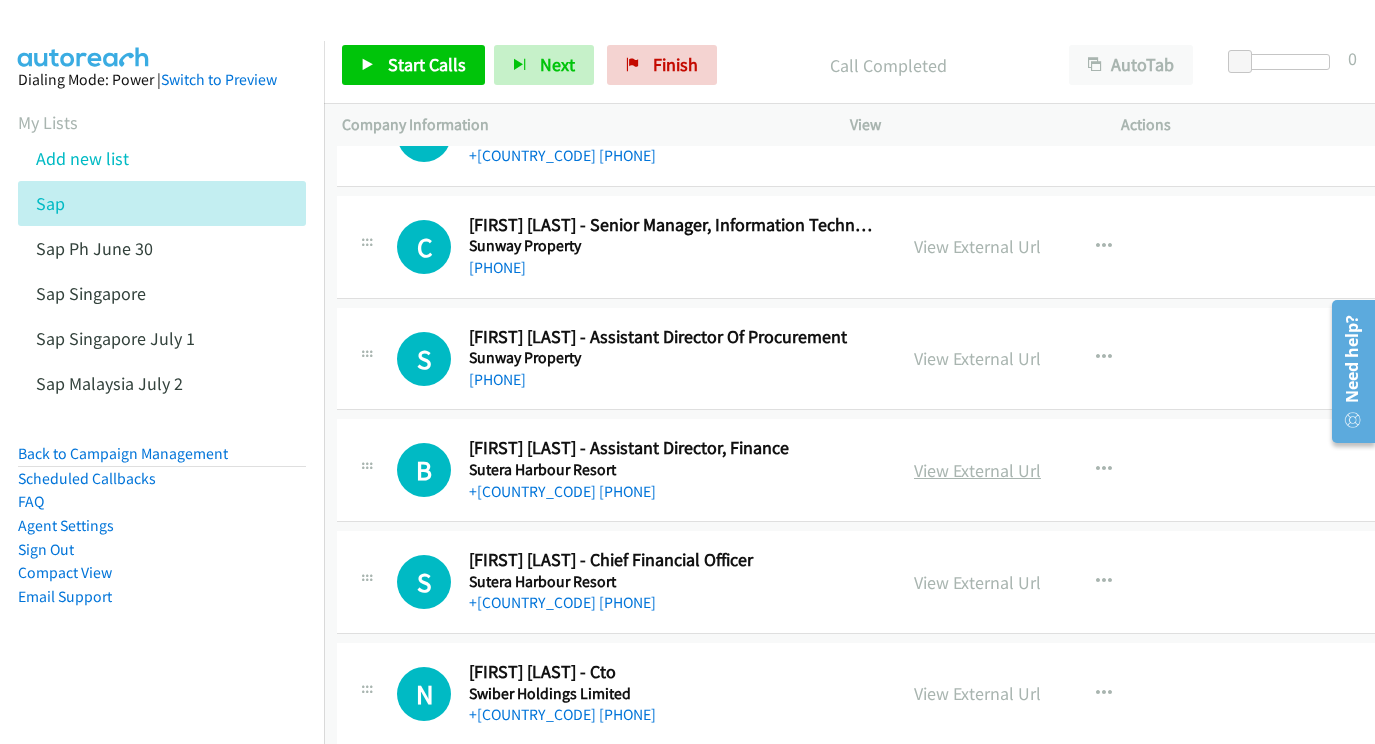 click on "View External Url" at bounding box center [977, 470] 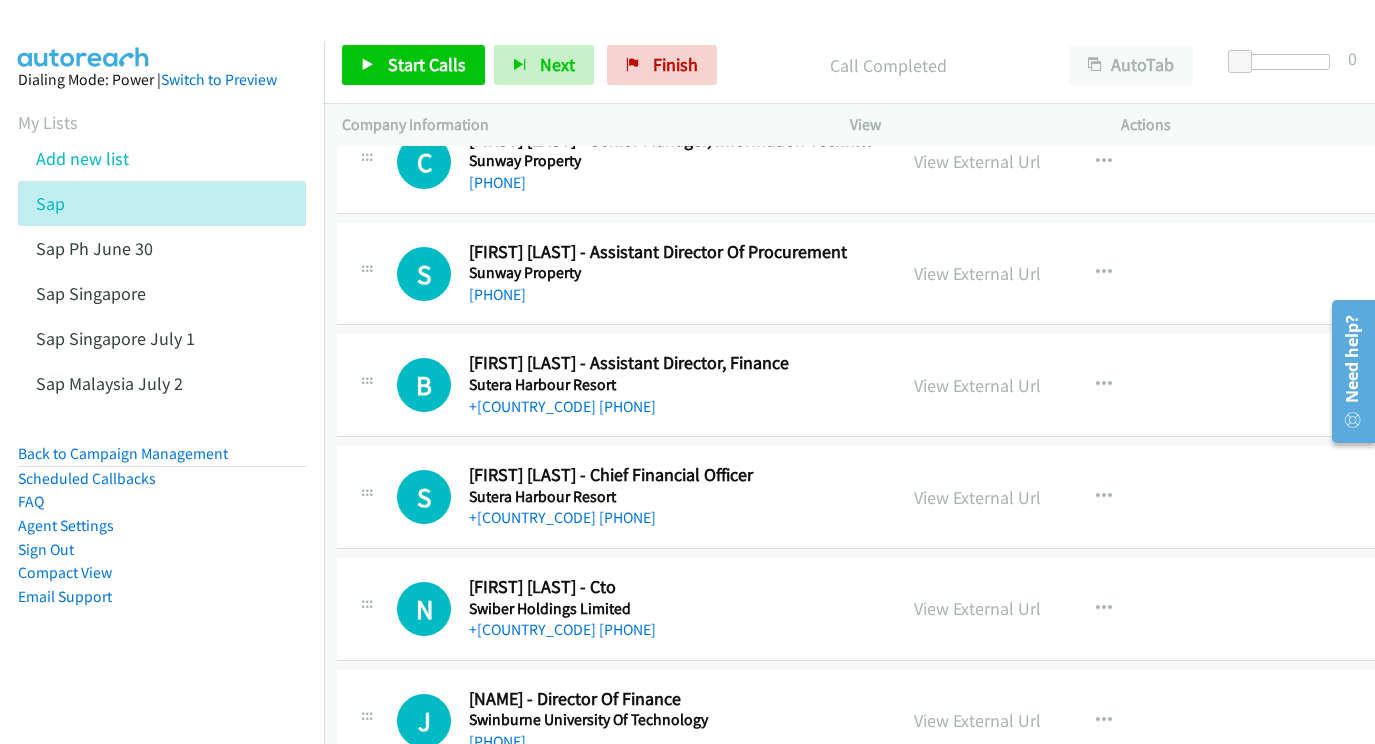 scroll, scrollTop: 17219, scrollLeft: 5, axis: both 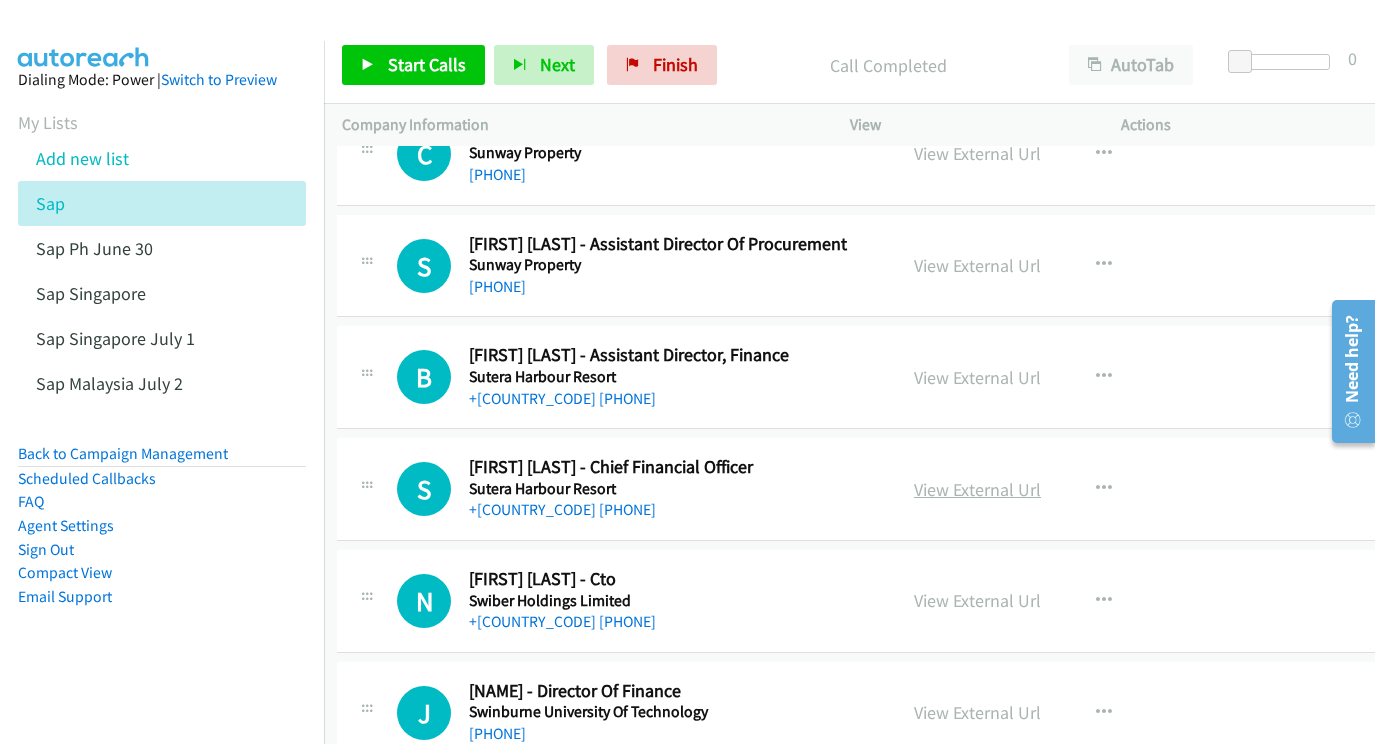 click on "View External Url" at bounding box center [977, 489] 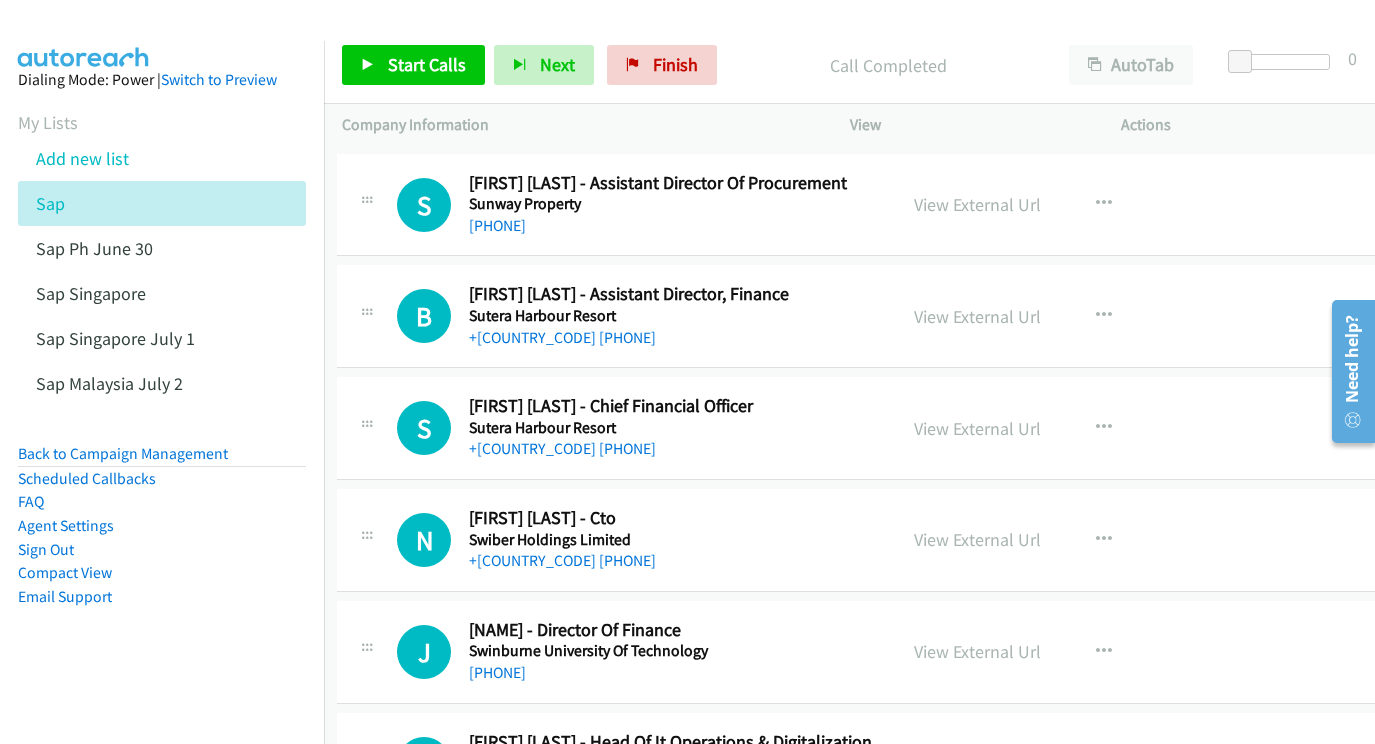scroll, scrollTop: 17290, scrollLeft: 5, axis: both 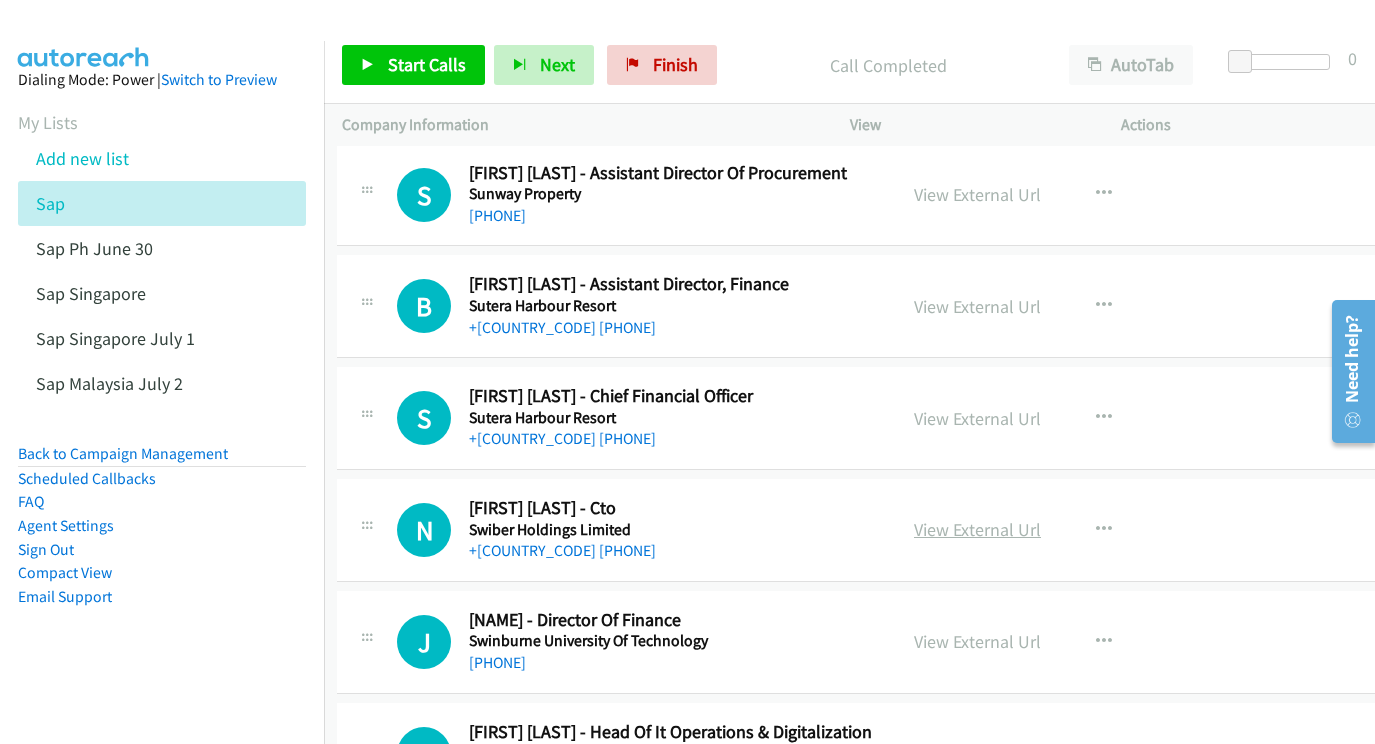 click on "View External Url" at bounding box center [977, 529] 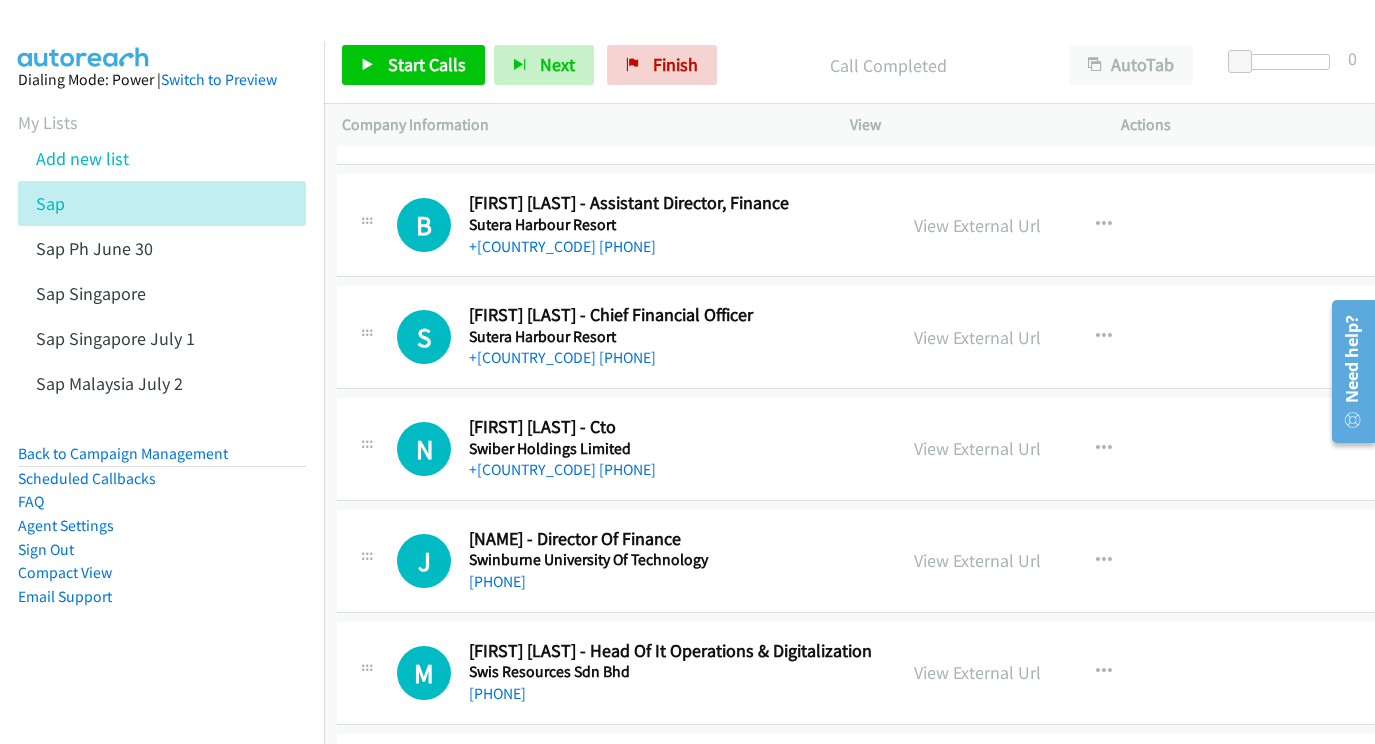 scroll, scrollTop: 17406, scrollLeft: 4, axis: both 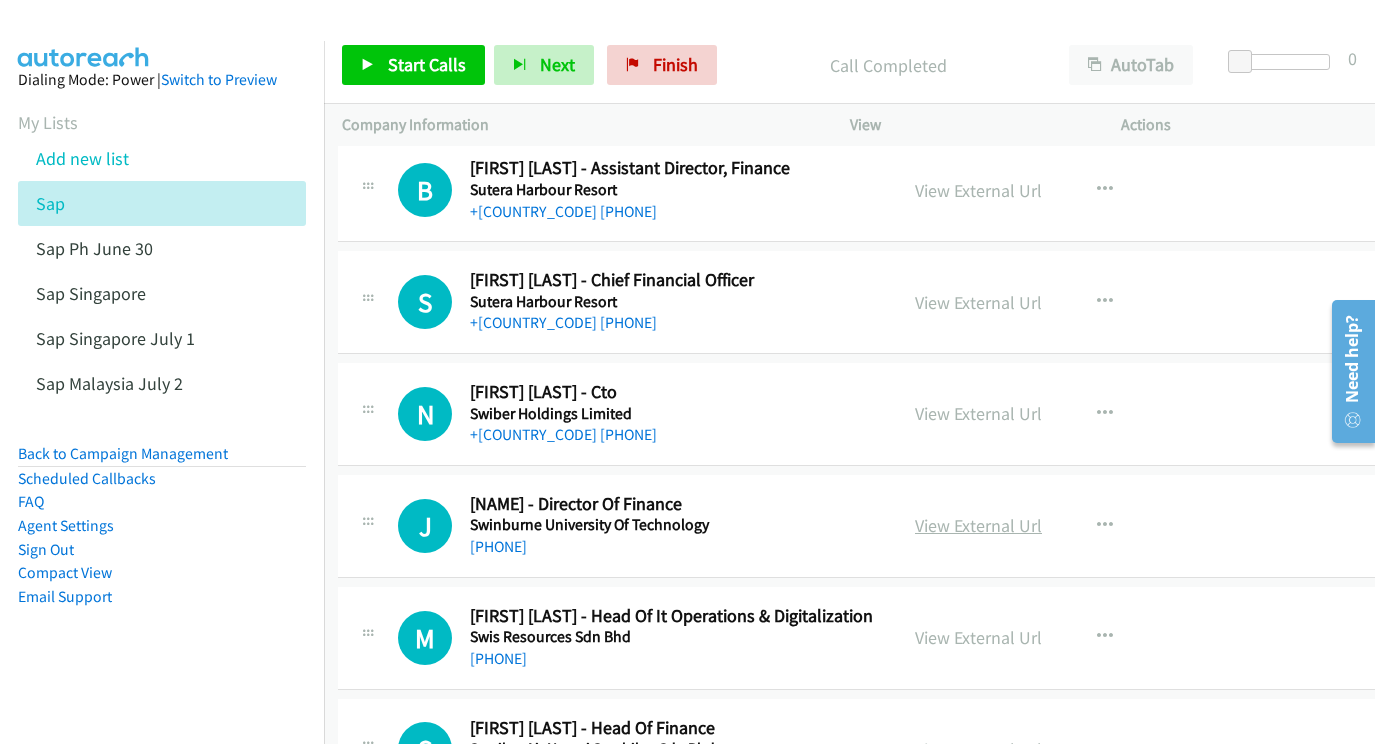 click on "View External Url" at bounding box center [978, 525] 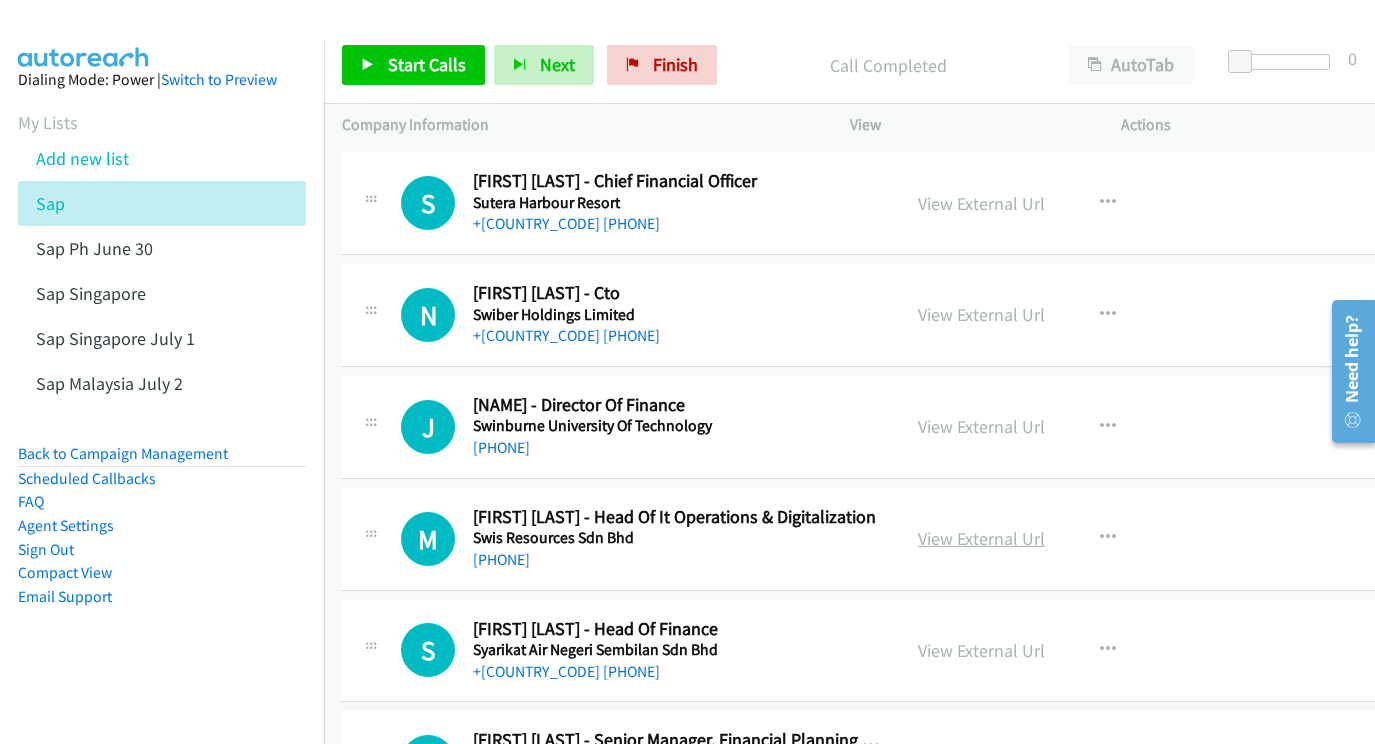 scroll, scrollTop: 17505, scrollLeft: 1, axis: both 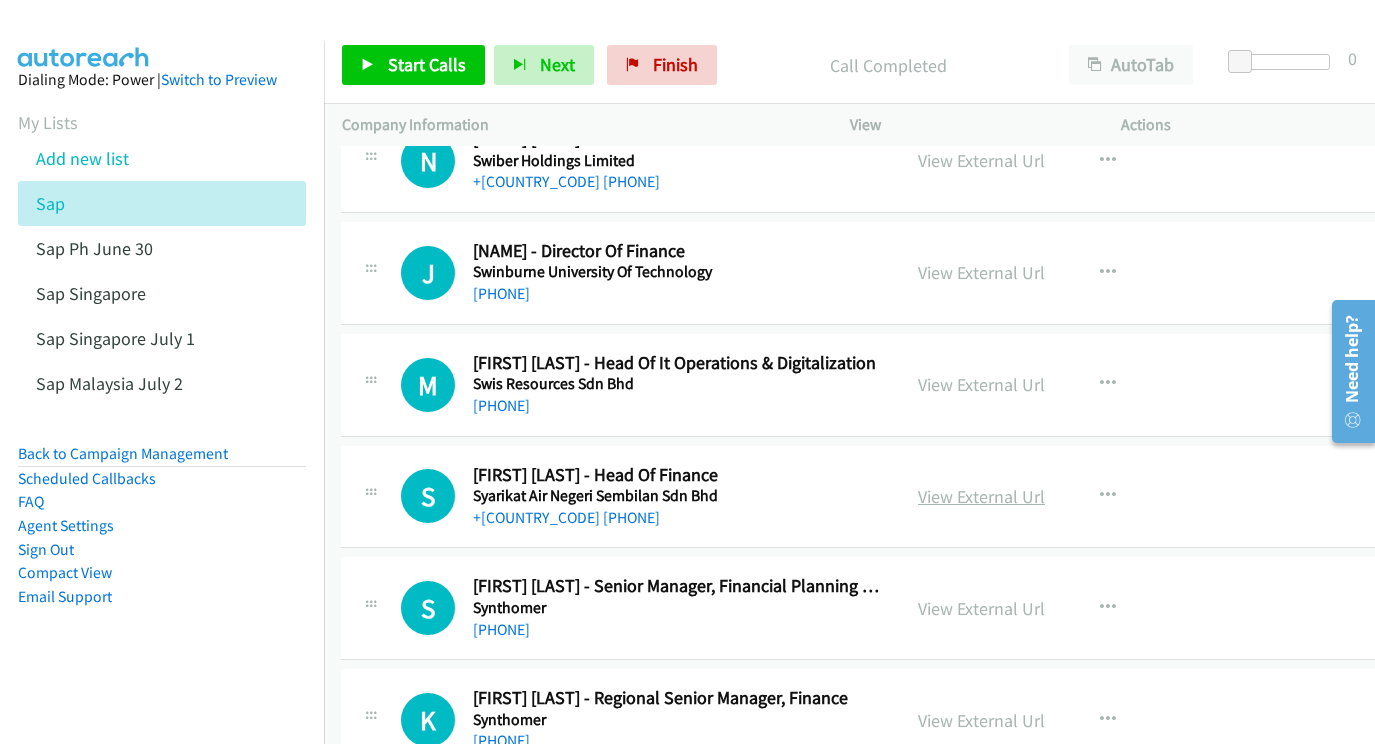 click on "View External Url" at bounding box center (981, 496) 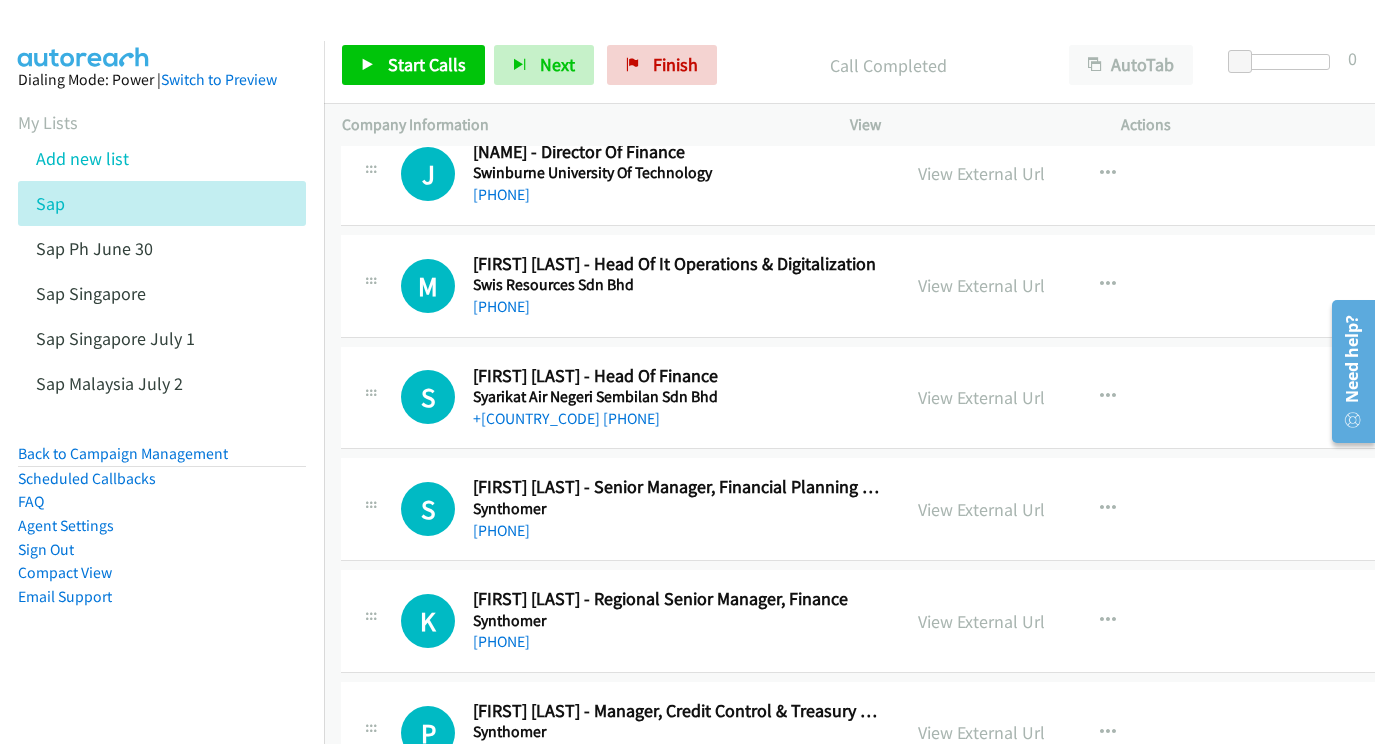 scroll, scrollTop: 17778, scrollLeft: 1, axis: both 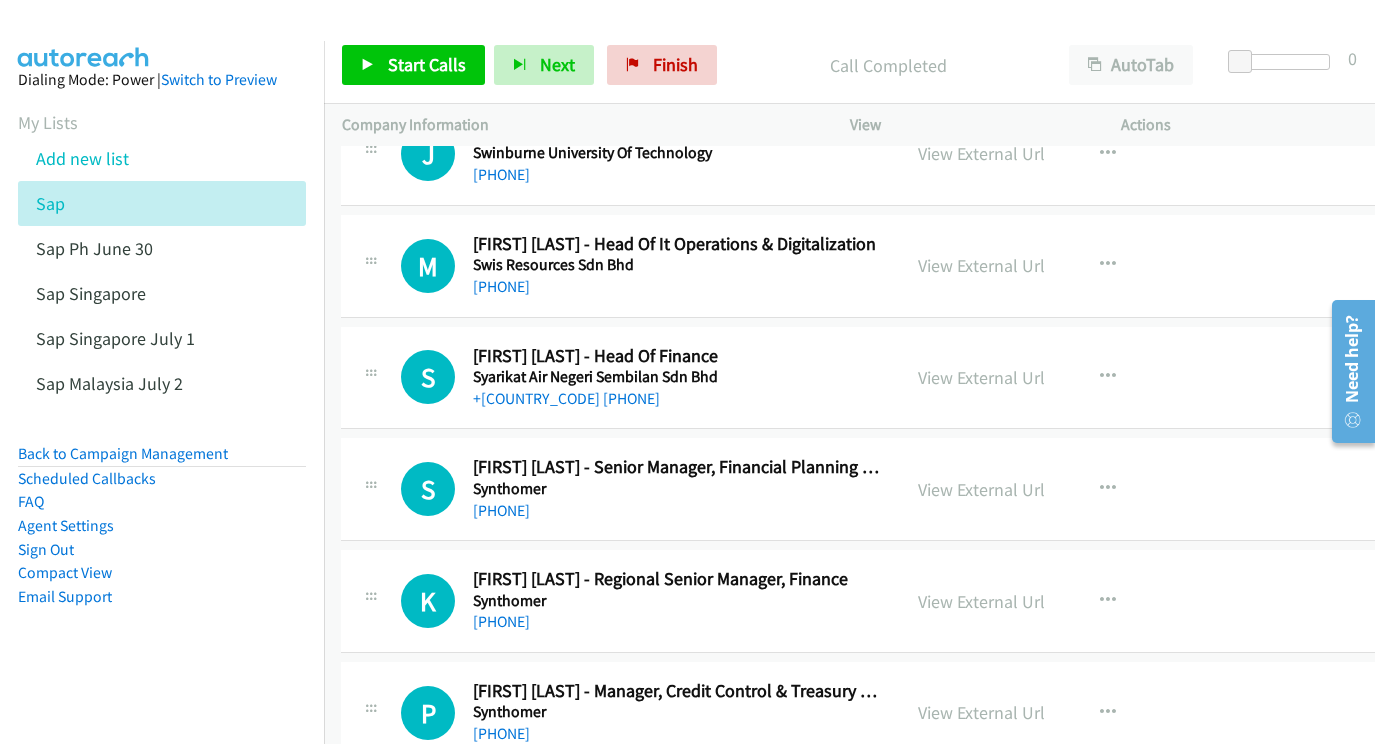 click on "View External Url
View External Url
Schedule/Manage Callback
Start Calls Here
Remove from list
Add to do not call list
Reset Call Status" at bounding box center [1049, 489] 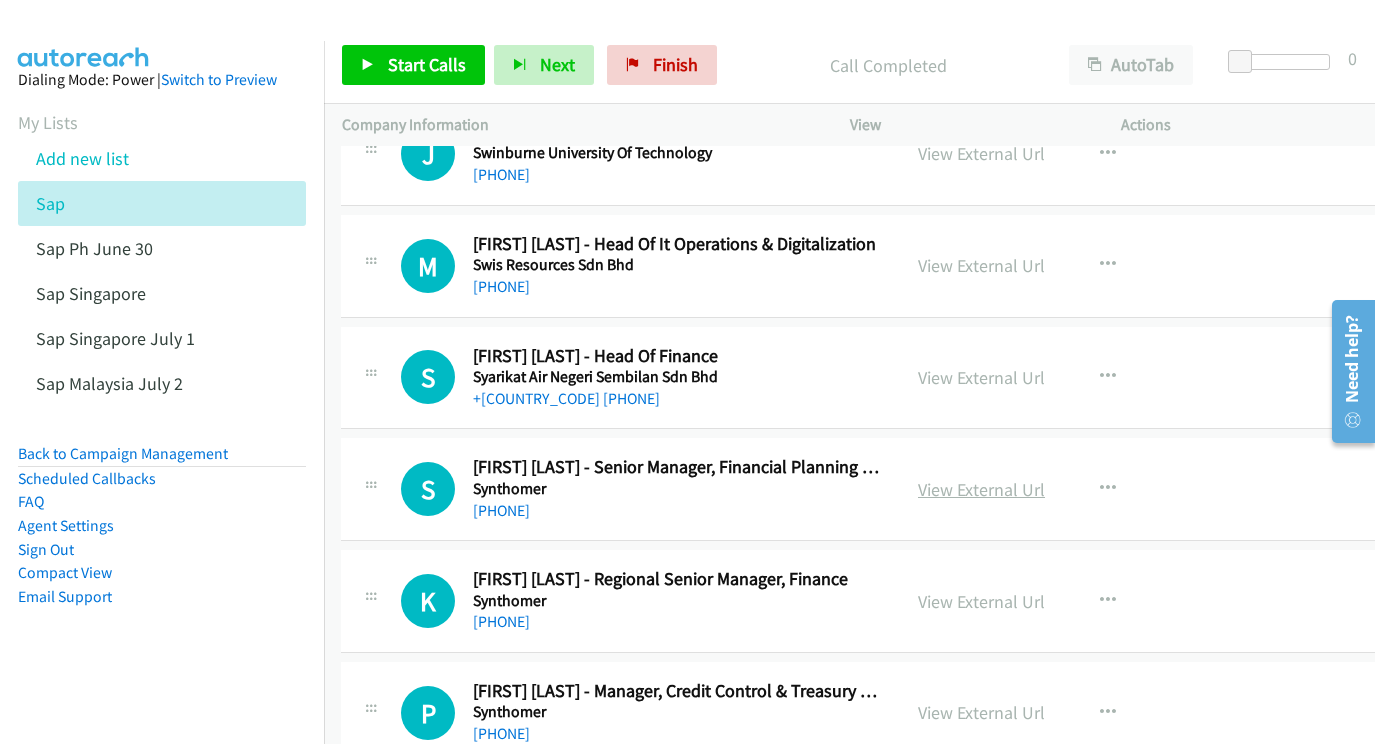click on "View External Url" at bounding box center (981, 489) 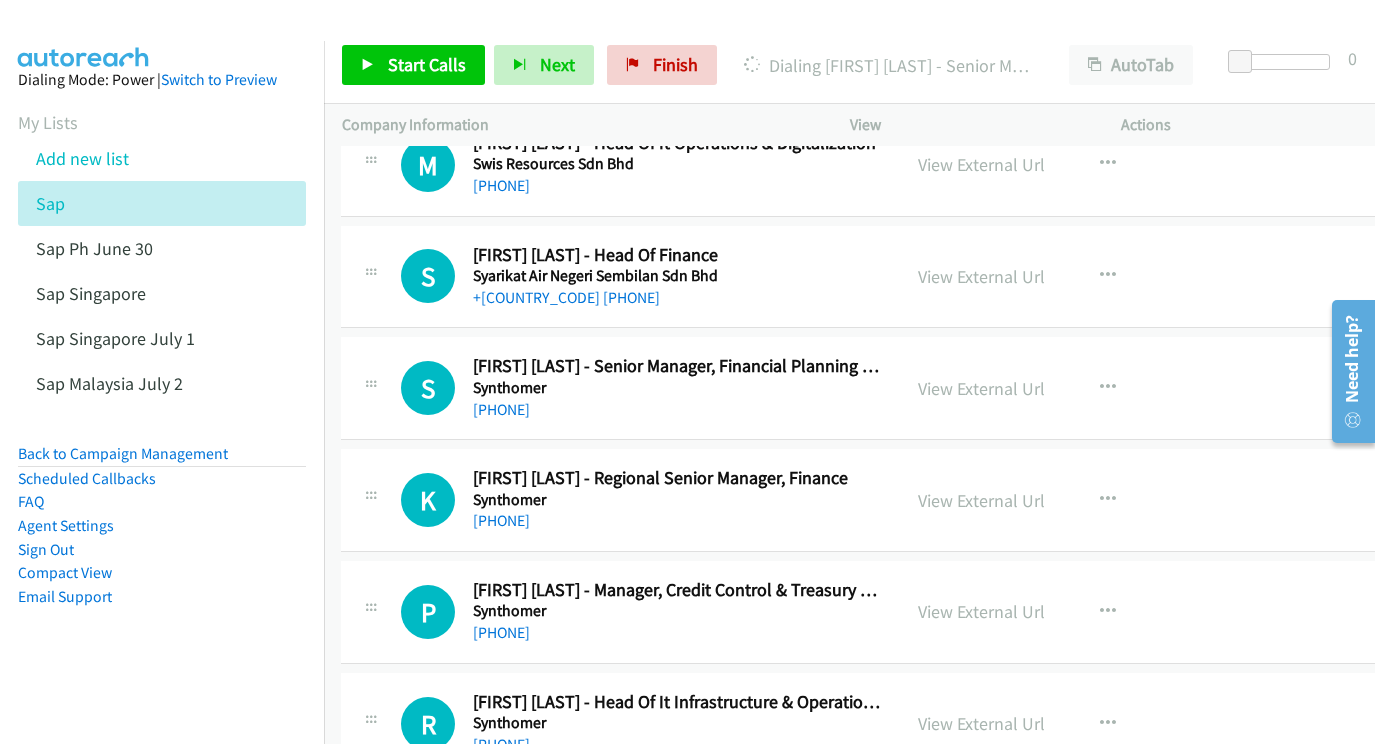 scroll, scrollTop: 17880, scrollLeft: 2, axis: both 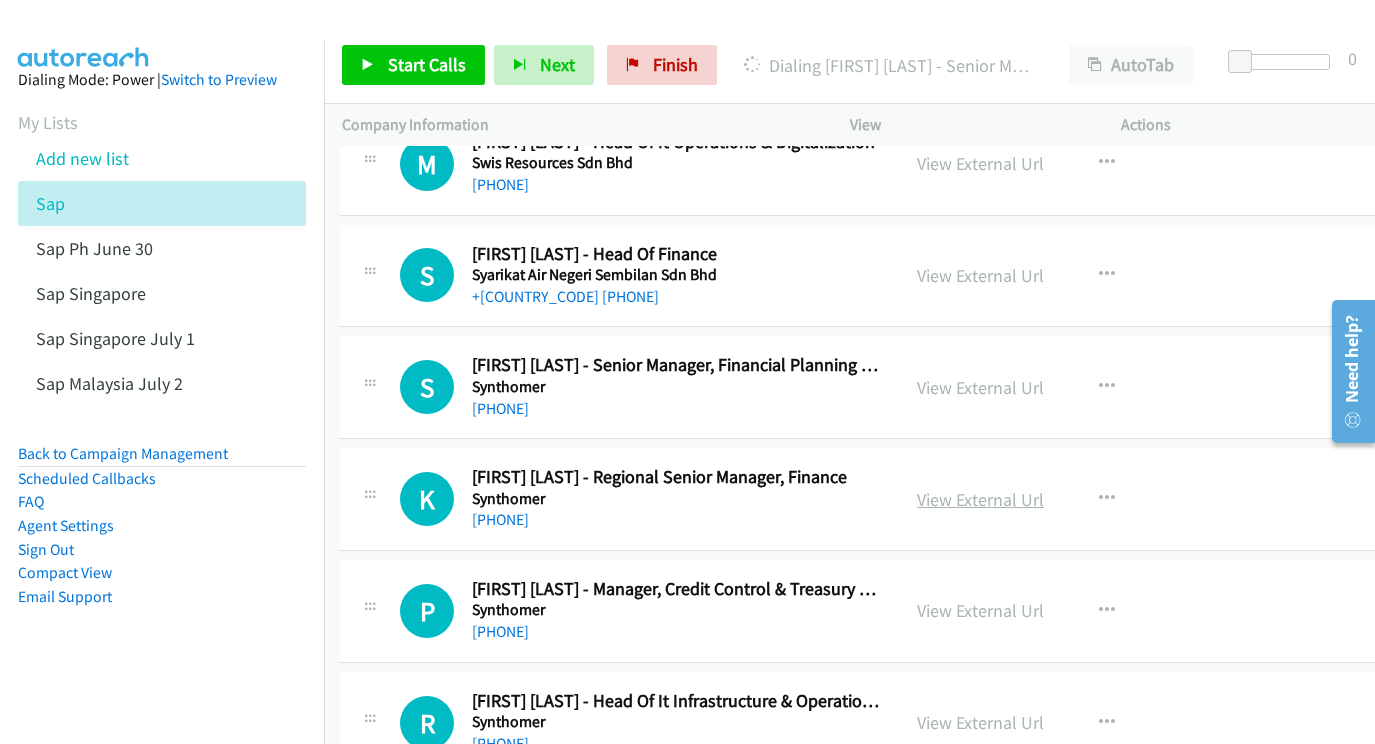 click on "View External Url" at bounding box center [980, 499] 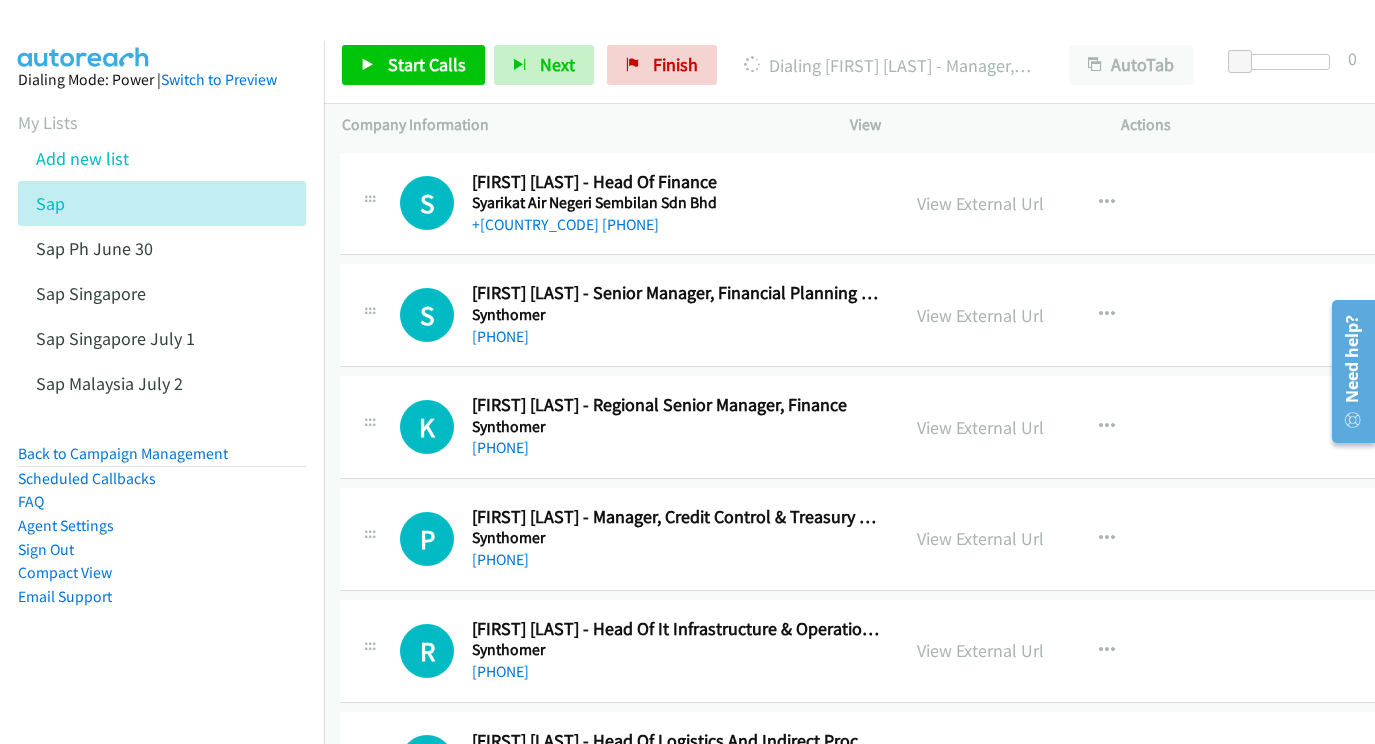 scroll, scrollTop: 17995, scrollLeft: 2, axis: both 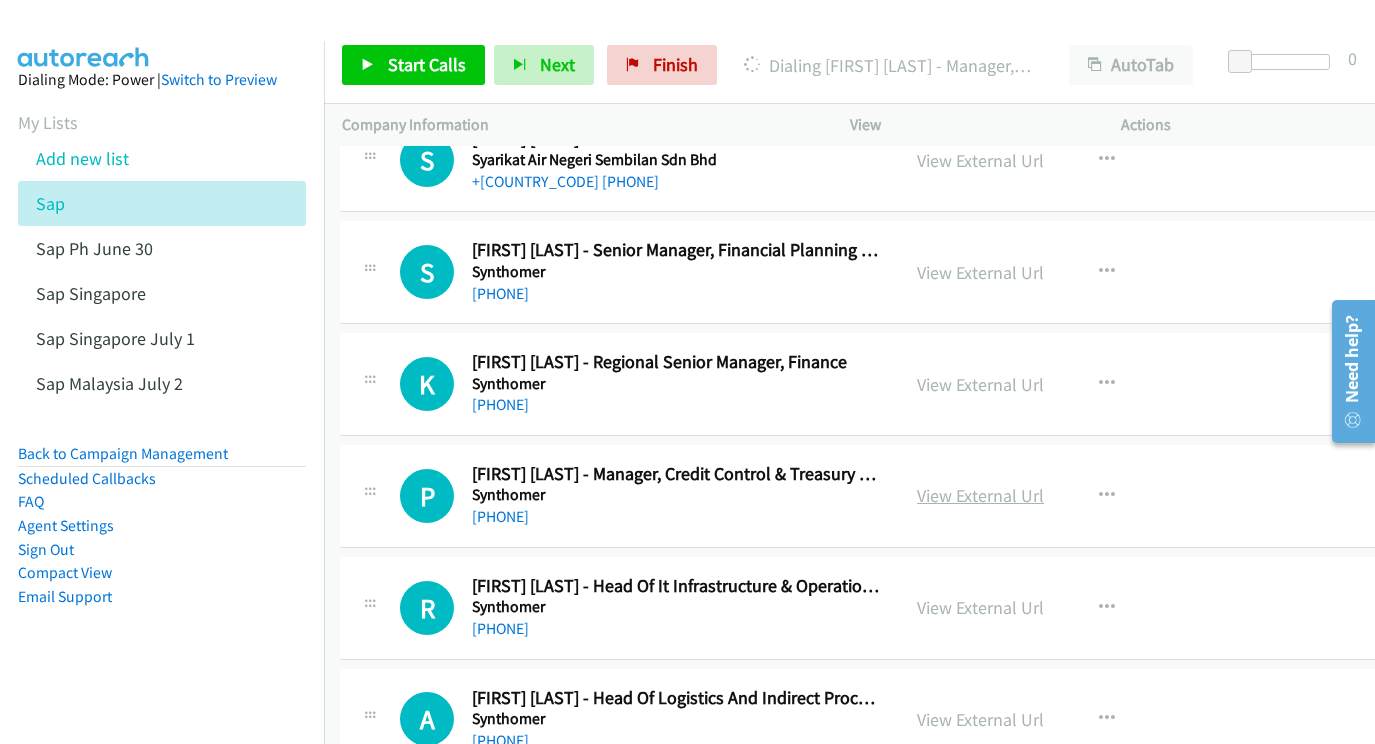 click on "View External Url" at bounding box center [980, 495] 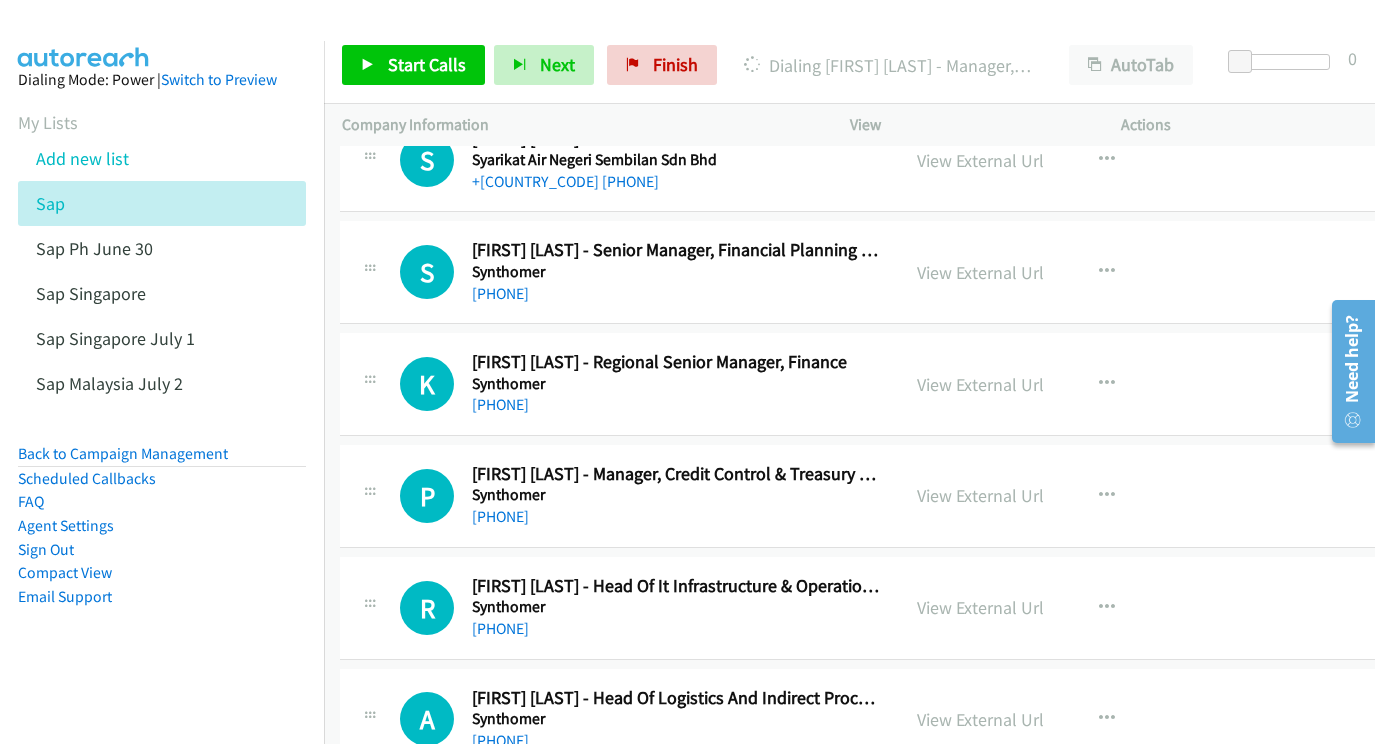scroll, scrollTop: 18079, scrollLeft: 2, axis: both 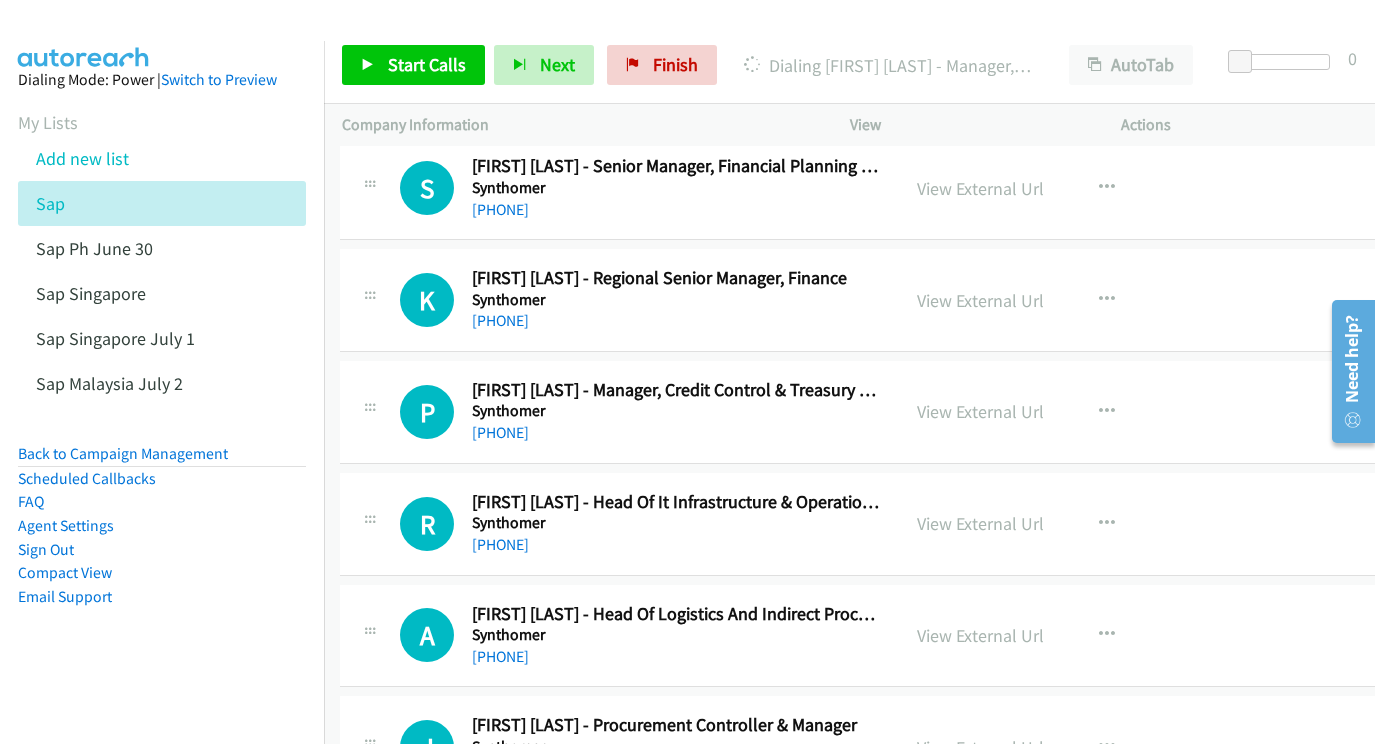click on "View External Url" at bounding box center [980, 523] 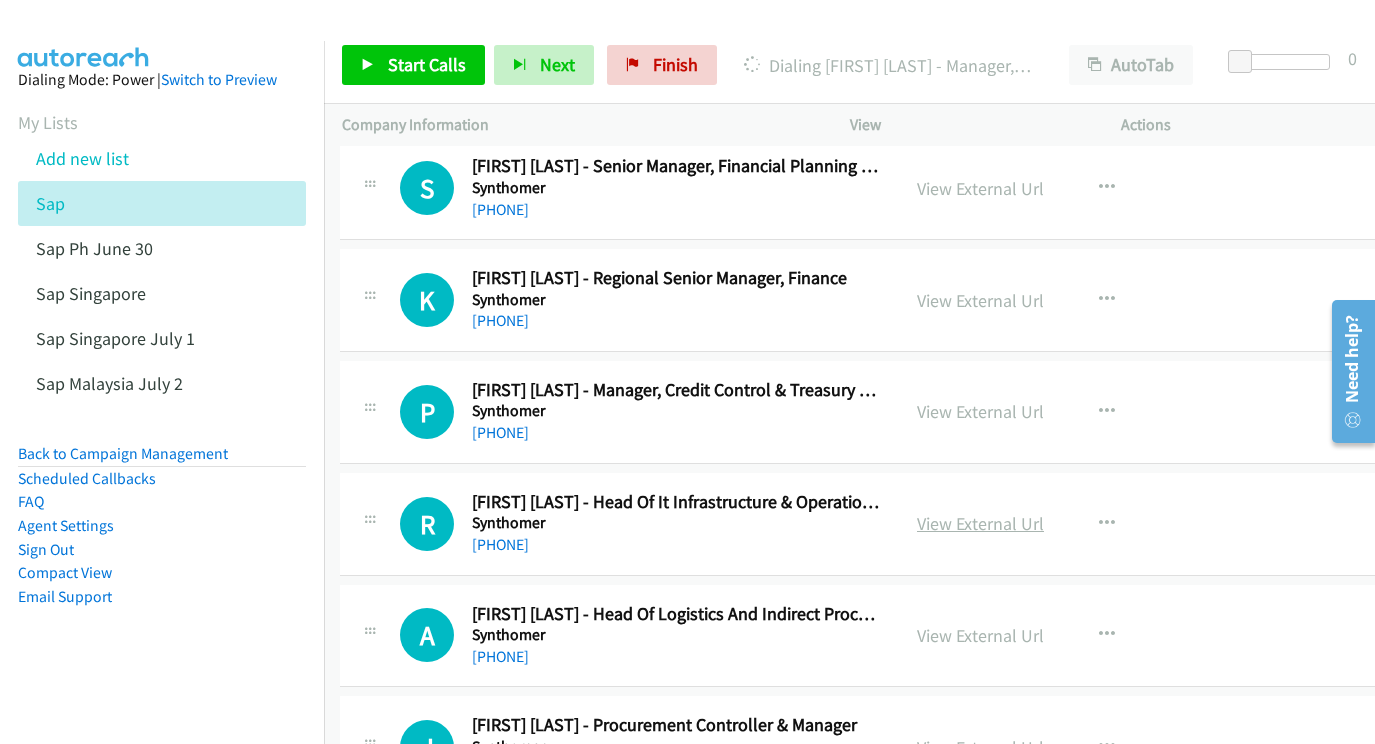 click on "View External Url" at bounding box center [980, 523] 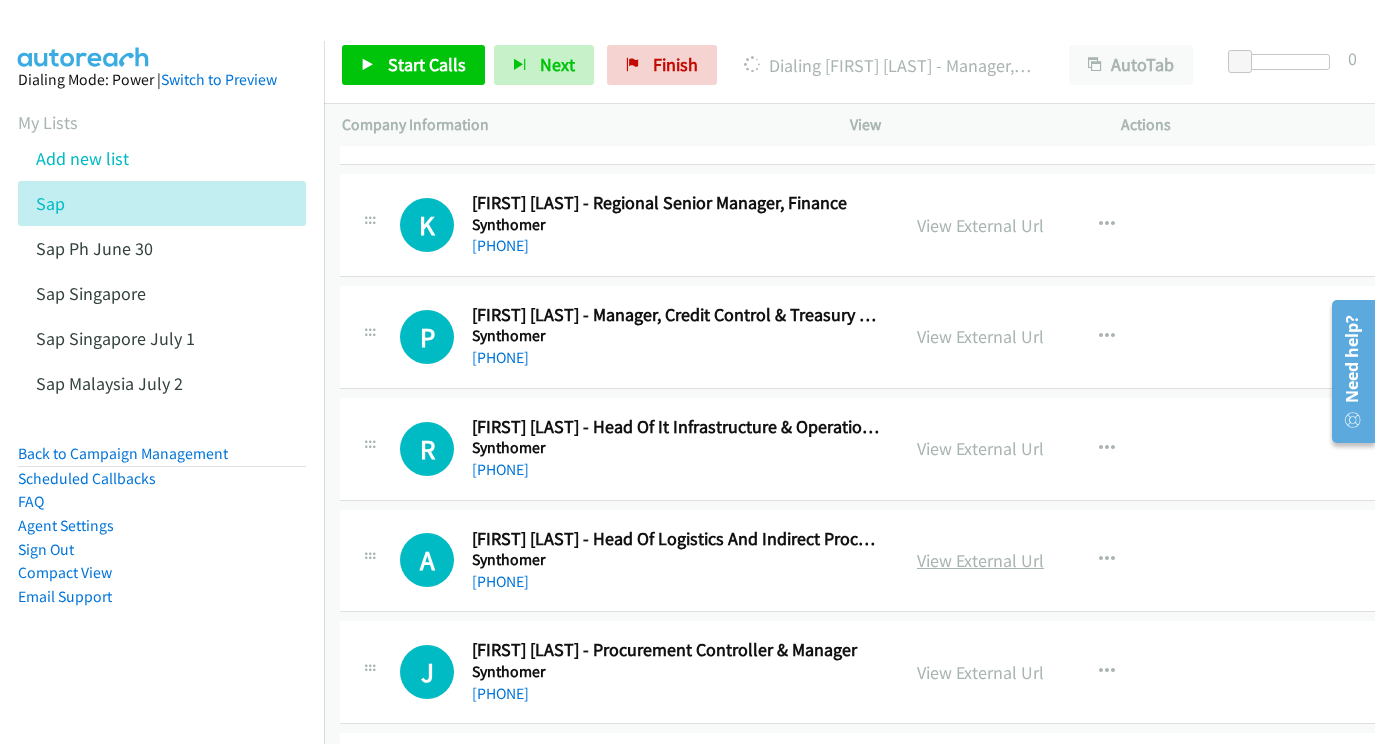 scroll, scrollTop: 18168, scrollLeft: 2, axis: both 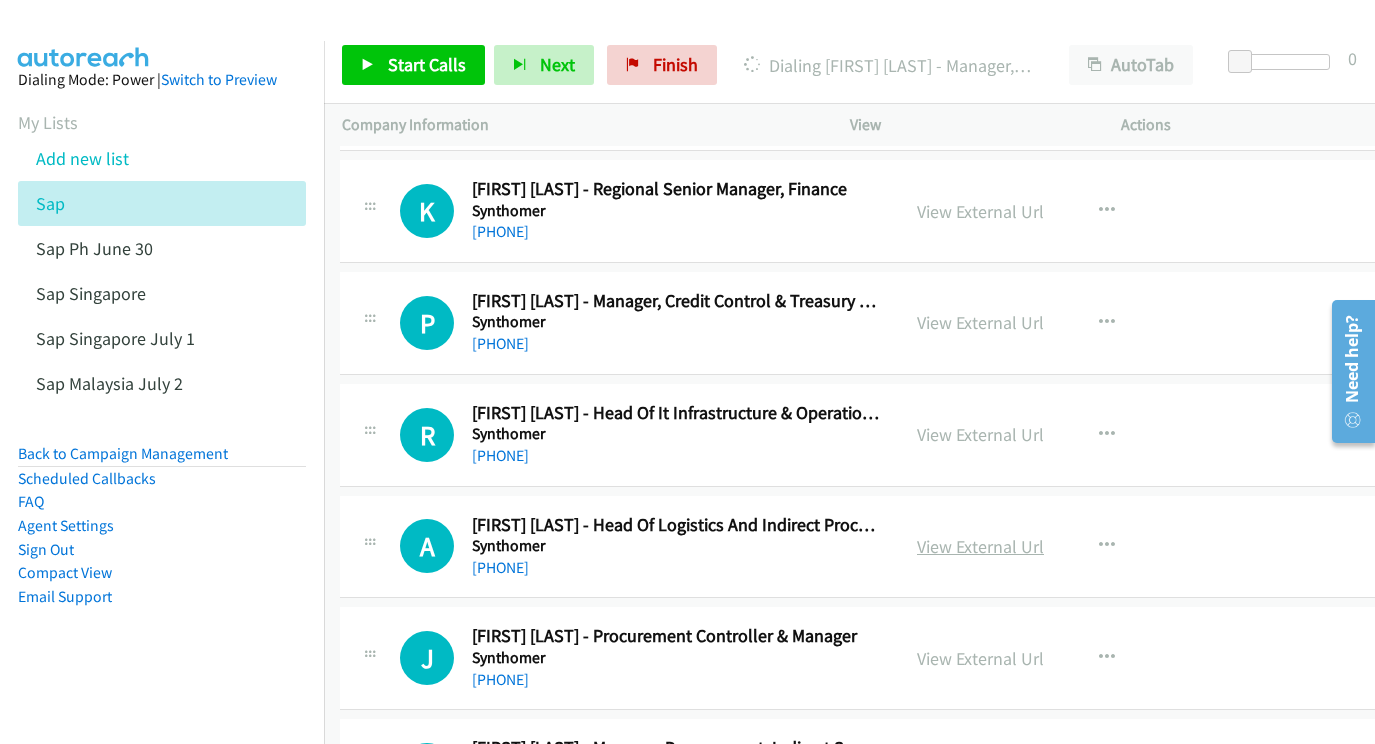 click on "View External Url" at bounding box center [980, 546] 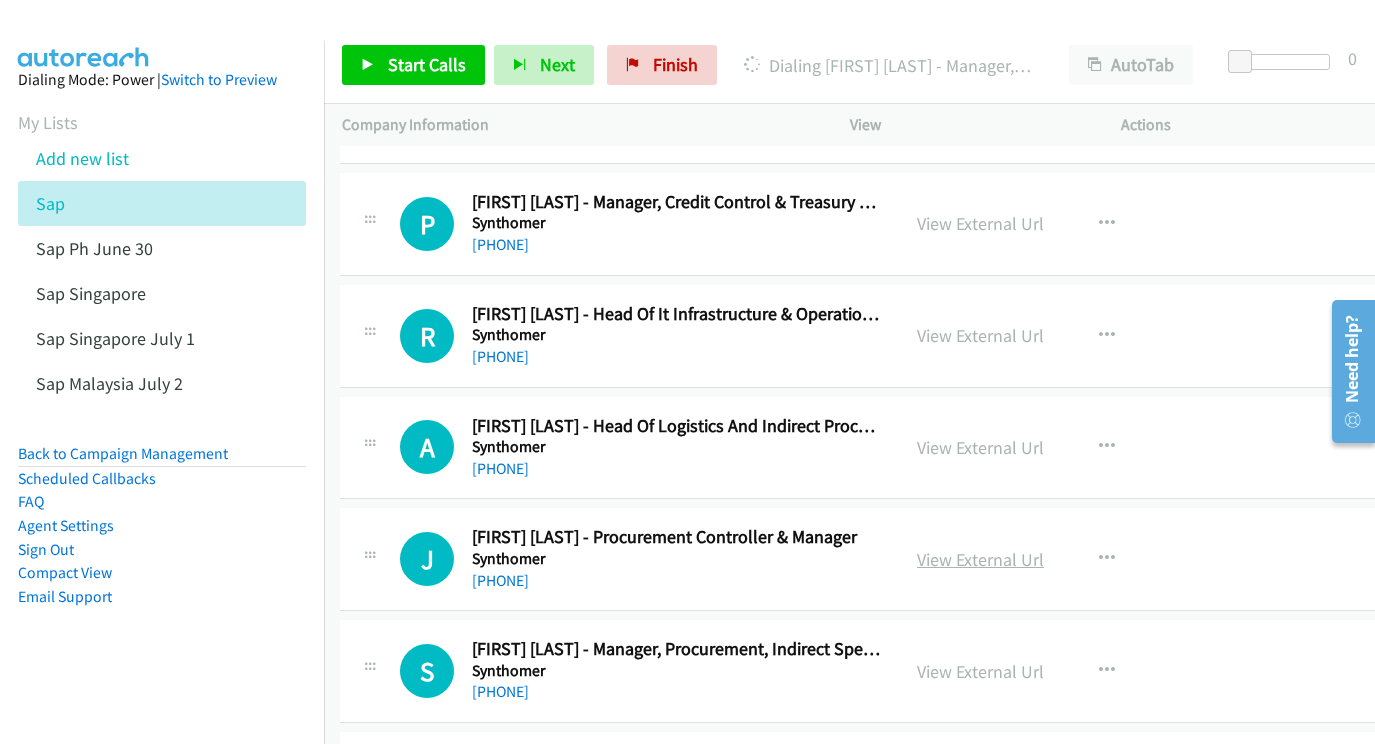 scroll, scrollTop: 18267, scrollLeft: 1, axis: both 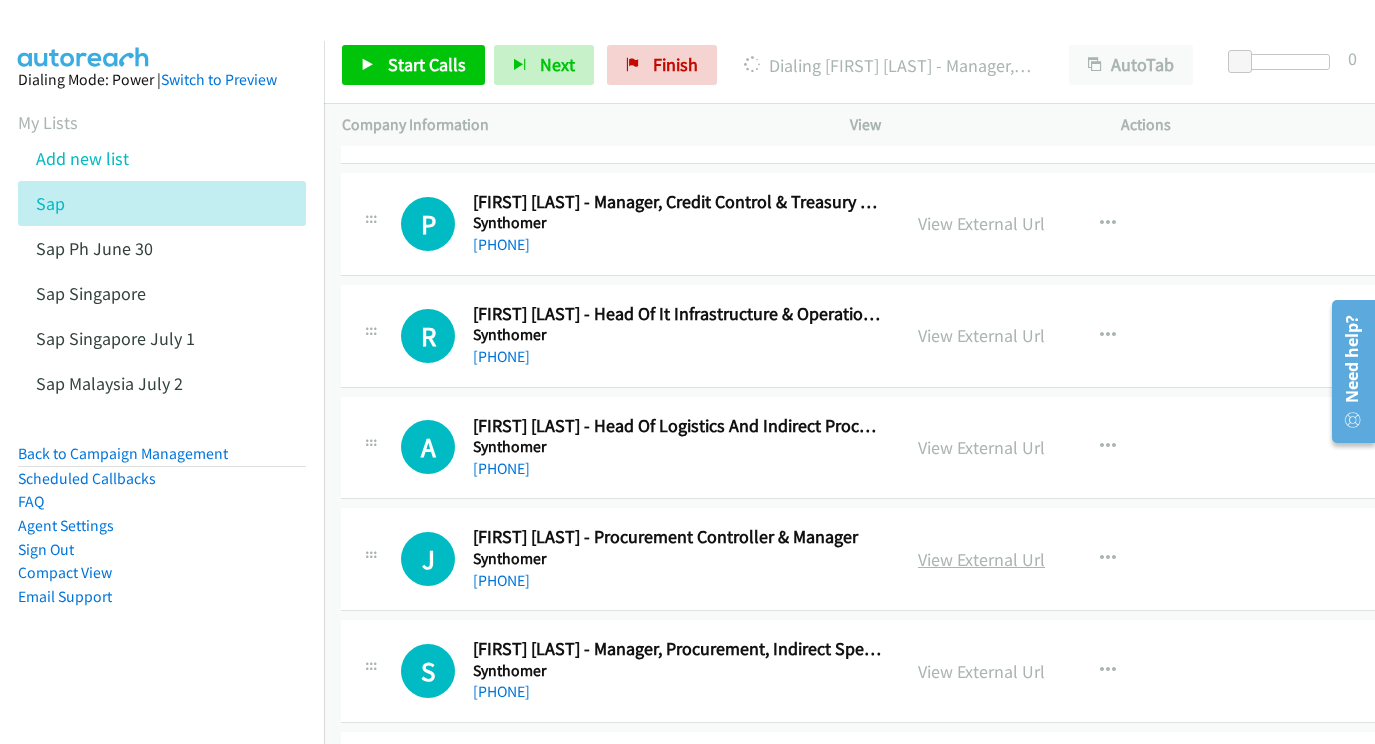 click on "View External Url" at bounding box center [981, 559] 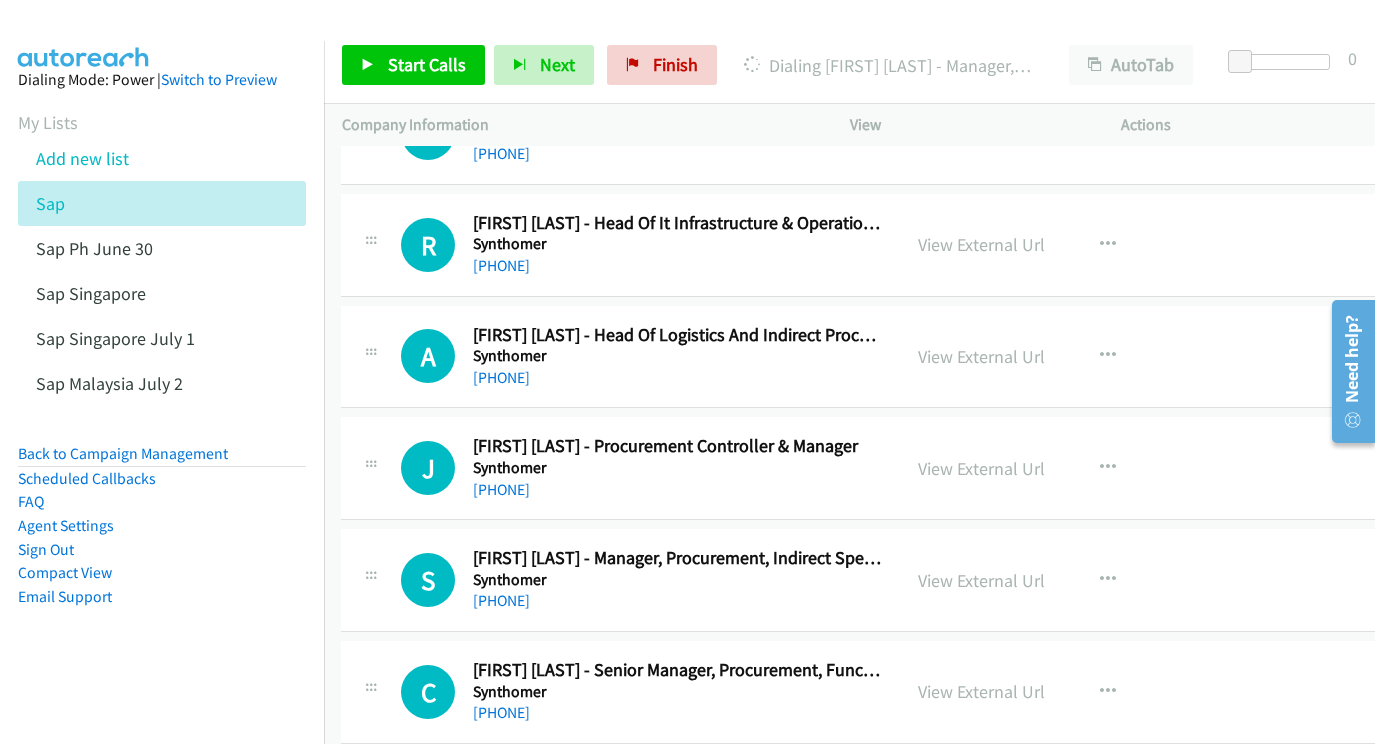 scroll, scrollTop: 18379, scrollLeft: 1, axis: both 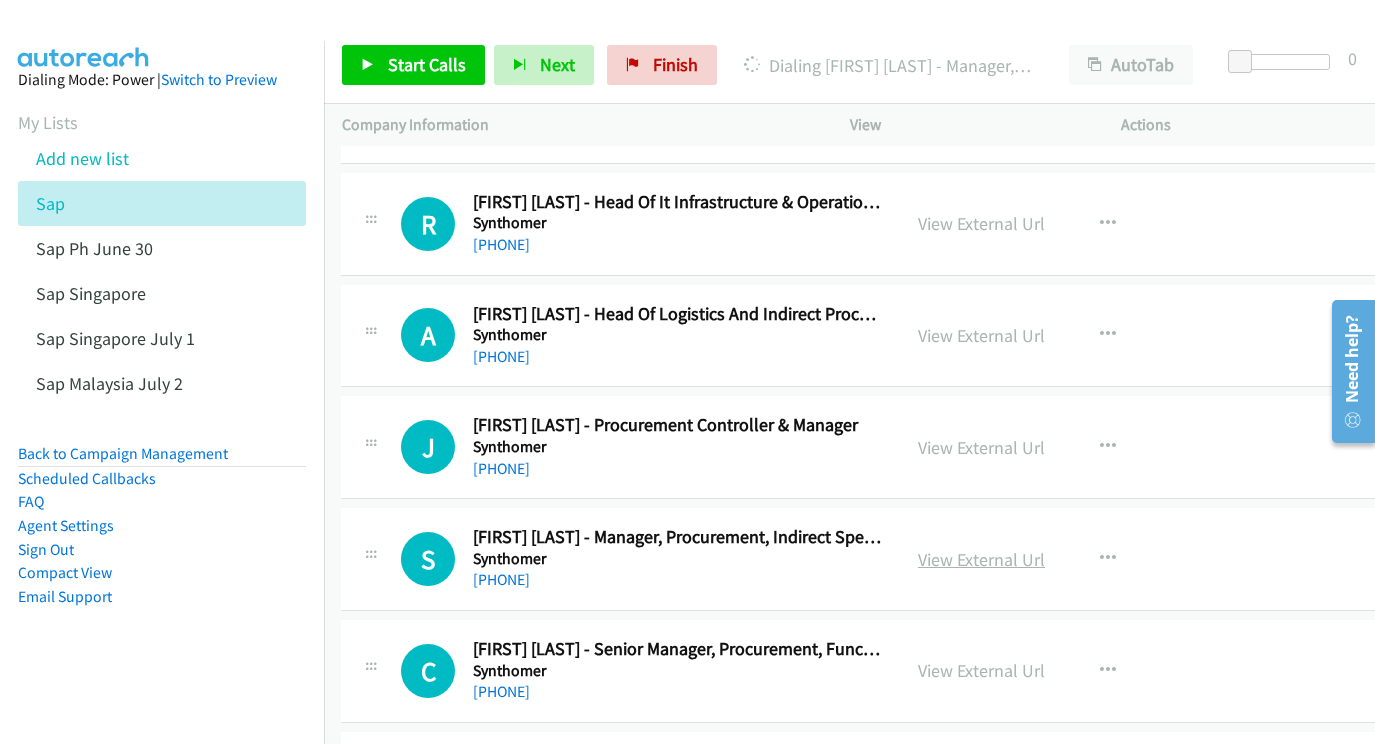 click on "View External Url" at bounding box center (981, 559) 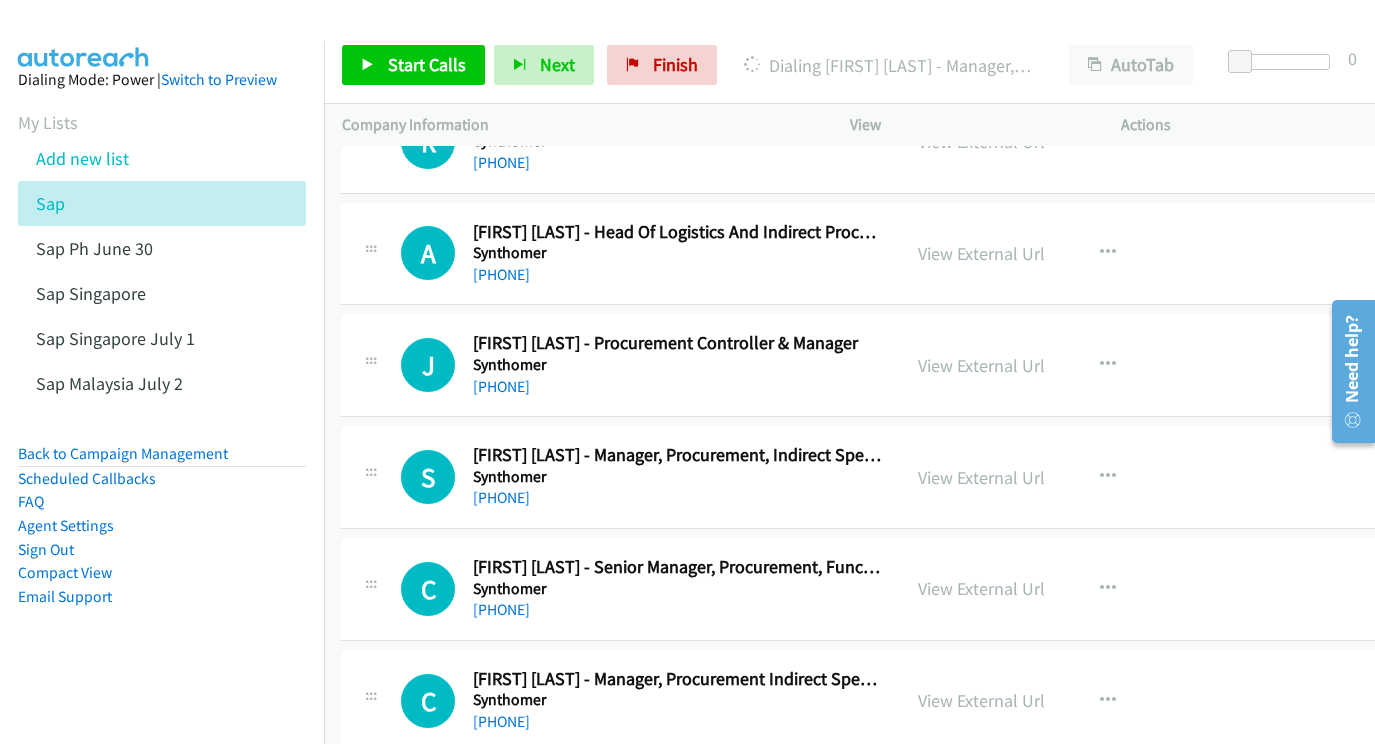 scroll, scrollTop: 18492, scrollLeft: 1, axis: both 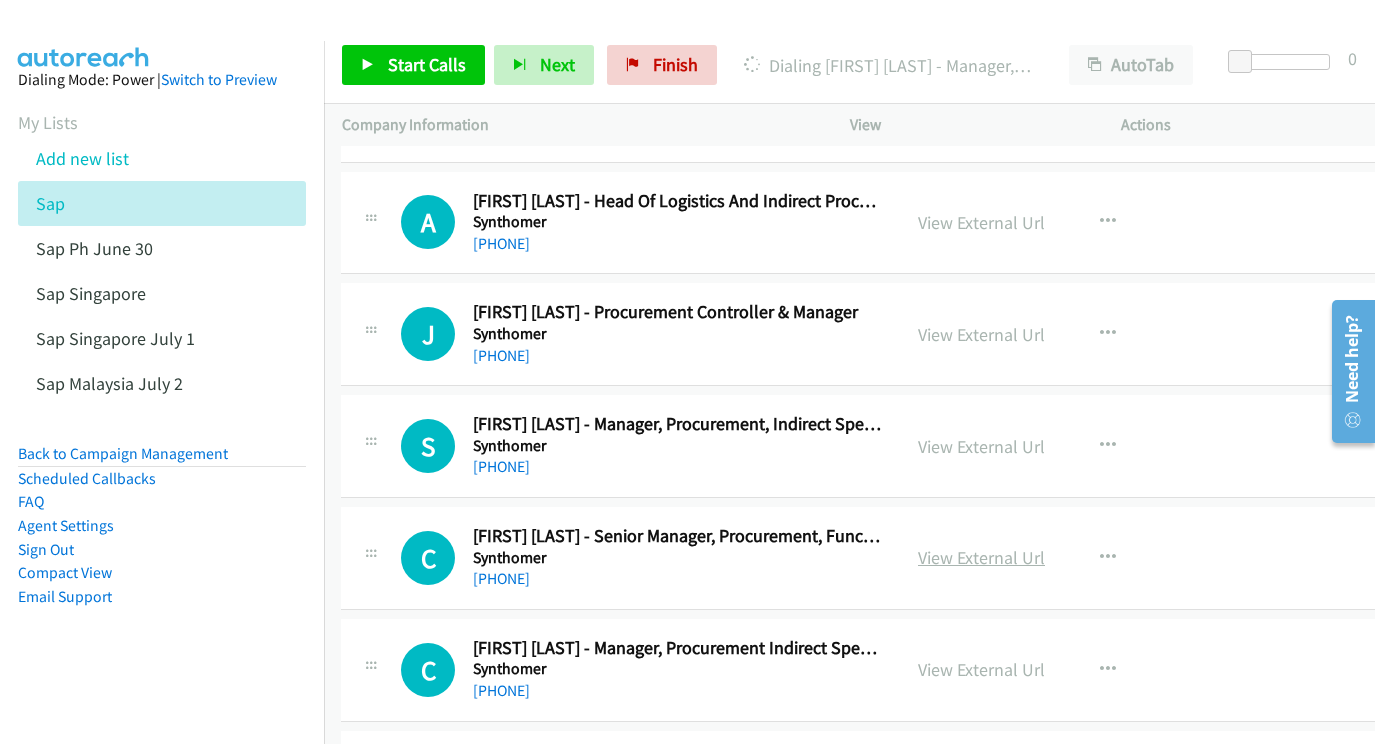 click on "View External Url" at bounding box center (981, 557) 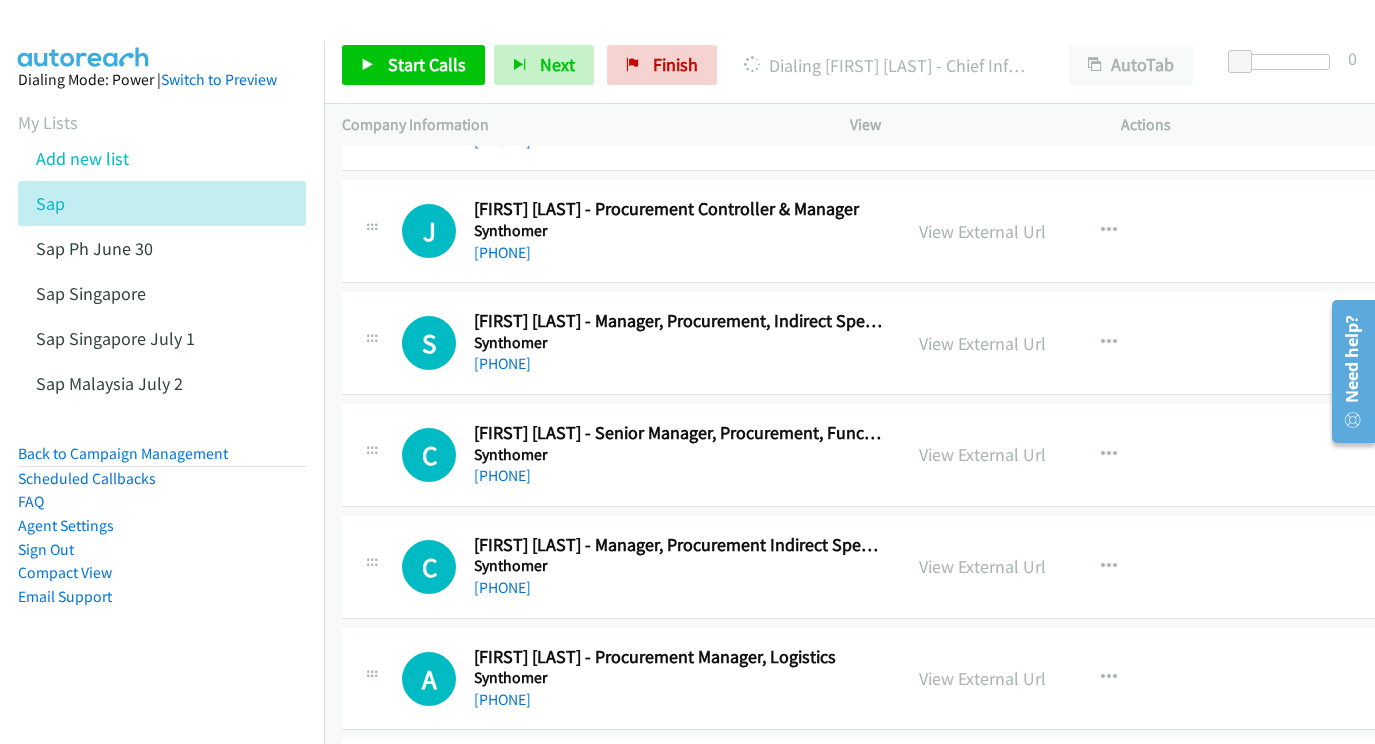 scroll, scrollTop: 18634, scrollLeft: 0, axis: vertical 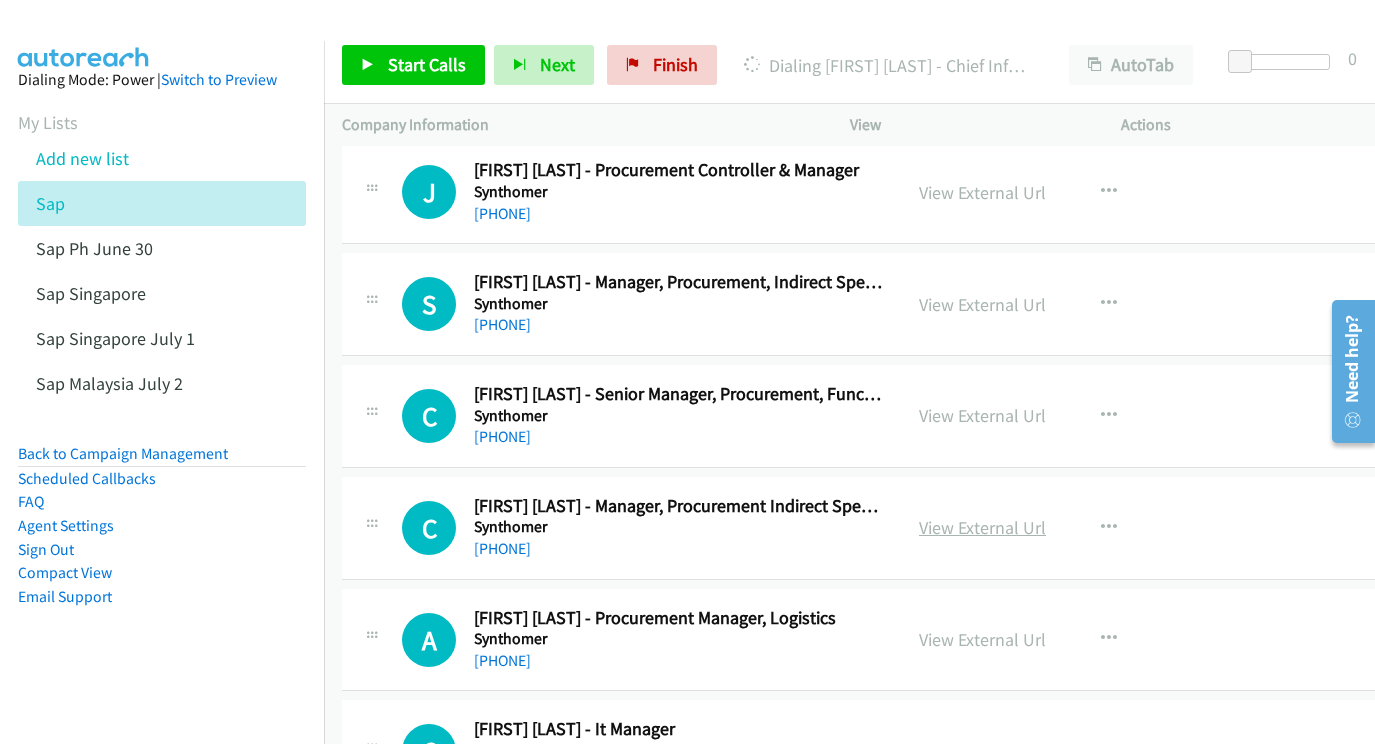 click on "View External Url" at bounding box center [982, 527] 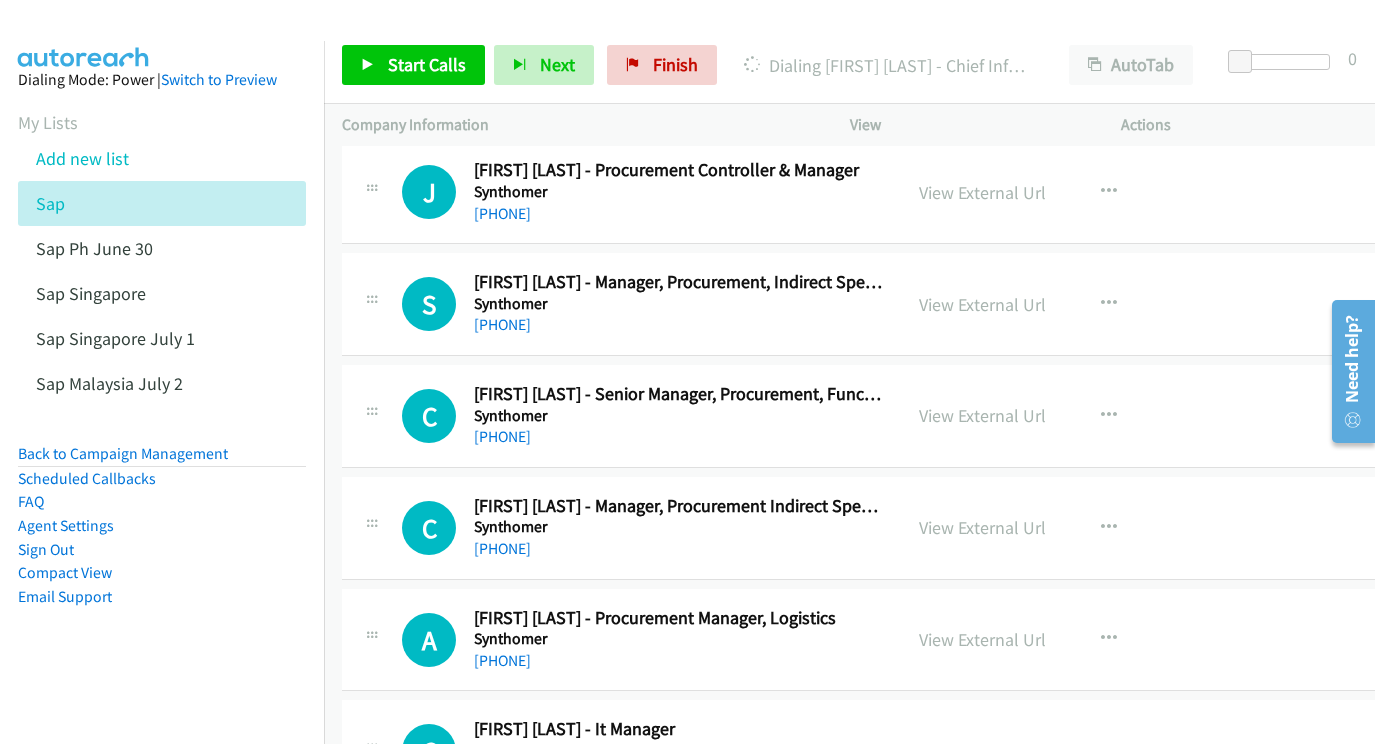 scroll, scrollTop: 18756, scrollLeft: 1, axis: both 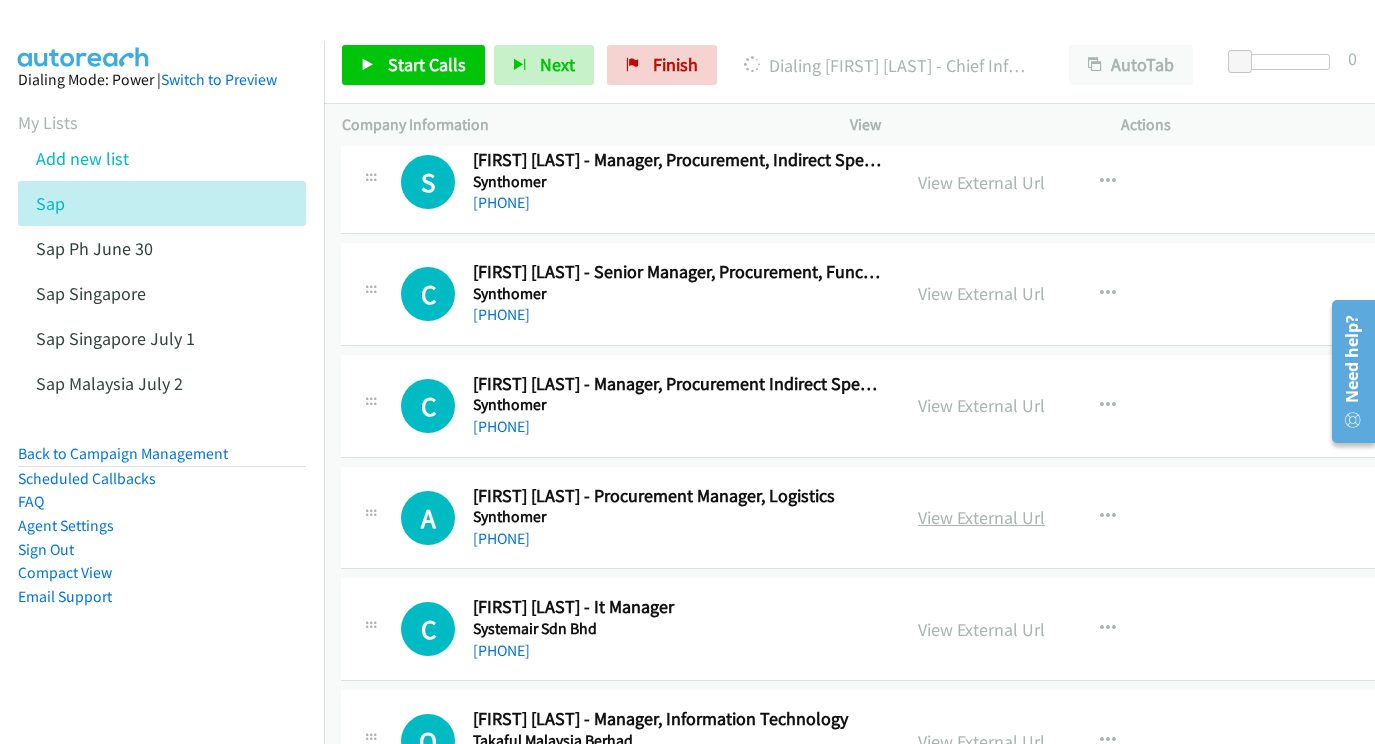 click on "View External Url" at bounding box center (981, 517) 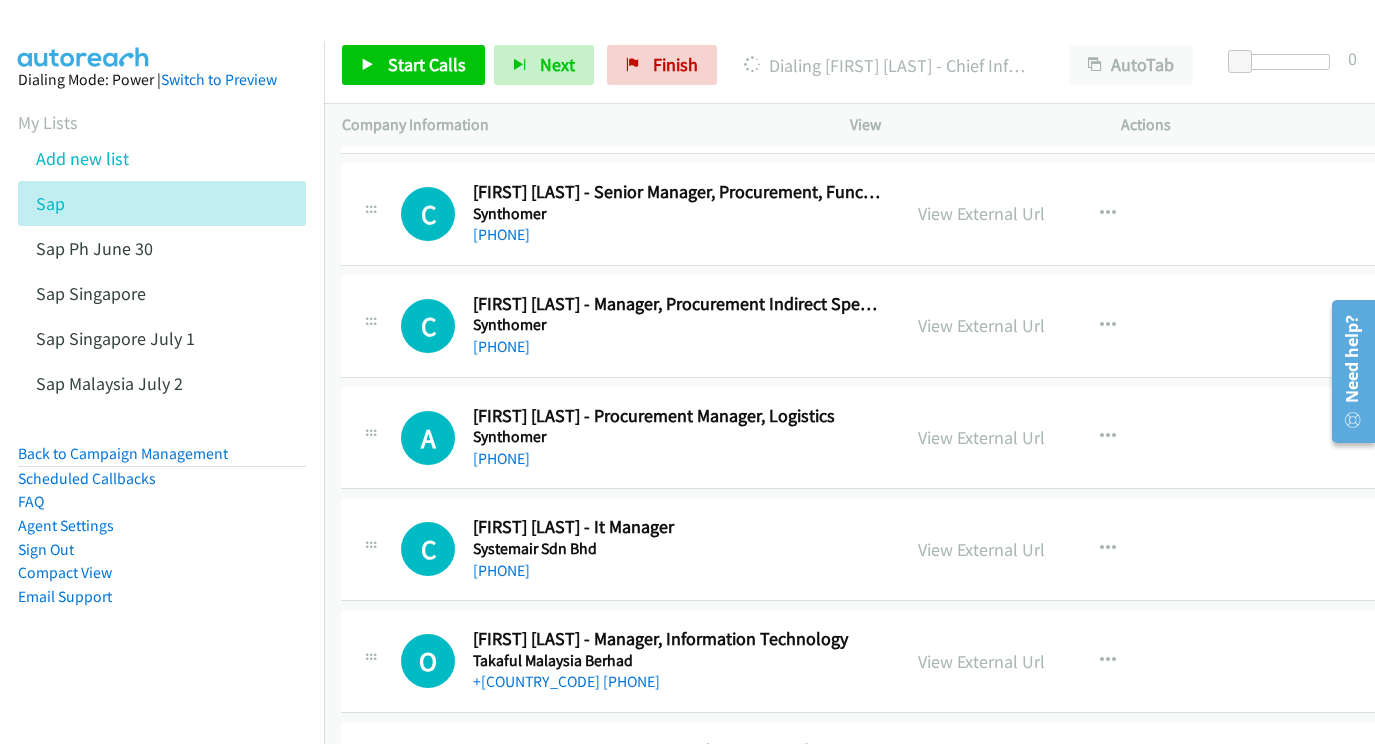 scroll, scrollTop: 18858, scrollLeft: 1, axis: both 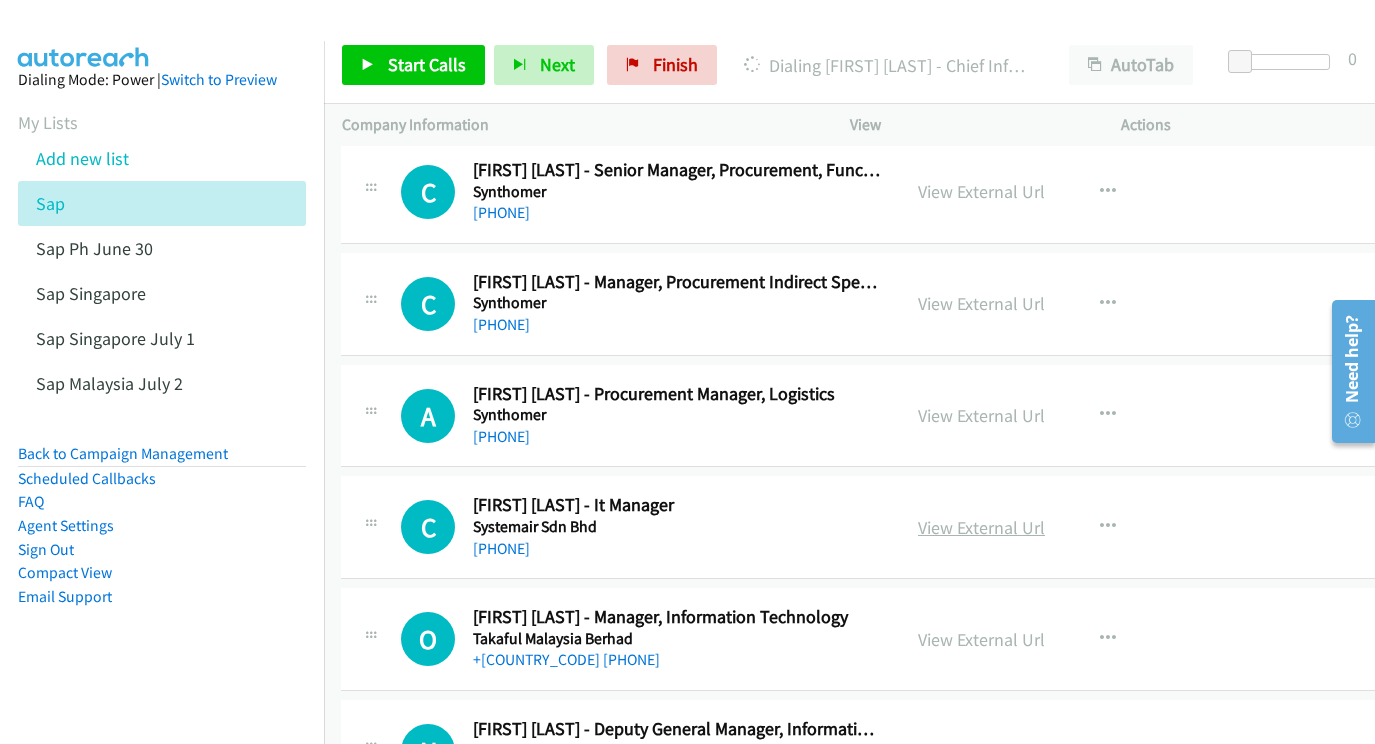 click on "View External Url" at bounding box center (981, 527) 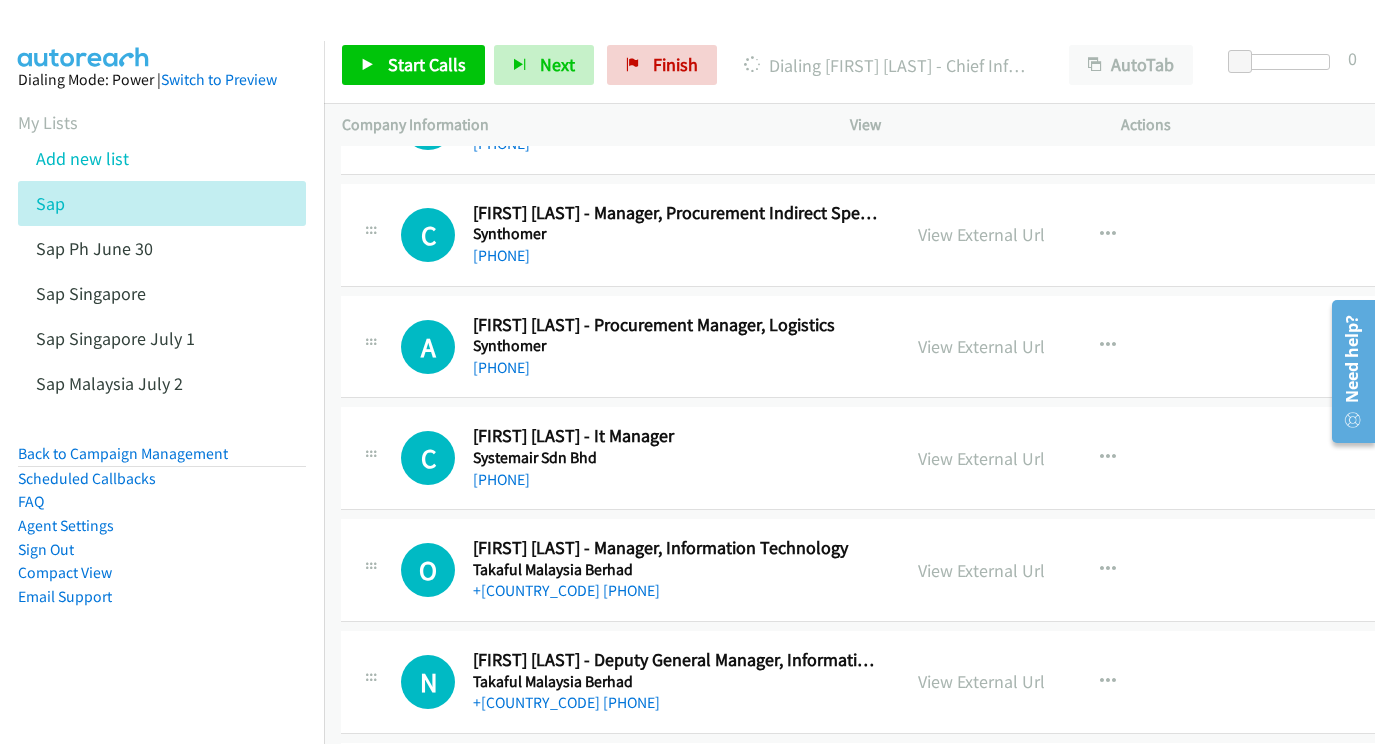 scroll, scrollTop: 18949, scrollLeft: 1, axis: both 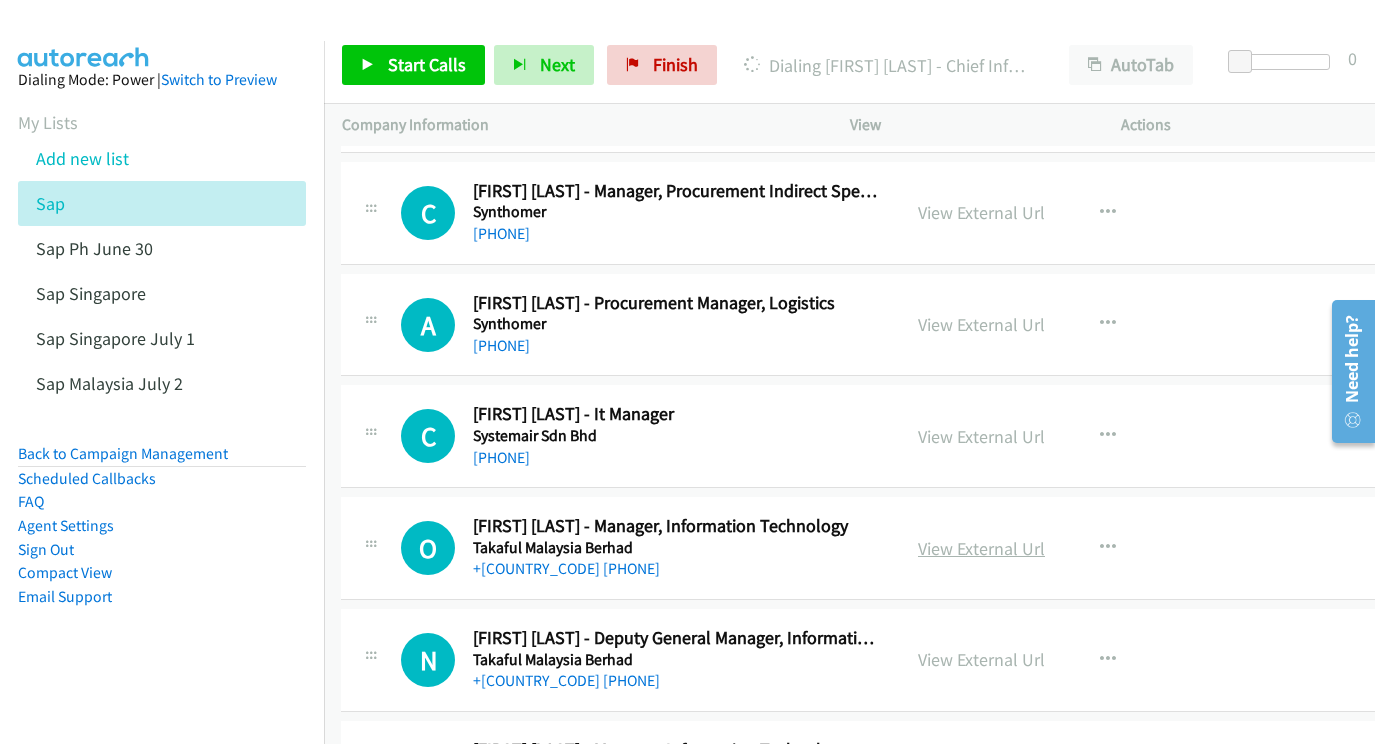 click on "View External Url" at bounding box center [981, 548] 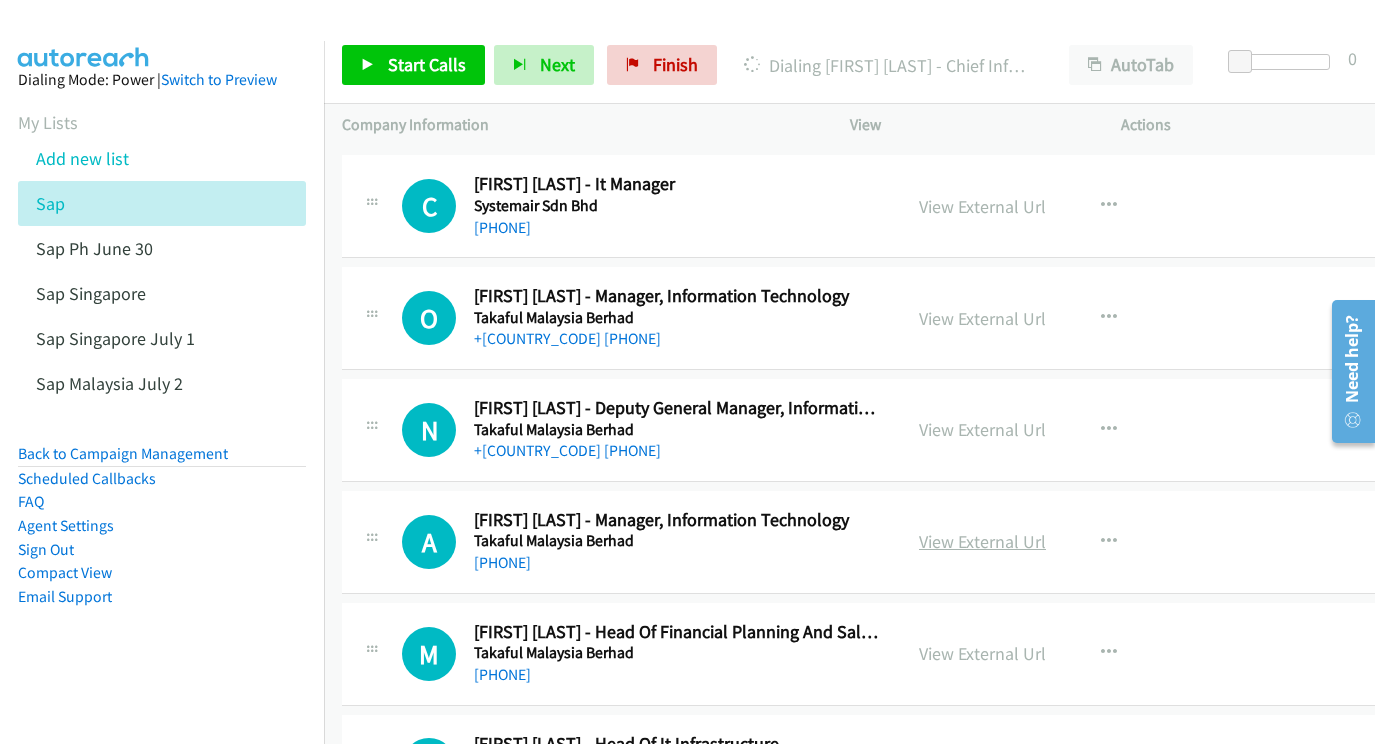 scroll, scrollTop: 19187, scrollLeft: 0, axis: vertical 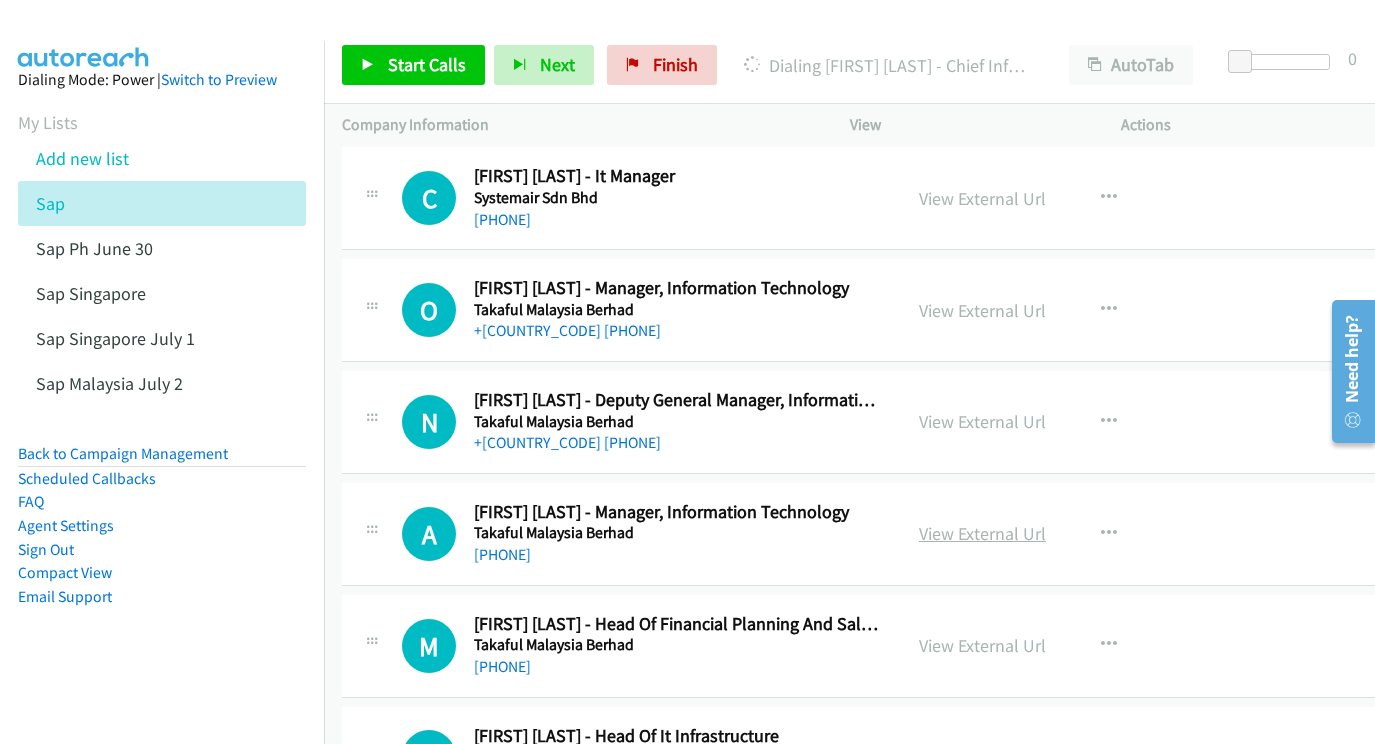 click on "View External Url" at bounding box center [982, 533] 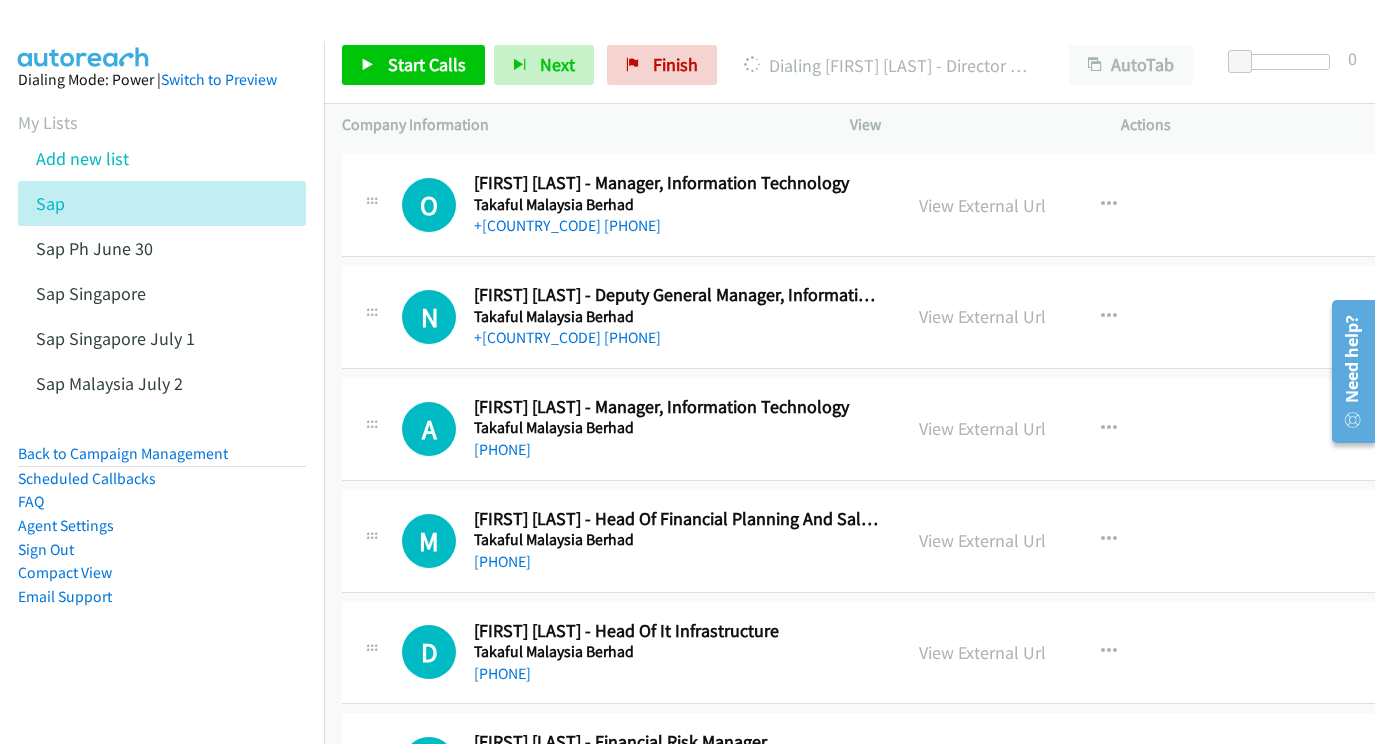 scroll, scrollTop: 19303, scrollLeft: 0, axis: vertical 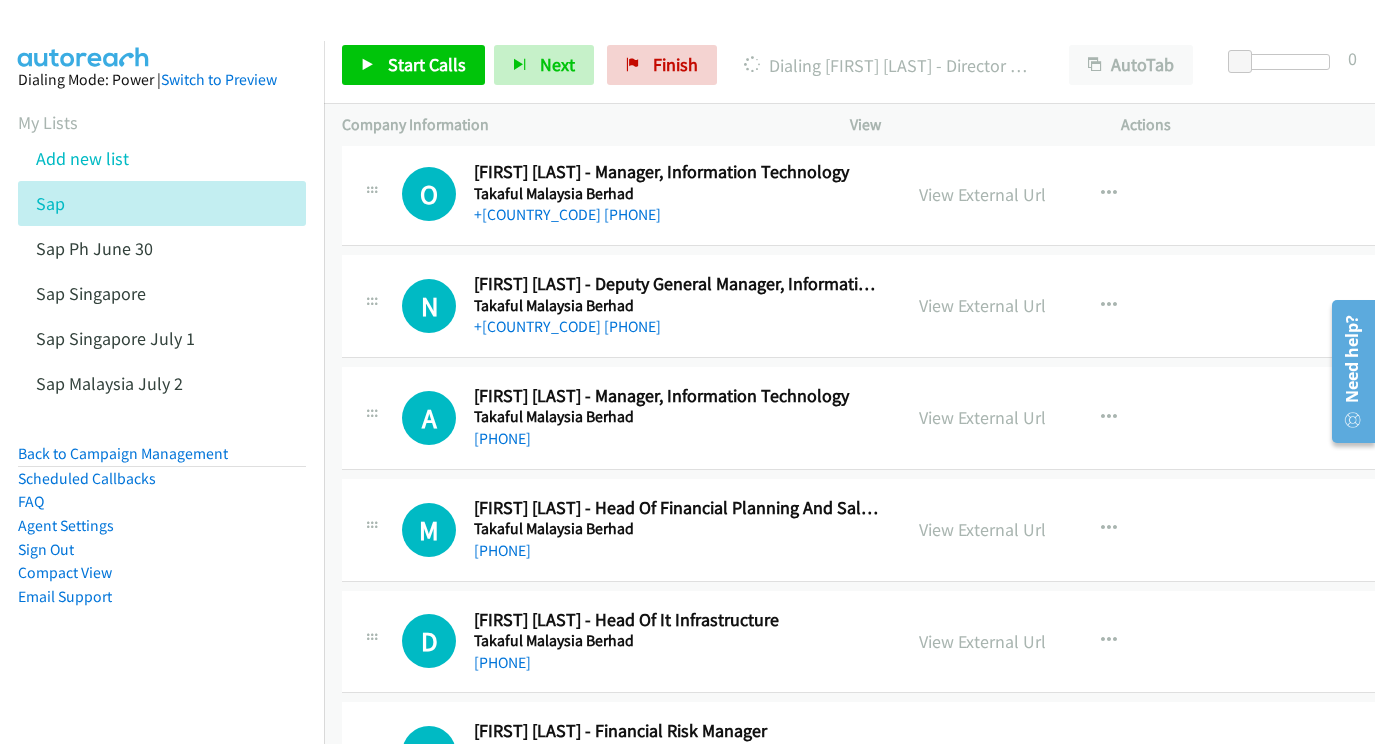 click on "View External Url" at bounding box center [982, 529] 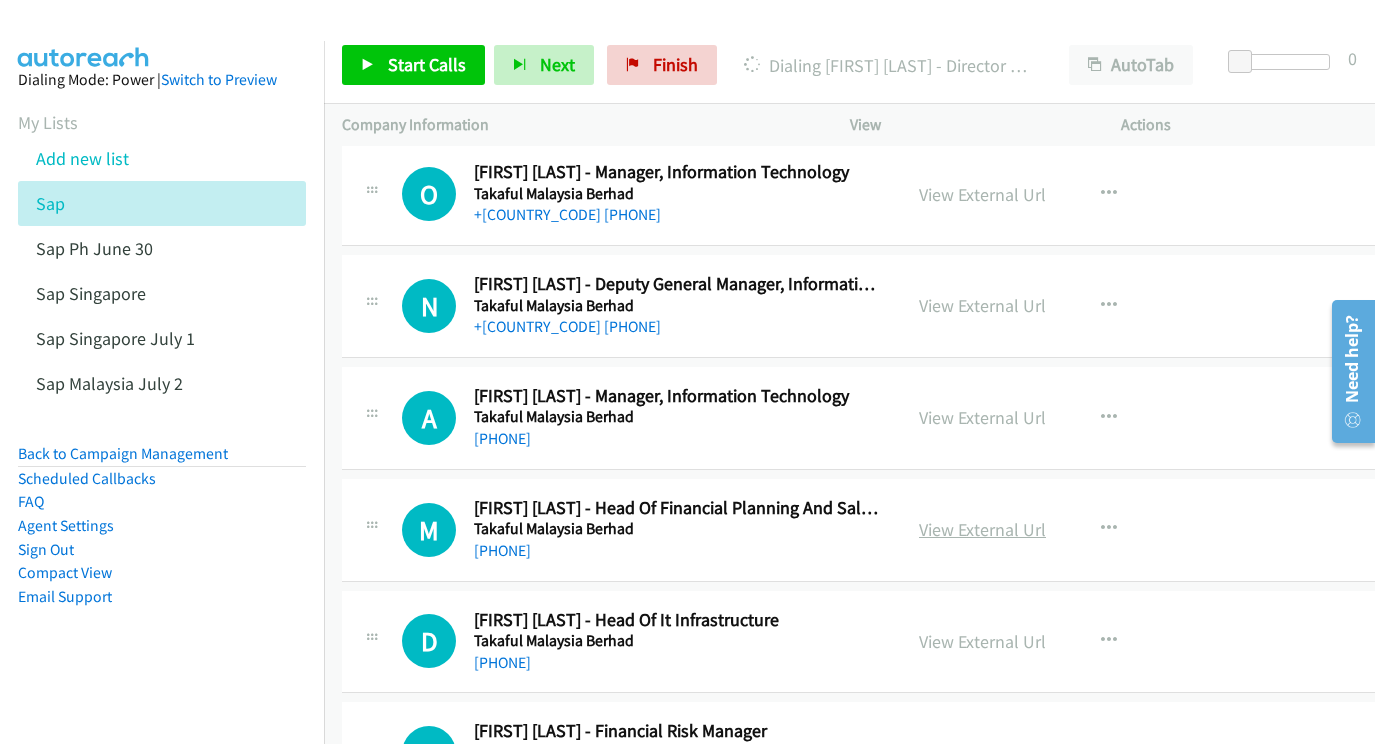 click on "View External Url" at bounding box center (982, 529) 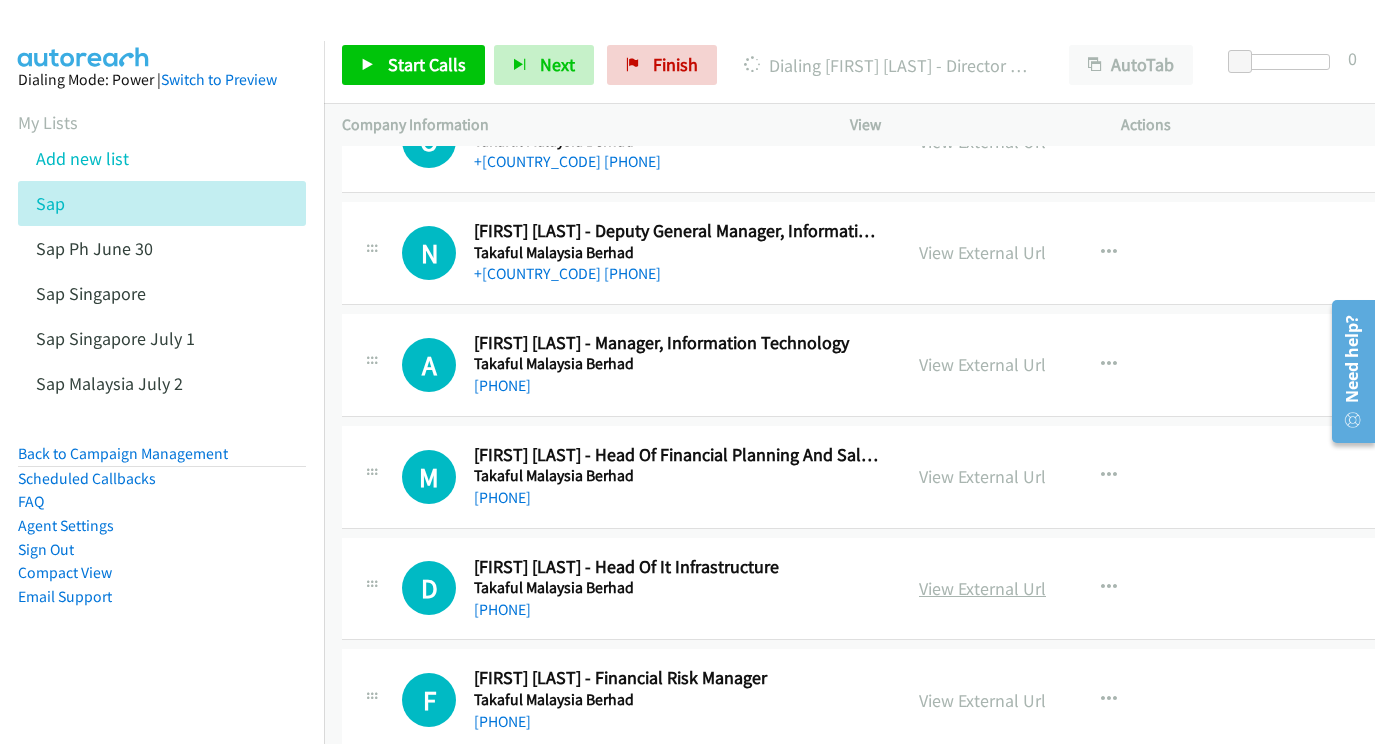 scroll, scrollTop: 19382, scrollLeft: 0, axis: vertical 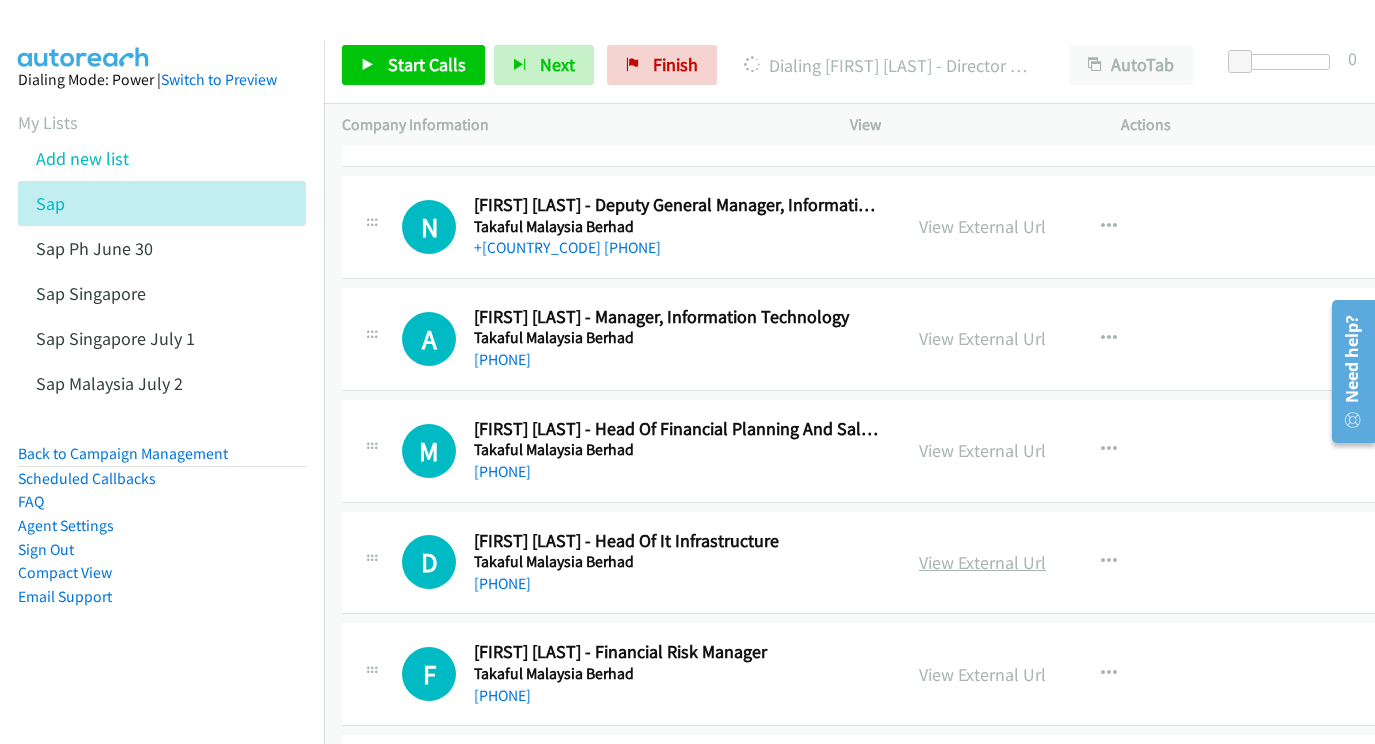 click on "View External Url" at bounding box center [982, 562] 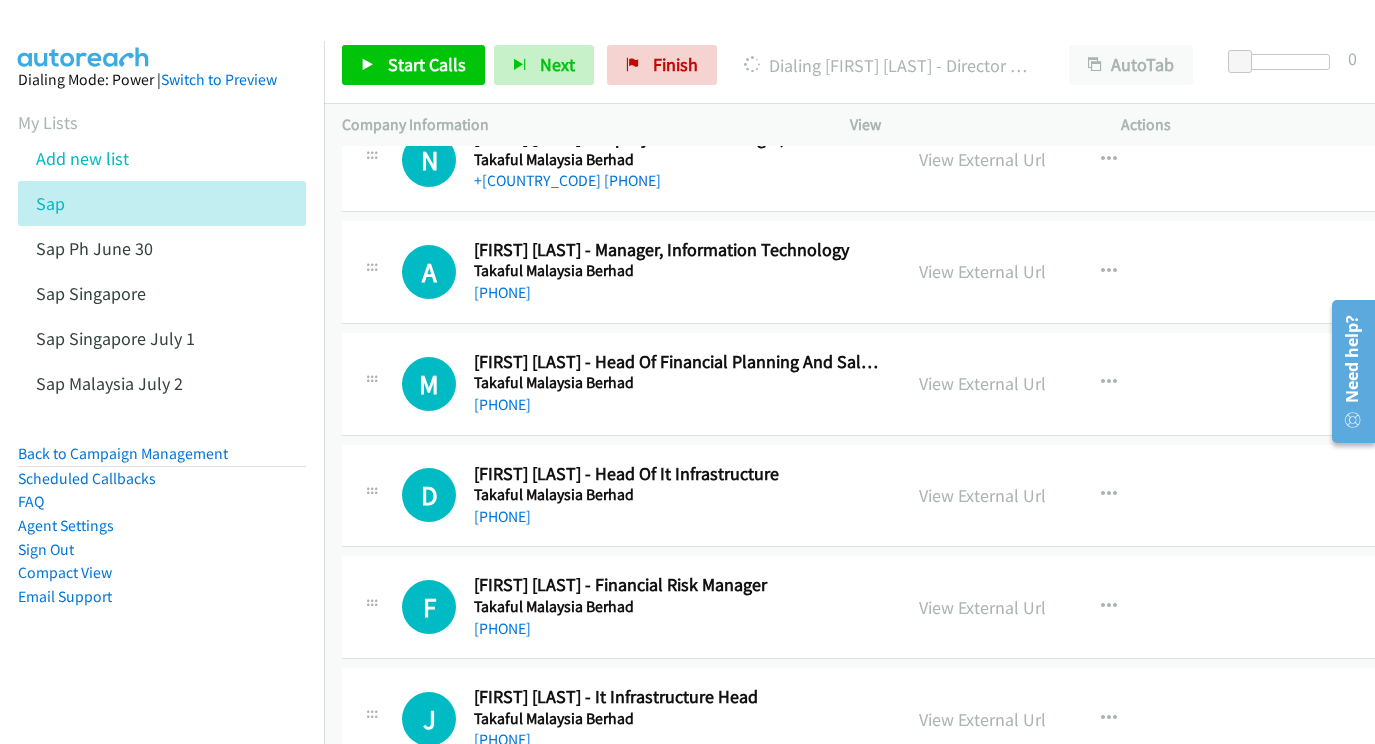 scroll, scrollTop: 19489, scrollLeft: 0, axis: vertical 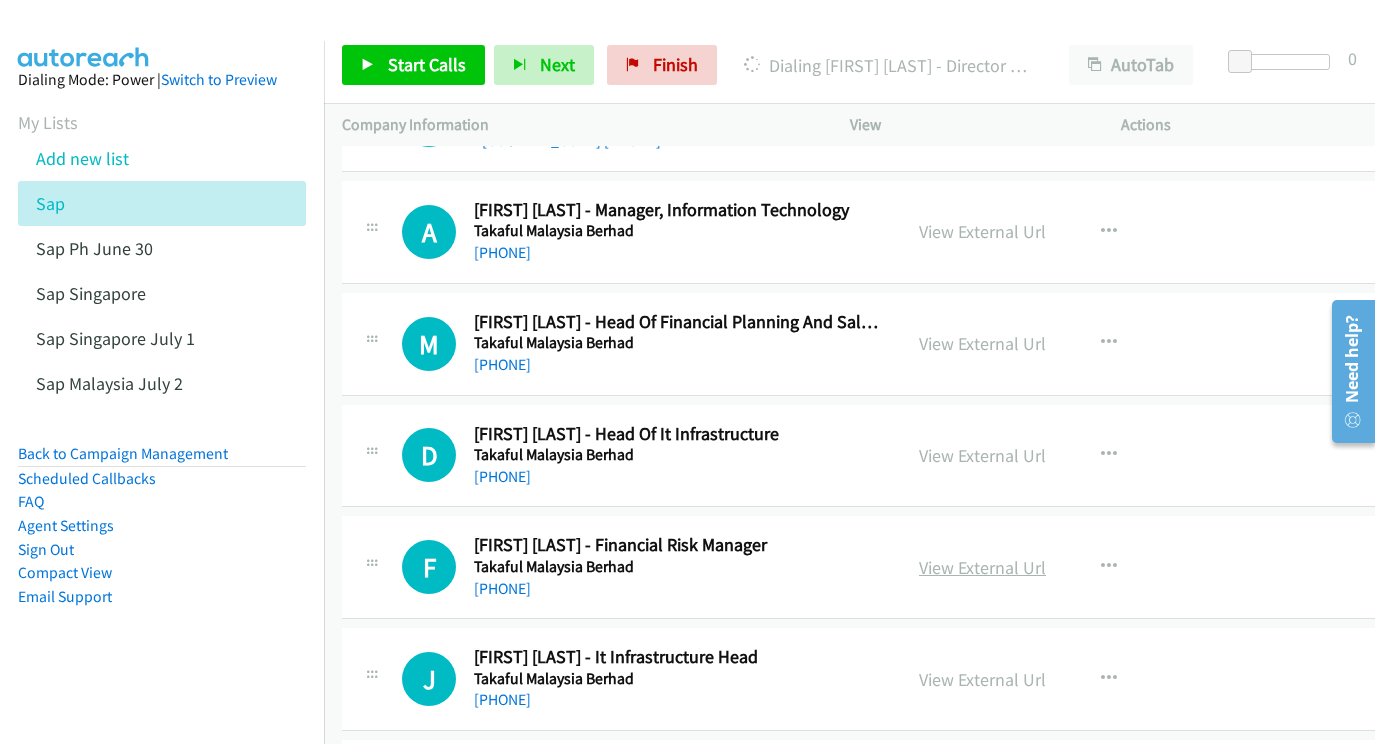 click on "View External Url" at bounding box center (982, 567) 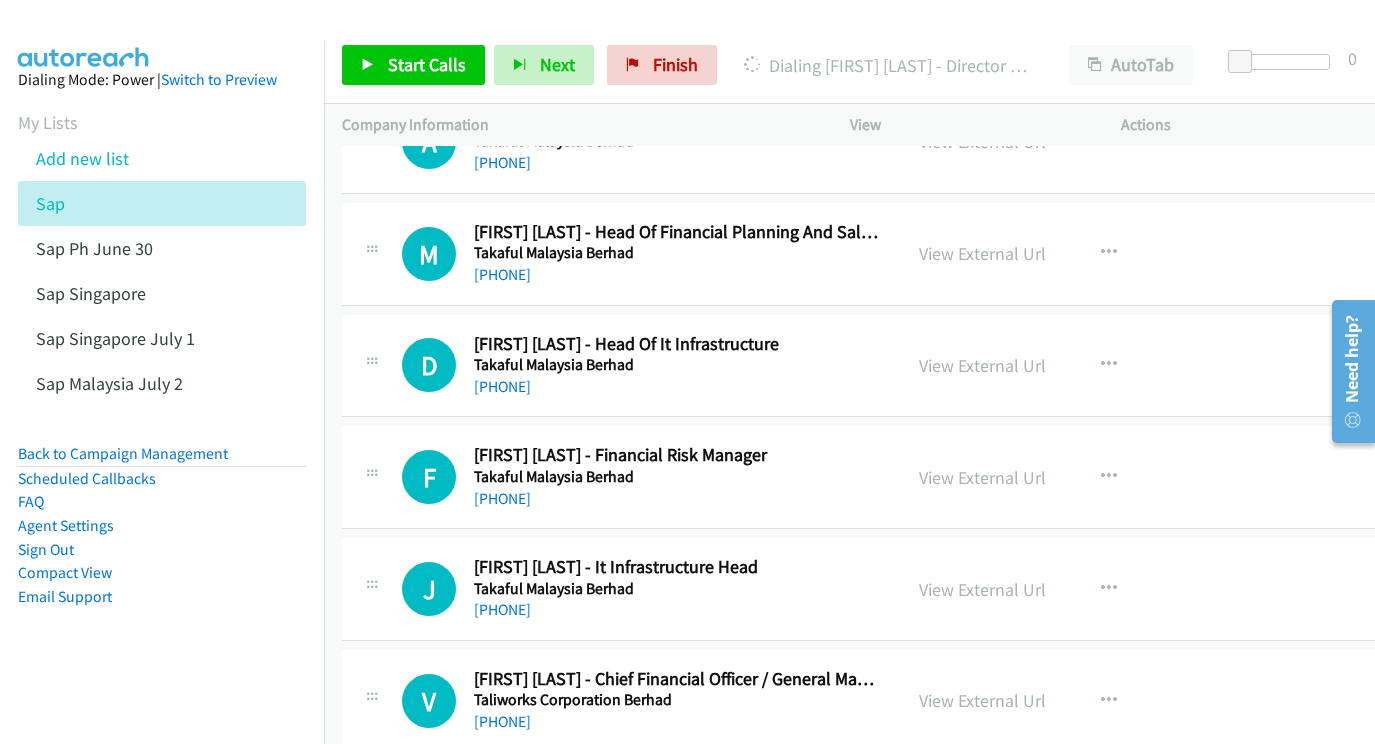 scroll, scrollTop: 19603, scrollLeft: 0, axis: vertical 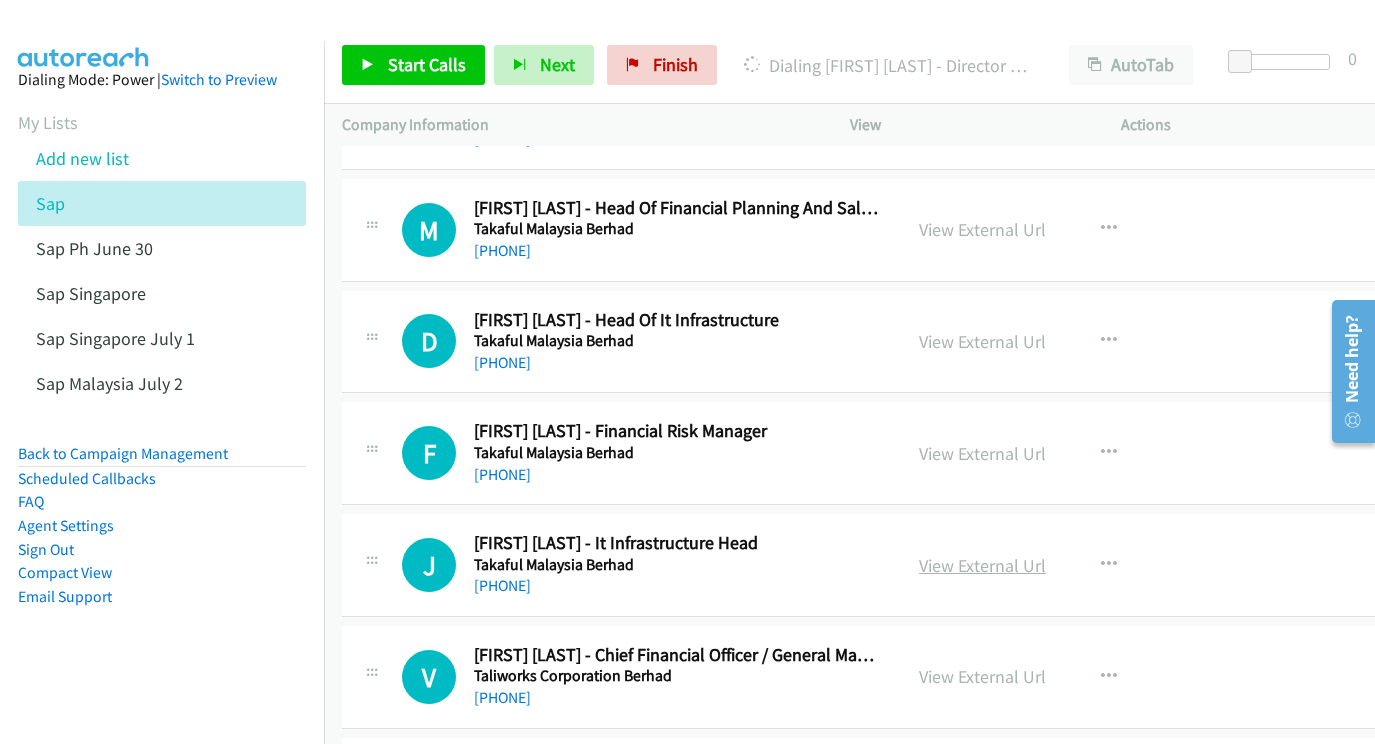 click on "View External Url" at bounding box center [982, 565] 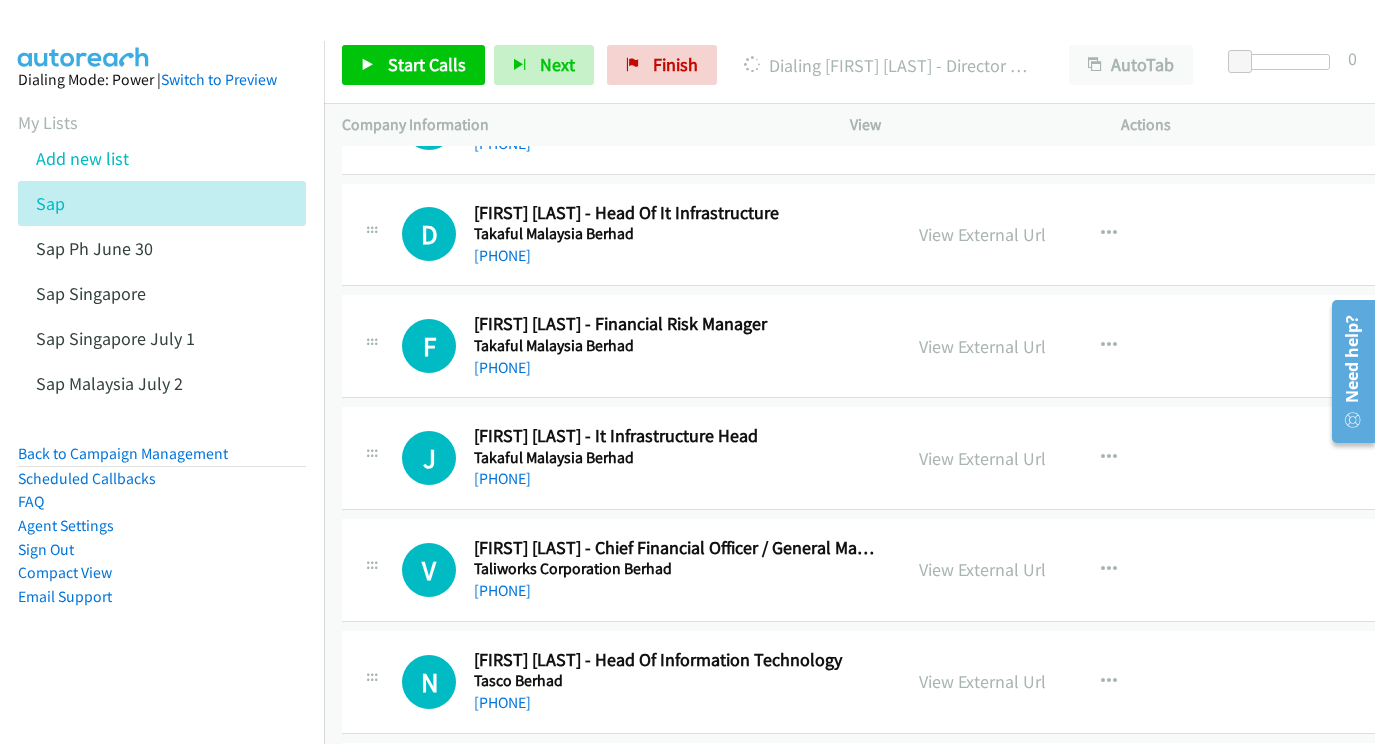 scroll, scrollTop: 19711, scrollLeft: 0, axis: vertical 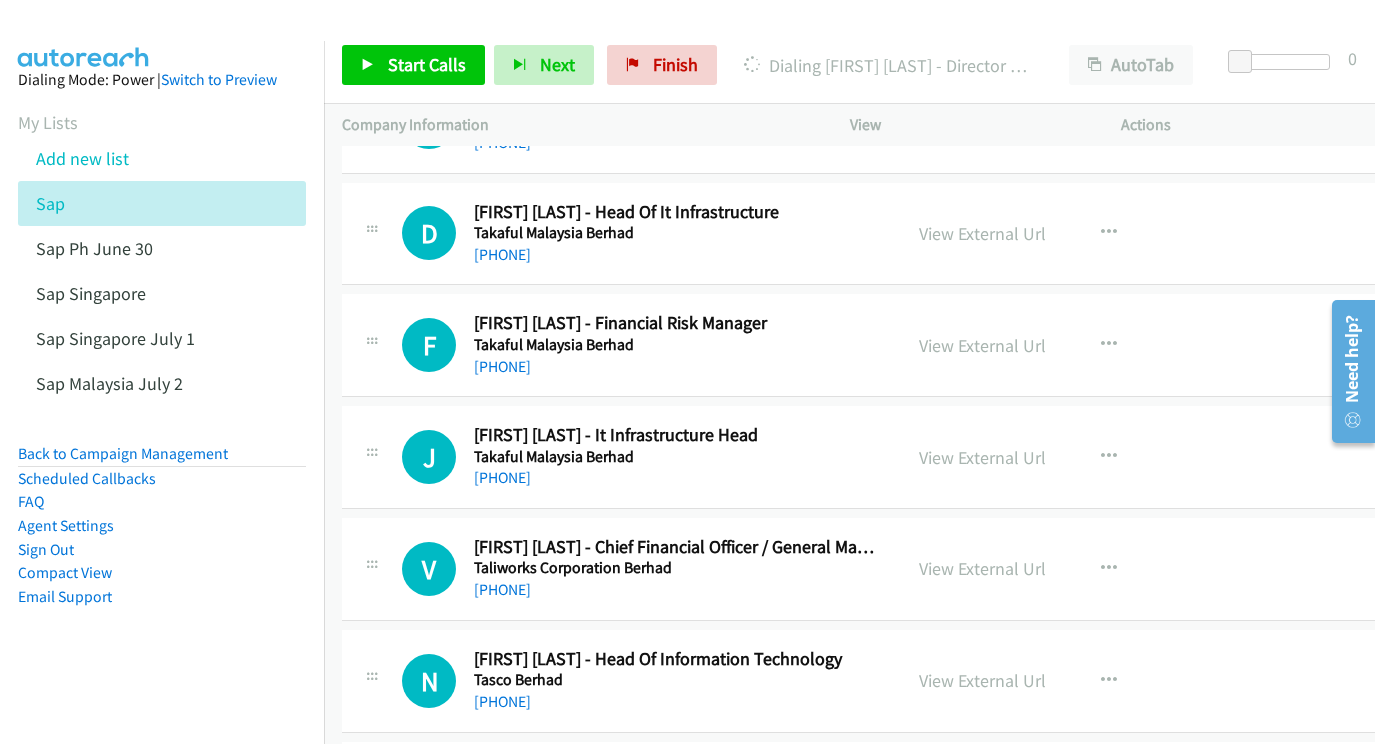 click on "View External Url
View External Url
Schedule/Manage Callback
Start Calls Here
Remove from list
Add to do not call list
Reset Call Status" at bounding box center (1050, 569) 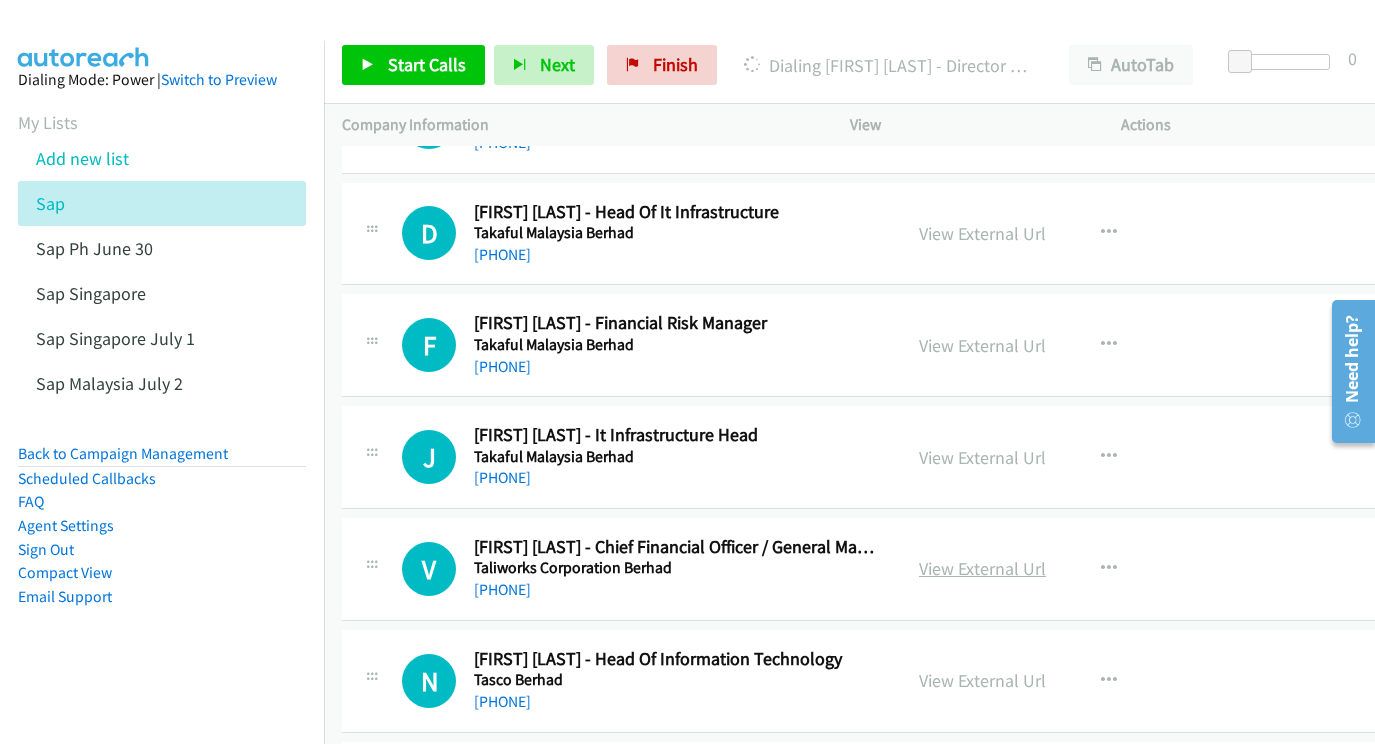 click on "View External Url" at bounding box center [982, 568] 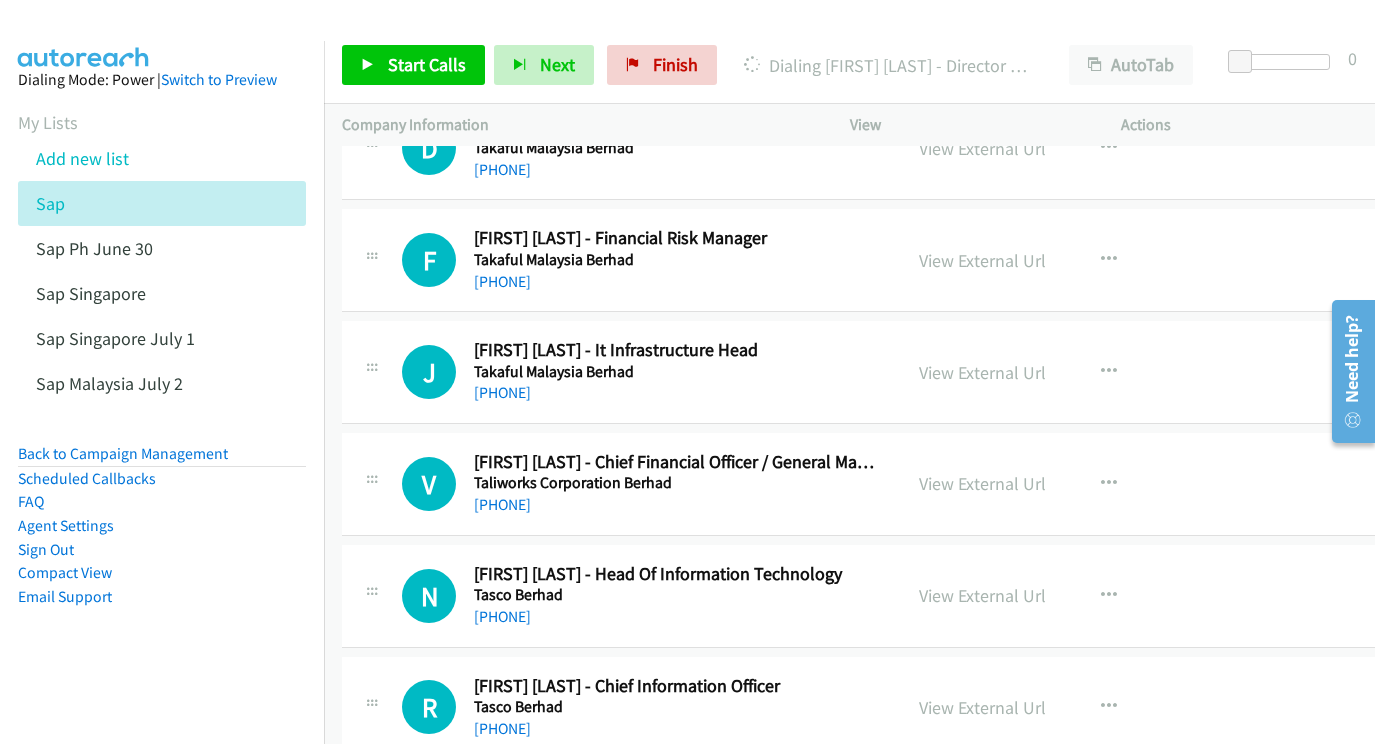 scroll, scrollTop: 19797, scrollLeft: 0, axis: vertical 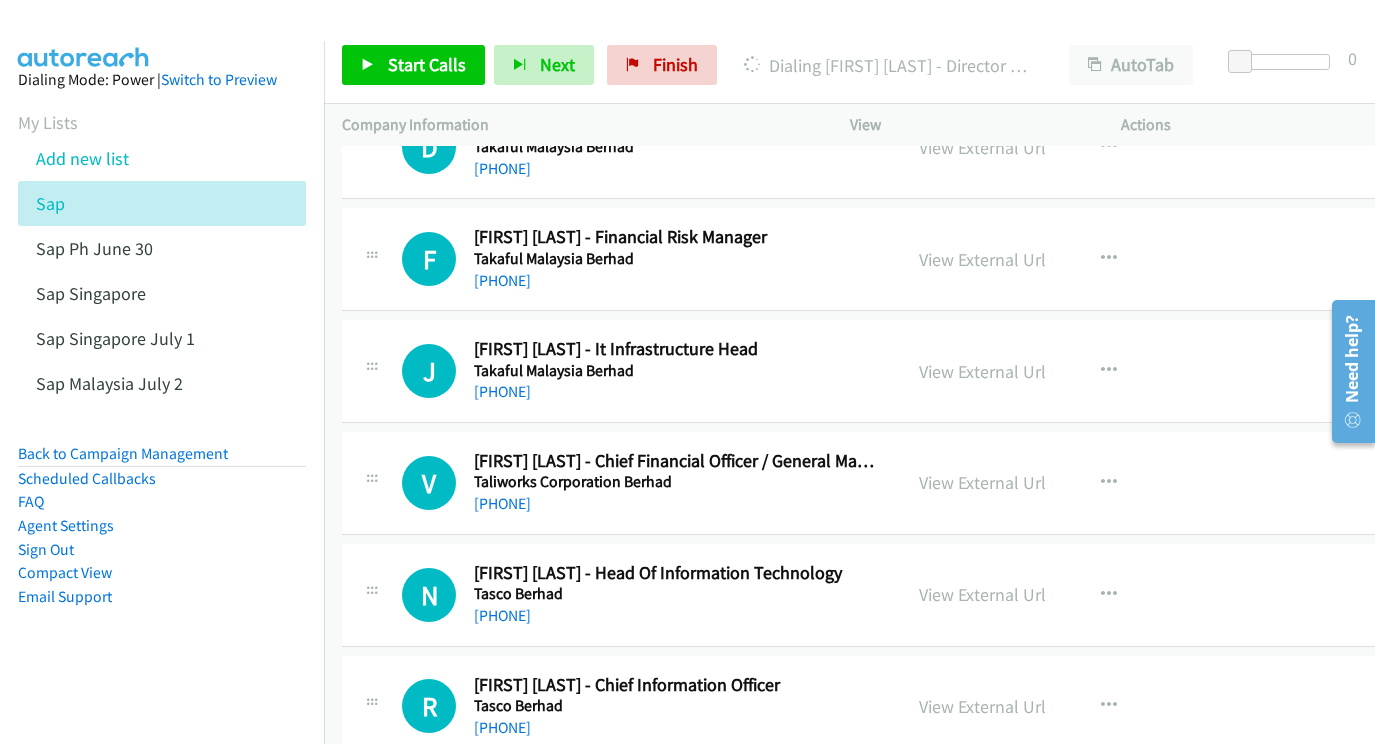 click on "View External Url" at bounding box center [982, 594] 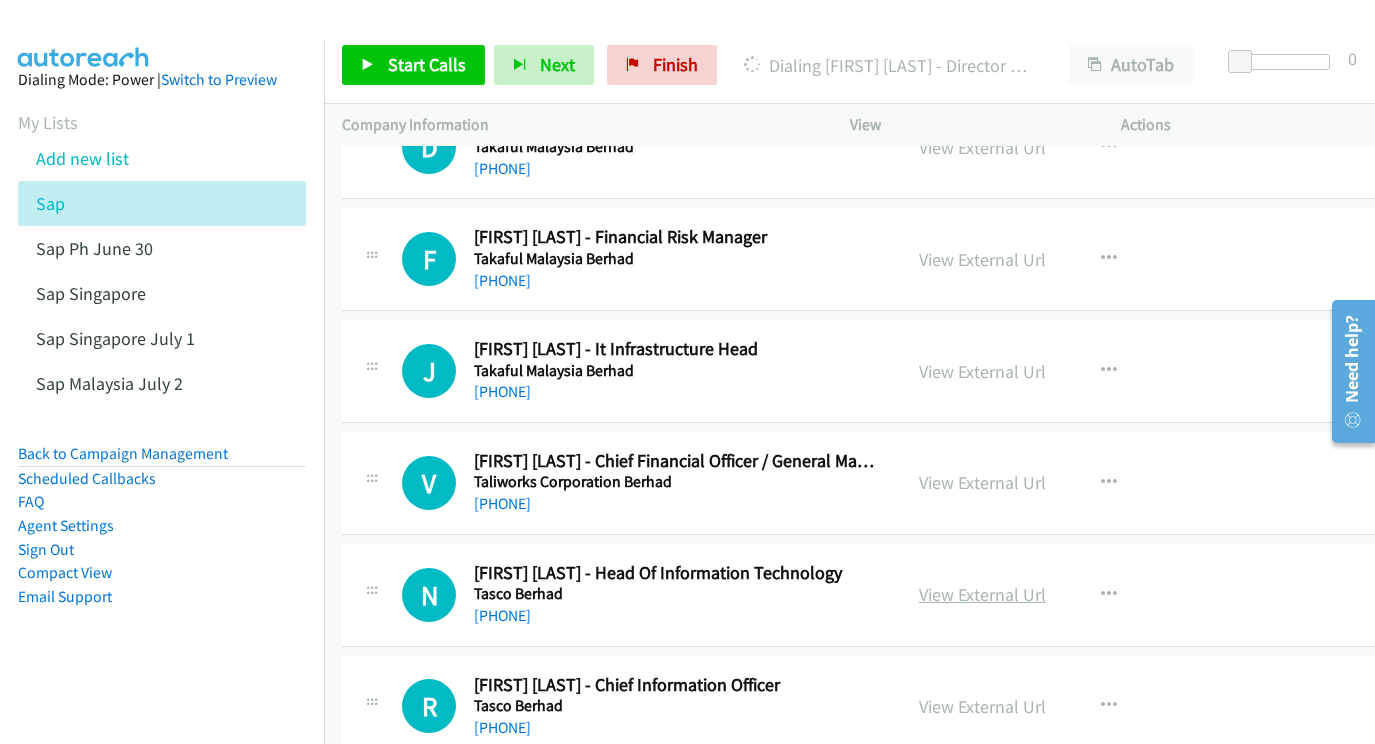 click on "View External Url" at bounding box center [982, 594] 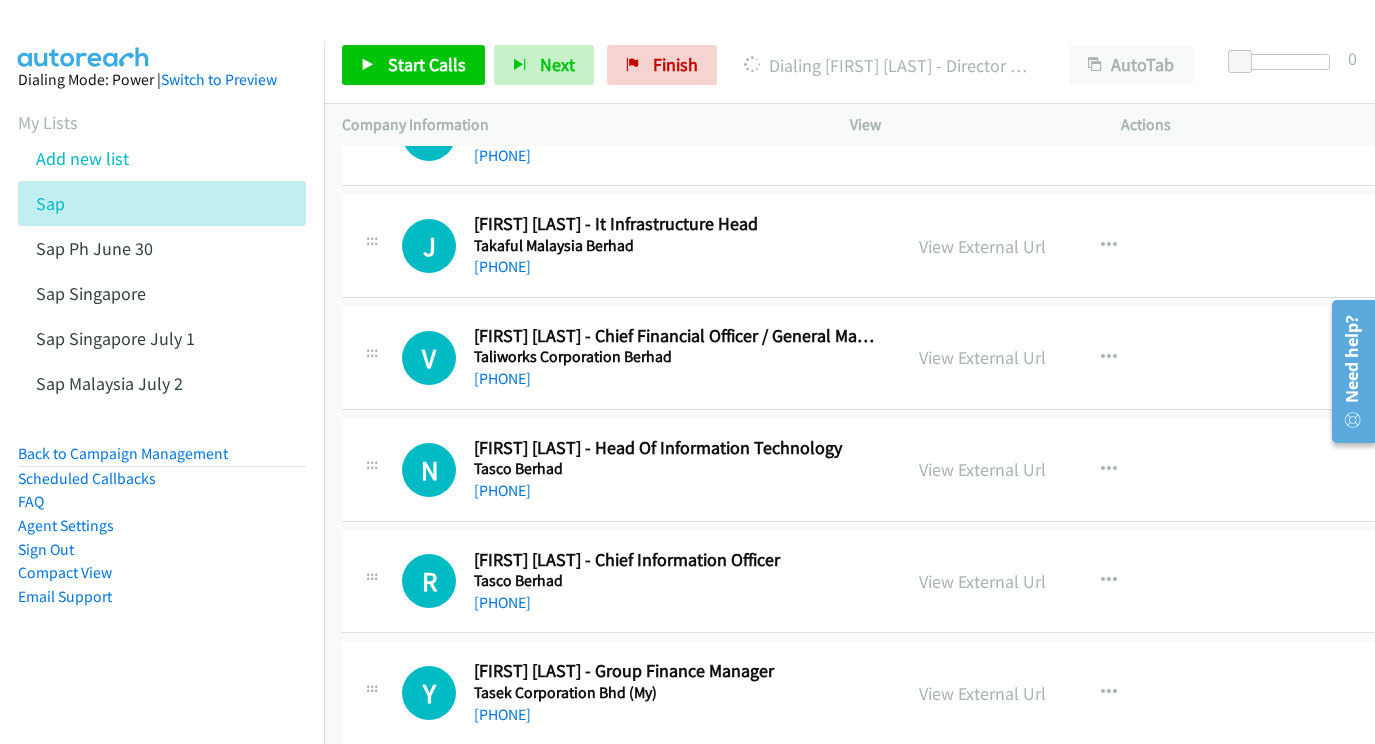 scroll, scrollTop: 19937, scrollLeft: 0, axis: vertical 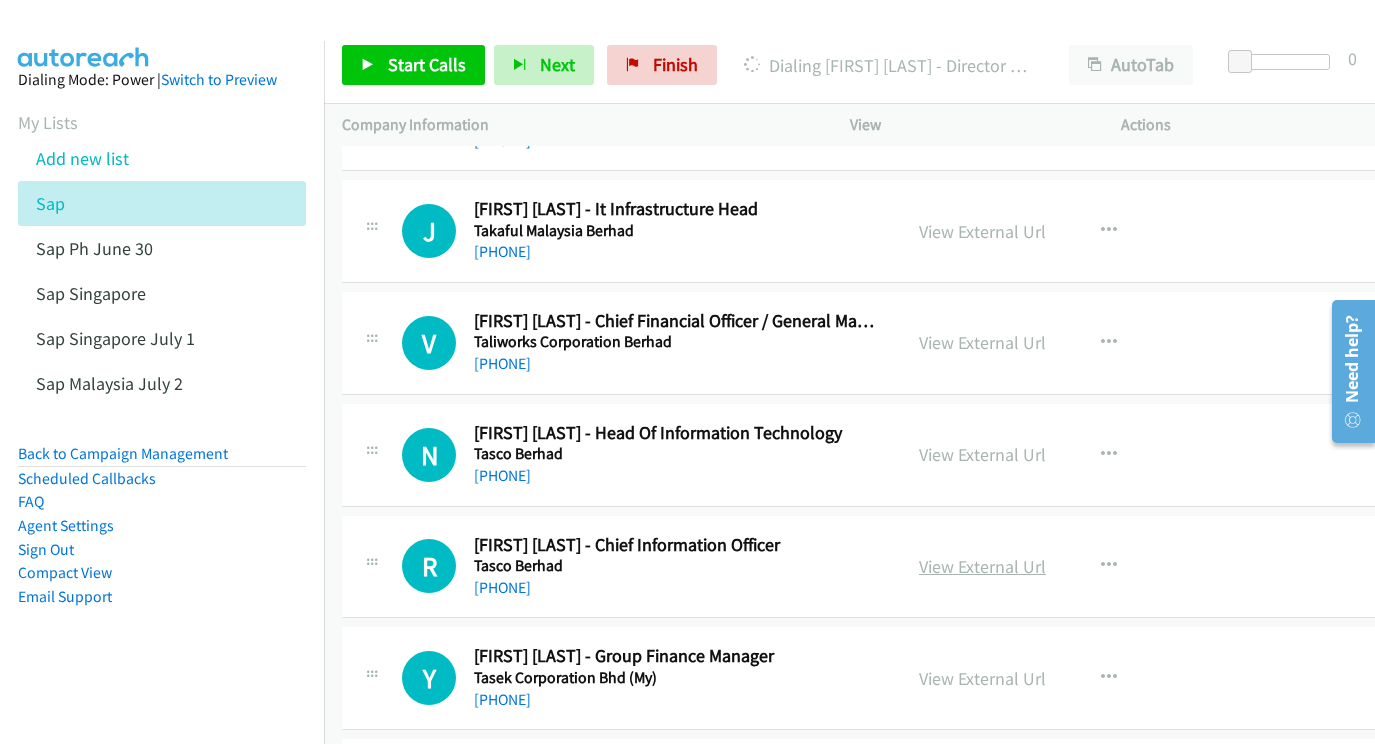 click on "View External Url" at bounding box center [982, 566] 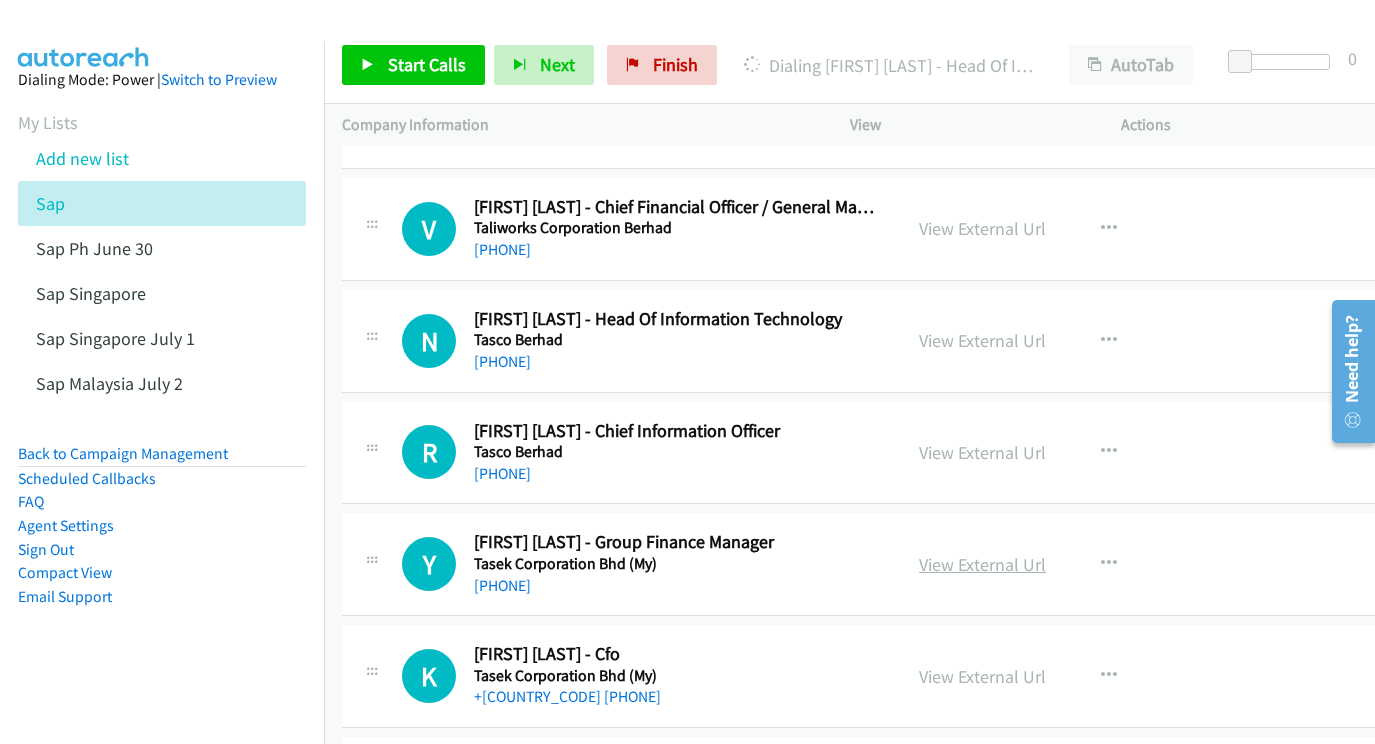 scroll, scrollTop: 20052, scrollLeft: 0, axis: vertical 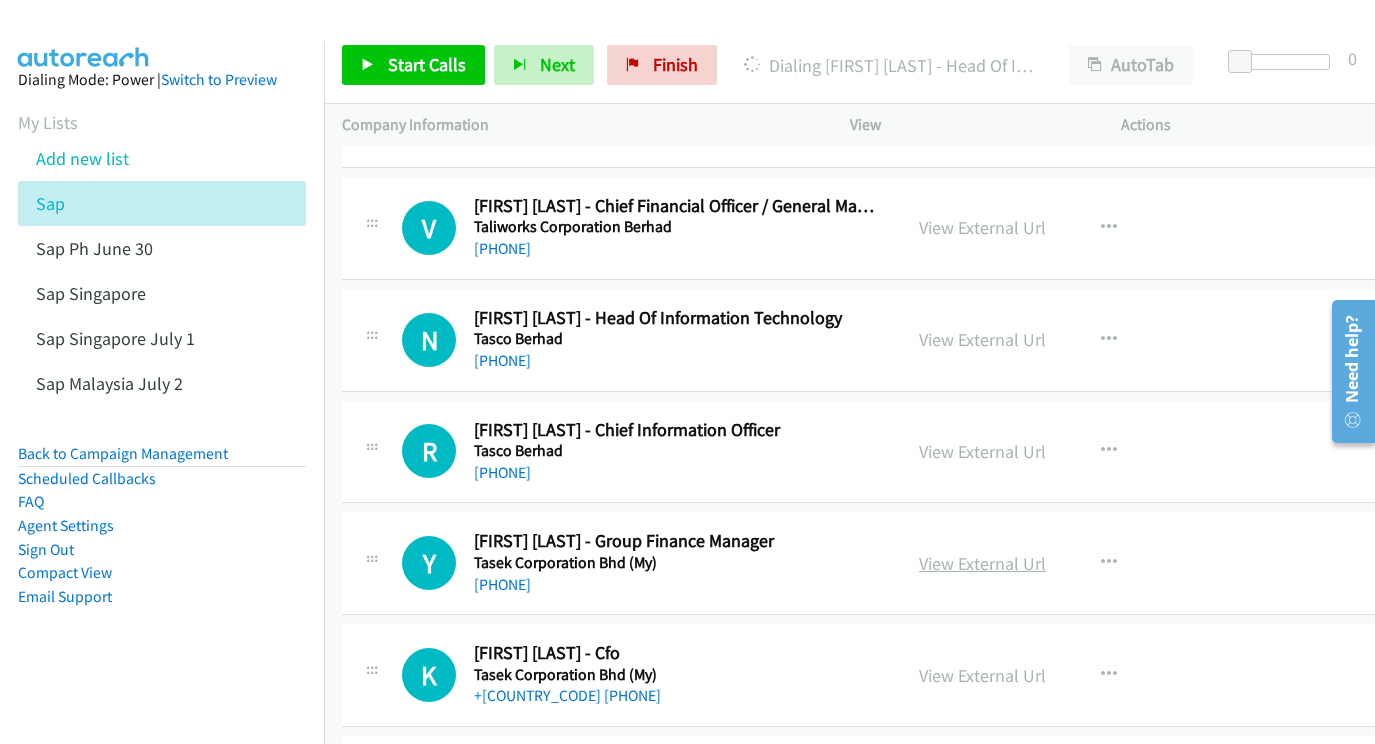 click on "View External Url" at bounding box center [982, 563] 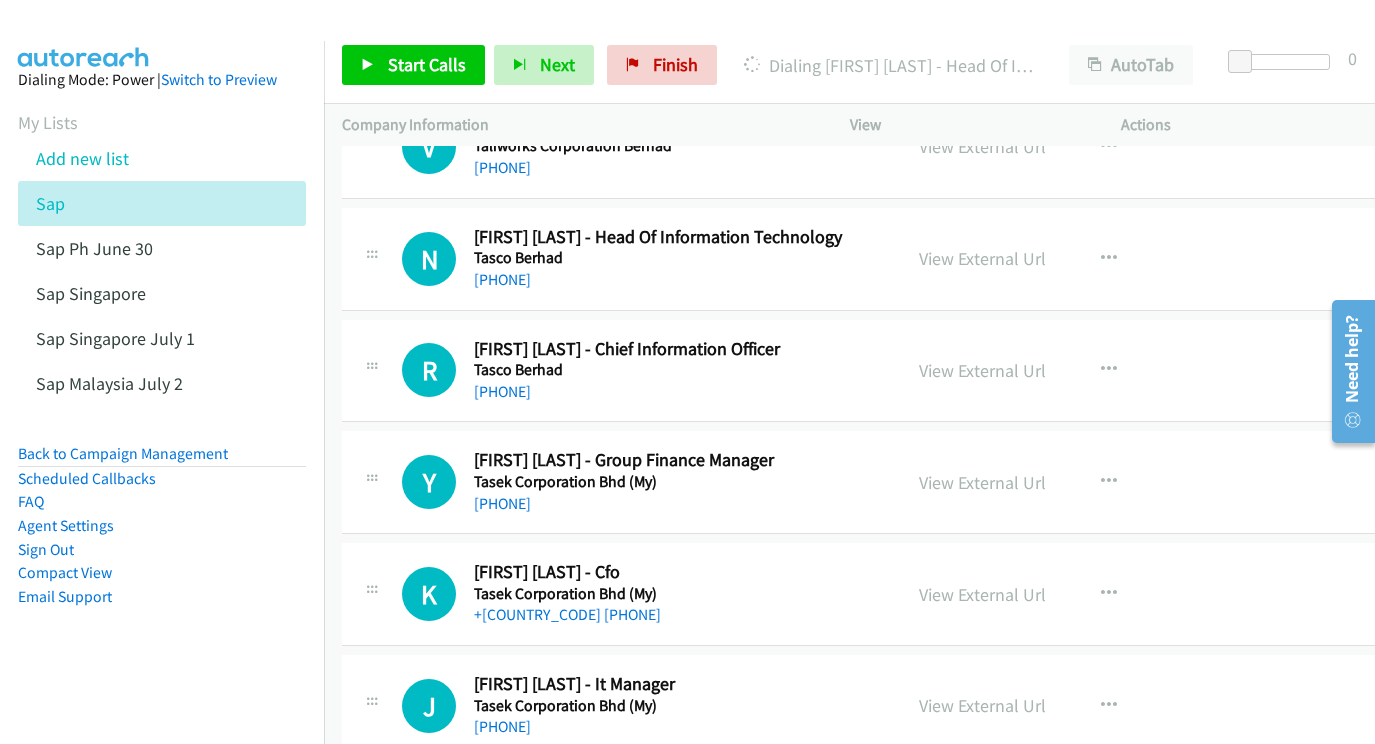 scroll, scrollTop: 20148, scrollLeft: 0, axis: vertical 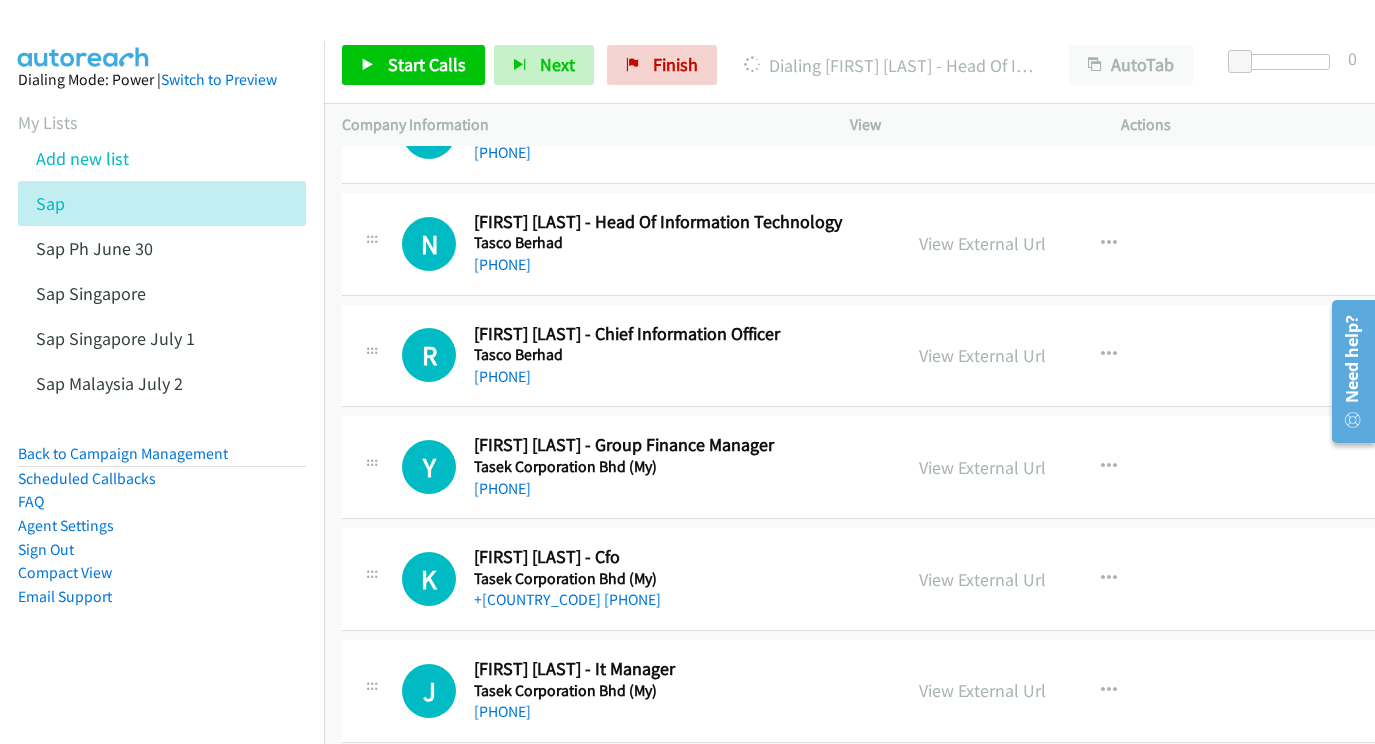 click on "View External Url
View External Url
Schedule/Manage Callback
Start Calls Here
Remove from list
Add to do not call list
Reset Call Status" at bounding box center [1050, 579] 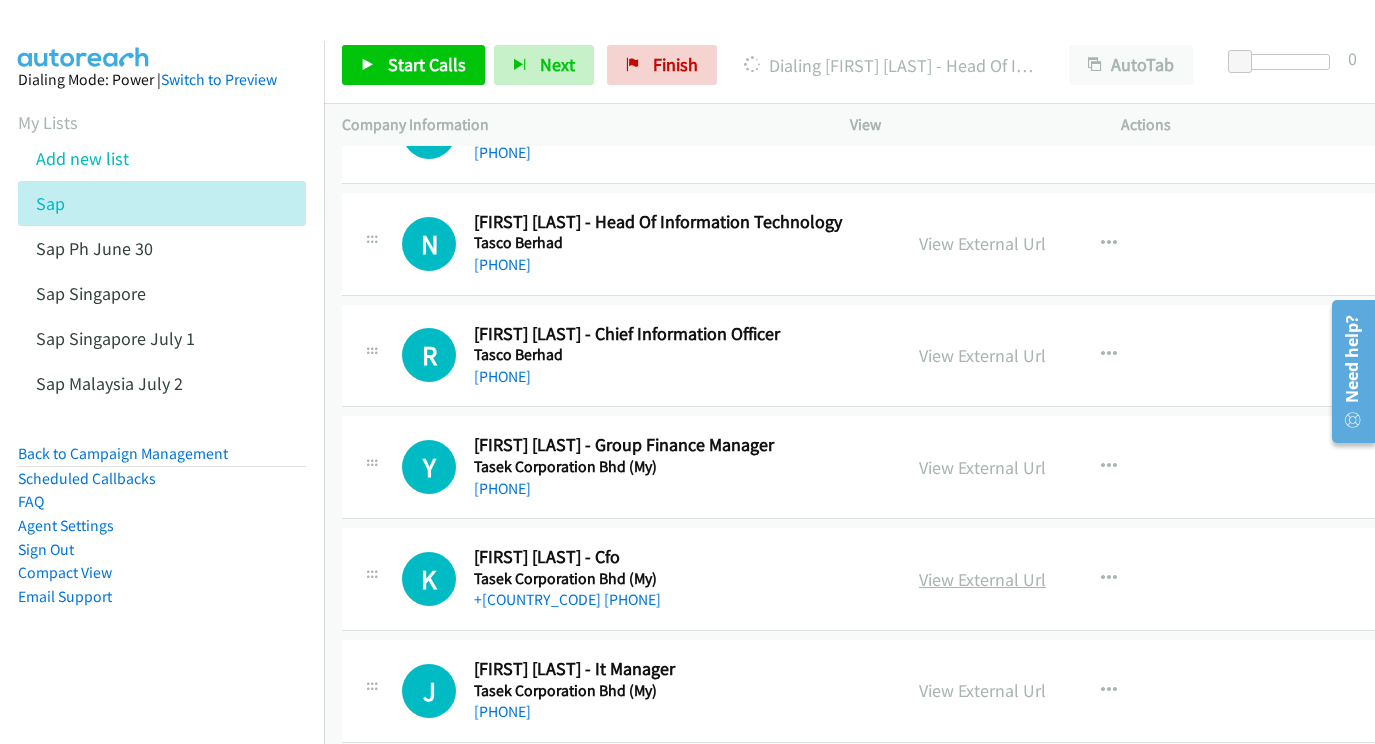 click on "View External Url" at bounding box center [982, 579] 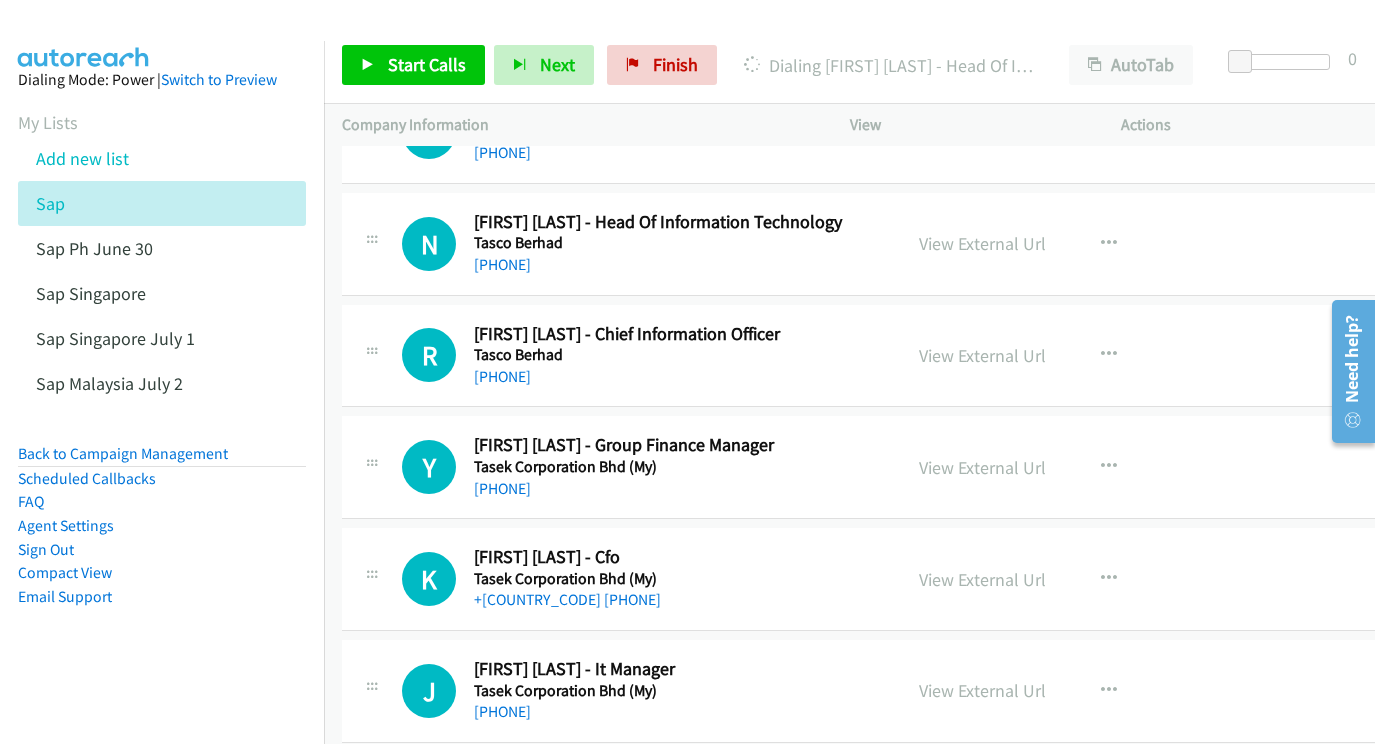 scroll, scrollTop: 20295, scrollLeft: 0, axis: vertical 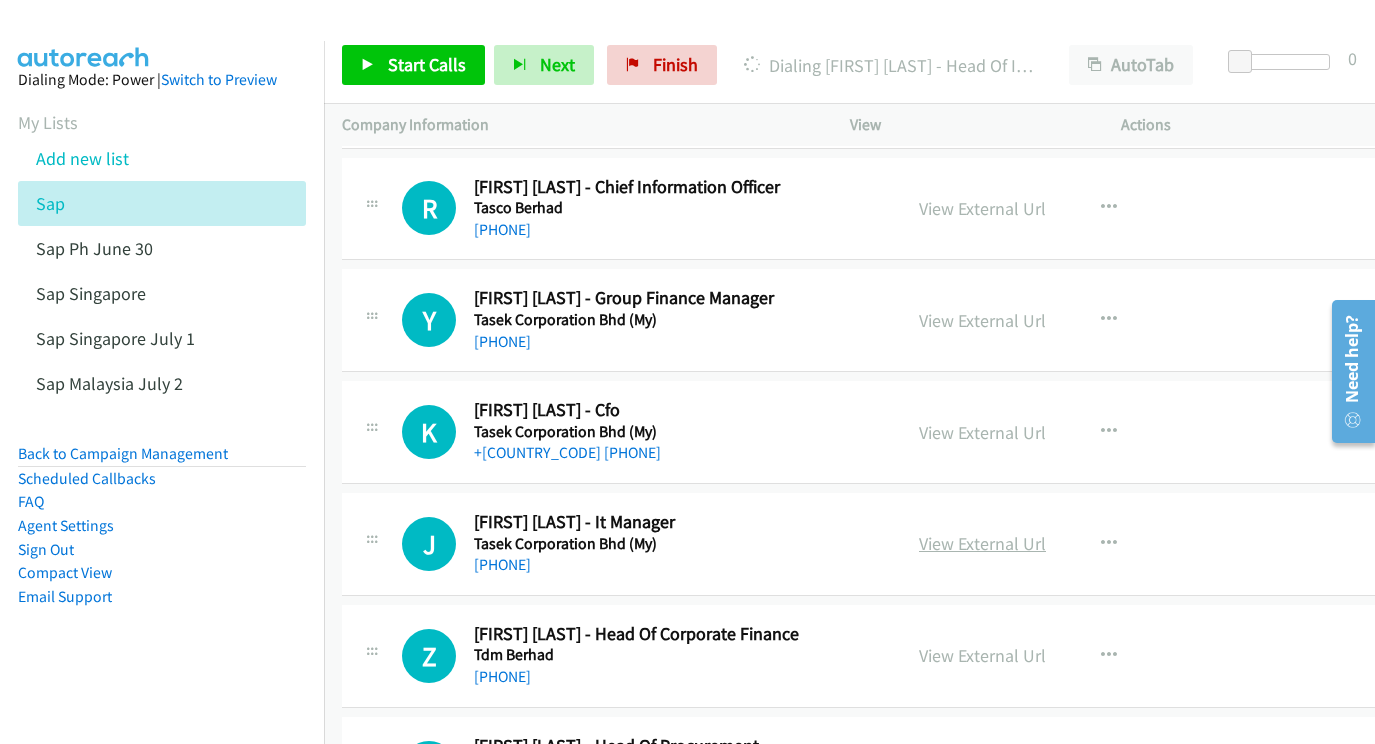 click on "View External Url" at bounding box center (982, 543) 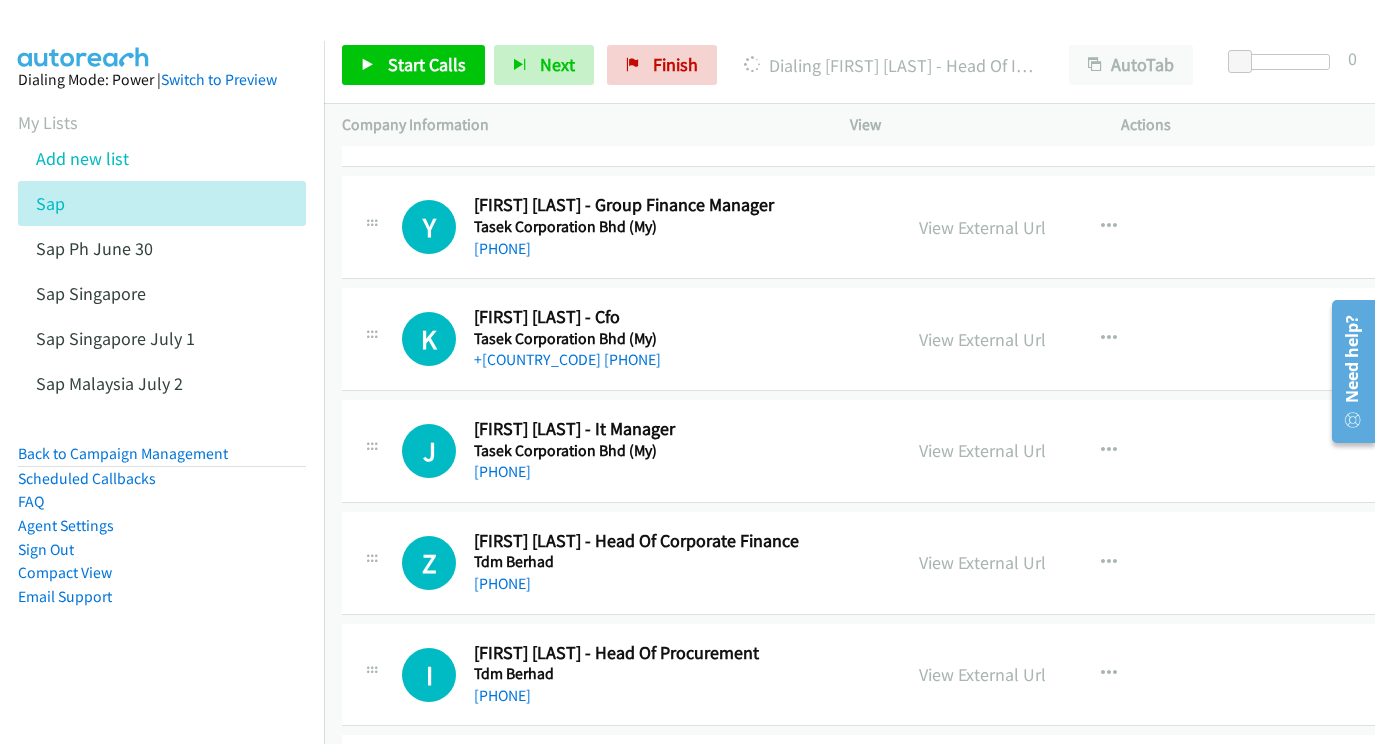 scroll, scrollTop: 20407, scrollLeft: 0, axis: vertical 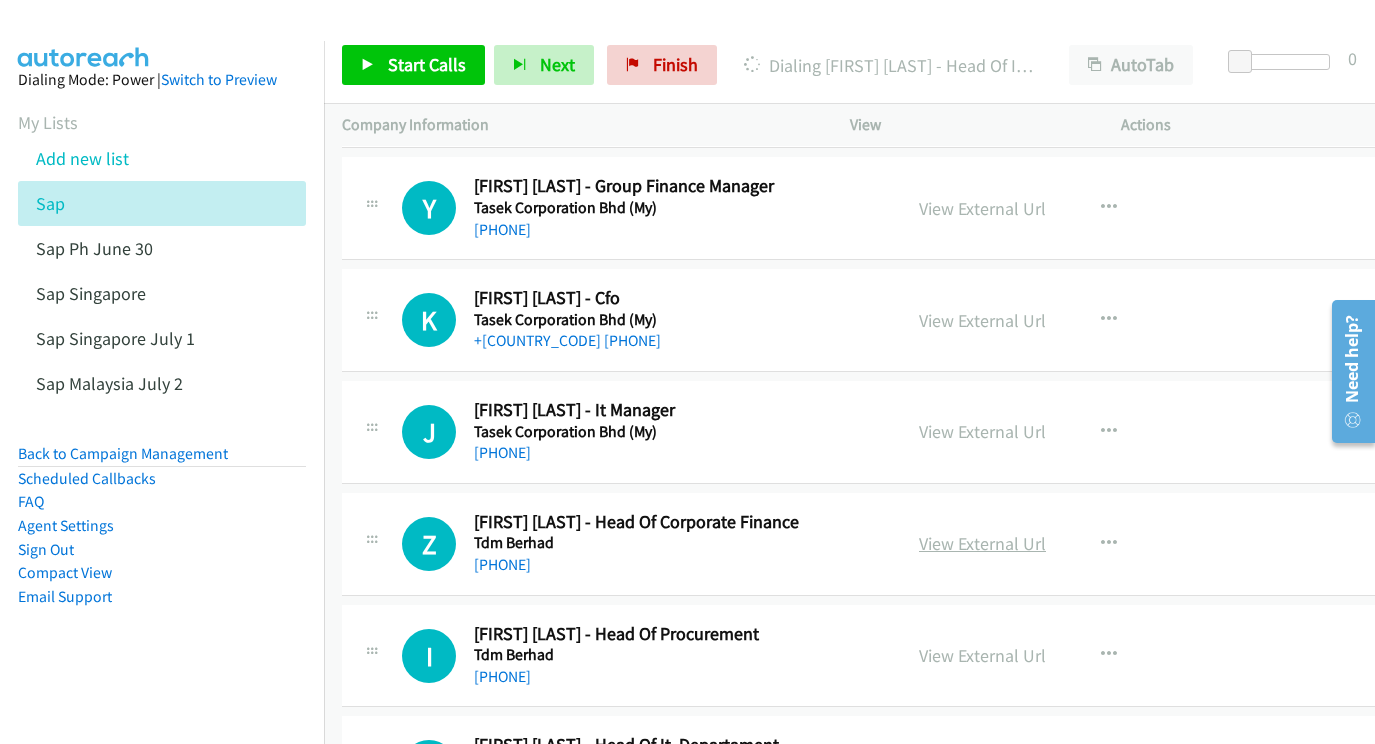 click on "View External Url" at bounding box center (982, 543) 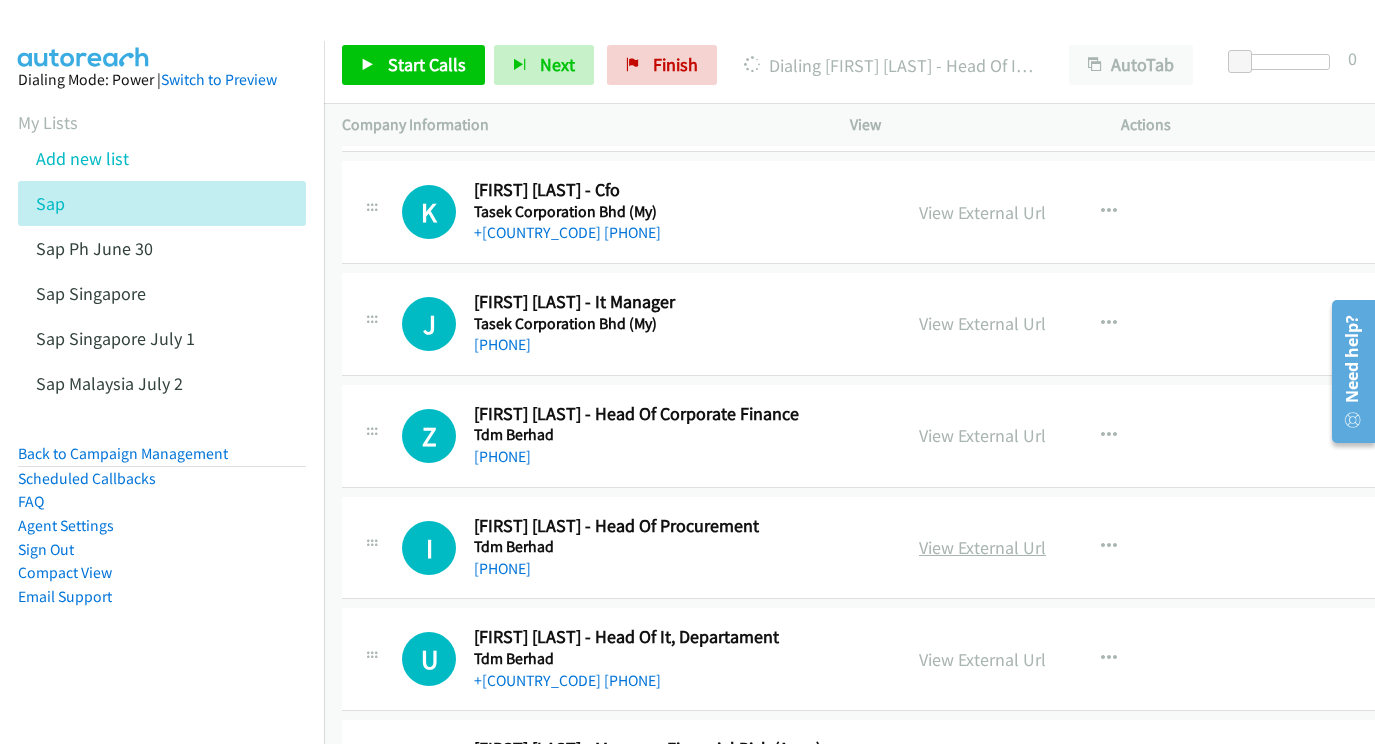 click on "View External Url" at bounding box center (982, 547) 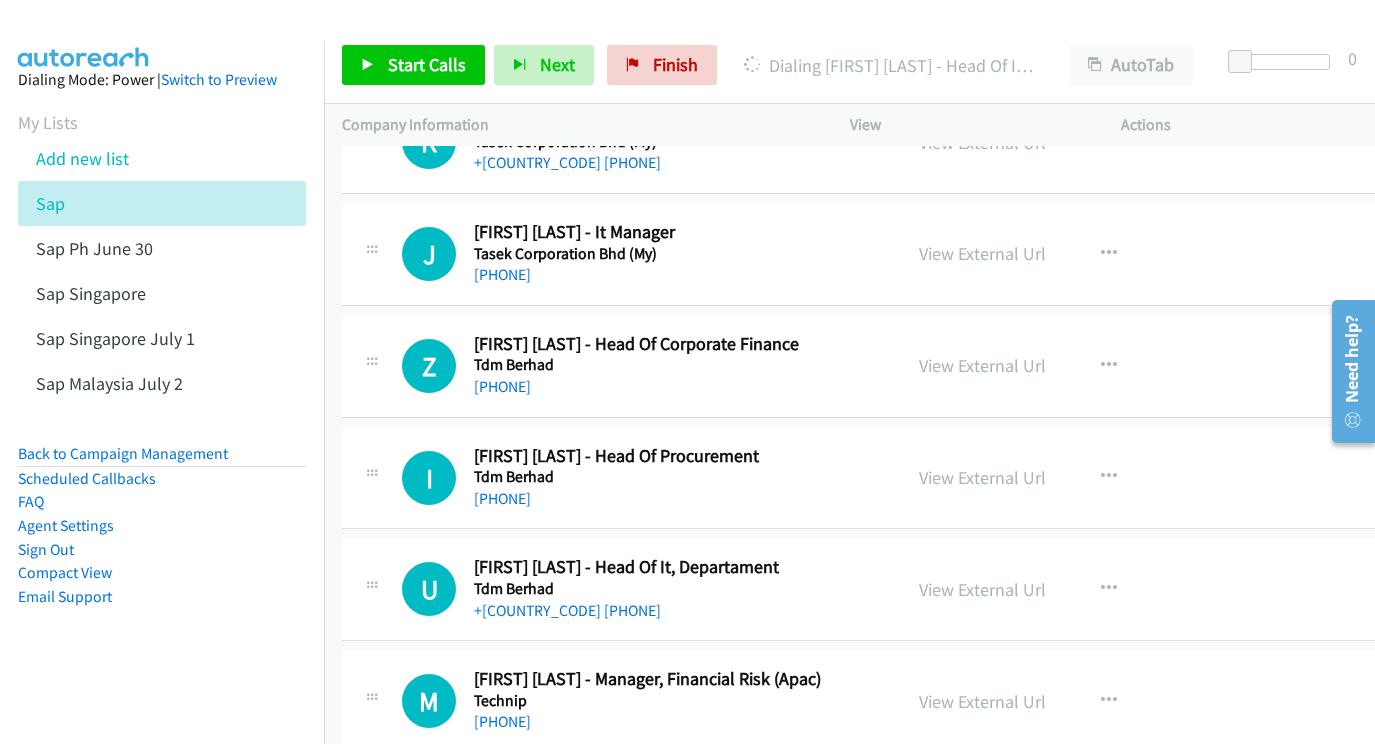 scroll, scrollTop: 20603, scrollLeft: 0, axis: vertical 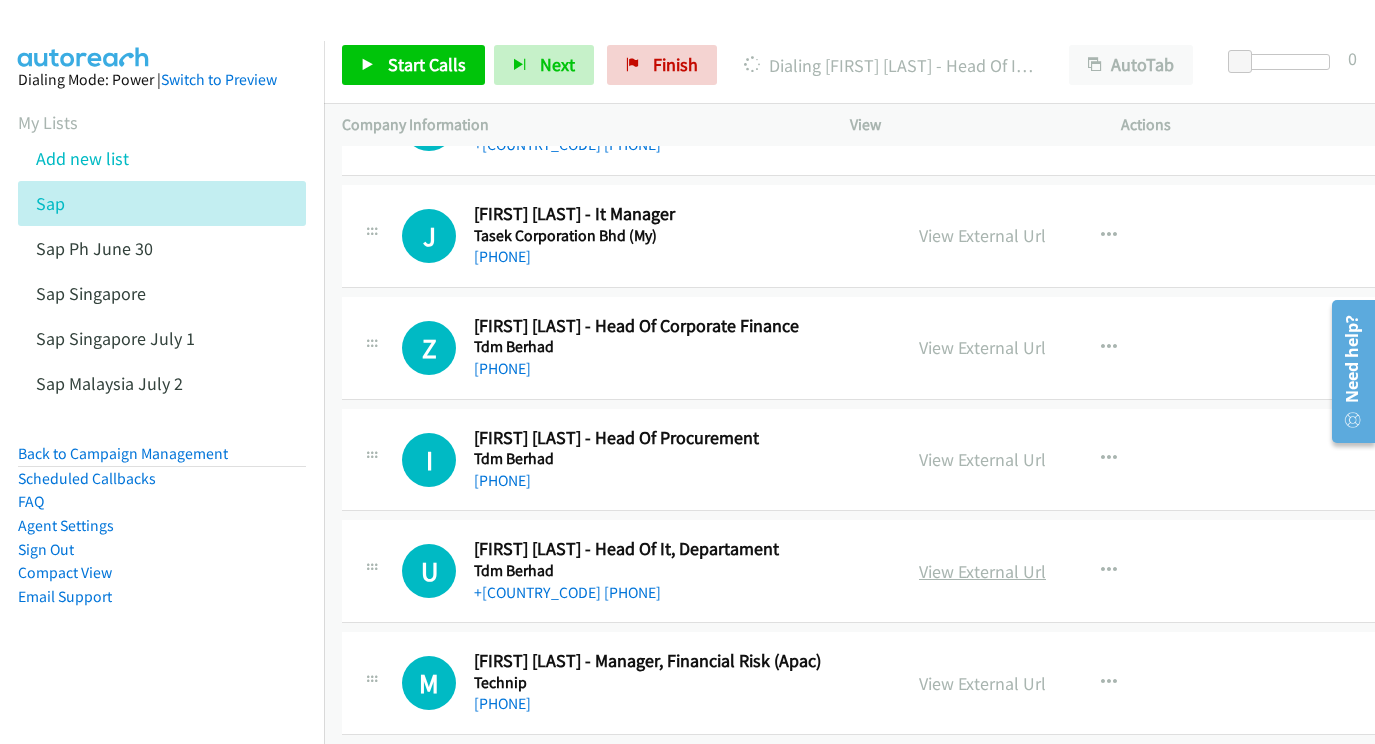 click on "View External Url" at bounding box center [982, 571] 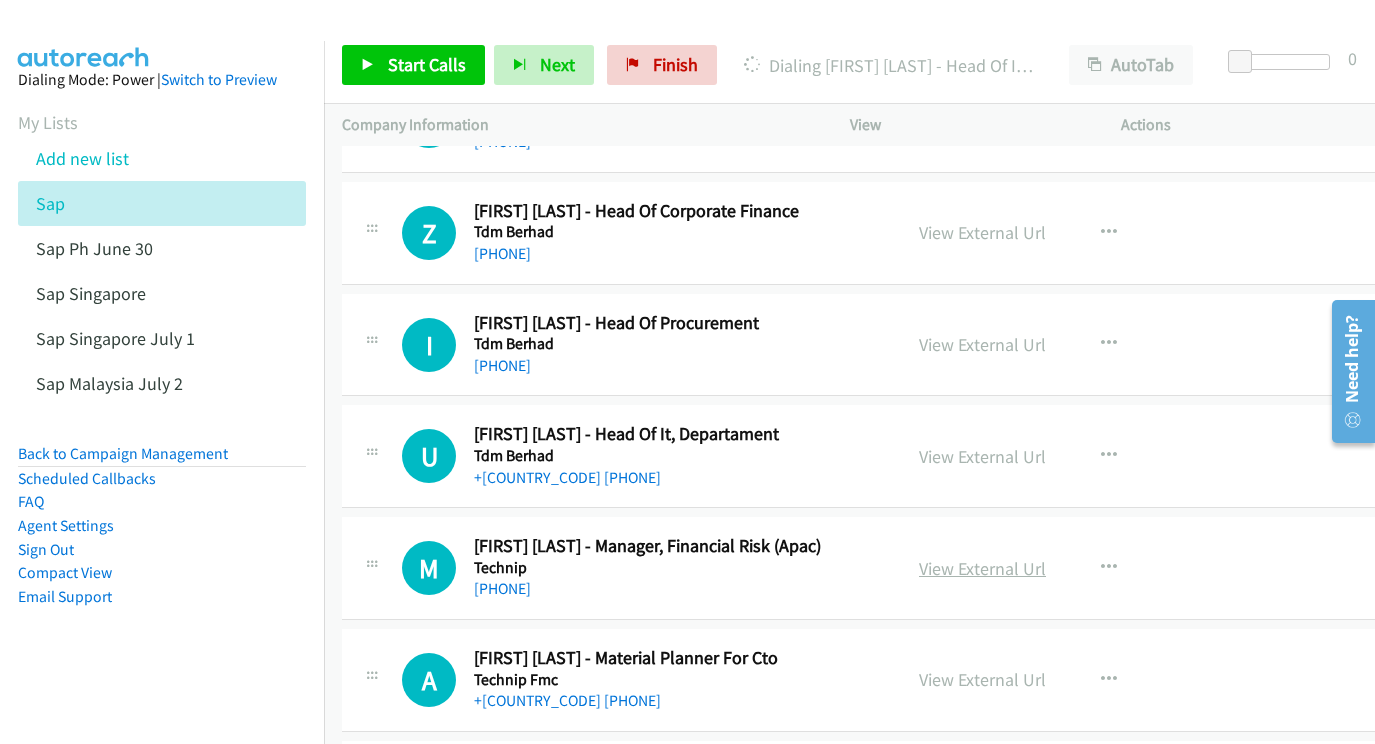 scroll, scrollTop: 20722, scrollLeft: 0, axis: vertical 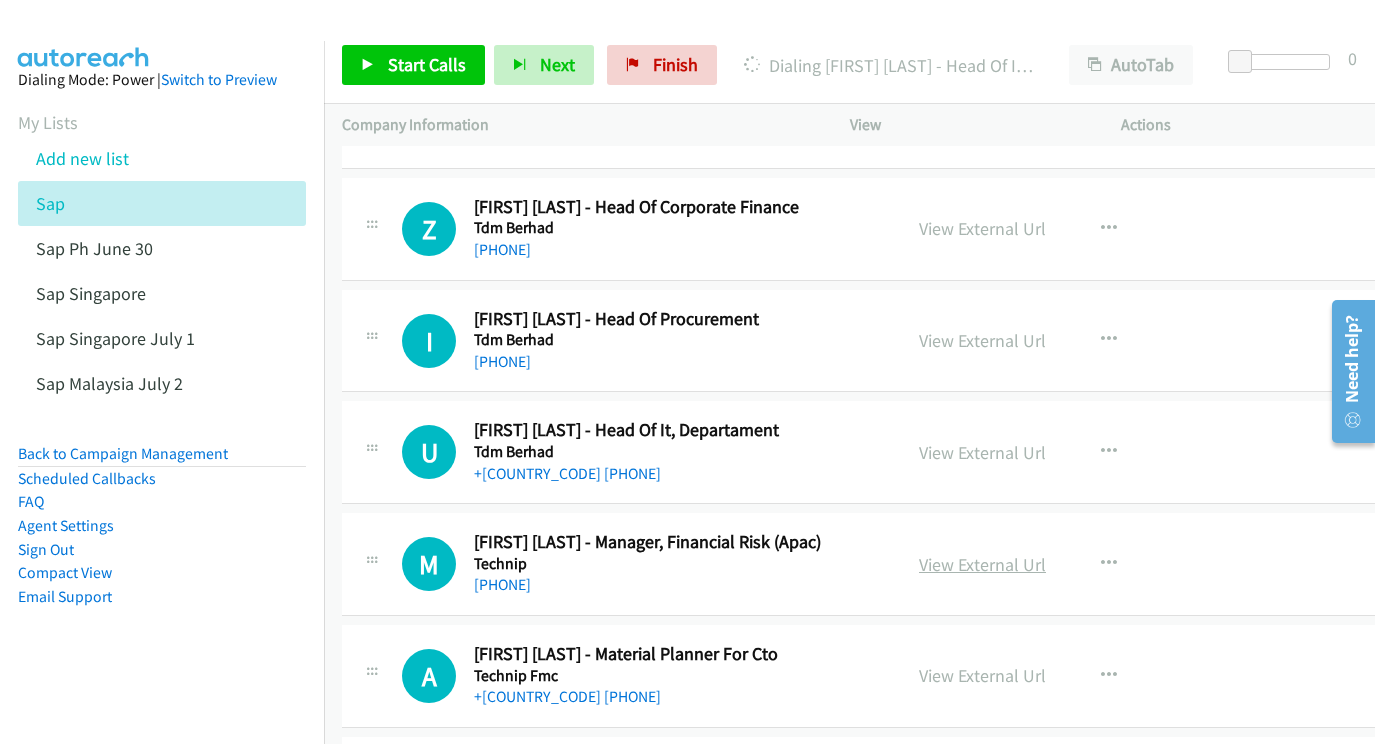 click on "View External Url" at bounding box center [982, 564] 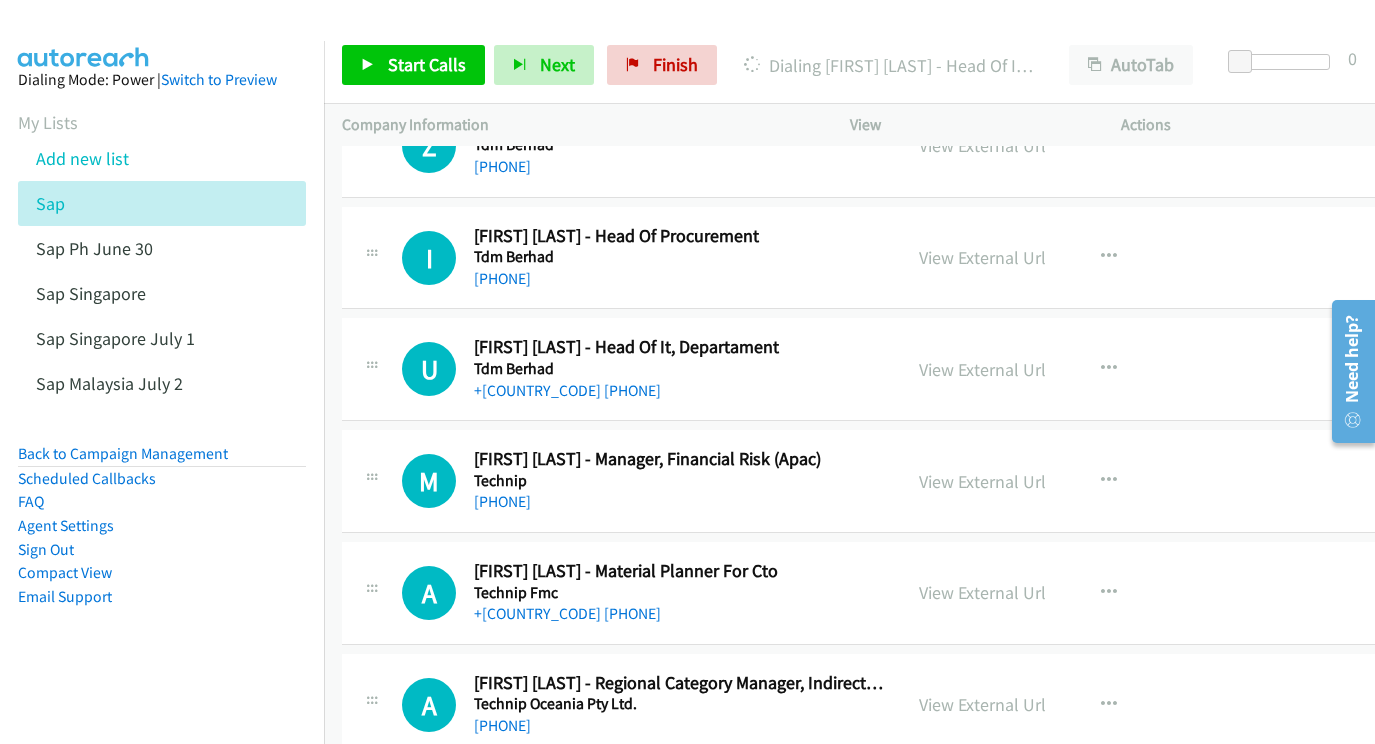 scroll, scrollTop: 20830, scrollLeft: 0, axis: vertical 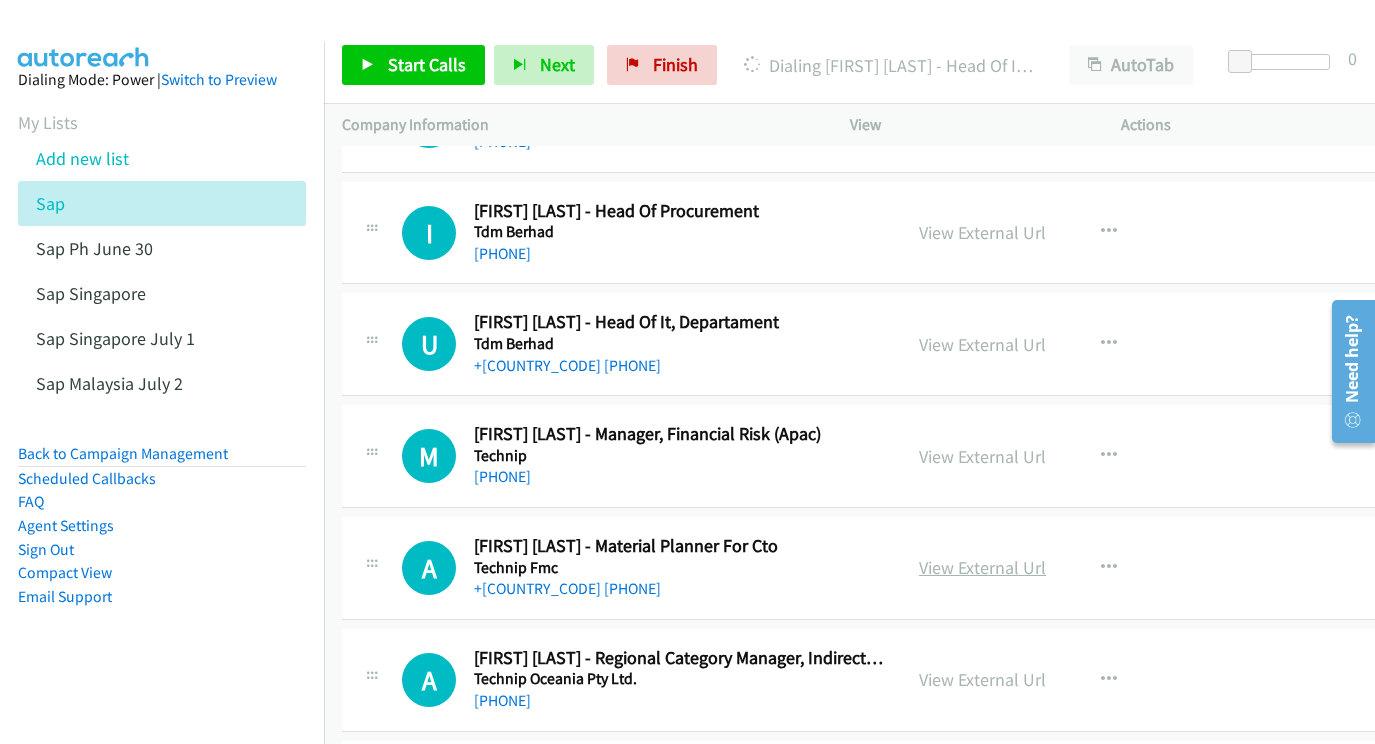 click on "View External Url" at bounding box center [982, 567] 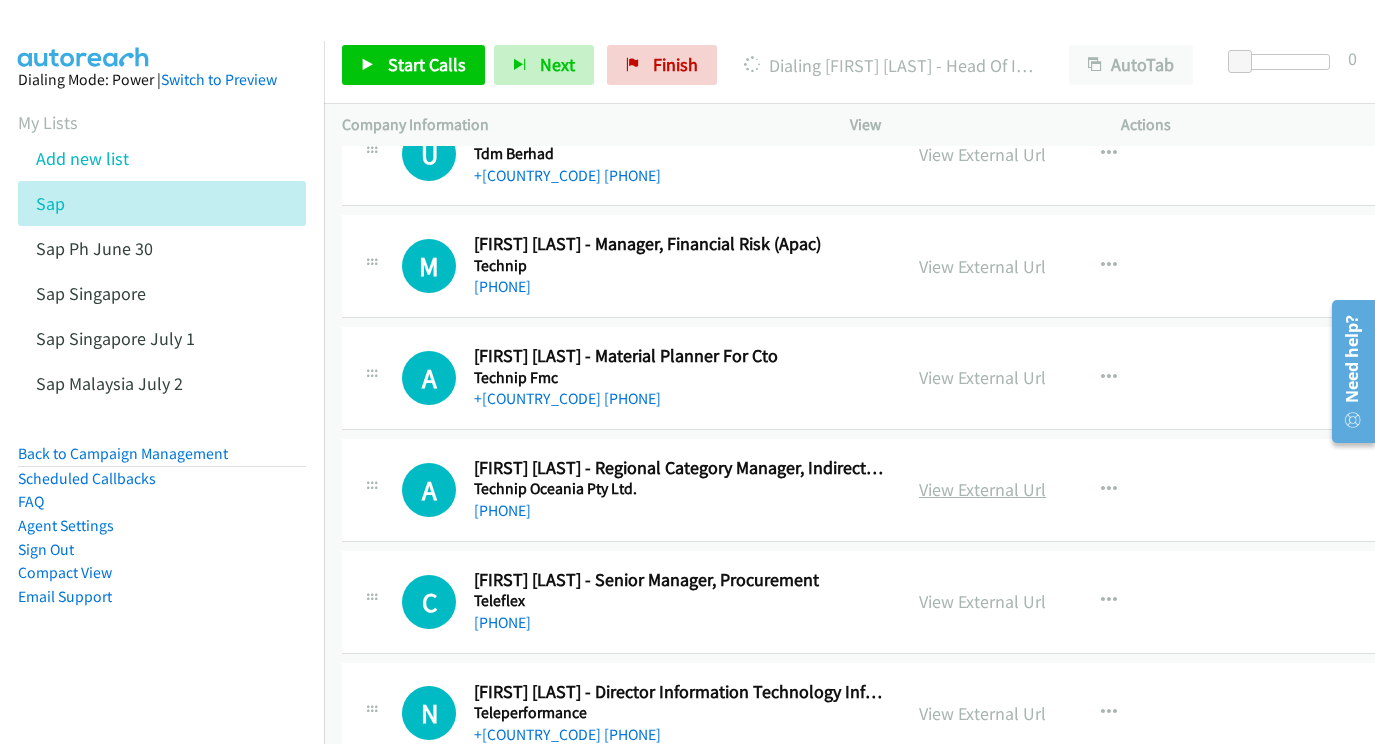 scroll, scrollTop: 21022, scrollLeft: 0, axis: vertical 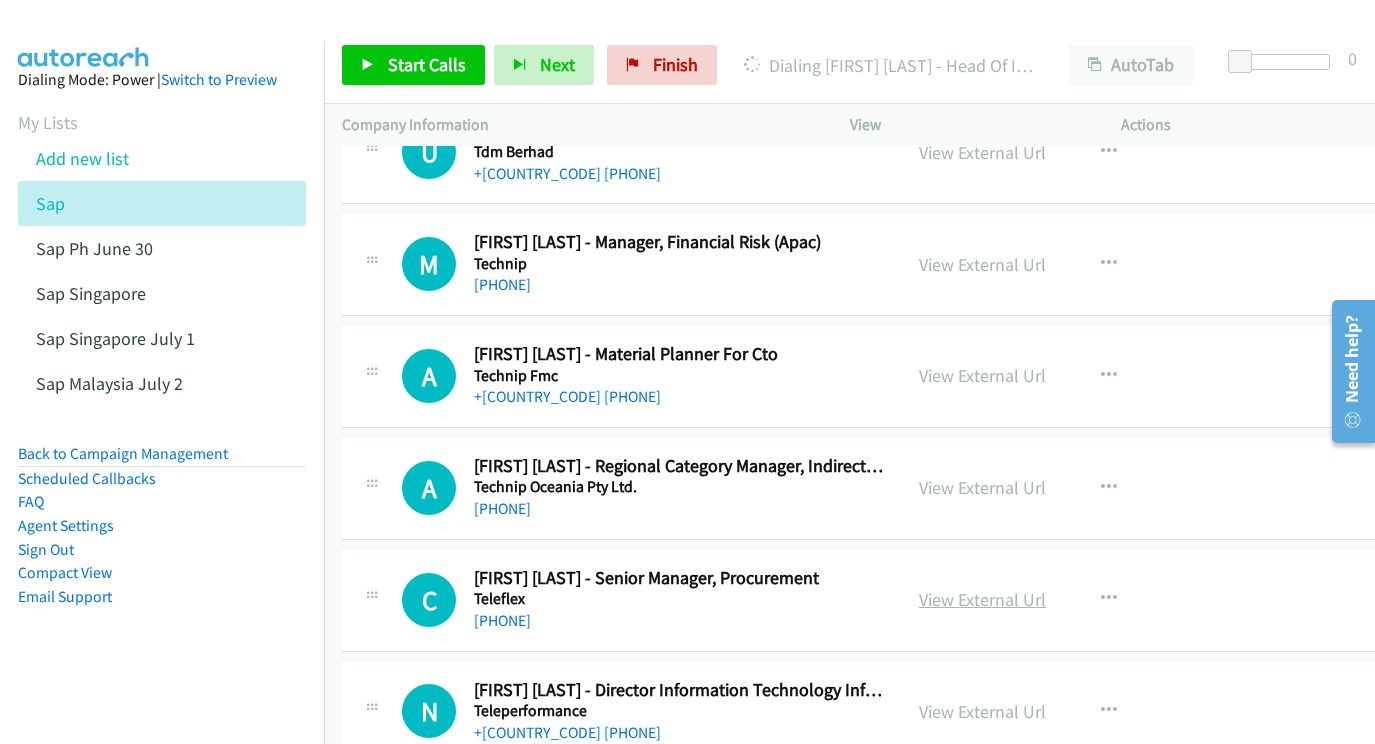click on "View External Url" at bounding box center (982, 599) 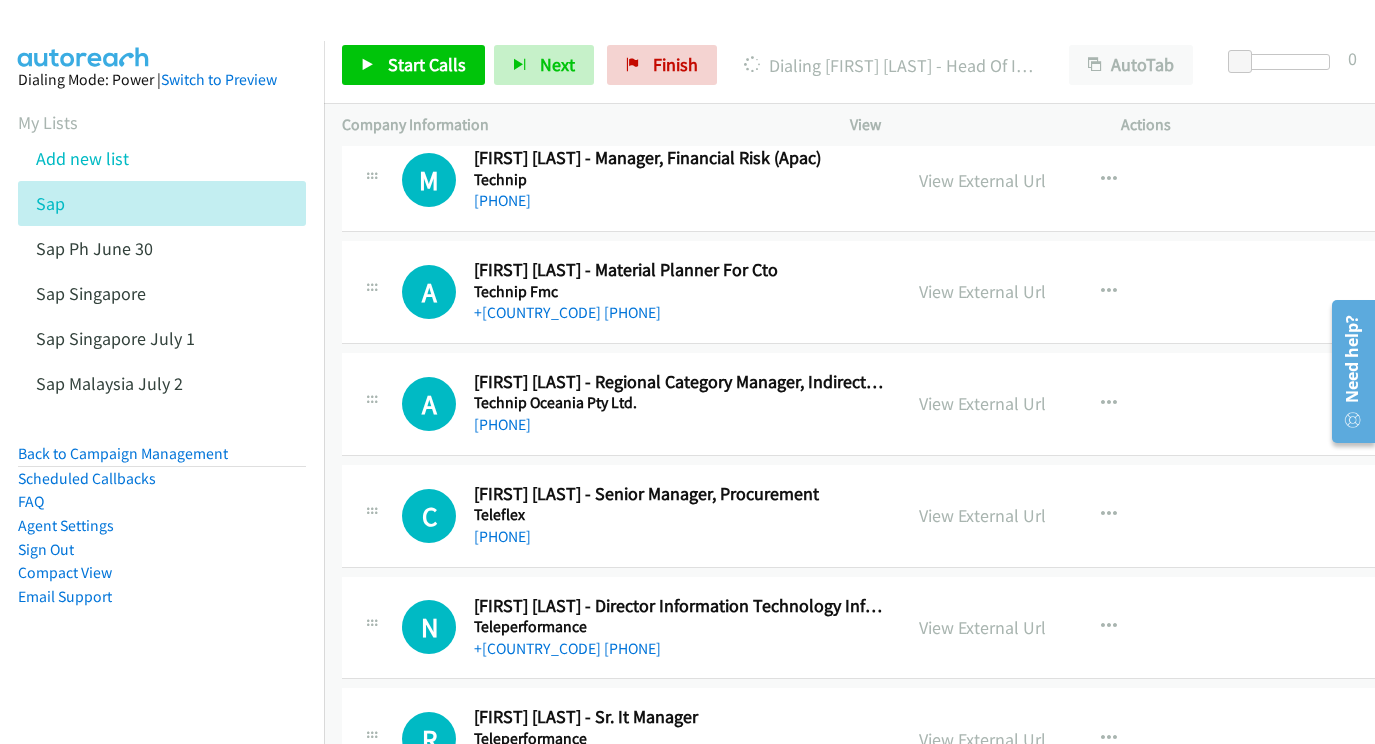 scroll, scrollTop: 21147, scrollLeft: 0, axis: vertical 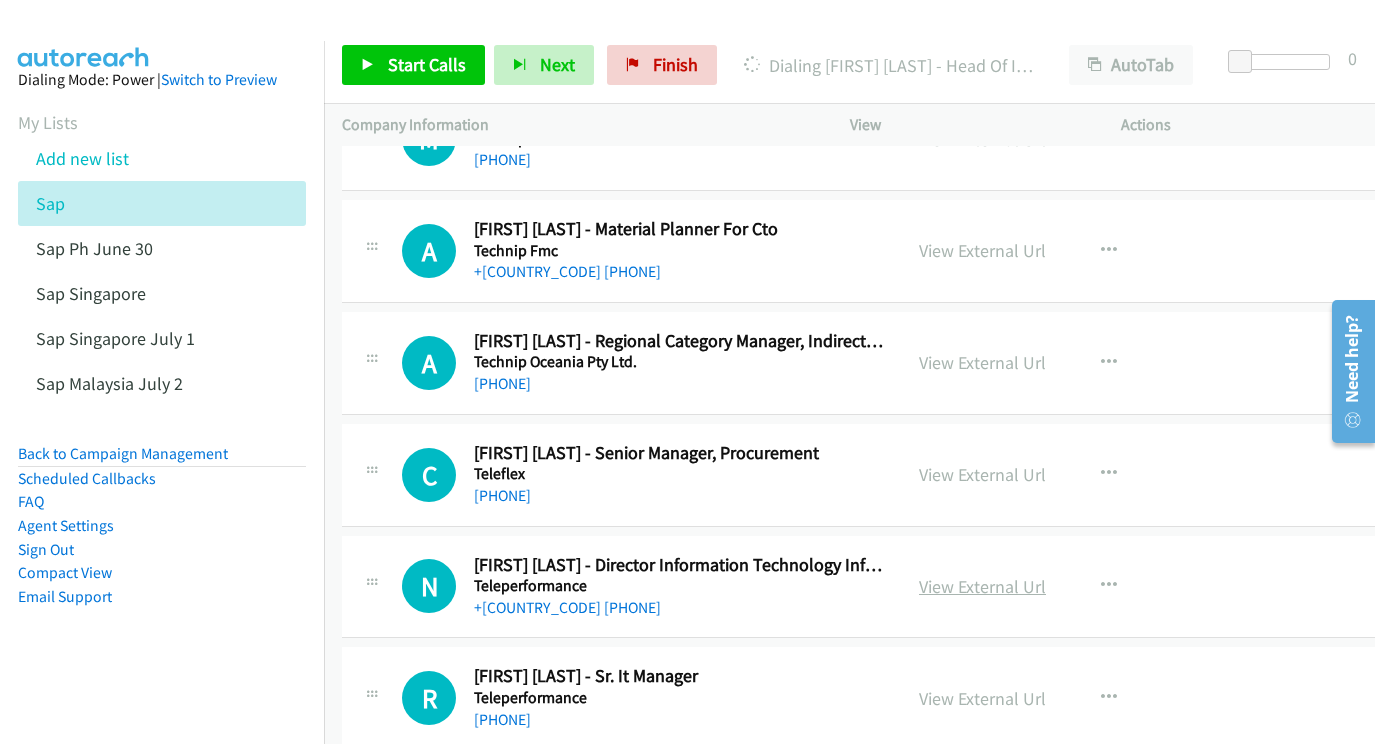 click on "View External Url" at bounding box center [982, 586] 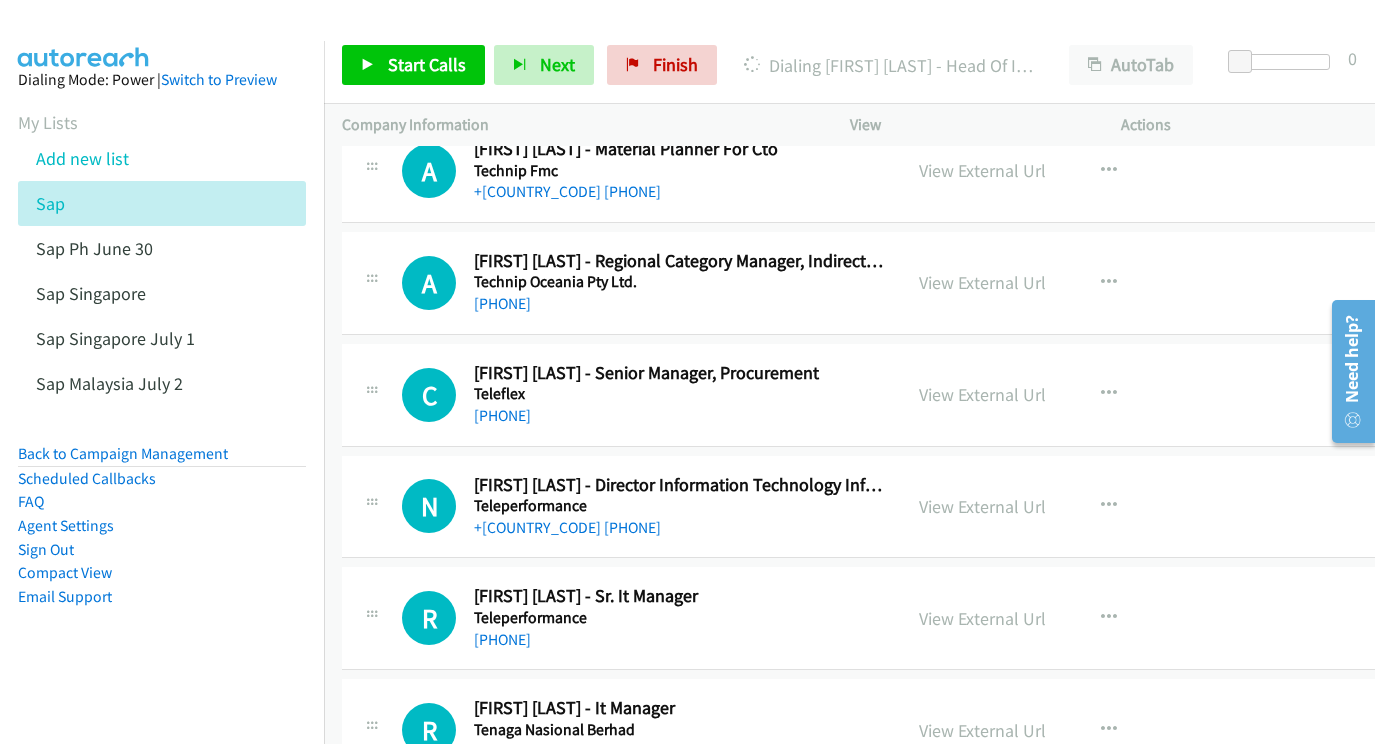 scroll, scrollTop: 21244, scrollLeft: 0, axis: vertical 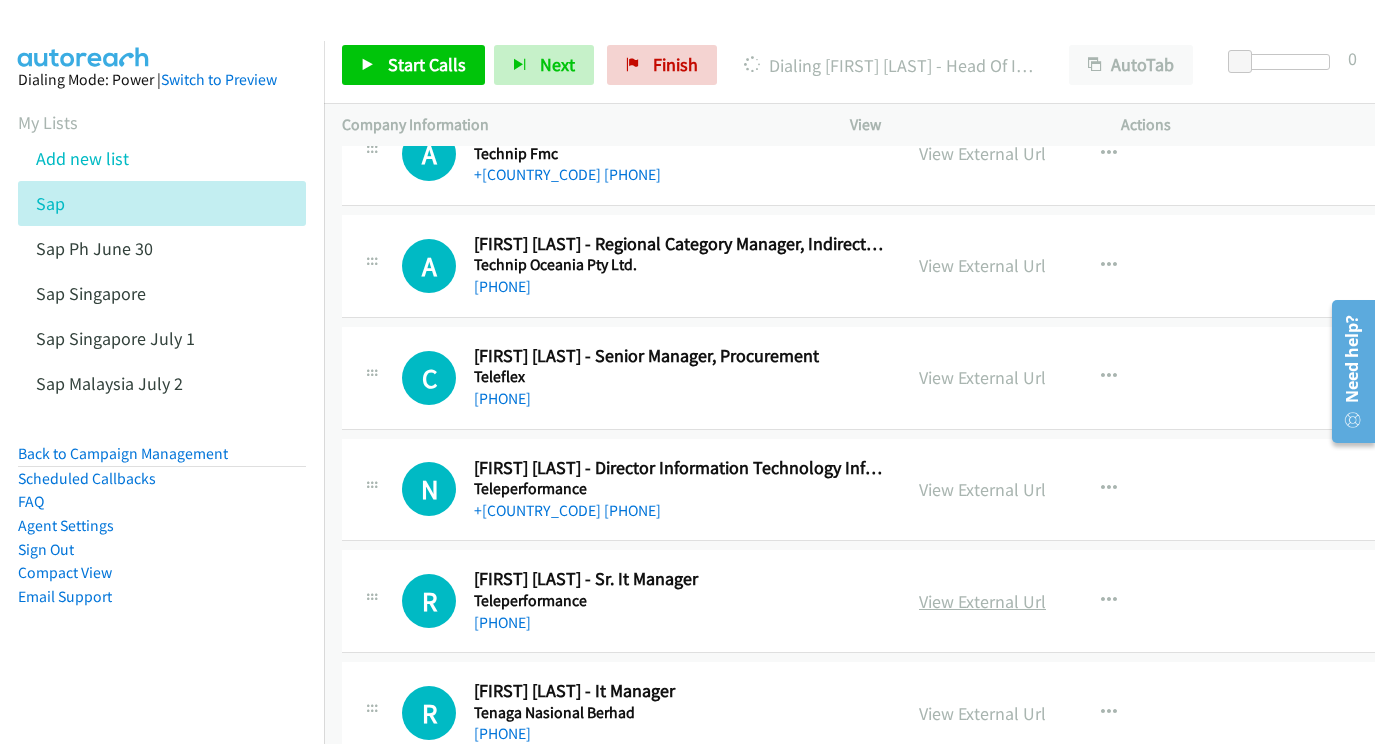 click on "View External Url" at bounding box center [982, 601] 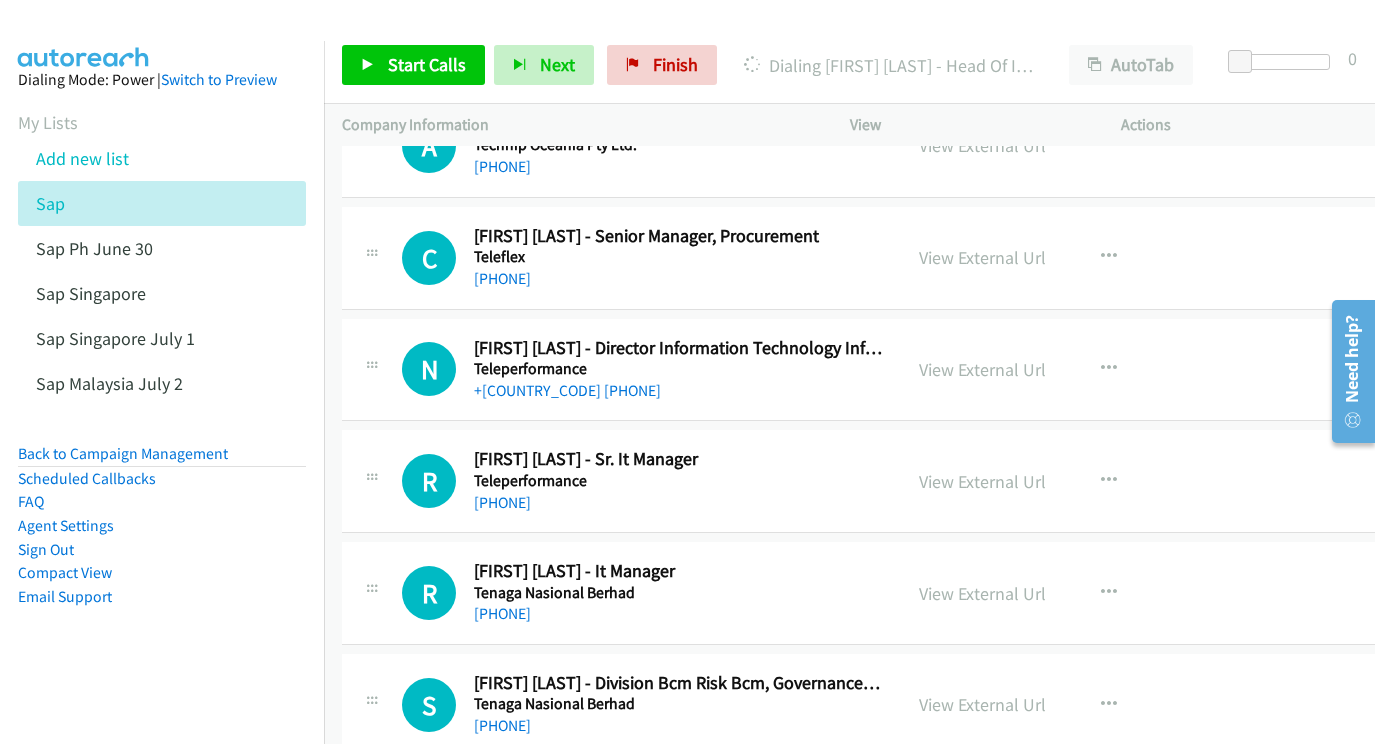 scroll, scrollTop: 21364, scrollLeft: 0, axis: vertical 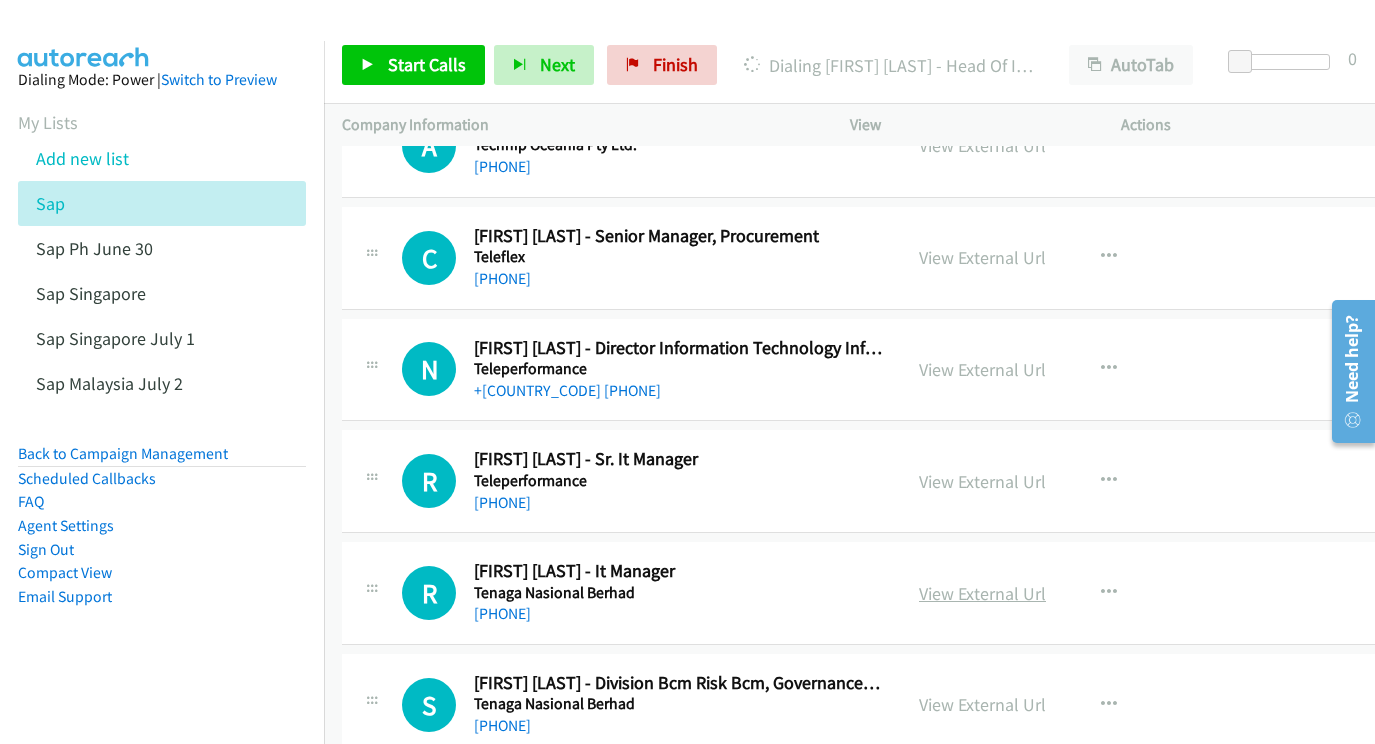 click on "View External Url" at bounding box center [982, 593] 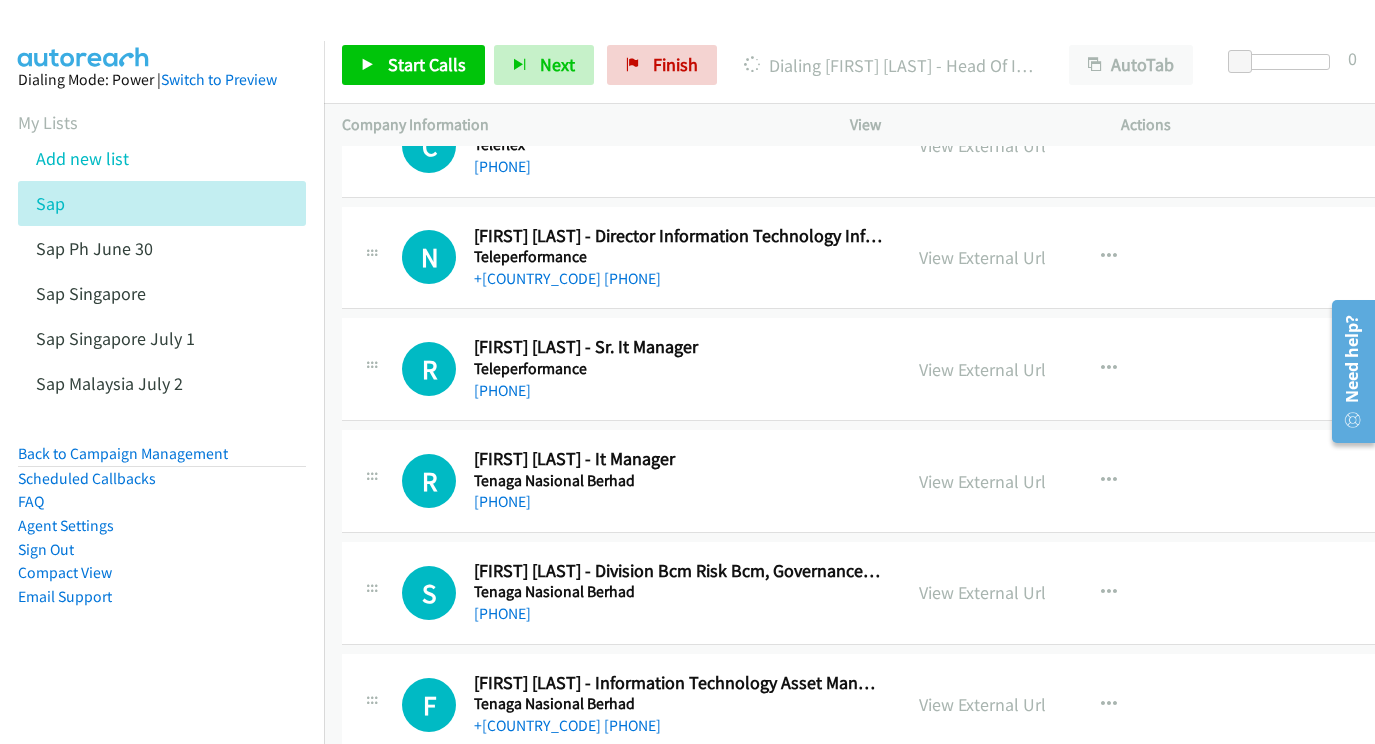 scroll, scrollTop: 21506, scrollLeft: 0, axis: vertical 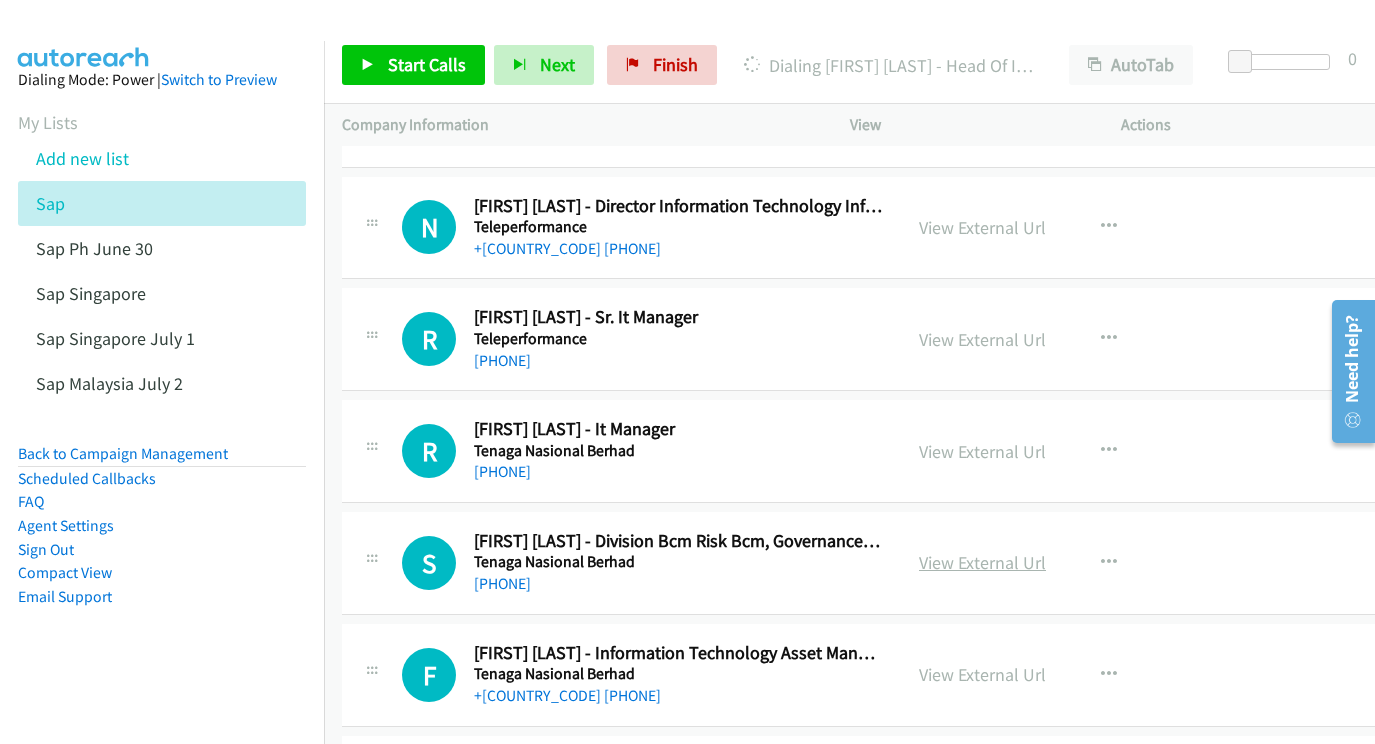 click on "View External Url" at bounding box center (982, 562) 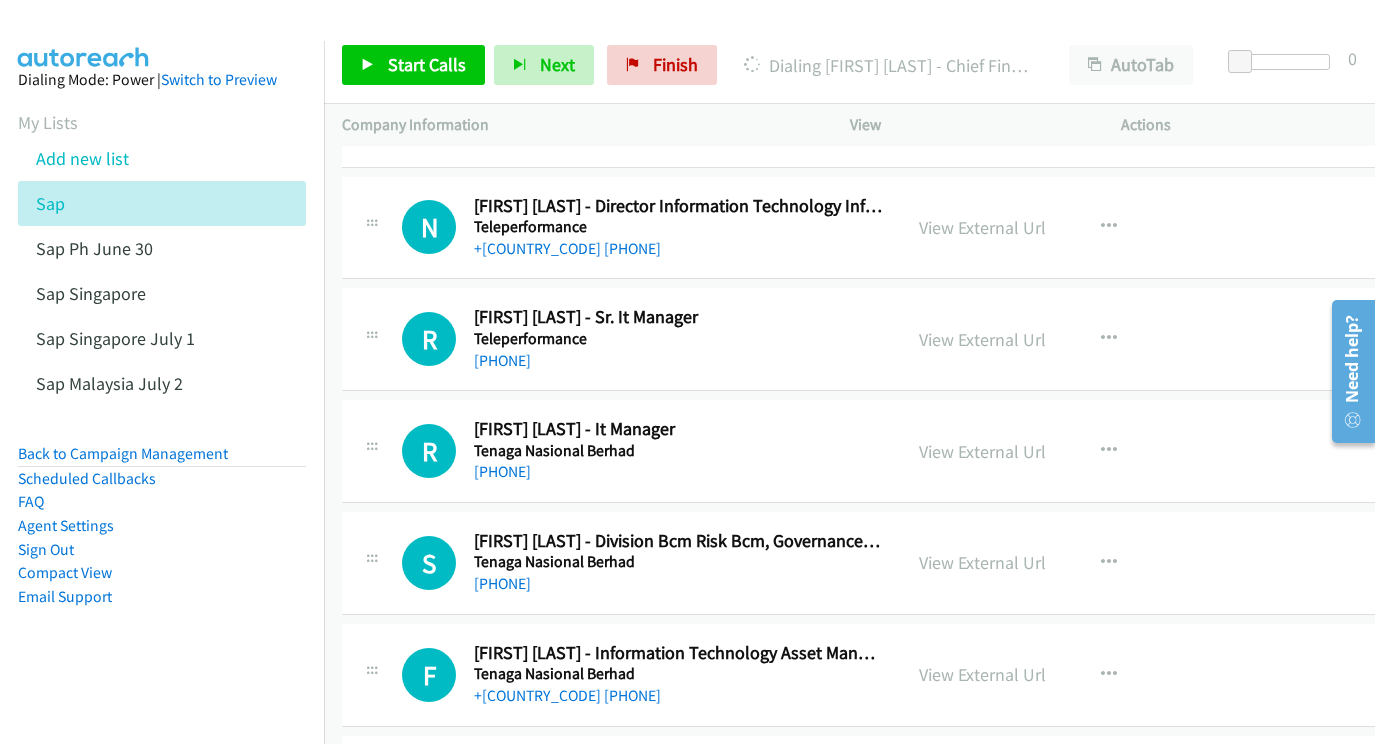 scroll, scrollTop: 21614, scrollLeft: 0, axis: vertical 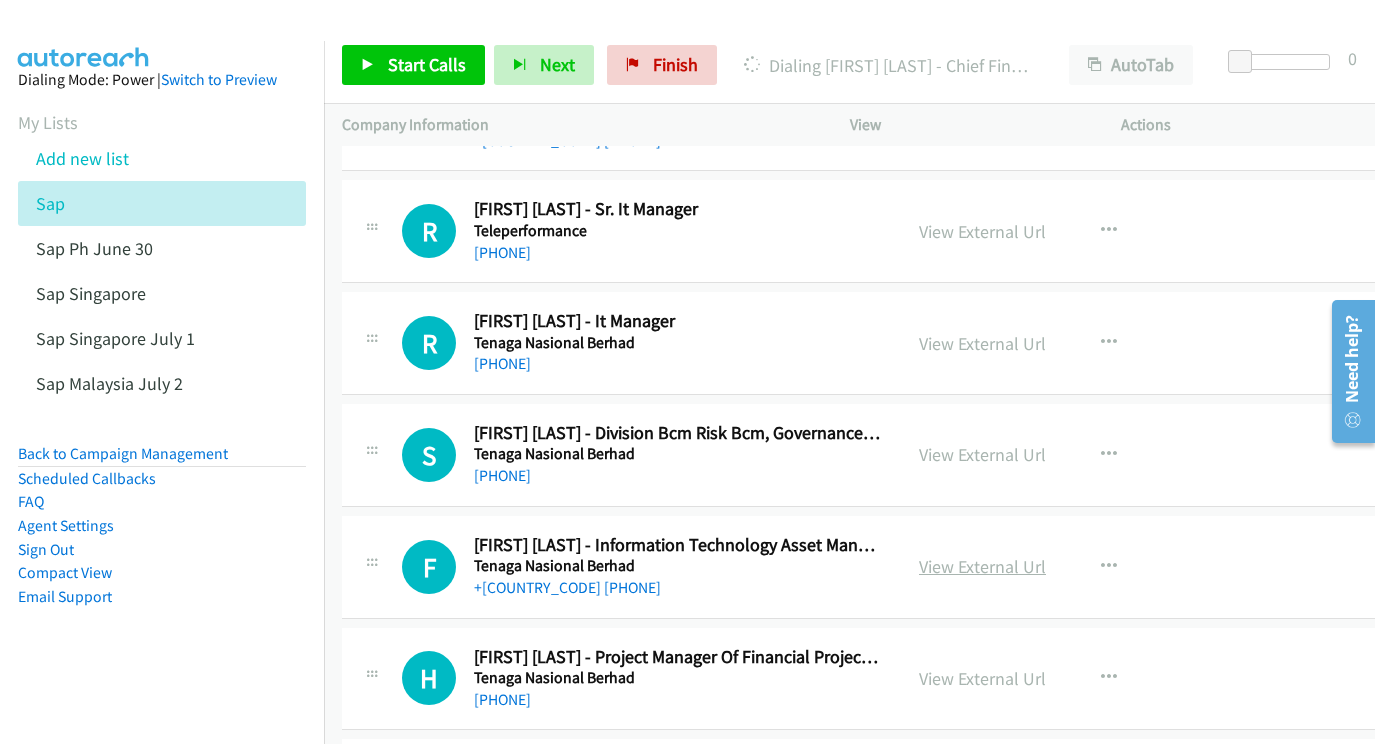 click on "View External Url" at bounding box center (982, 566) 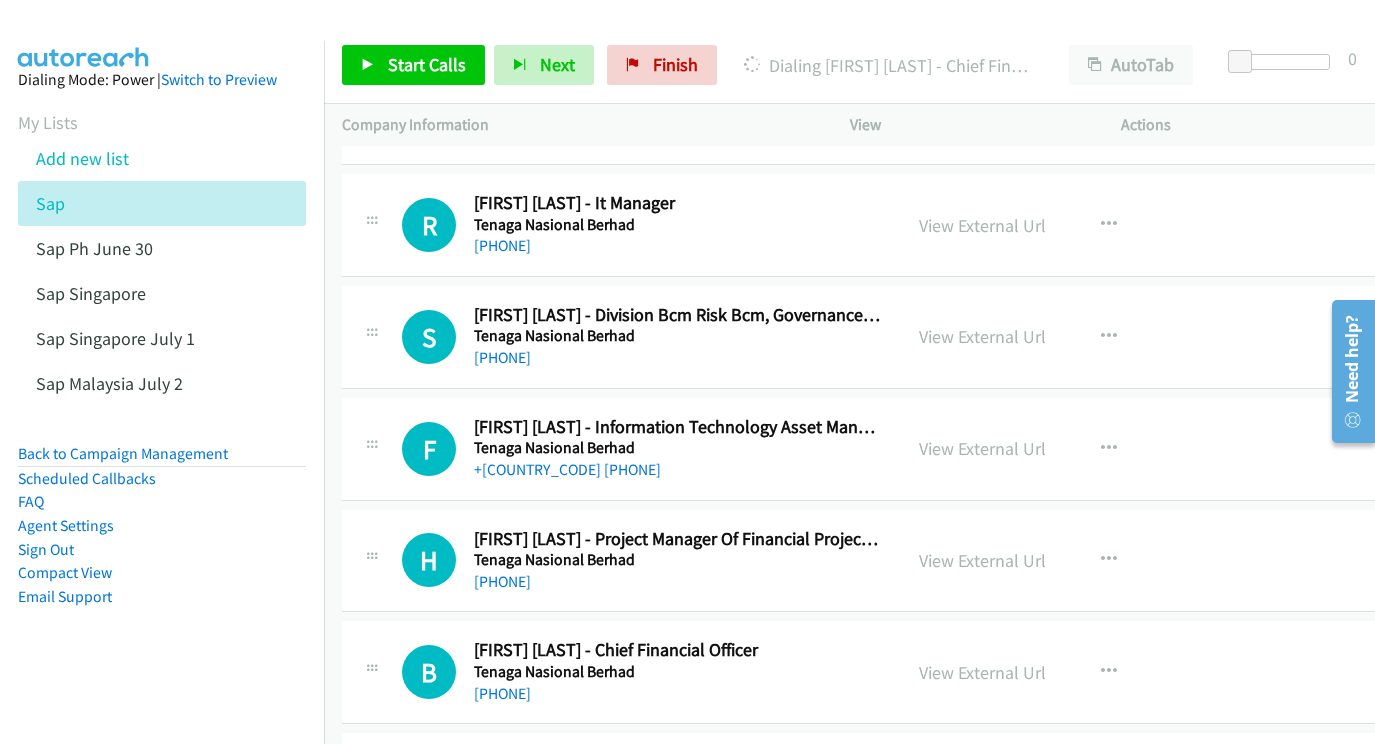 scroll, scrollTop: 21733, scrollLeft: 0, axis: vertical 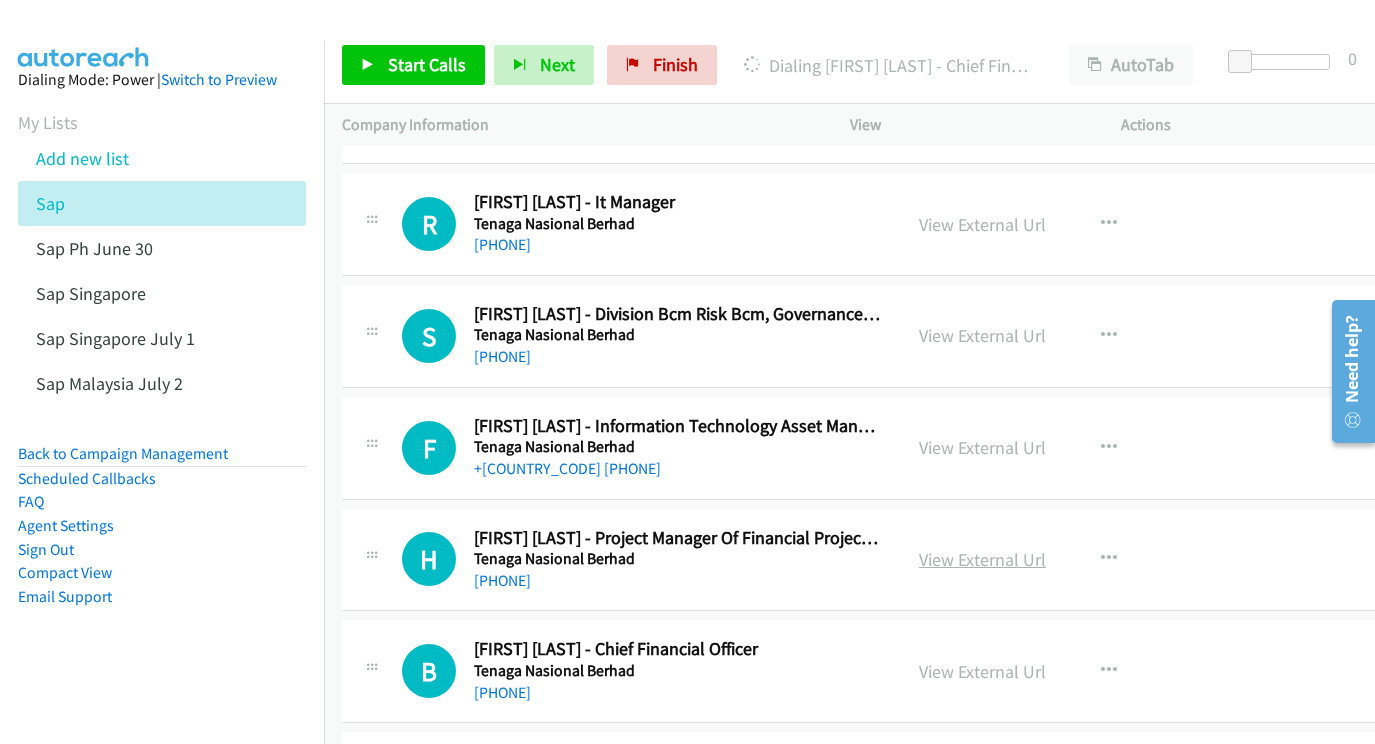 click on "View External Url" at bounding box center (982, 559) 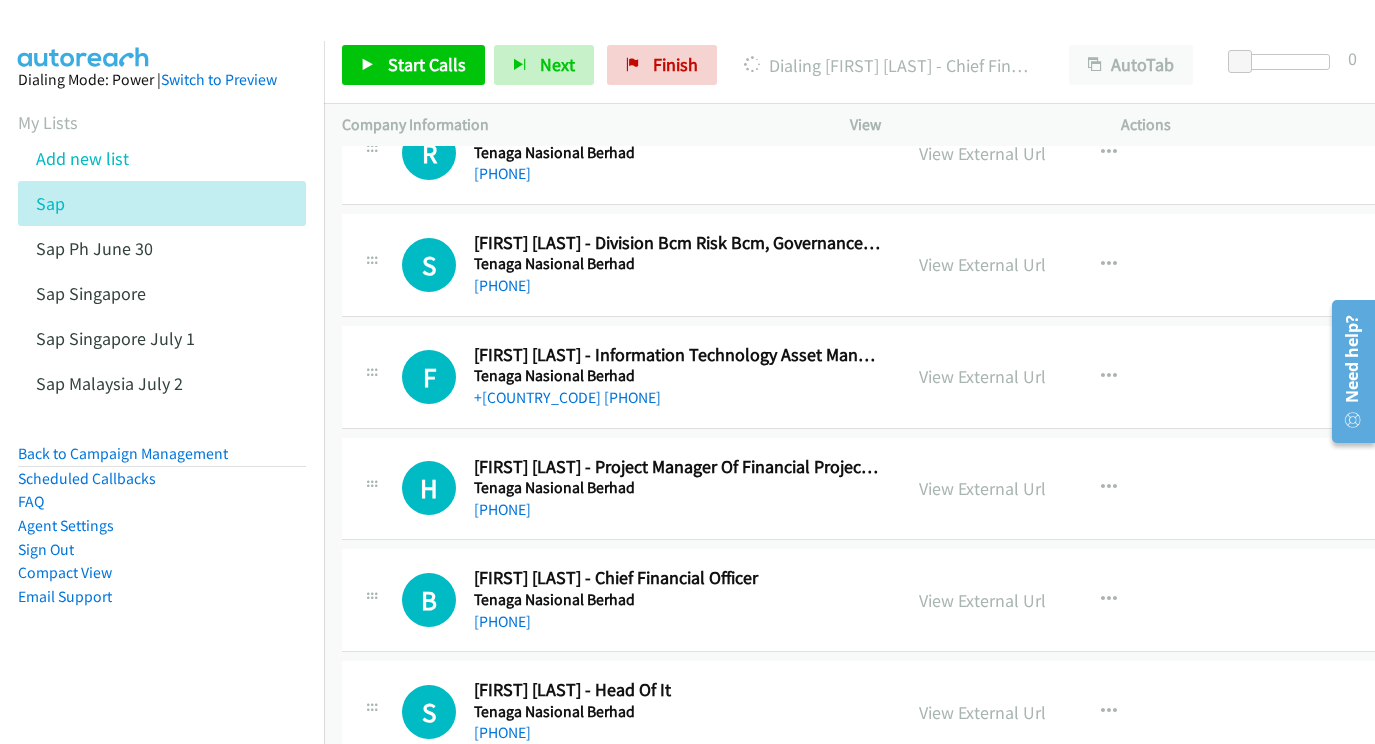 scroll, scrollTop: 21850, scrollLeft: 0, axis: vertical 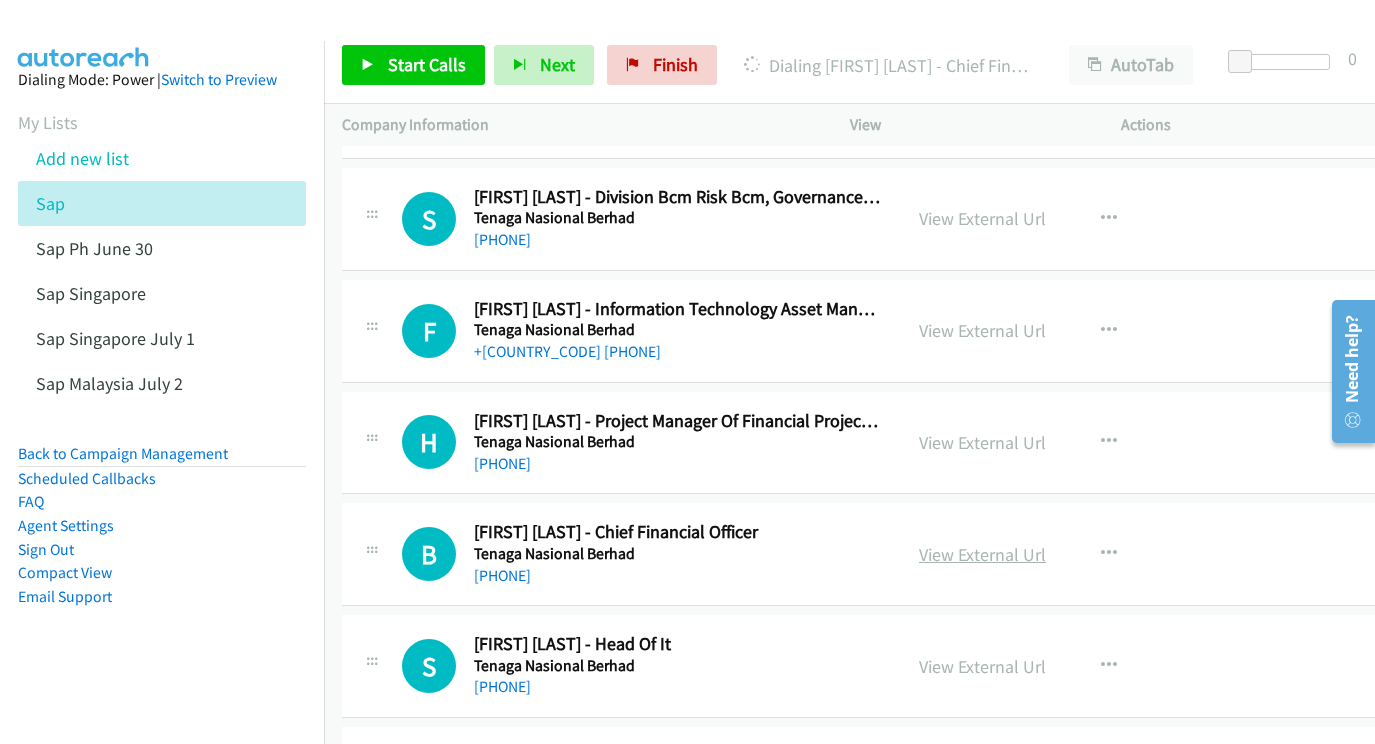 click on "View External Url" at bounding box center [982, 554] 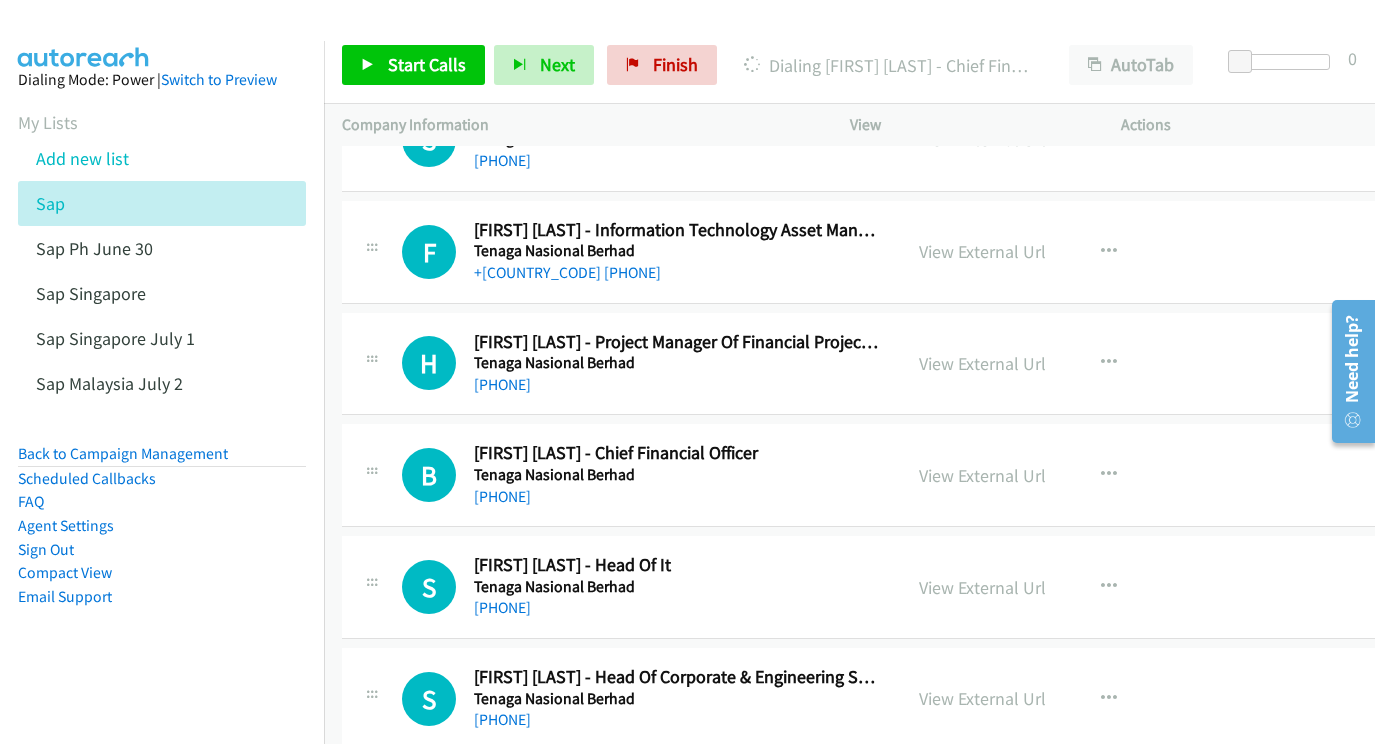 scroll, scrollTop: 21945, scrollLeft: 1, axis: both 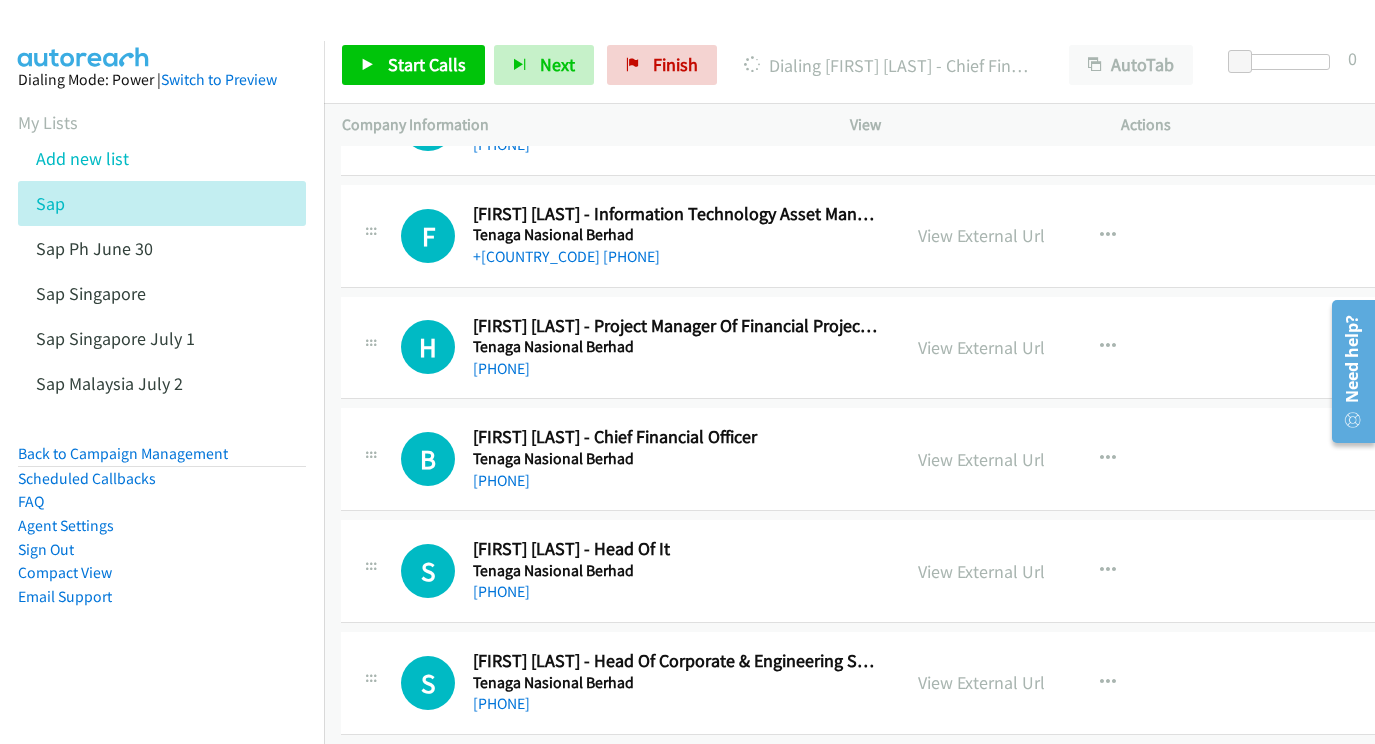 click on "View External Url" at bounding box center [981, 571] 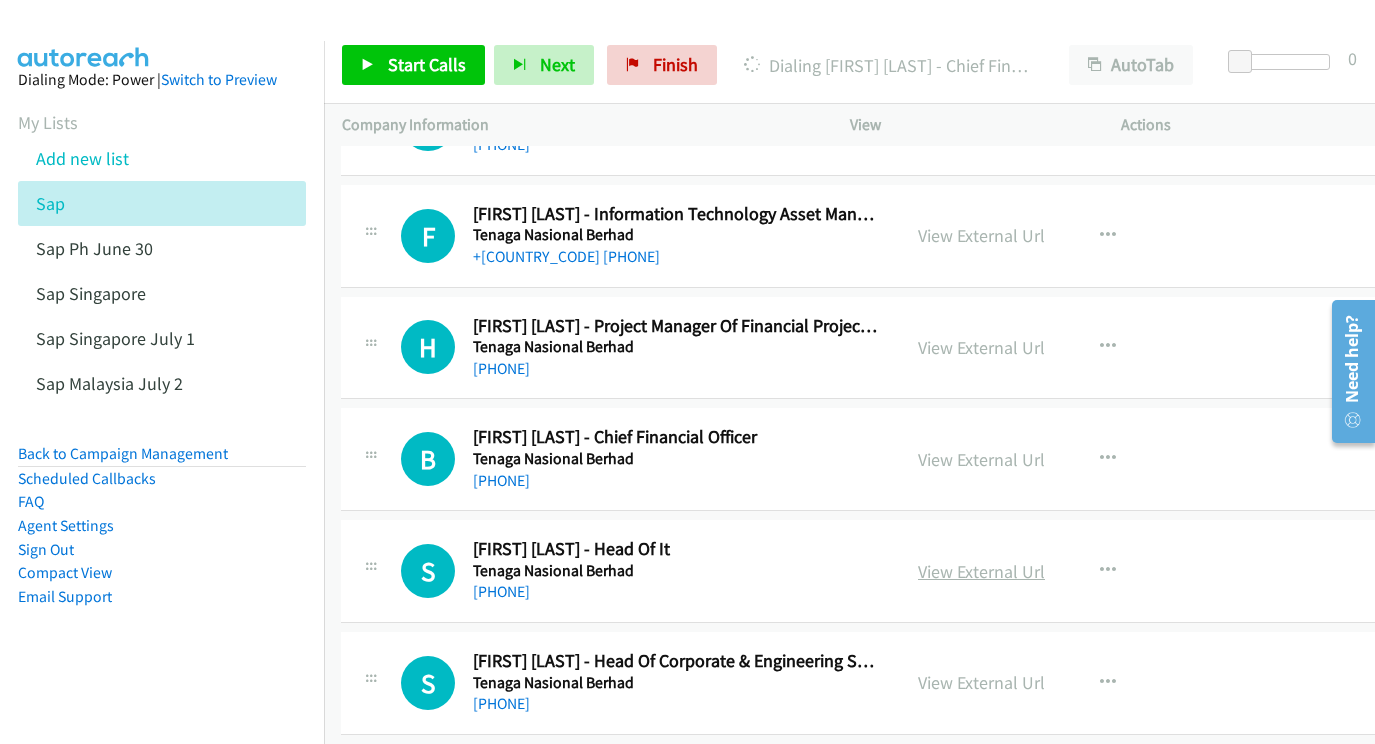 click on "View External Url" at bounding box center [981, 571] 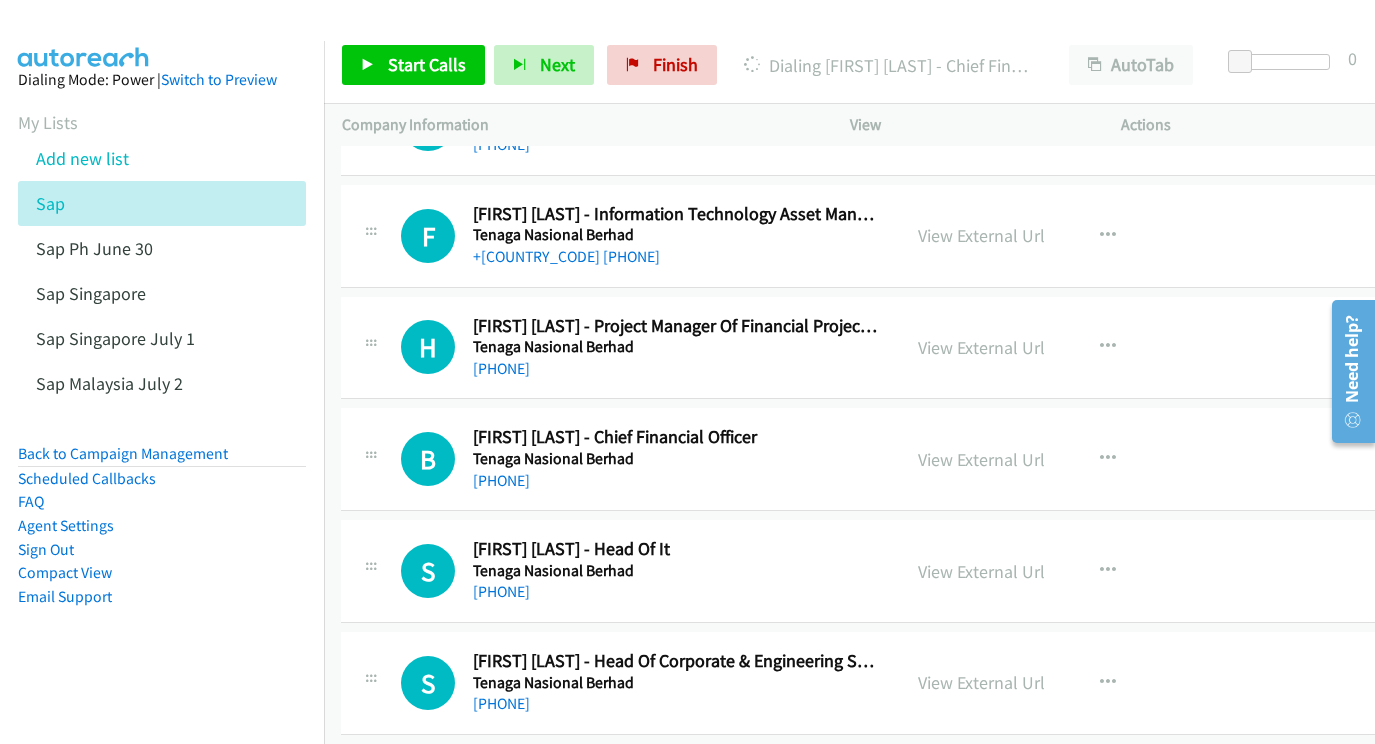 scroll, scrollTop: 22036, scrollLeft: 1, axis: both 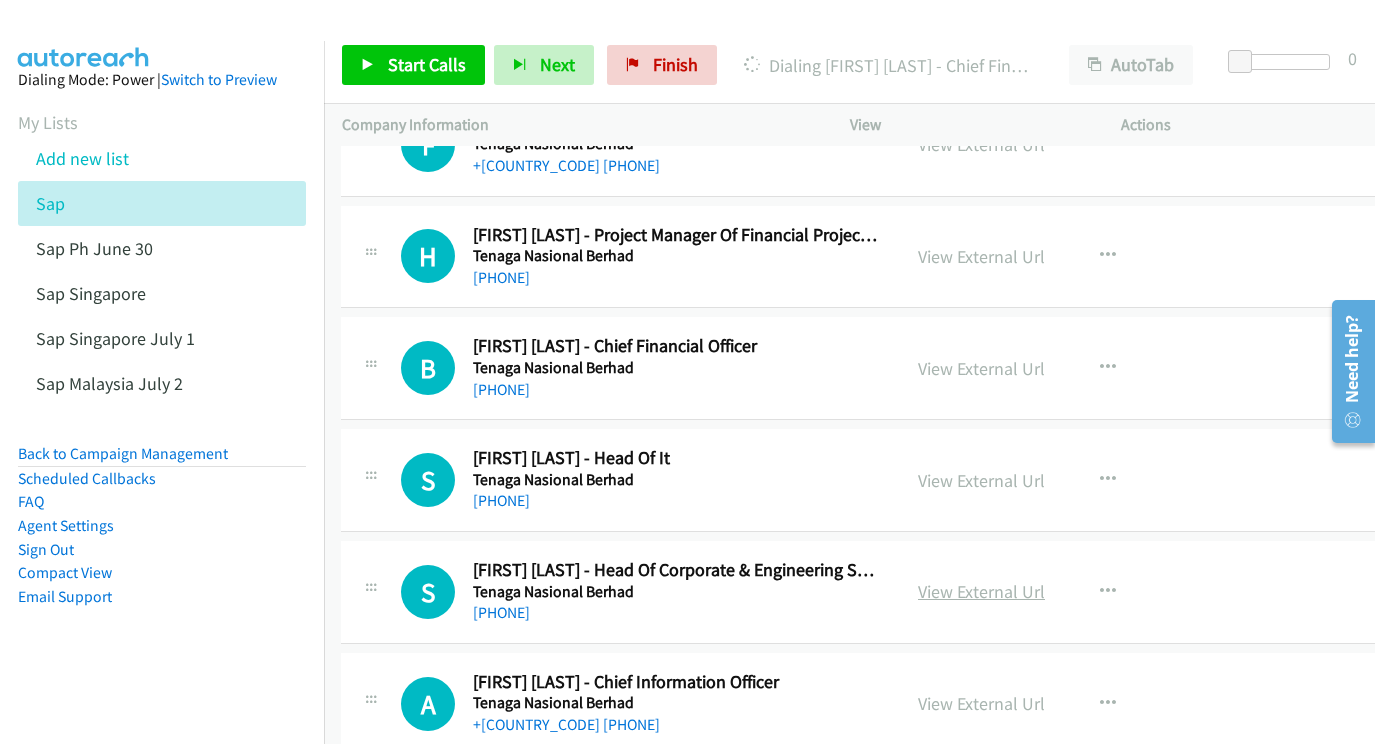 click on "View External Url" at bounding box center [981, 591] 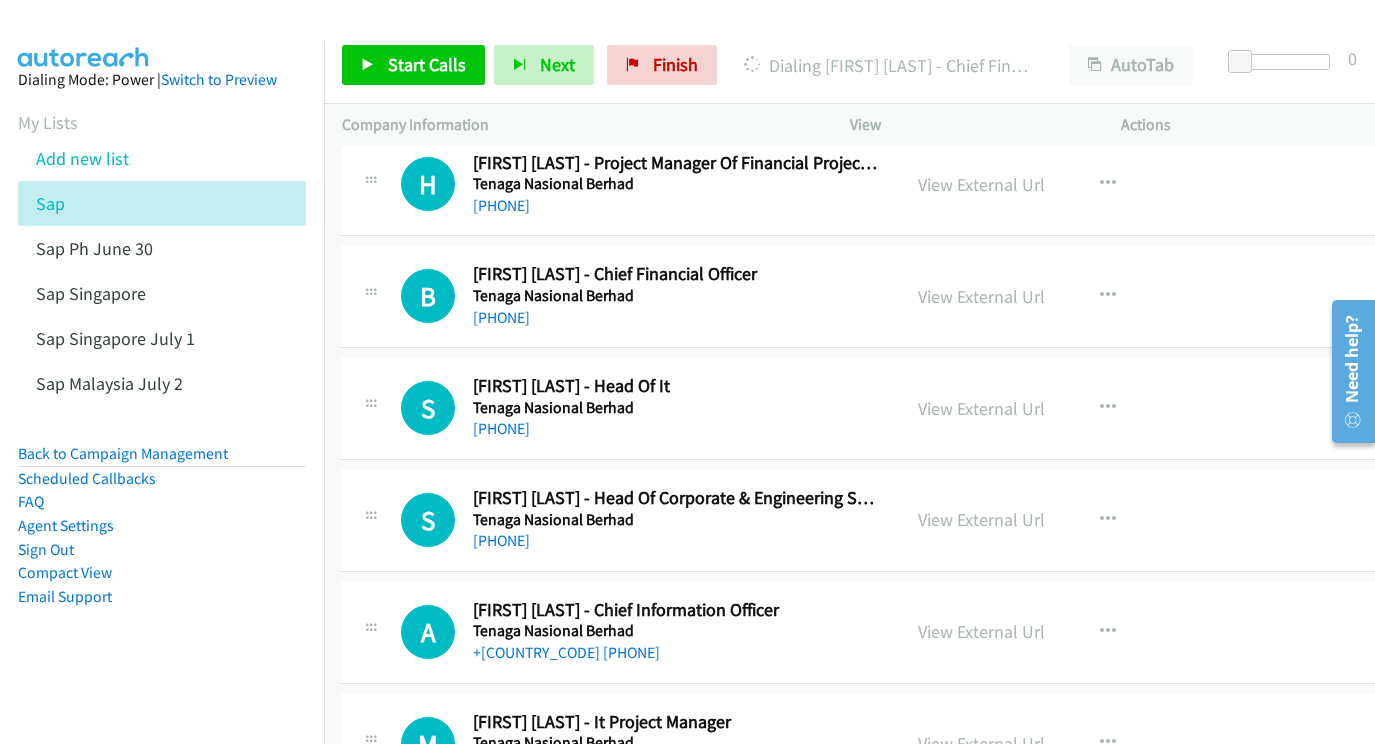 scroll, scrollTop: 22127, scrollLeft: 1, axis: both 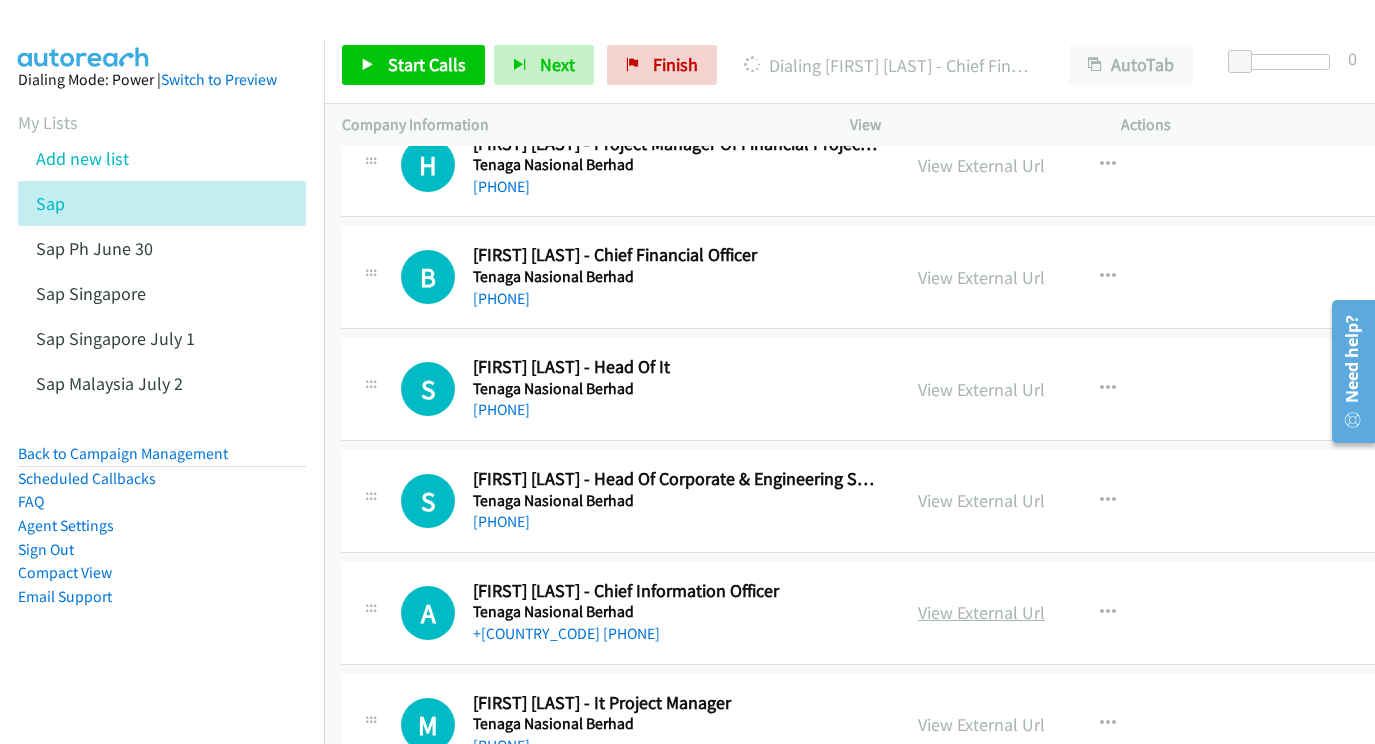 click on "View External Url" at bounding box center (981, 612) 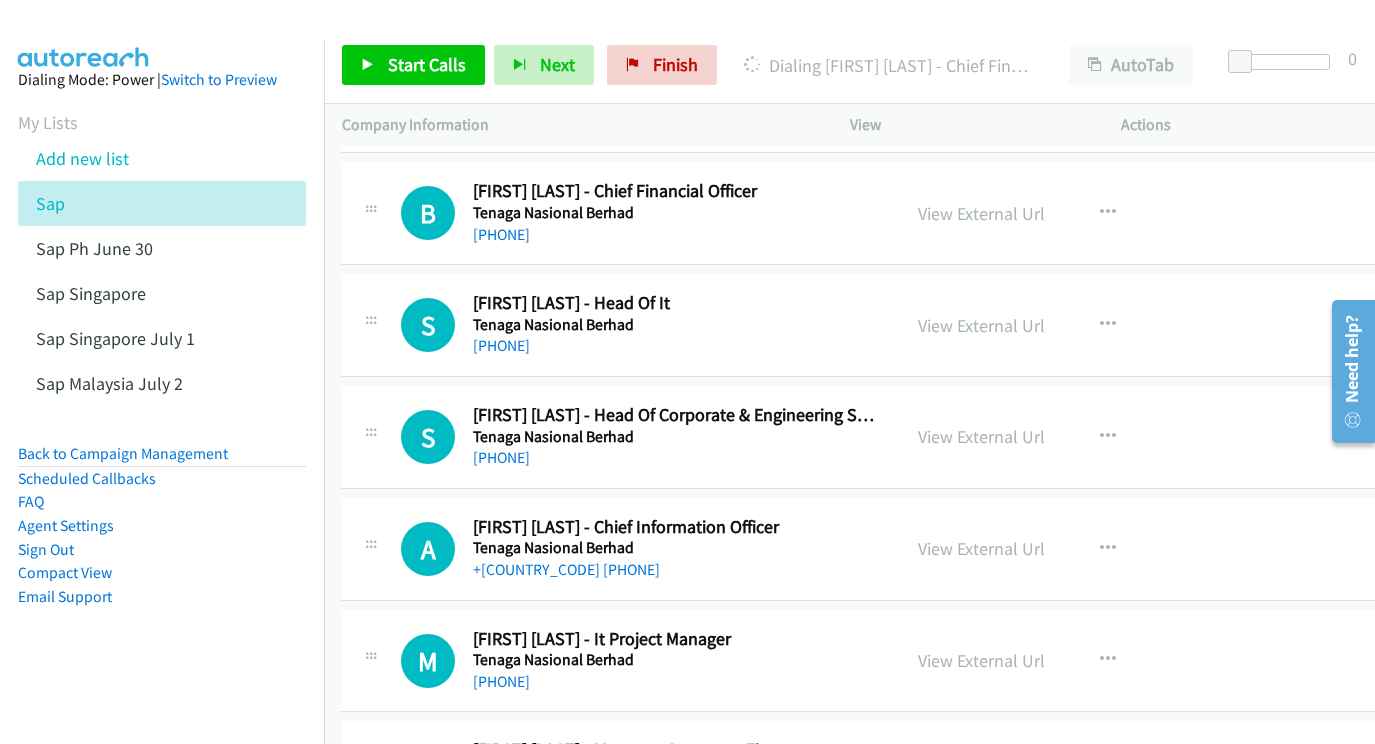 scroll, scrollTop: 22220, scrollLeft: 1, axis: both 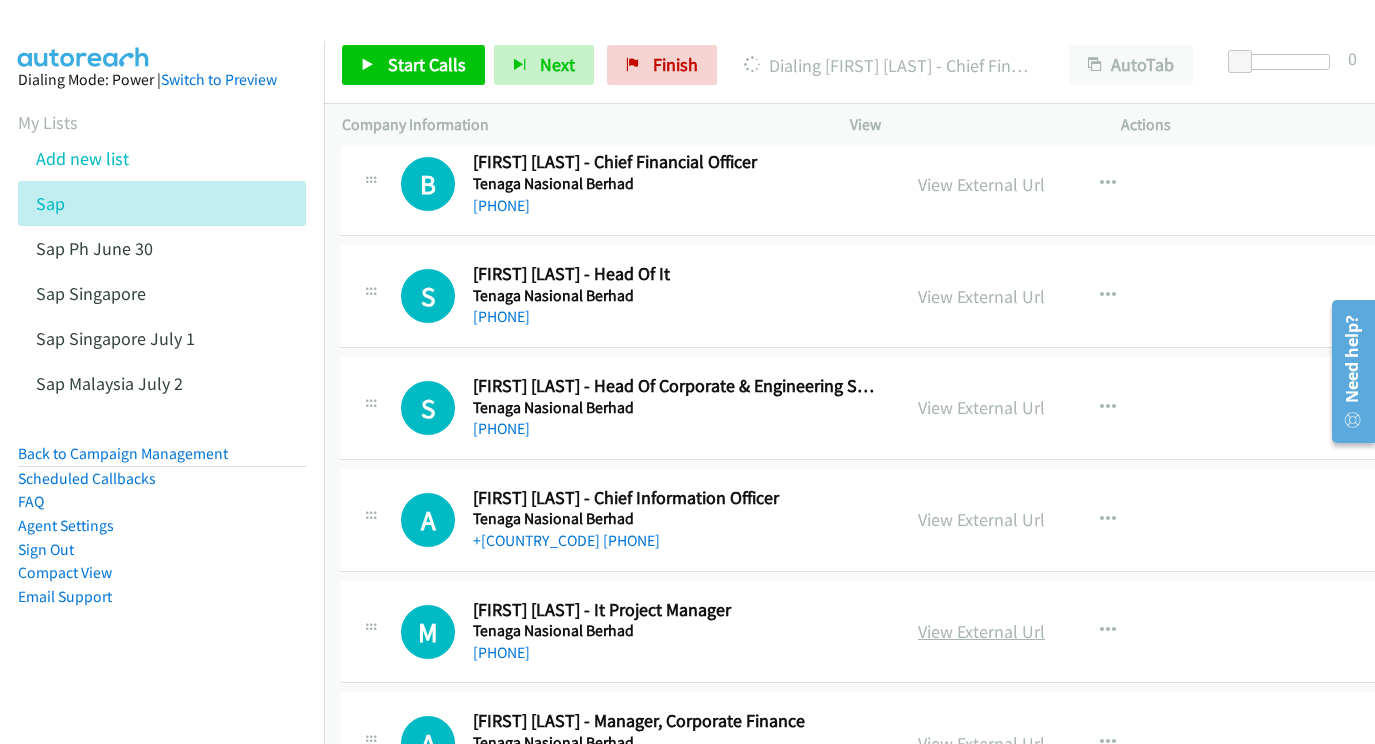click on "View External Url" at bounding box center (981, 631) 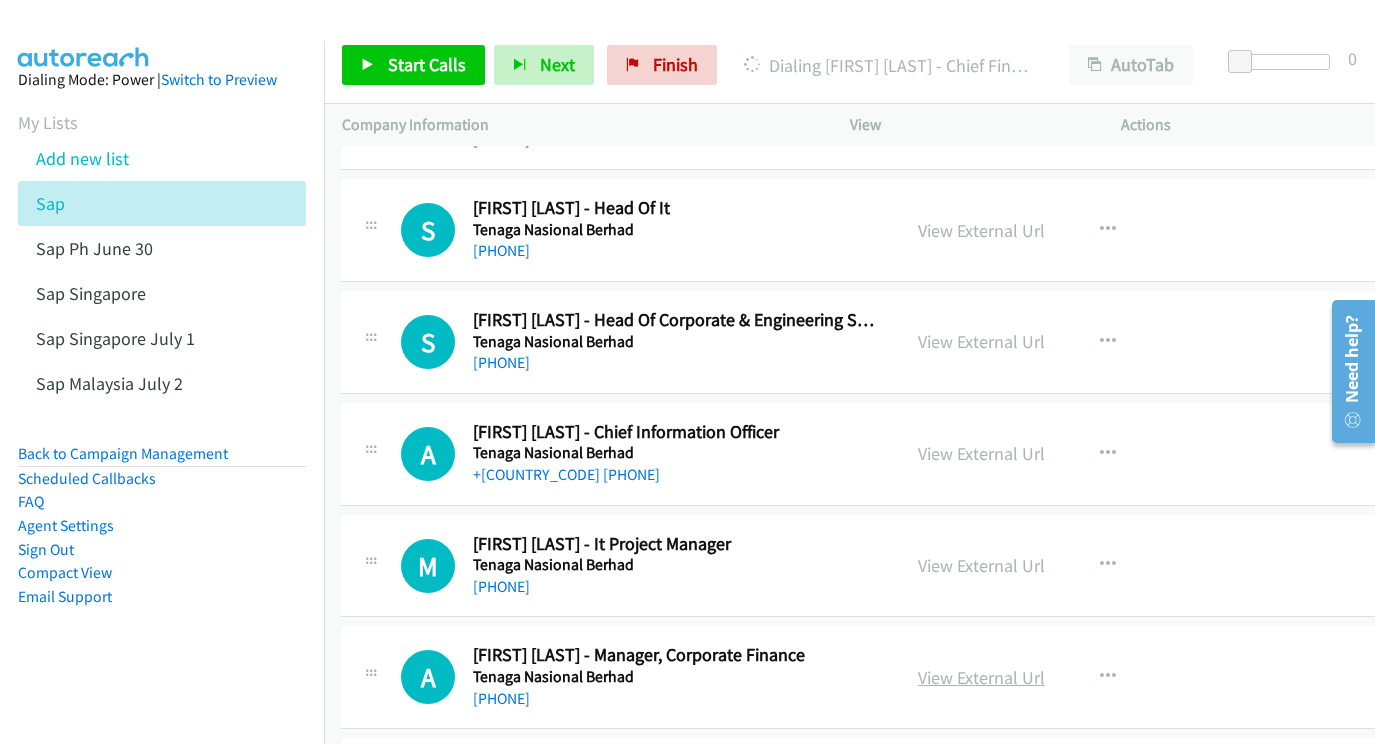 scroll, scrollTop: 22315, scrollLeft: 1, axis: both 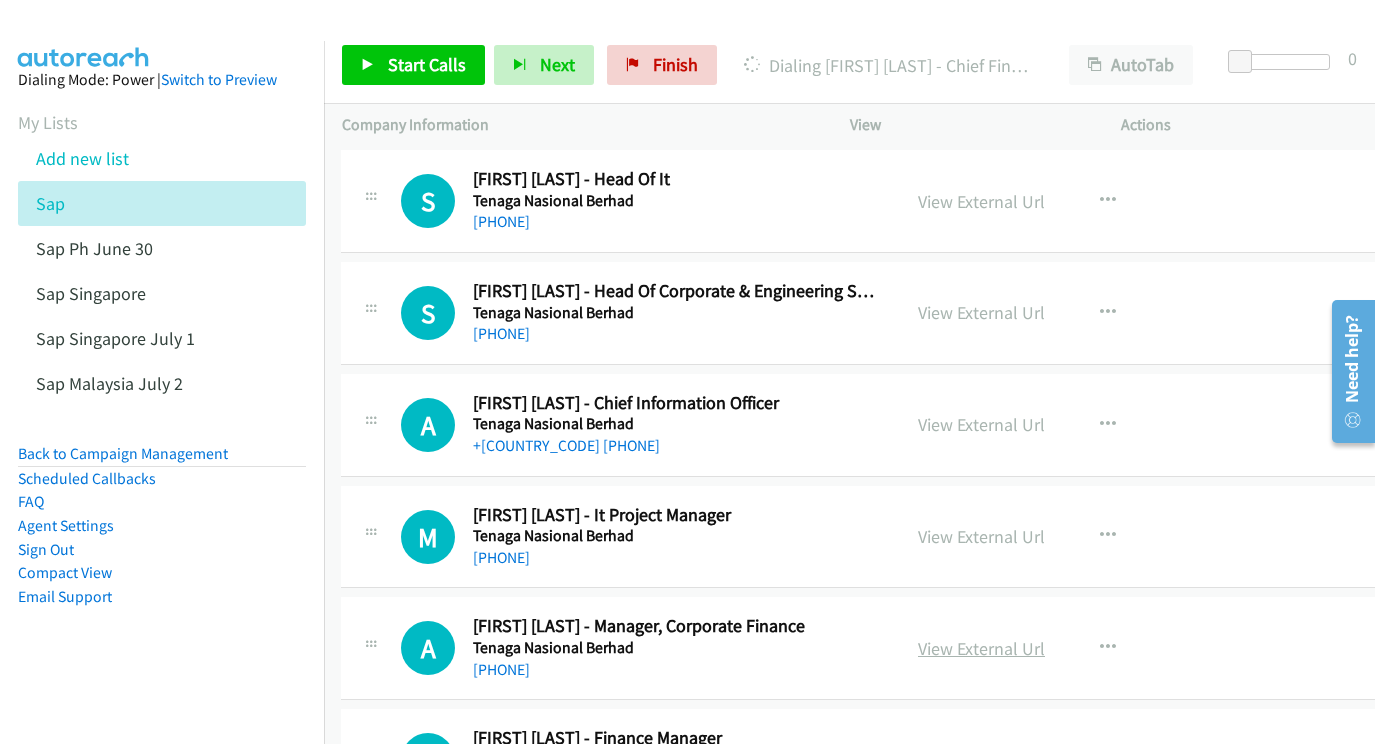 click on "View External Url" at bounding box center [981, 648] 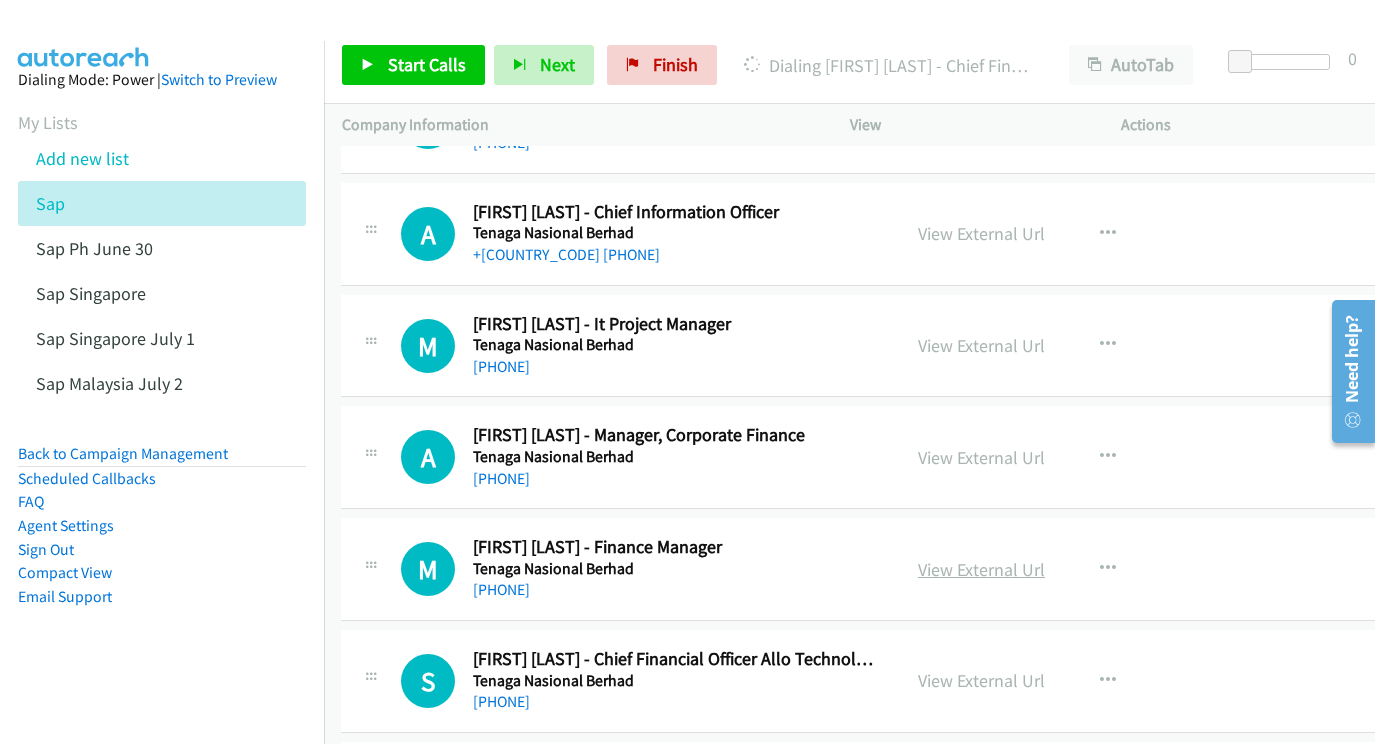 click on "View External Url" at bounding box center (981, 569) 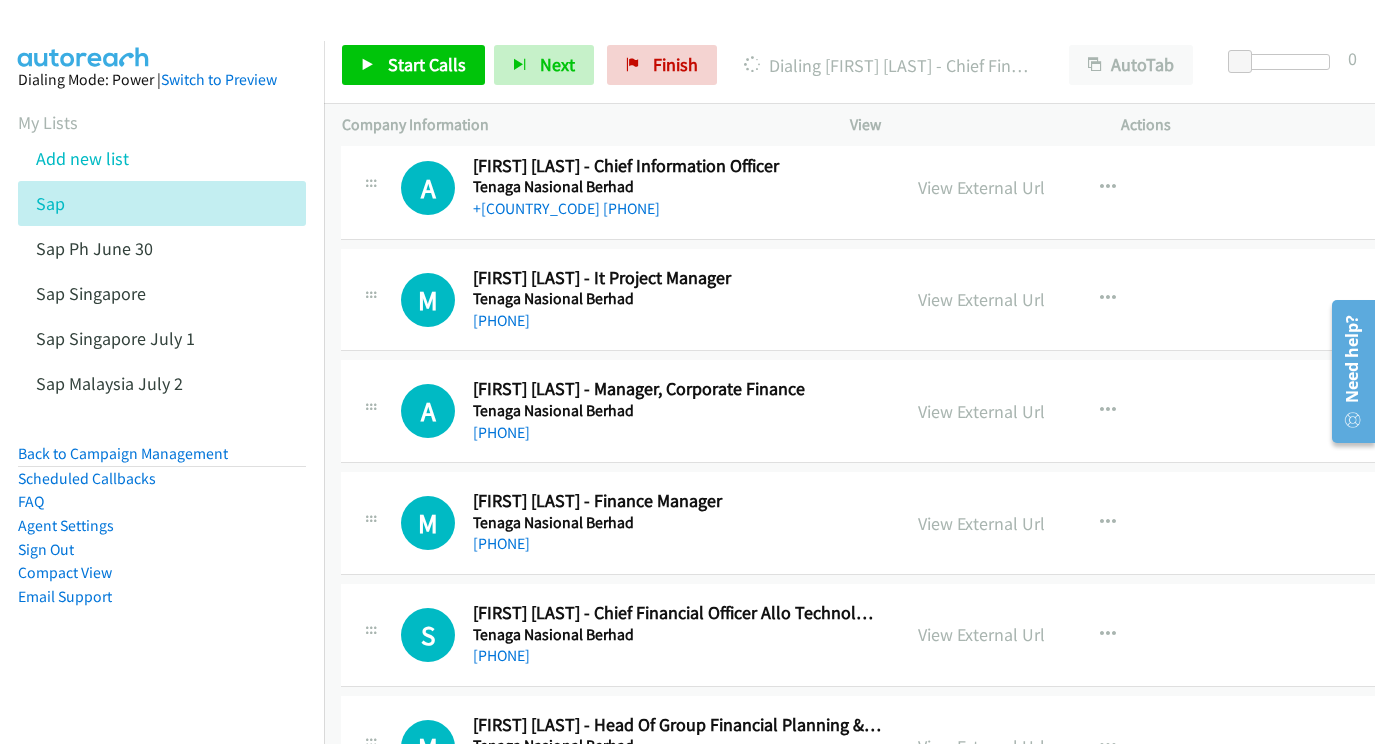 scroll, scrollTop: 22556, scrollLeft: 1, axis: both 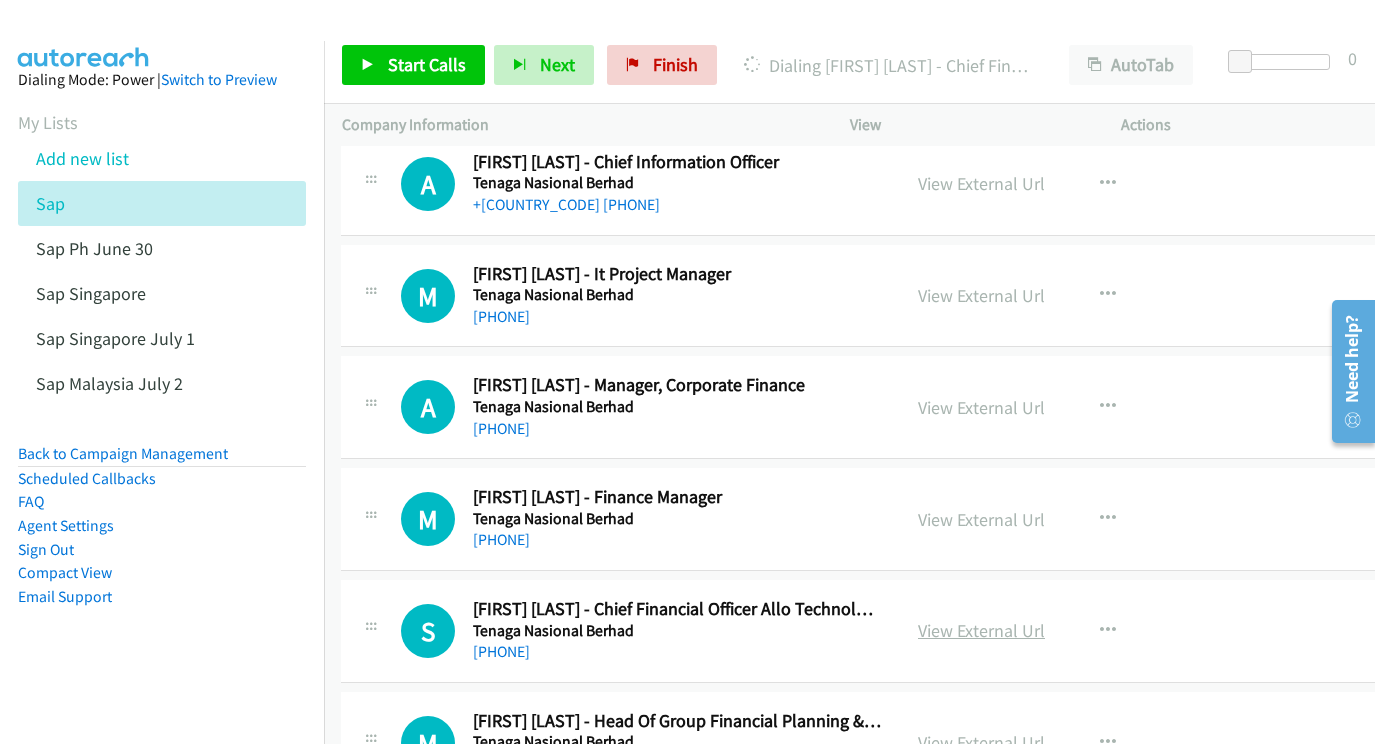 click on "View External Url" at bounding box center [981, 630] 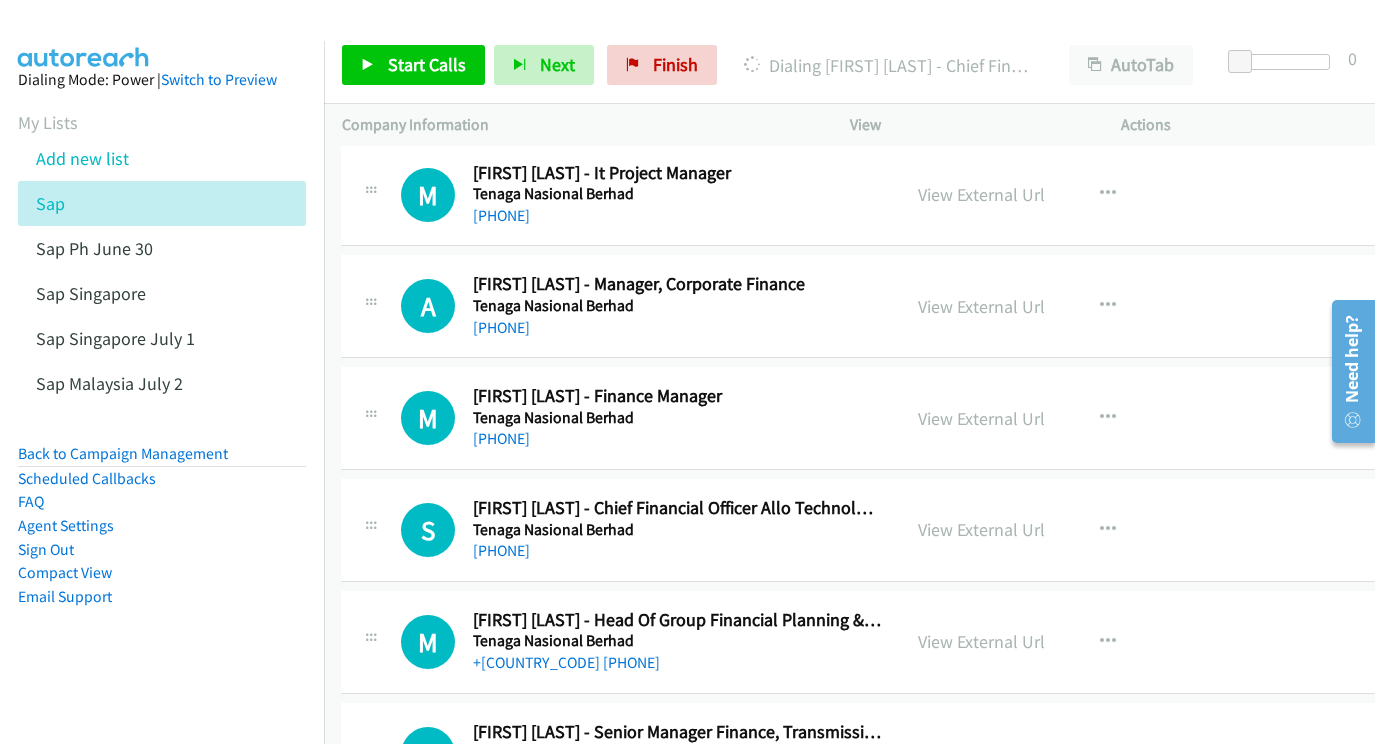 scroll, scrollTop: 22673, scrollLeft: 0, axis: vertical 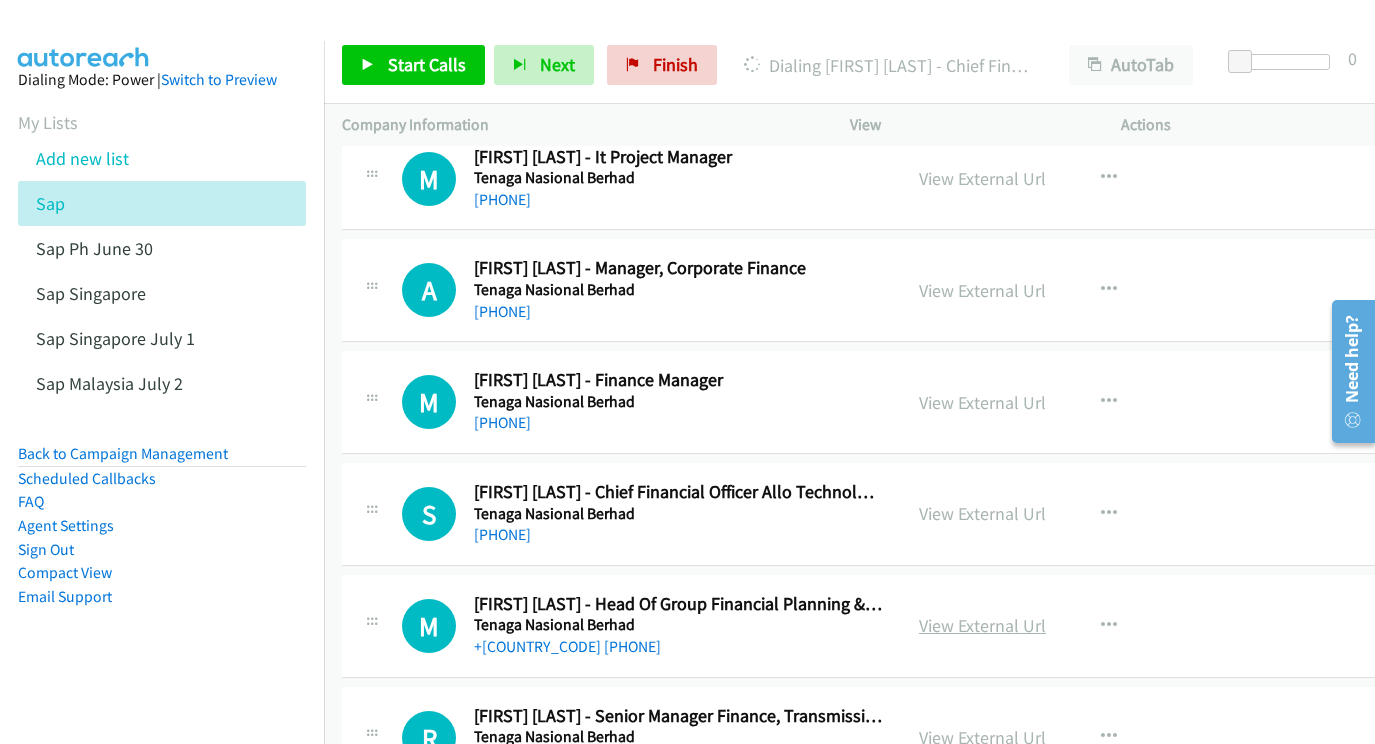 click on "View External Url" at bounding box center (982, 625) 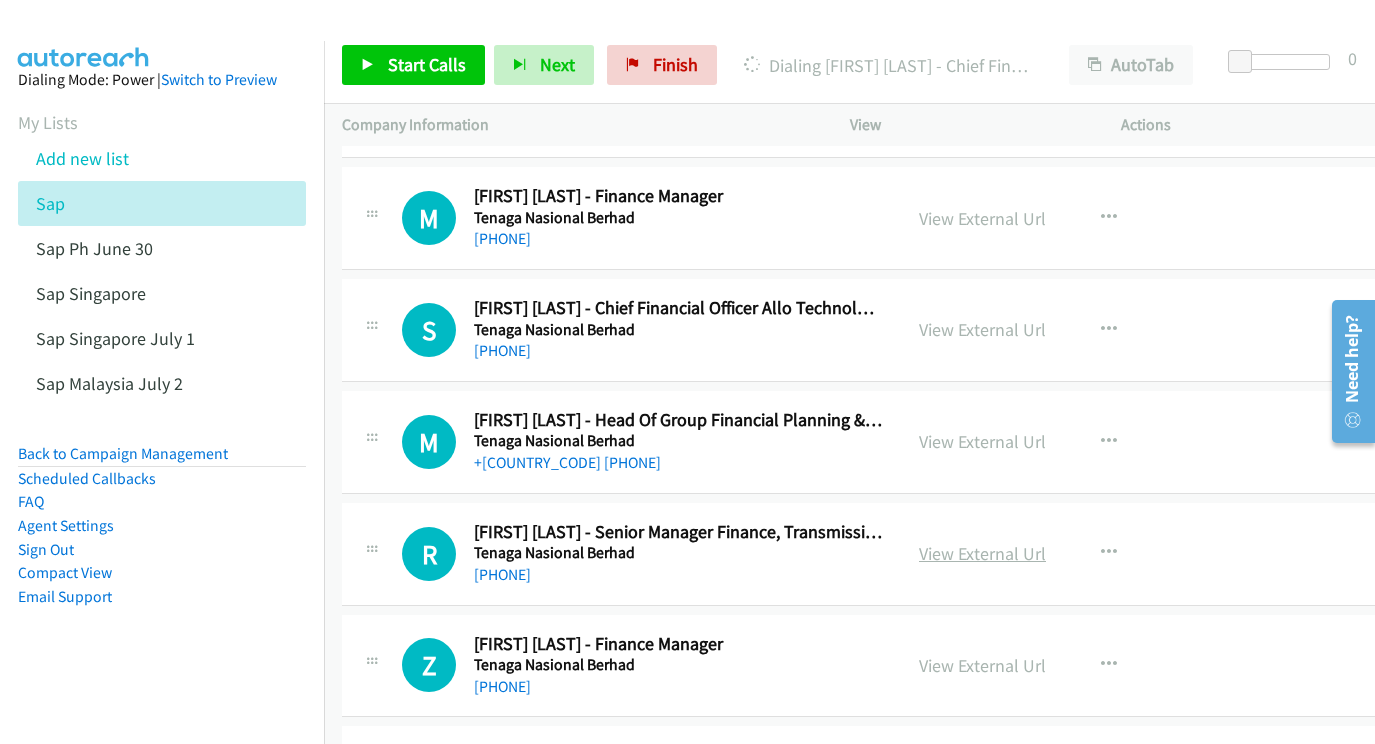 scroll, scrollTop: 22858, scrollLeft: 0, axis: vertical 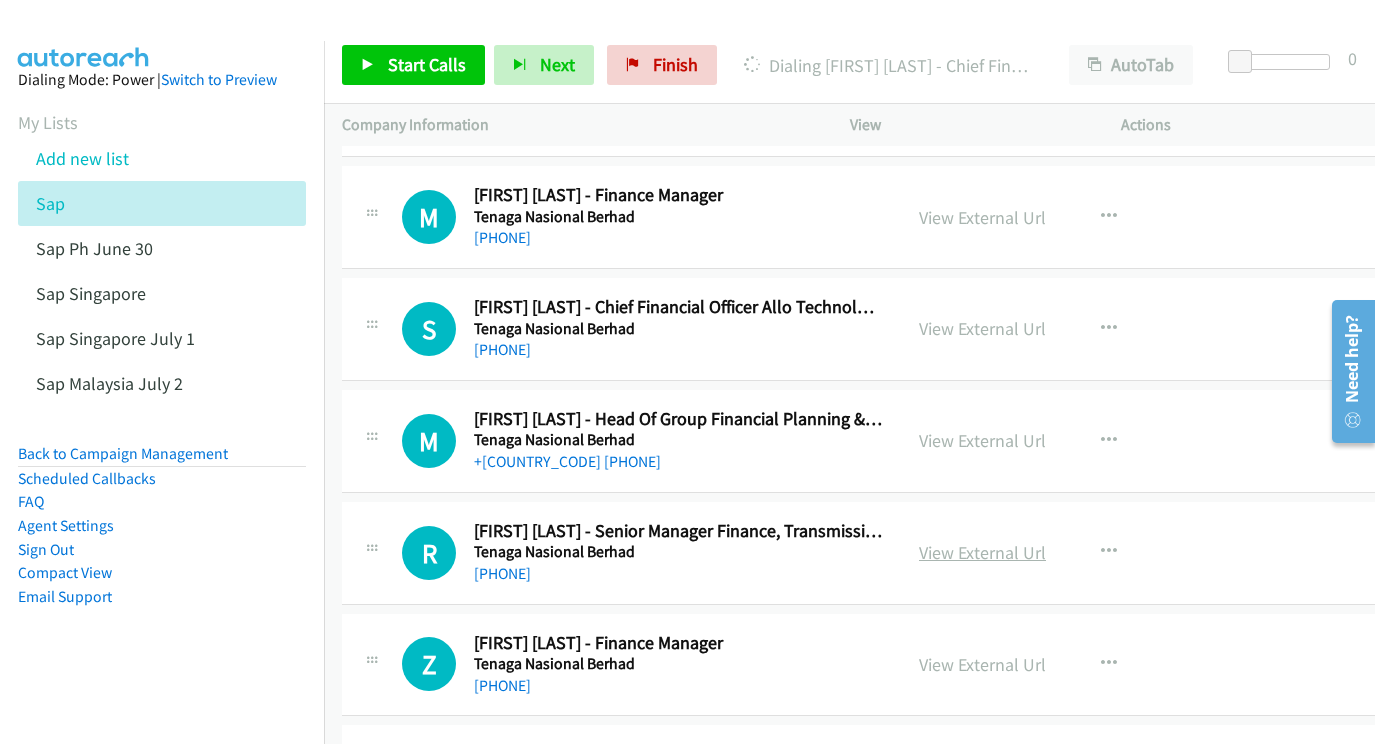 click on "View External Url" at bounding box center (982, 552) 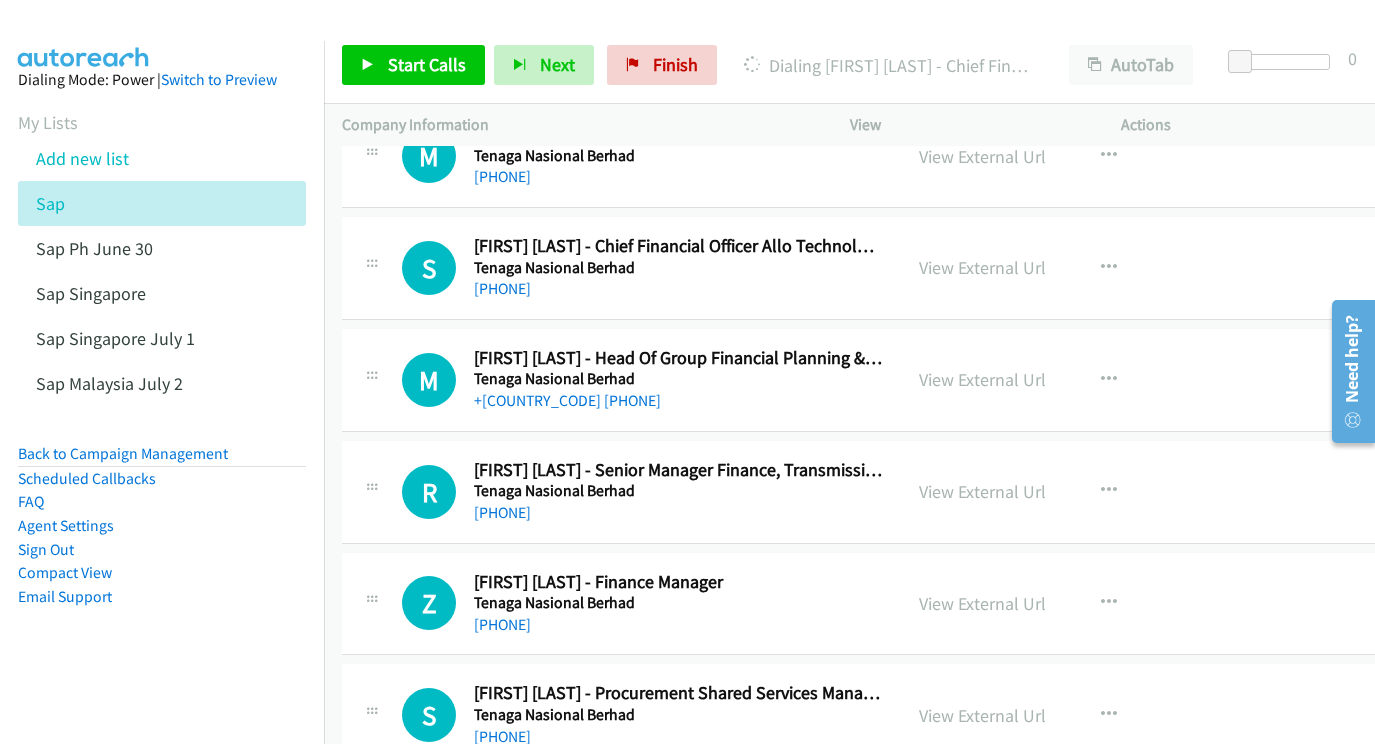 scroll, scrollTop: 22927, scrollLeft: 2, axis: both 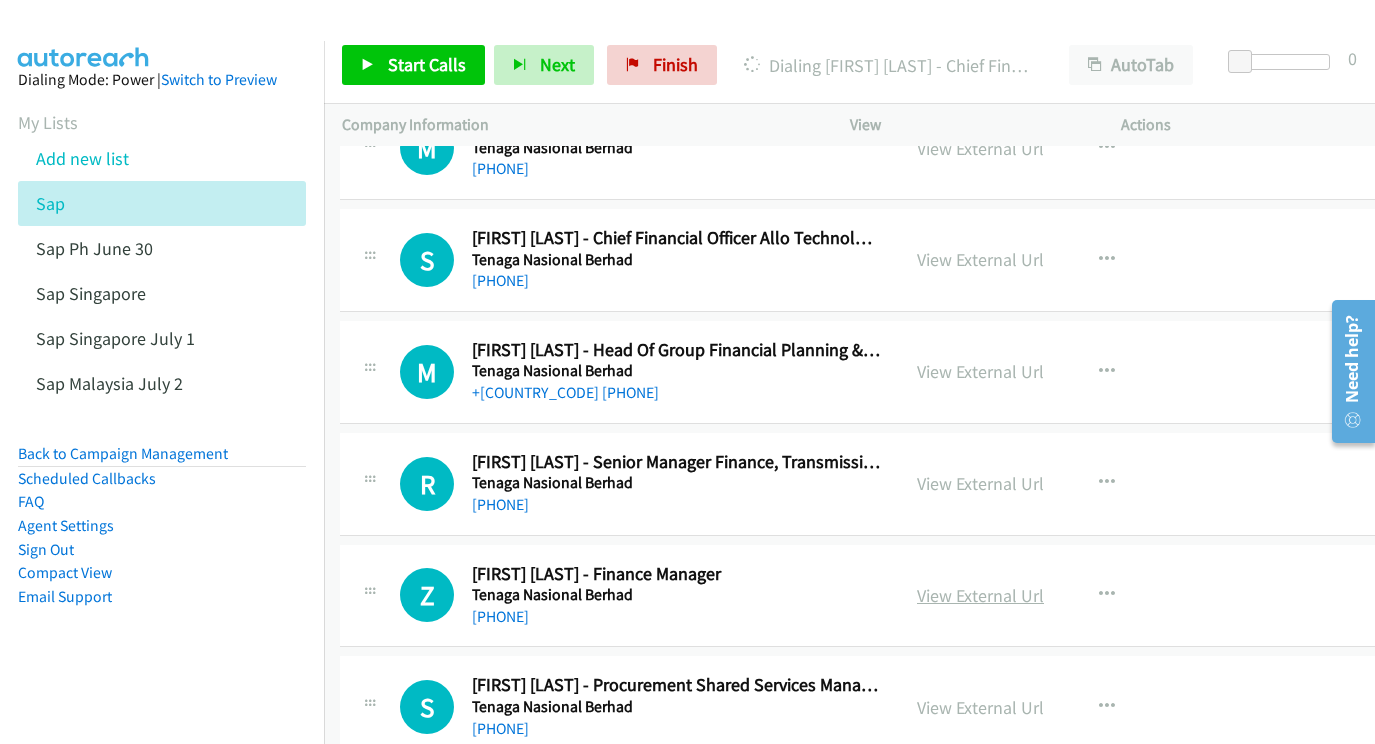 click on "View External Url" at bounding box center (980, 595) 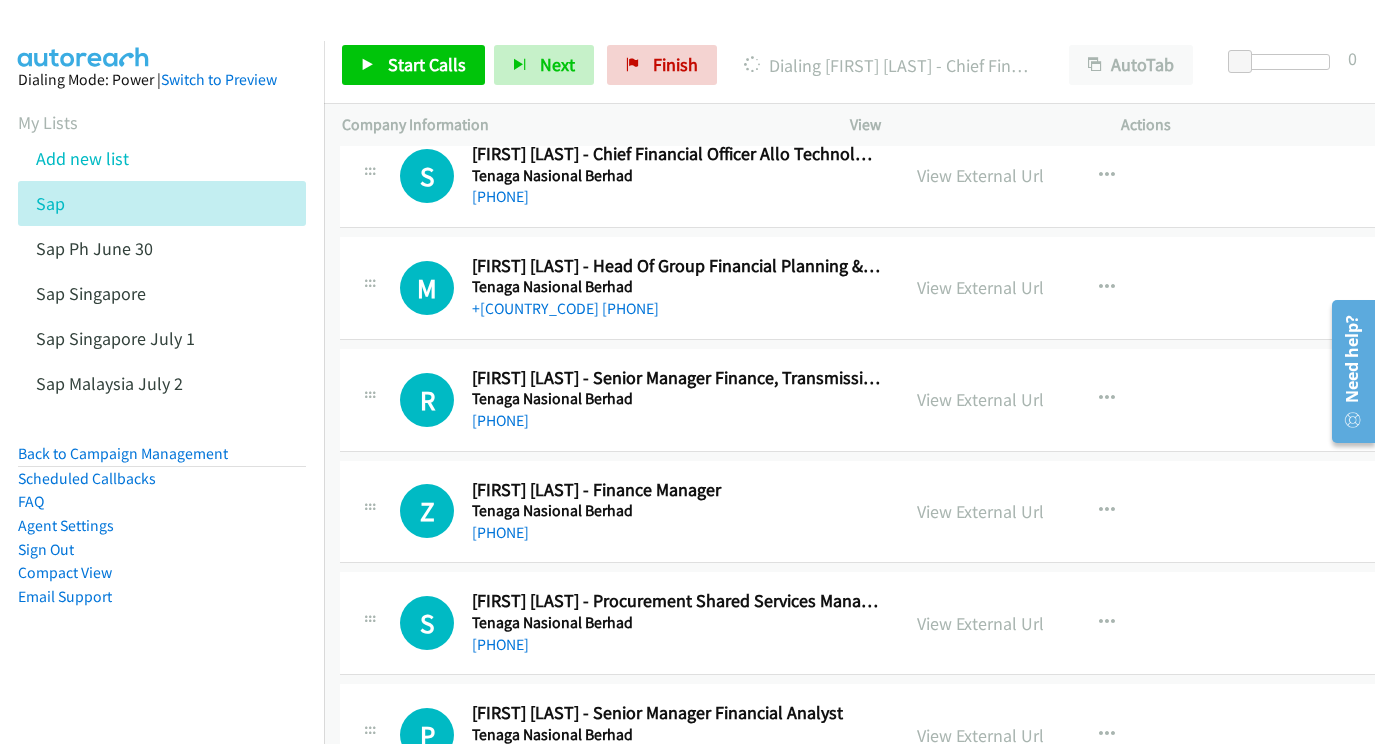 scroll, scrollTop: 23031, scrollLeft: 1, axis: both 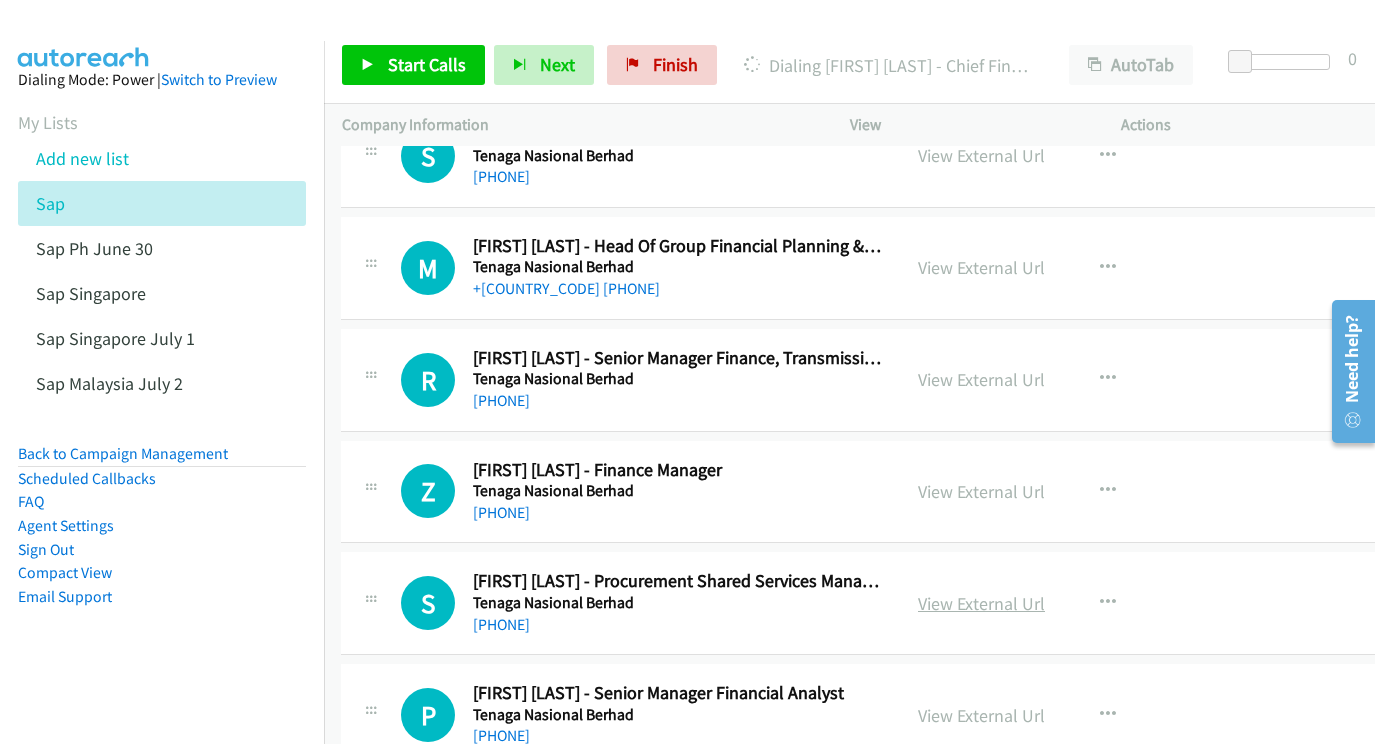 click on "View External Url" at bounding box center [981, 603] 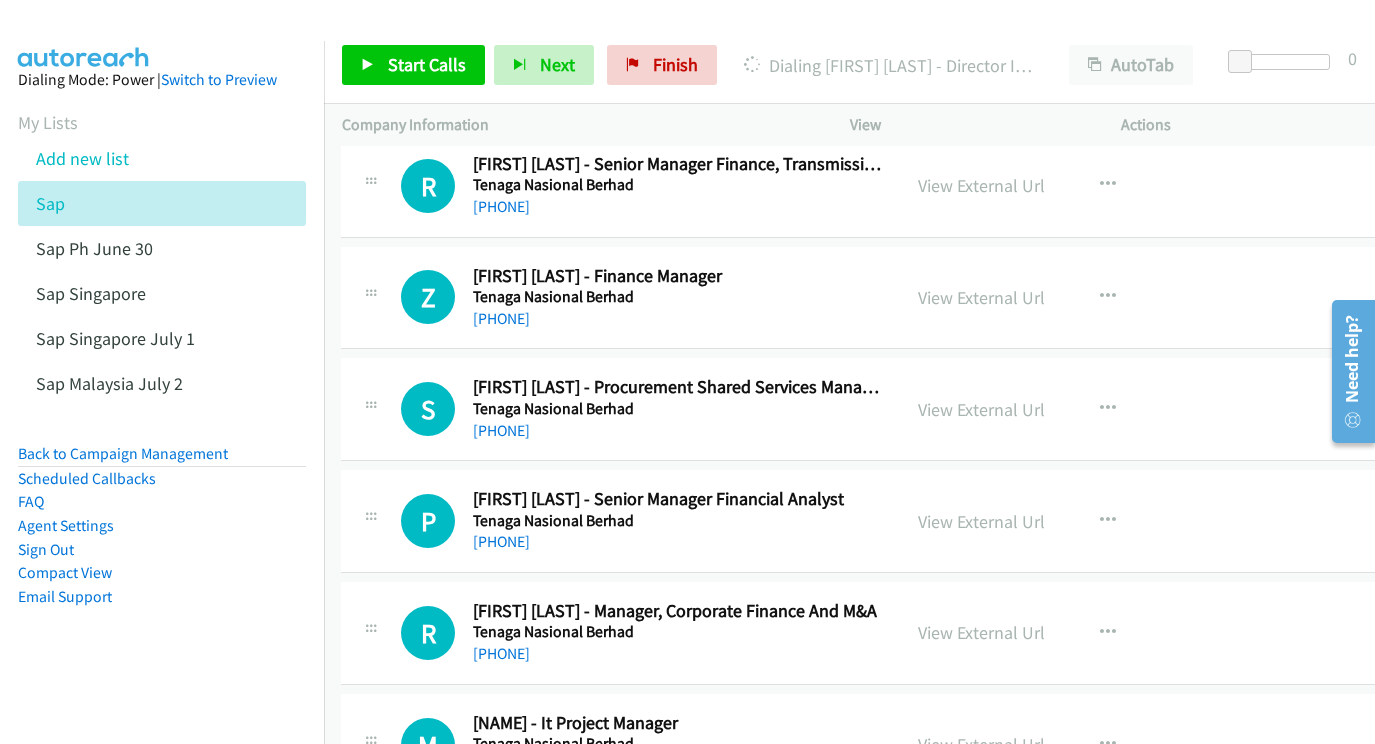 scroll, scrollTop: 23243, scrollLeft: 1, axis: both 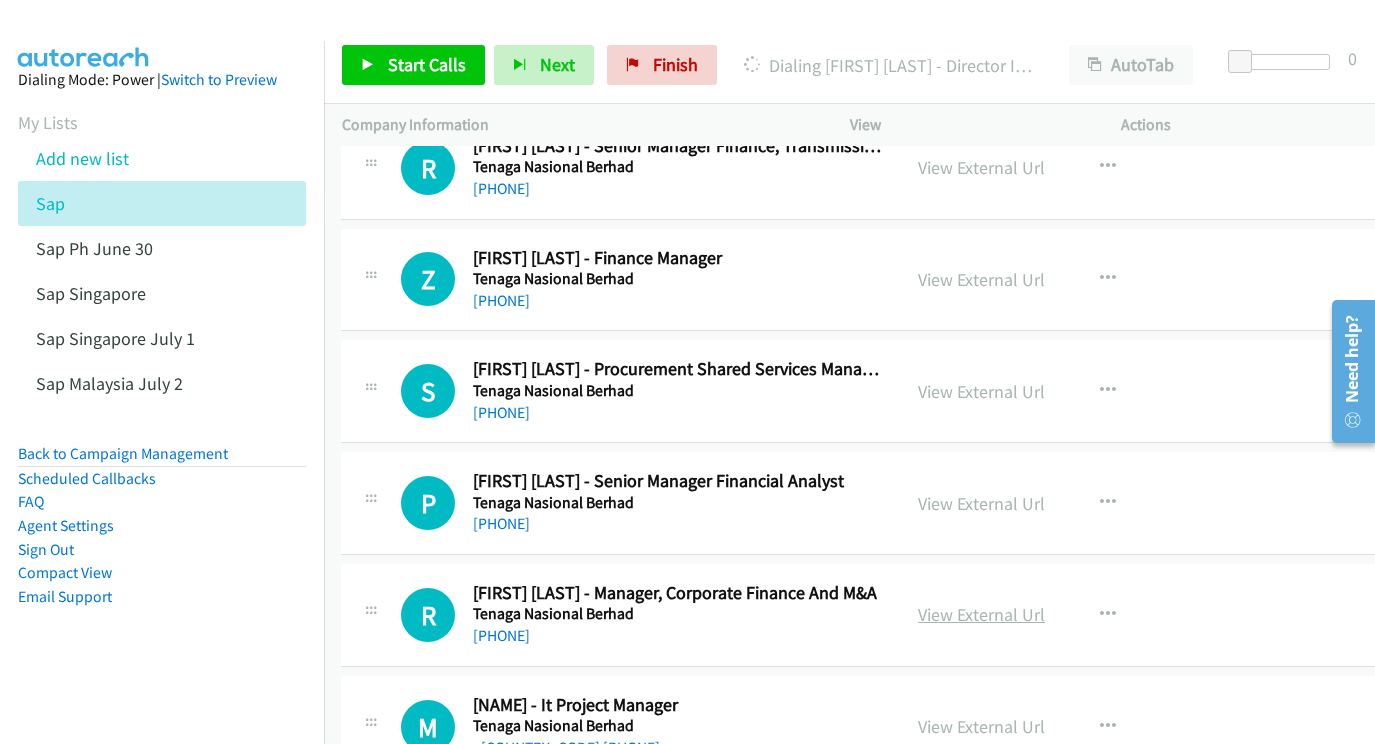 click on "View External Url" at bounding box center [981, 614] 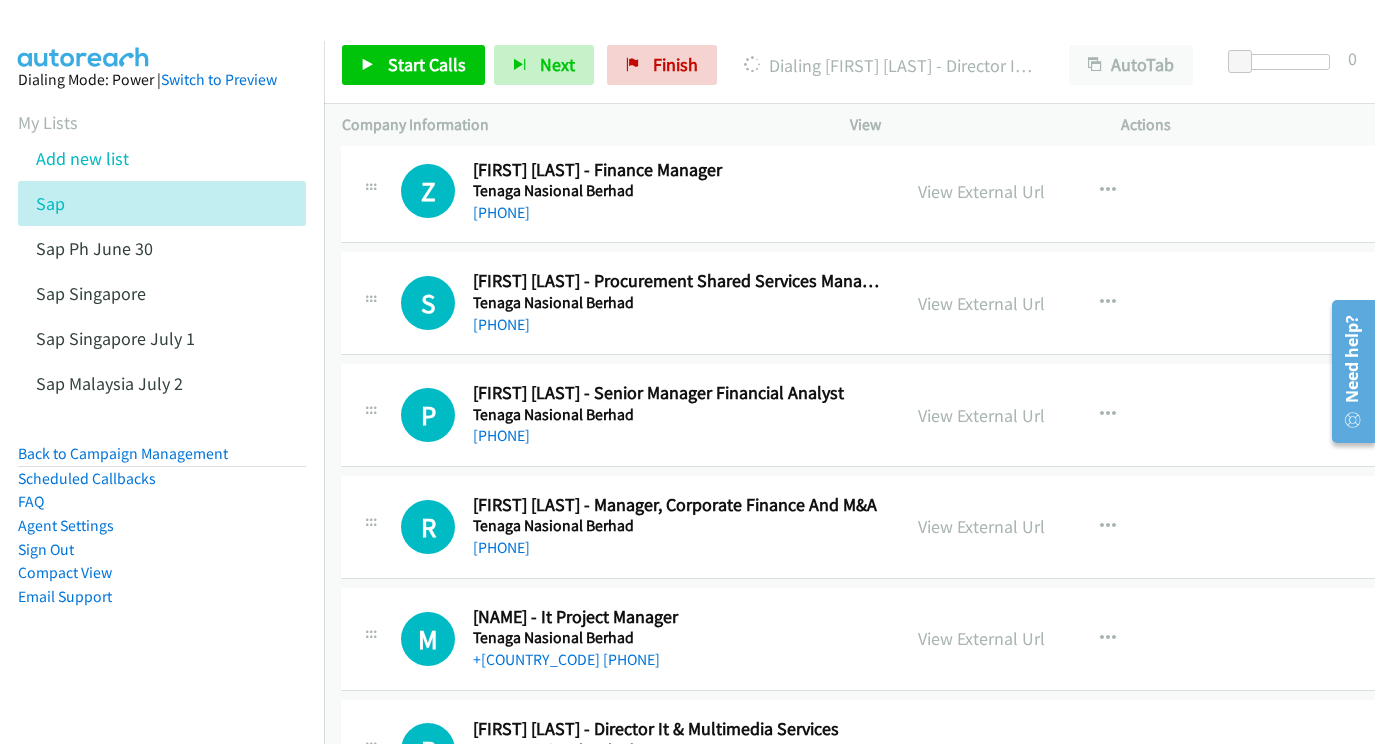 scroll, scrollTop: 23356, scrollLeft: 1, axis: both 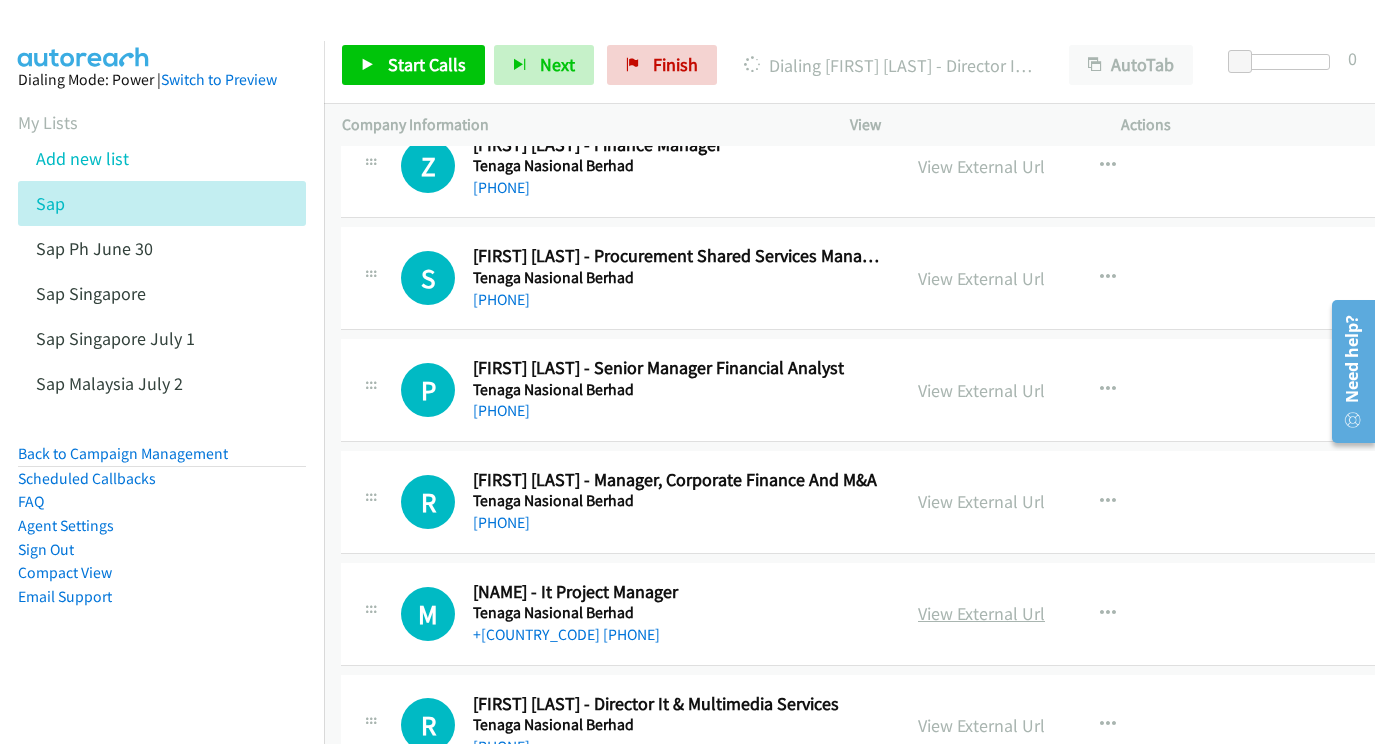 click on "View External Url" at bounding box center [981, 613] 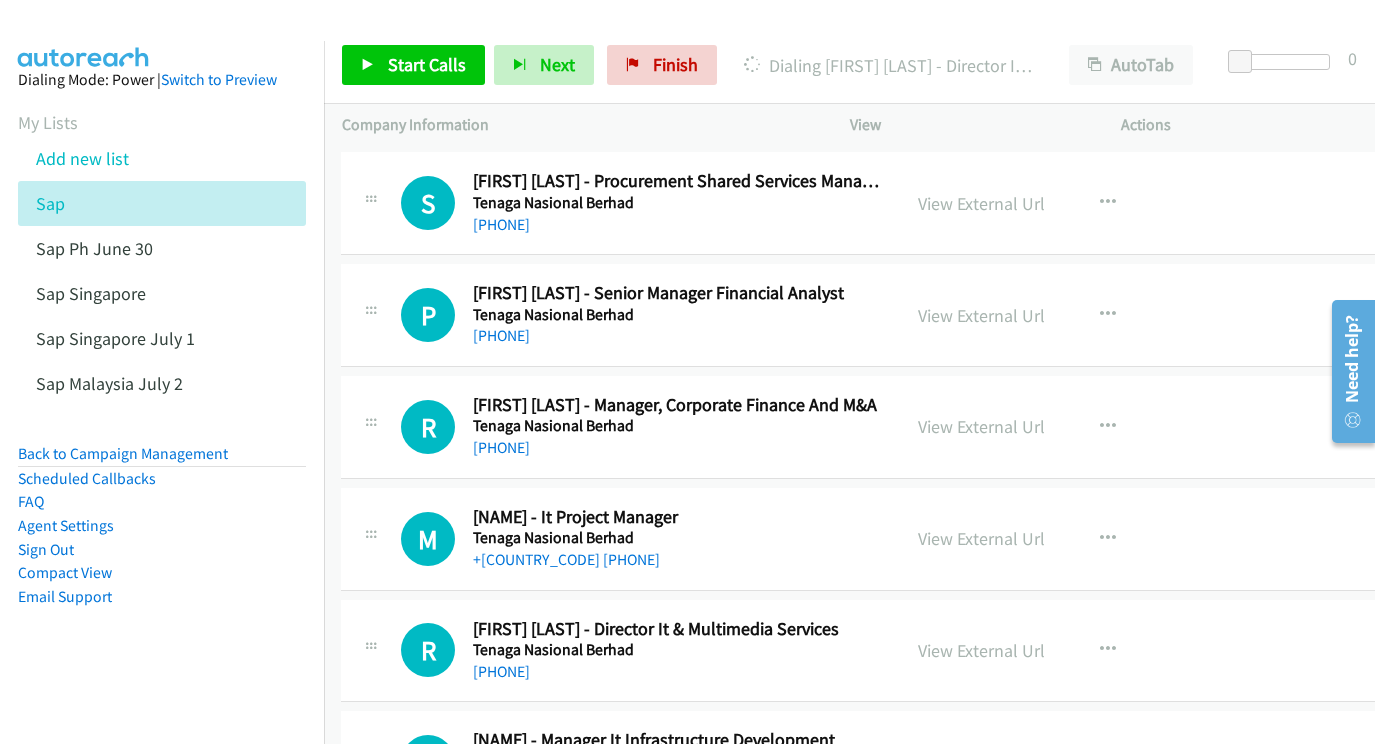 scroll, scrollTop: 23454, scrollLeft: 0, axis: vertical 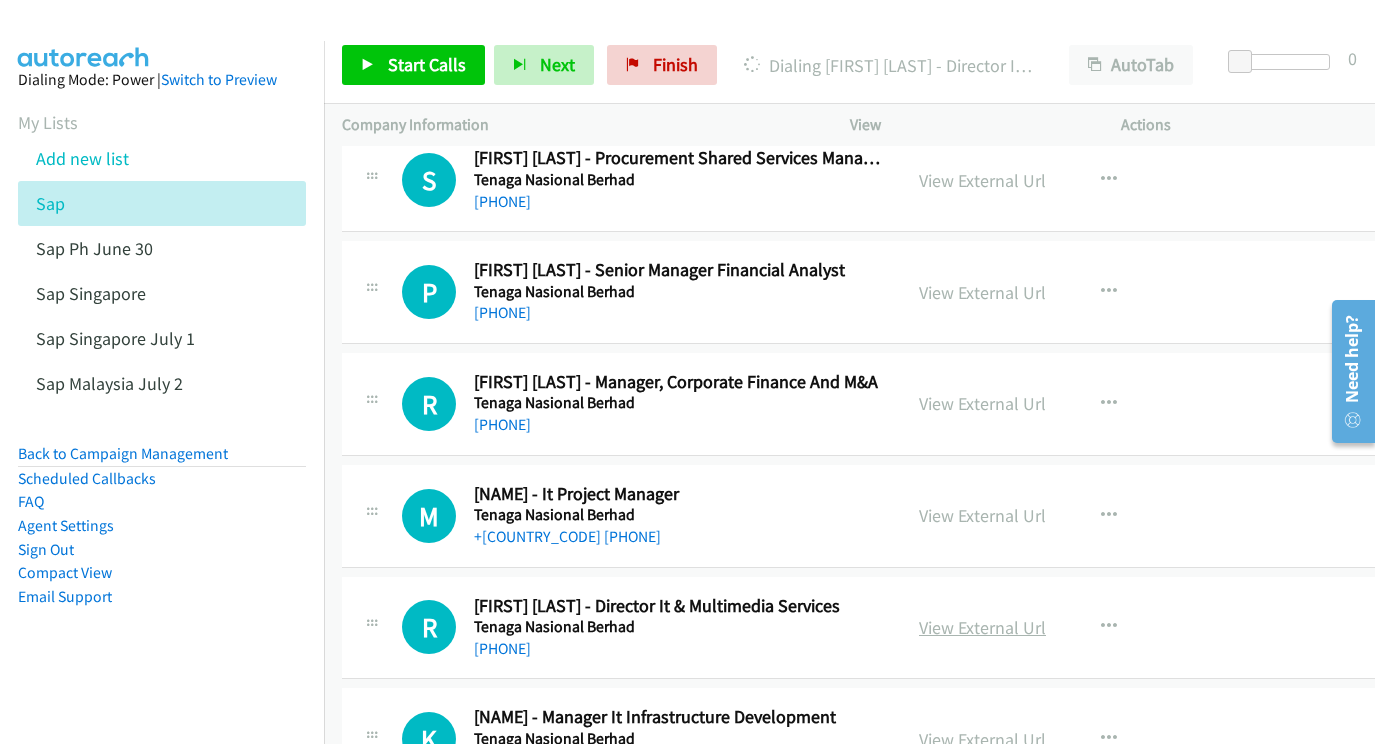 click on "View External Url" at bounding box center (982, 627) 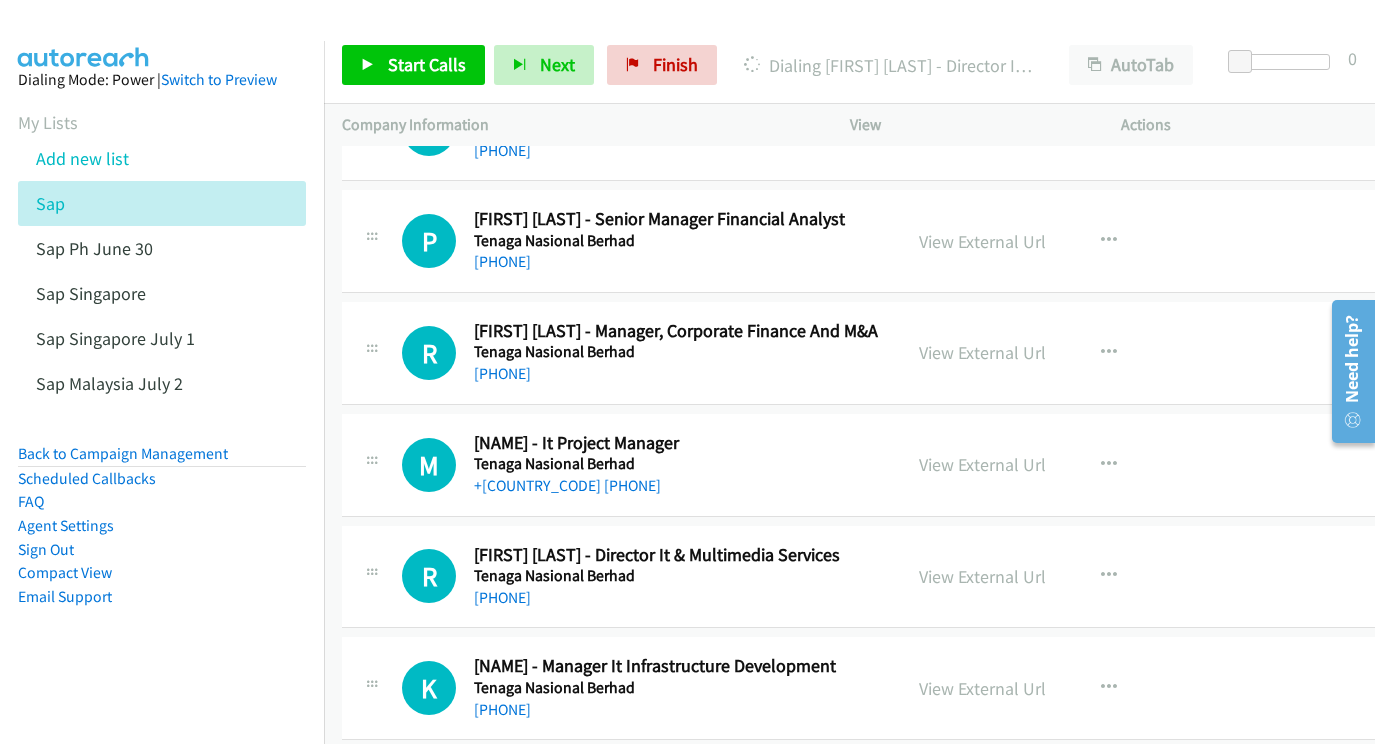 scroll, scrollTop: 23540, scrollLeft: 0, axis: vertical 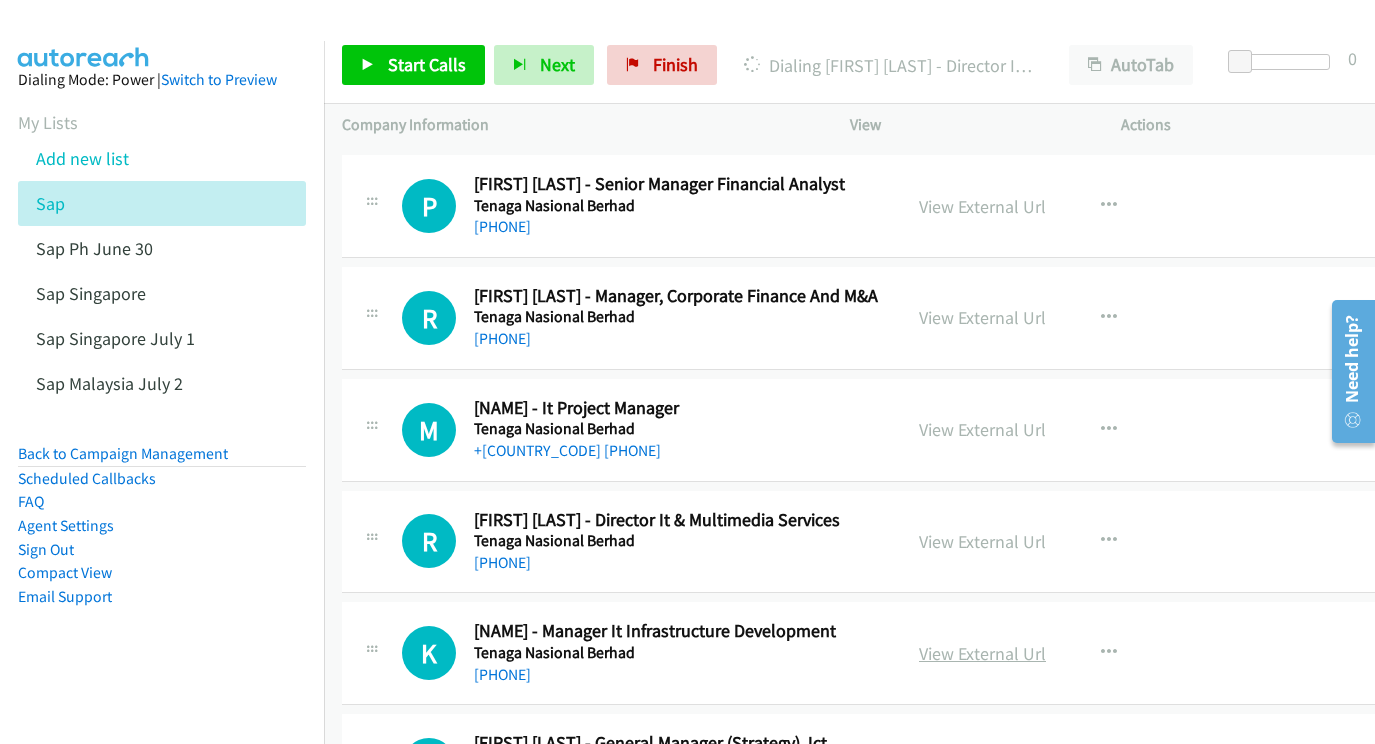 click on "View External Url" at bounding box center [982, 653] 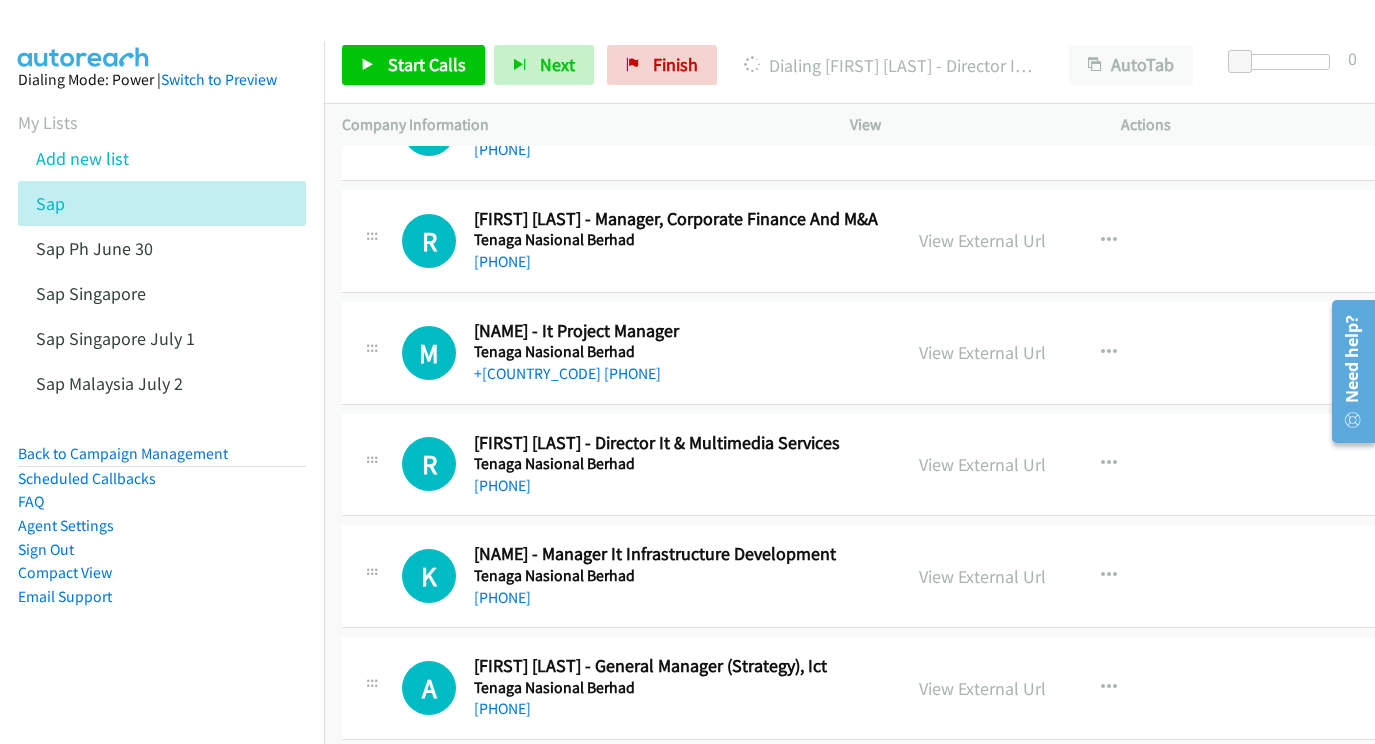 scroll, scrollTop: 23639, scrollLeft: 1, axis: both 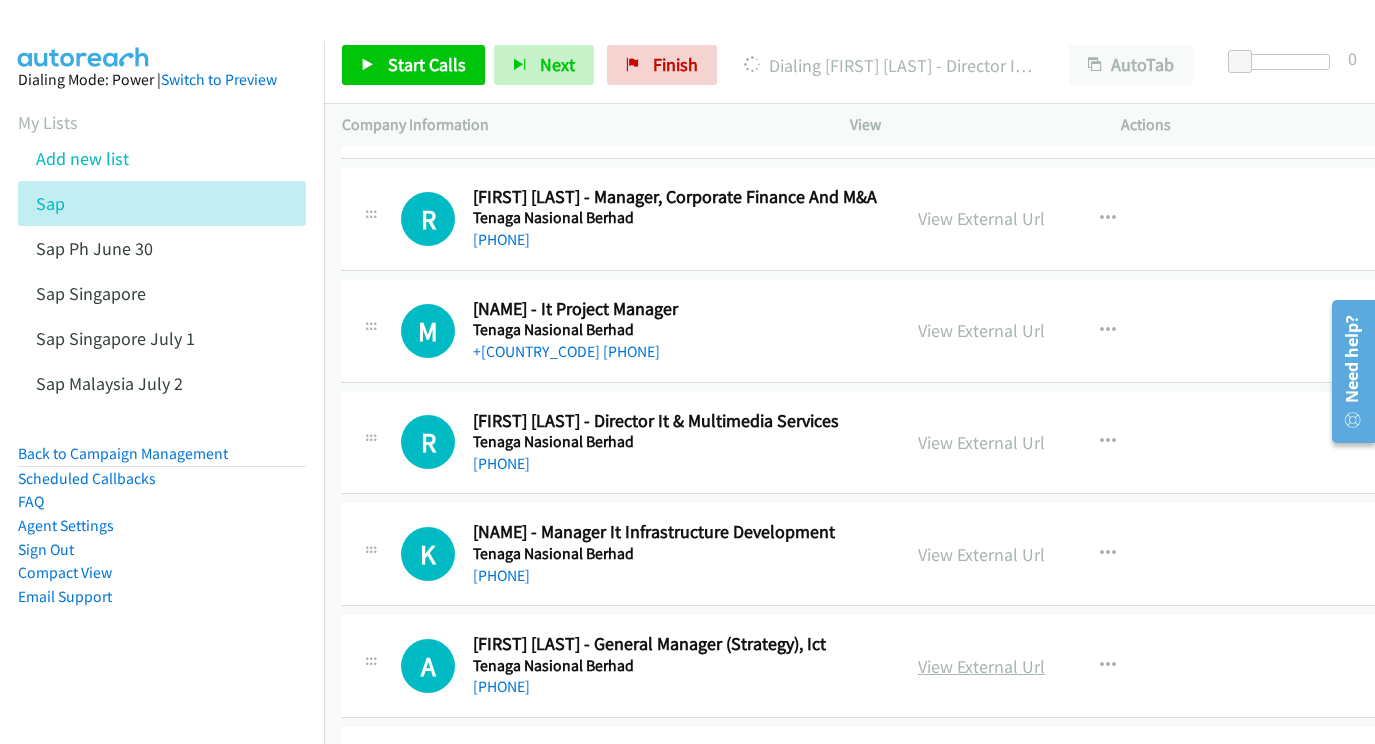 click on "View External Url" at bounding box center (981, 666) 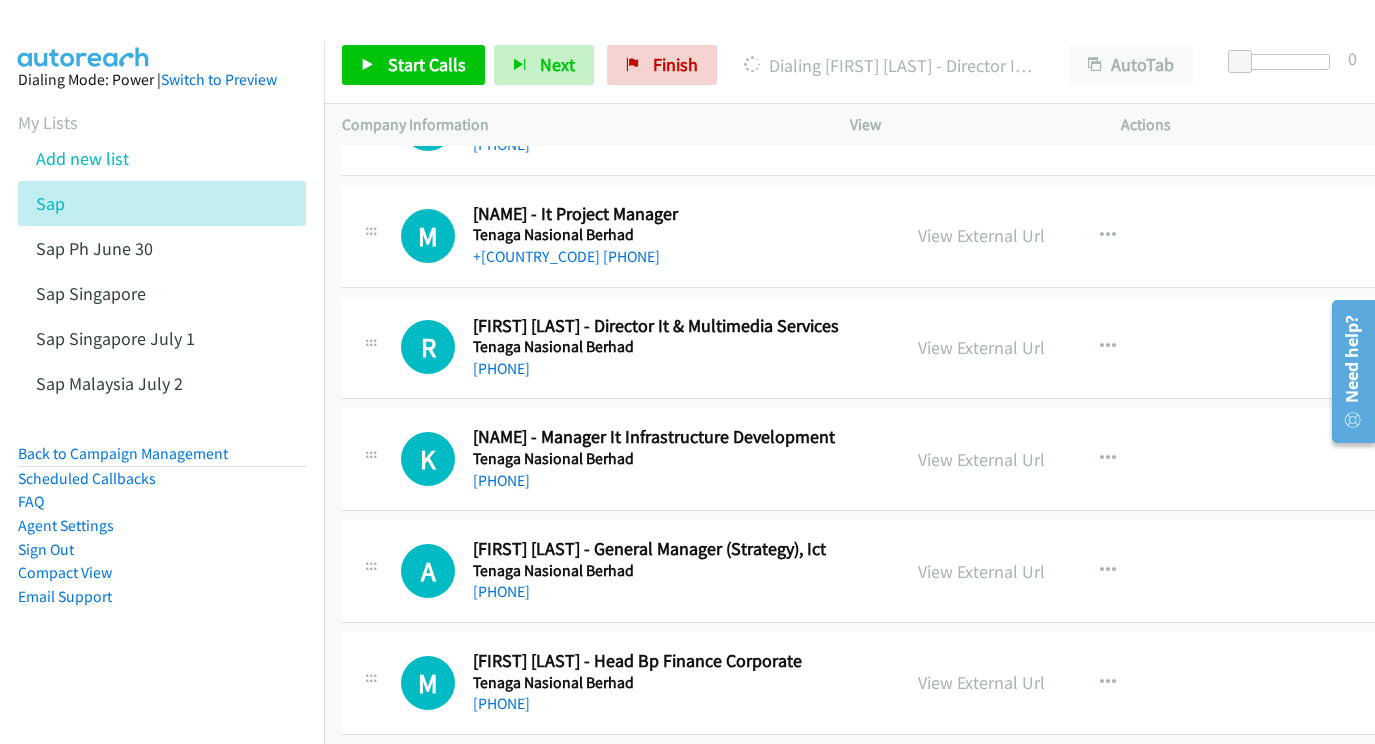 scroll, scrollTop: 23737, scrollLeft: 1, axis: both 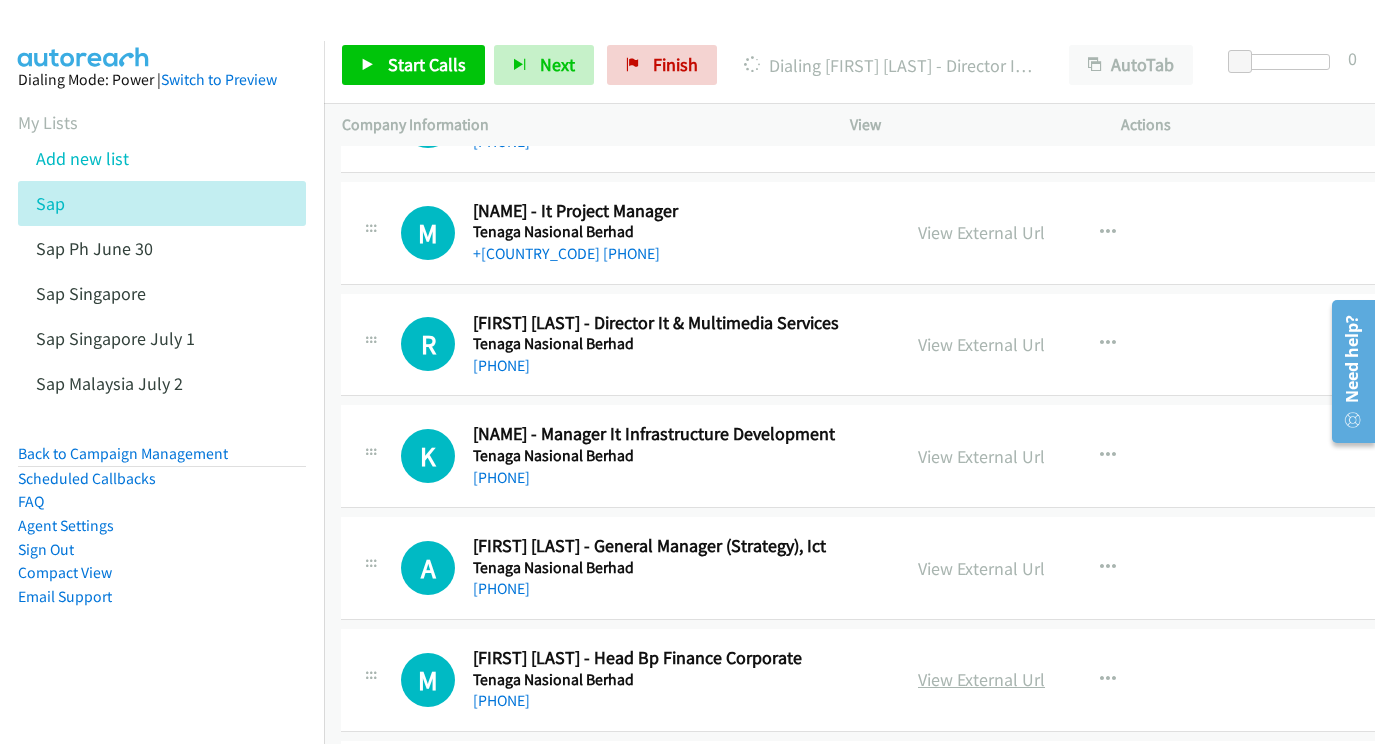click on "View External Url" at bounding box center [981, 679] 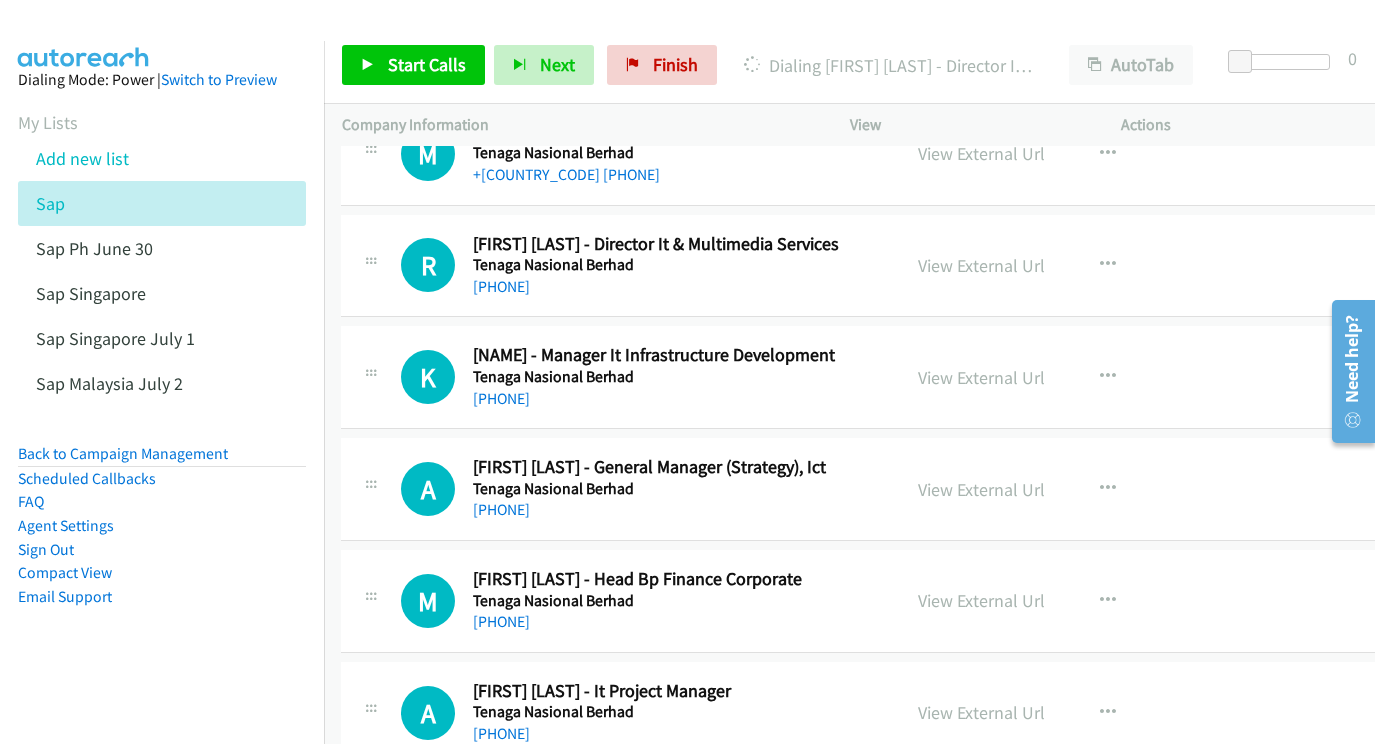 scroll, scrollTop: 23836, scrollLeft: 1, axis: both 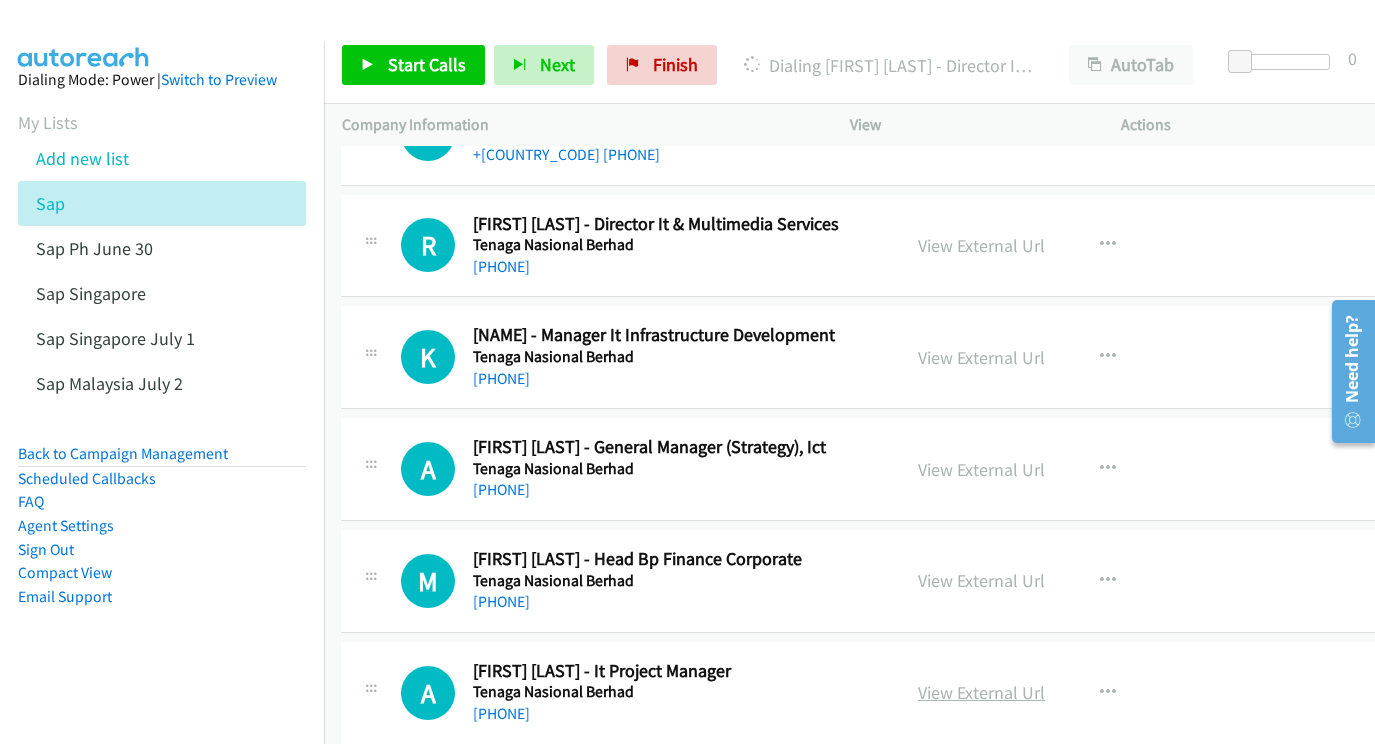 click on "View External Url" at bounding box center [981, 692] 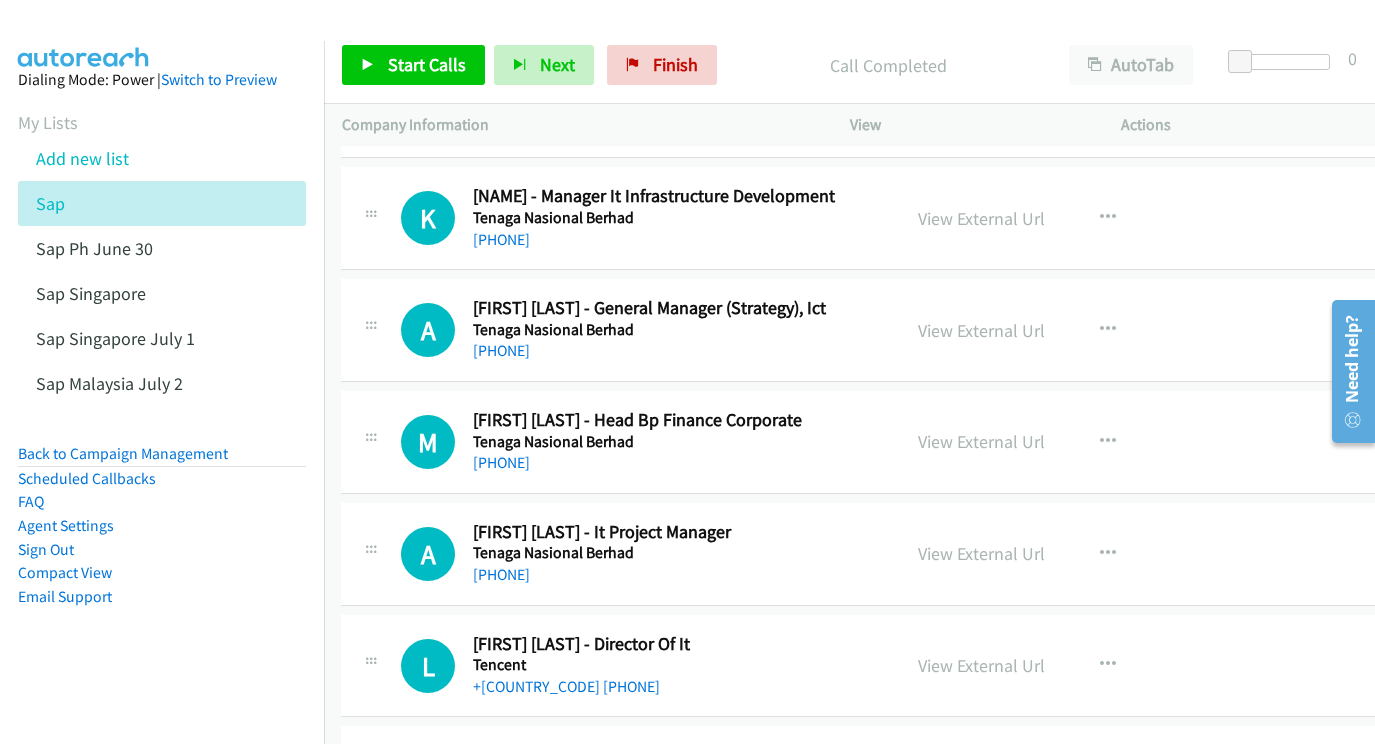 scroll, scrollTop: 23988, scrollLeft: 1, axis: both 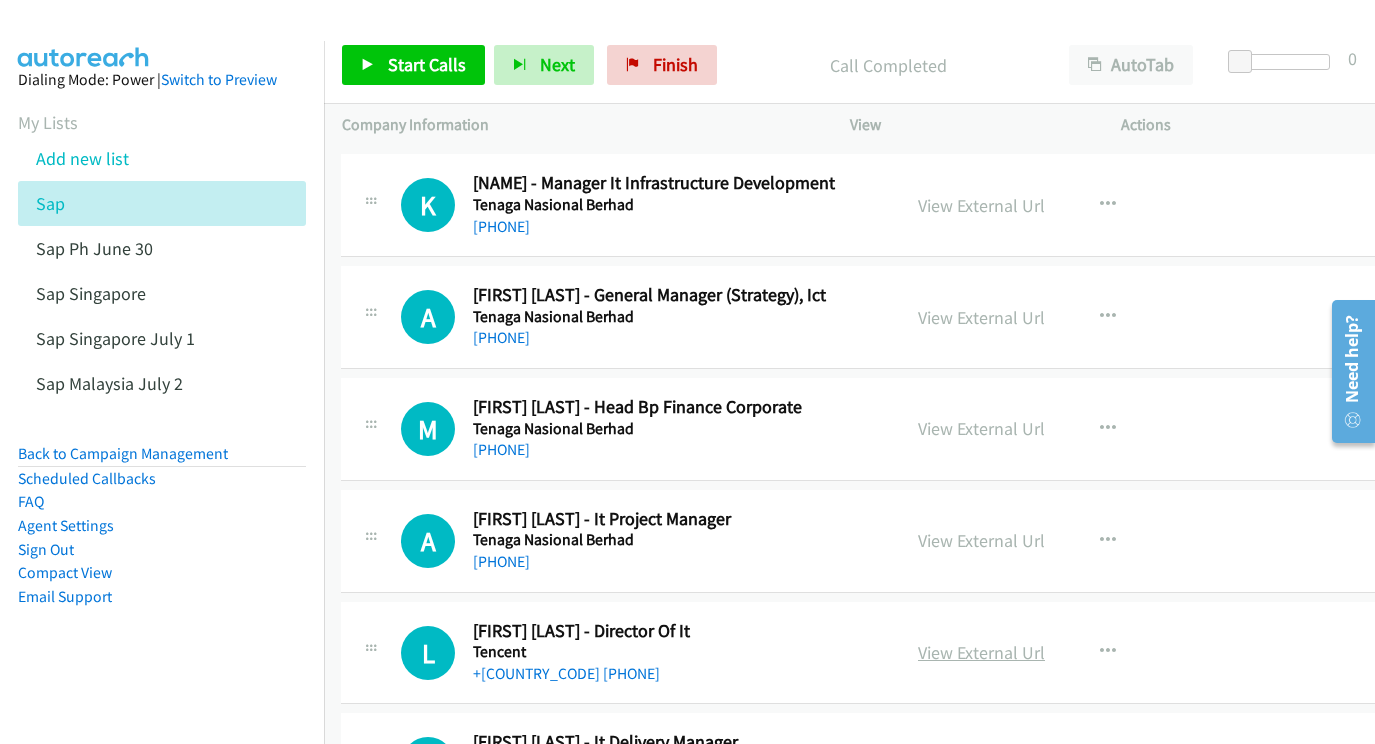 click on "View External Url" at bounding box center [981, 652] 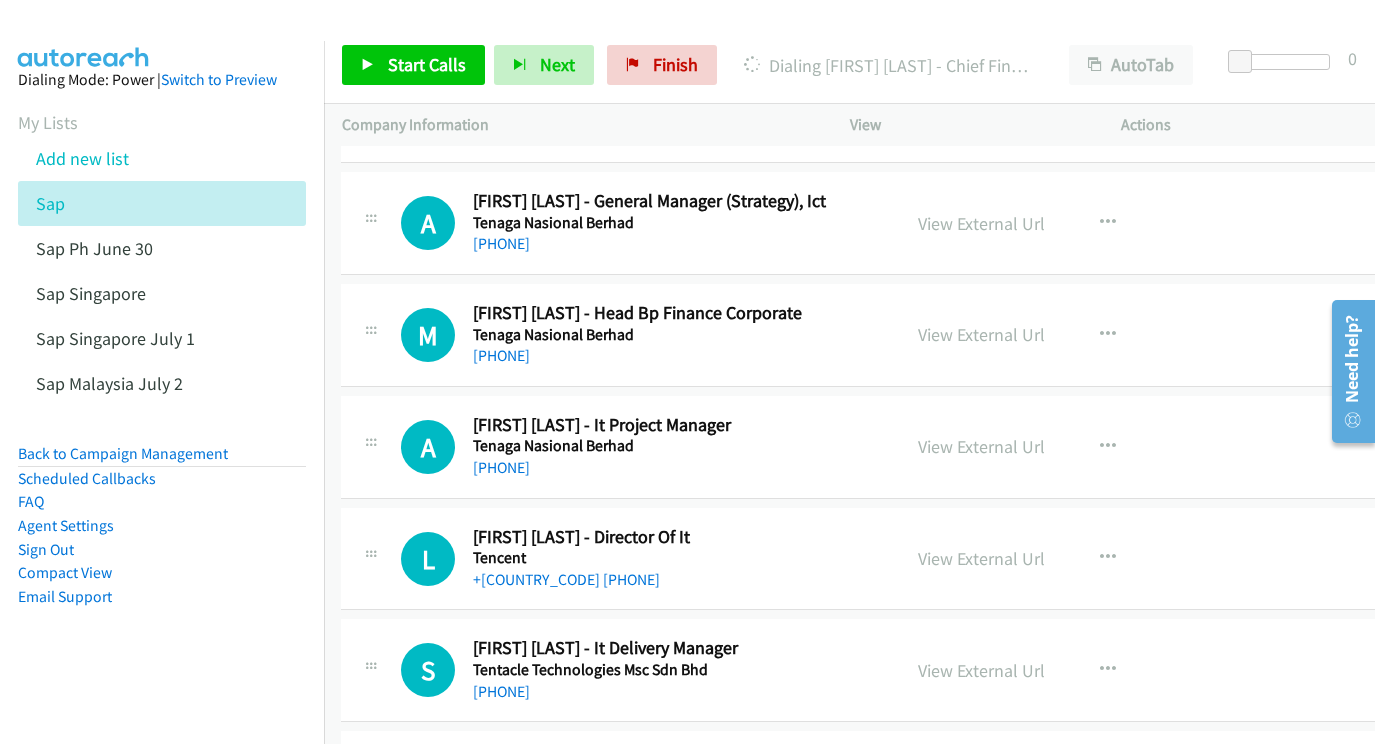 scroll, scrollTop: 24090, scrollLeft: 0, axis: vertical 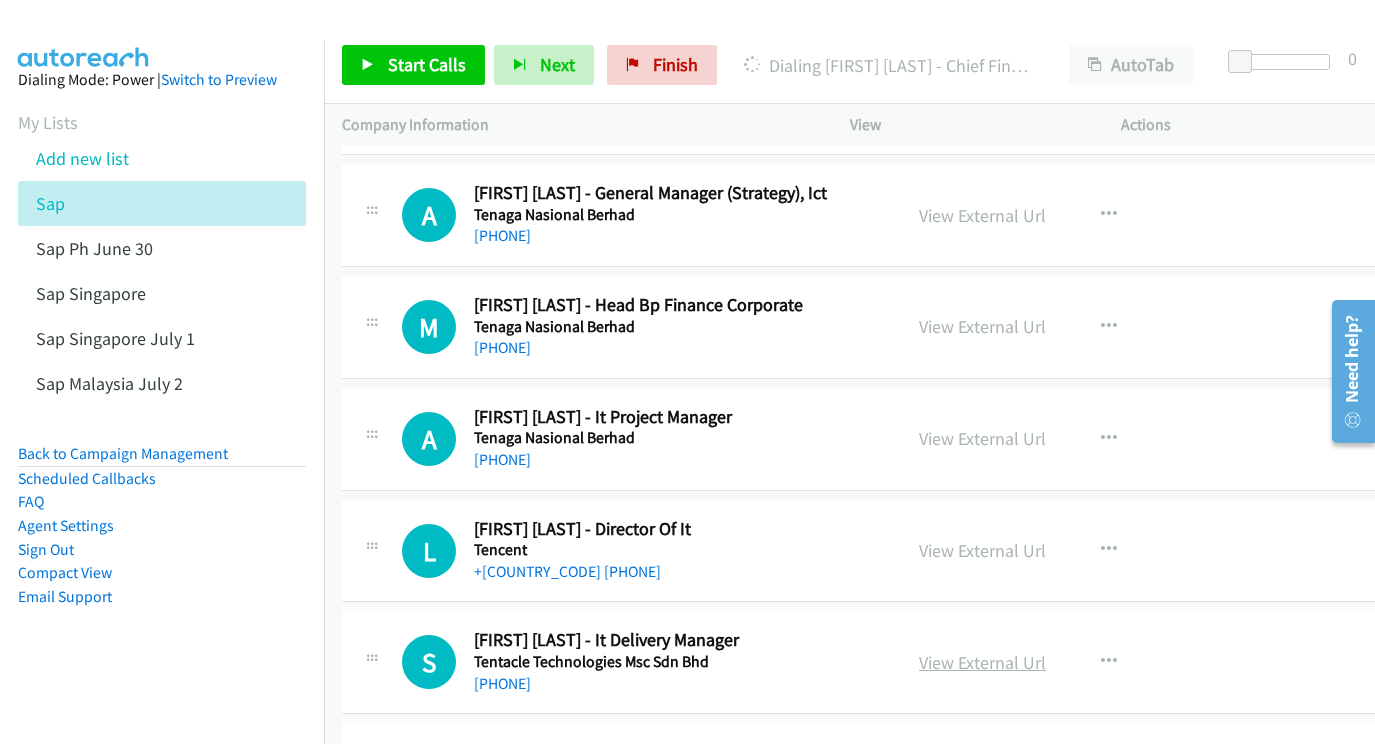 click on "View External Url" at bounding box center (982, 662) 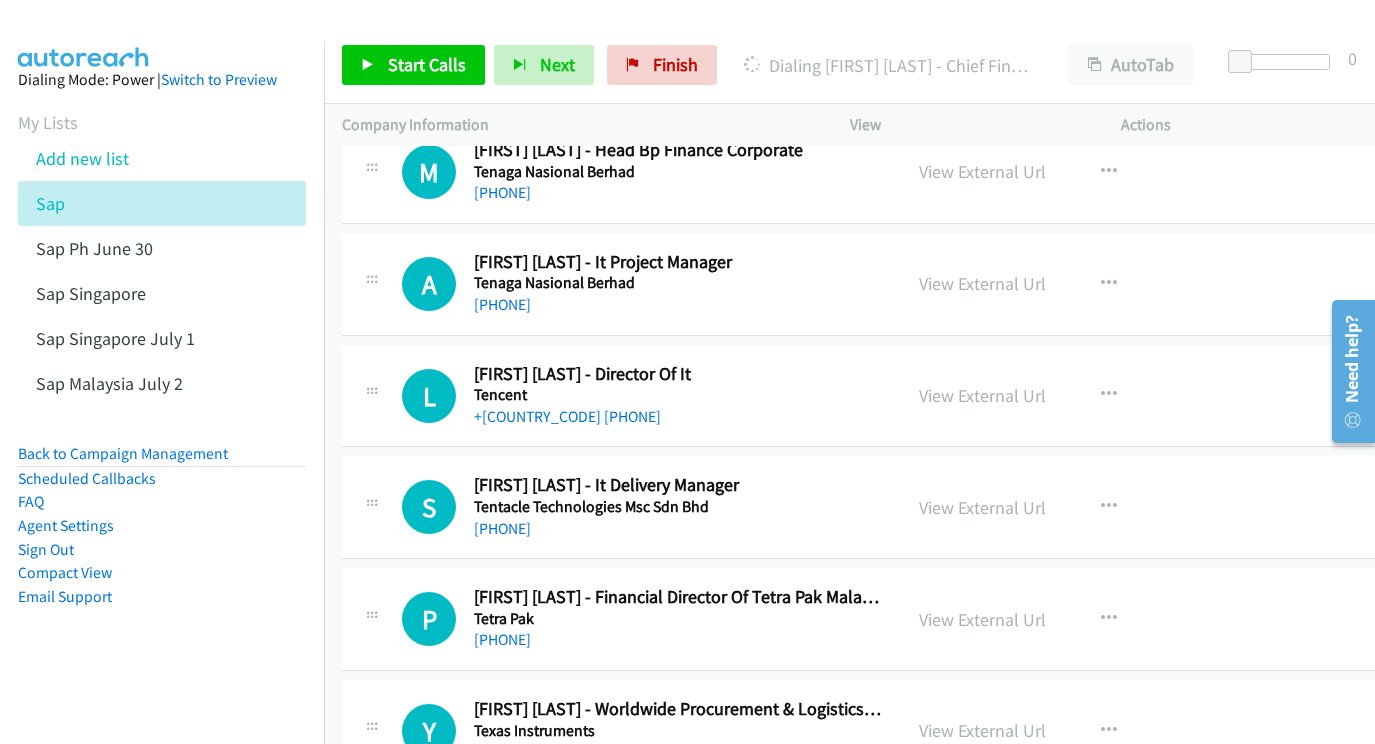 scroll, scrollTop: 24246, scrollLeft: 0, axis: vertical 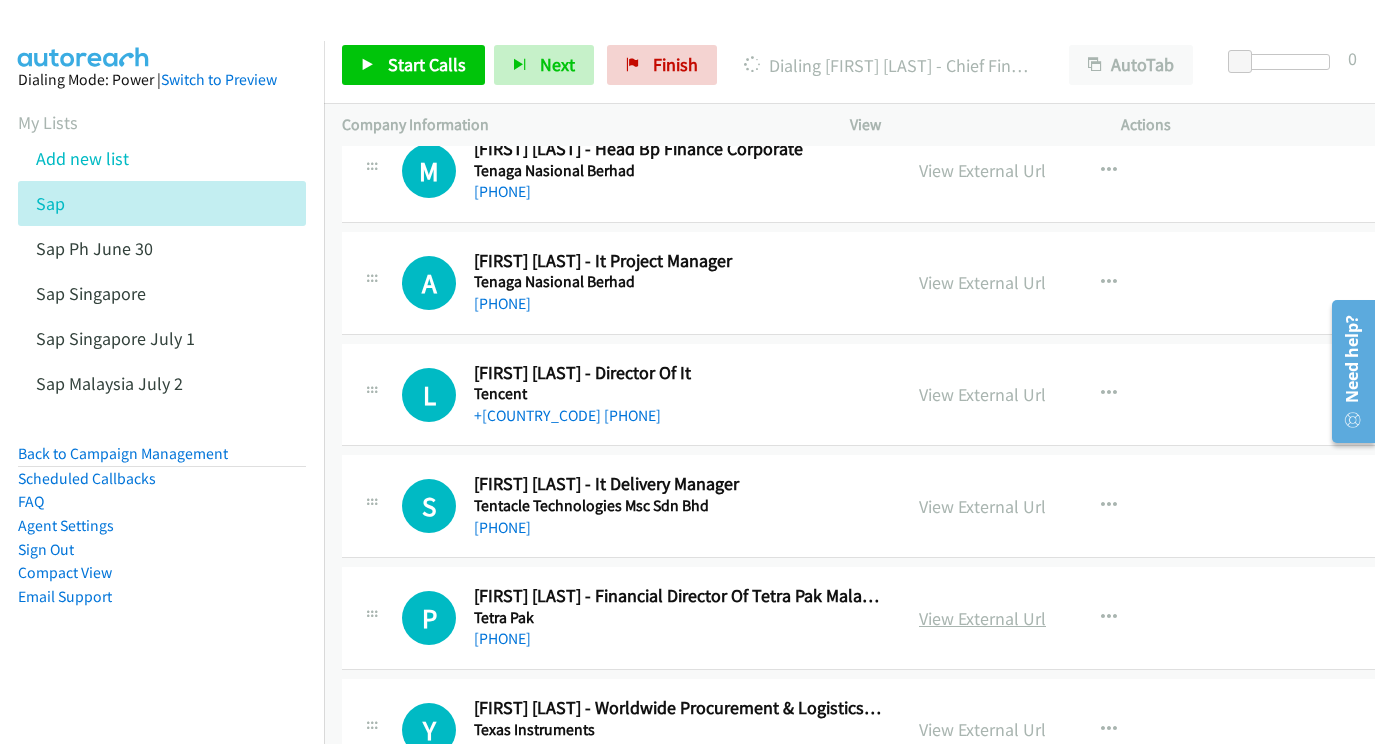 click on "View External Url" at bounding box center (982, 618) 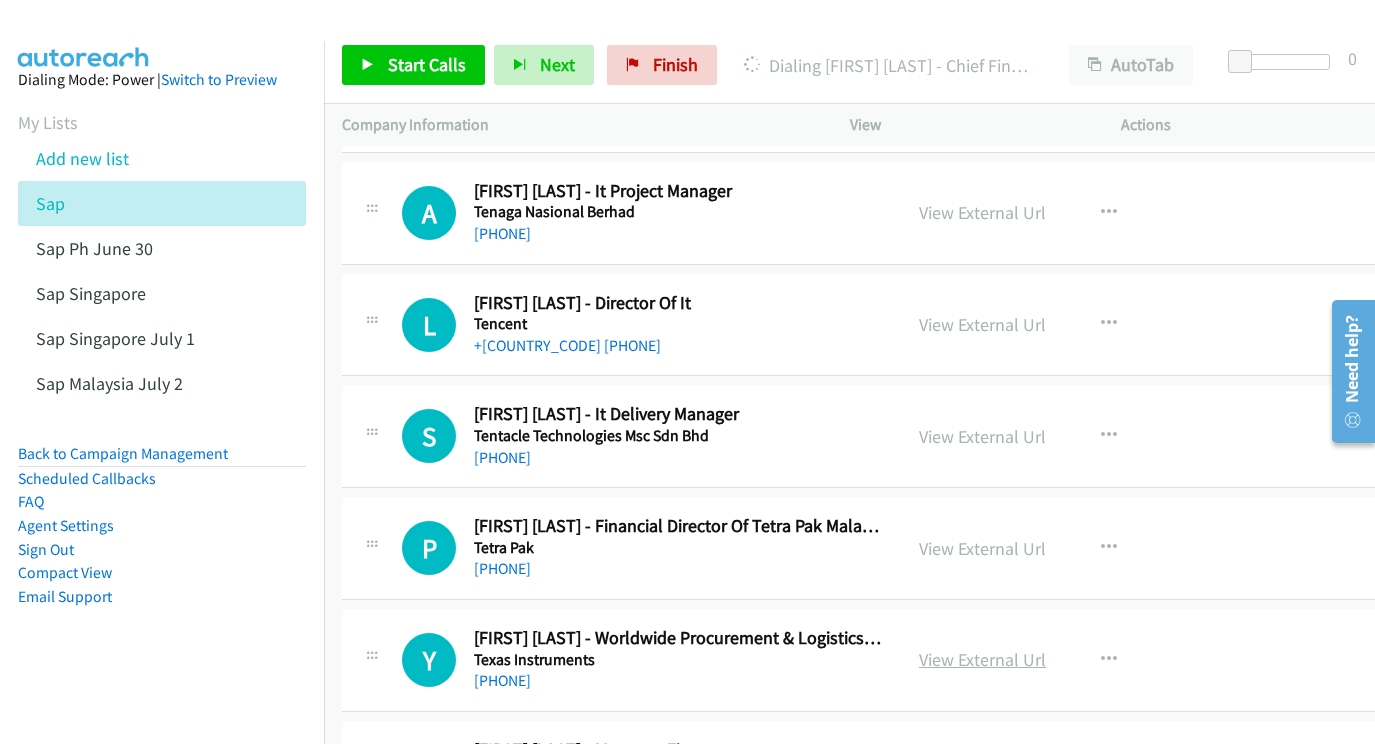 scroll, scrollTop: 24333, scrollLeft: 0, axis: vertical 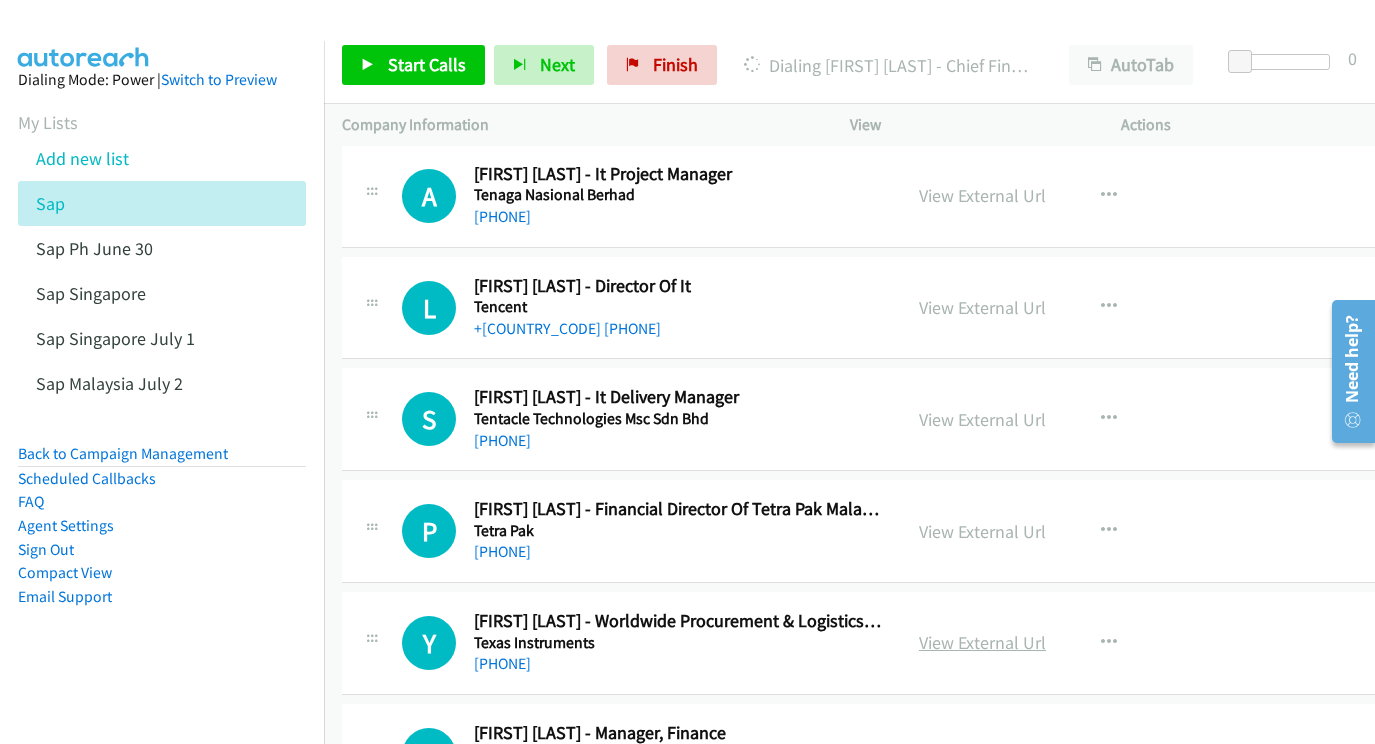 click on "View External Url" at bounding box center [982, 642] 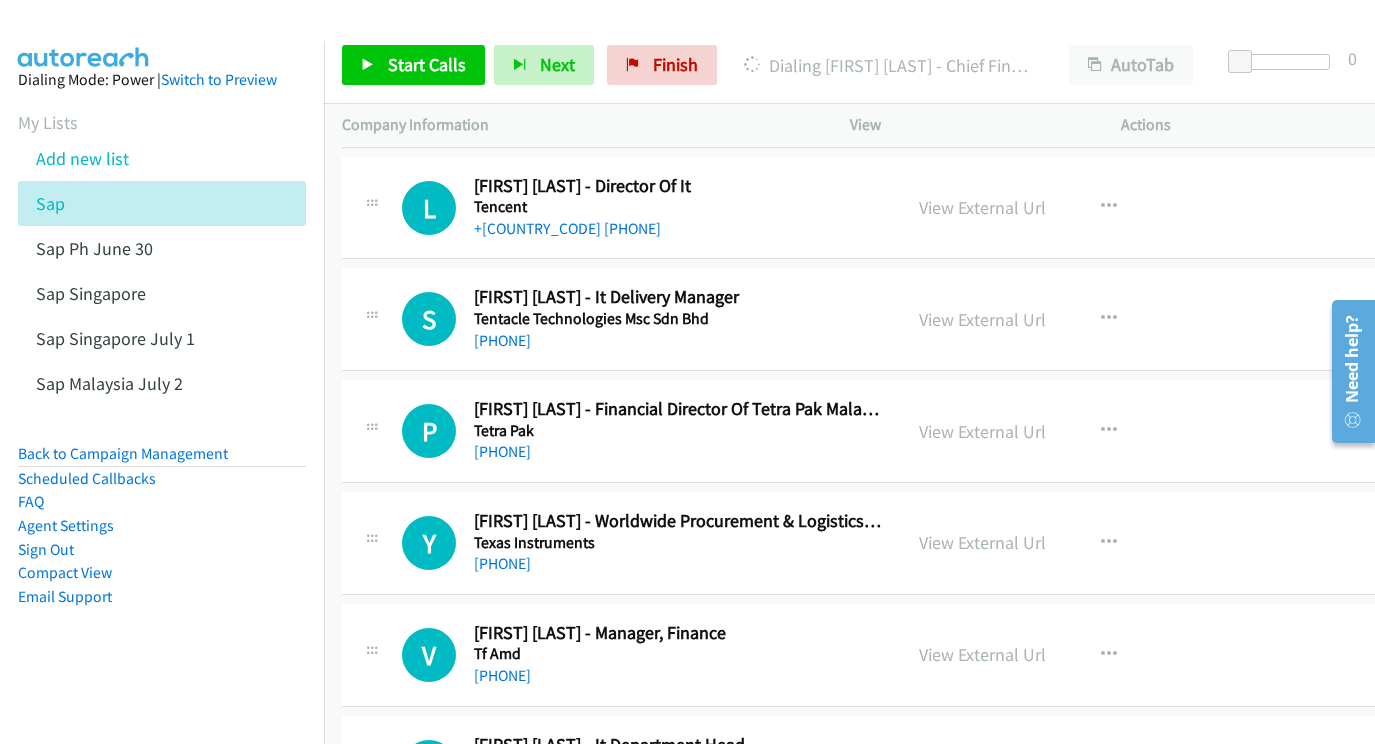 scroll, scrollTop: 24465, scrollLeft: 0, axis: vertical 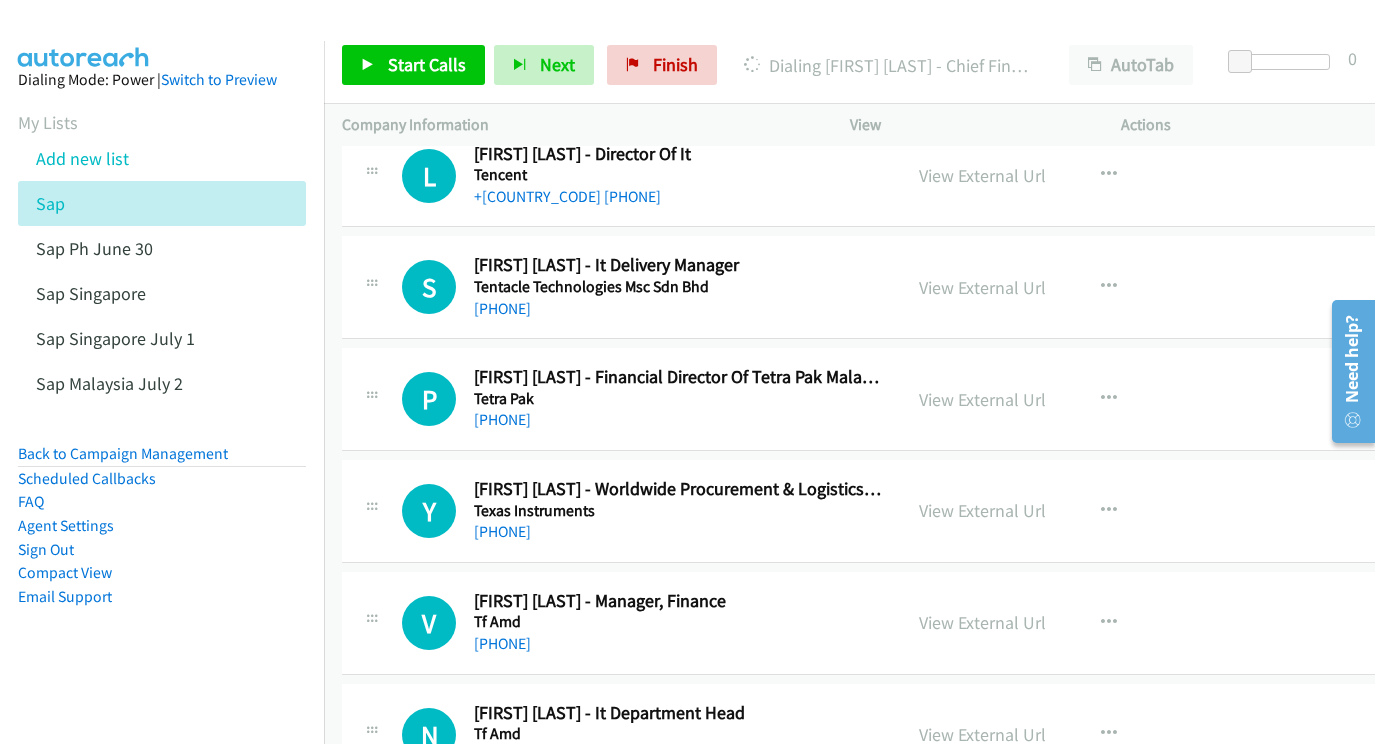click on "View External Url
View External Url
Schedule/Manage Callback
Start Calls Here
Remove from list
Add to do not call list
Reset Call Status" at bounding box center [1050, 623] 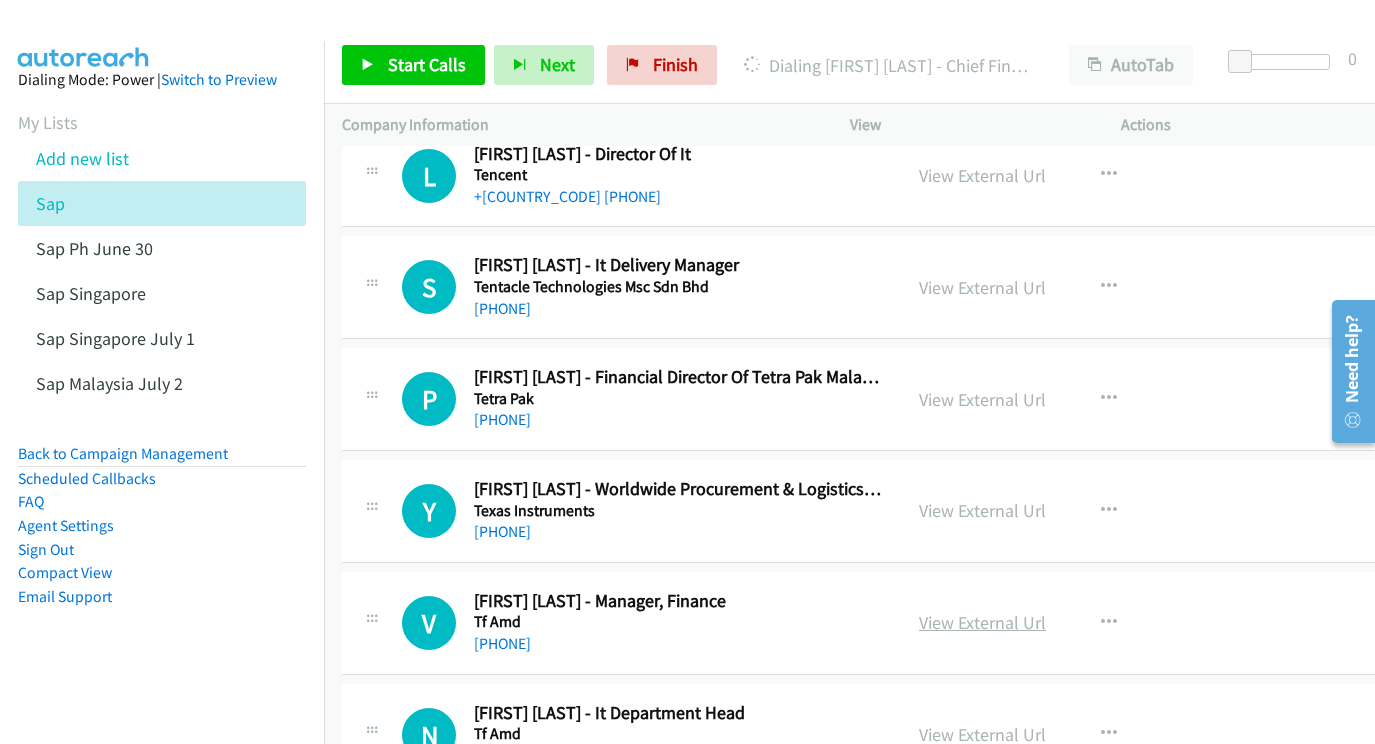 click on "View External Url" at bounding box center [982, 622] 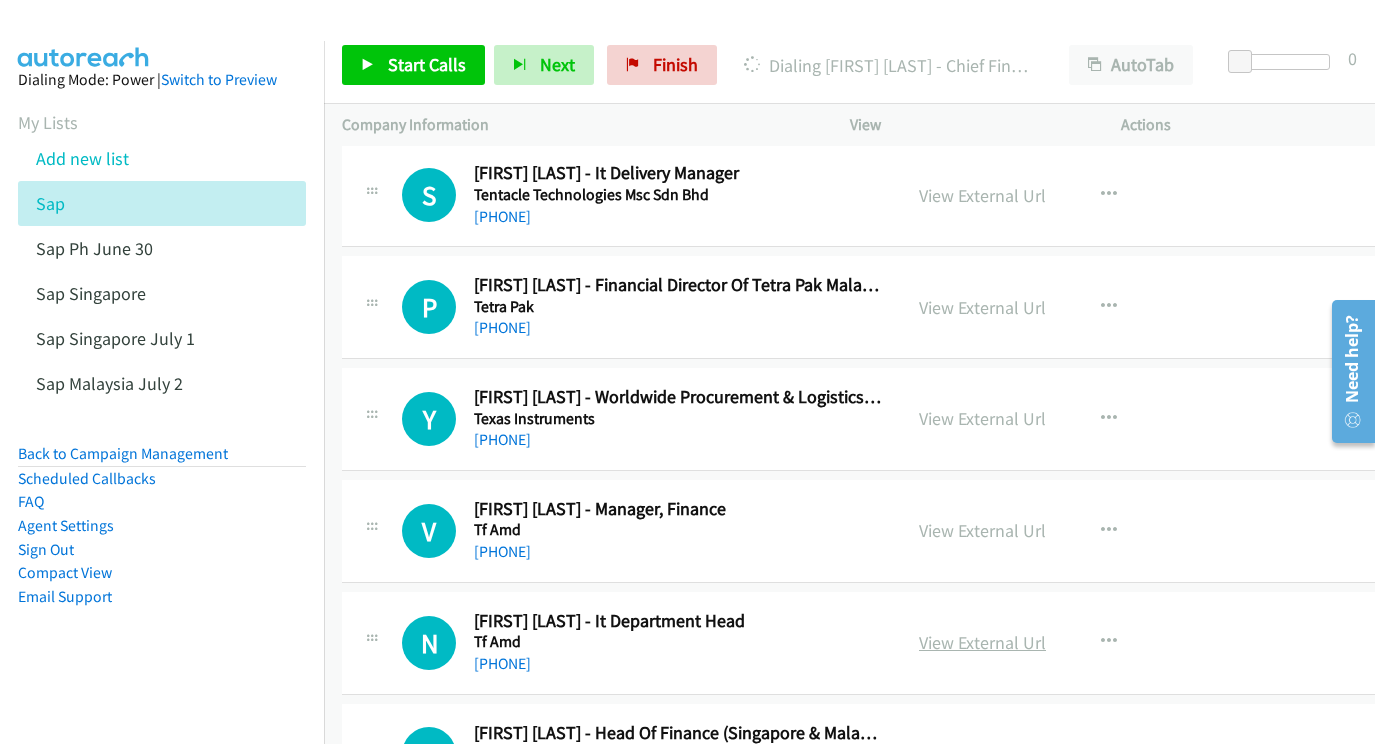 scroll, scrollTop: 24556, scrollLeft: 0, axis: vertical 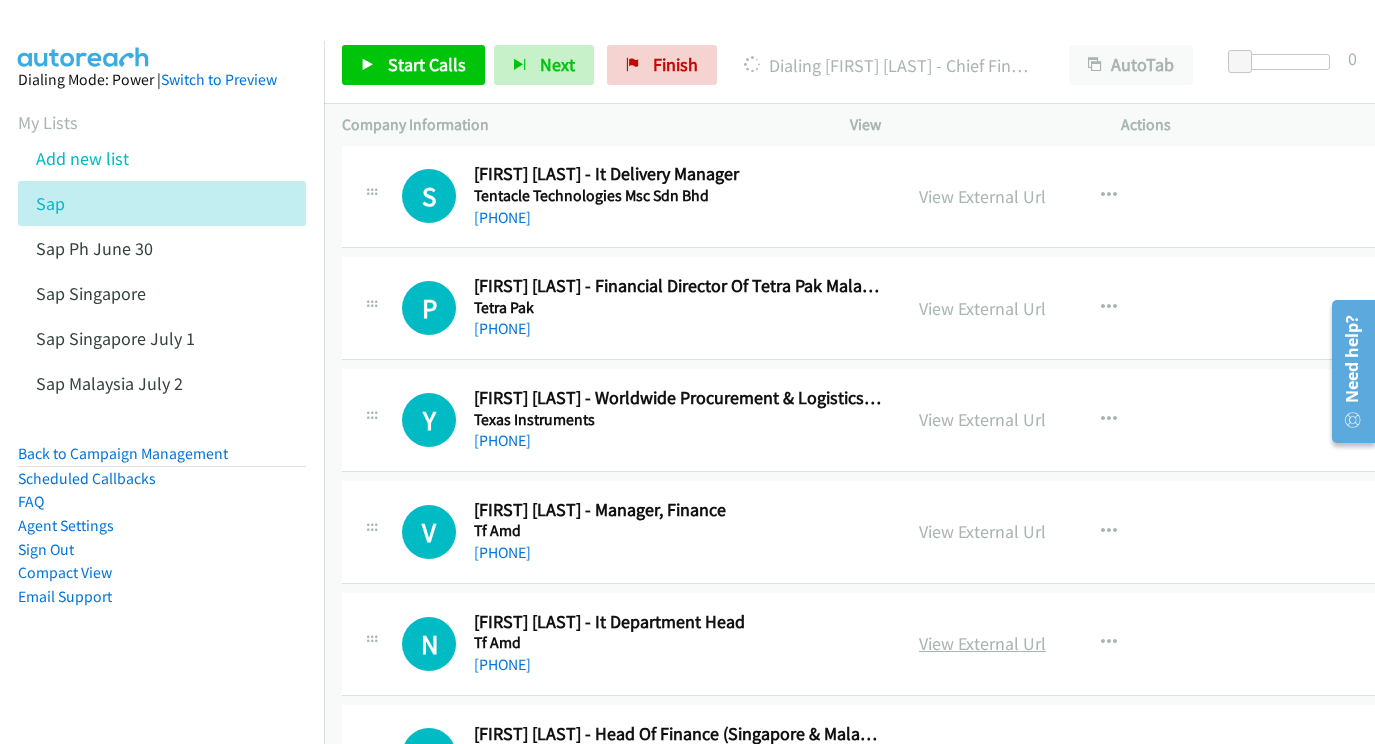 click on "View External Url" at bounding box center [982, 643] 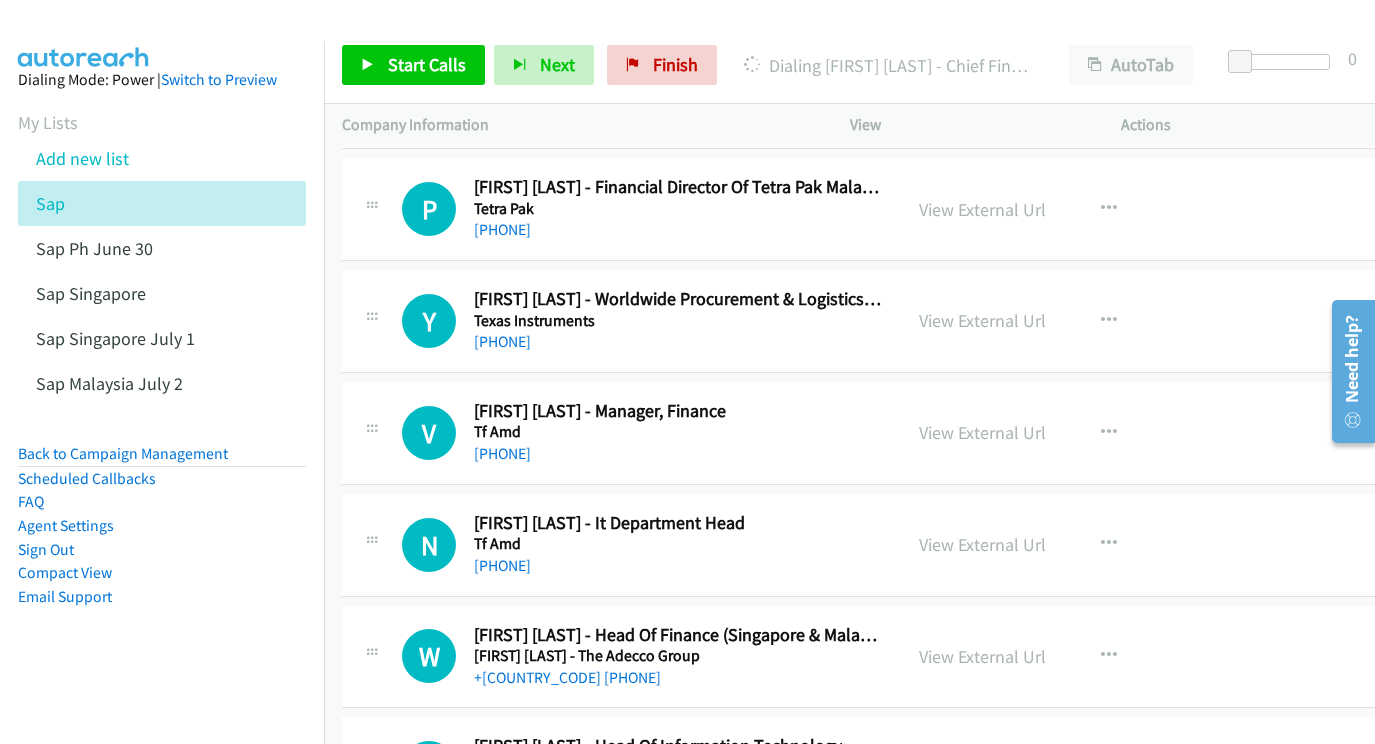 scroll, scrollTop: 24688, scrollLeft: 0, axis: vertical 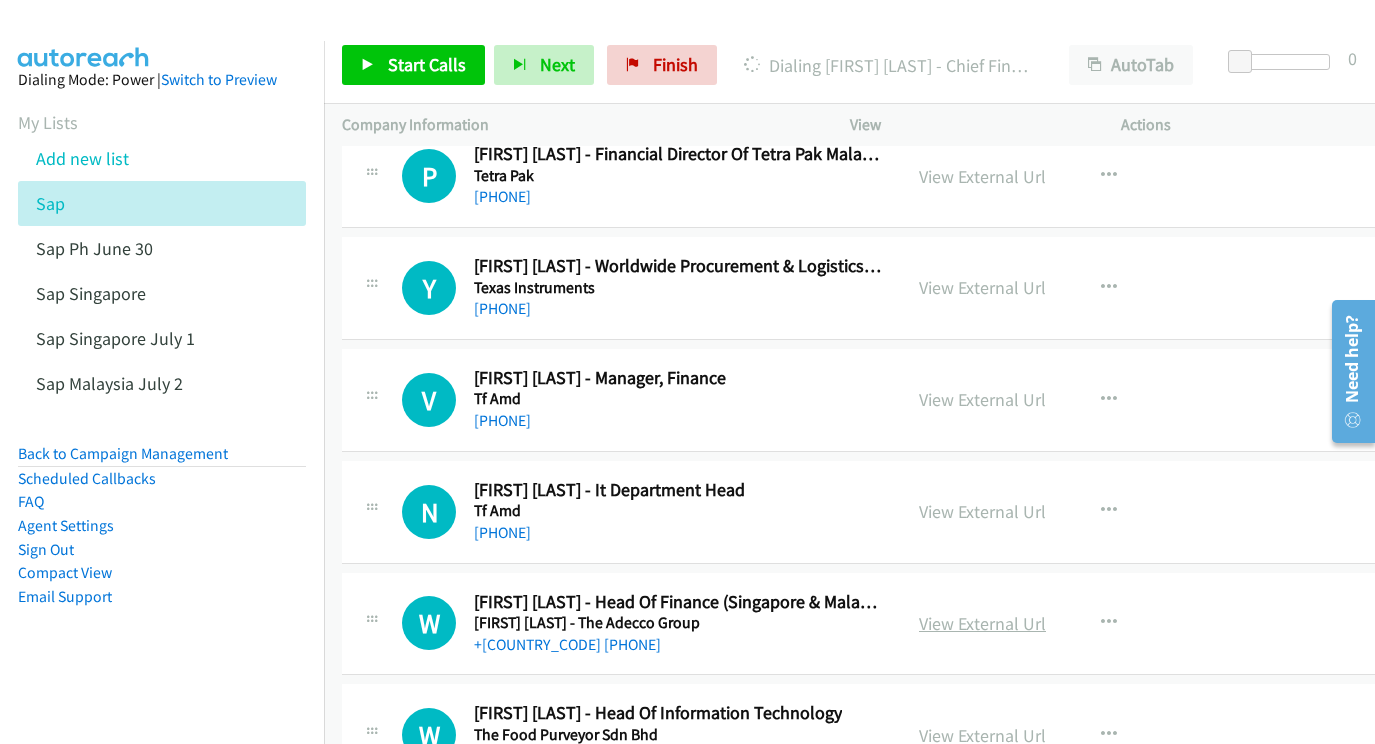 click on "View External Url" at bounding box center [982, 623] 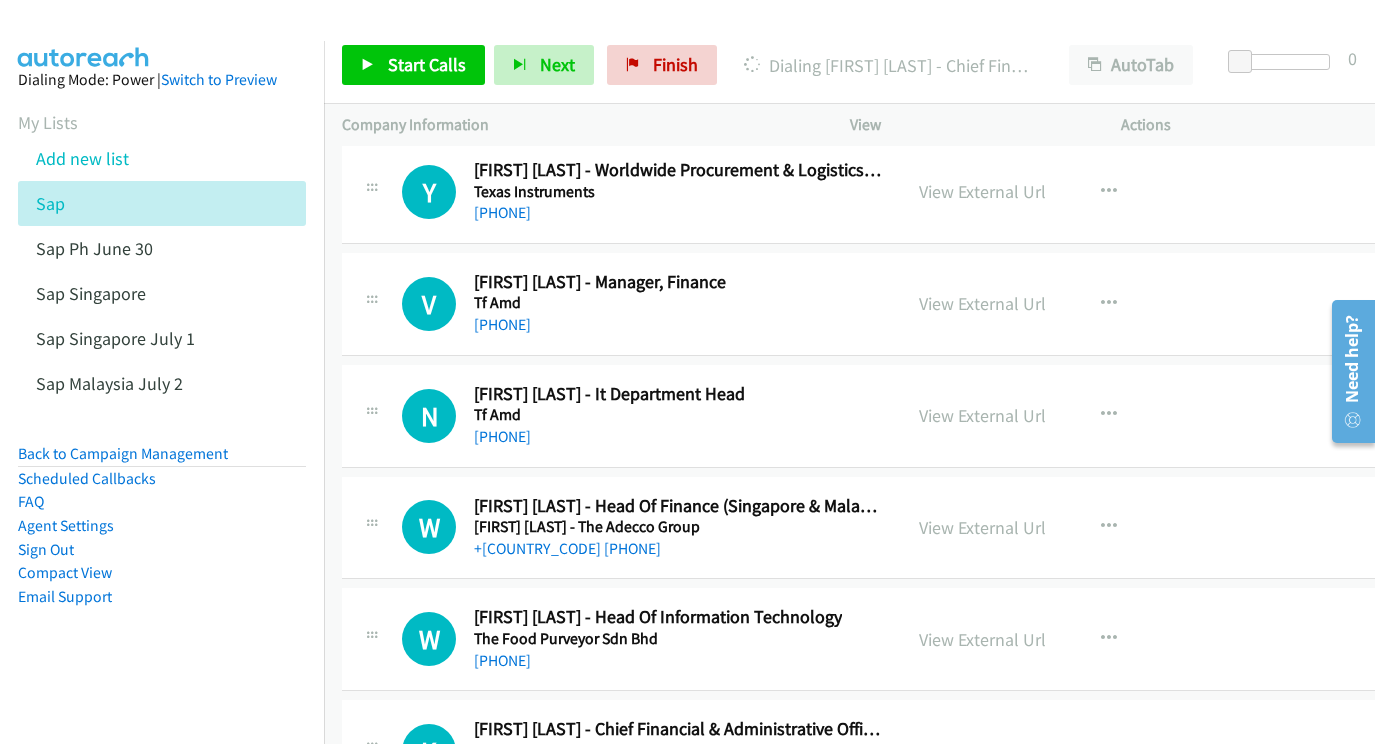 scroll, scrollTop: 24803, scrollLeft: 0, axis: vertical 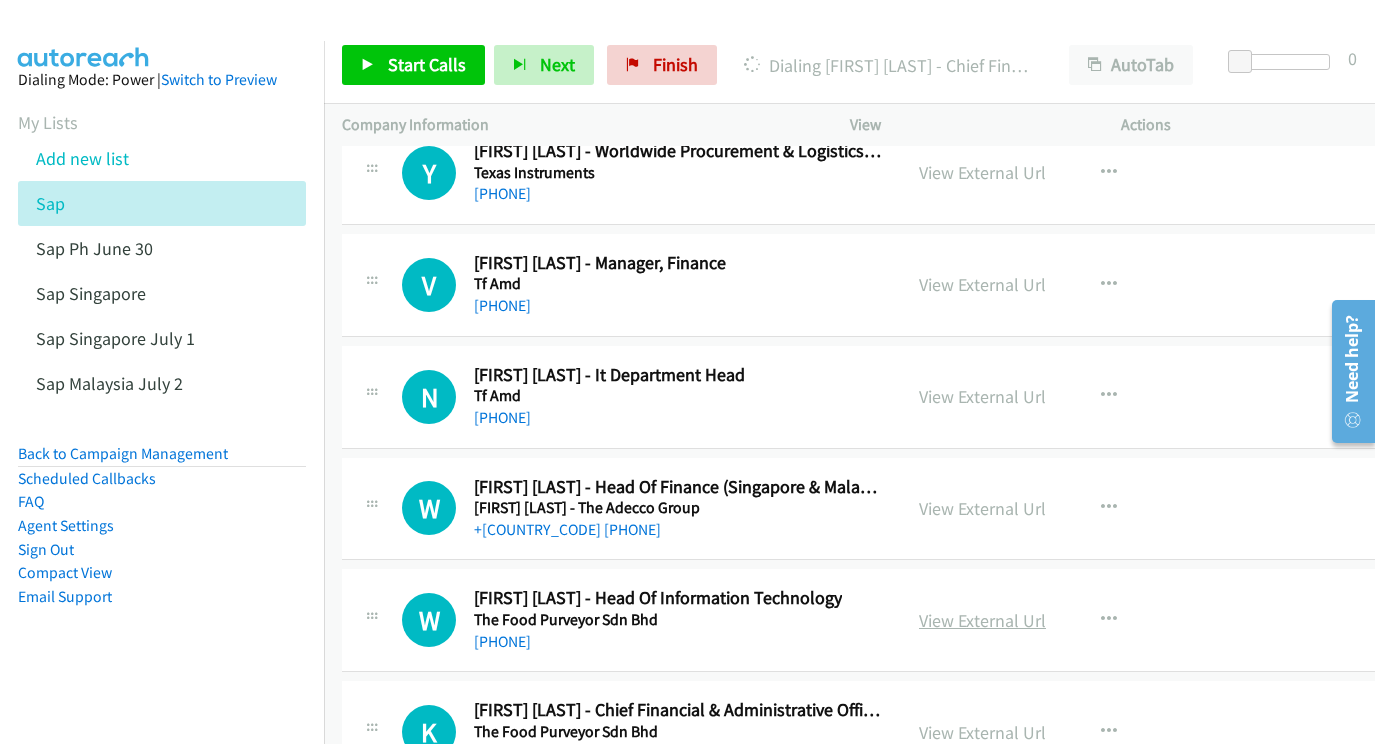 click on "View External Url" at bounding box center [982, 620] 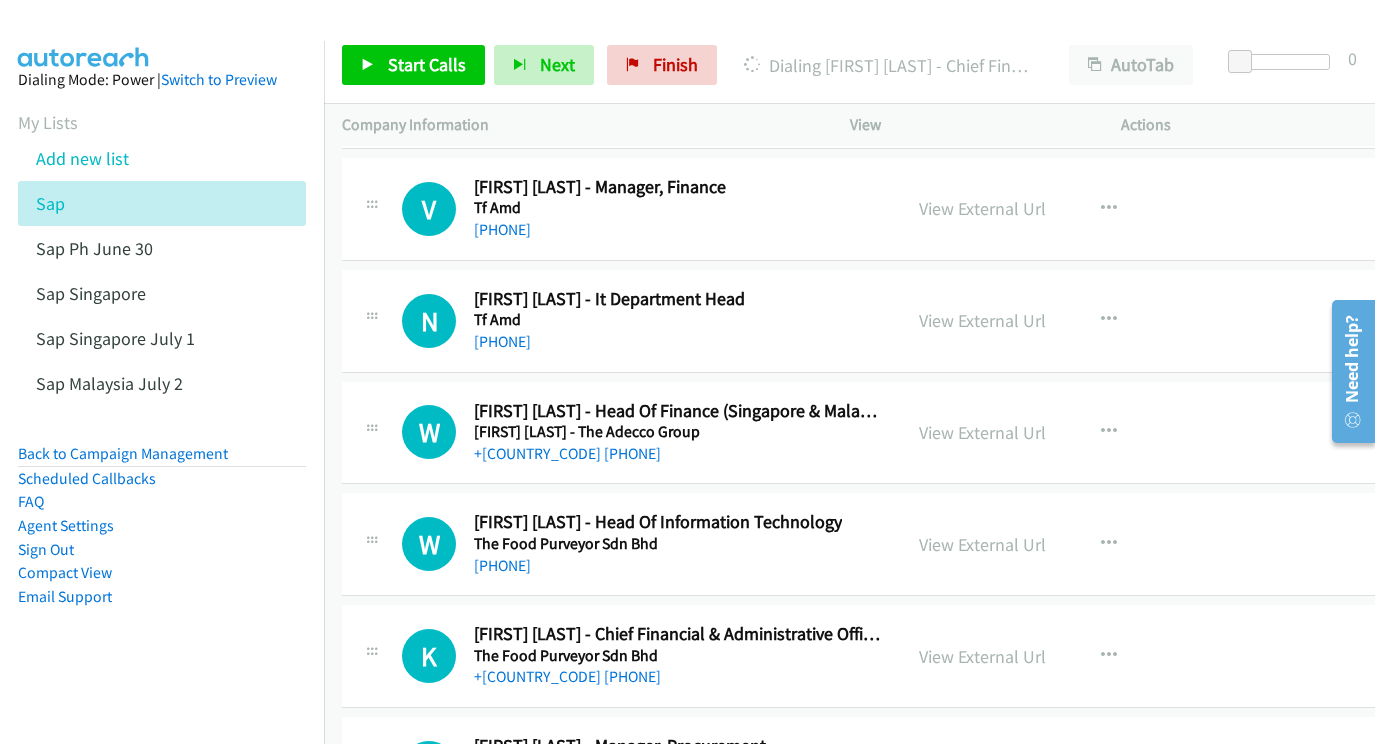 scroll, scrollTop: 24895, scrollLeft: 0, axis: vertical 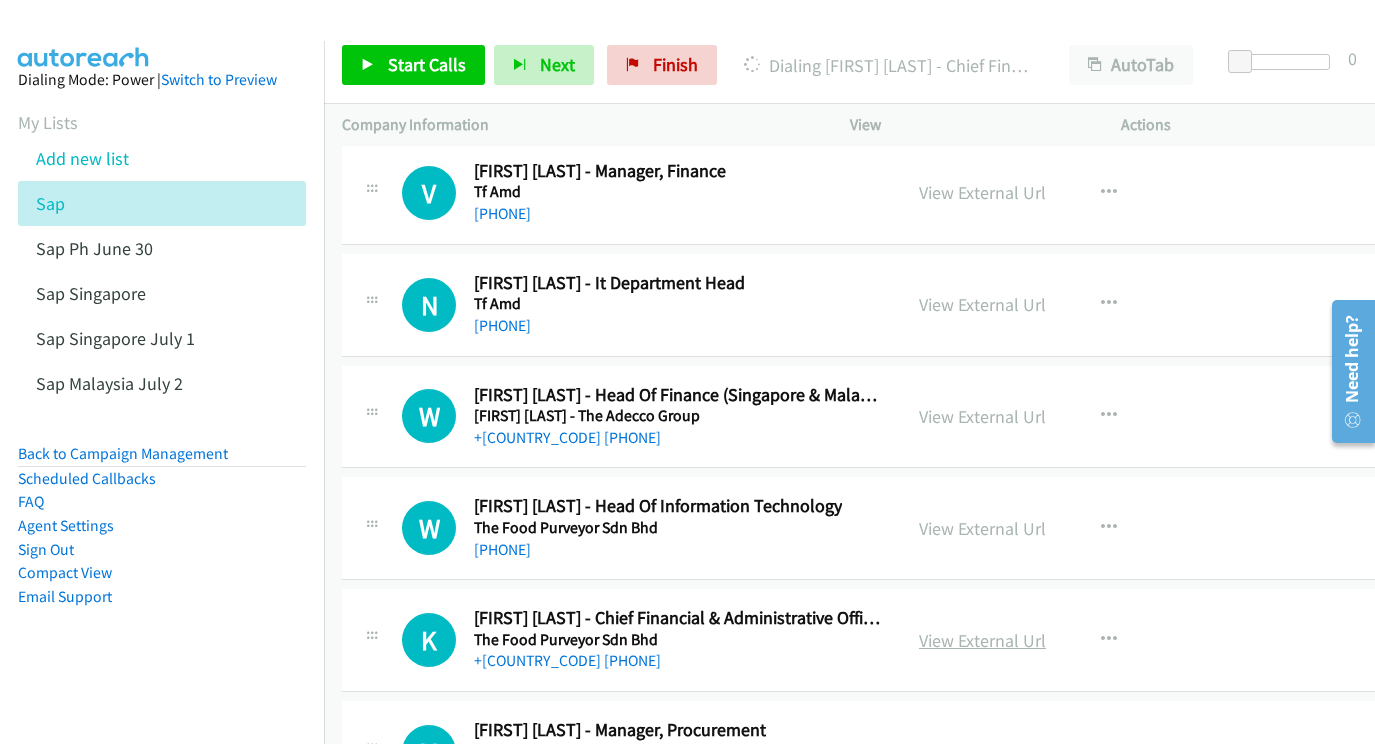 click on "View External Url" at bounding box center [982, 640] 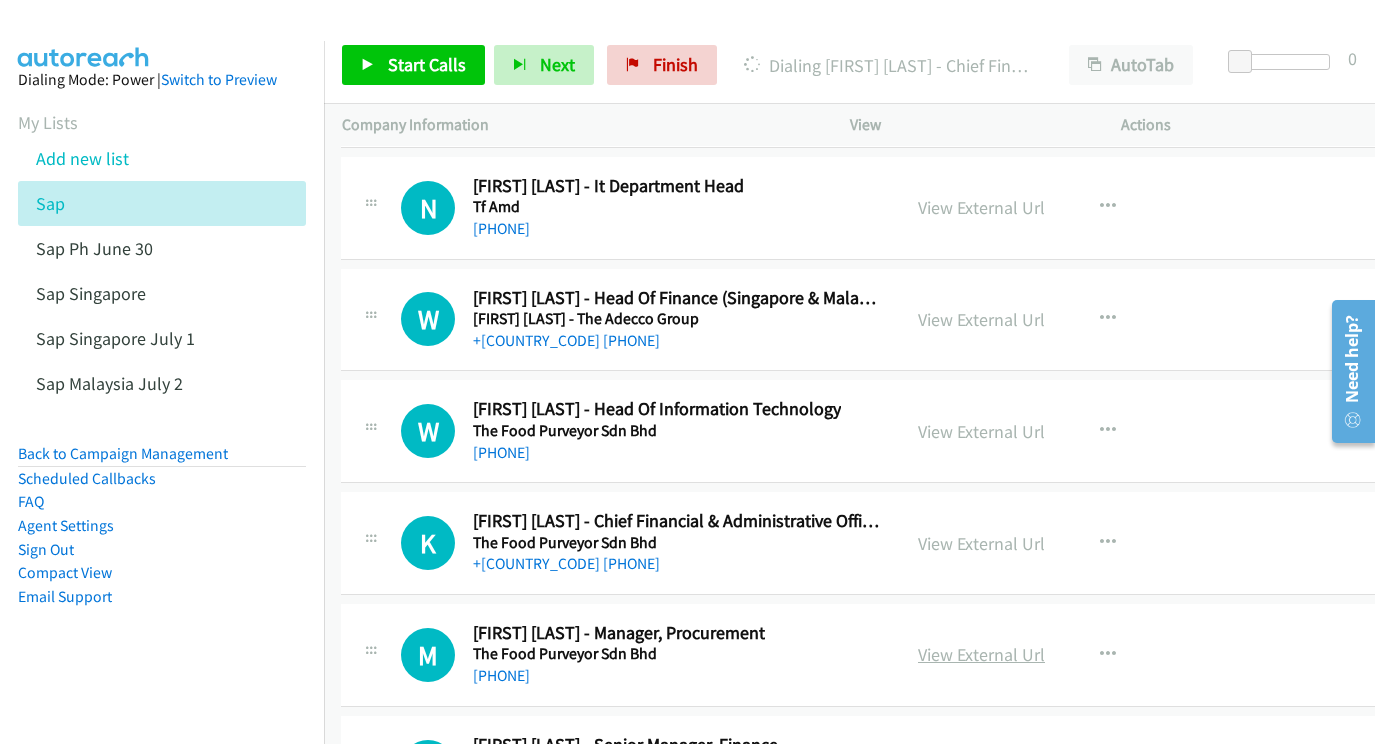 scroll, scrollTop: 24992, scrollLeft: 1, axis: both 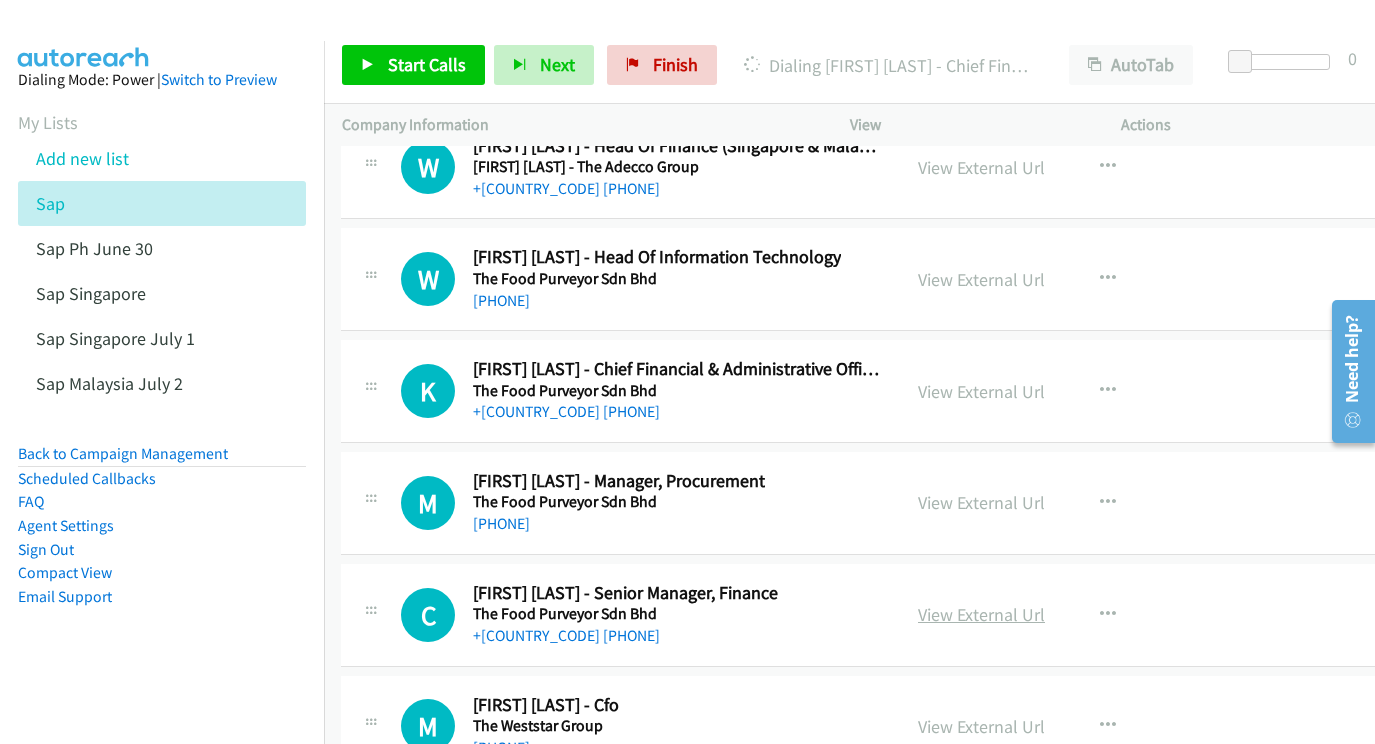 click on "View External Url" at bounding box center [981, 614] 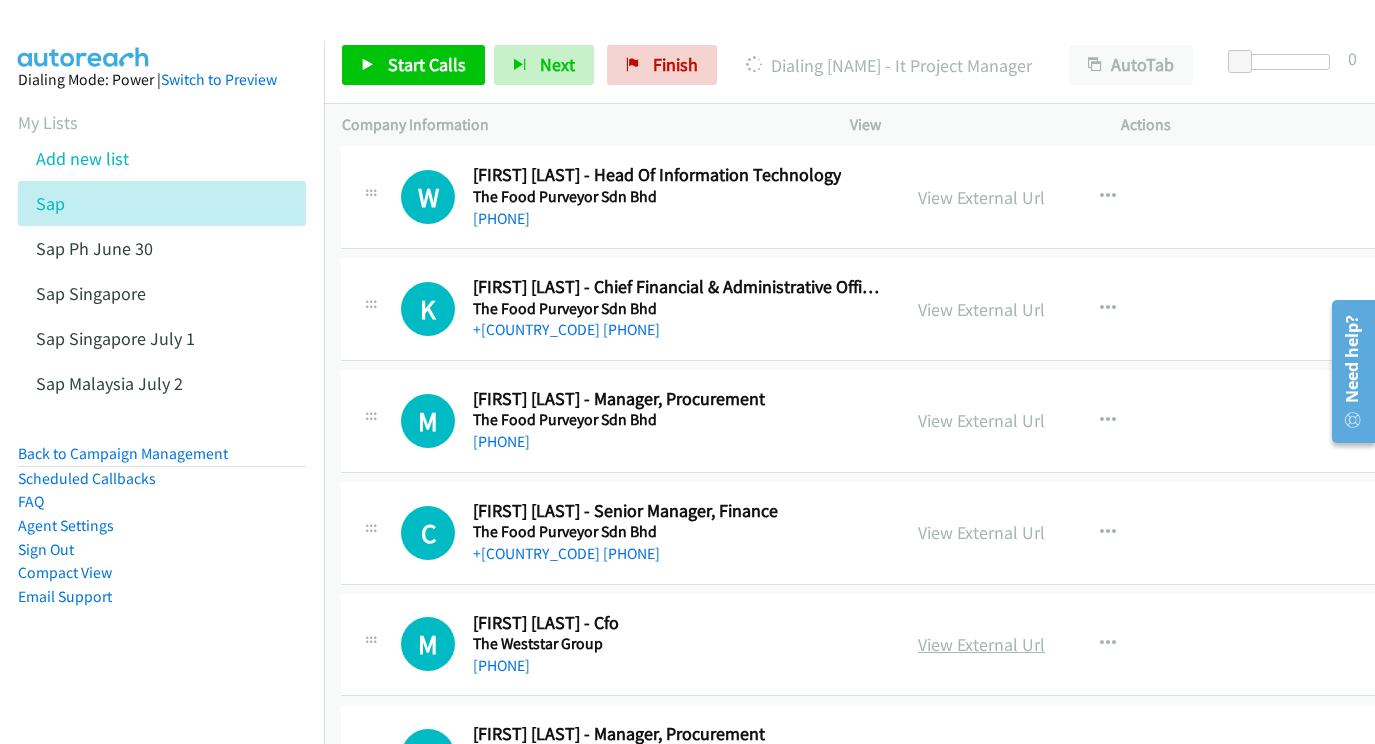 scroll, scrollTop: 25230, scrollLeft: 0, axis: vertical 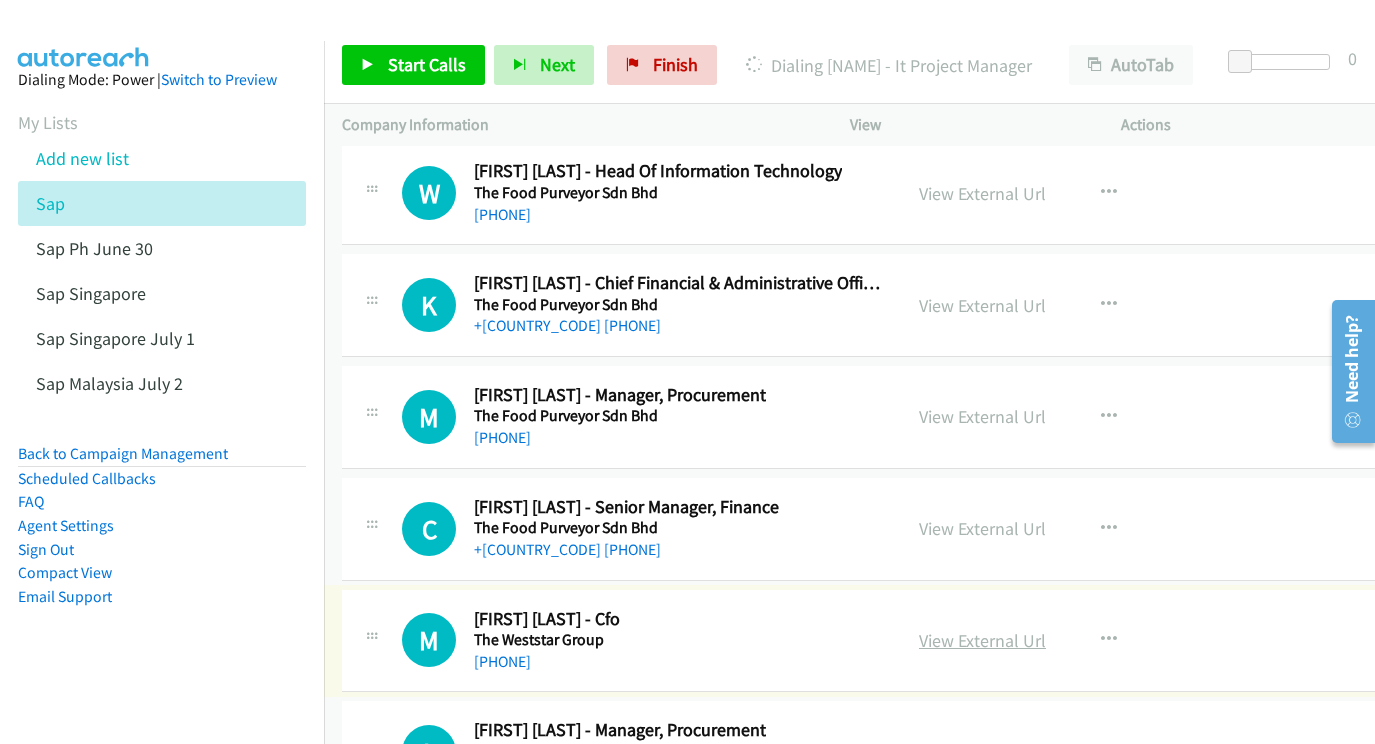 click on "View External Url" at bounding box center [982, 640] 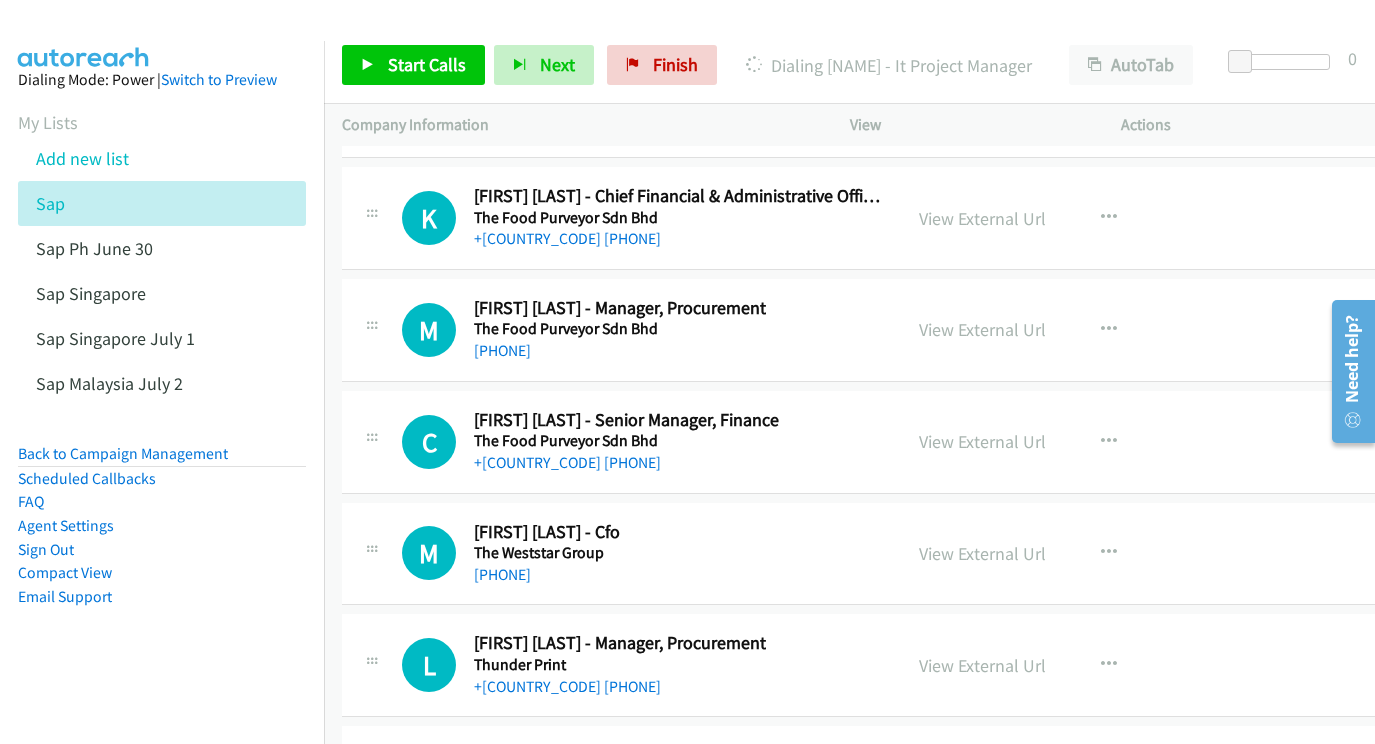 scroll, scrollTop: 25334, scrollLeft: 0, axis: vertical 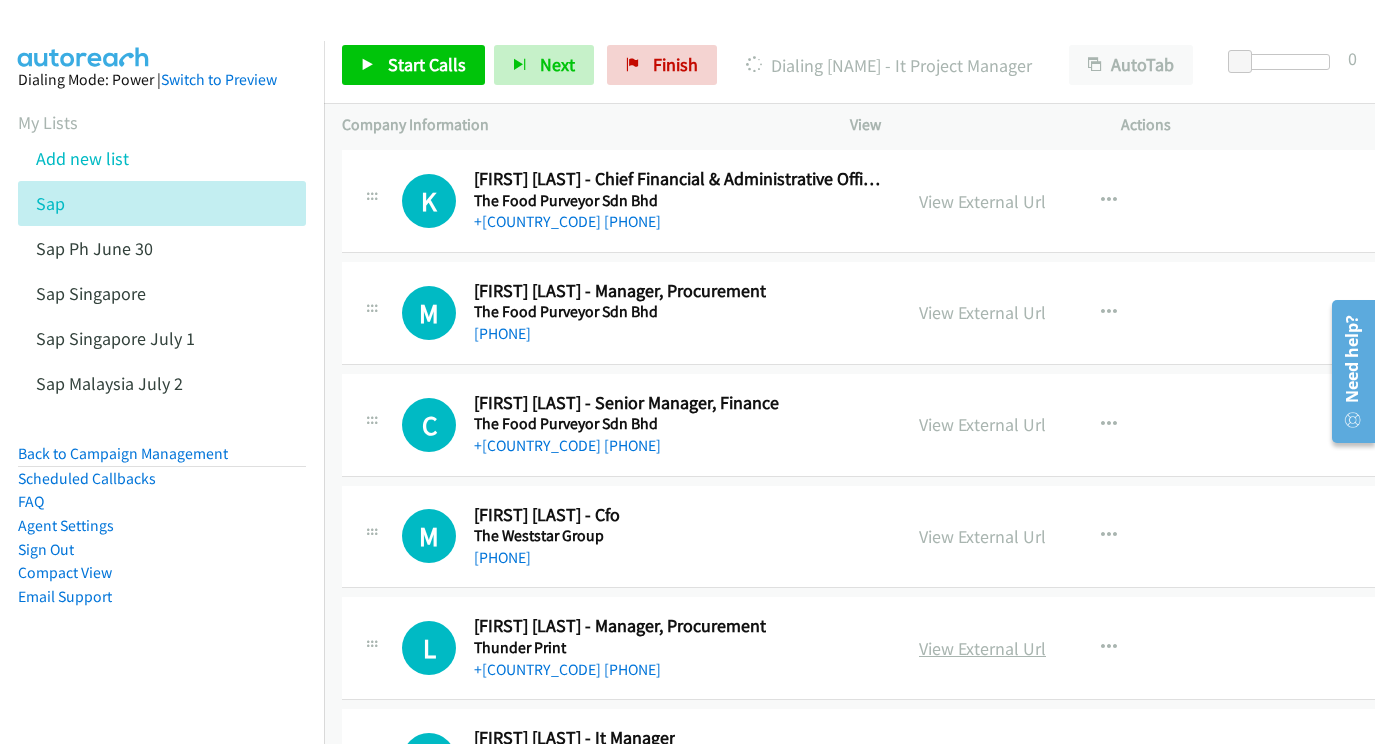 click on "View External Url" at bounding box center (982, 648) 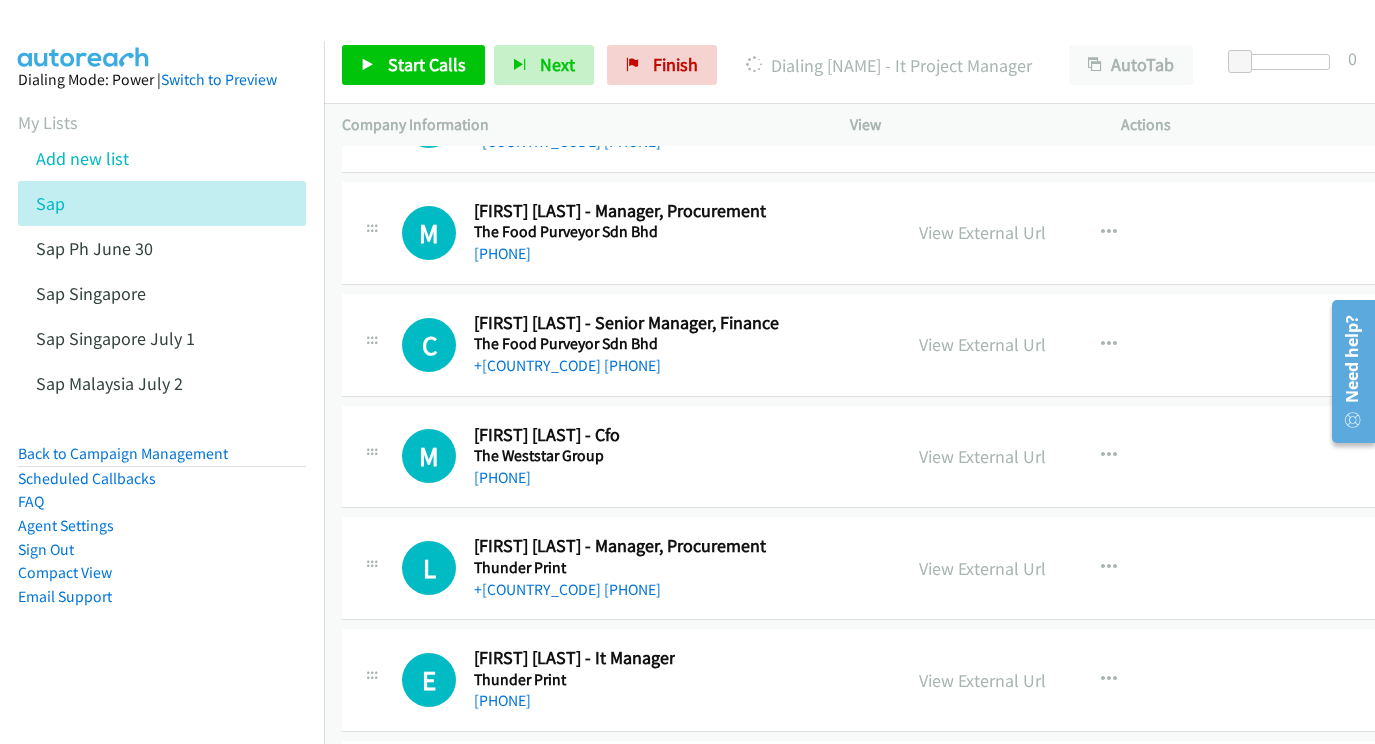 scroll, scrollTop: 25447, scrollLeft: 0, axis: vertical 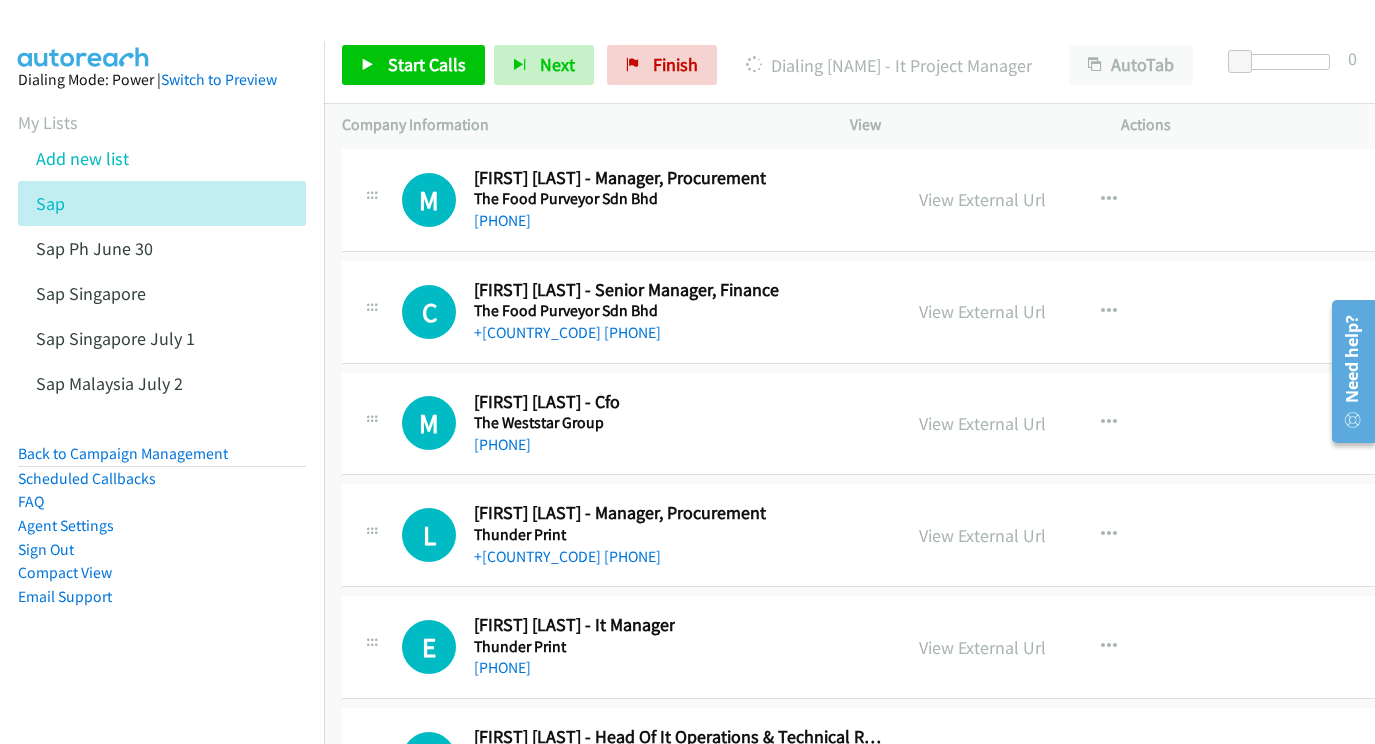click on "View External Url
View External Url
Schedule/Manage Callback
Start Calls Here
Remove from list
Add to do not call list
Reset Call Status" at bounding box center [1050, 647] 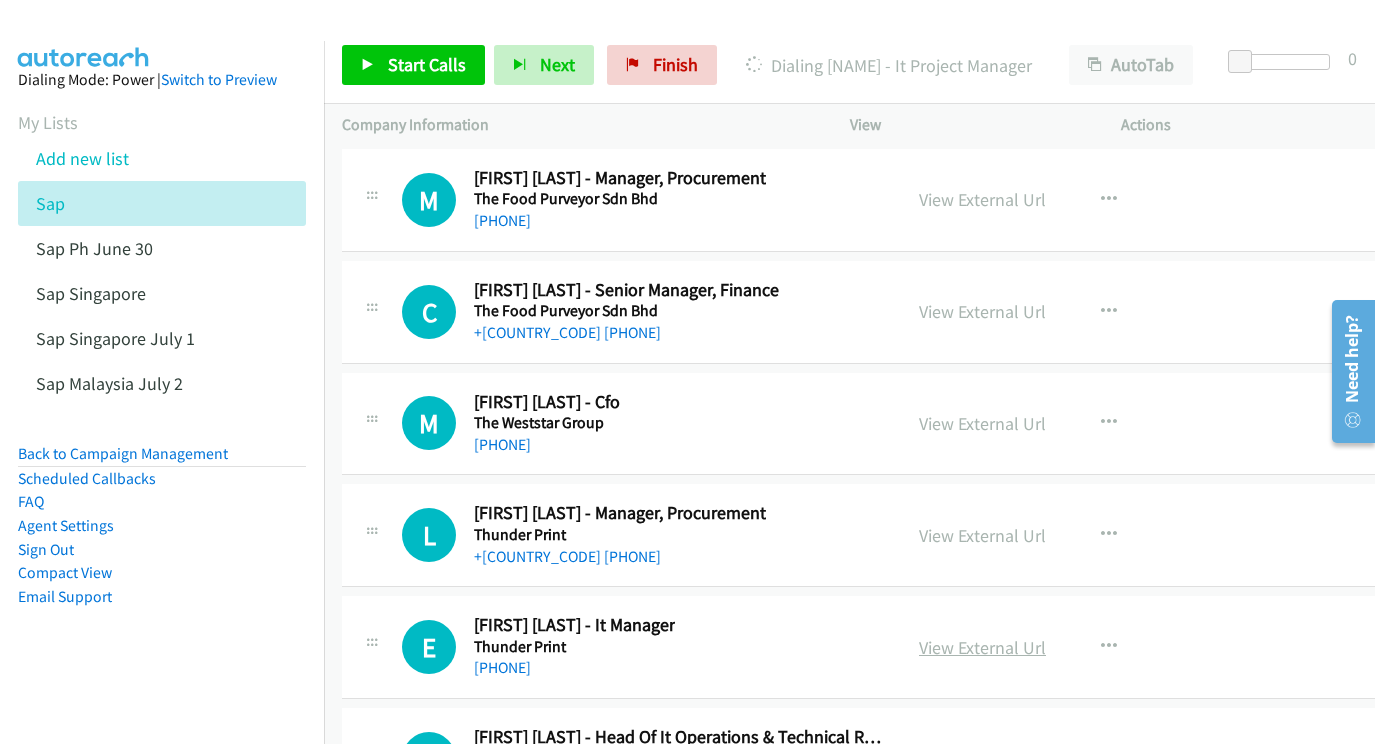 click on "View External Url" at bounding box center (982, 647) 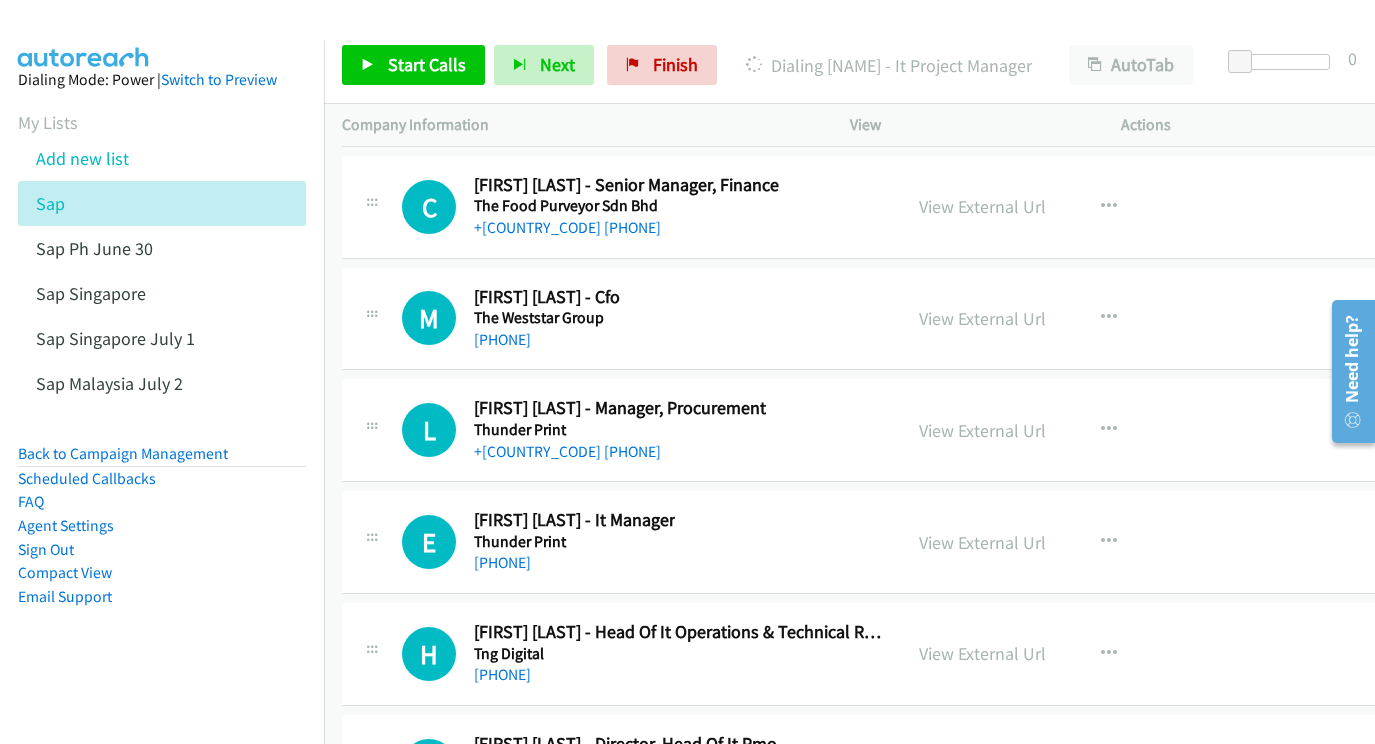 scroll, scrollTop: 25571, scrollLeft: 0, axis: vertical 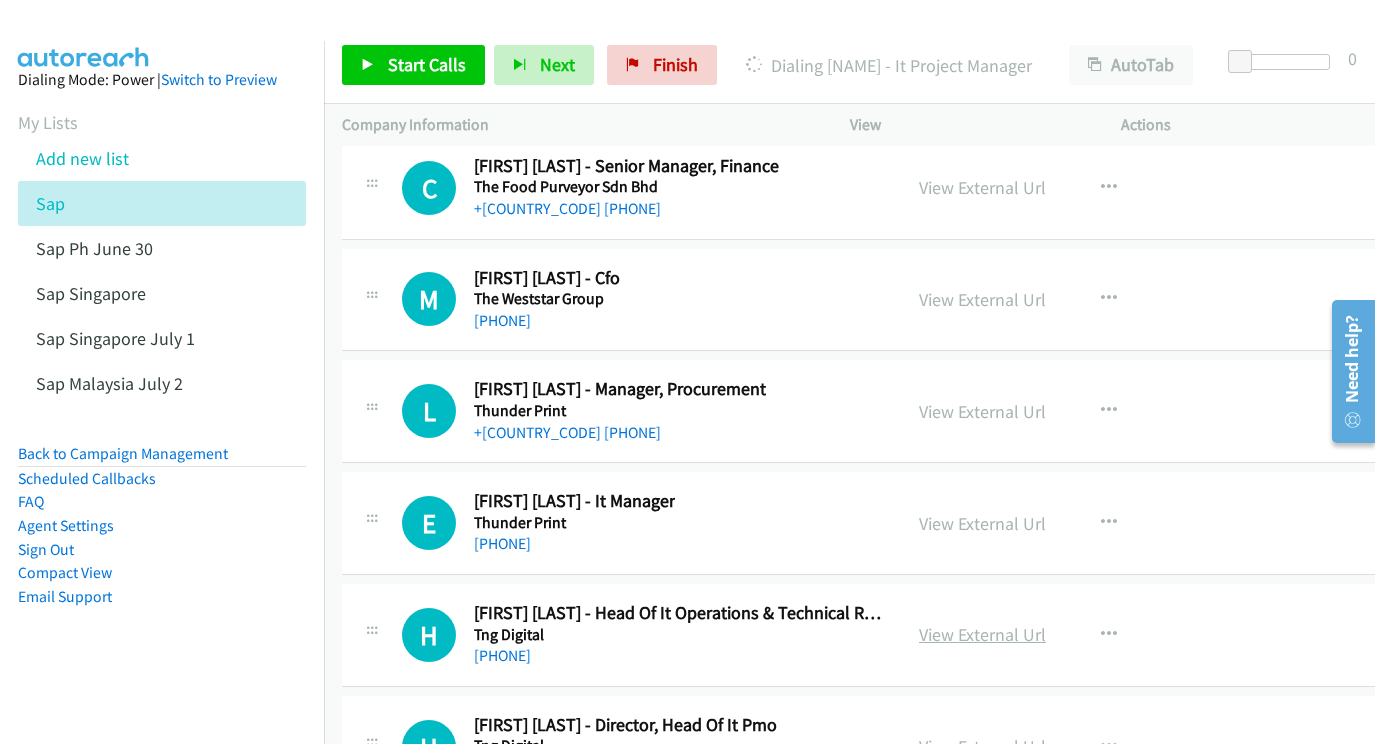 click on "View External Url" at bounding box center [982, 634] 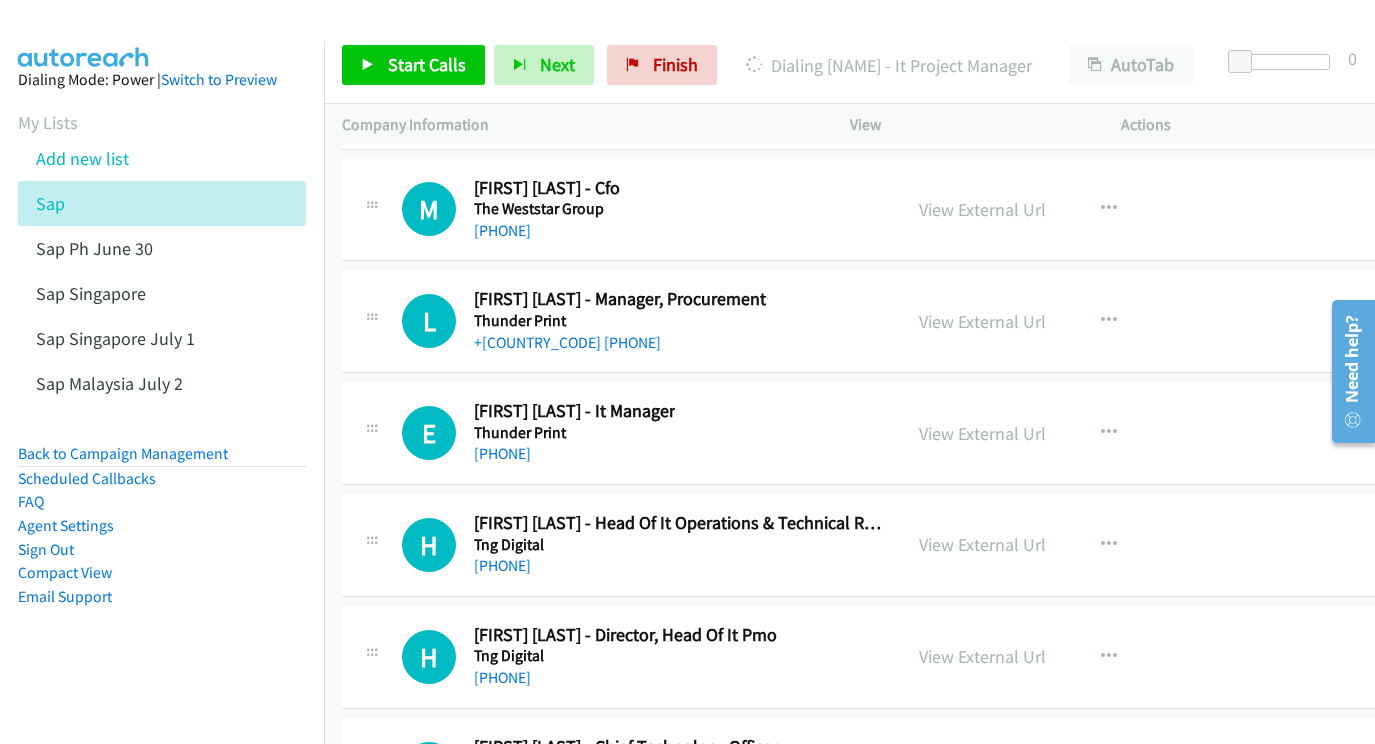 scroll, scrollTop: 25685, scrollLeft: 0, axis: vertical 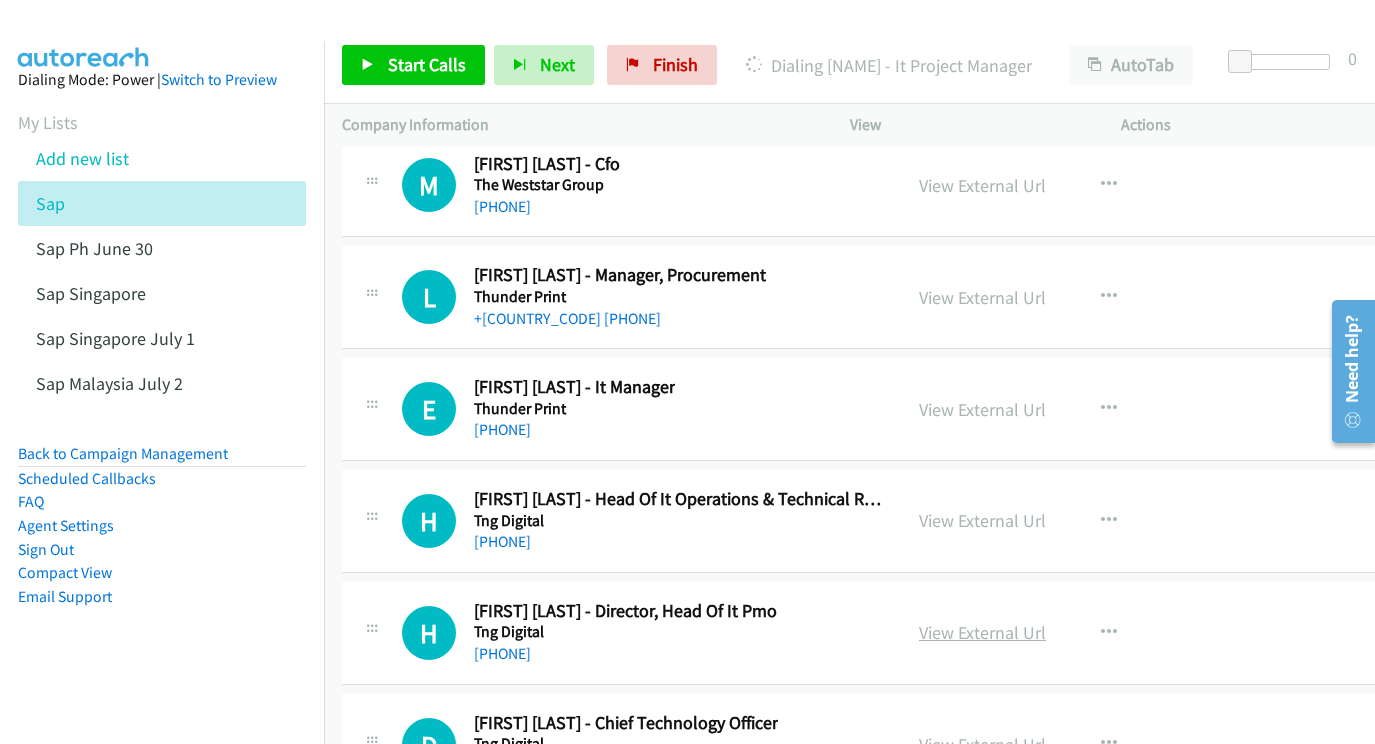click on "View External Url" at bounding box center [982, 632] 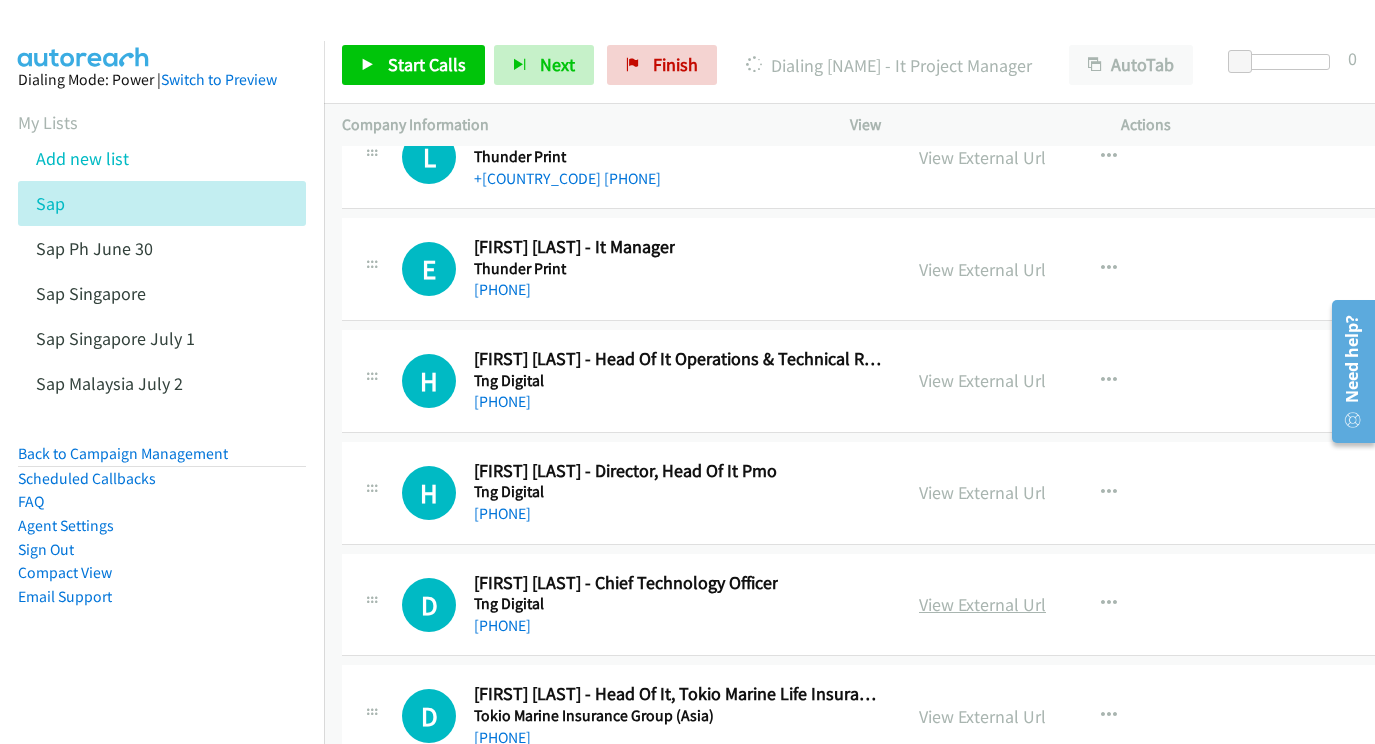 scroll, scrollTop: 25819, scrollLeft: 0, axis: vertical 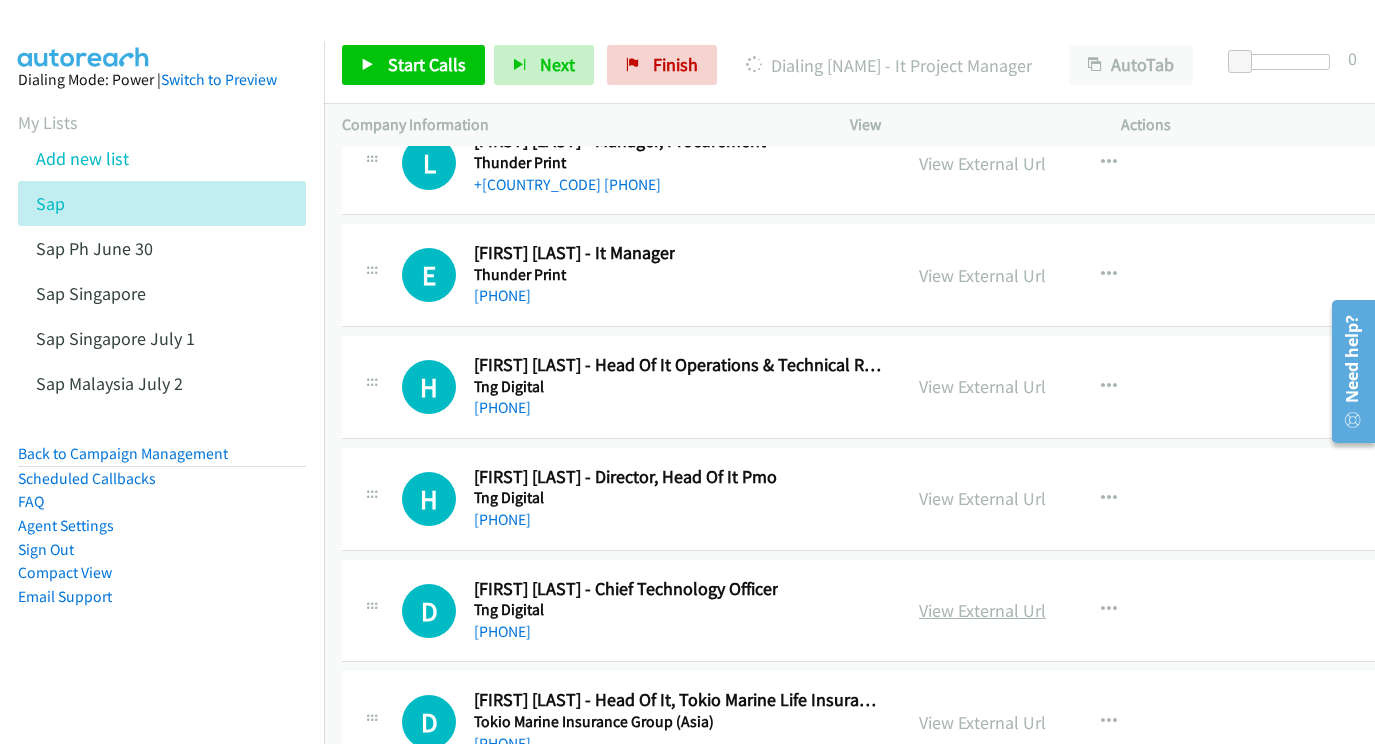 click on "View External Url" at bounding box center [982, 610] 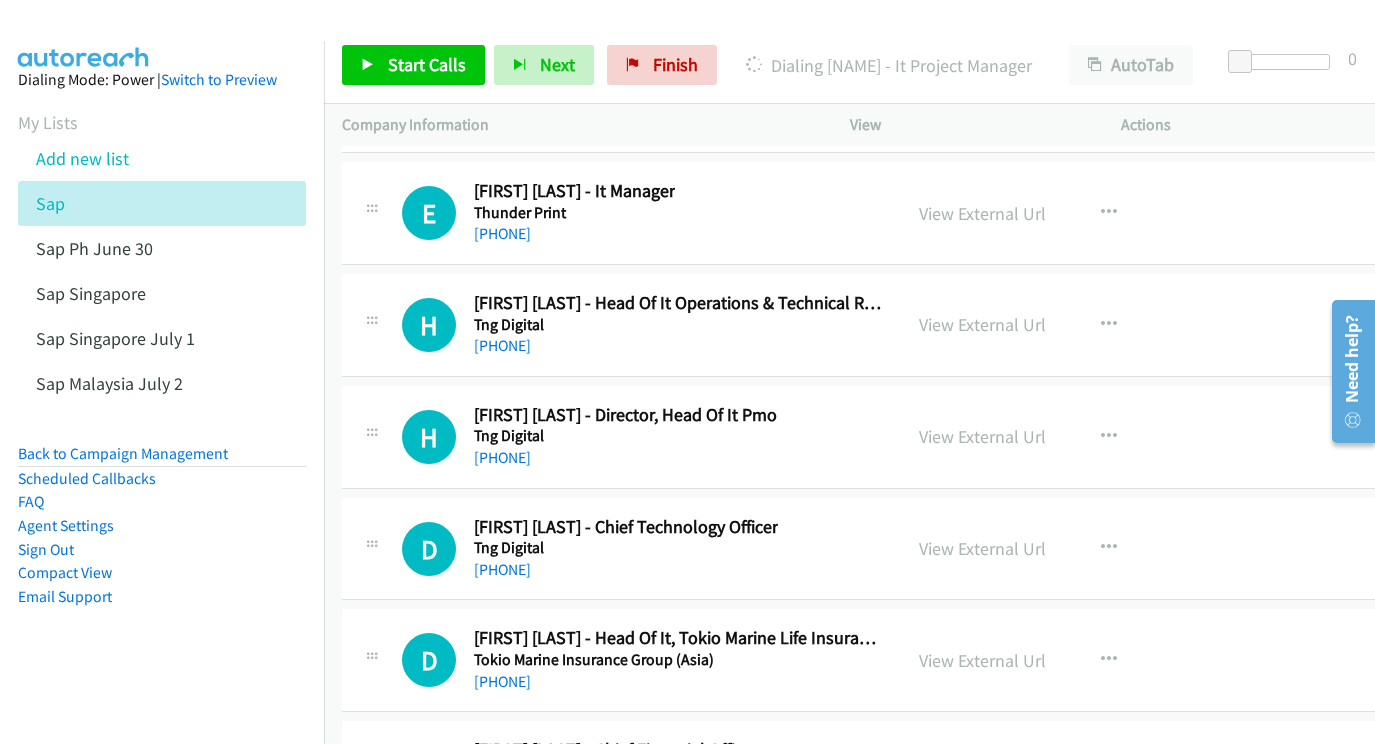 scroll, scrollTop: 25885, scrollLeft: 0, axis: vertical 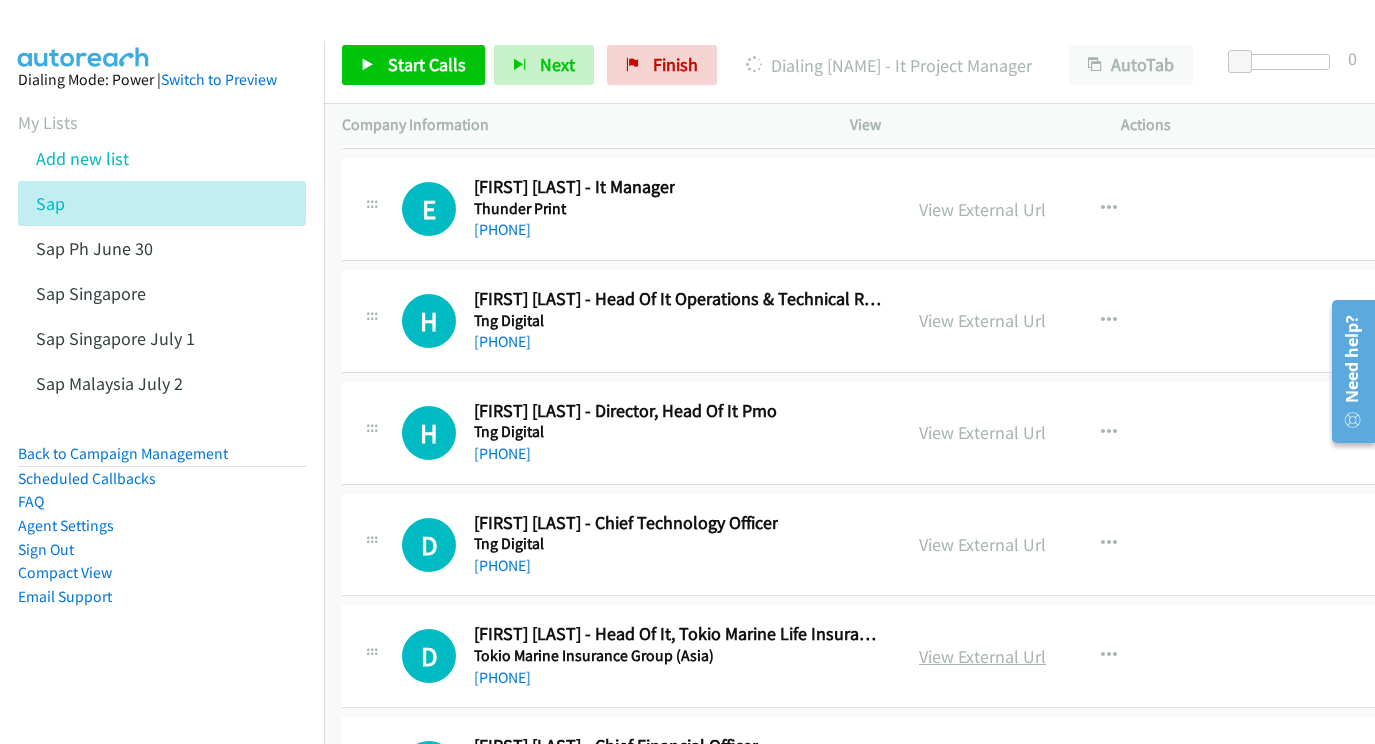 click on "View External Url" at bounding box center (982, 656) 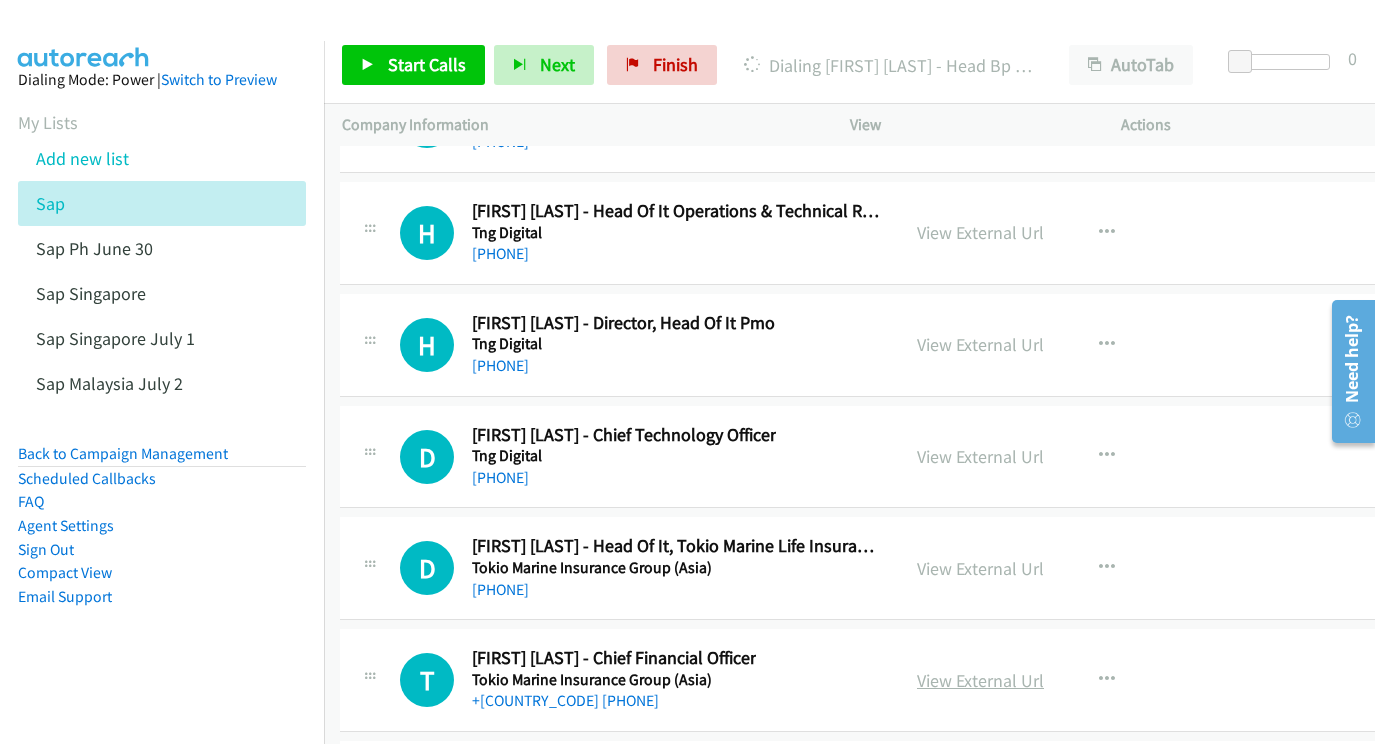 scroll, scrollTop: 25975, scrollLeft: 2, axis: both 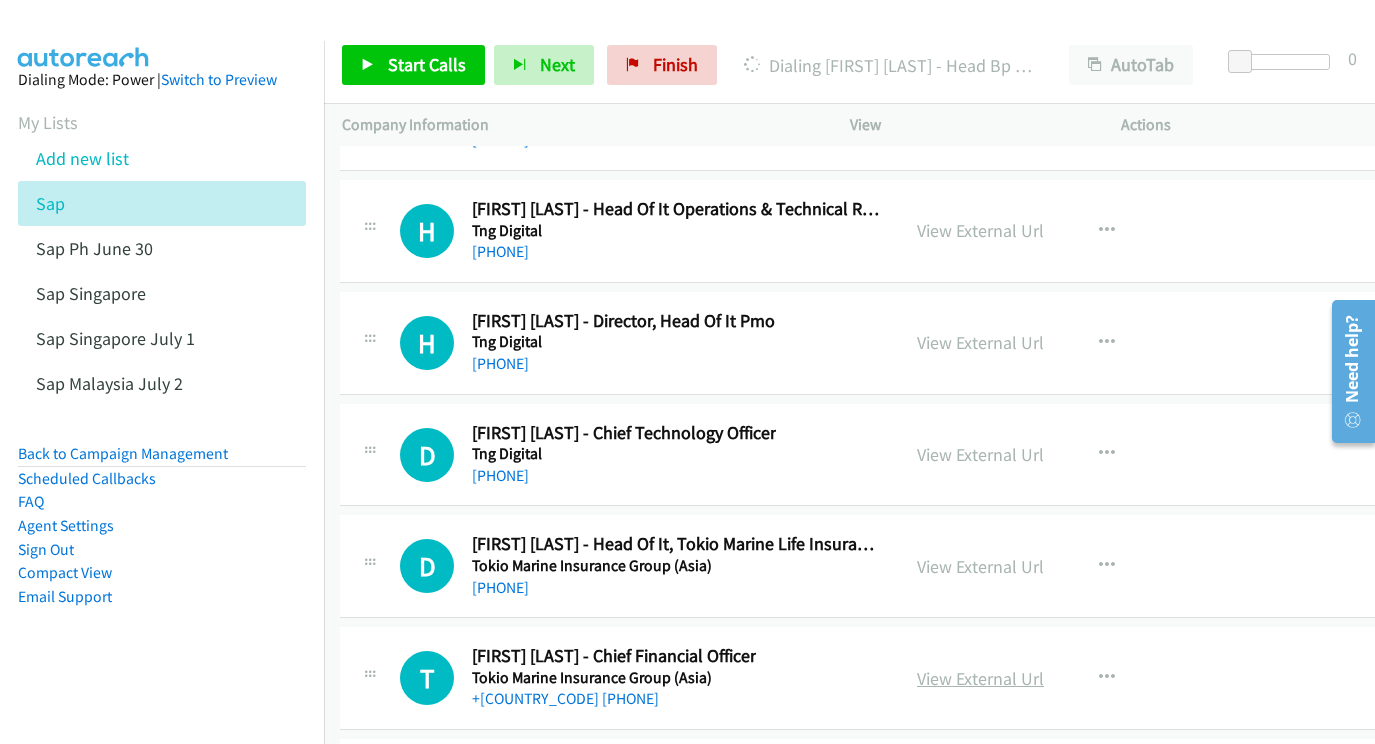 click on "View External Url" at bounding box center [980, 678] 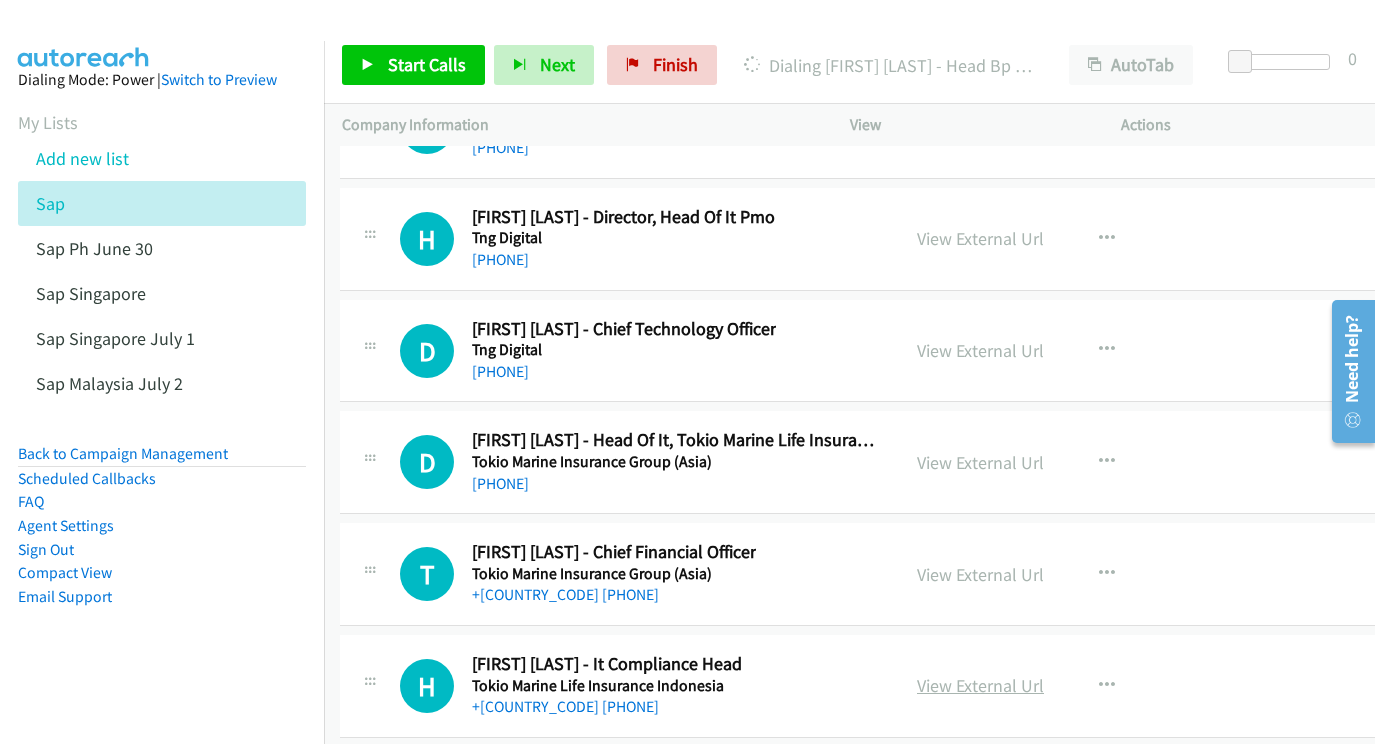 scroll, scrollTop: 26079, scrollLeft: 1, axis: both 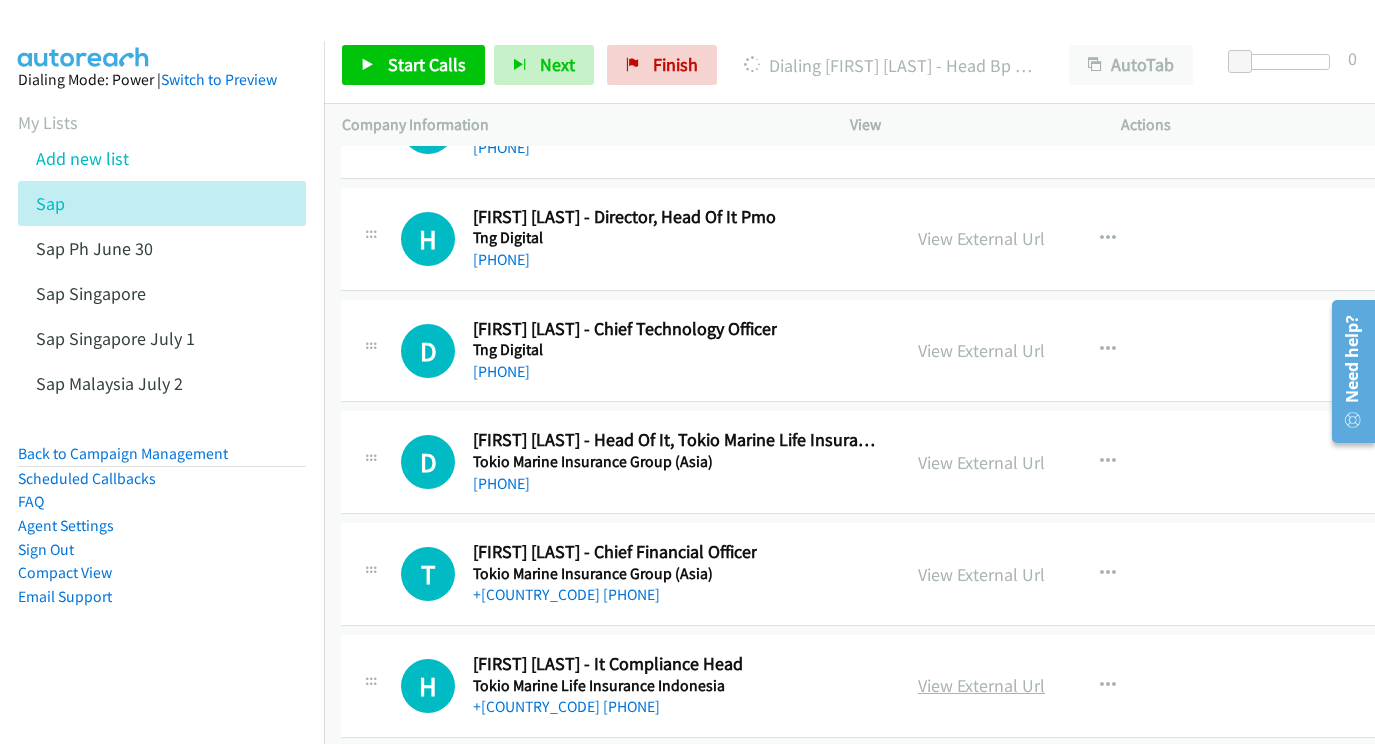 click on "View External Url" at bounding box center [981, 685] 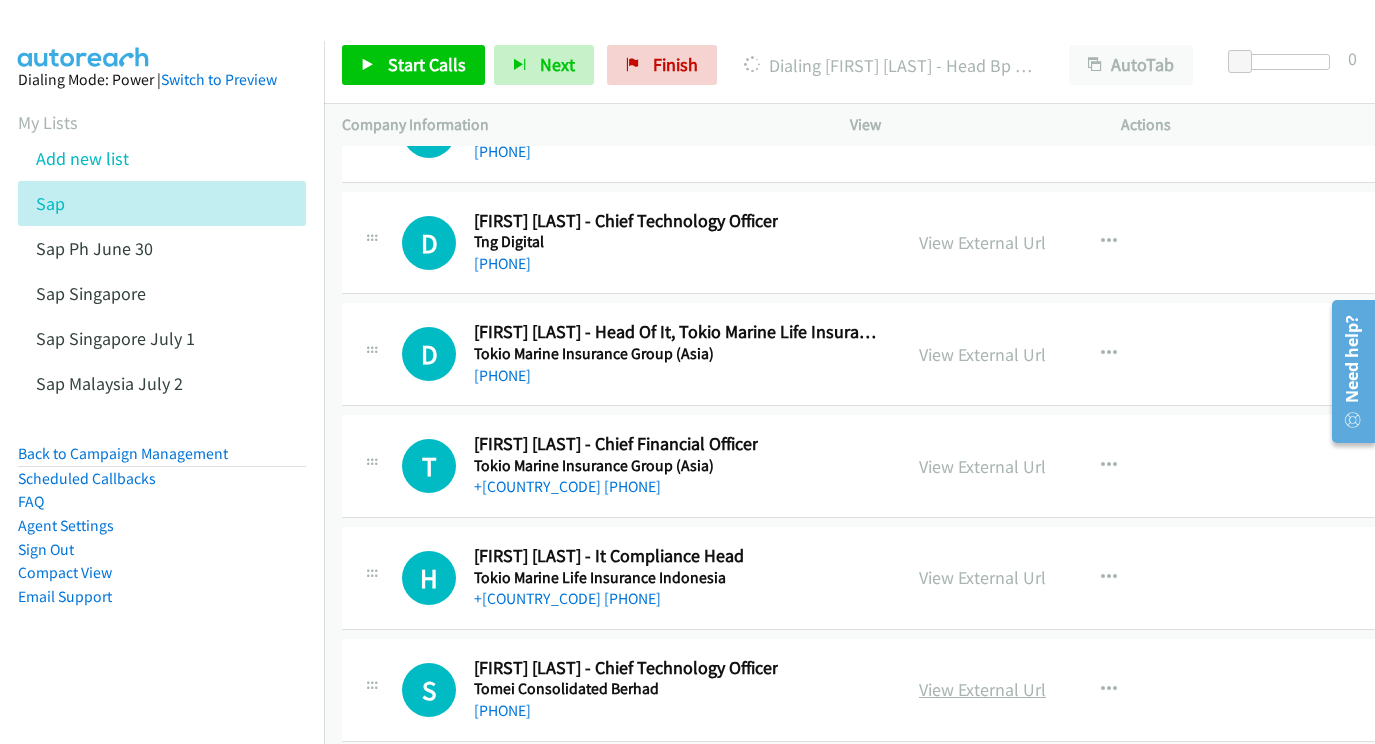 scroll, scrollTop: 26187, scrollLeft: 0, axis: vertical 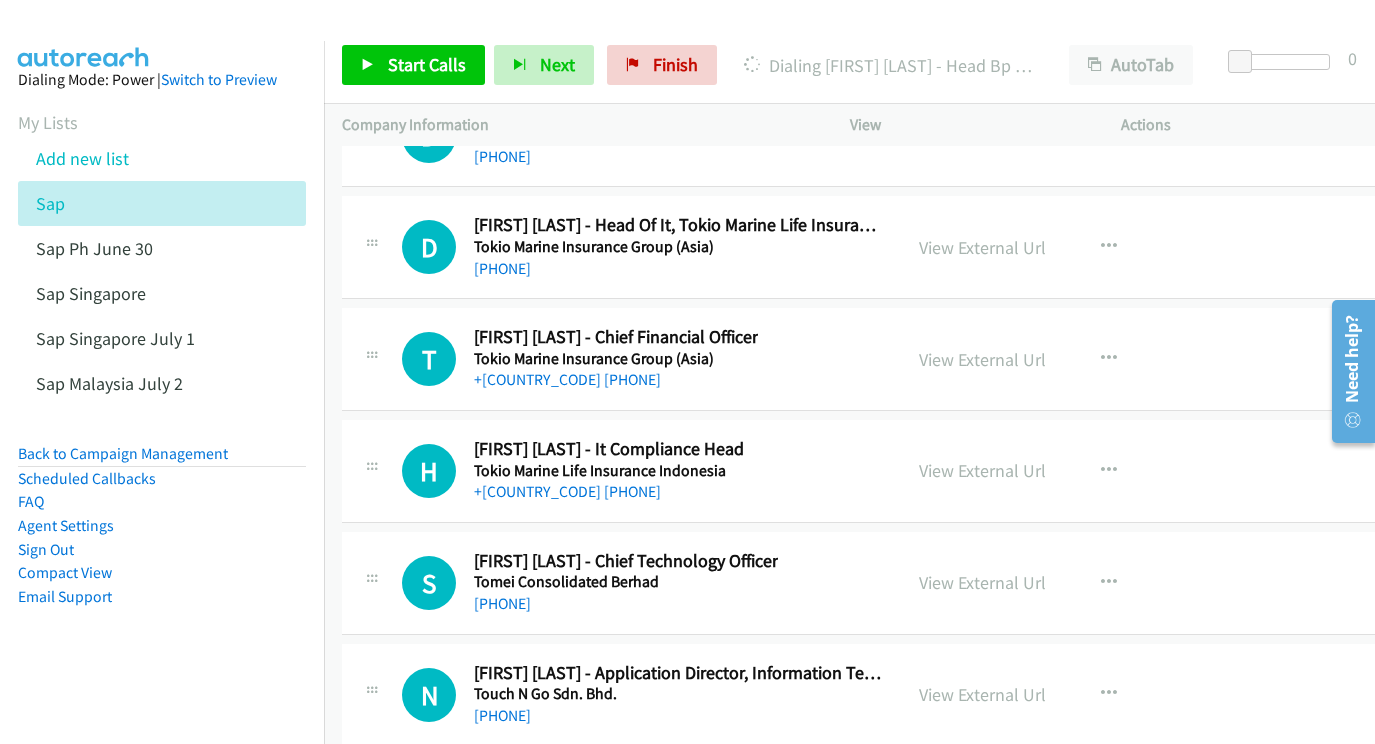 click on "View External Url
View External Url
Schedule/Manage Callback
Start Calls Here
Remove from list
Add to do not call list
Reset Call Status" at bounding box center [1050, 695] 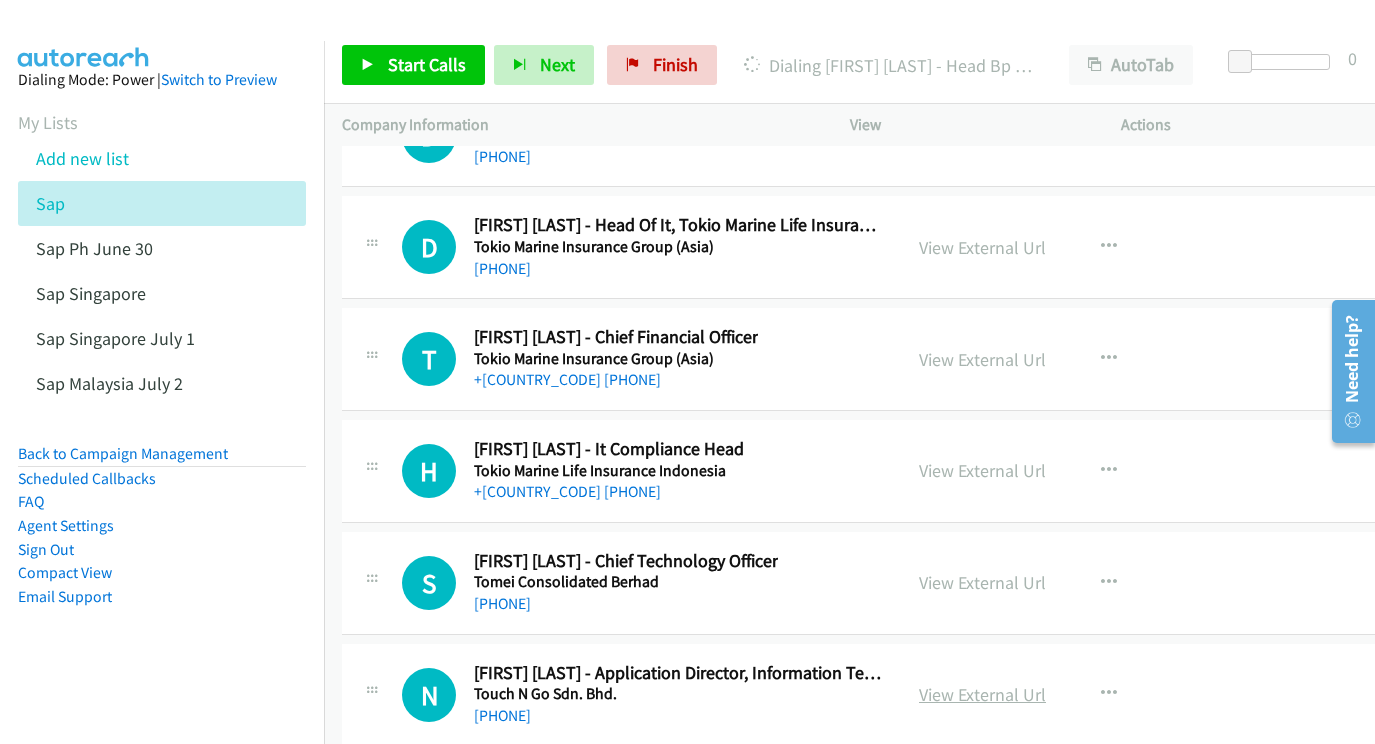click on "View External Url" at bounding box center [982, 694] 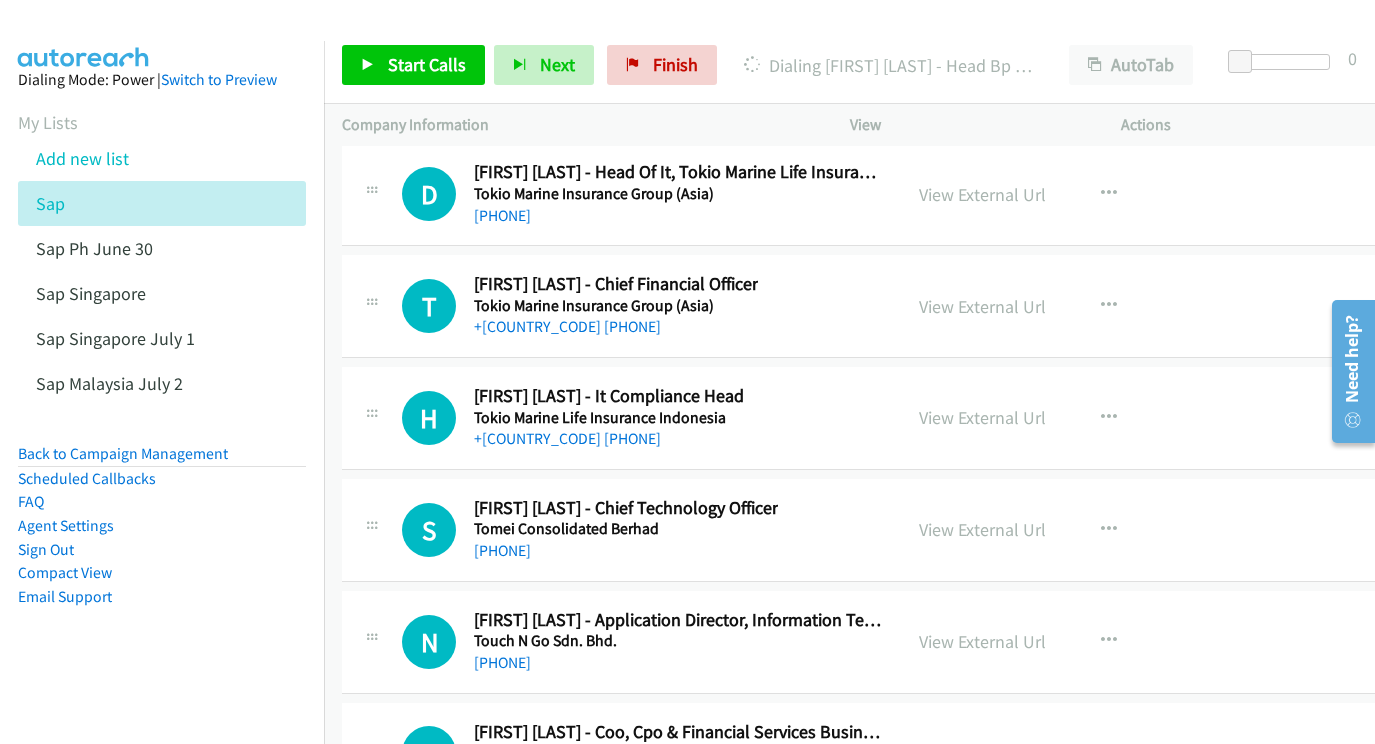 scroll, scrollTop: 26352, scrollLeft: 0, axis: vertical 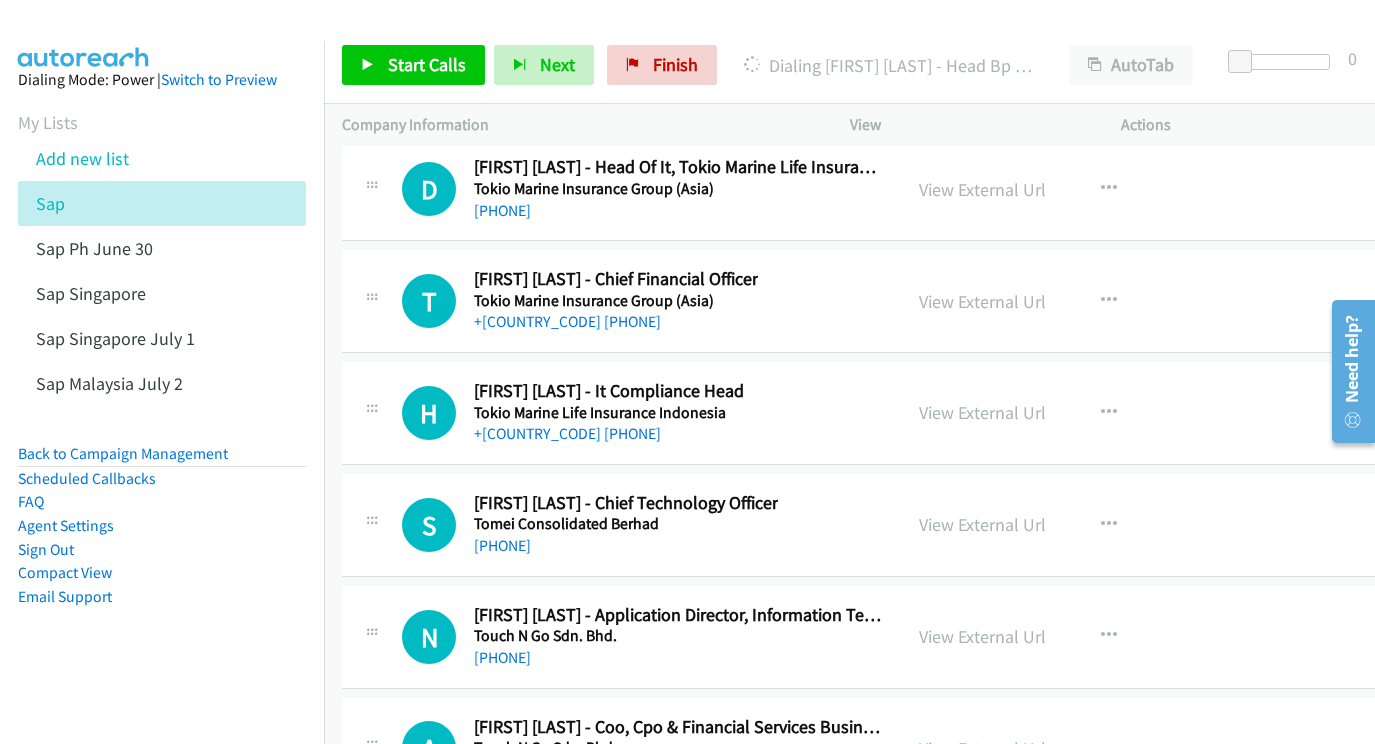 click on "View External Url" at bounding box center (982, 748) 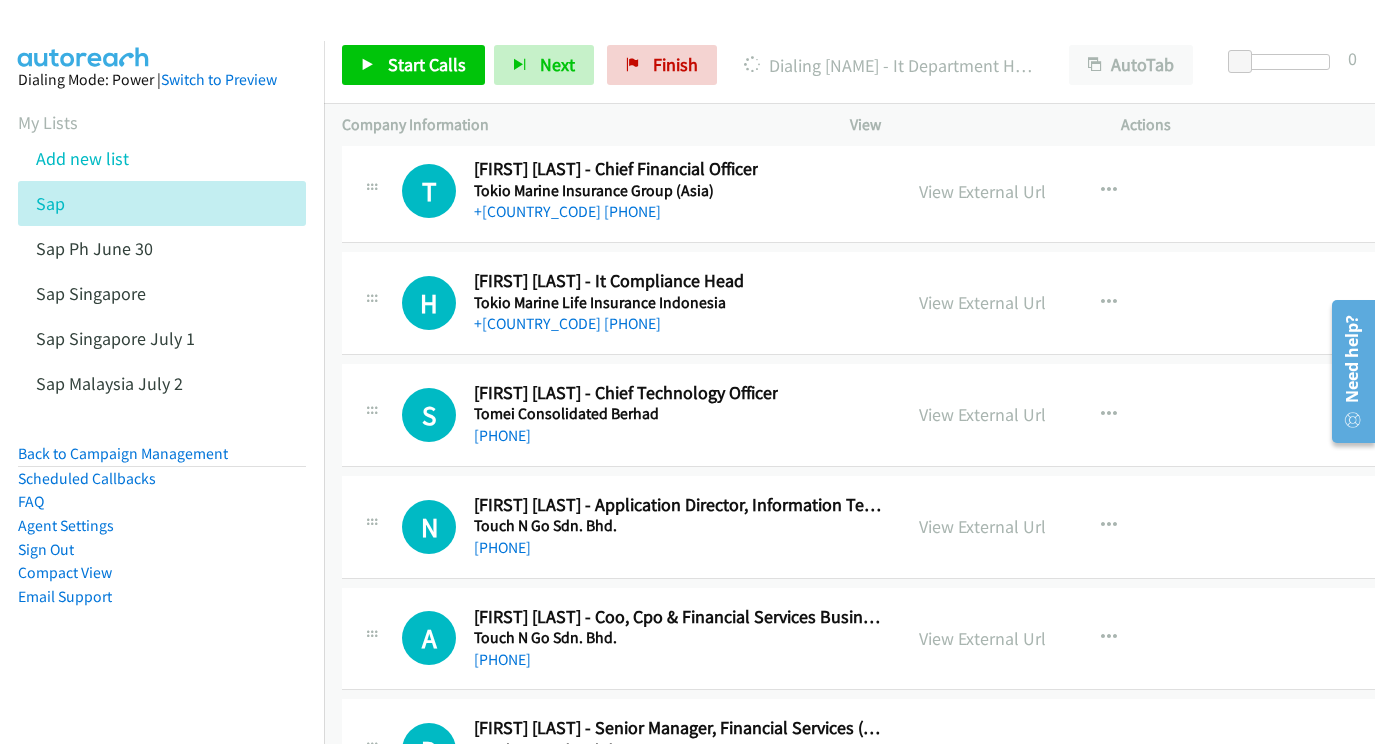 scroll, scrollTop: 26491, scrollLeft: 0, axis: vertical 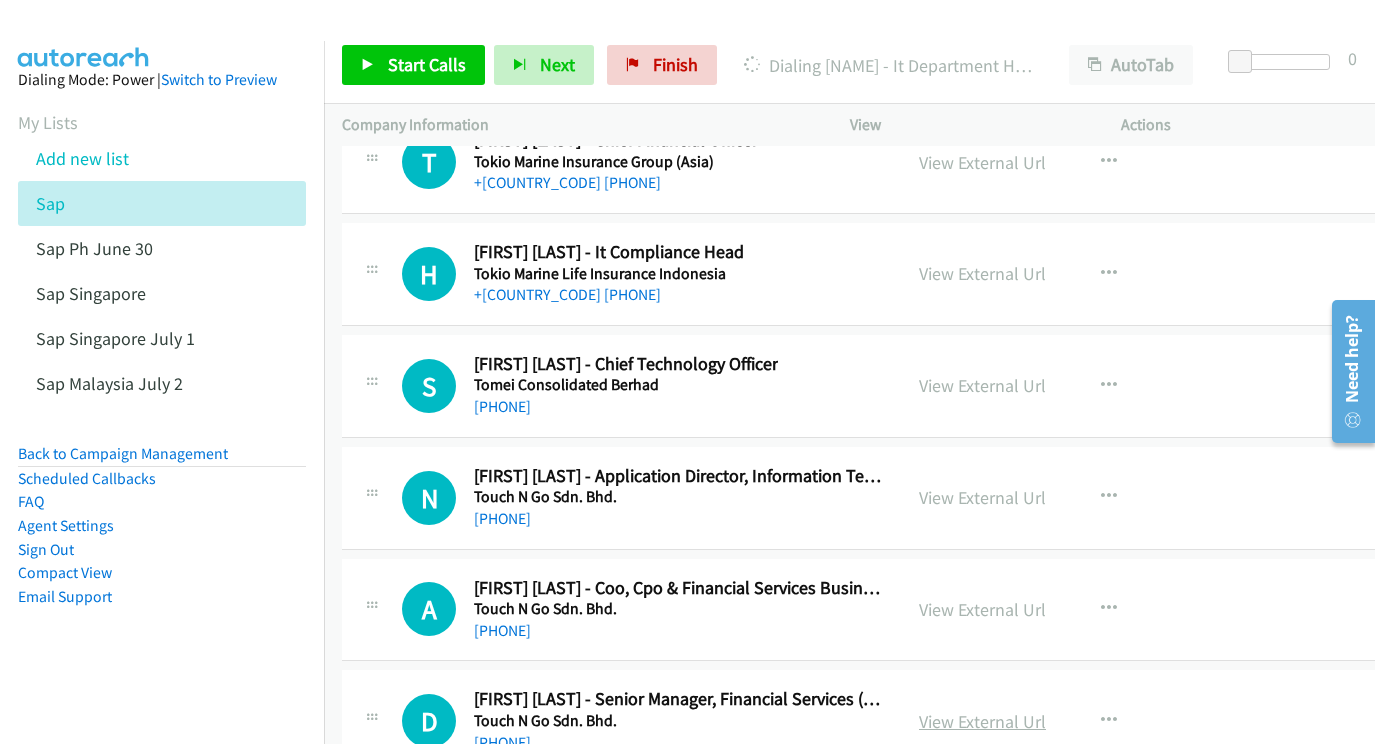 click on "View External Url" at bounding box center (982, 721) 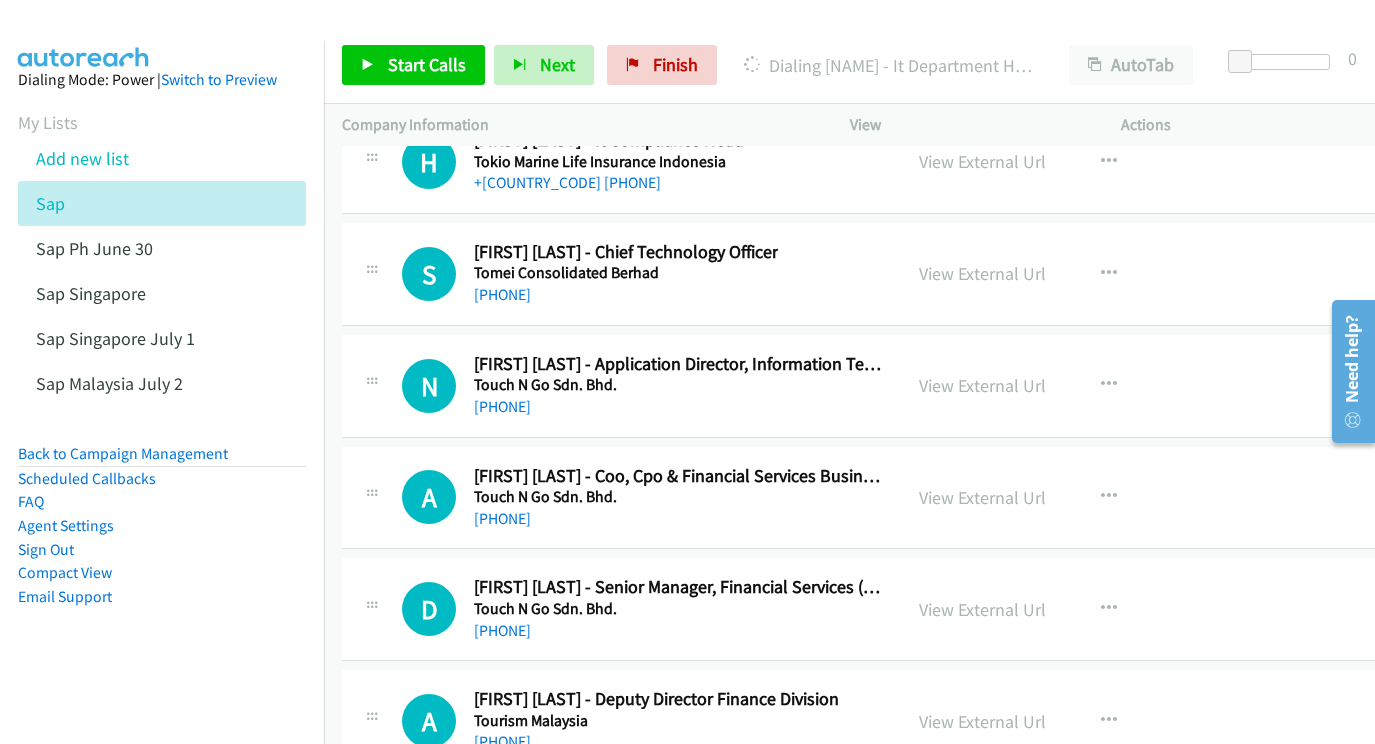 scroll, scrollTop: 26624, scrollLeft: 0, axis: vertical 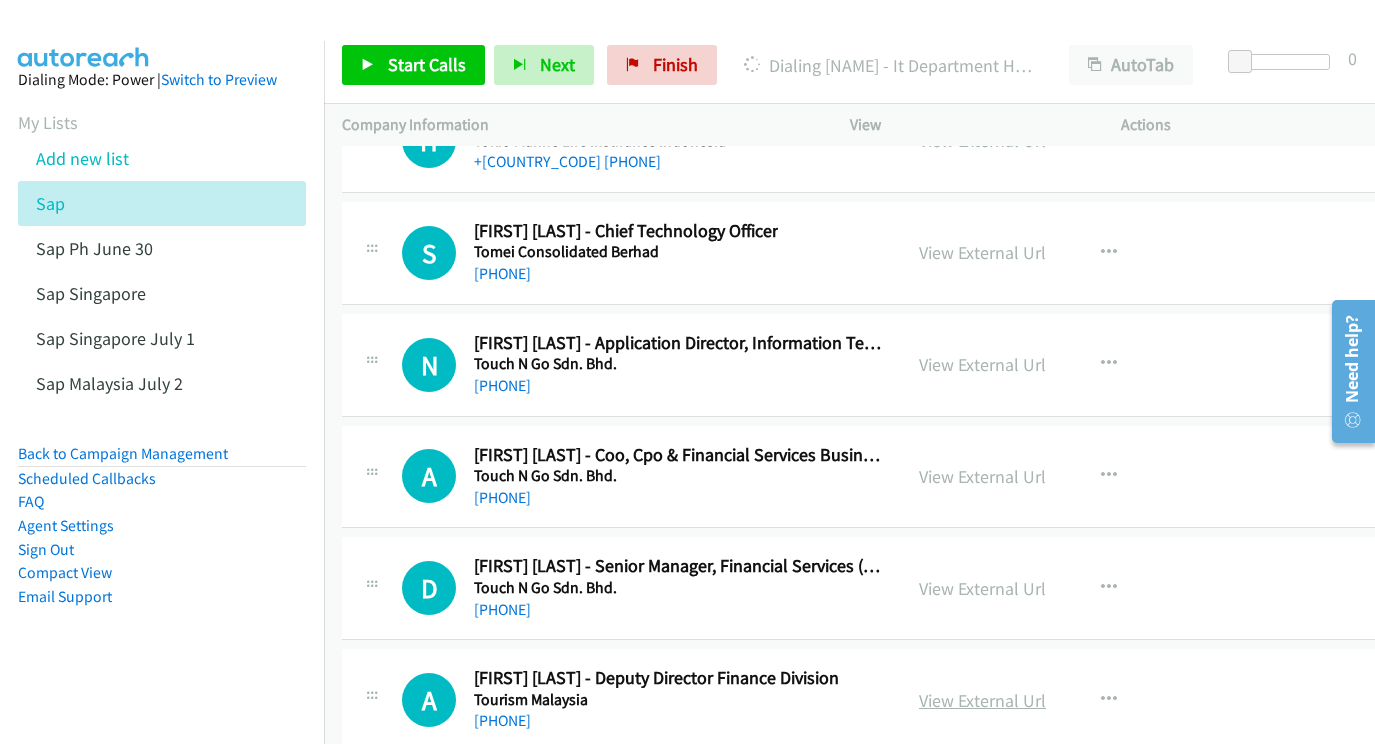 click on "View External Url" at bounding box center (982, 700) 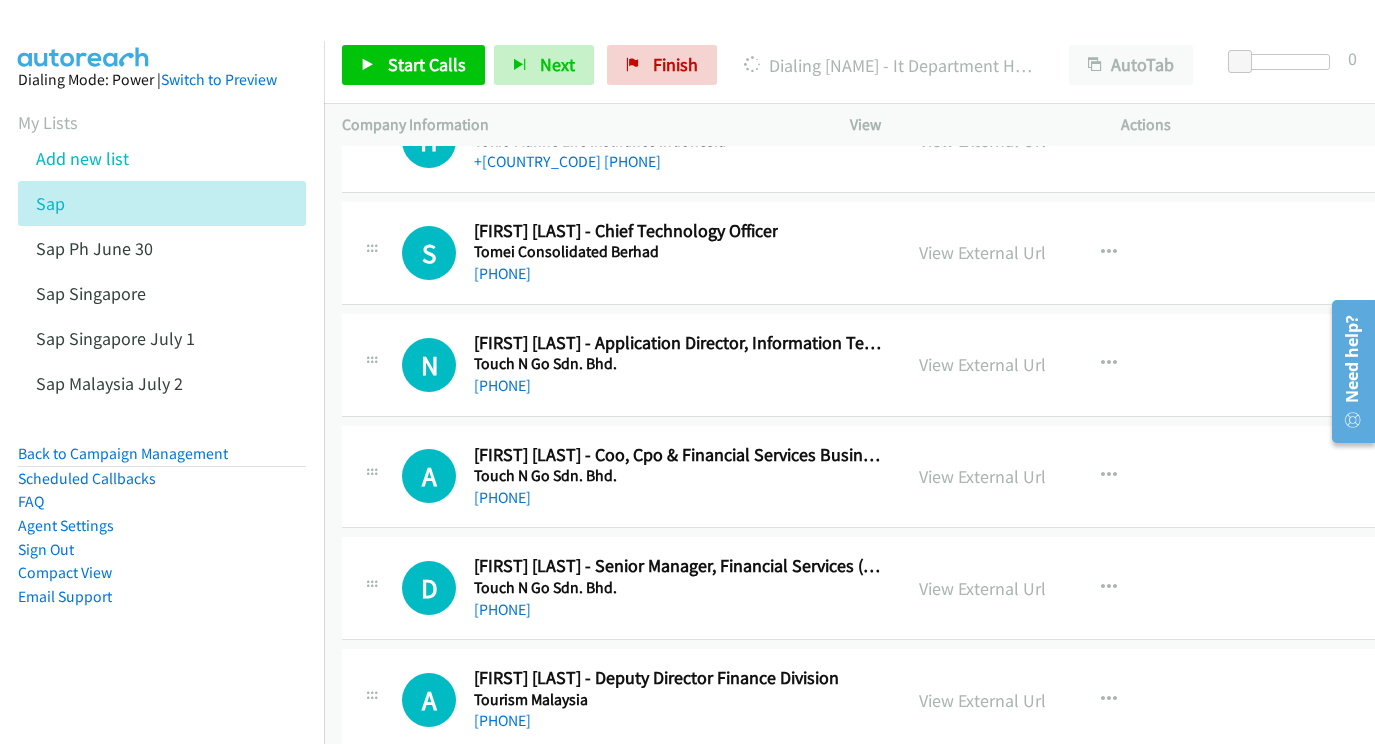 scroll, scrollTop: 26767, scrollLeft: 0, axis: vertical 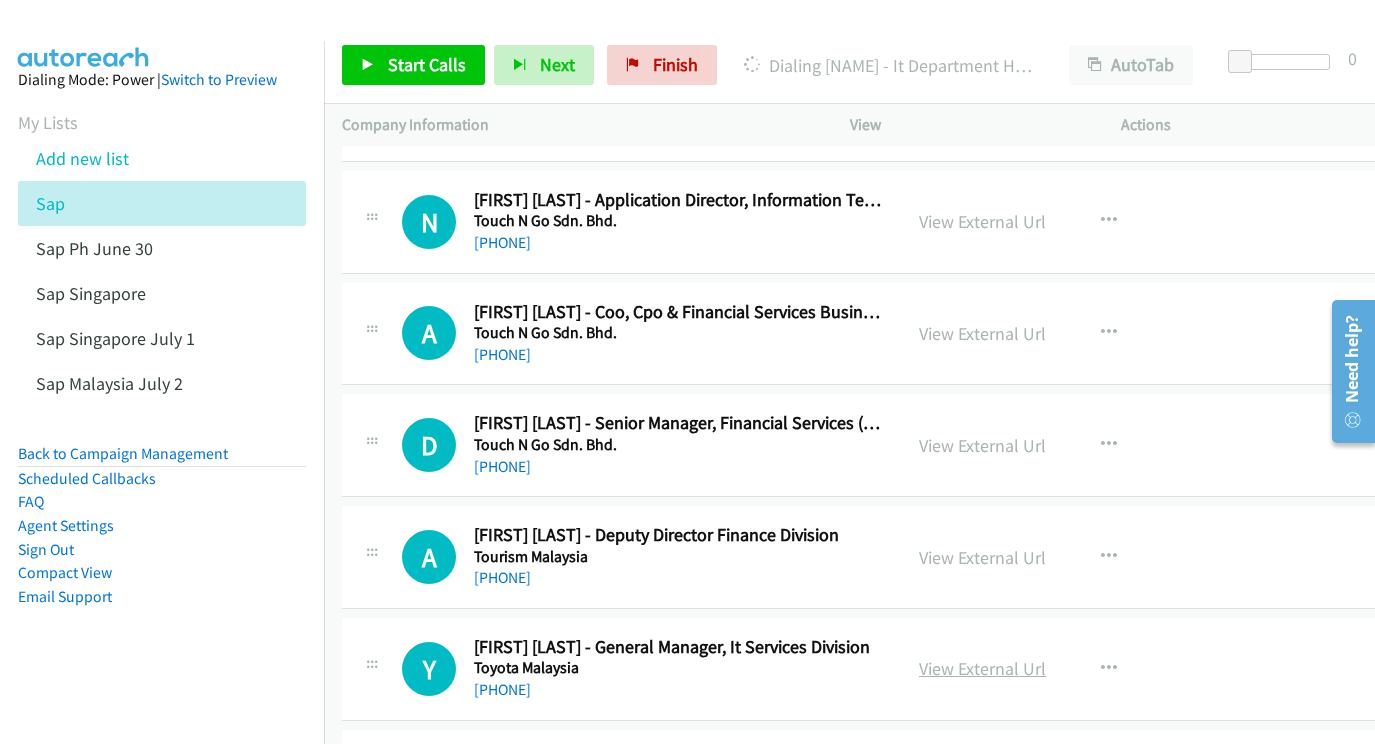 click on "View External Url" at bounding box center [982, 668] 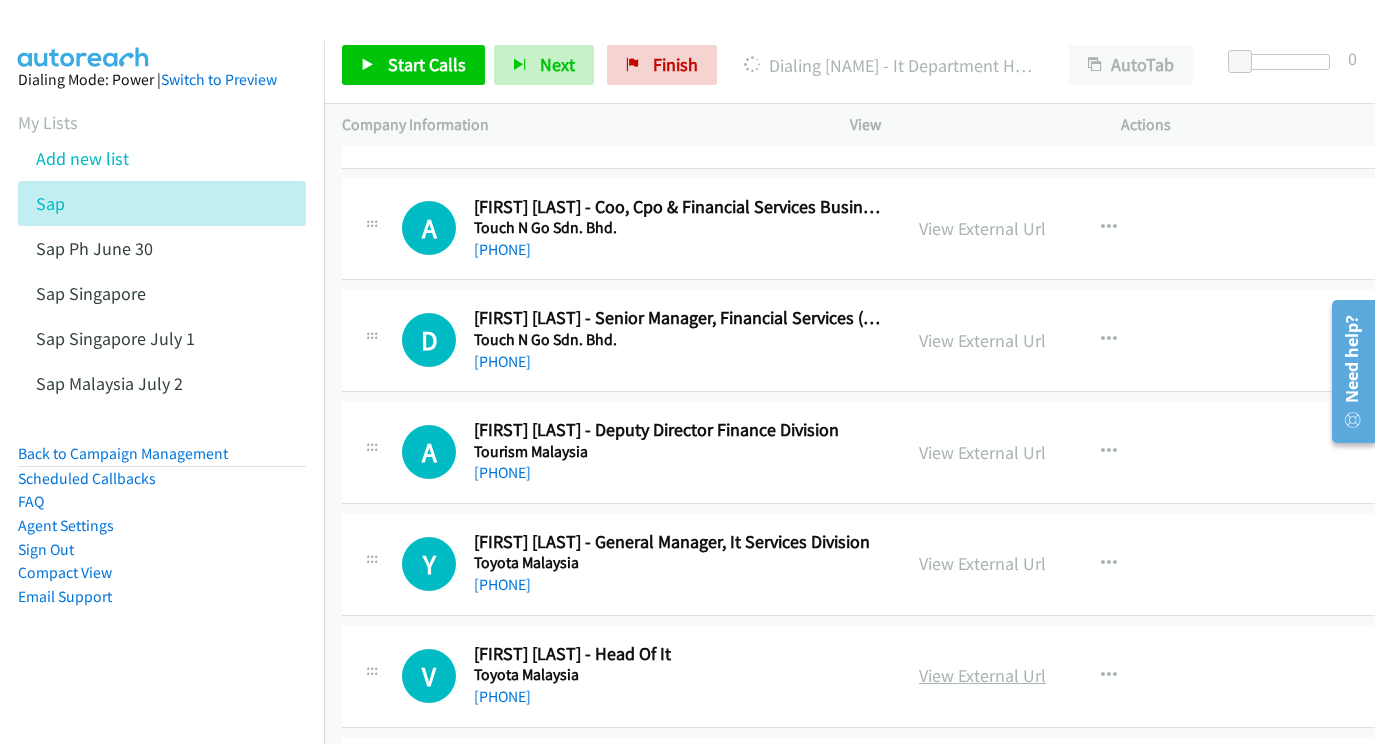 scroll, scrollTop: 26873, scrollLeft: 0, axis: vertical 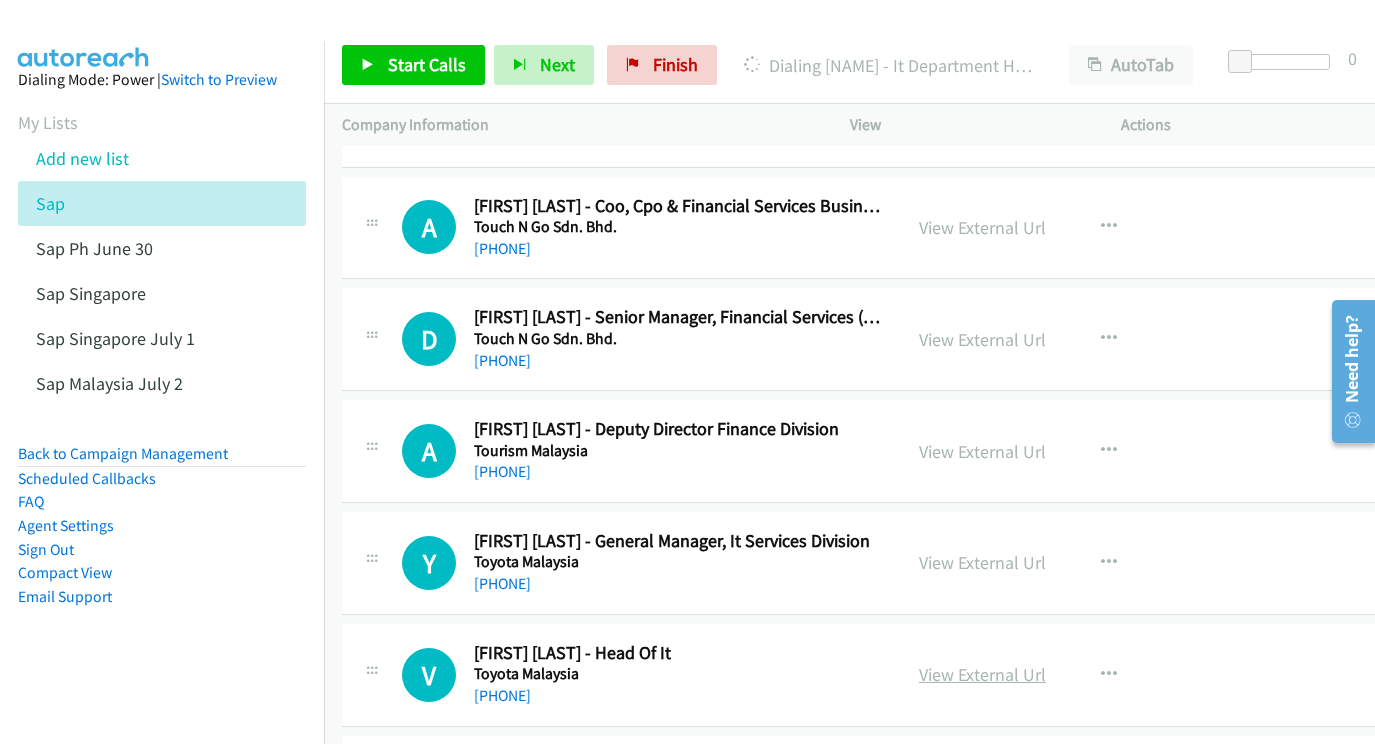 click on "View External Url" at bounding box center [982, 674] 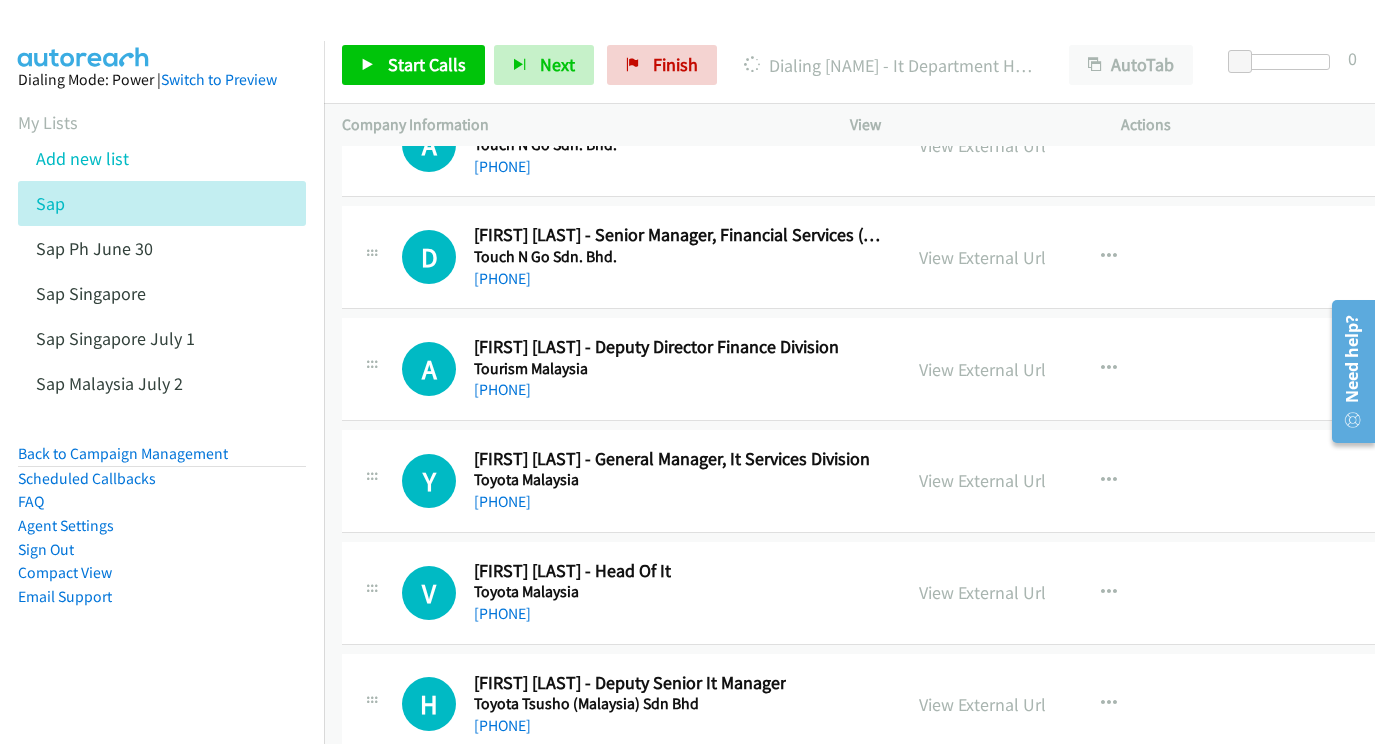 scroll, scrollTop: 26974, scrollLeft: 0, axis: vertical 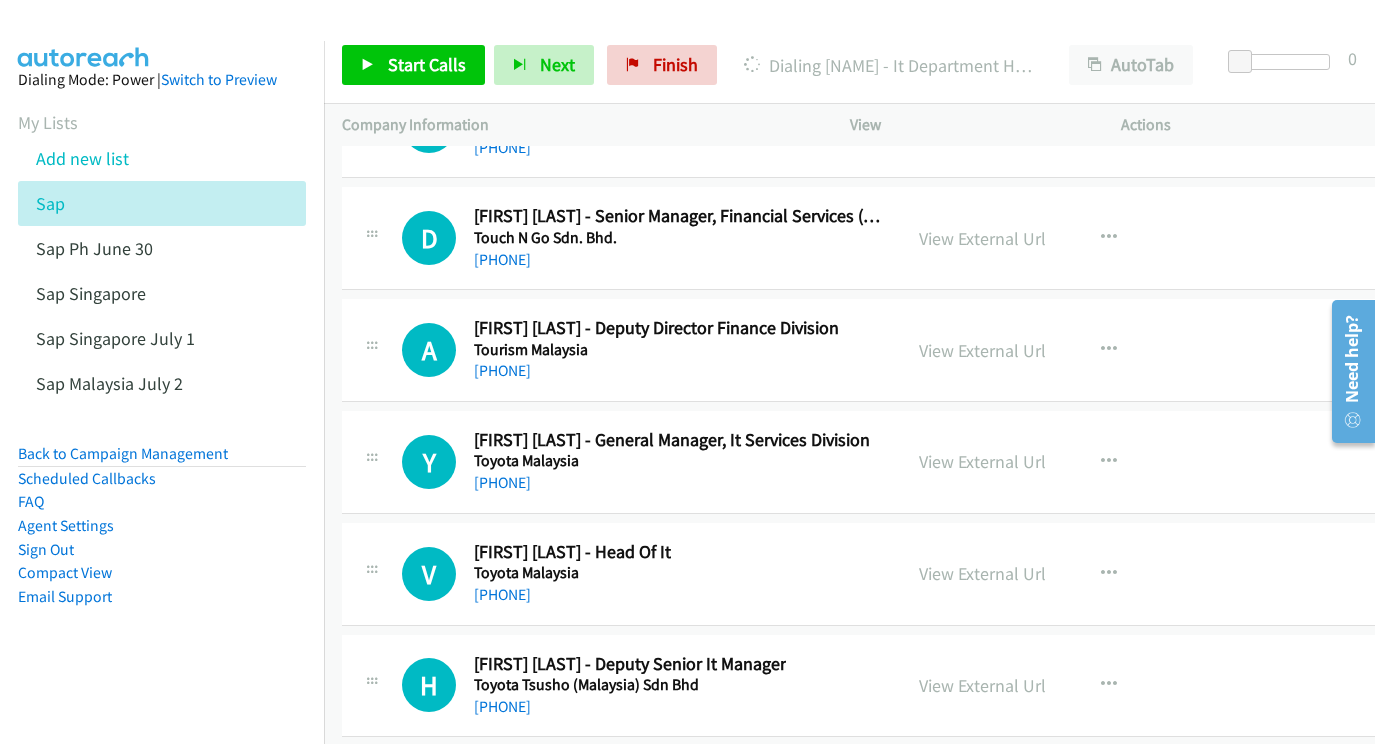 click on "View External Url
View External Url
Schedule/Manage Callback
Start Calls Here
Remove from list
Add to do not call list
Reset Call Status" at bounding box center (1050, 686) 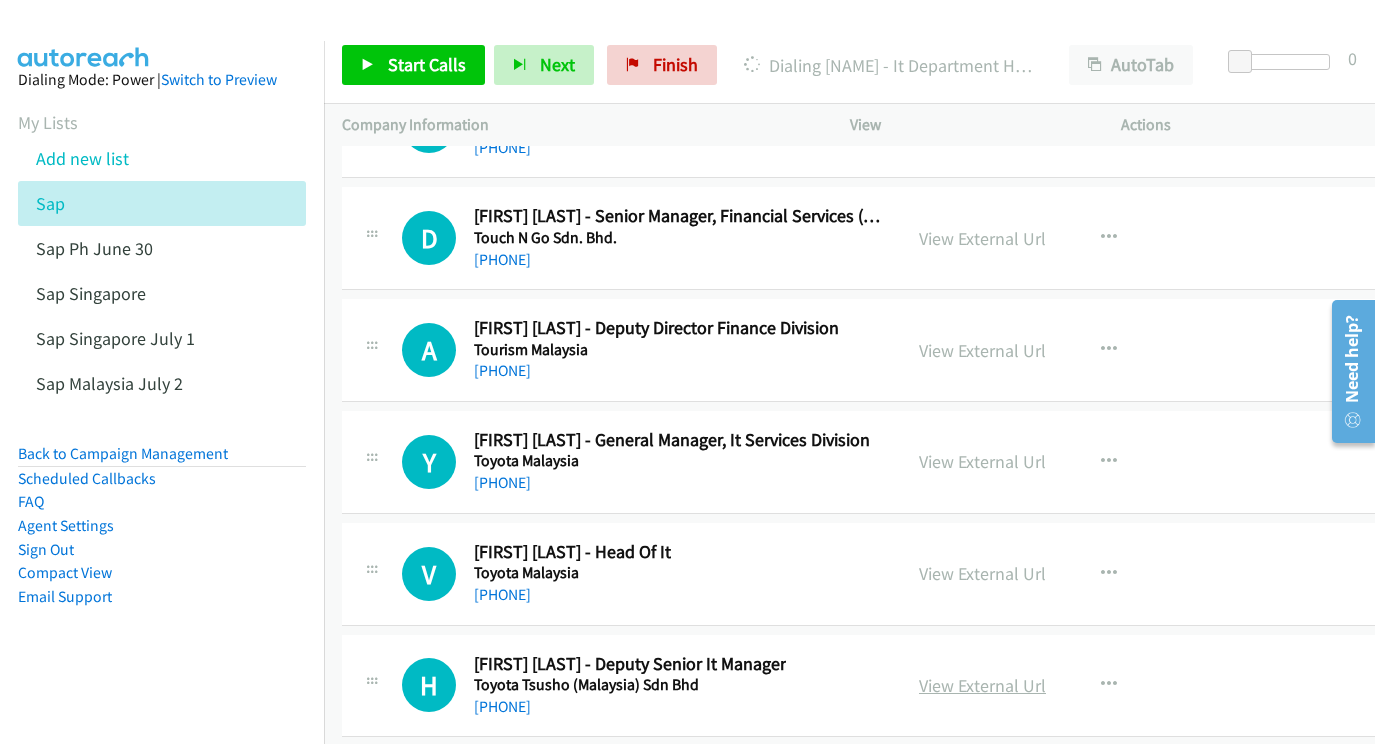 click on "View External Url" at bounding box center (982, 685) 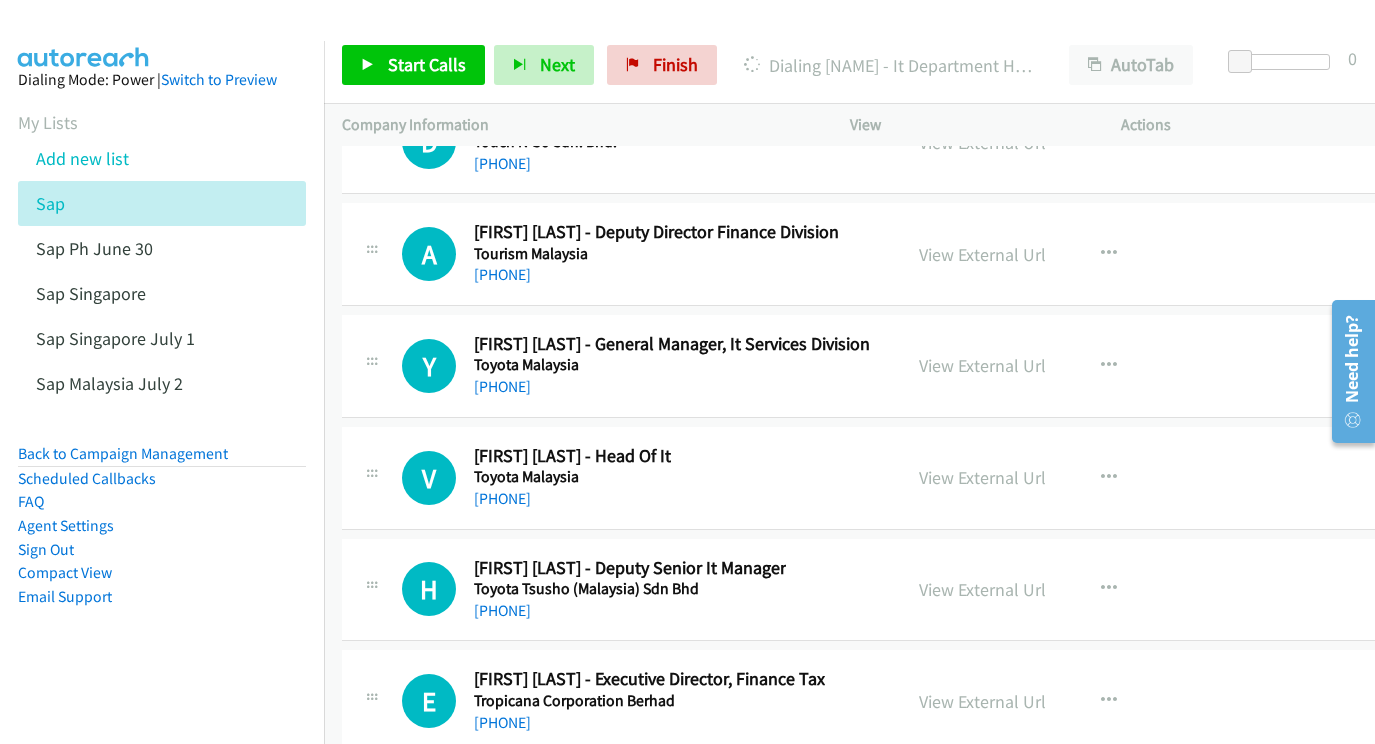 scroll, scrollTop: 27081, scrollLeft: 0, axis: vertical 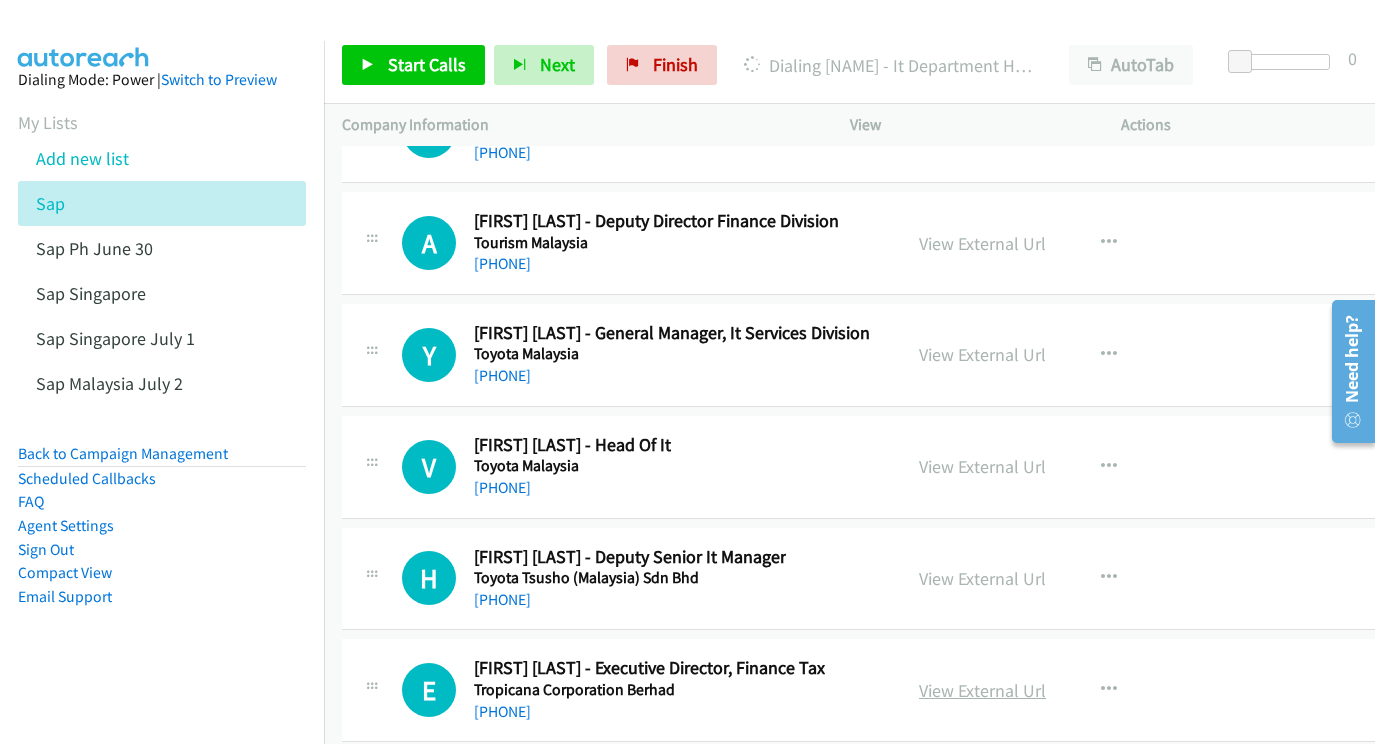 click on "View External Url" at bounding box center (982, 690) 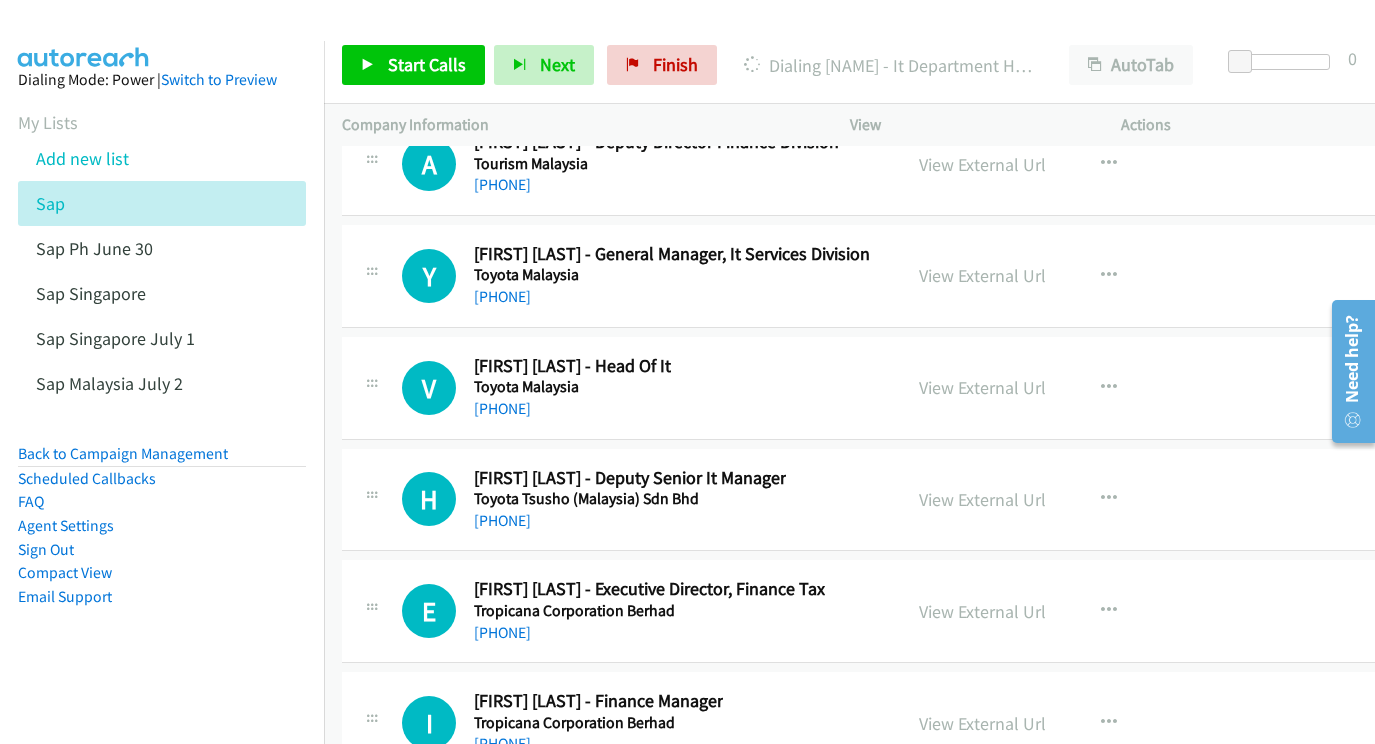 scroll, scrollTop: 27182, scrollLeft: 0, axis: vertical 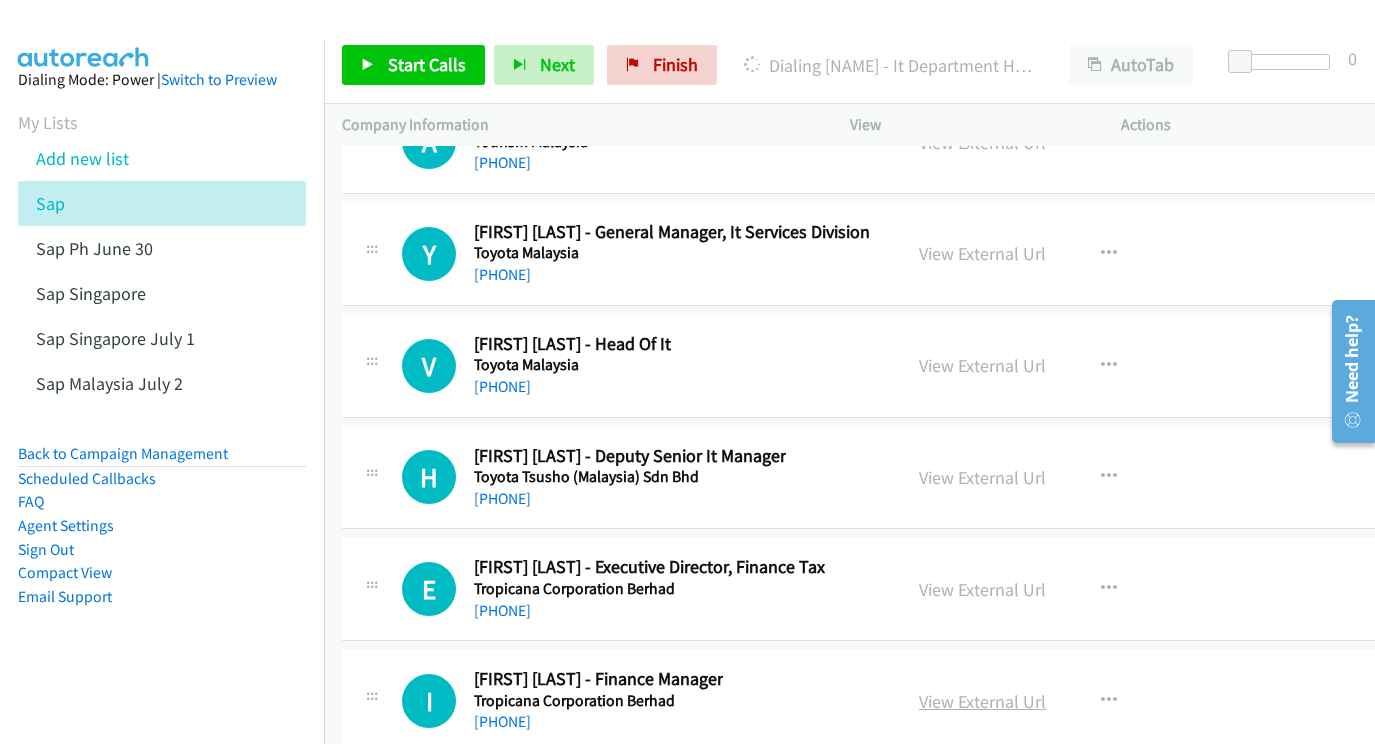 click on "View External Url" at bounding box center (982, 701) 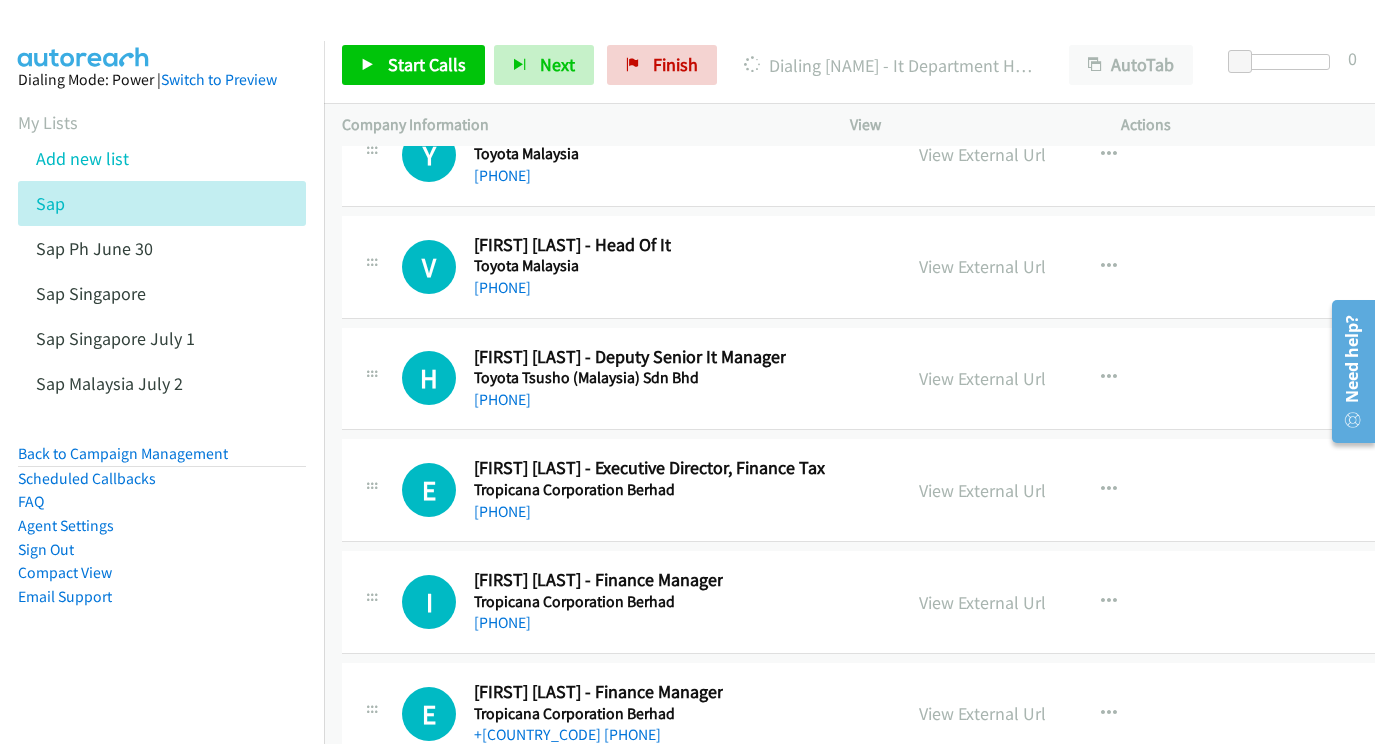 scroll, scrollTop: 27305, scrollLeft: 0, axis: vertical 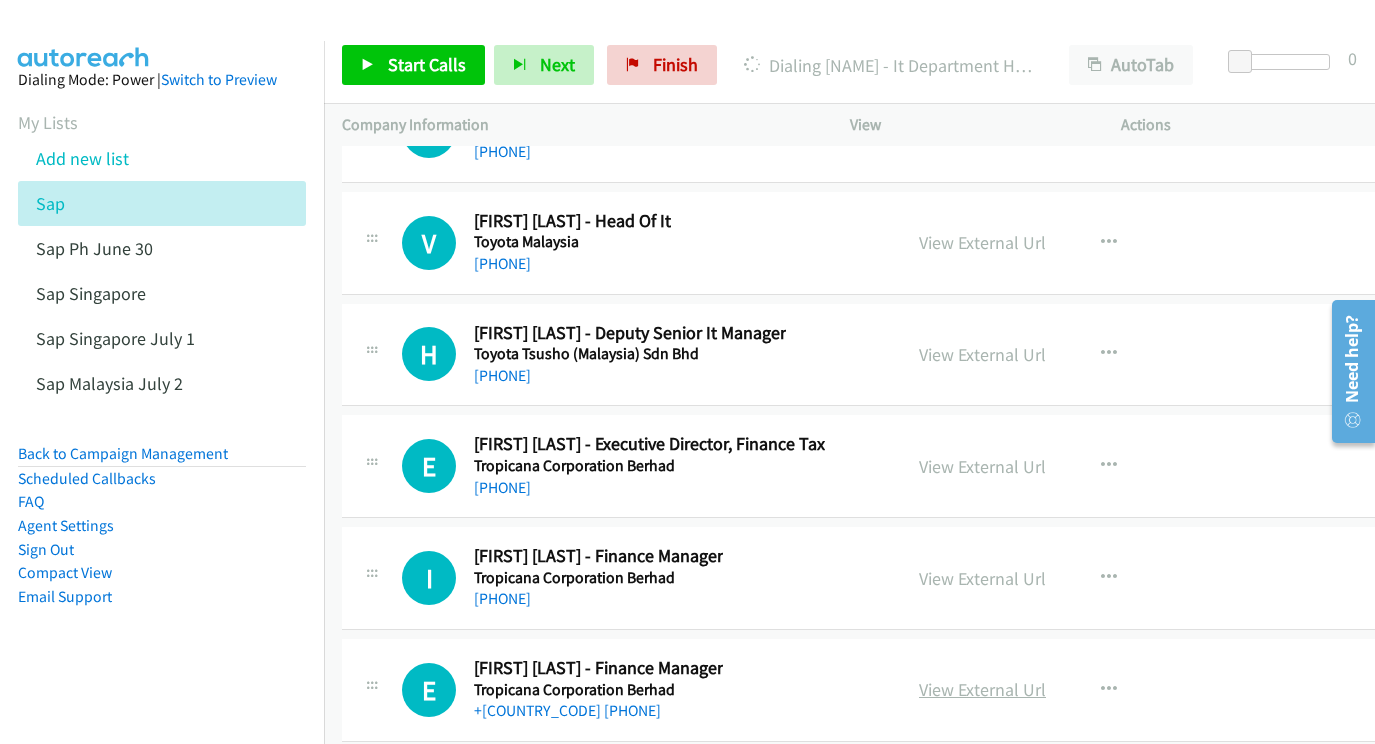click on "View External Url" at bounding box center [982, 689] 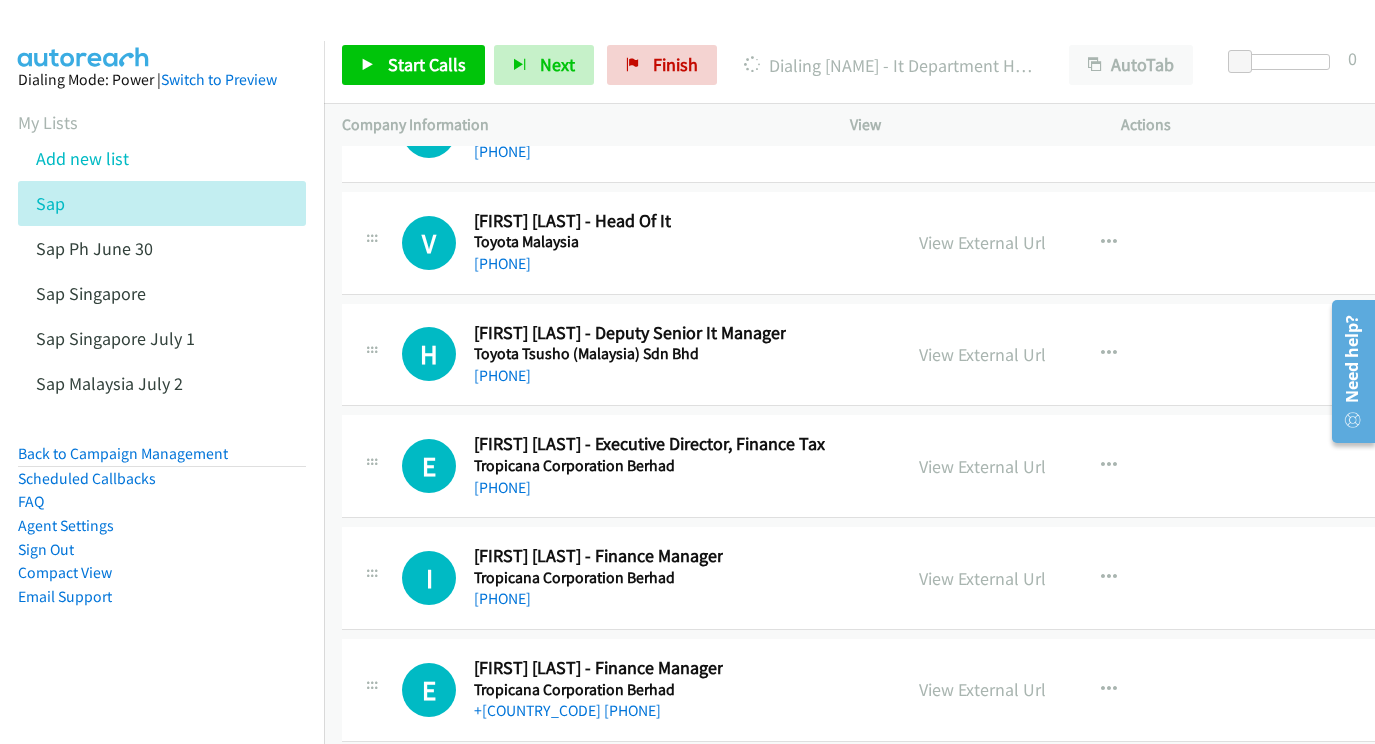 scroll, scrollTop: 27416, scrollLeft: 0, axis: vertical 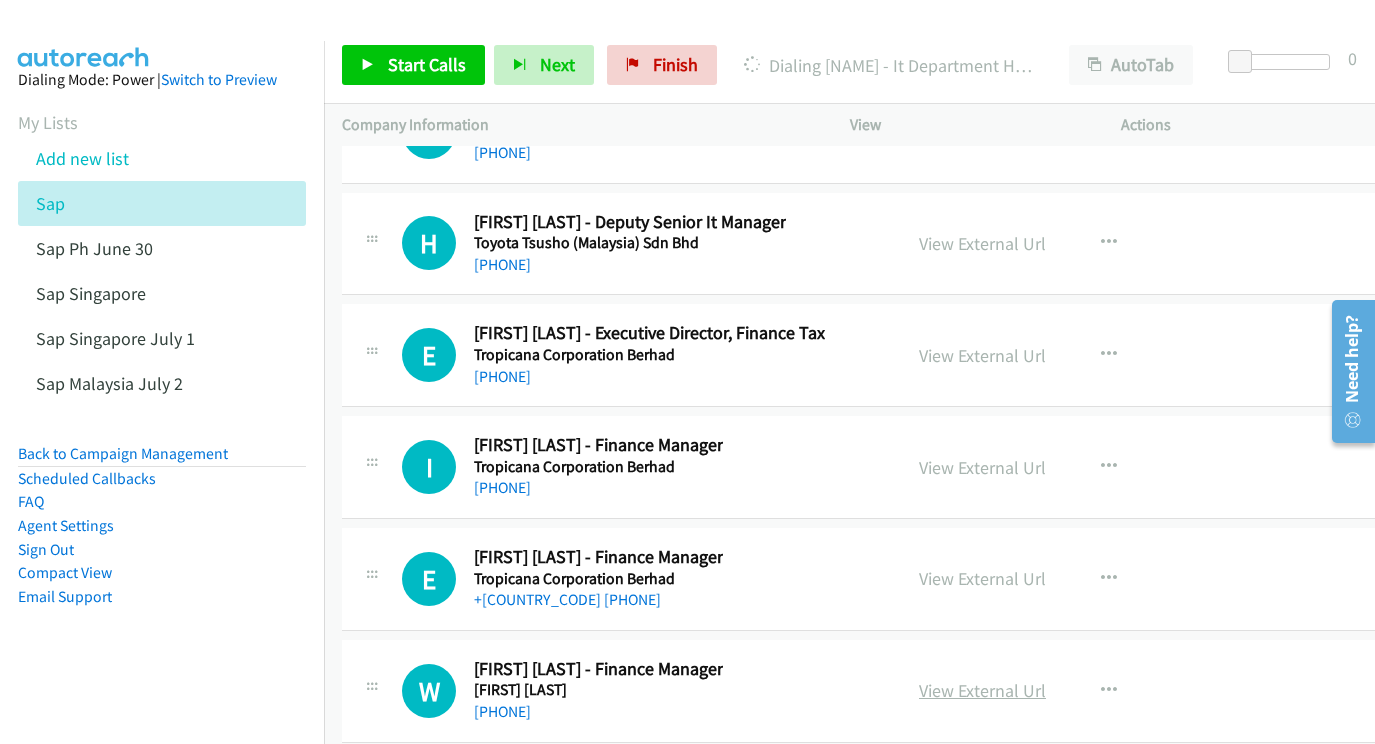 click on "View External Url" at bounding box center (982, 690) 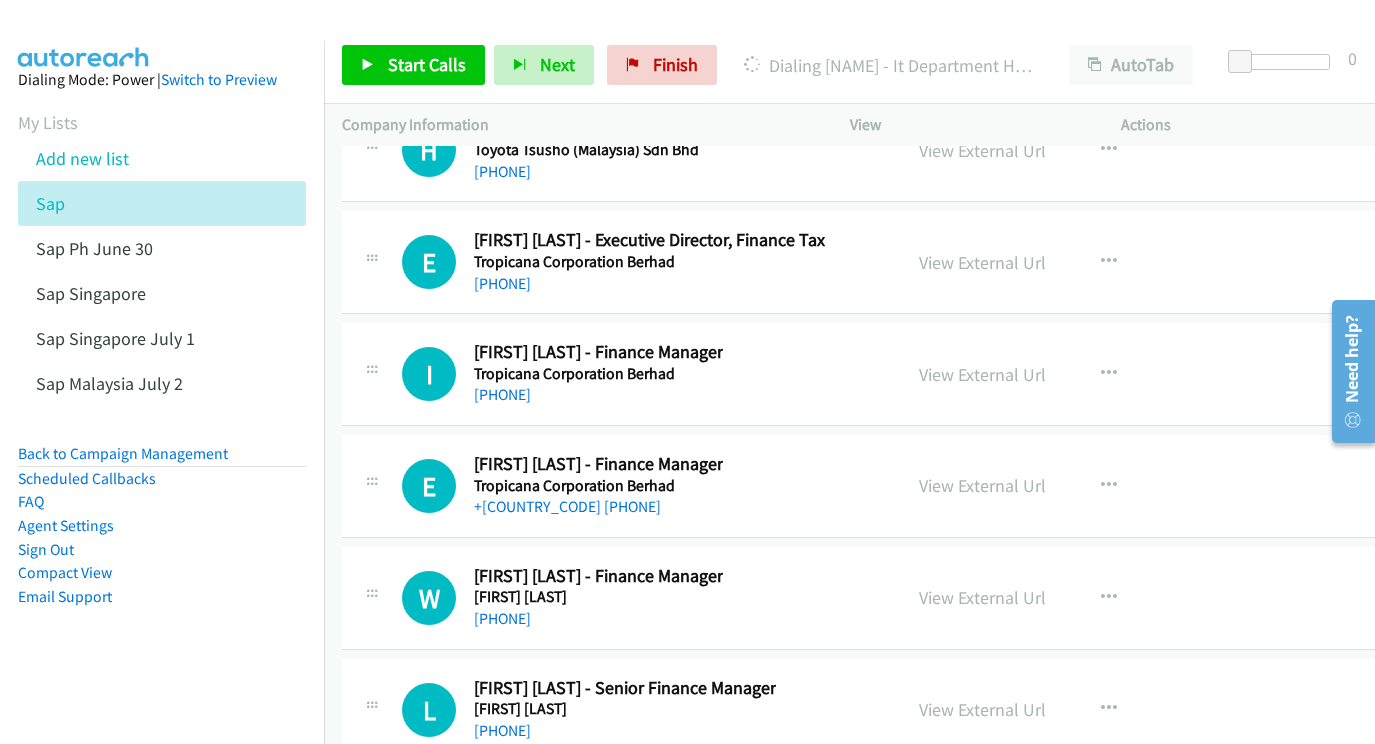 scroll, scrollTop: 27537, scrollLeft: 0, axis: vertical 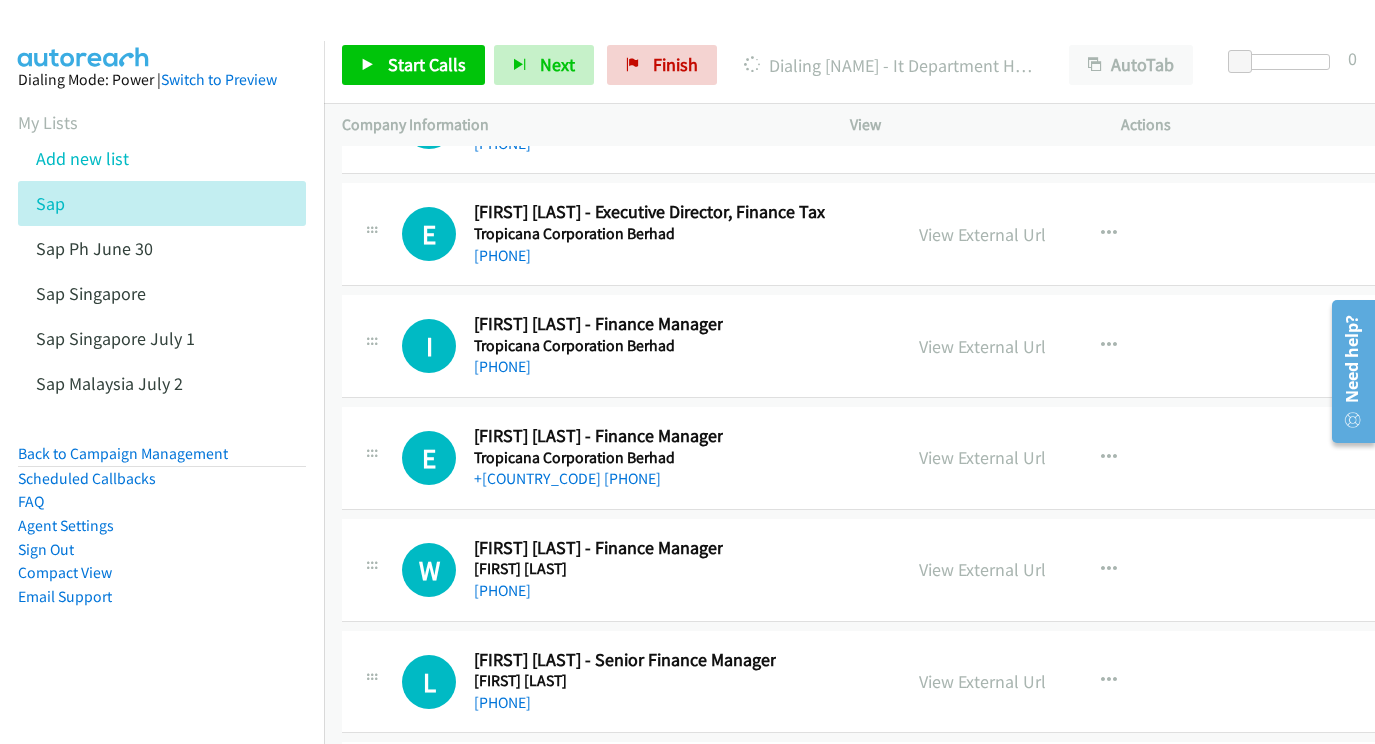click on "View External Url
View External Url
Schedule/Manage Callback
Start Calls Here
Remove from list
Add to do not call list
Reset Call Status" at bounding box center [1050, 682] 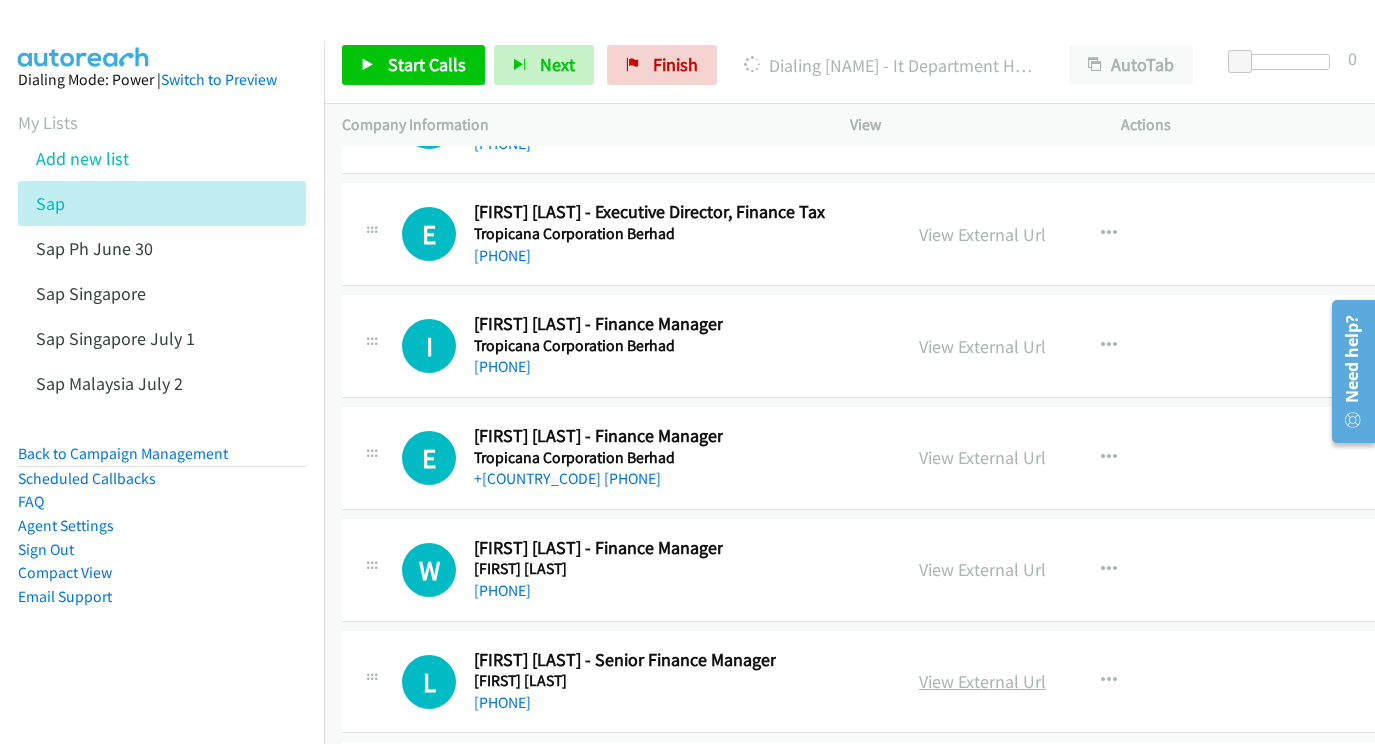 click on "View External Url" at bounding box center (982, 681) 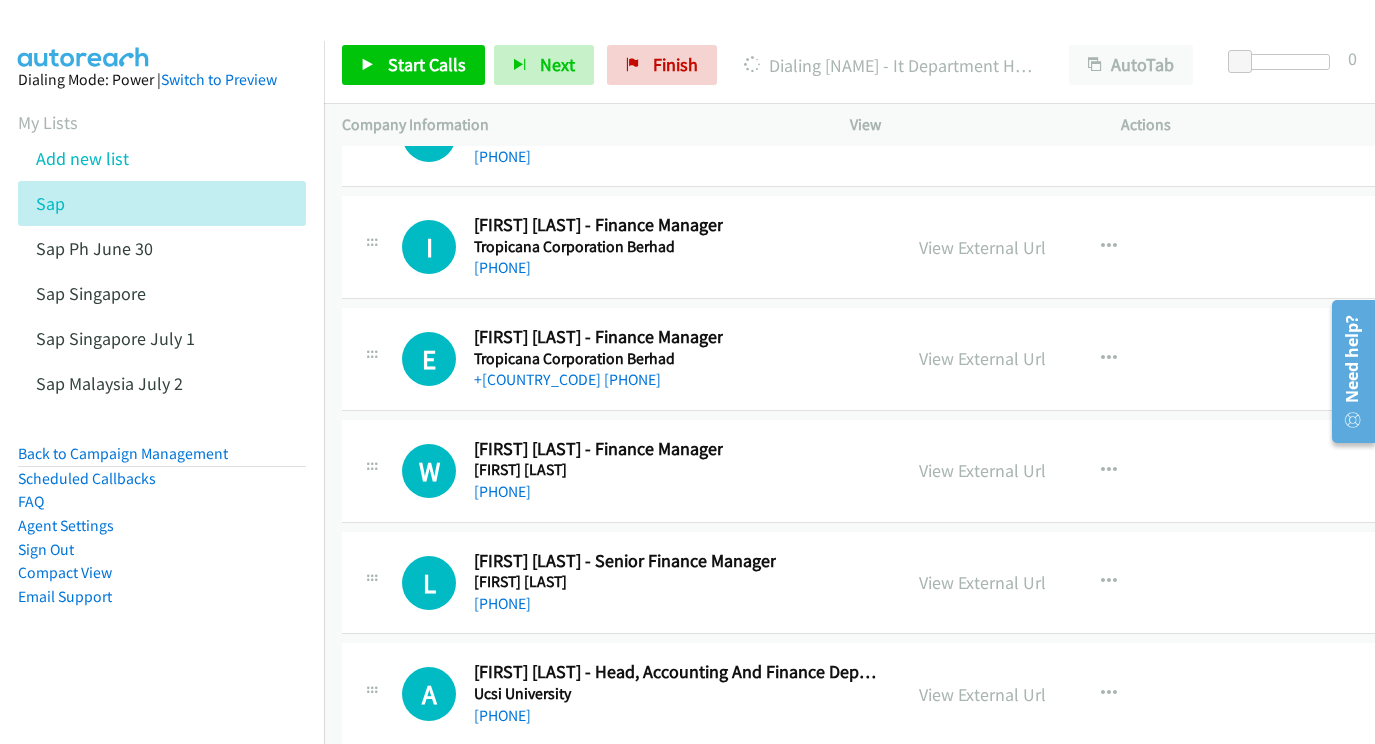 scroll, scrollTop: 27657, scrollLeft: 0, axis: vertical 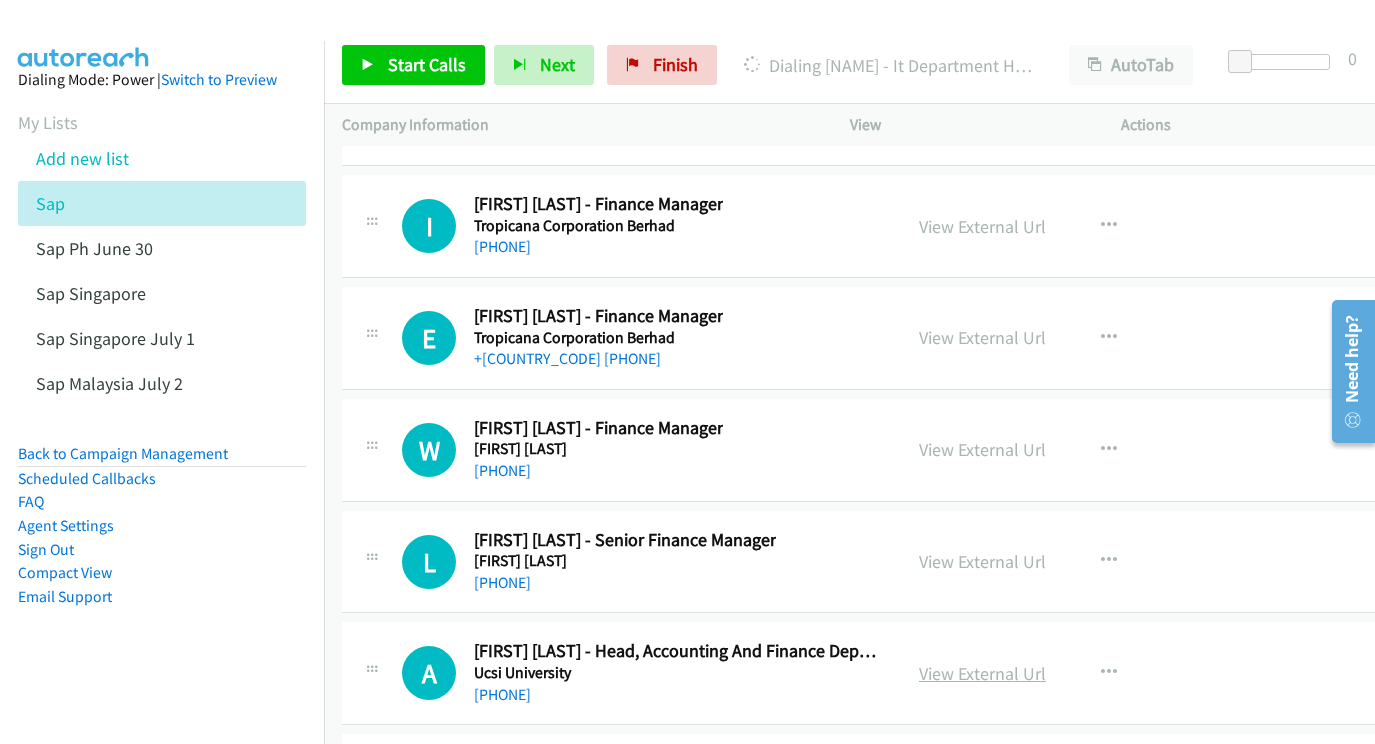 click on "View External Url" at bounding box center (982, 673) 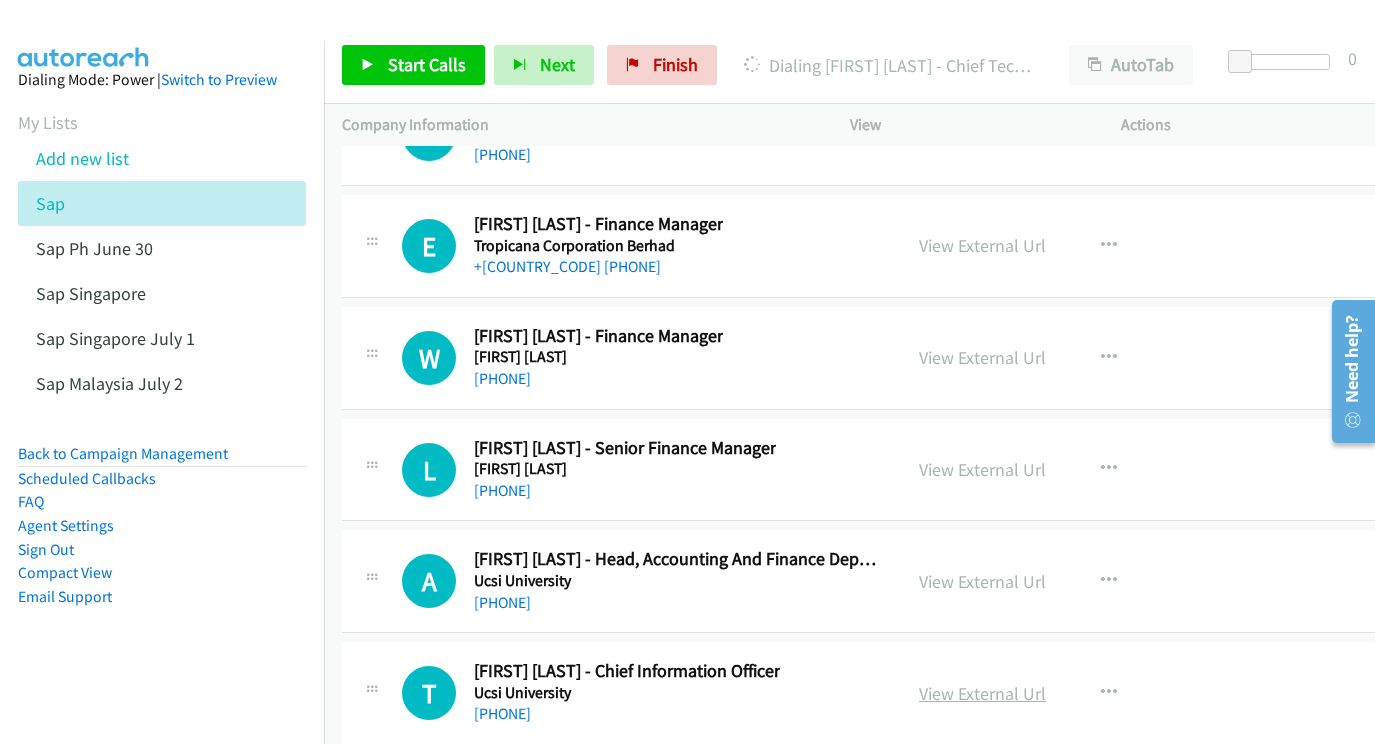 scroll, scrollTop: 27760, scrollLeft: 0, axis: vertical 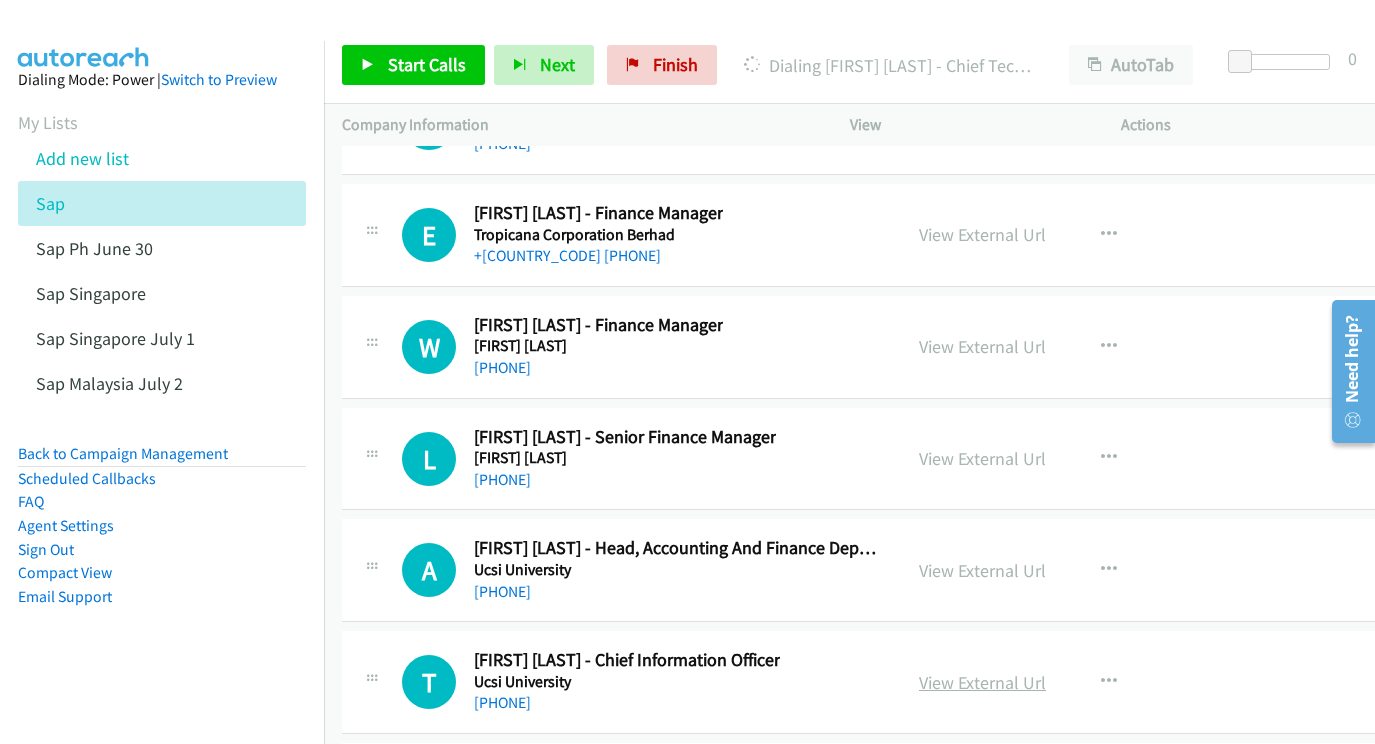 click on "View External Url" at bounding box center (982, 682) 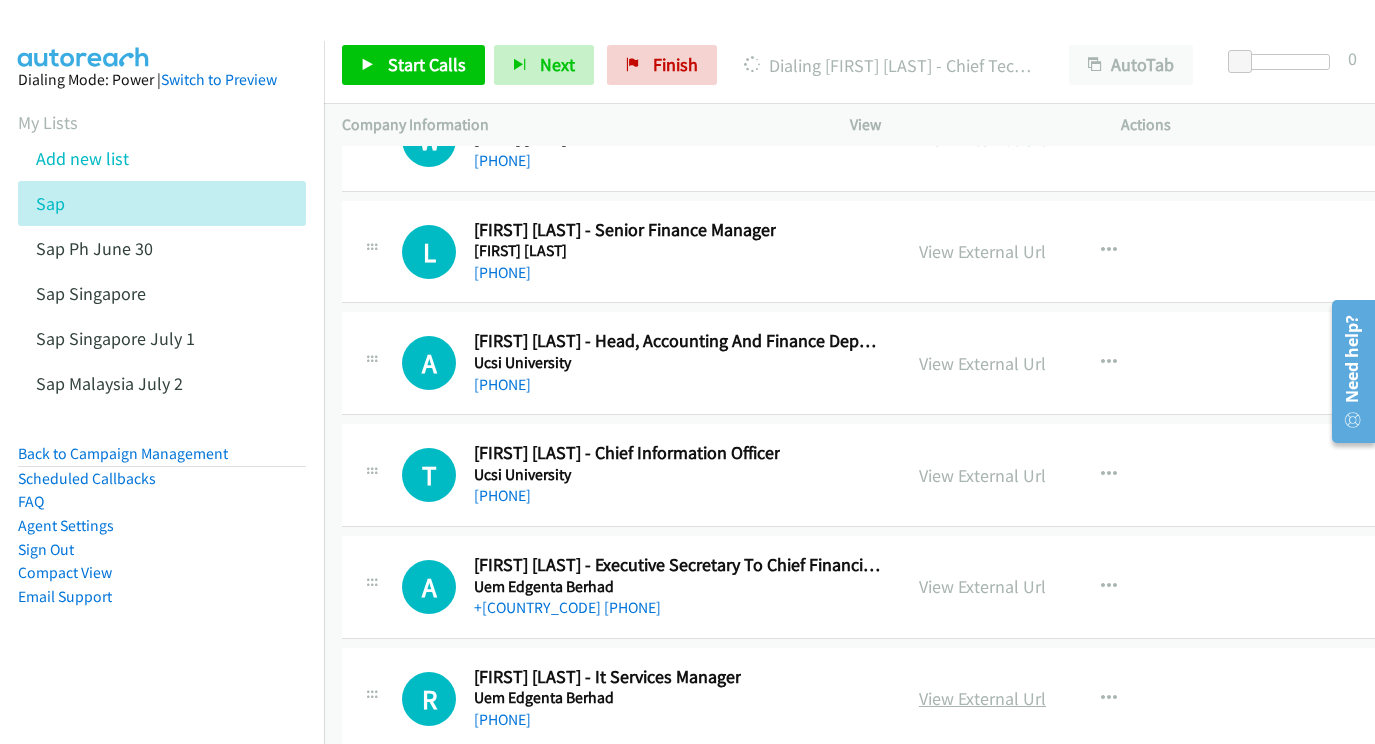 scroll, scrollTop: 27970, scrollLeft: 0, axis: vertical 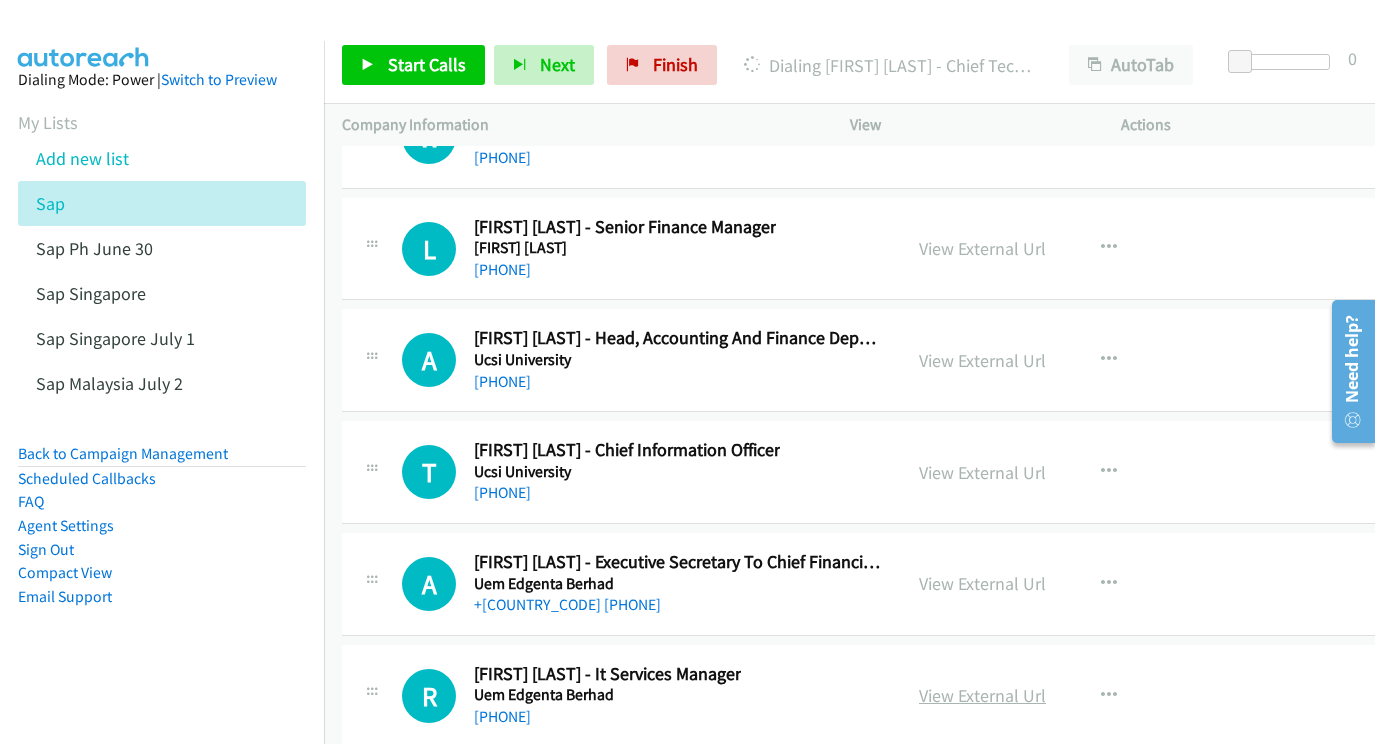 click on "View External Url" at bounding box center [982, 695] 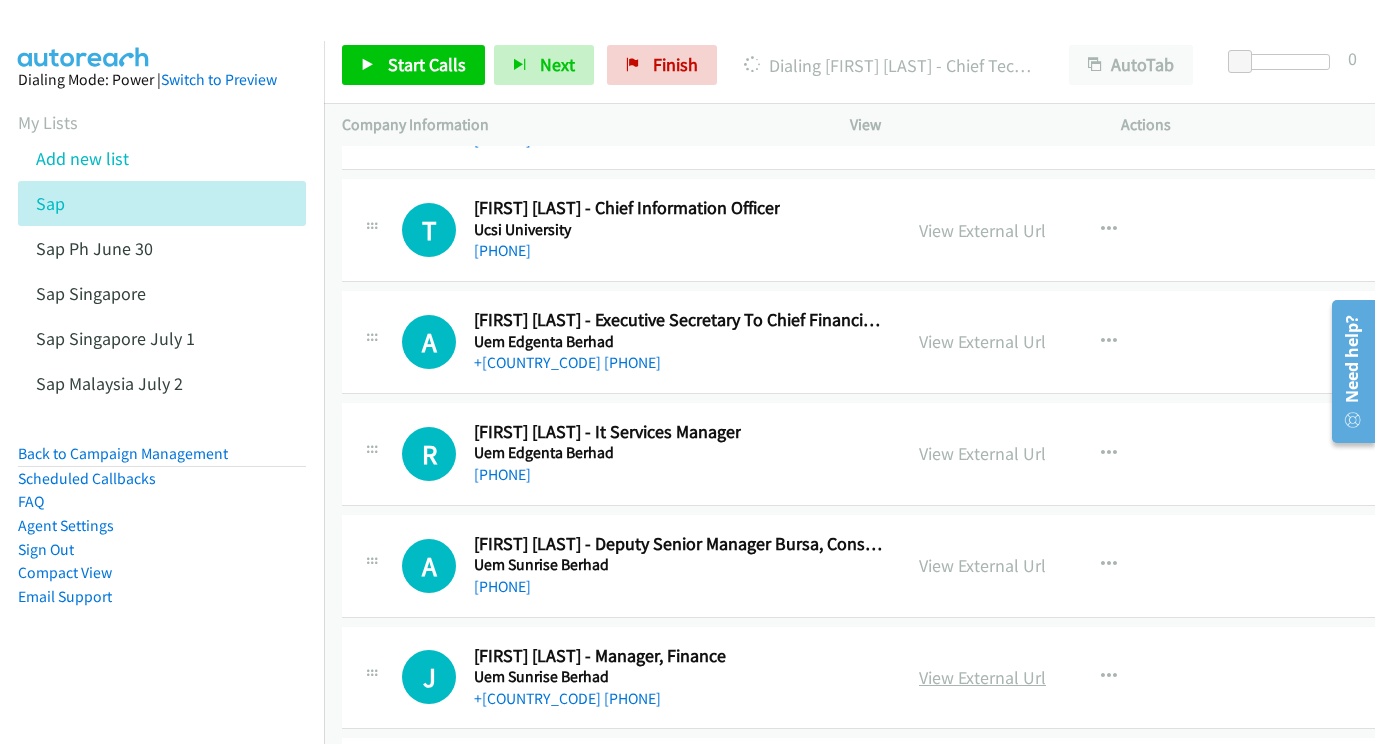 scroll, scrollTop: 28215, scrollLeft: 0, axis: vertical 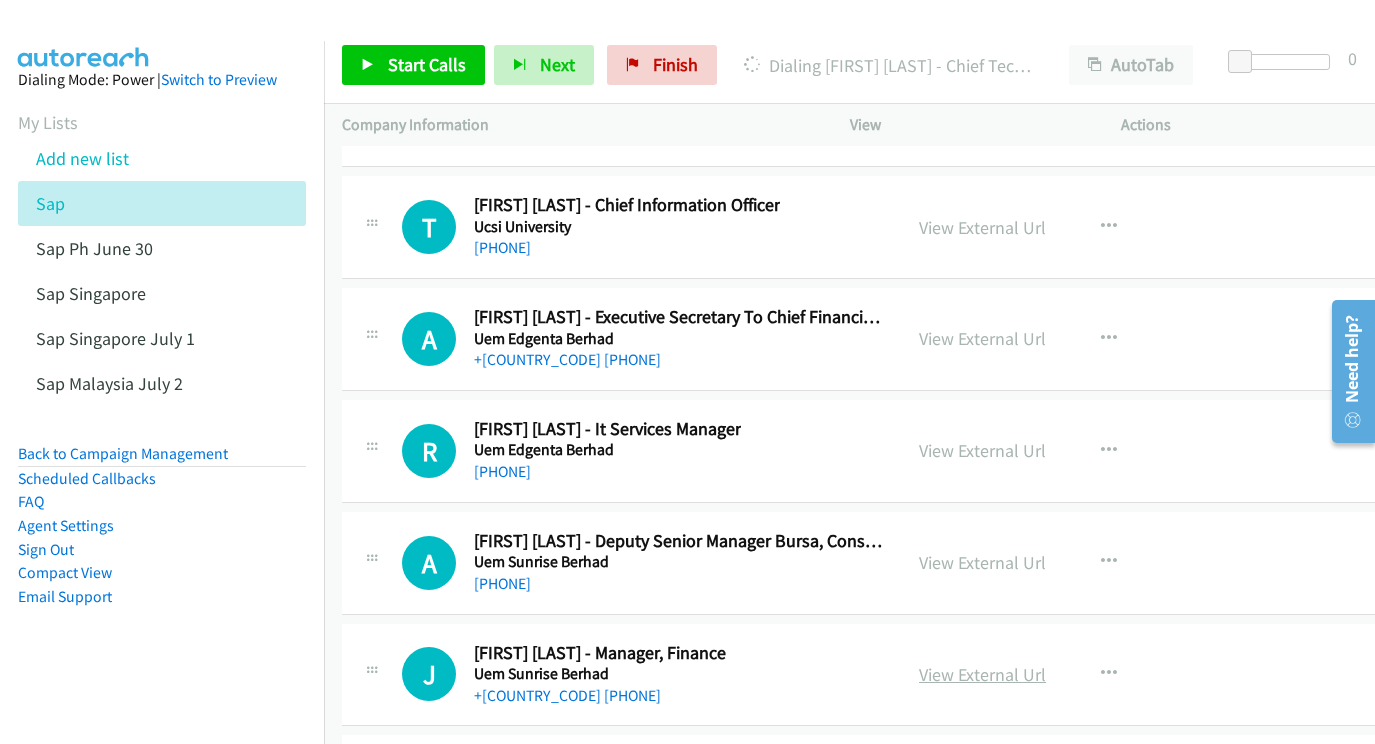 click on "View External Url" at bounding box center (982, 674) 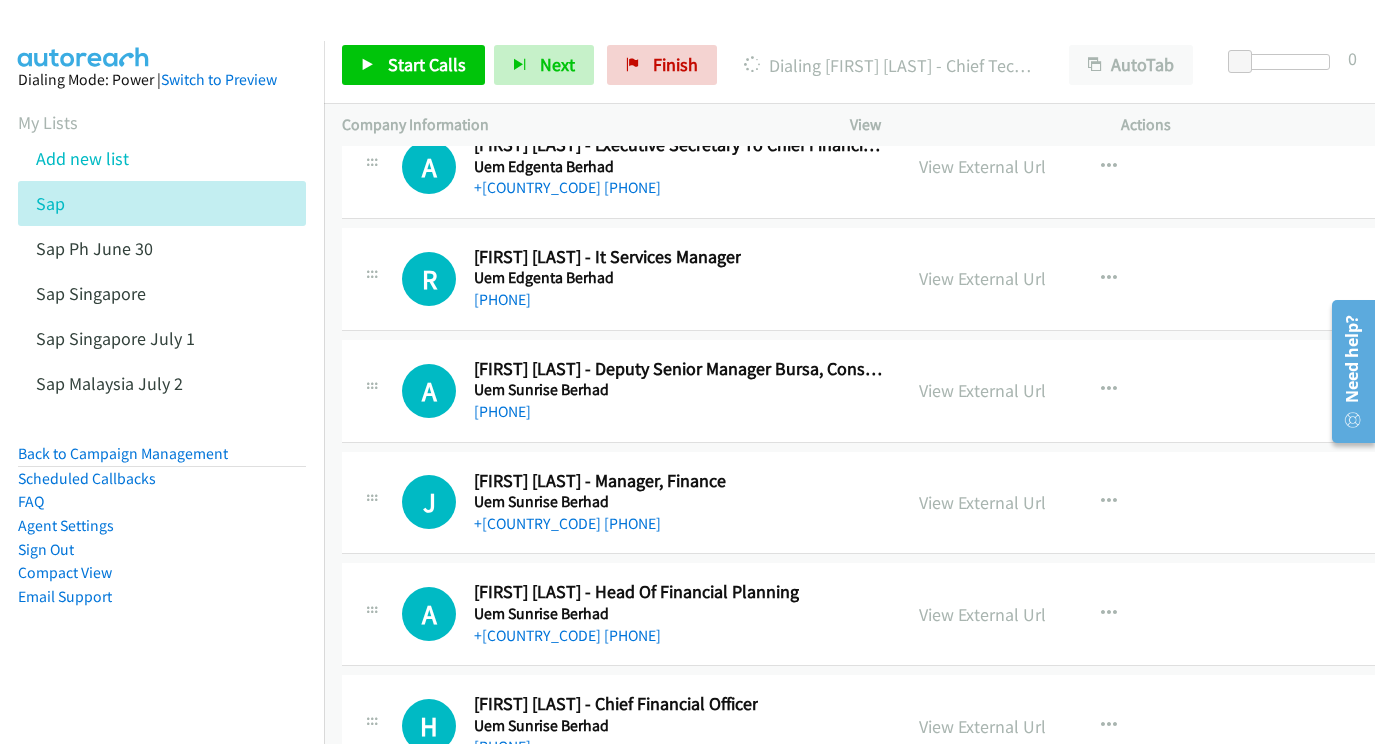 scroll, scrollTop: 28415, scrollLeft: 0, axis: vertical 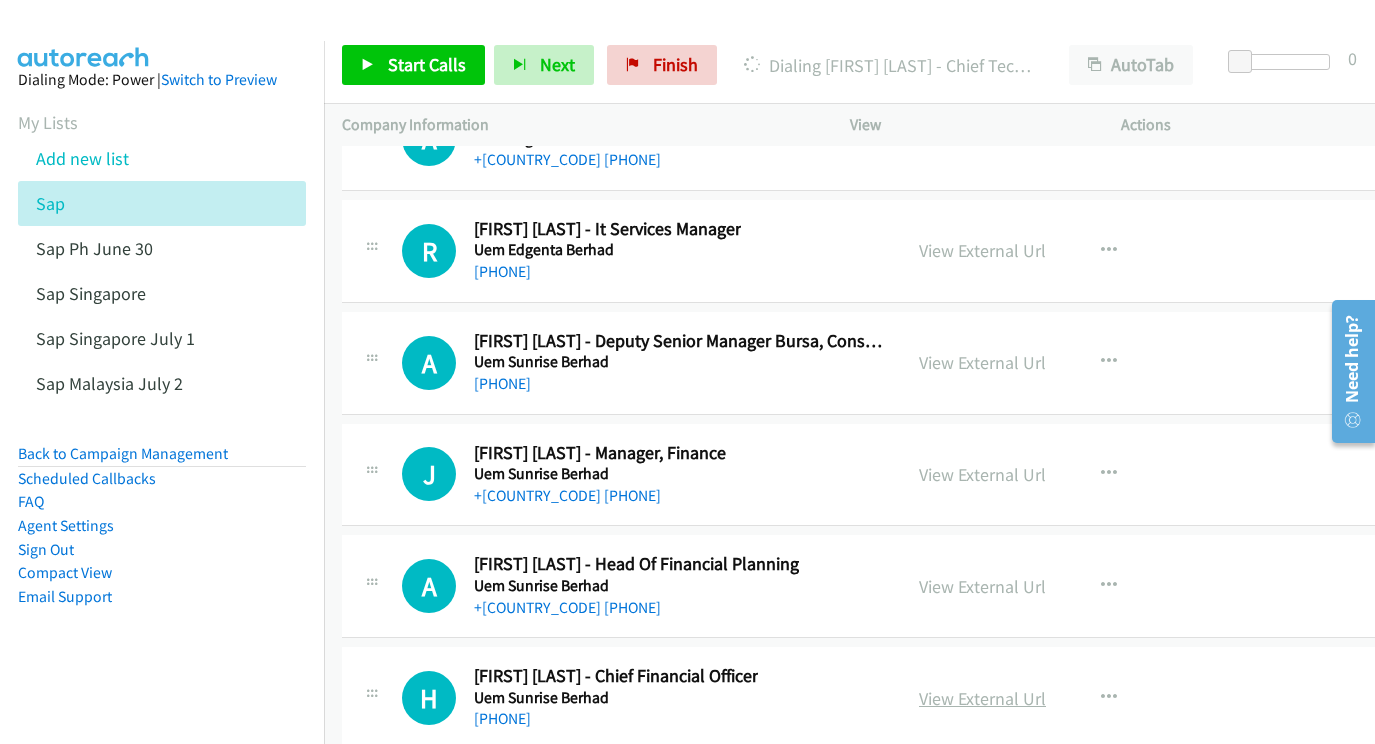 click on "View External Url" at bounding box center [982, 698] 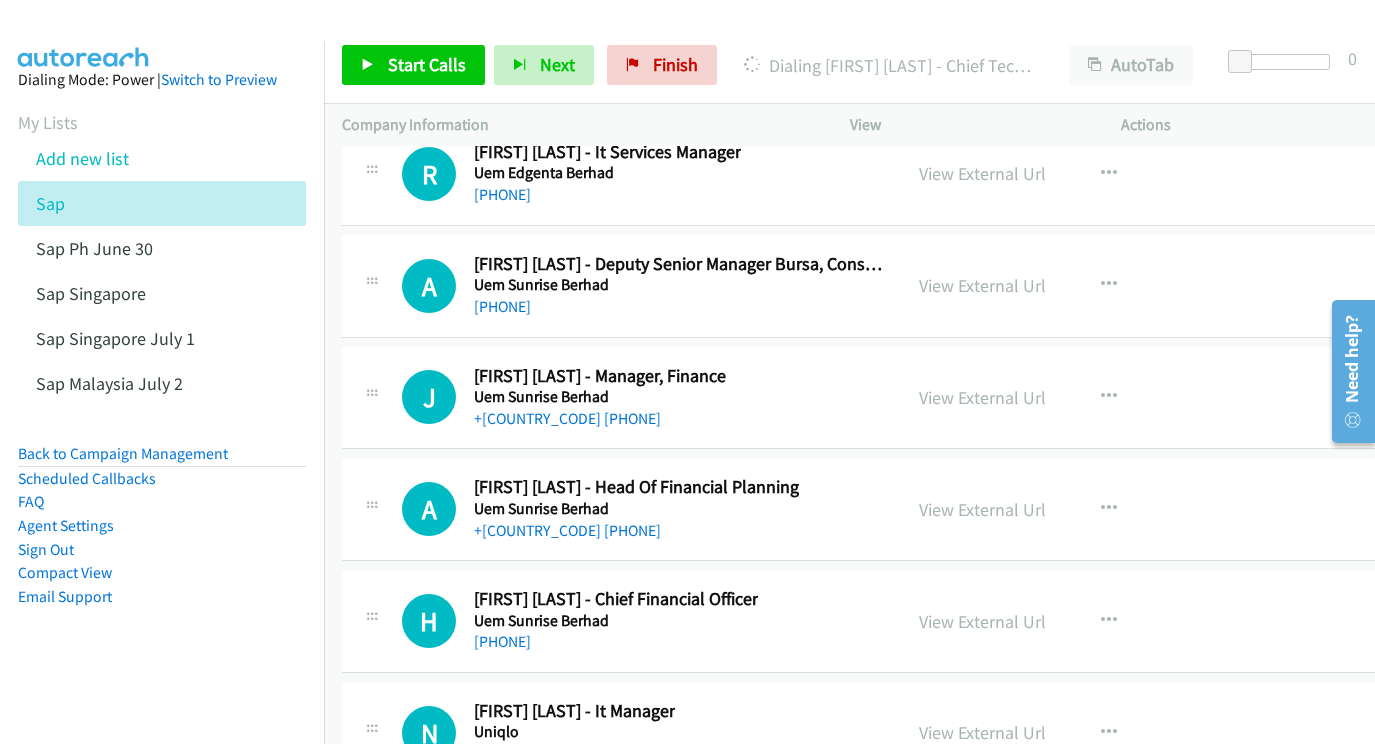 scroll, scrollTop: 28537, scrollLeft: 0, axis: vertical 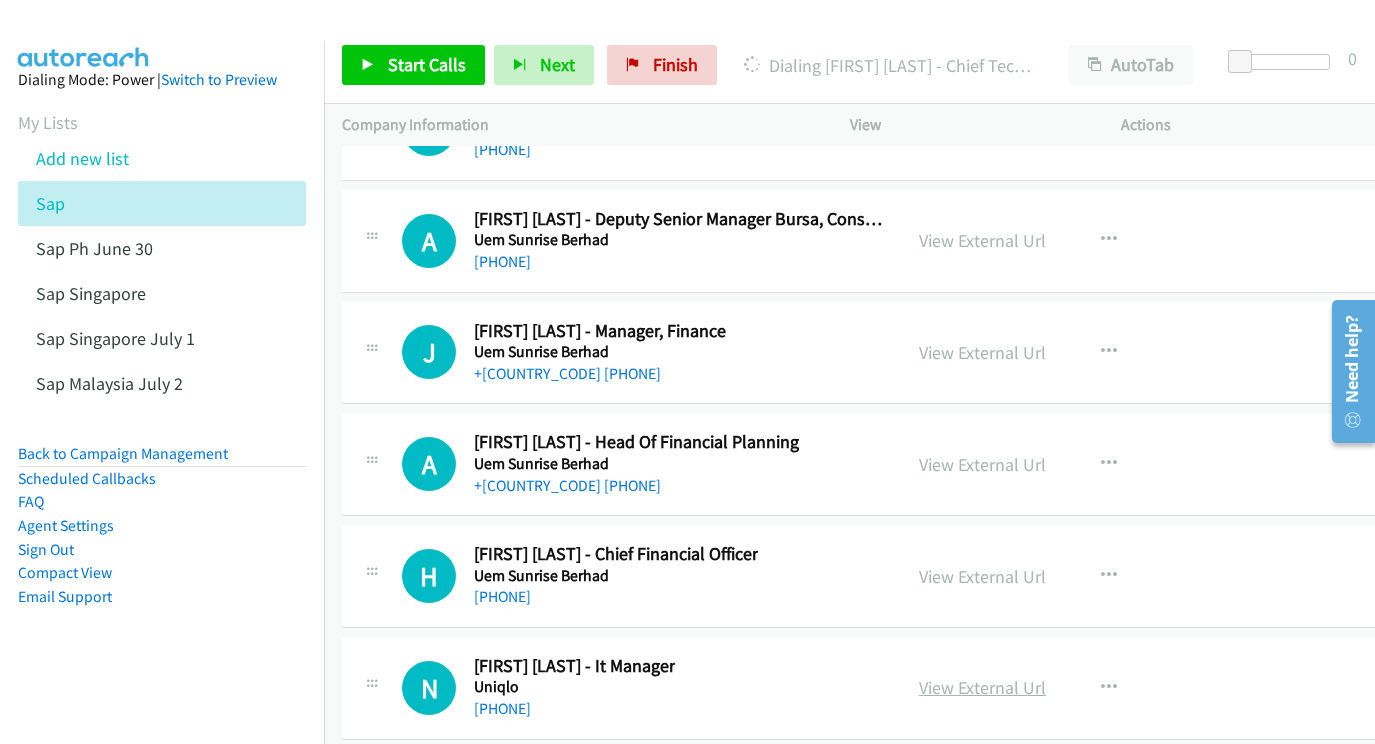 click on "View External Url" at bounding box center (982, 687) 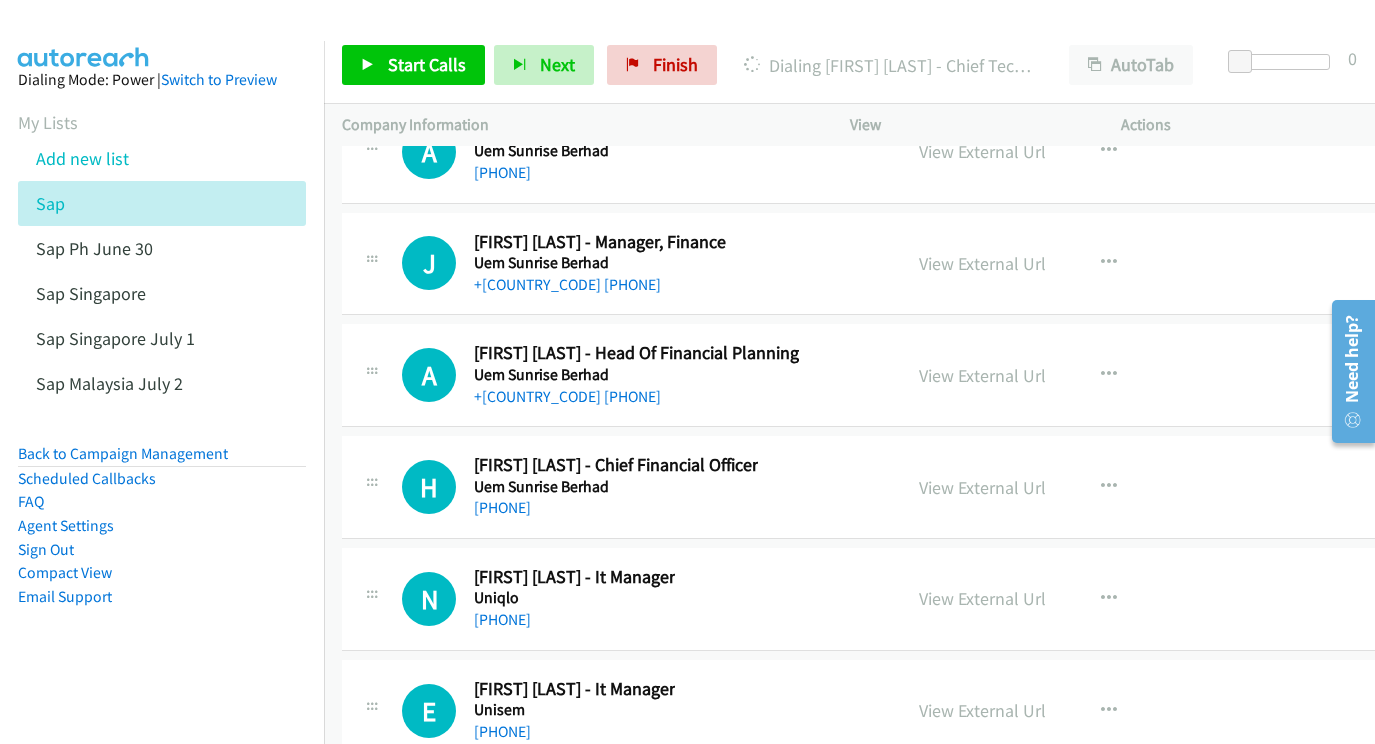 scroll, scrollTop: 28649, scrollLeft: 0, axis: vertical 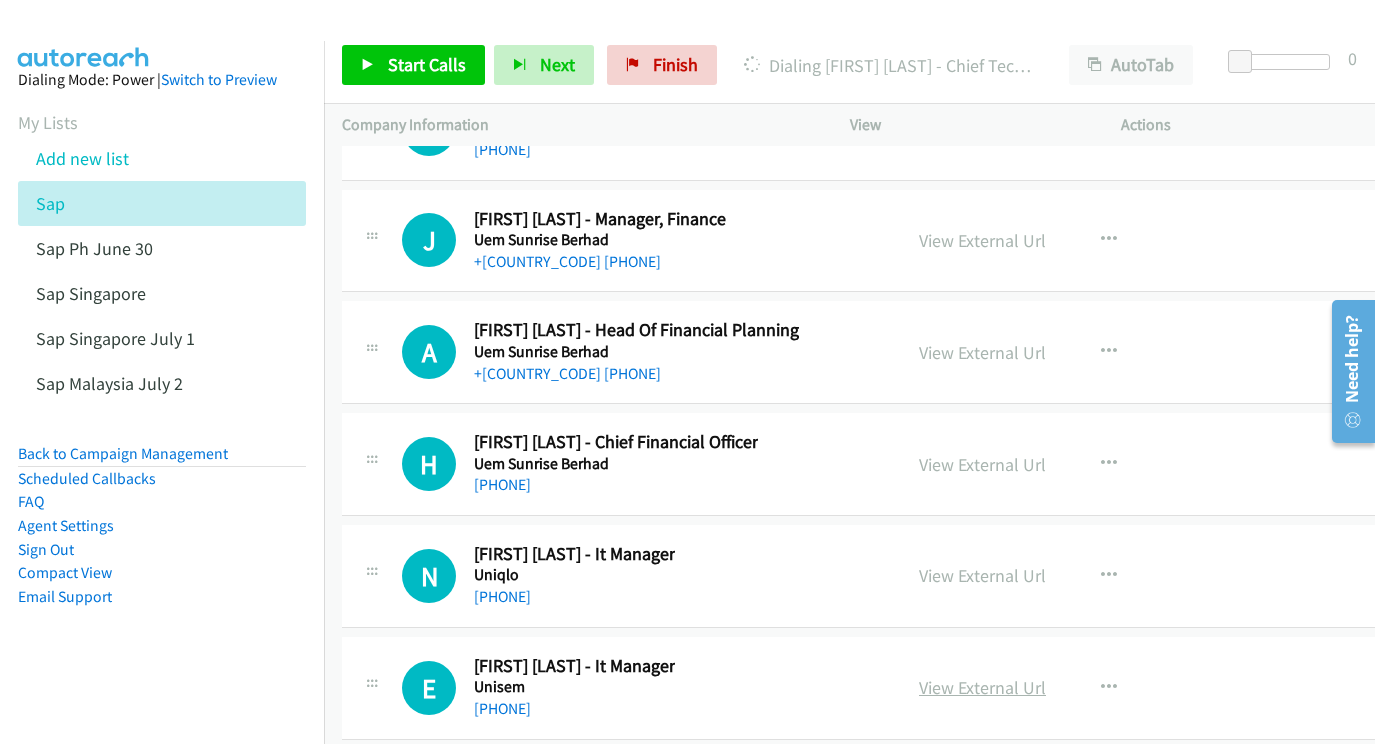 click on "View External Url" at bounding box center [982, 687] 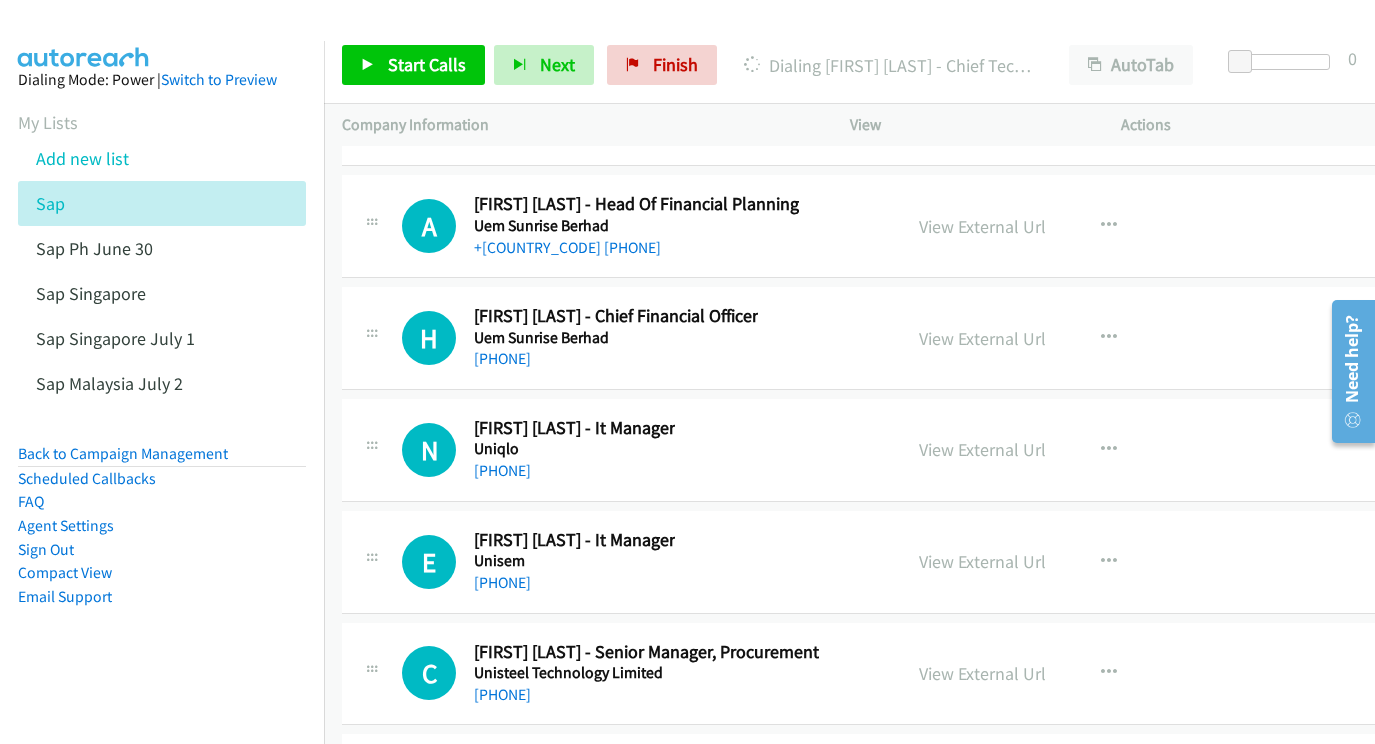 scroll, scrollTop: 28780, scrollLeft: 0, axis: vertical 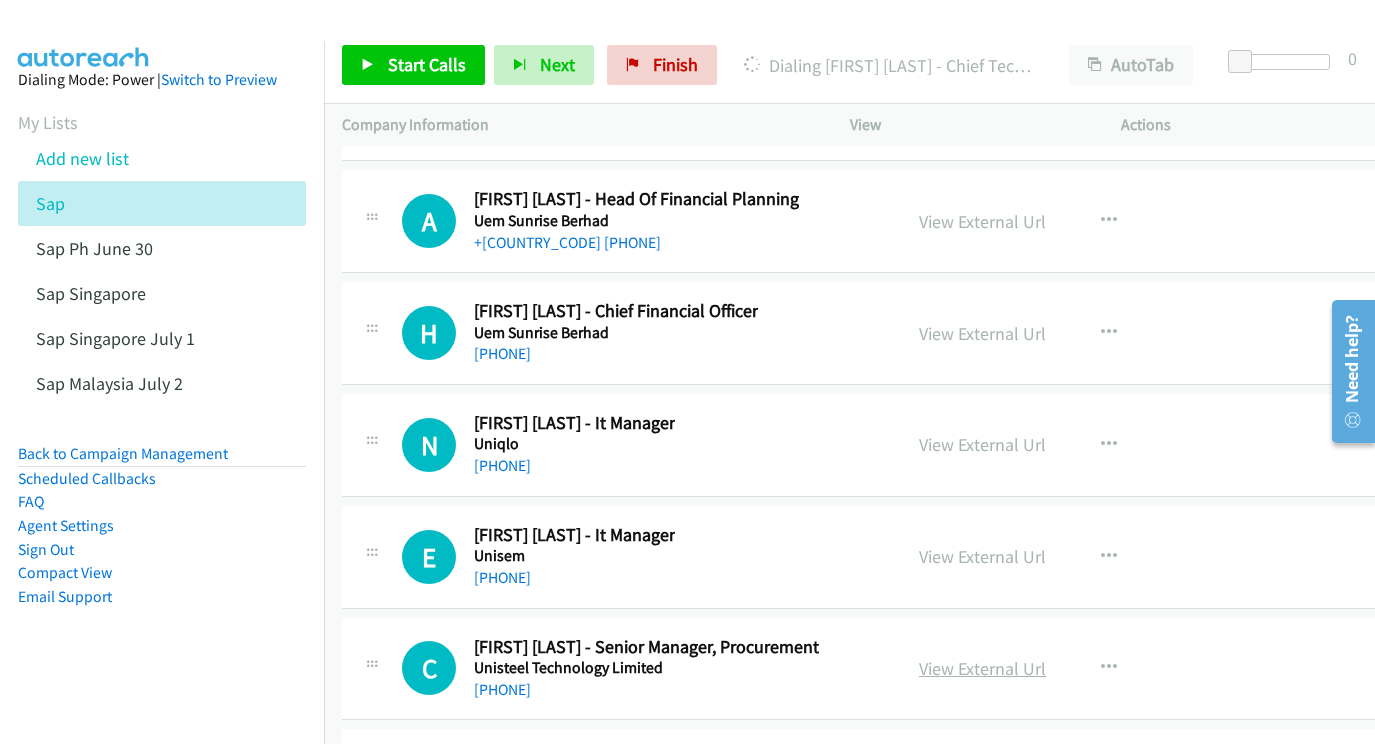 click on "View External Url" at bounding box center (982, 668) 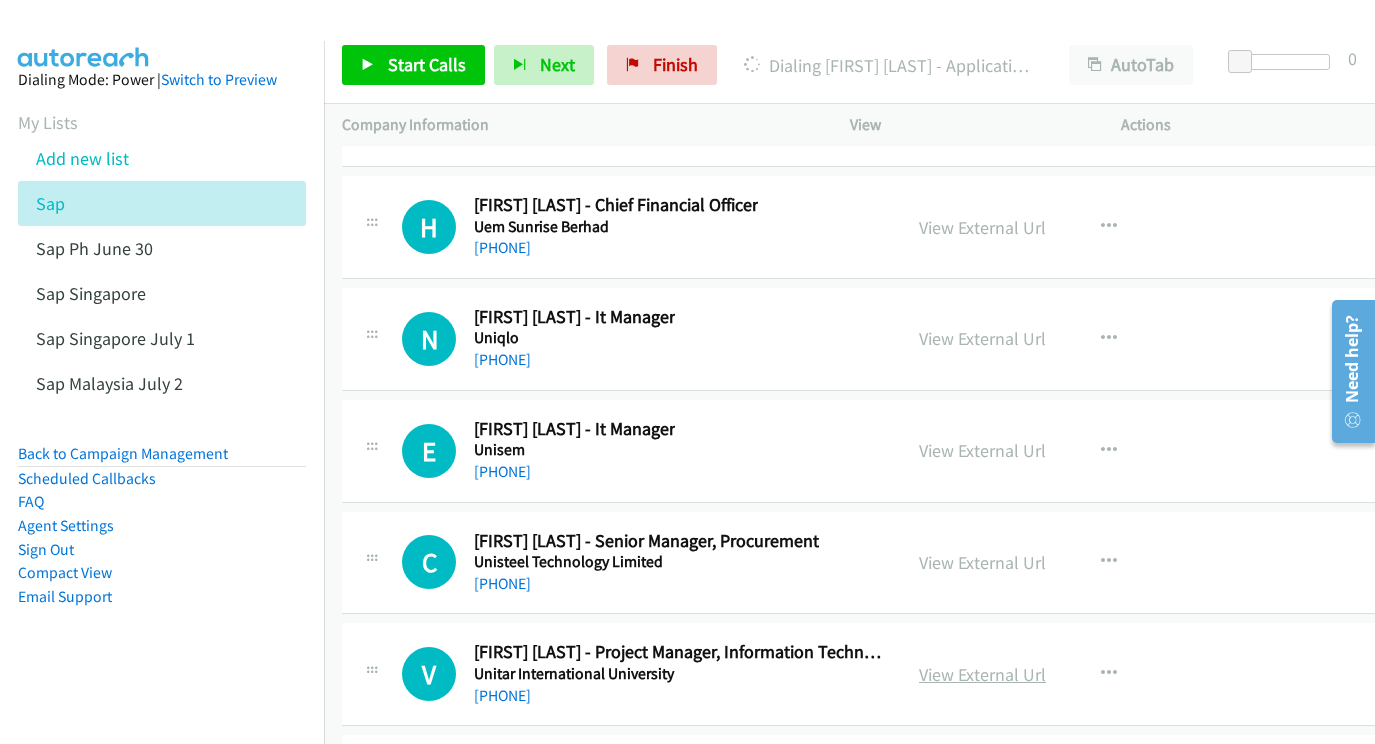 scroll, scrollTop: 28885, scrollLeft: 0, axis: vertical 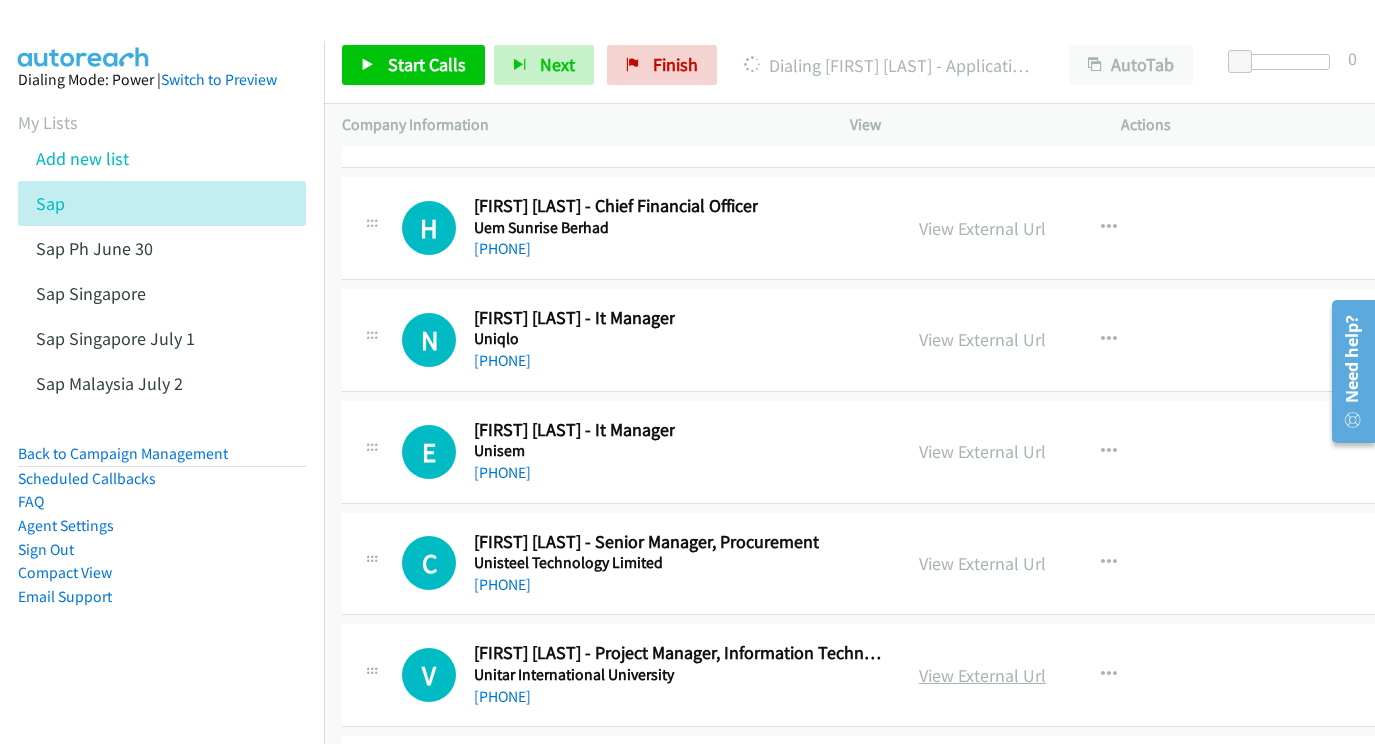 click on "View External Url" at bounding box center [982, 675] 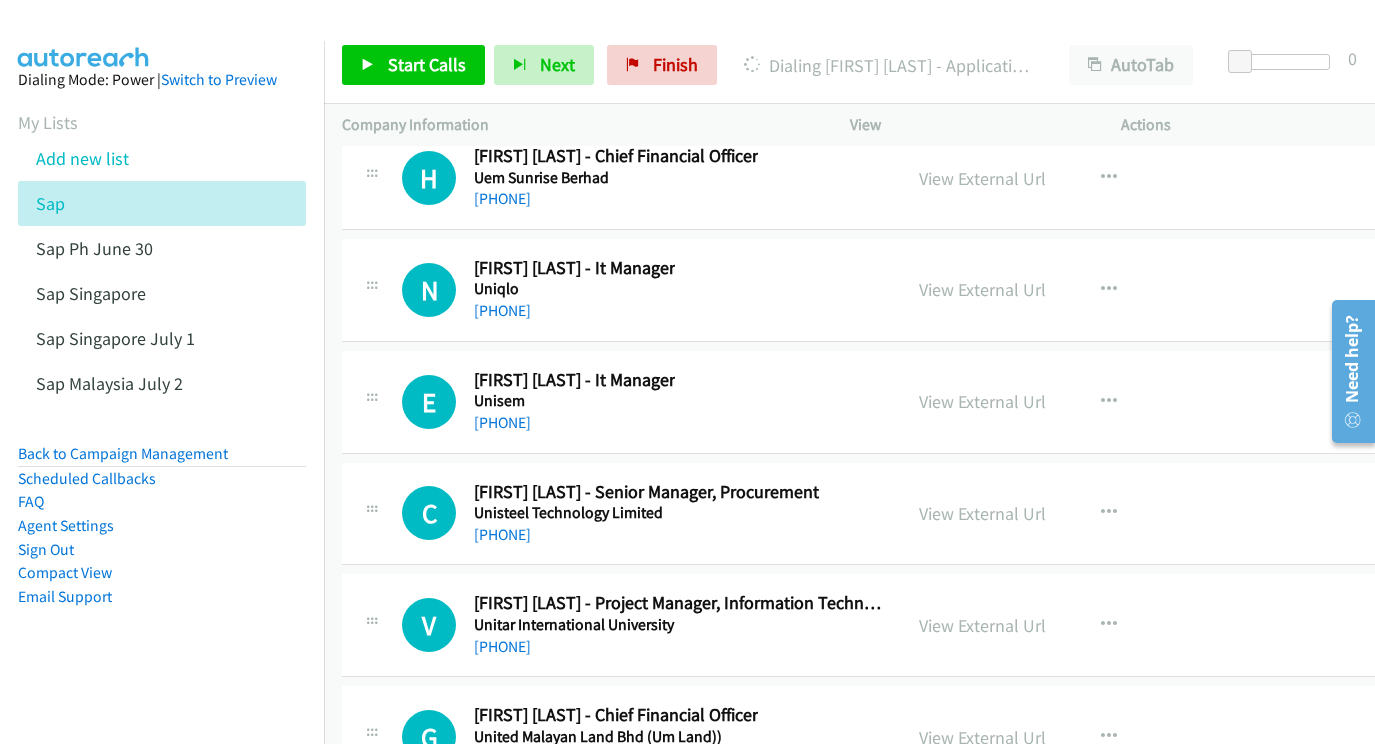 scroll, scrollTop: 28947, scrollLeft: 0, axis: vertical 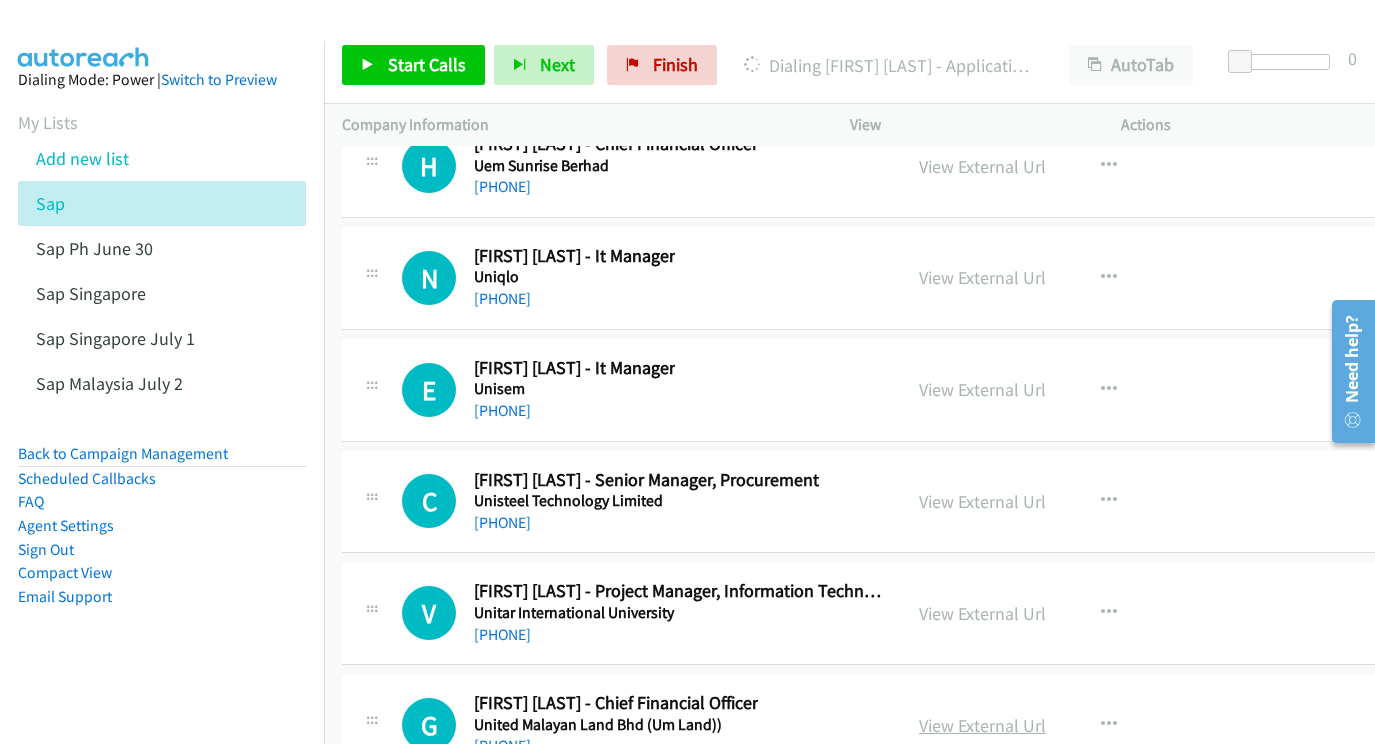 click on "View External Url" at bounding box center [982, 725] 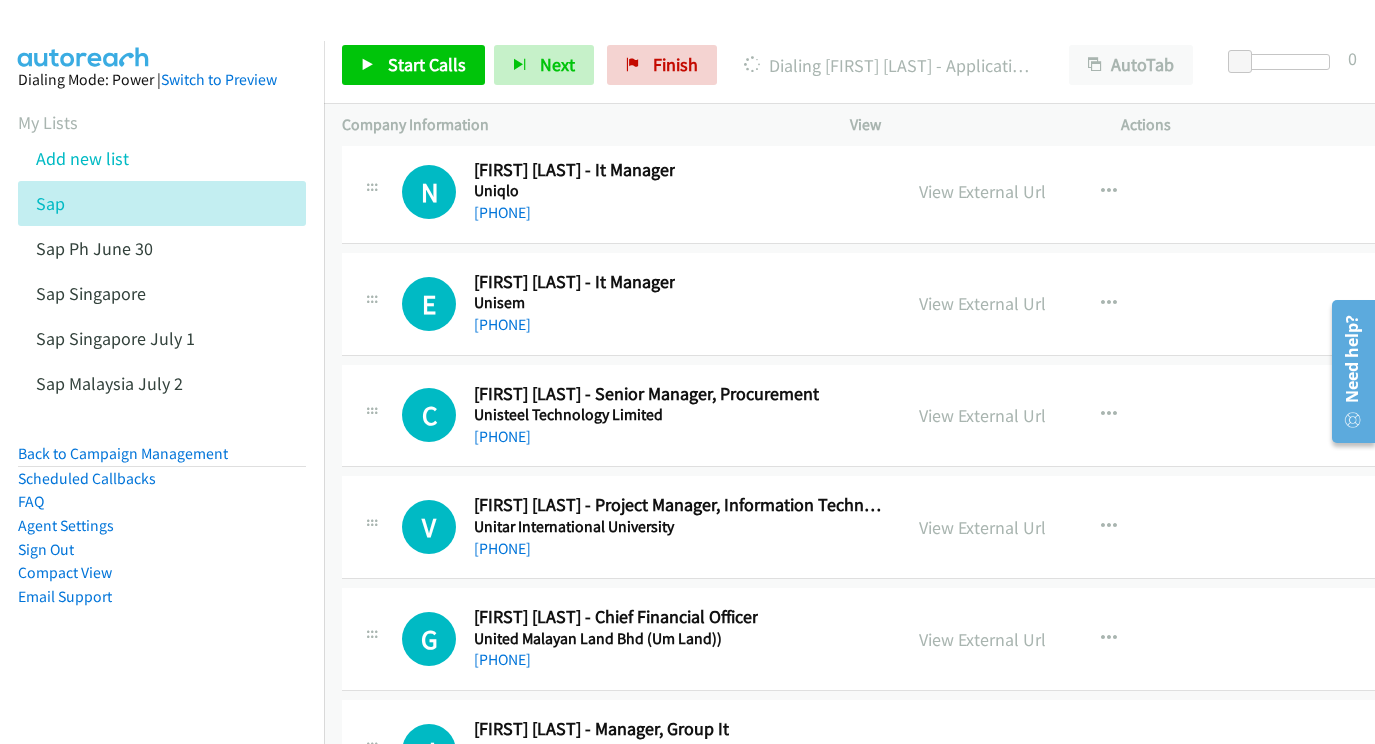 scroll, scrollTop: 29051, scrollLeft: 0, axis: vertical 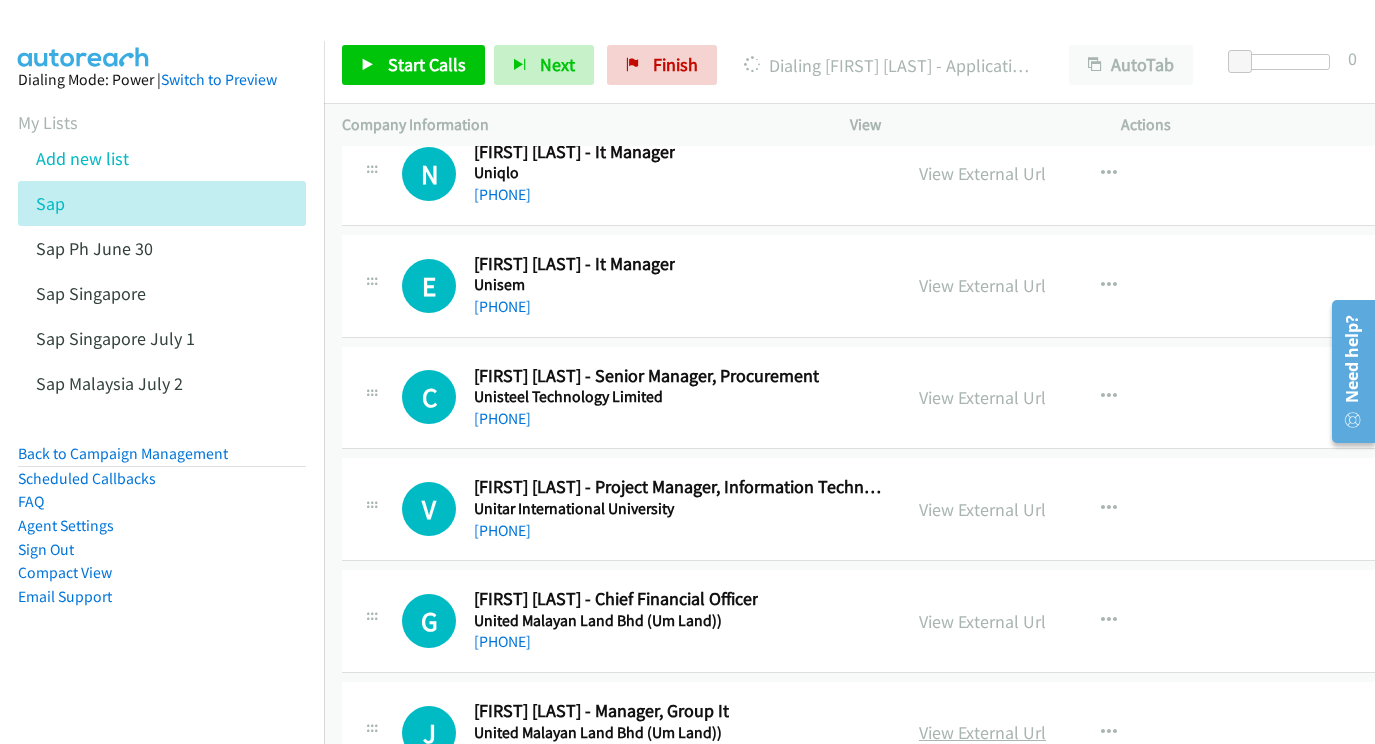 click on "View External Url" at bounding box center (982, 732) 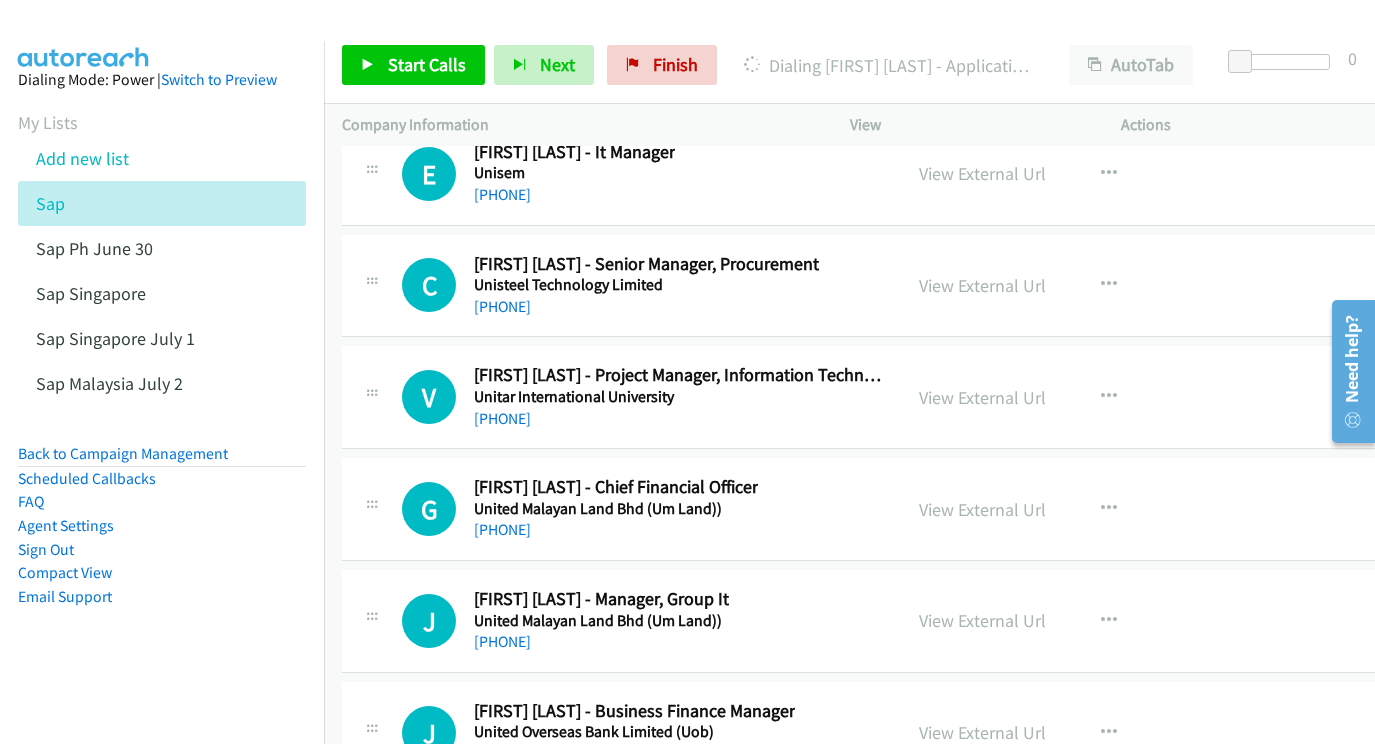 scroll, scrollTop: 29165, scrollLeft: 0, axis: vertical 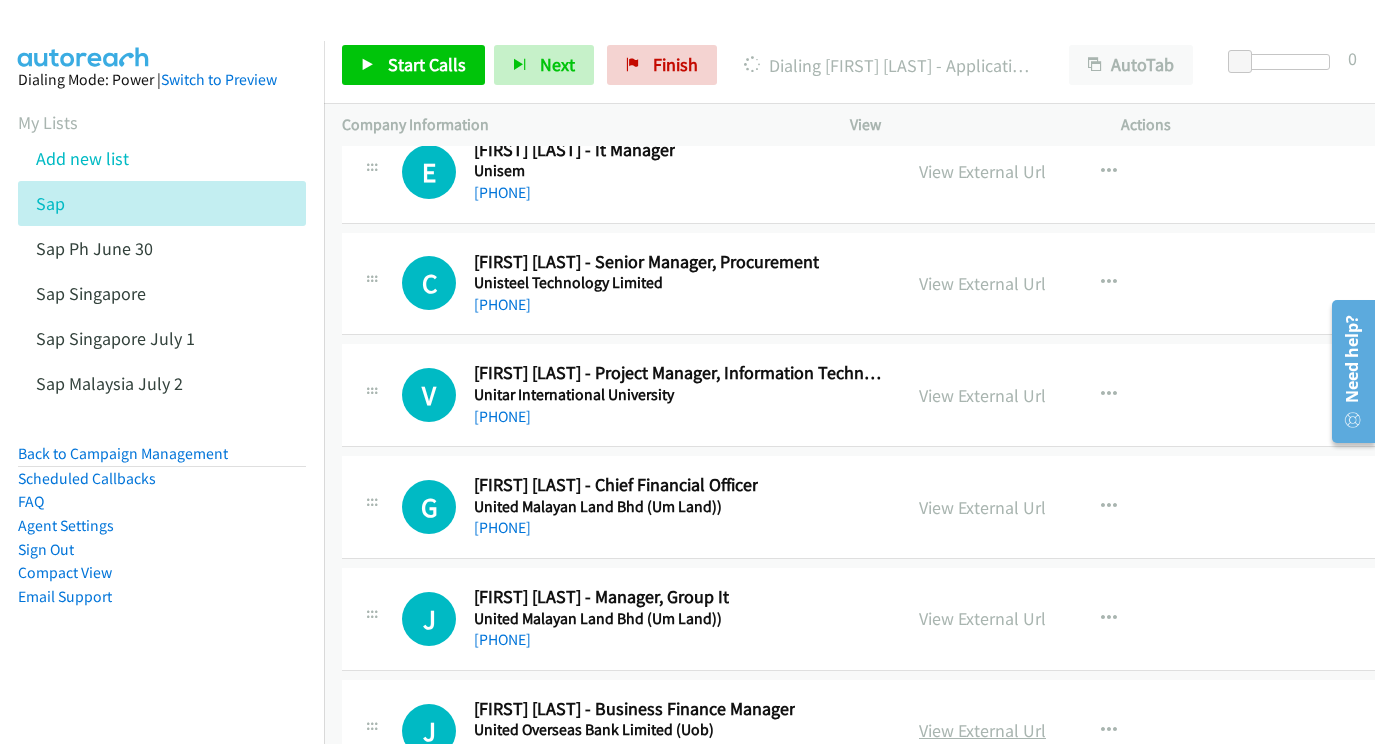 click on "View External Url" at bounding box center [982, 730] 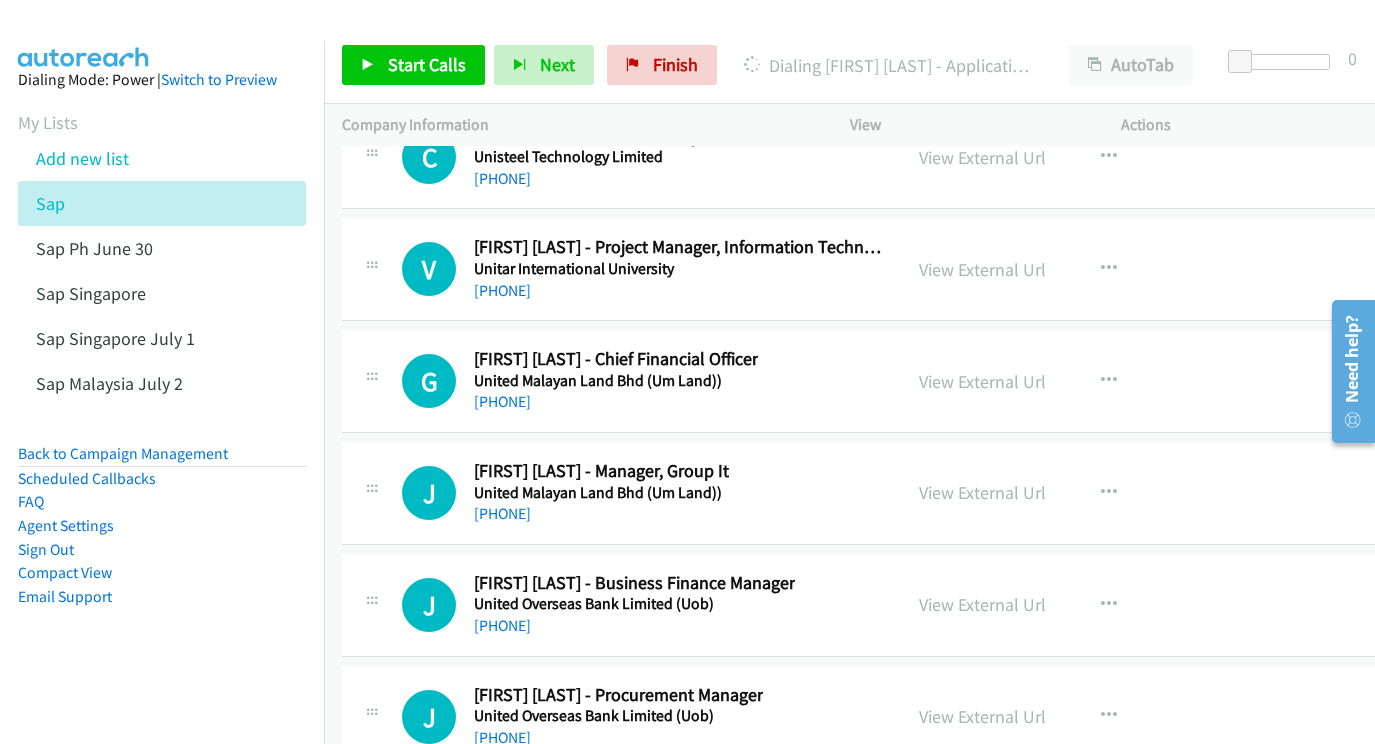 scroll, scrollTop: 29315, scrollLeft: 0, axis: vertical 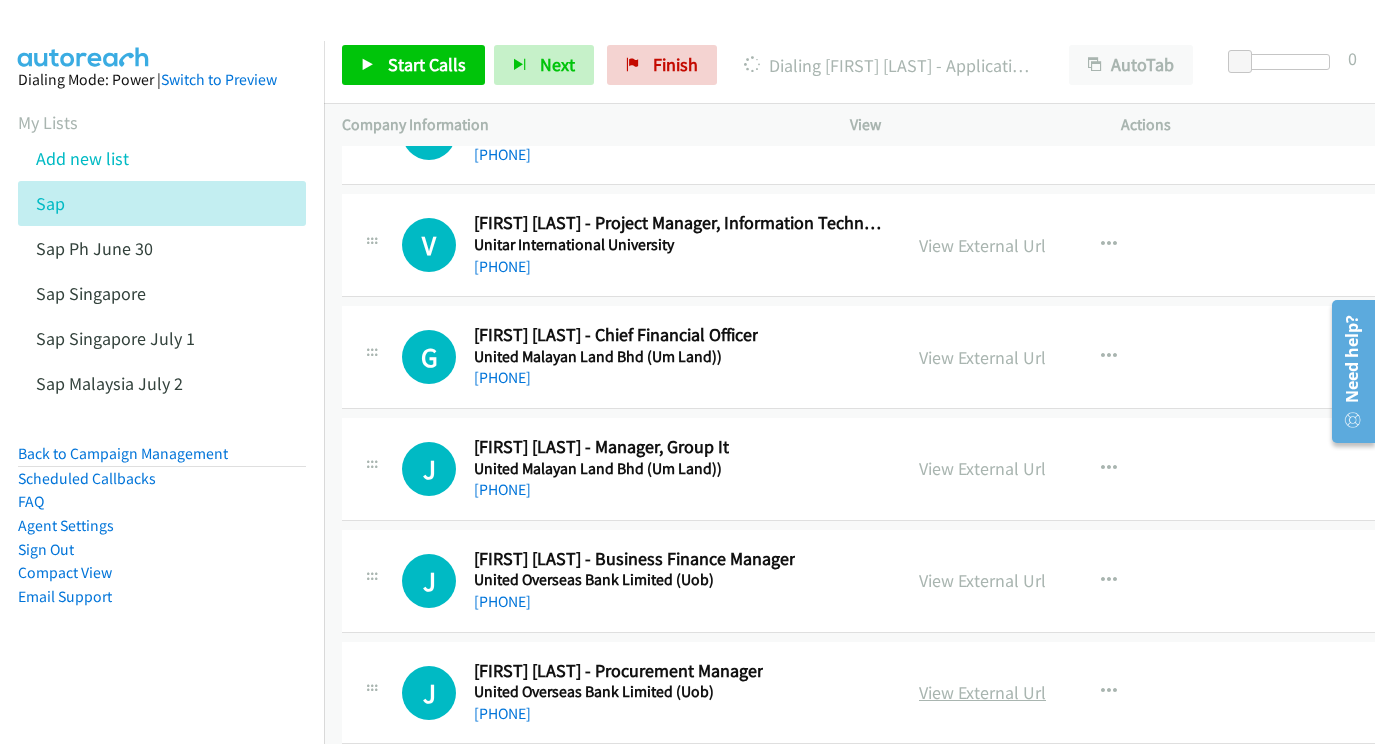 click on "View External Url" at bounding box center [982, 692] 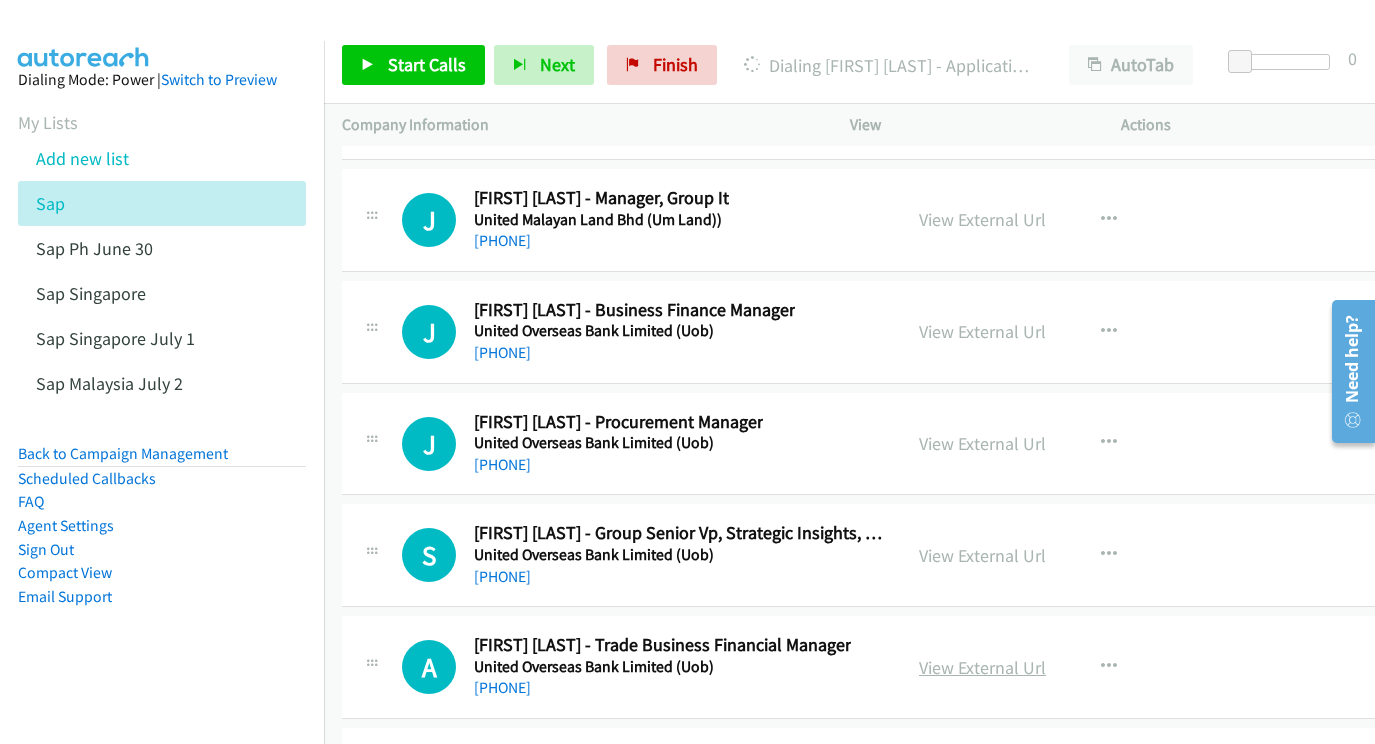 scroll, scrollTop: 29599, scrollLeft: 0, axis: vertical 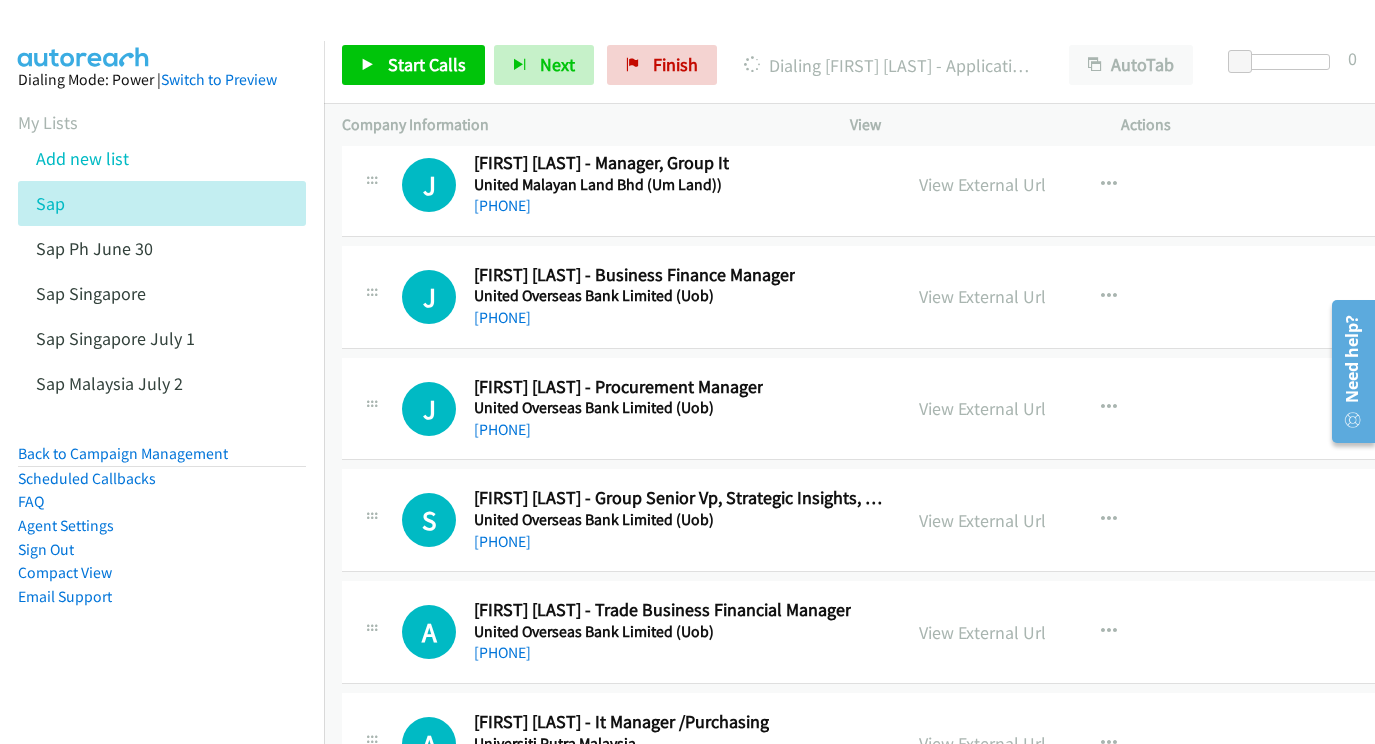 click on "View External Url" at bounding box center (982, 743) 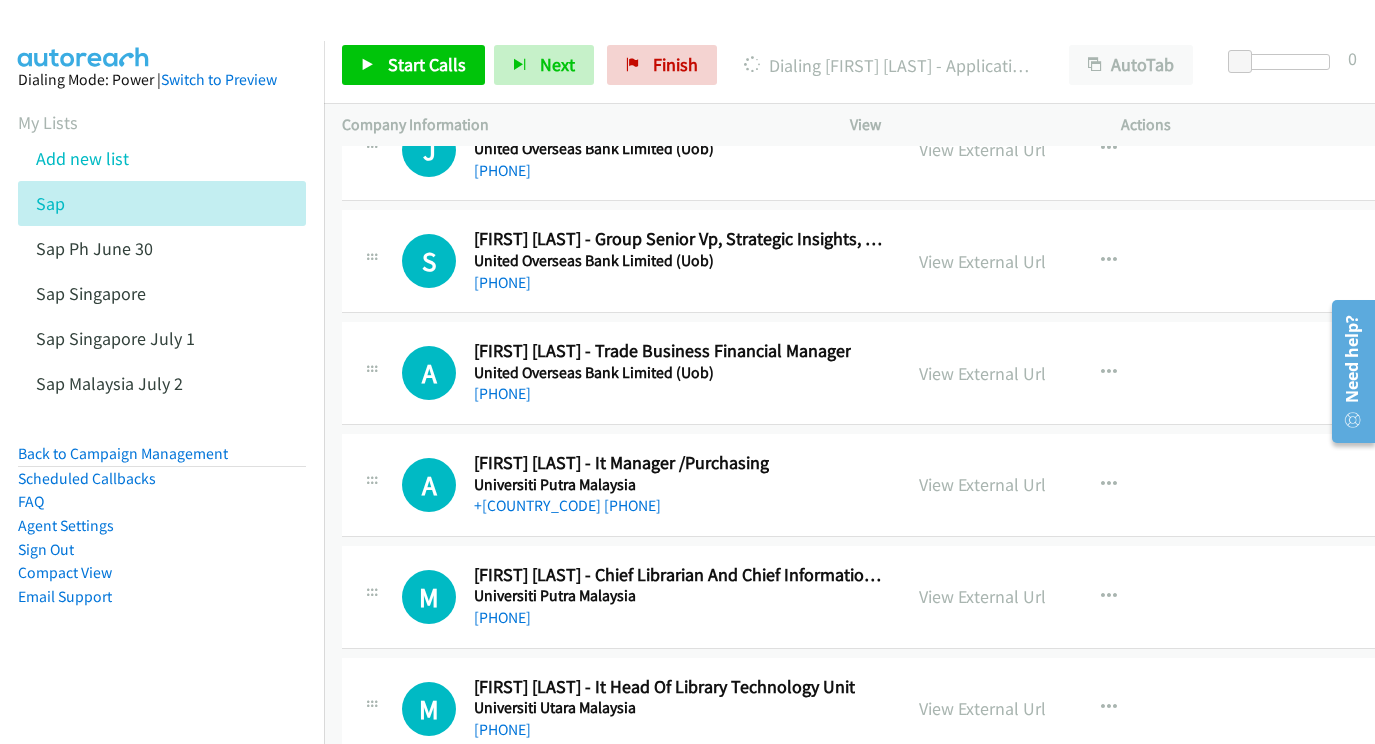 scroll, scrollTop: 29861, scrollLeft: 0, axis: vertical 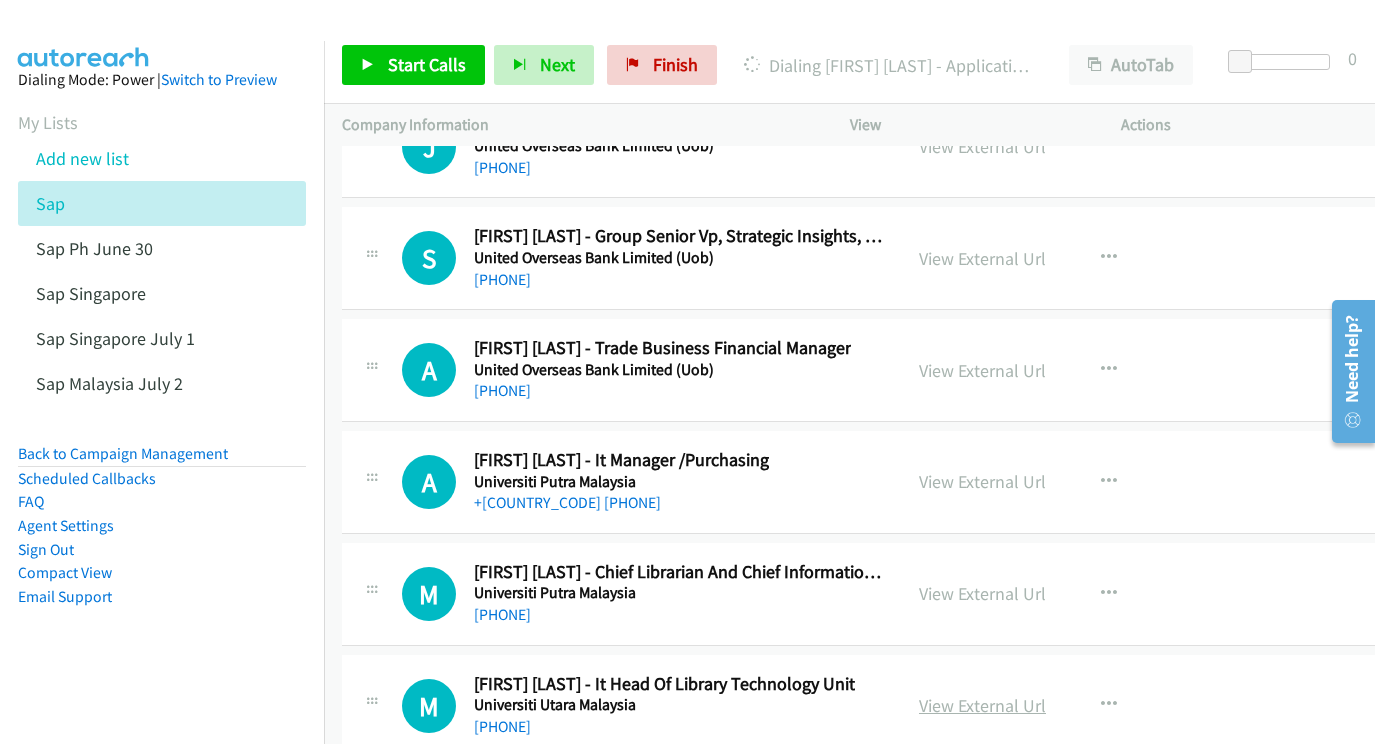 click on "View External Url" at bounding box center (982, 705) 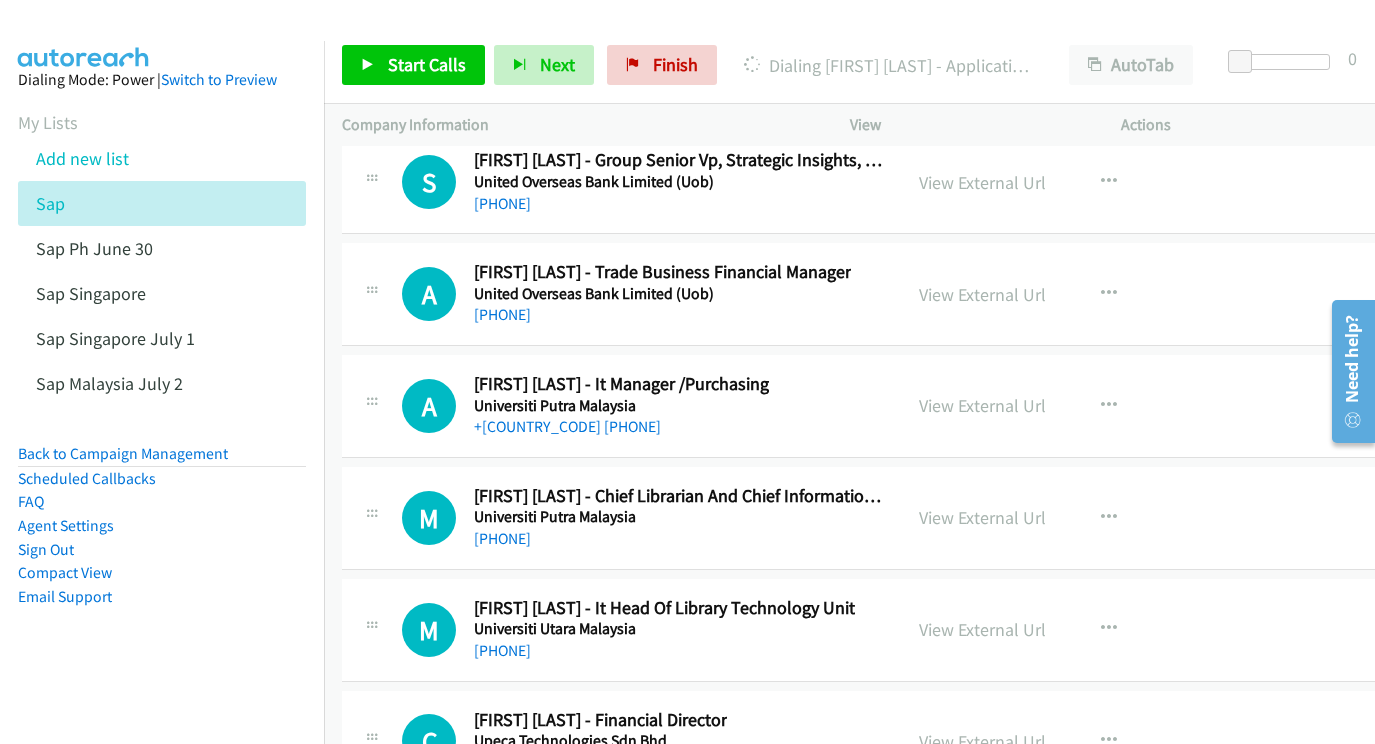 scroll, scrollTop: 29986, scrollLeft: 0, axis: vertical 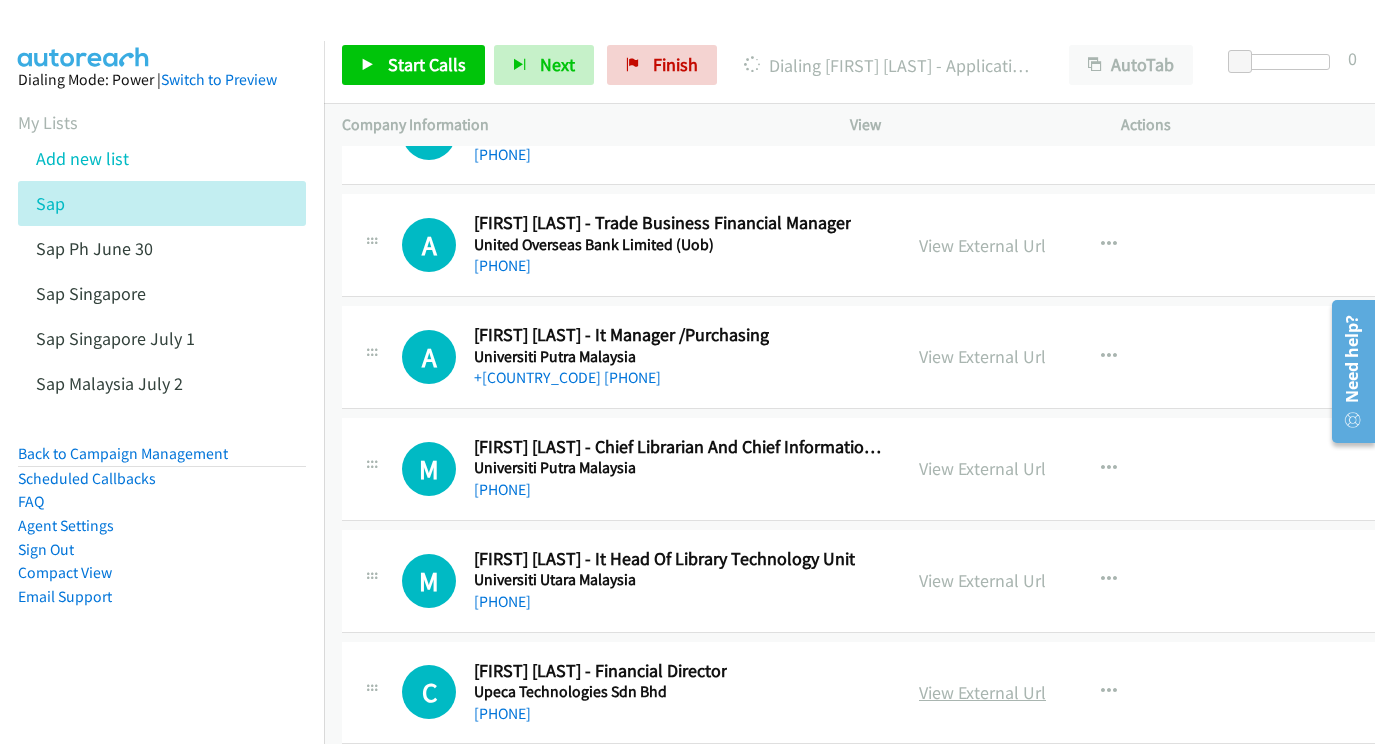 click on "View External Url" at bounding box center [982, 692] 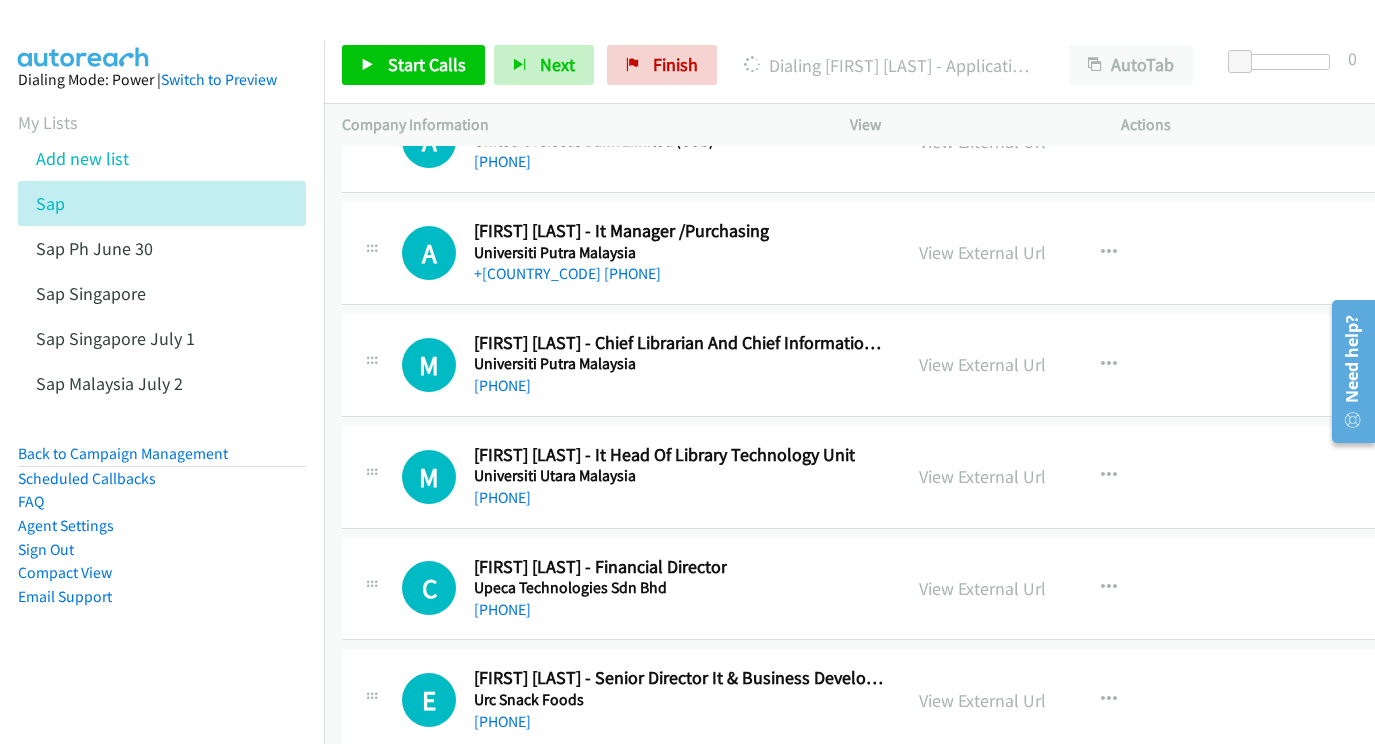 scroll, scrollTop: 30091, scrollLeft: 0, axis: vertical 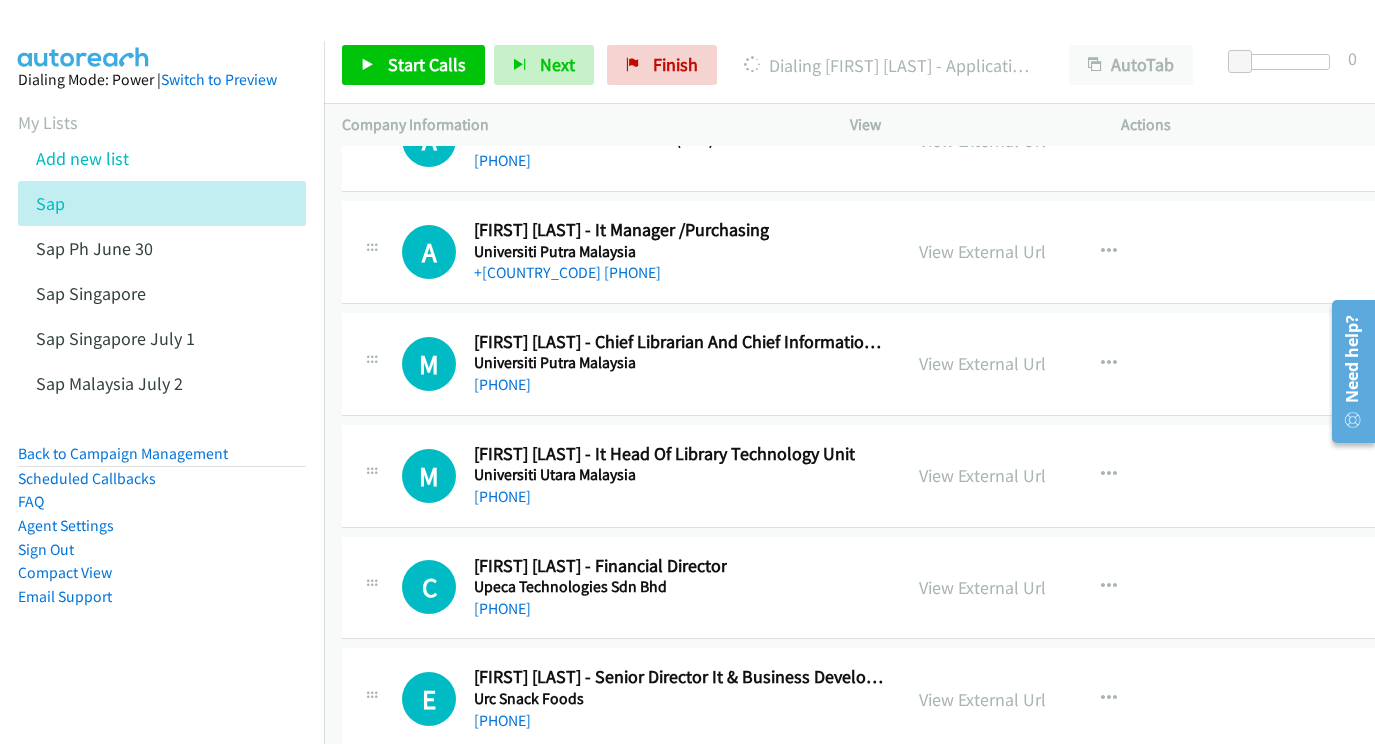 click on "View External Url
View External Url
Schedule/Manage Callback
Start Calls Here
Remove from list
Add to do not call list
Reset Call Status" at bounding box center [1050, 699] 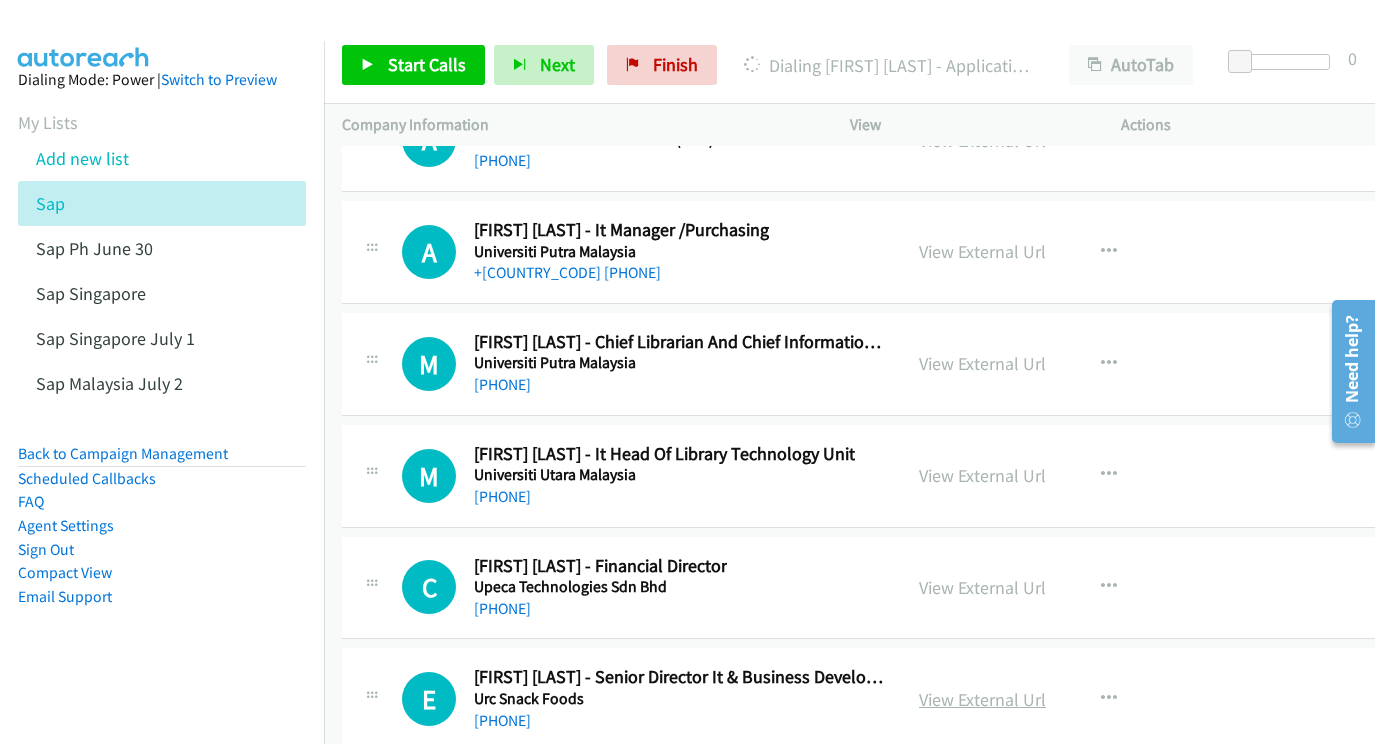 click on "View External Url" at bounding box center (982, 699) 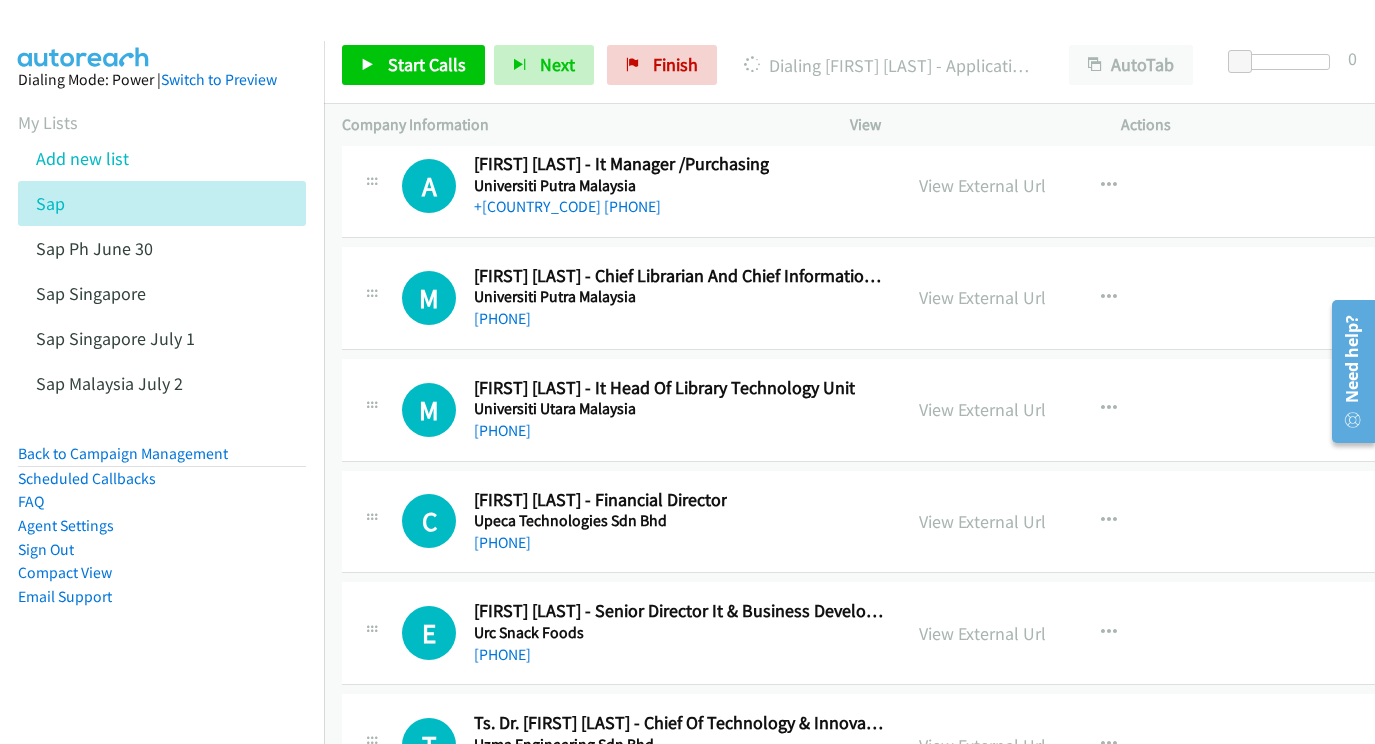 scroll, scrollTop: 30171, scrollLeft: 0, axis: vertical 